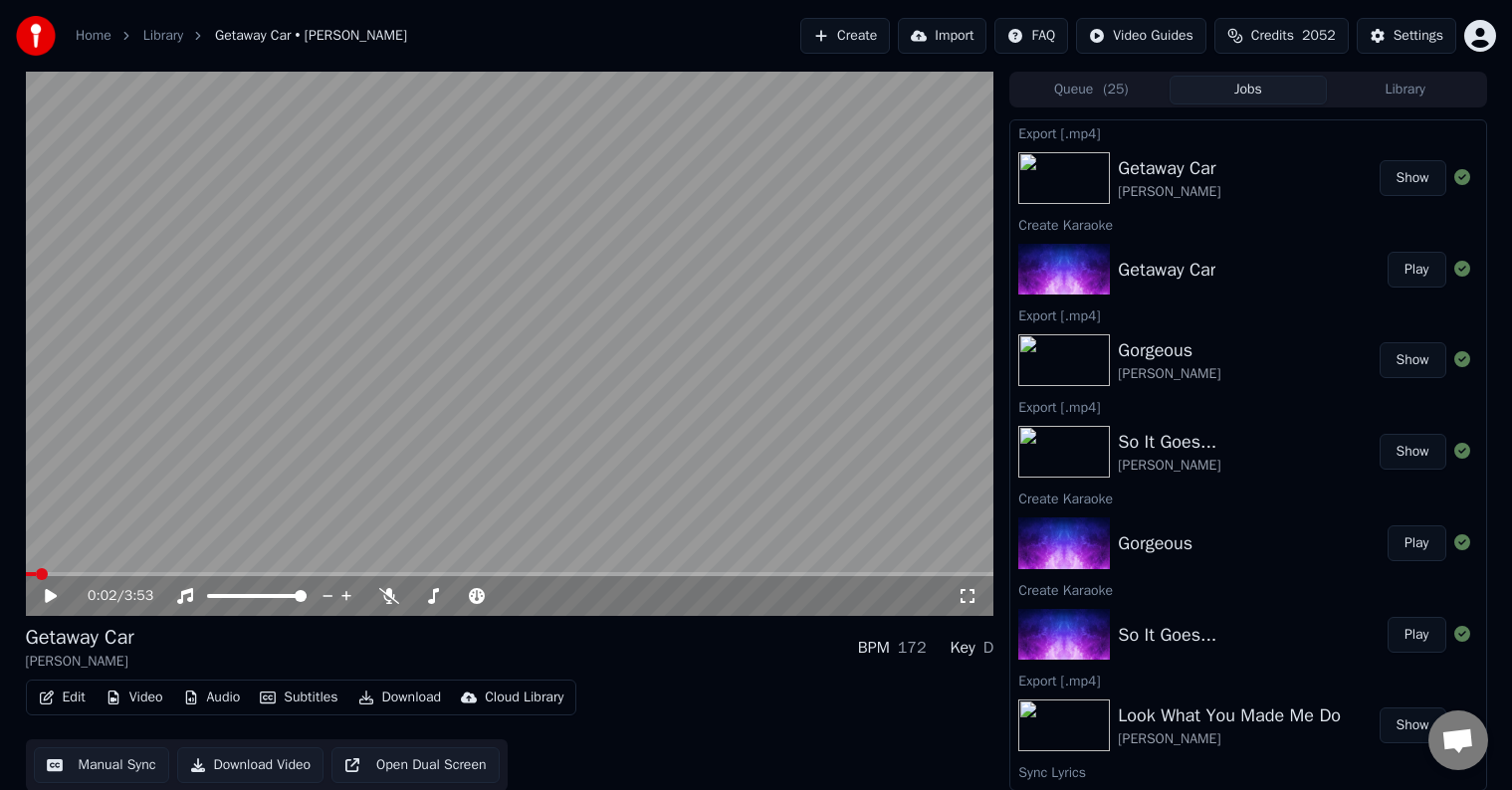 scroll, scrollTop: 0, scrollLeft: 0, axis: both 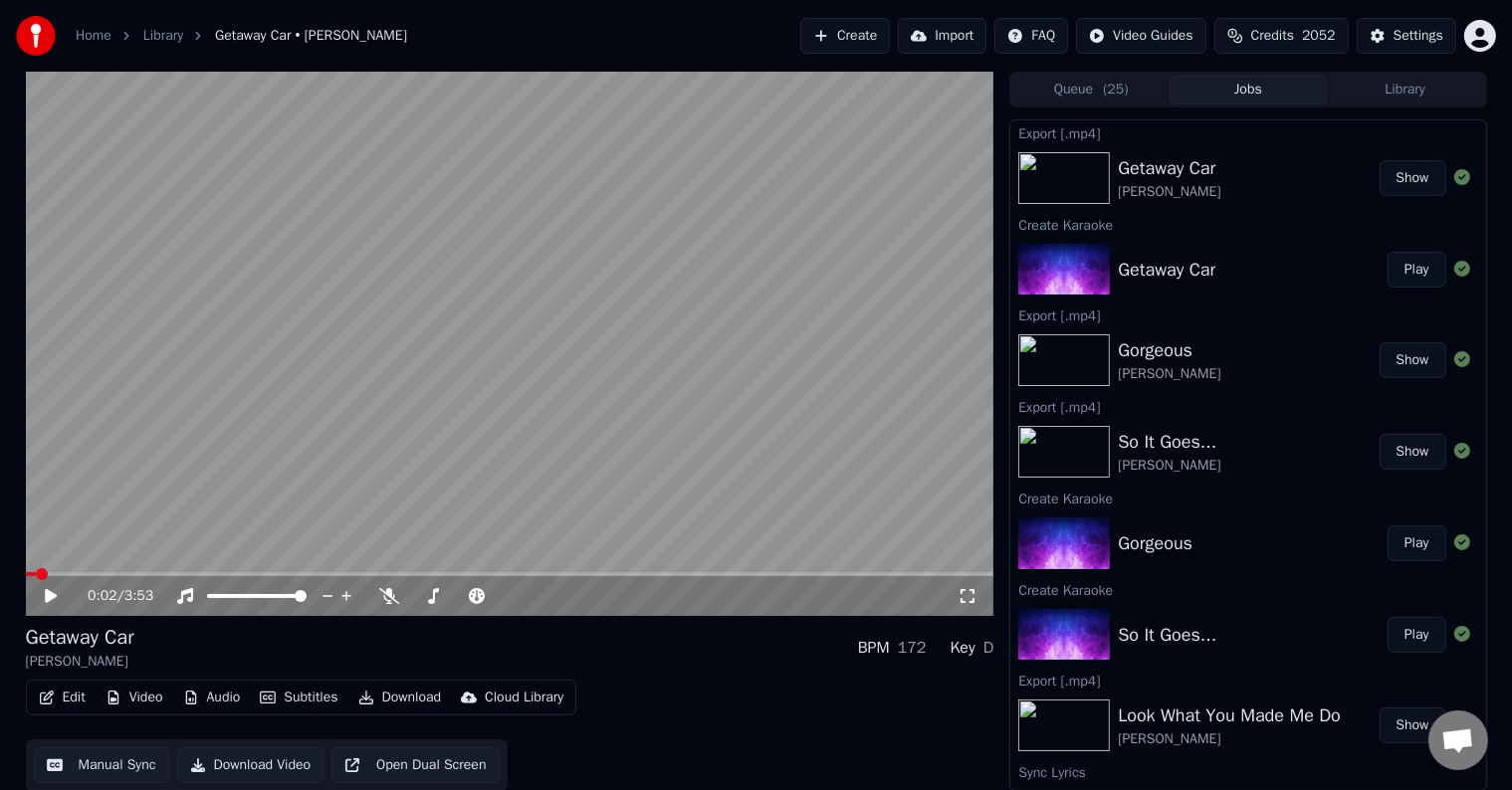 click on "Credits 2052" at bounding box center (1281, 36) 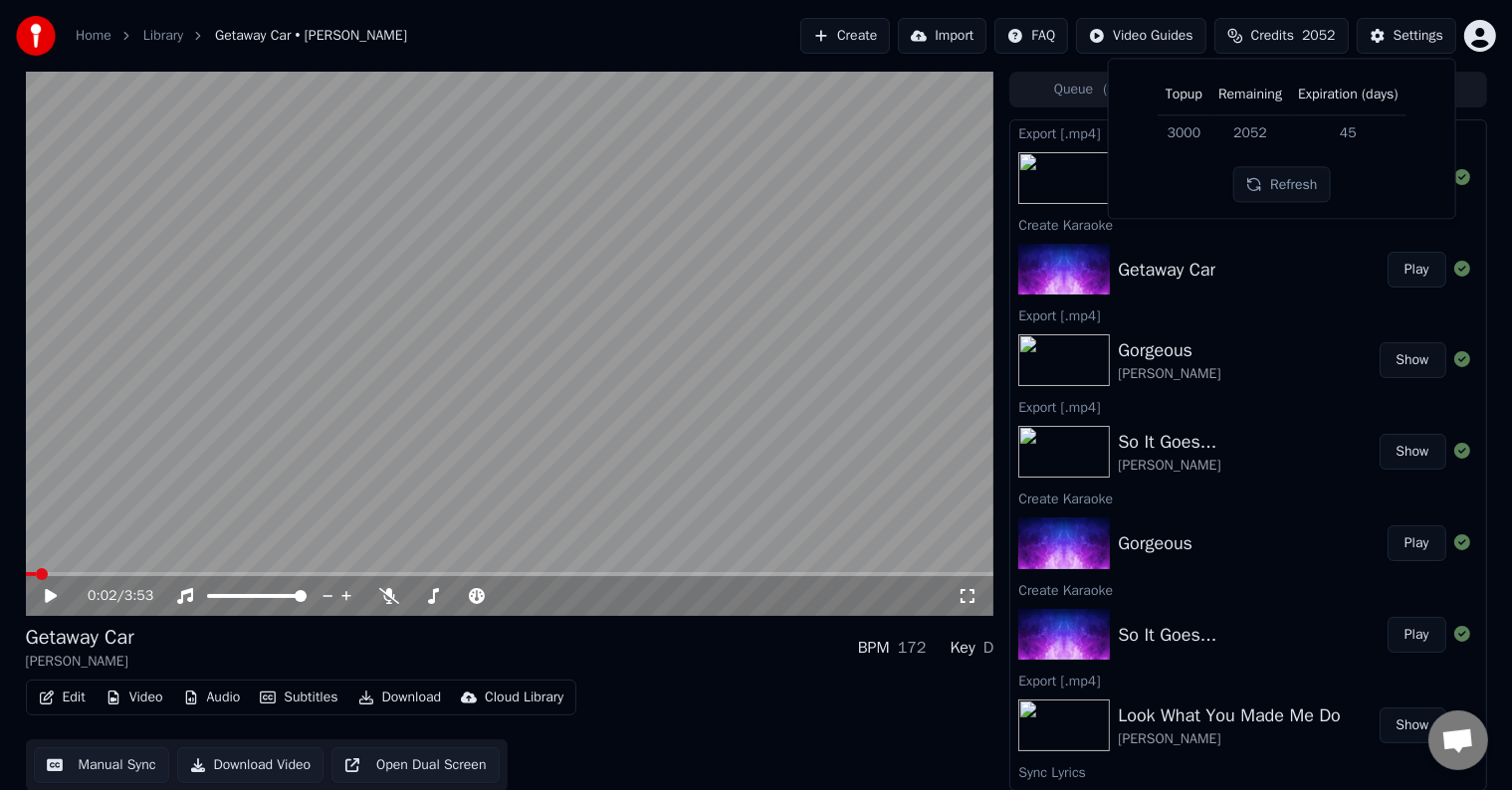 click on "Credits" at bounding box center (1272, 36) 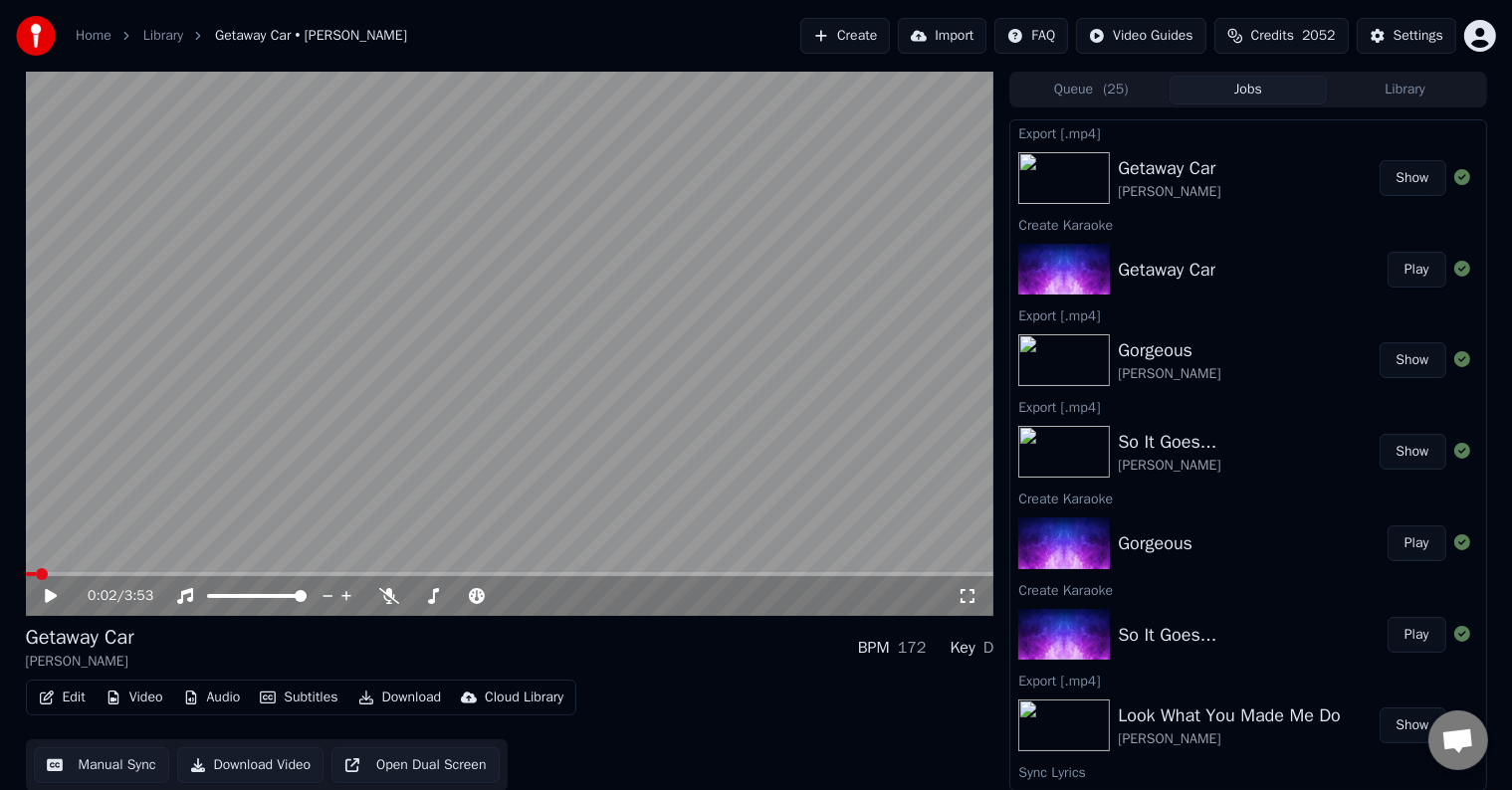 click on "Create" at bounding box center [845, 36] 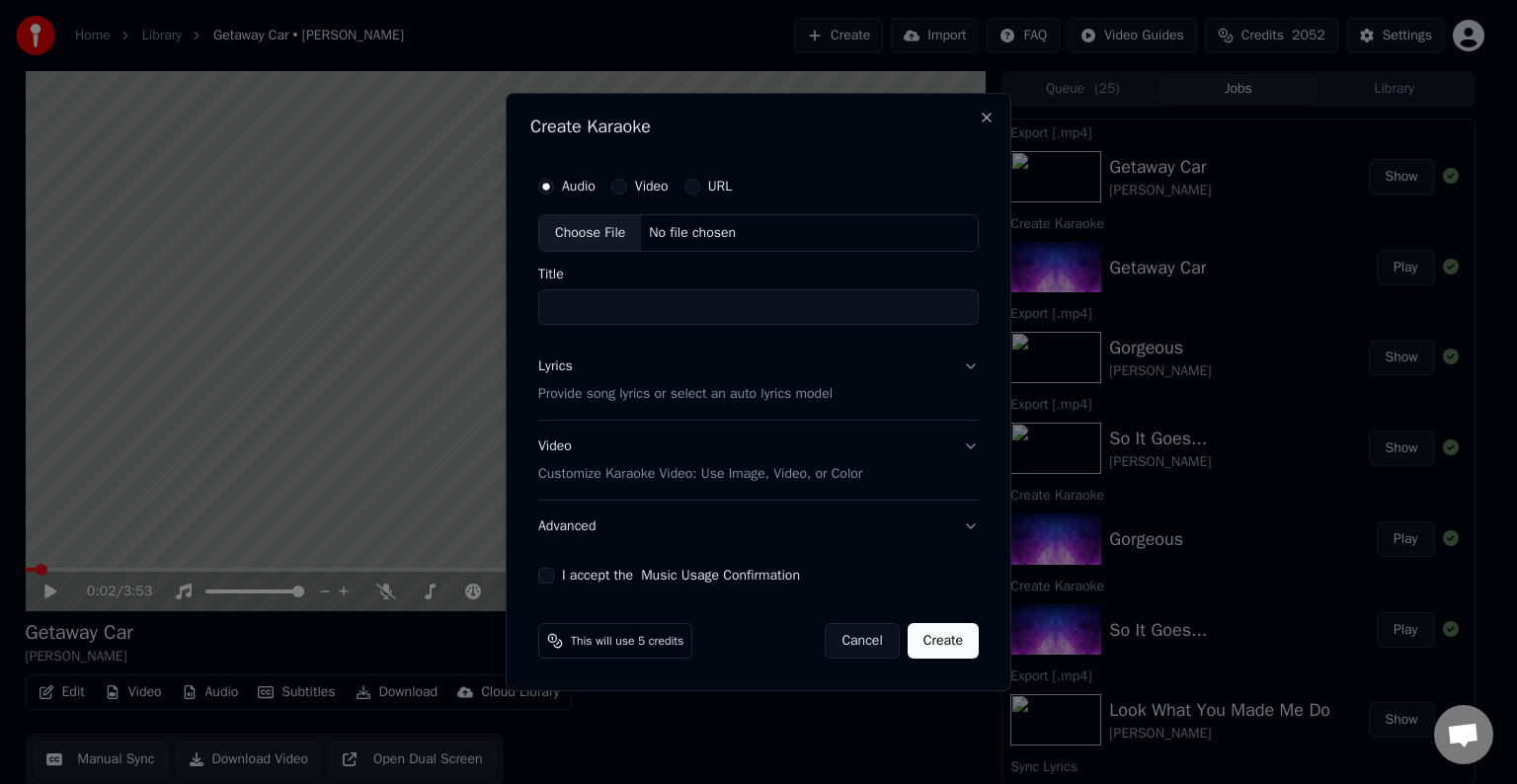 click on "Choose File" at bounding box center [590, 233] 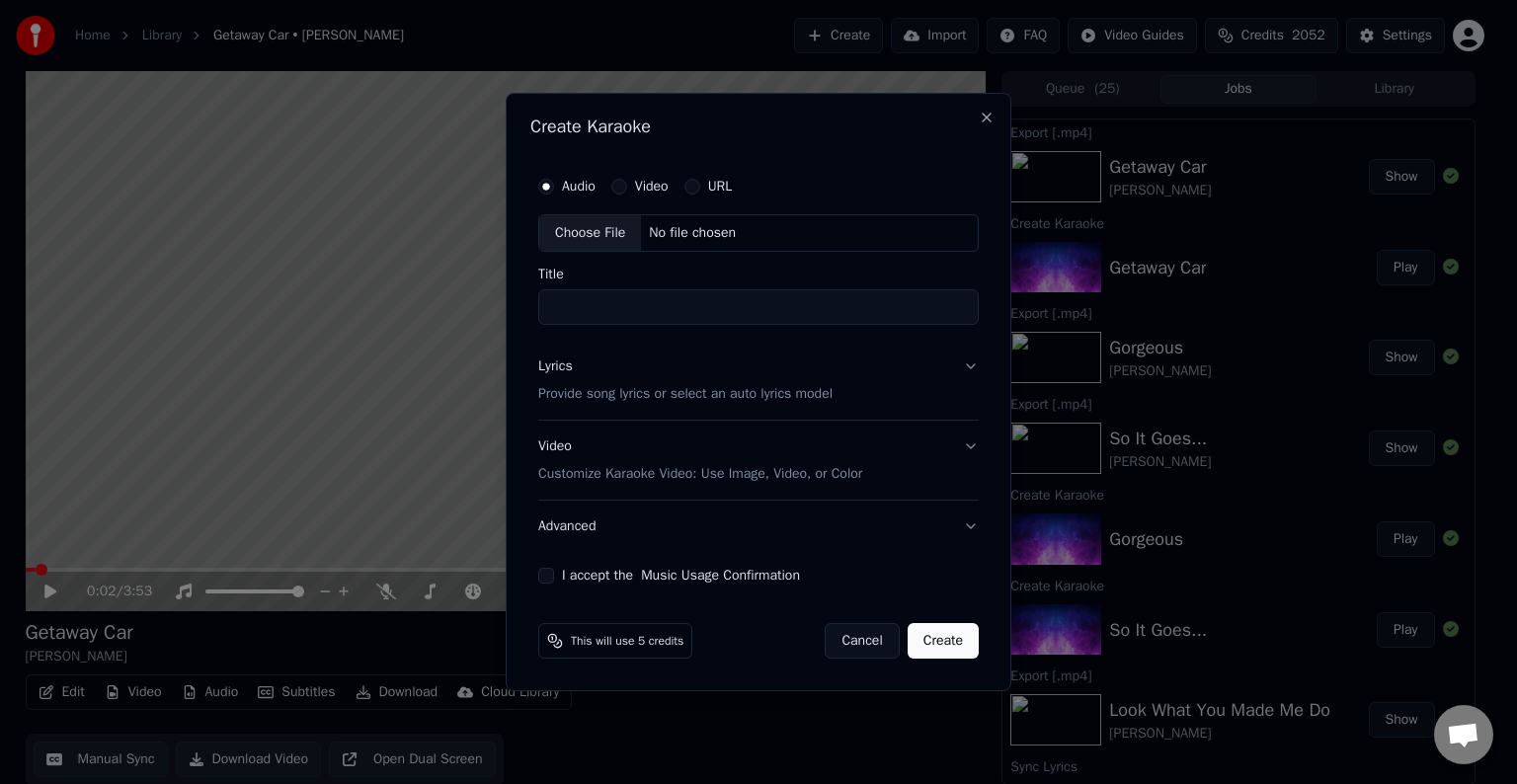 click on "Lyrics Provide song lyrics or select an auto lyrics model" at bounding box center [758, 380] 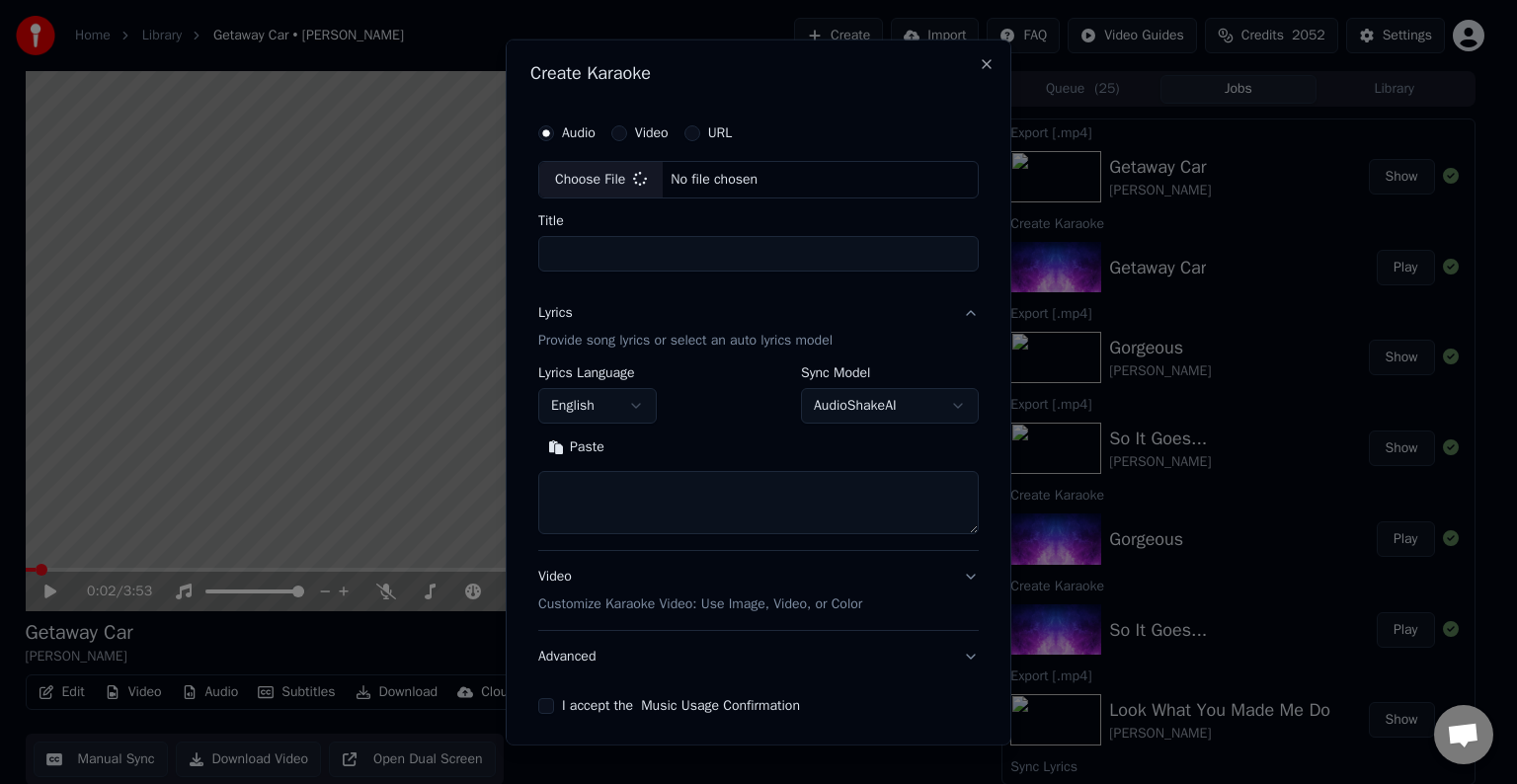 click at bounding box center (758, 503) 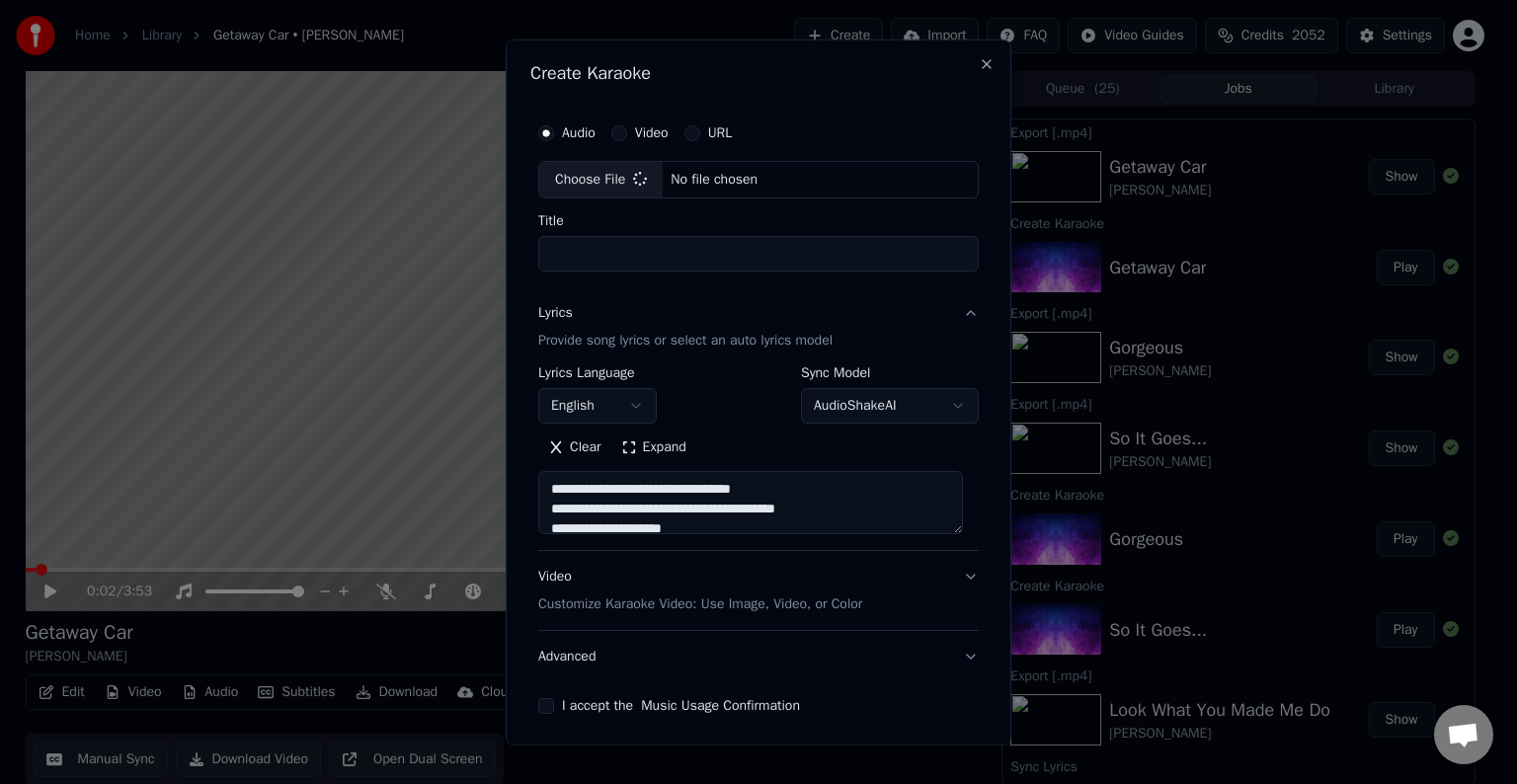 type on "**********" 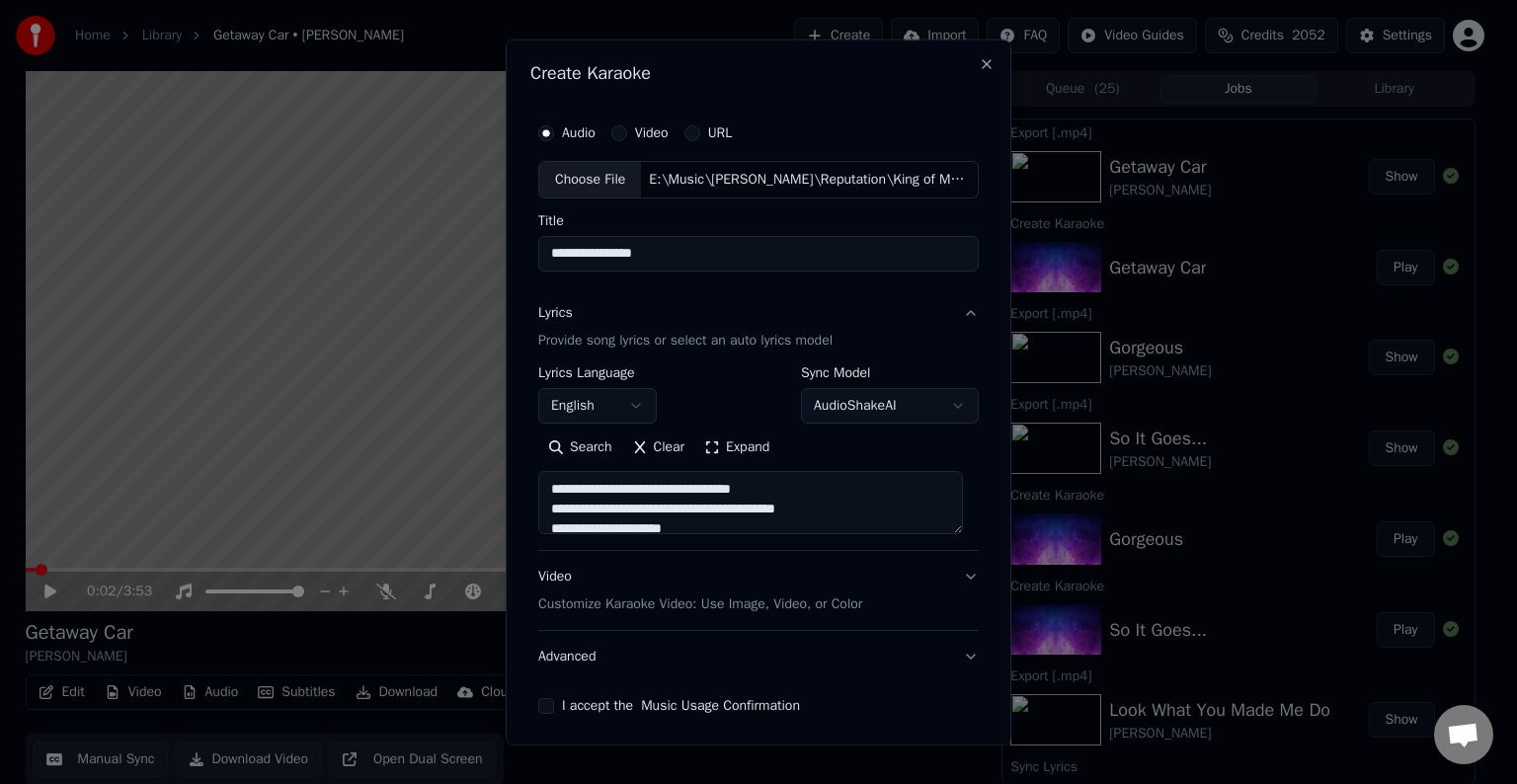 scroll, scrollTop: 43, scrollLeft: 0, axis: vertical 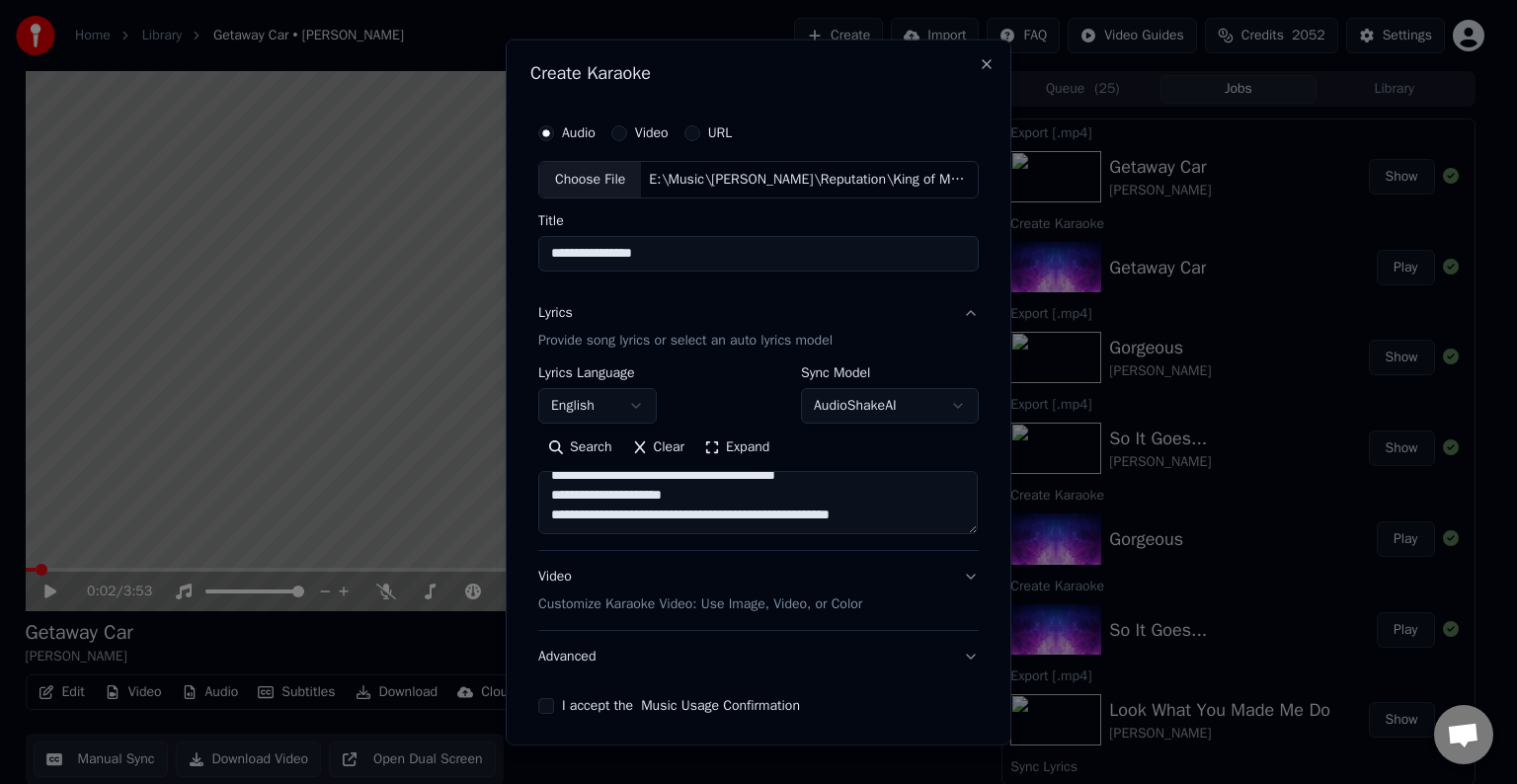 paste on "**********" 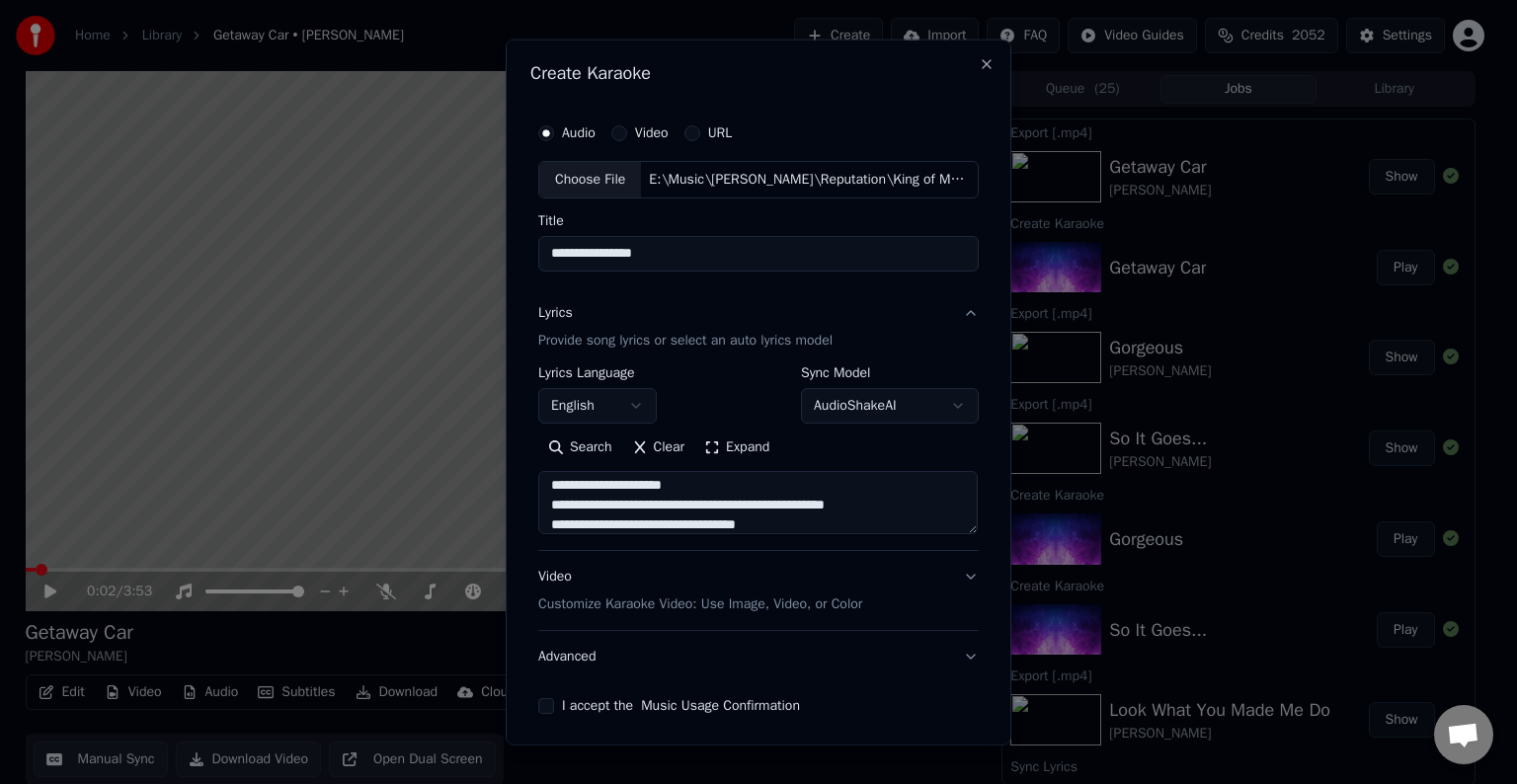 scroll, scrollTop: 162, scrollLeft: 0, axis: vertical 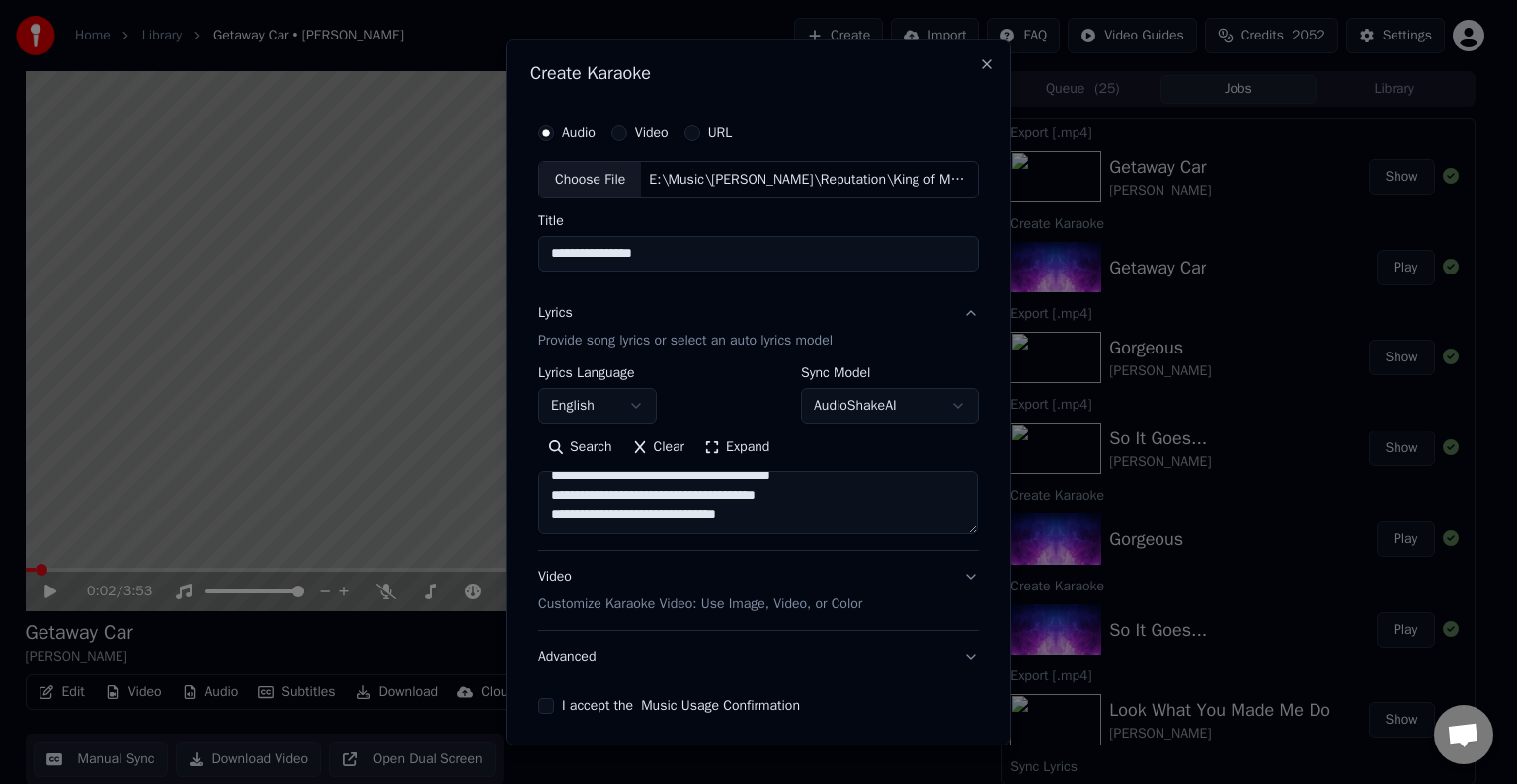 paste on "**********" 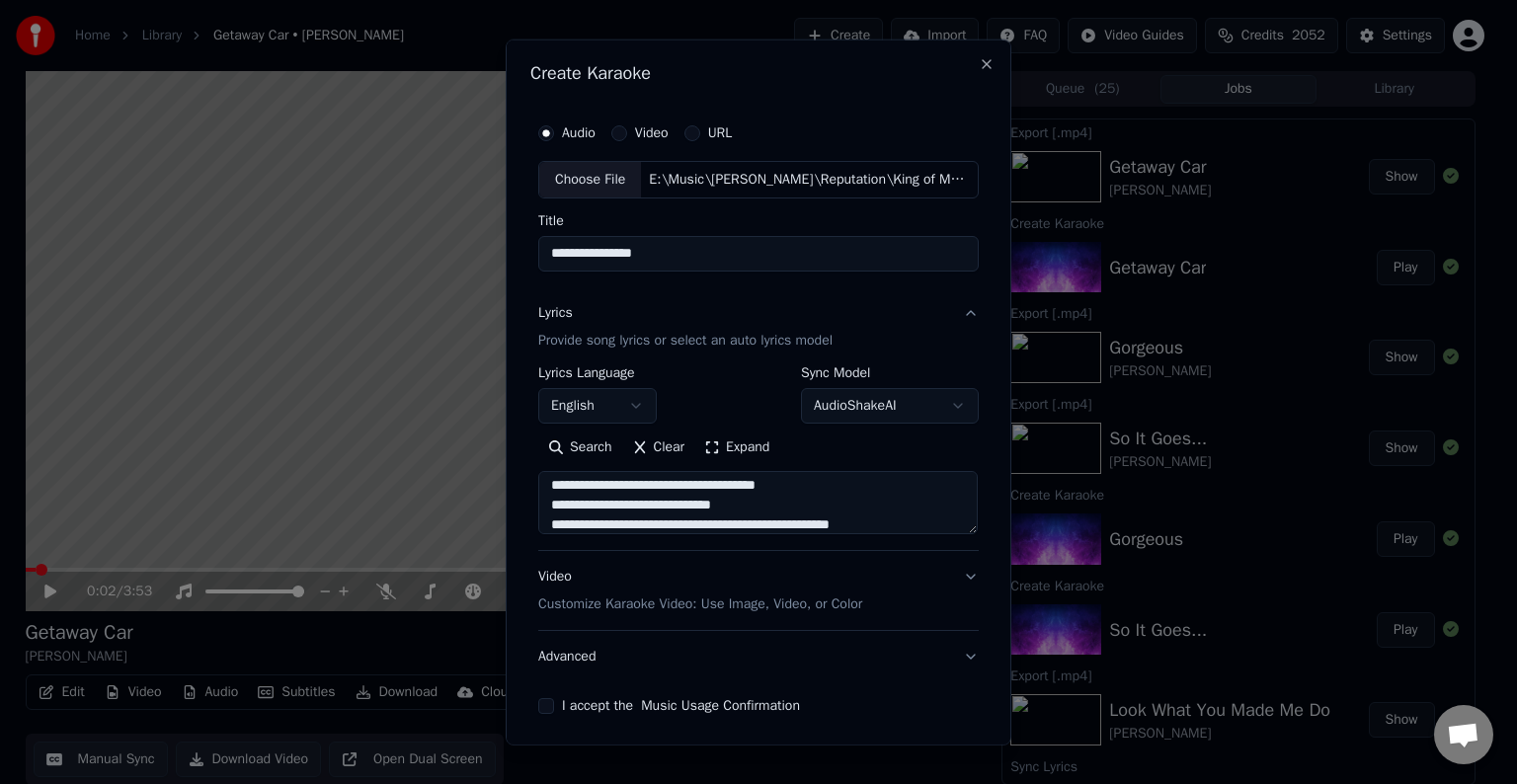 scroll, scrollTop: 241, scrollLeft: 0, axis: vertical 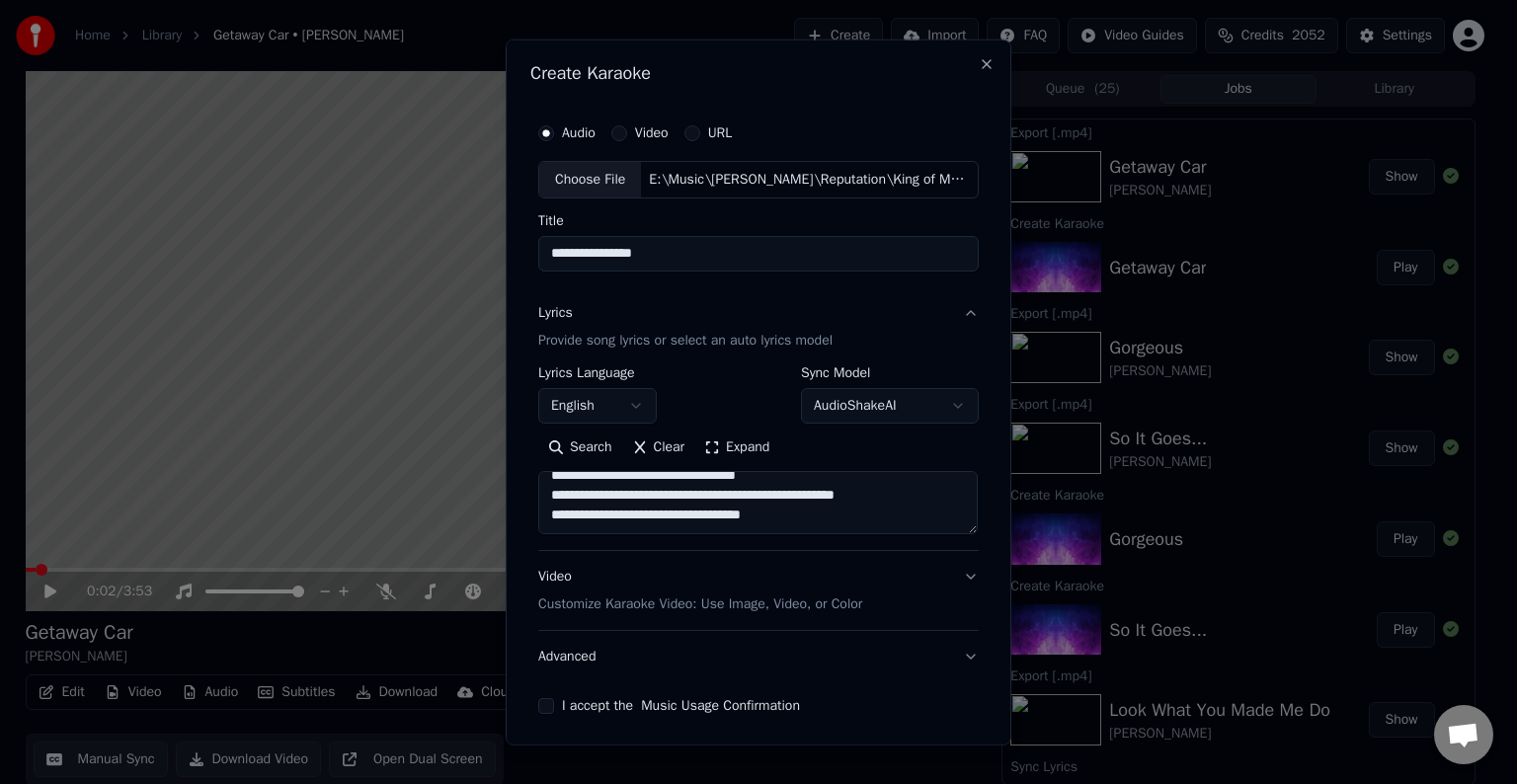 paste on "**********" 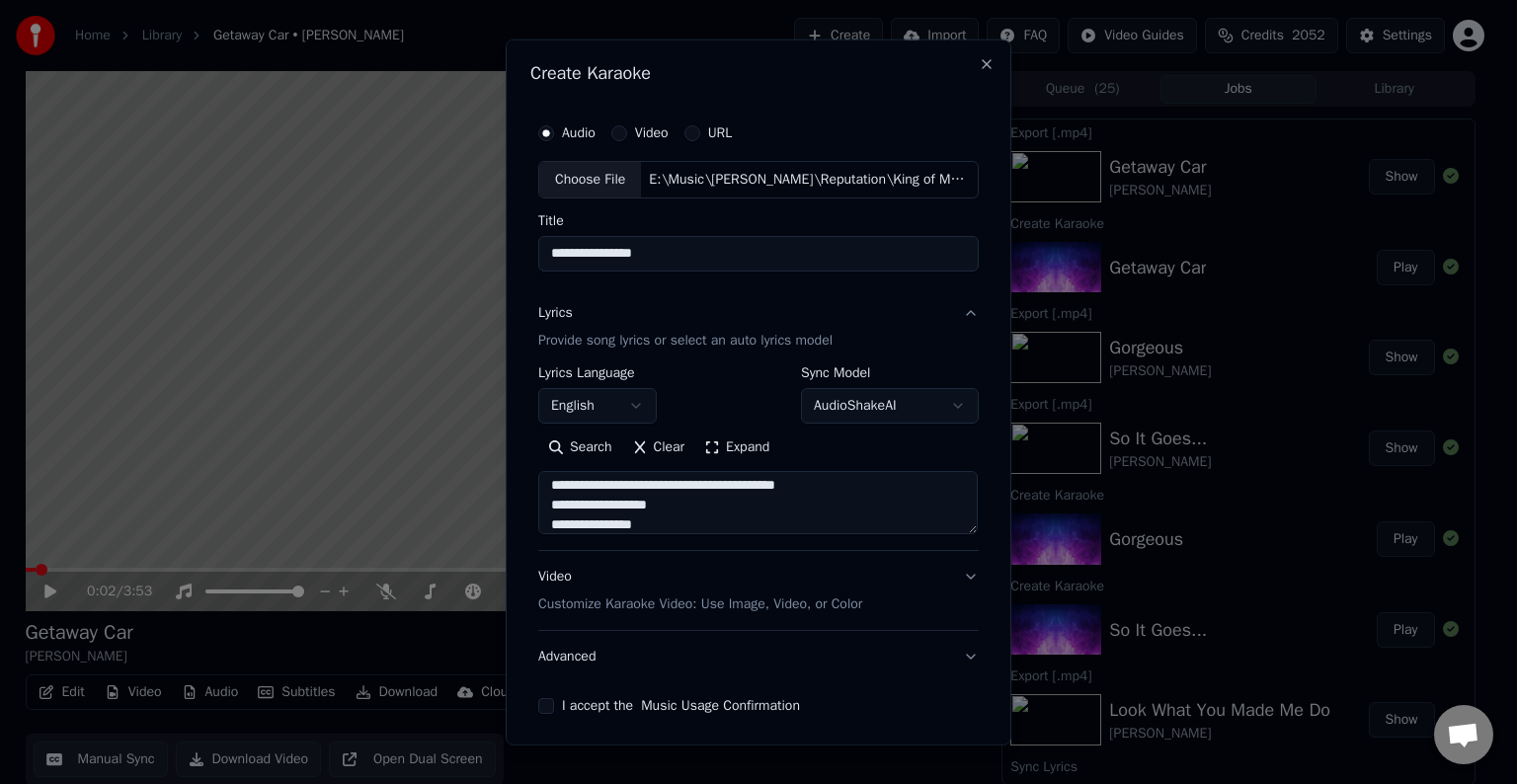 scroll, scrollTop: 379, scrollLeft: 0, axis: vertical 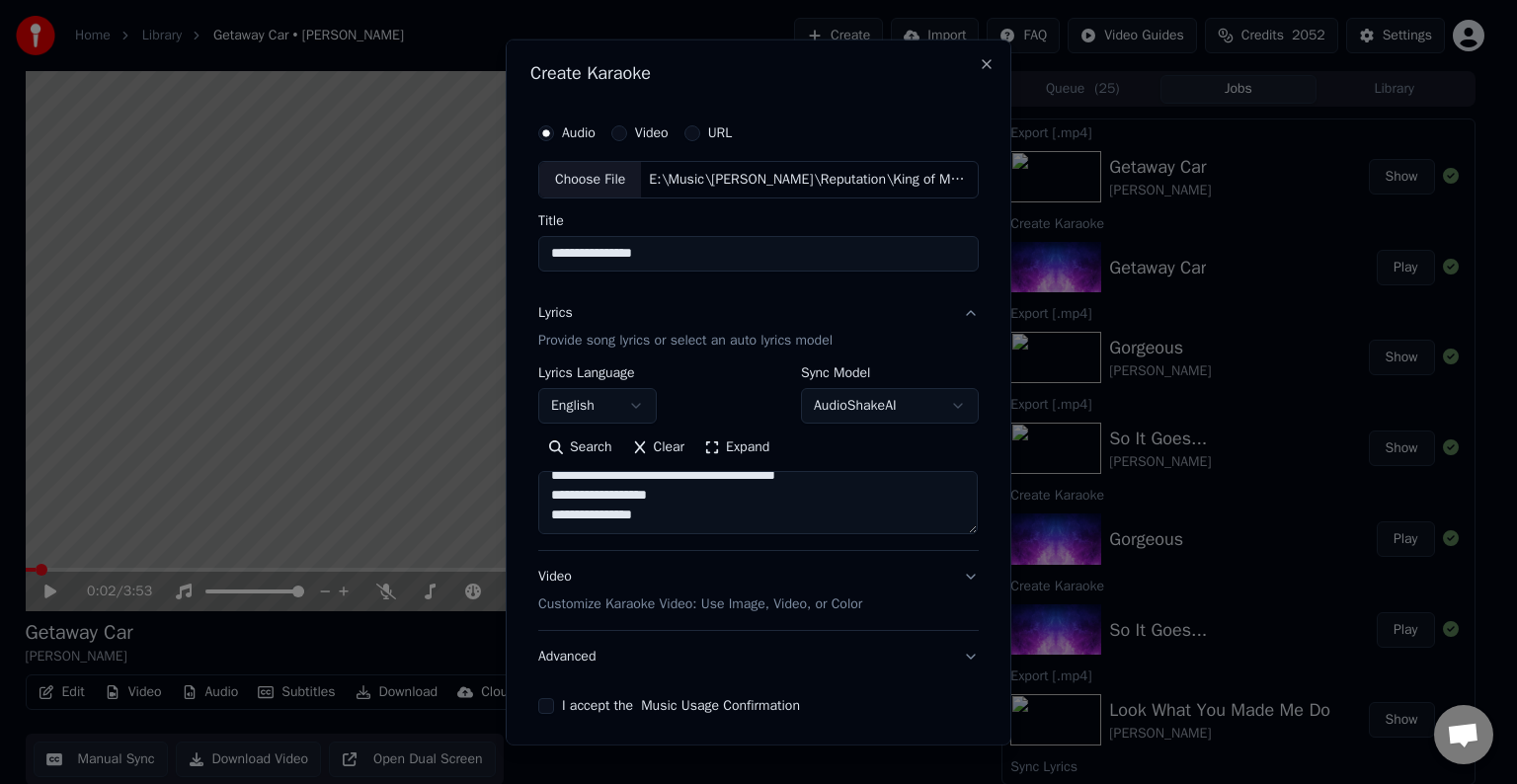 paste on "**********" 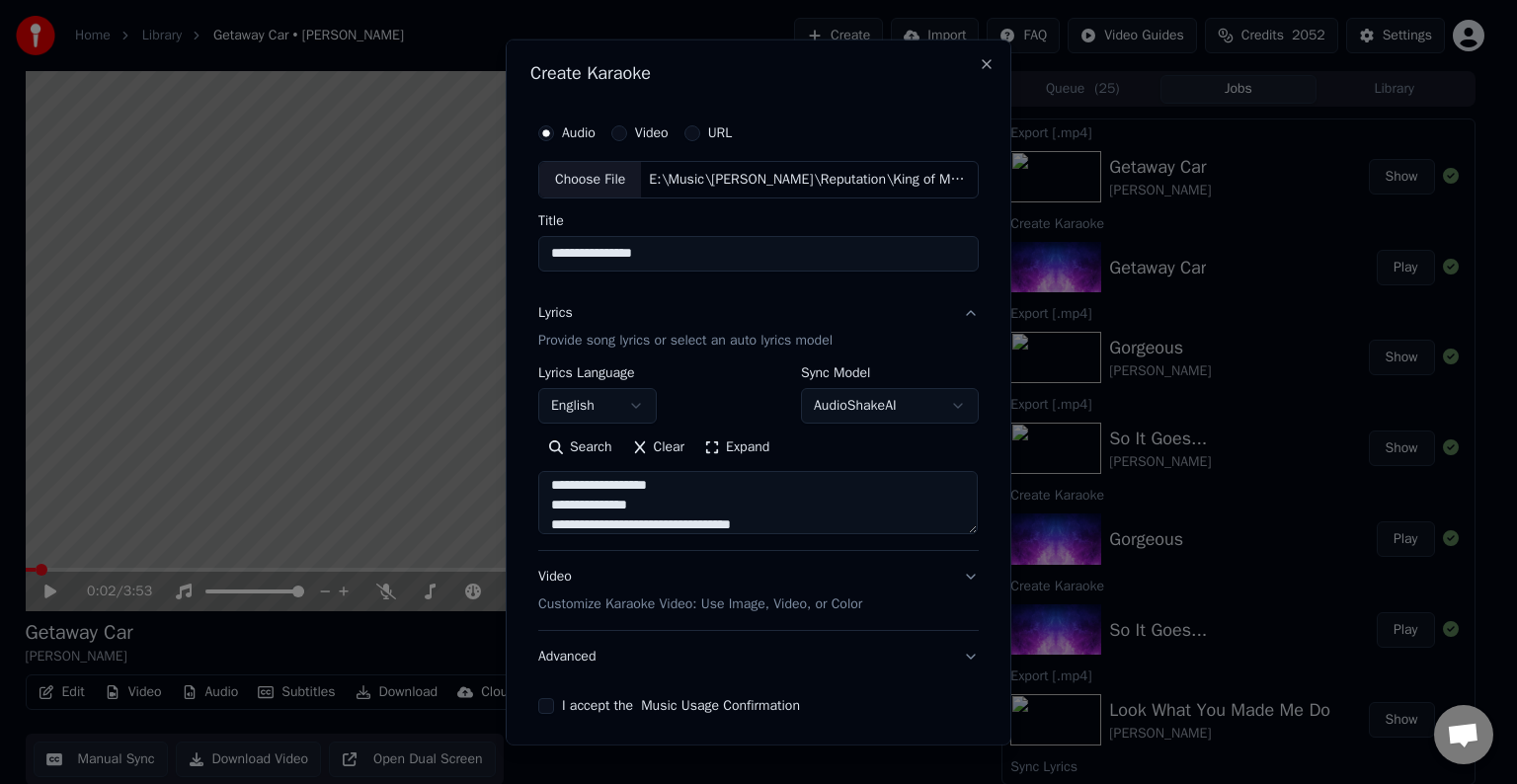 scroll, scrollTop: 458, scrollLeft: 0, axis: vertical 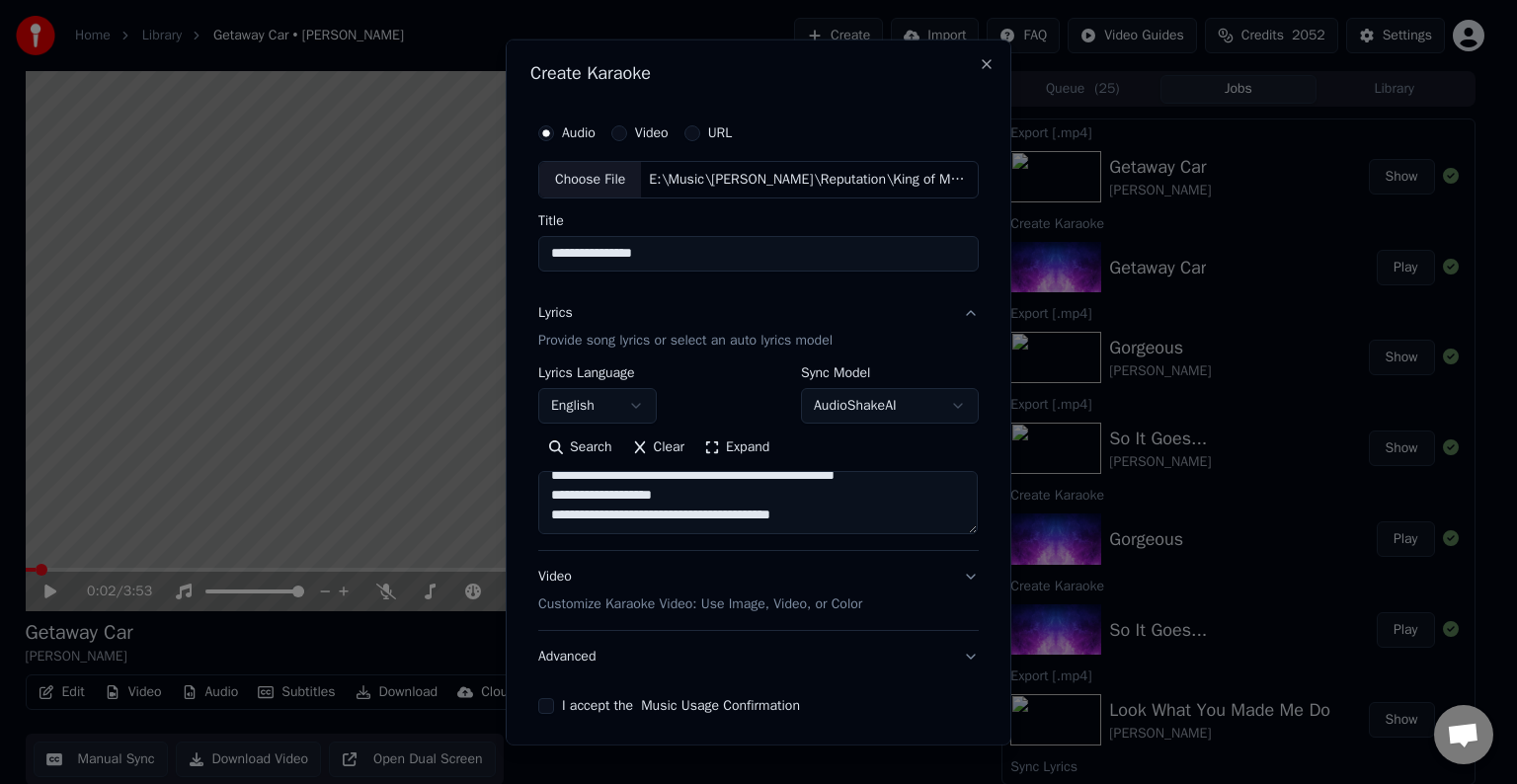 paste on "**********" 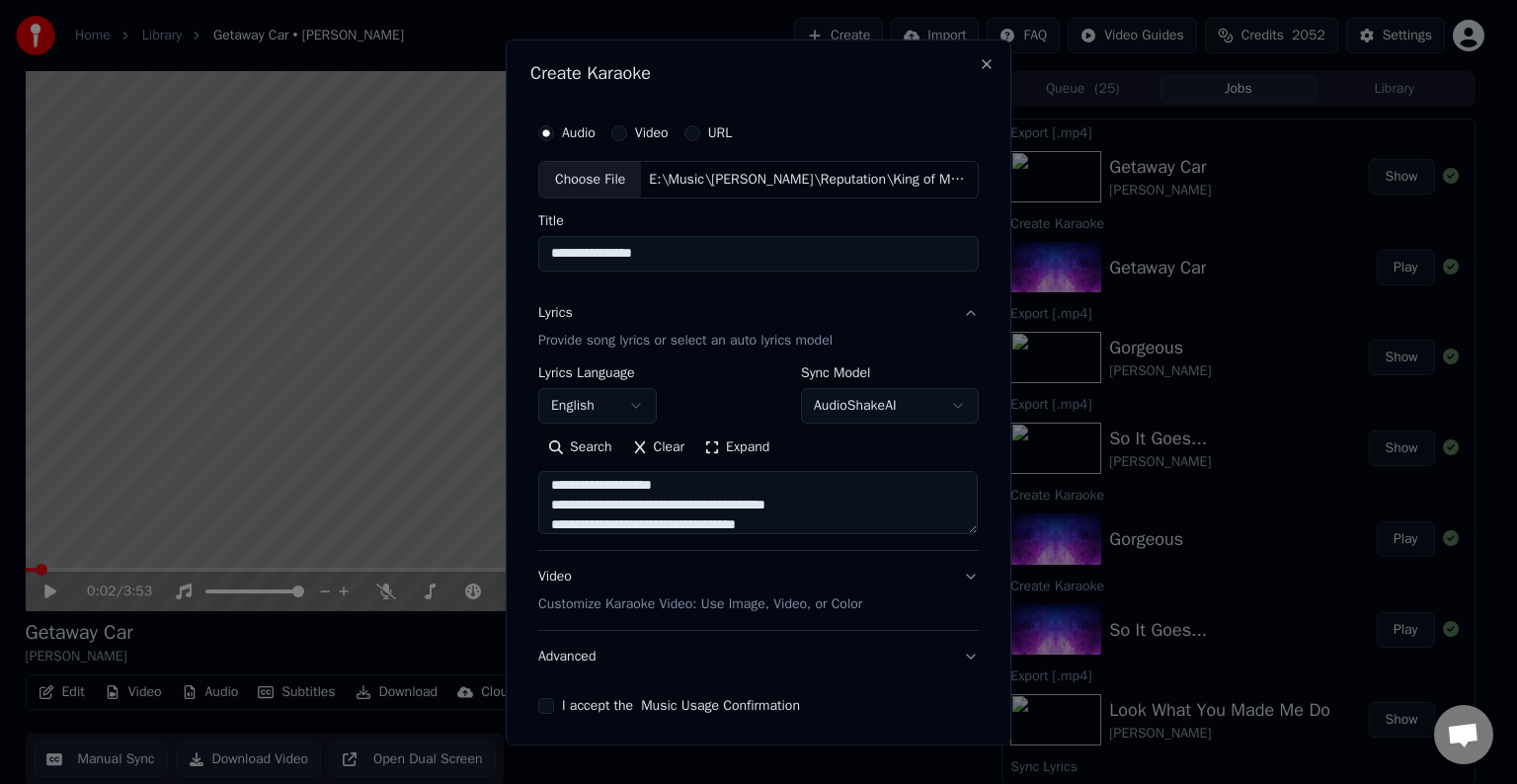 scroll, scrollTop: 577, scrollLeft: 0, axis: vertical 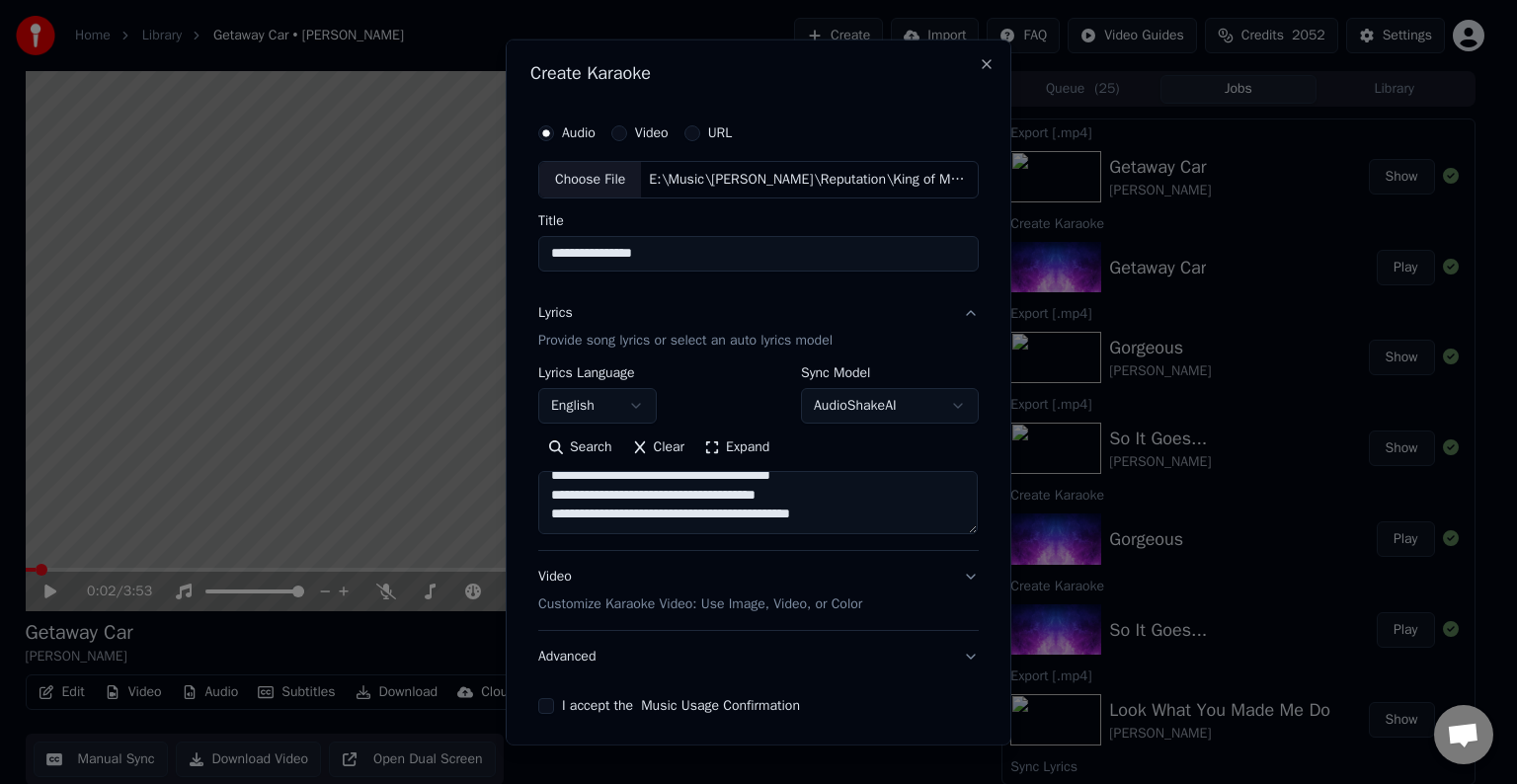 click at bounding box center (758, 503) 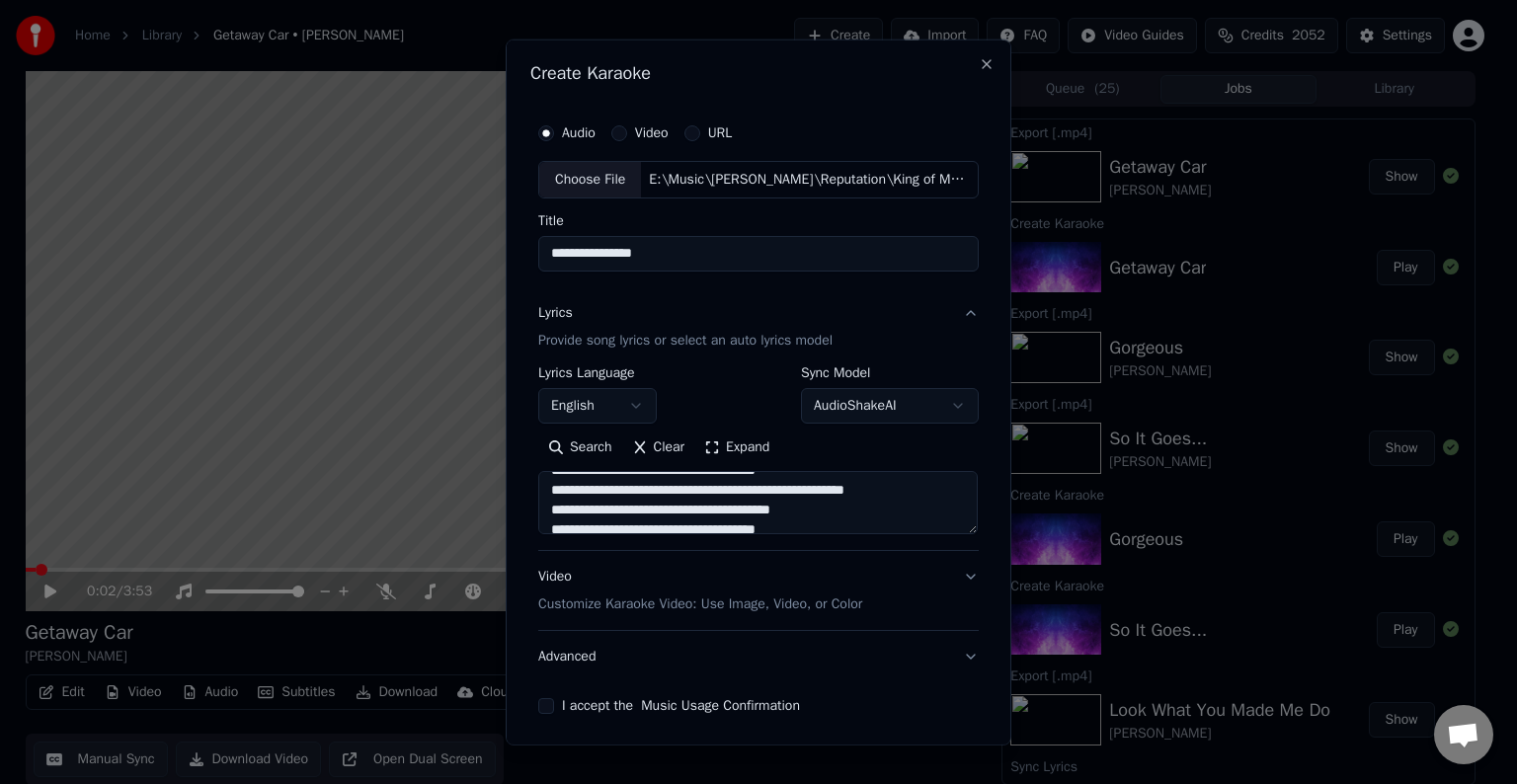 scroll, scrollTop: 533, scrollLeft: 0, axis: vertical 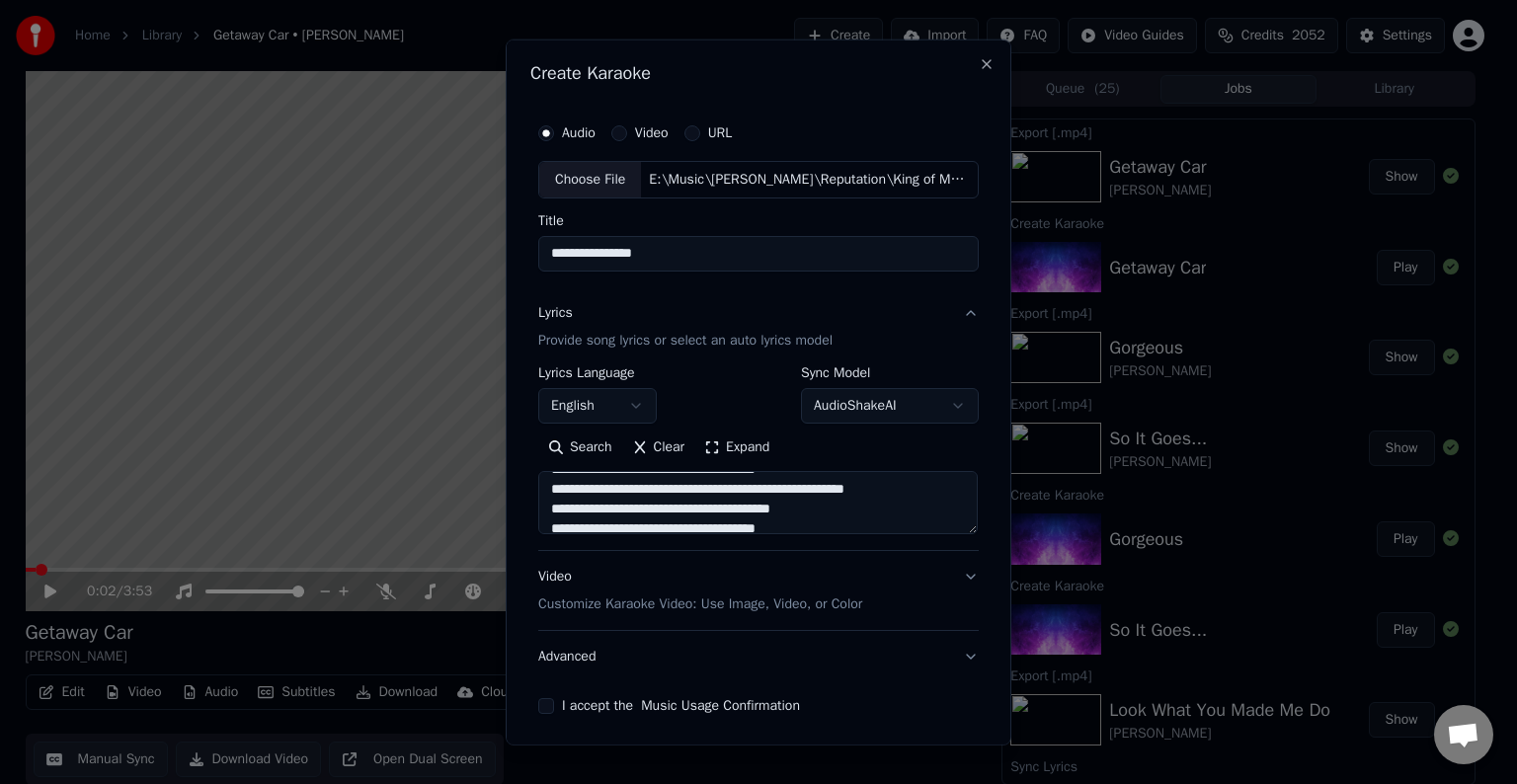 drag, startPoint x: 797, startPoint y: 490, endPoint x: 933, endPoint y: 496, distance: 136.13229 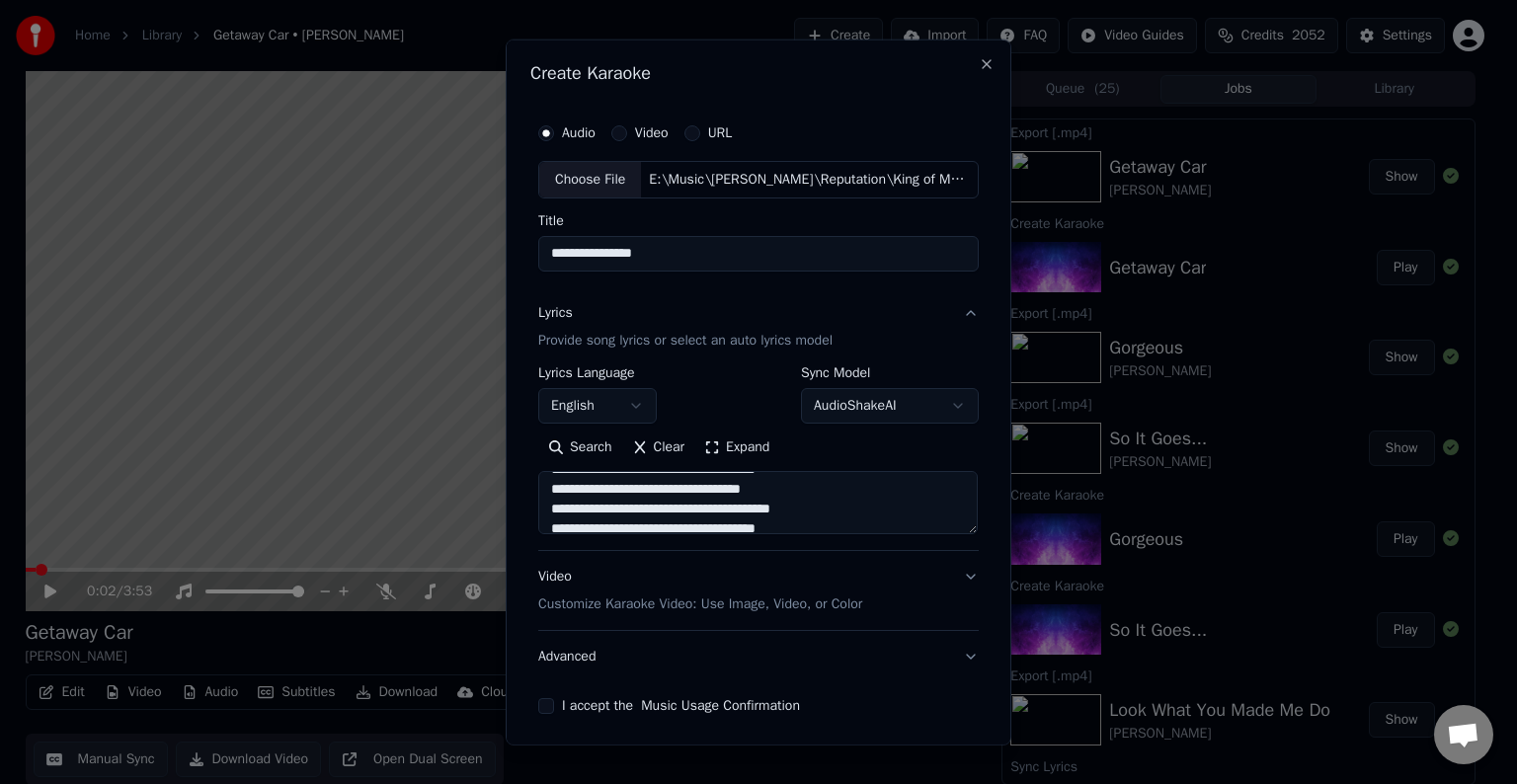 scroll, scrollTop: 586, scrollLeft: 0, axis: vertical 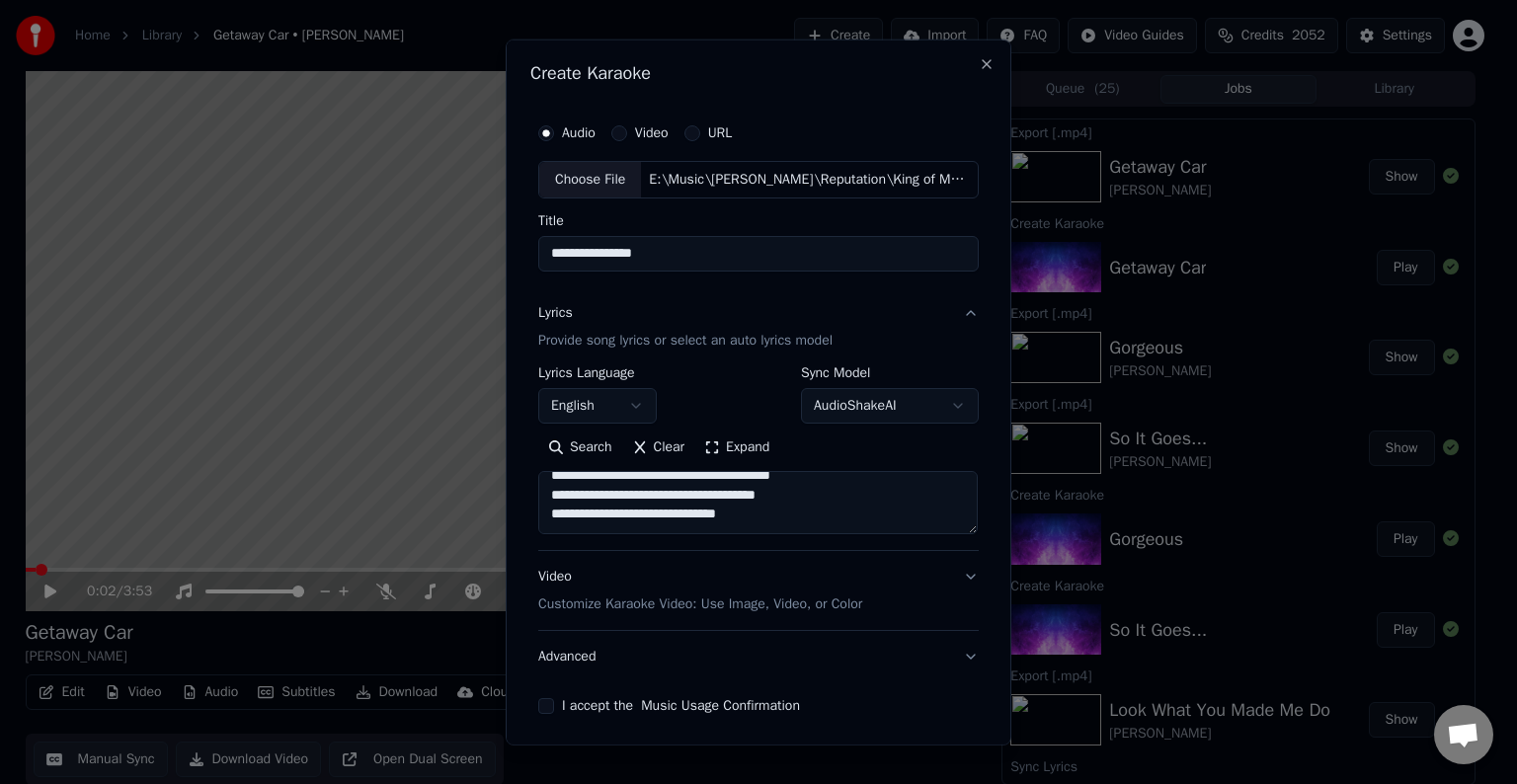 click at bounding box center [758, 503] 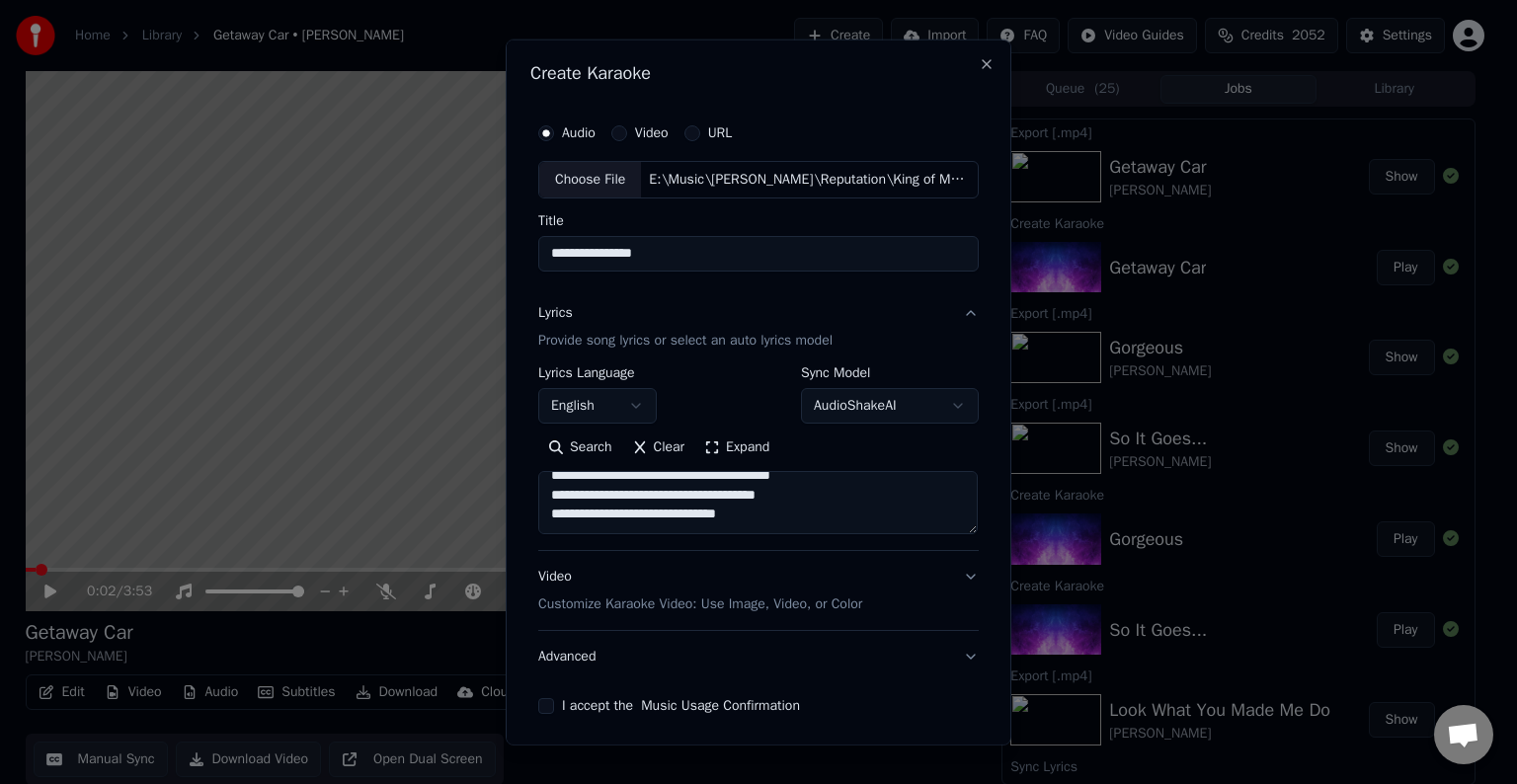 paste on "**********" 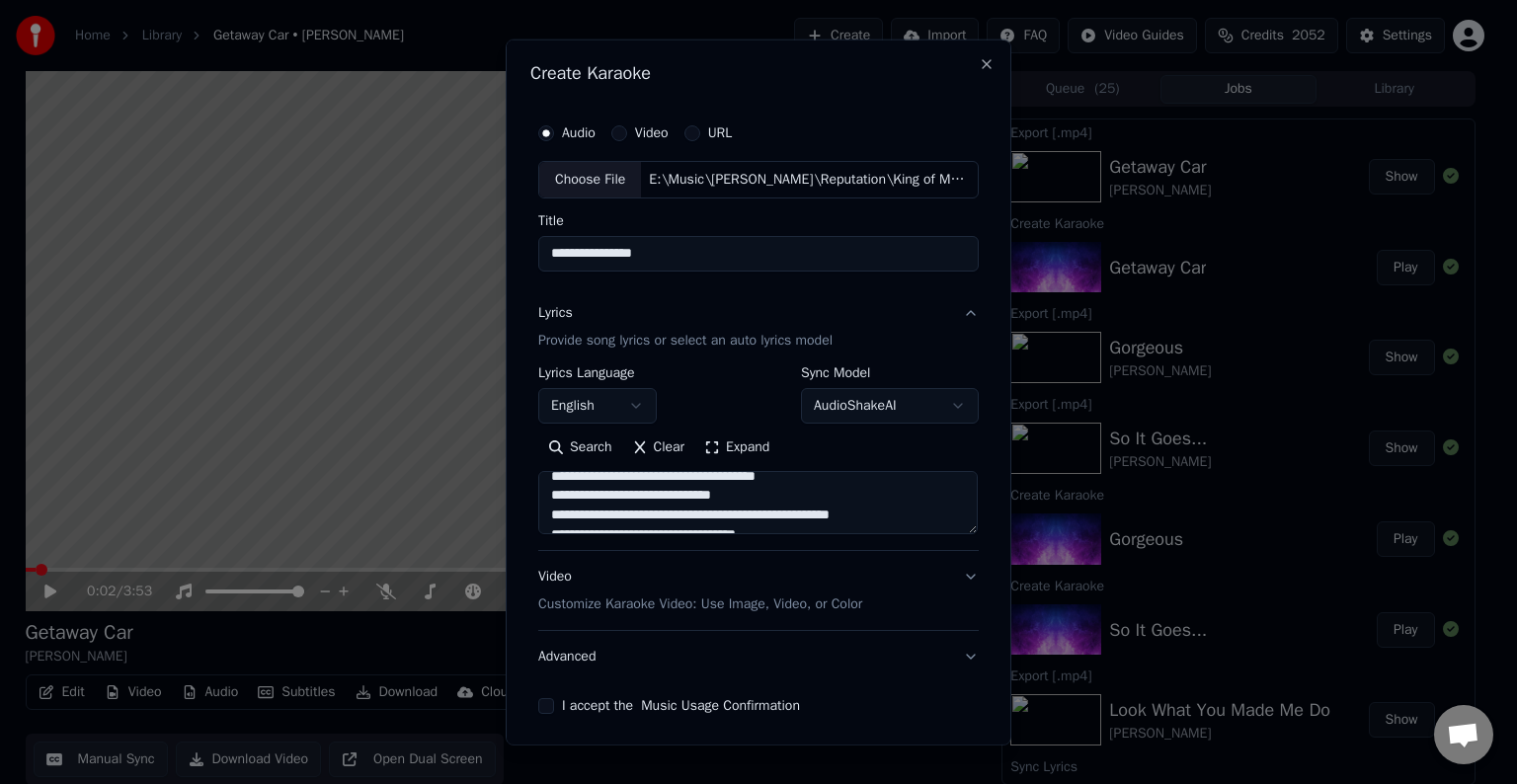 scroll, scrollTop: 656, scrollLeft: 0, axis: vertical 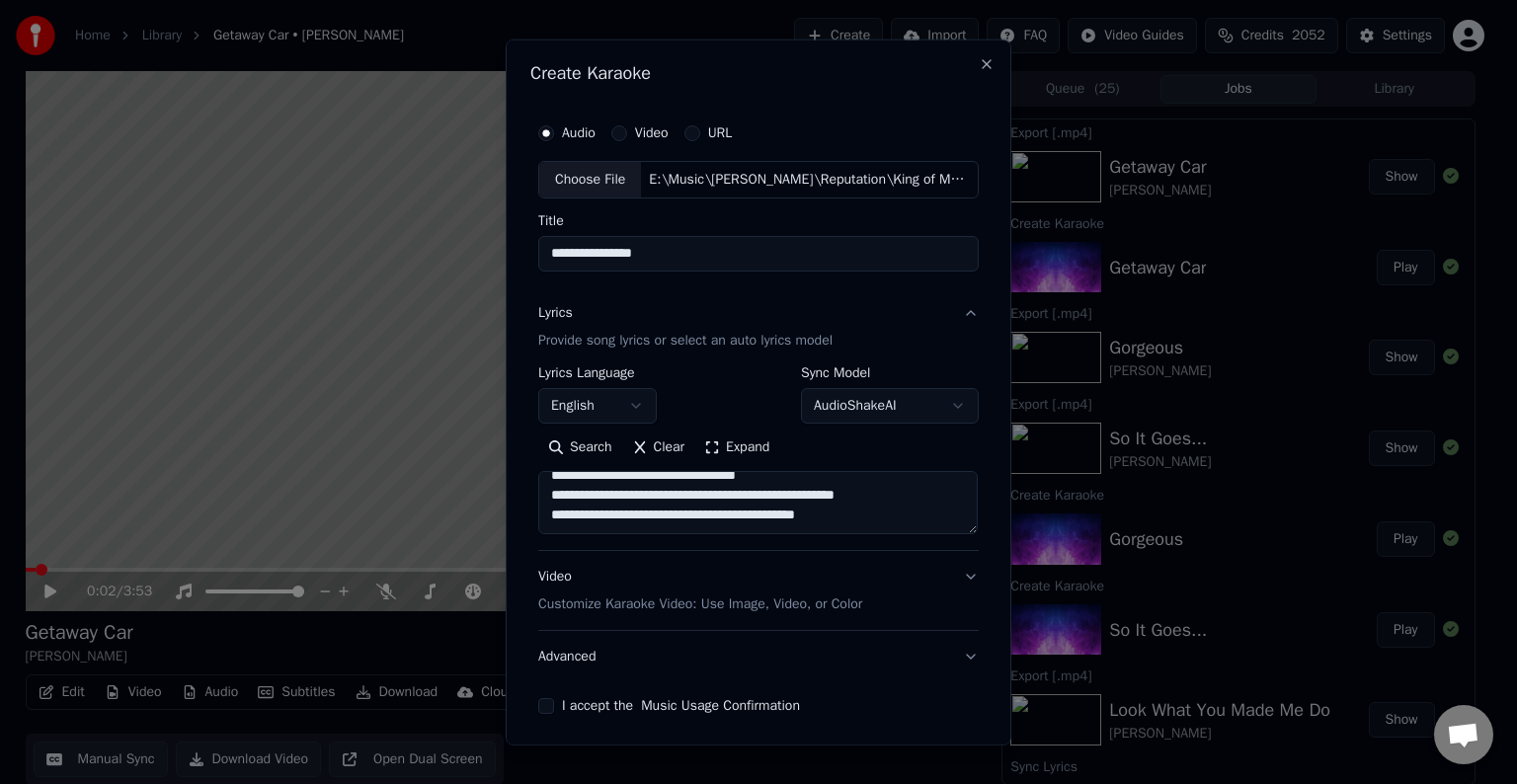 drag, startPoint x: 711, startPoint y: 501, endPoint x: 648, endPoint y: 508, distance: 63.387696 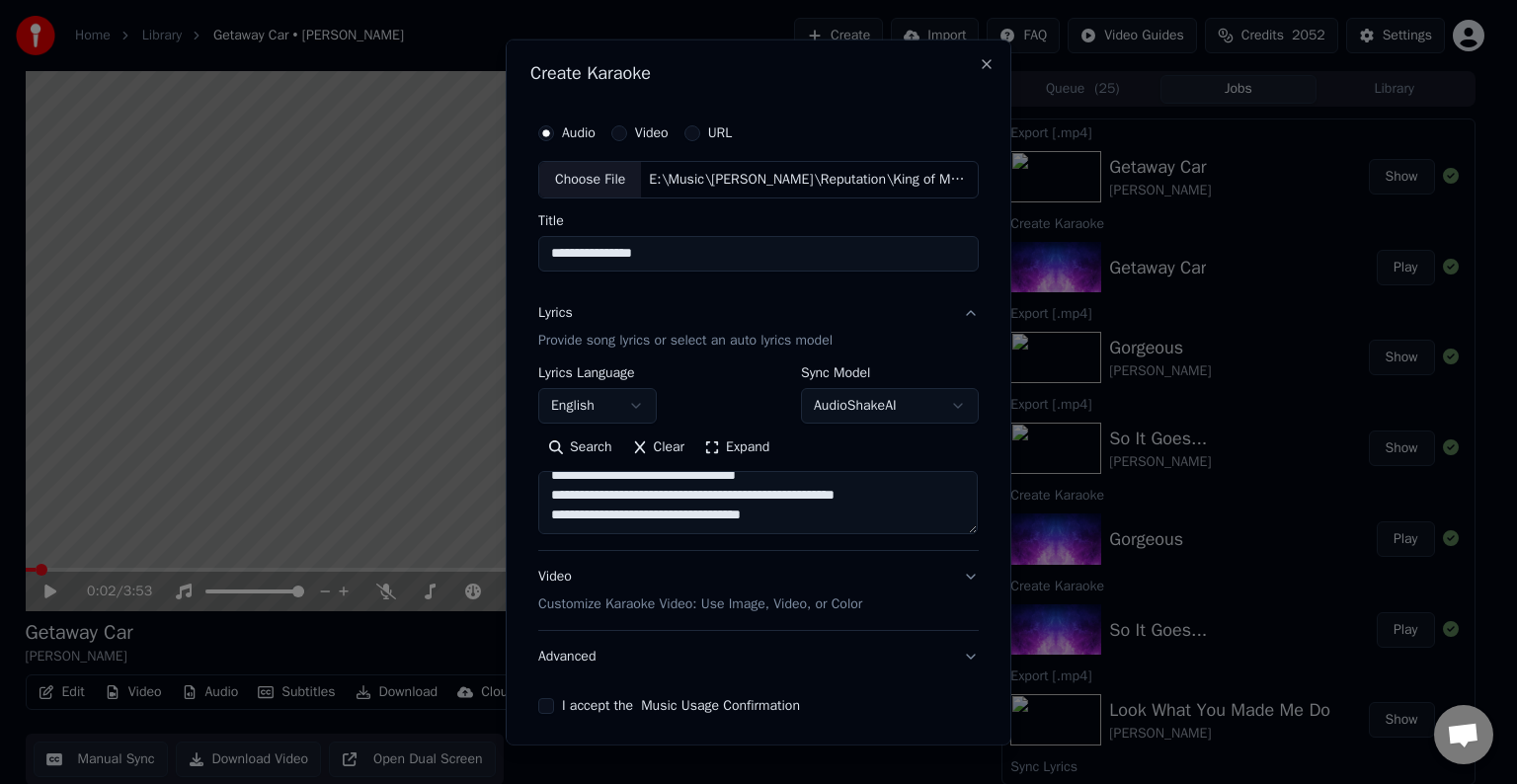 paste on "**********" 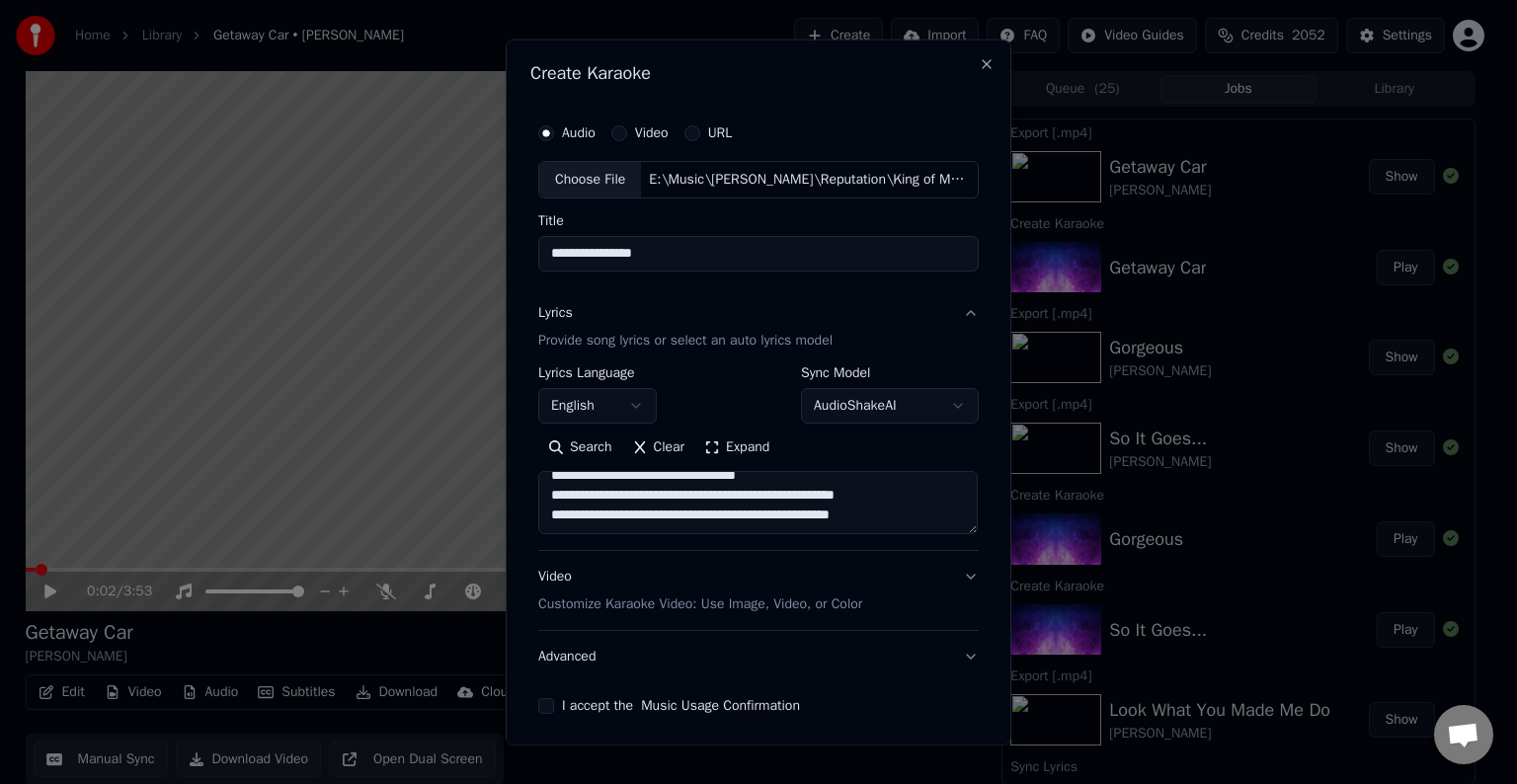 scroll, scrollTop: 664, scrollLeft: 0, axis: vertical 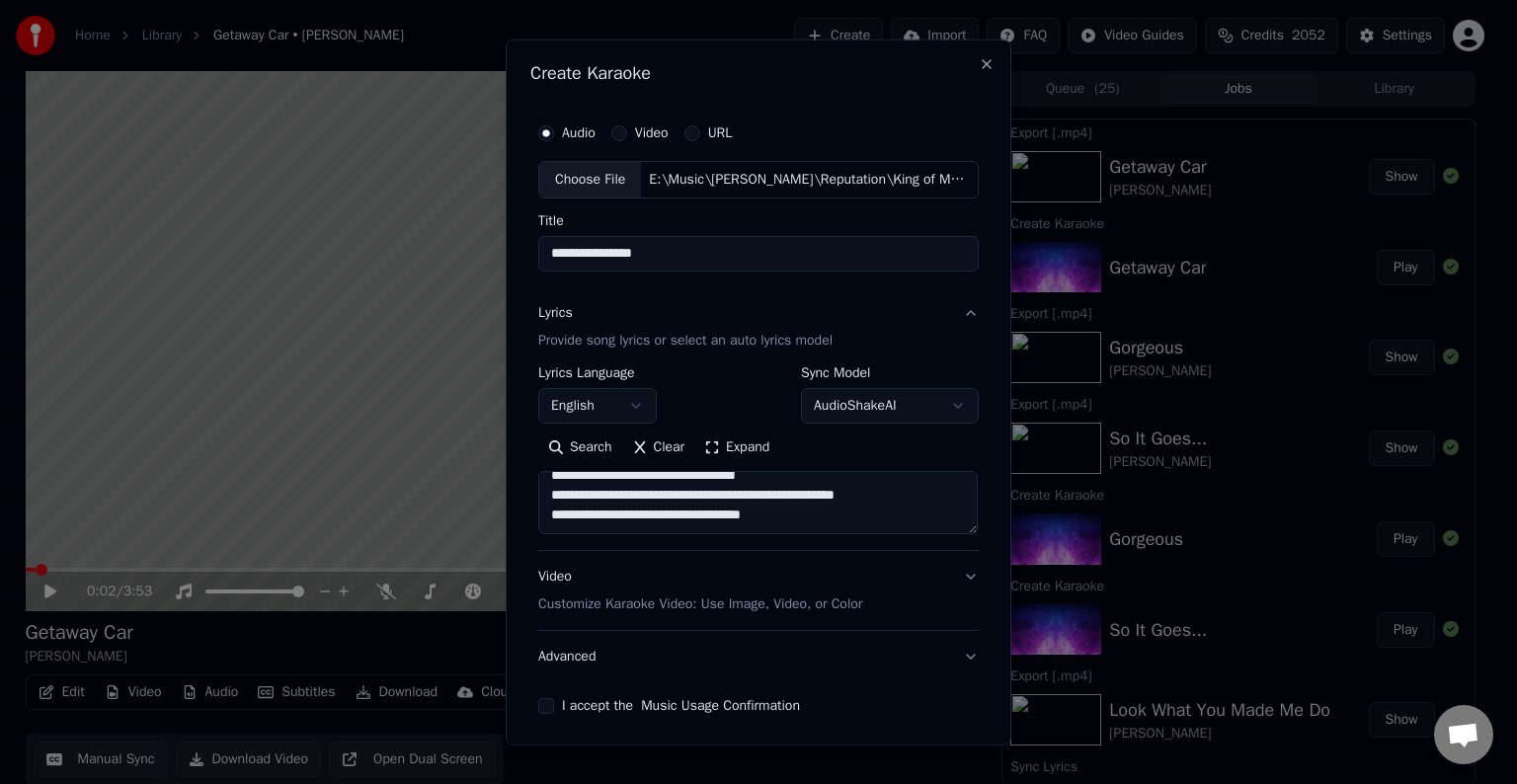 paste on "**********" 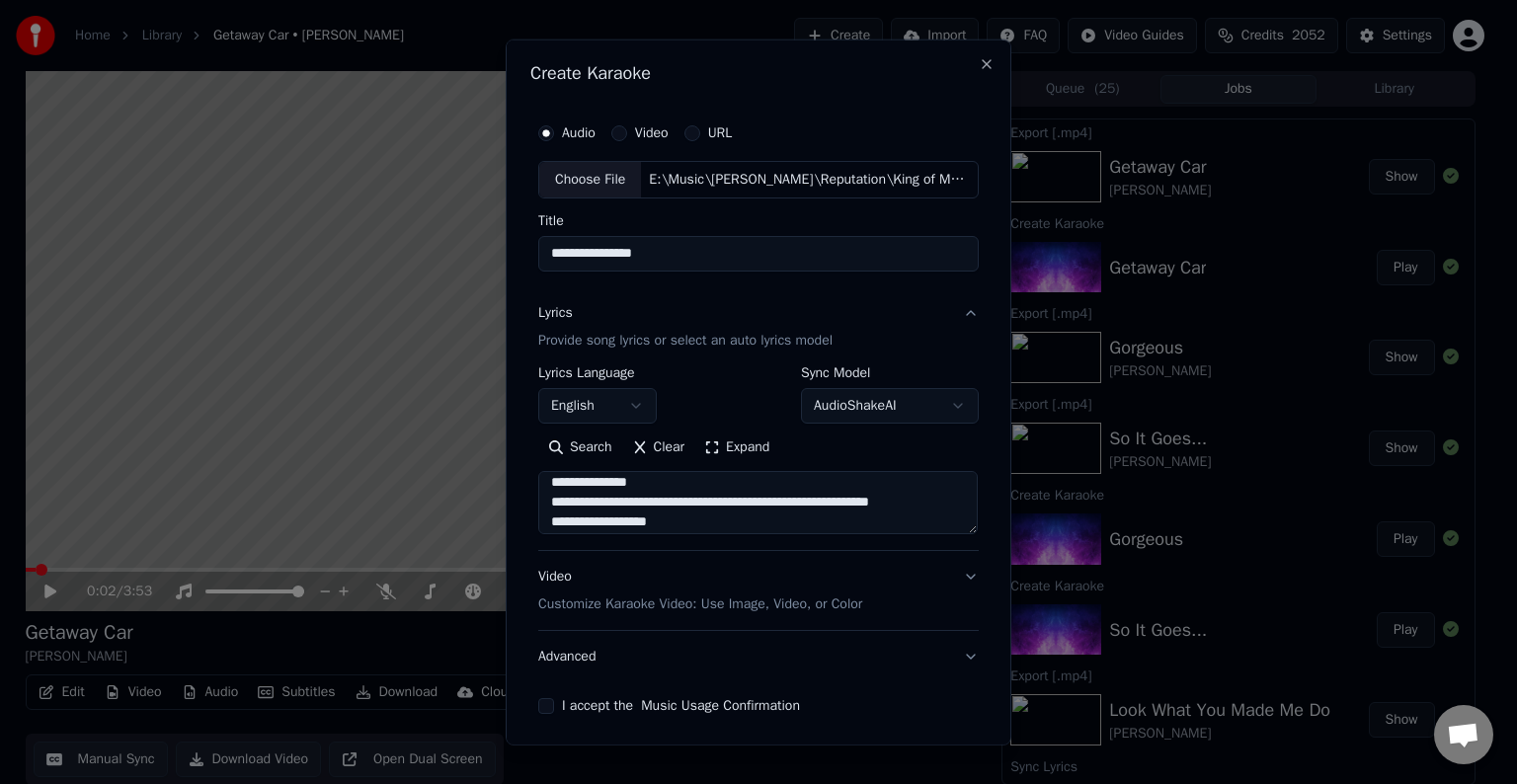 scroll, scrollTop: 753, scrollLeft: 0, axis: vertical 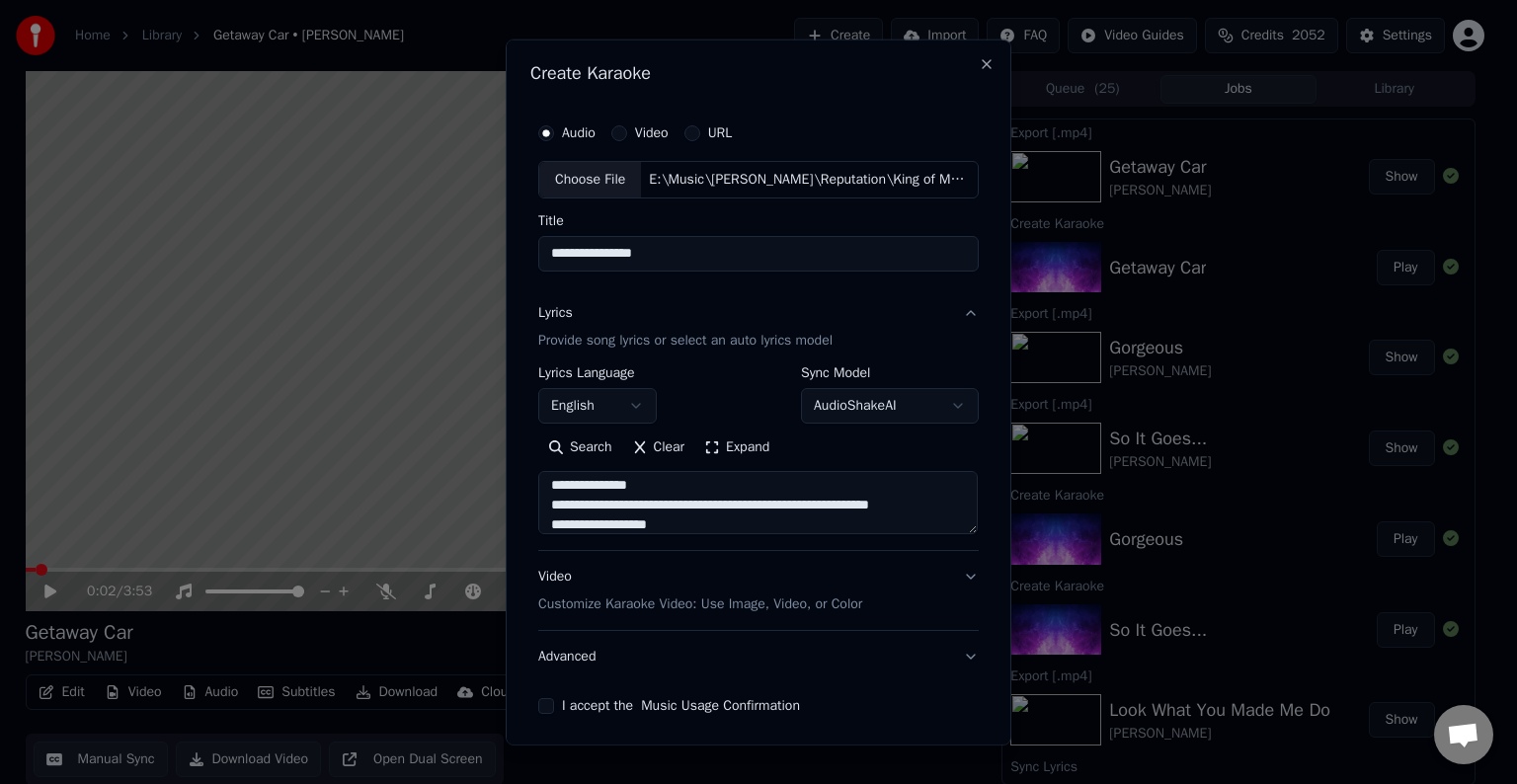 drag, startPoint x: 922, startPoint y: 509, endPoint x: 858, endPoint y: 514, distance: 64.19502 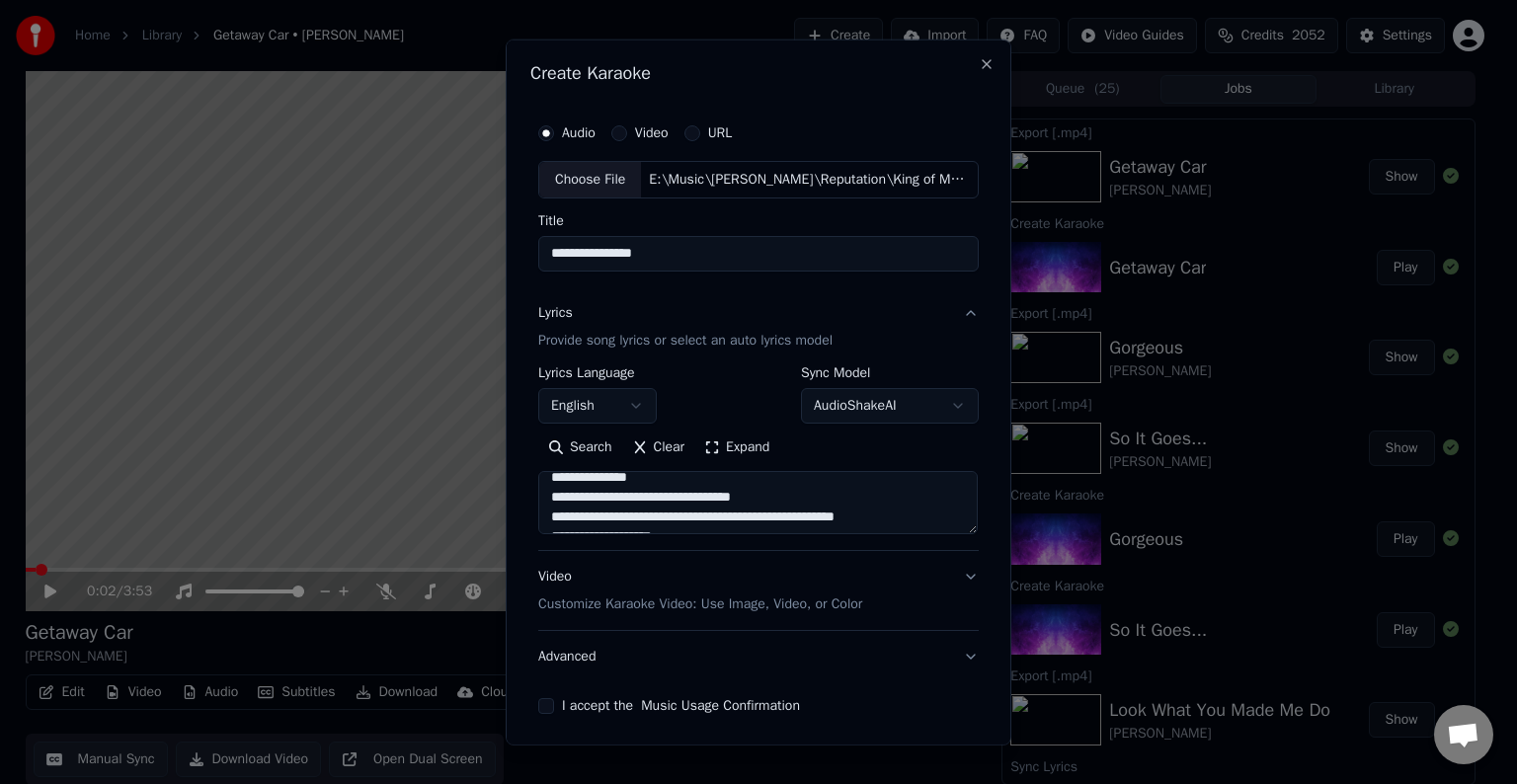 scroll, scrollTop: 762, scrollLeft: 0, axis: vertical 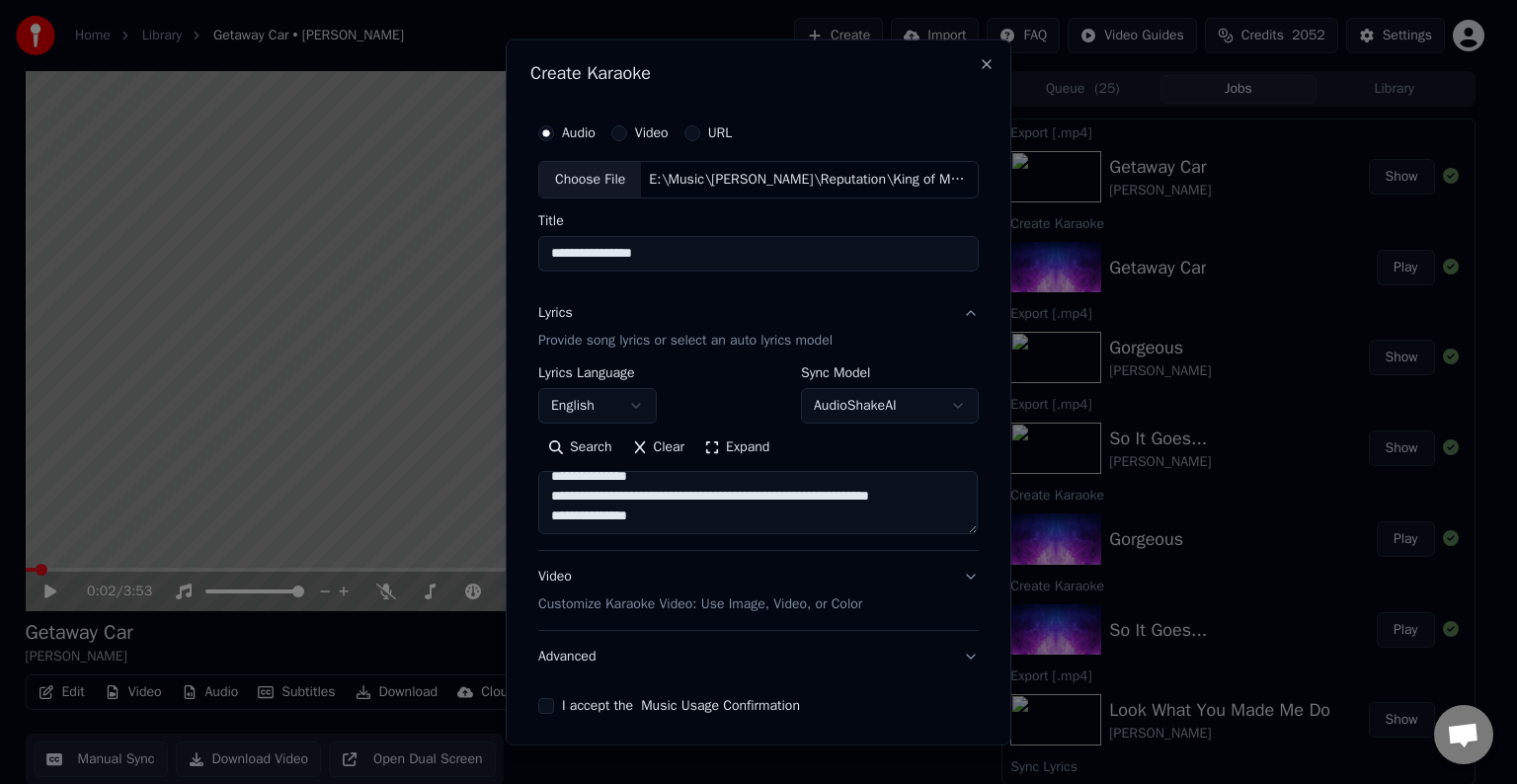 drag, startPoint x: 849, startPoint y: 524, endPoint x: 537, endPoint y: 588, distance: 318.4965 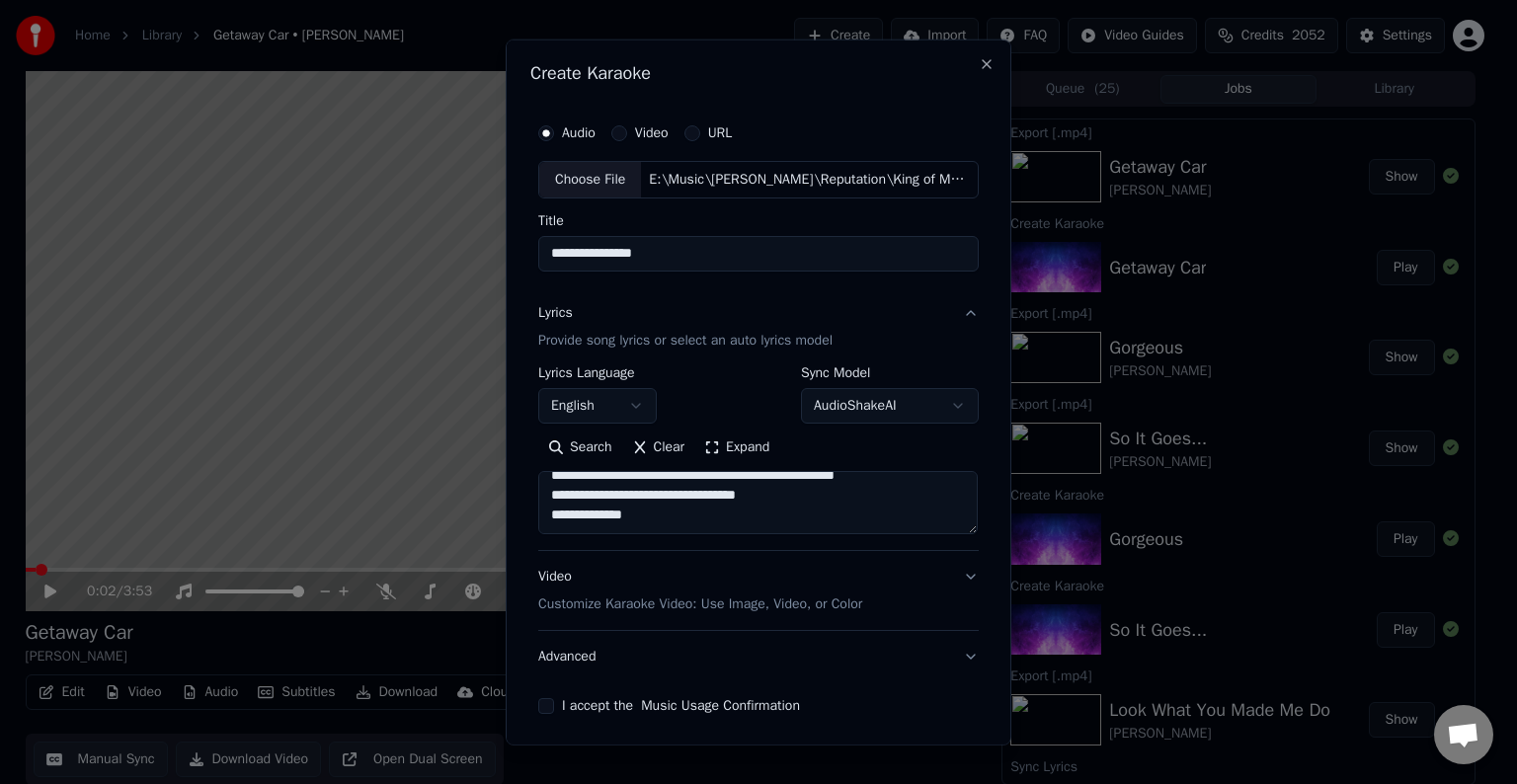 scroll, scrollTop: 664, scrollLeft: 0, axis: vertical 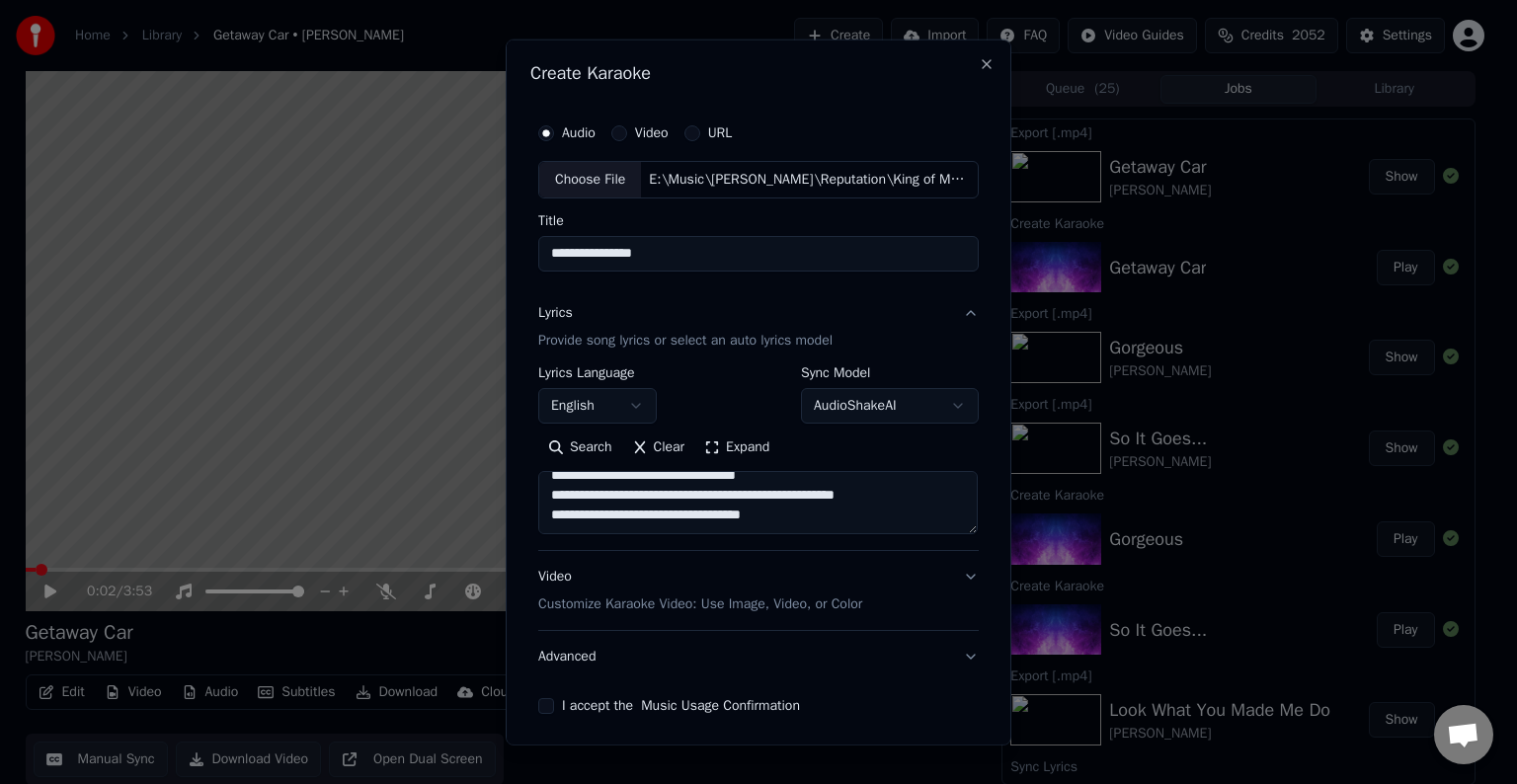 paste on "**********" 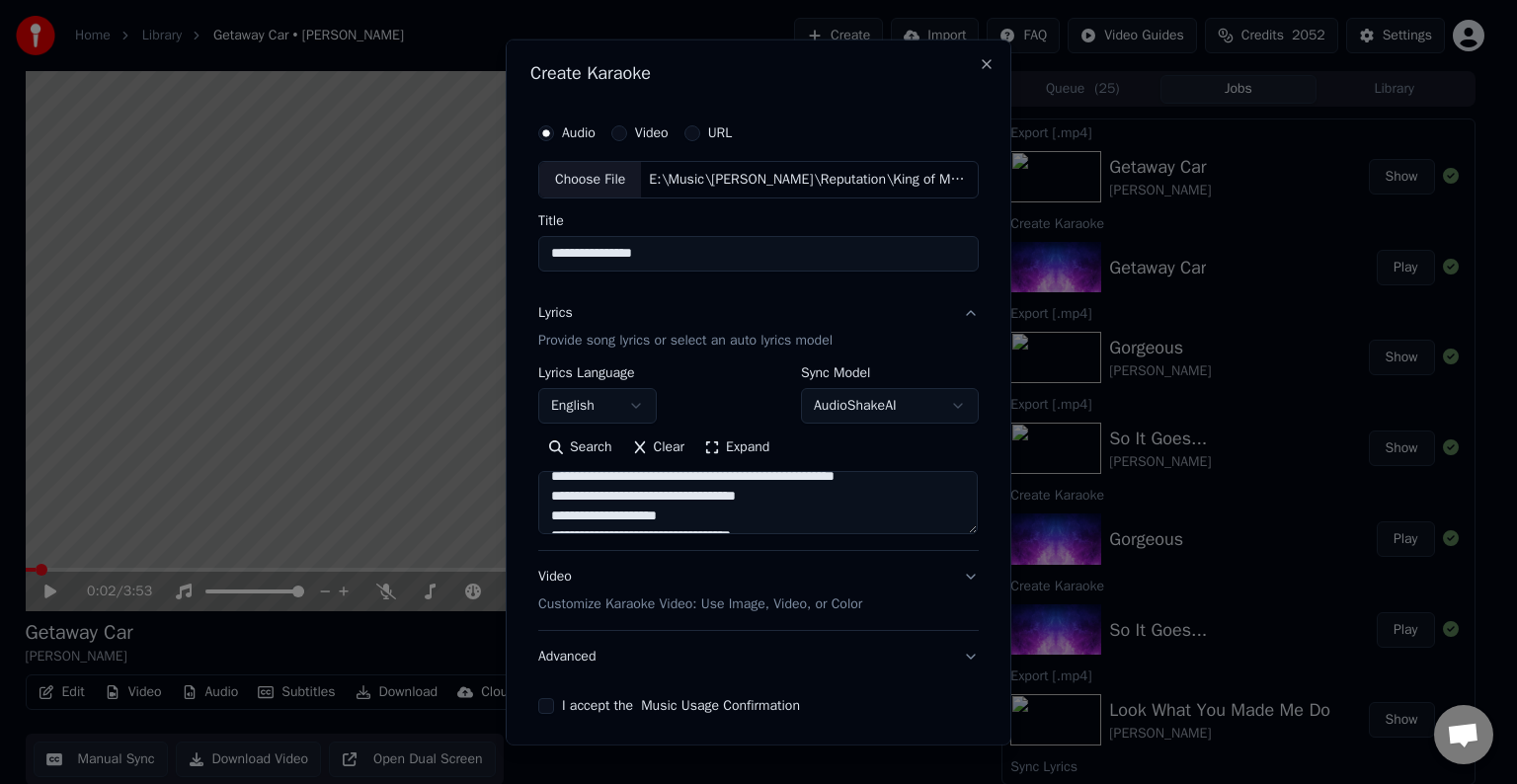scroll, scrollTop: 774, scrollLeft: 0, axis: vertical 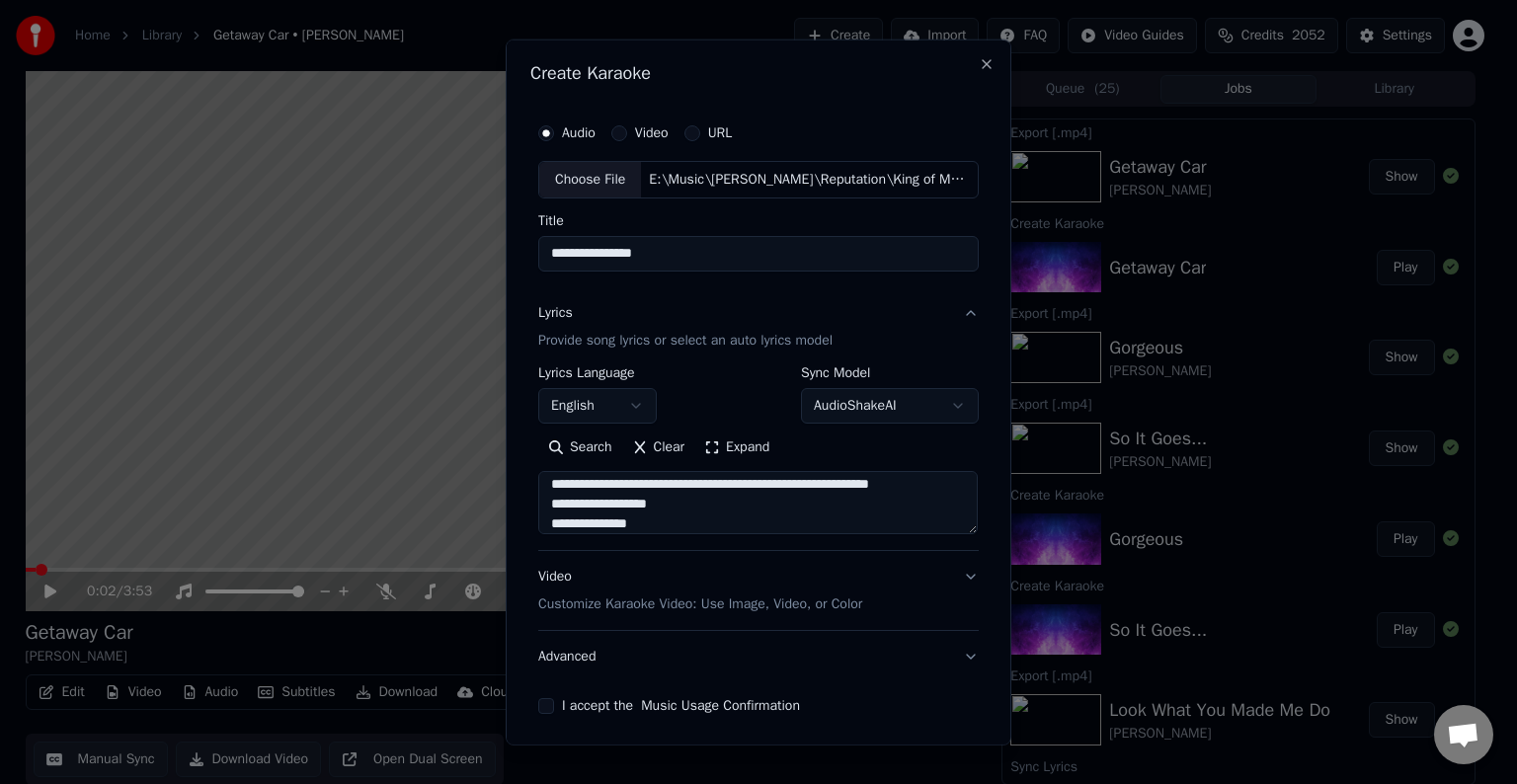 click at bounding box center (758, 503) 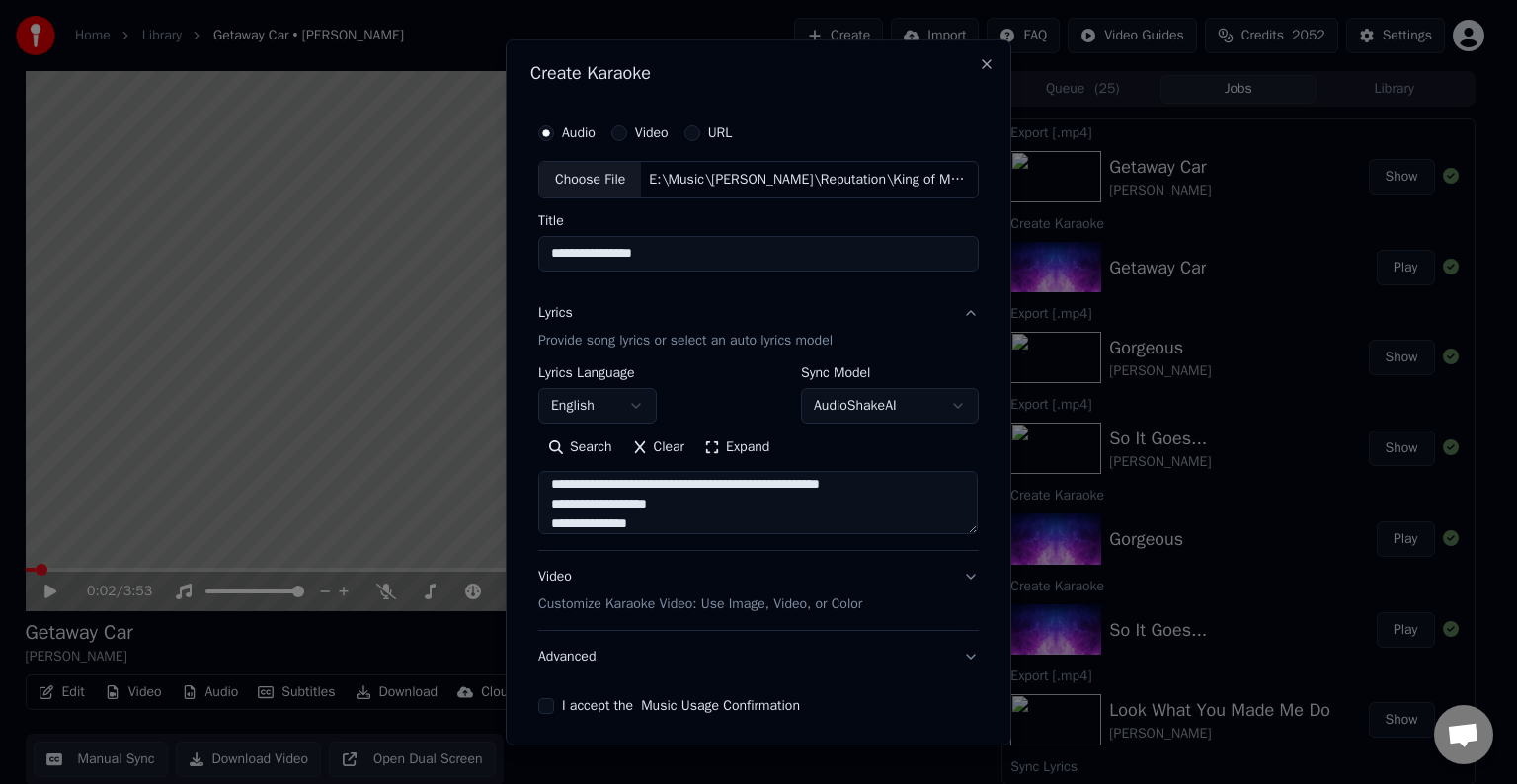 click at bounding box center [758, 503] 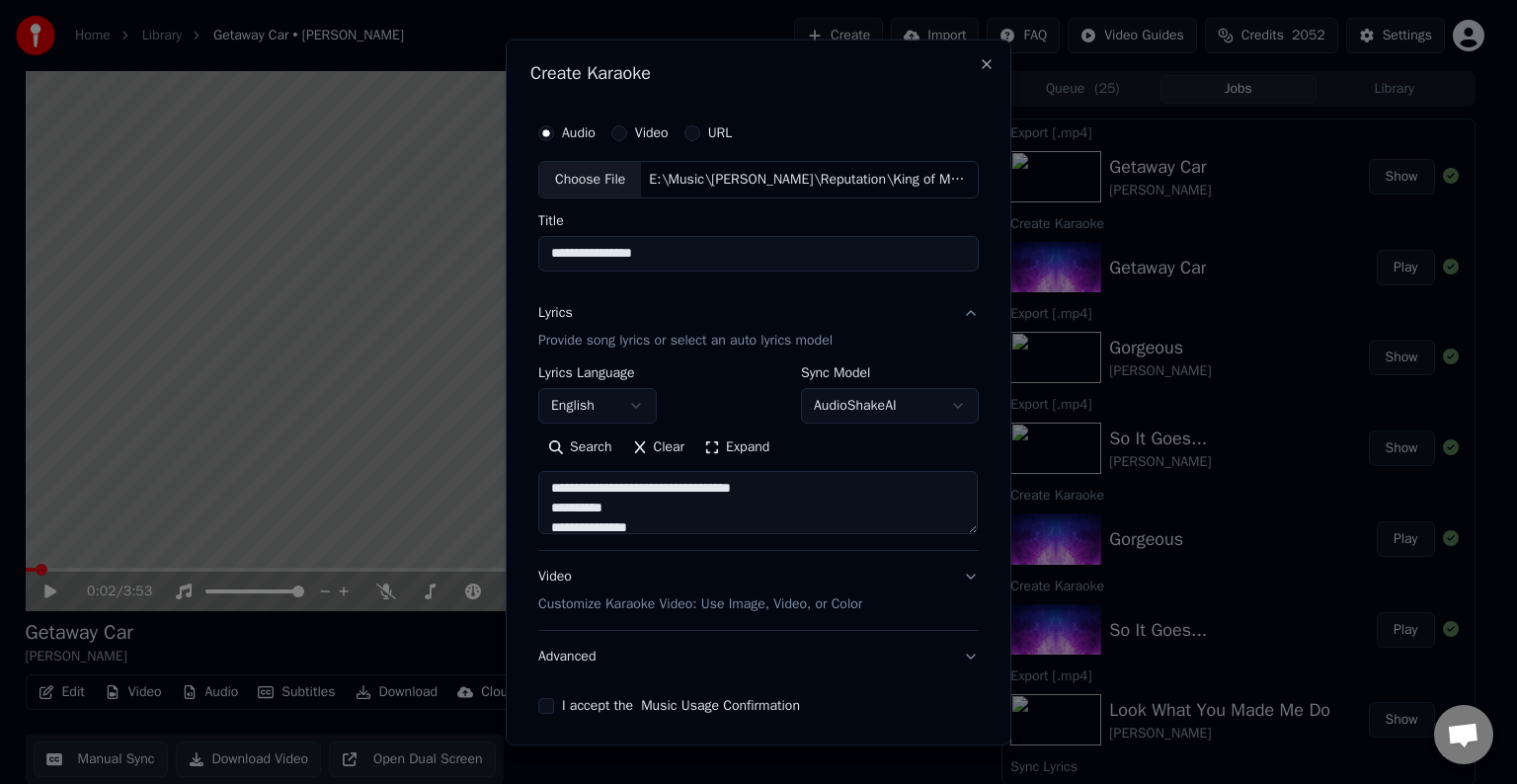 scroll, scrollTop: 699, scrollLeft: 0, axis: vertical 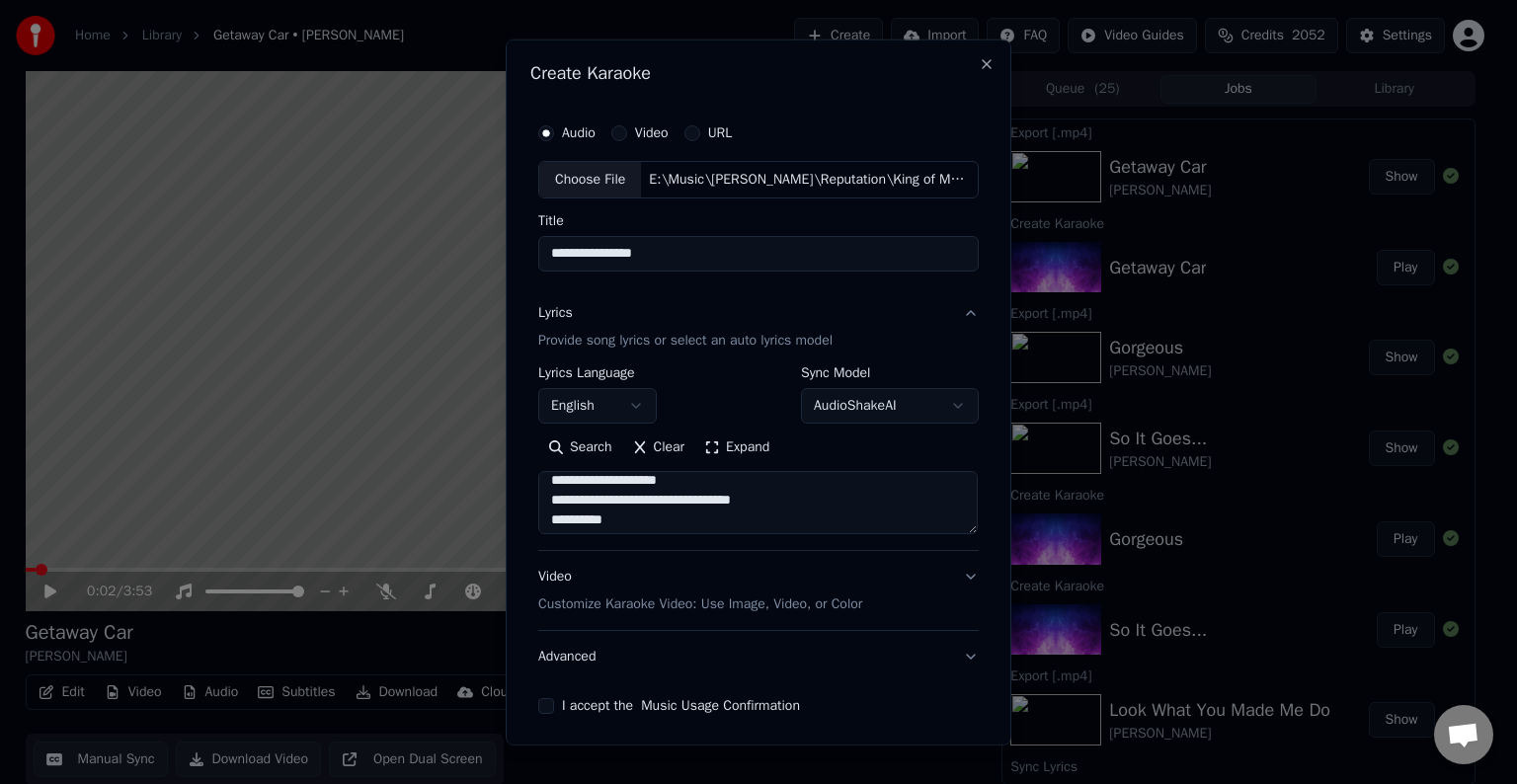 click at bounding box center (758, 503) 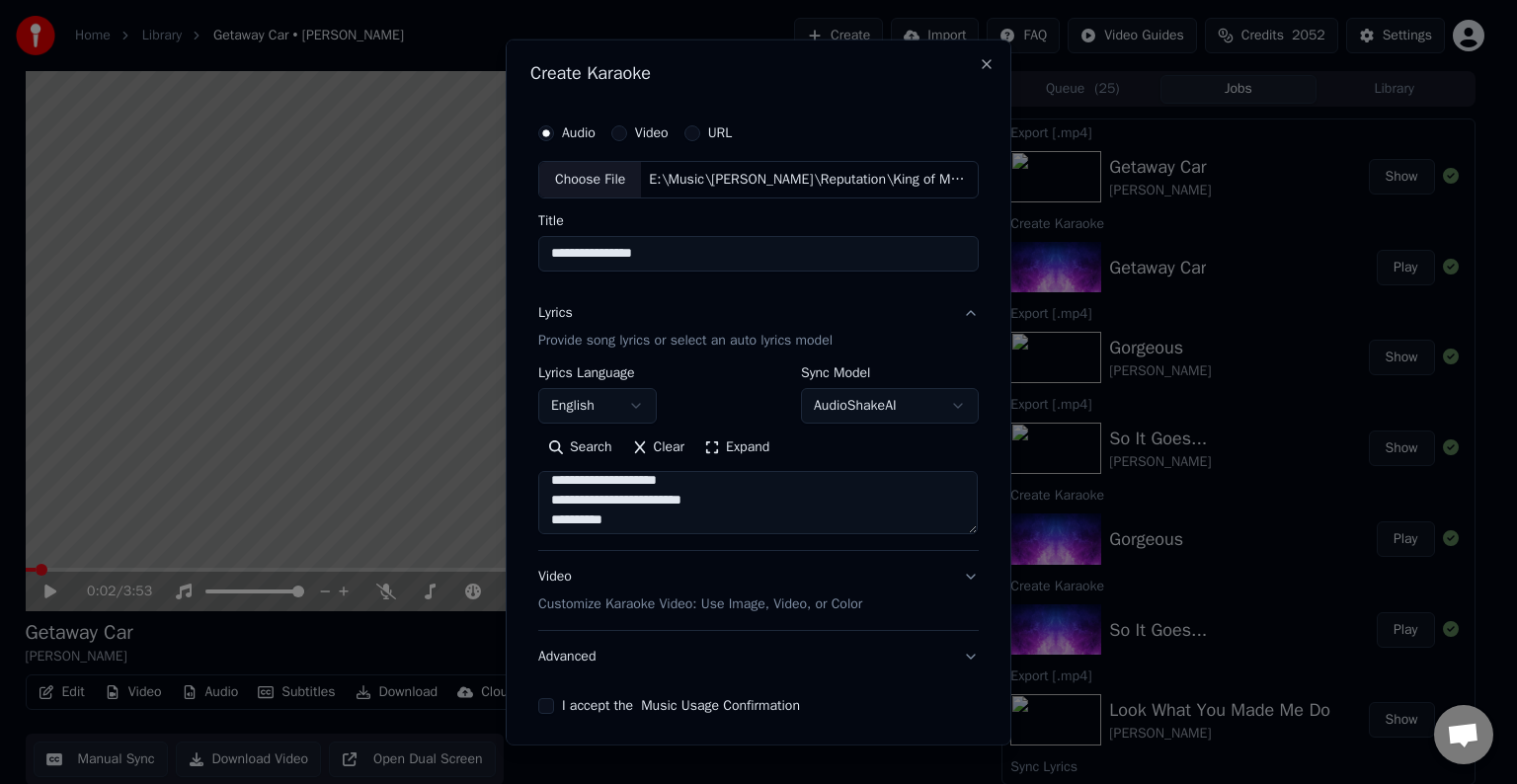 scroll, scrollTop: 672, scrollLeft: 0, axis: vertical 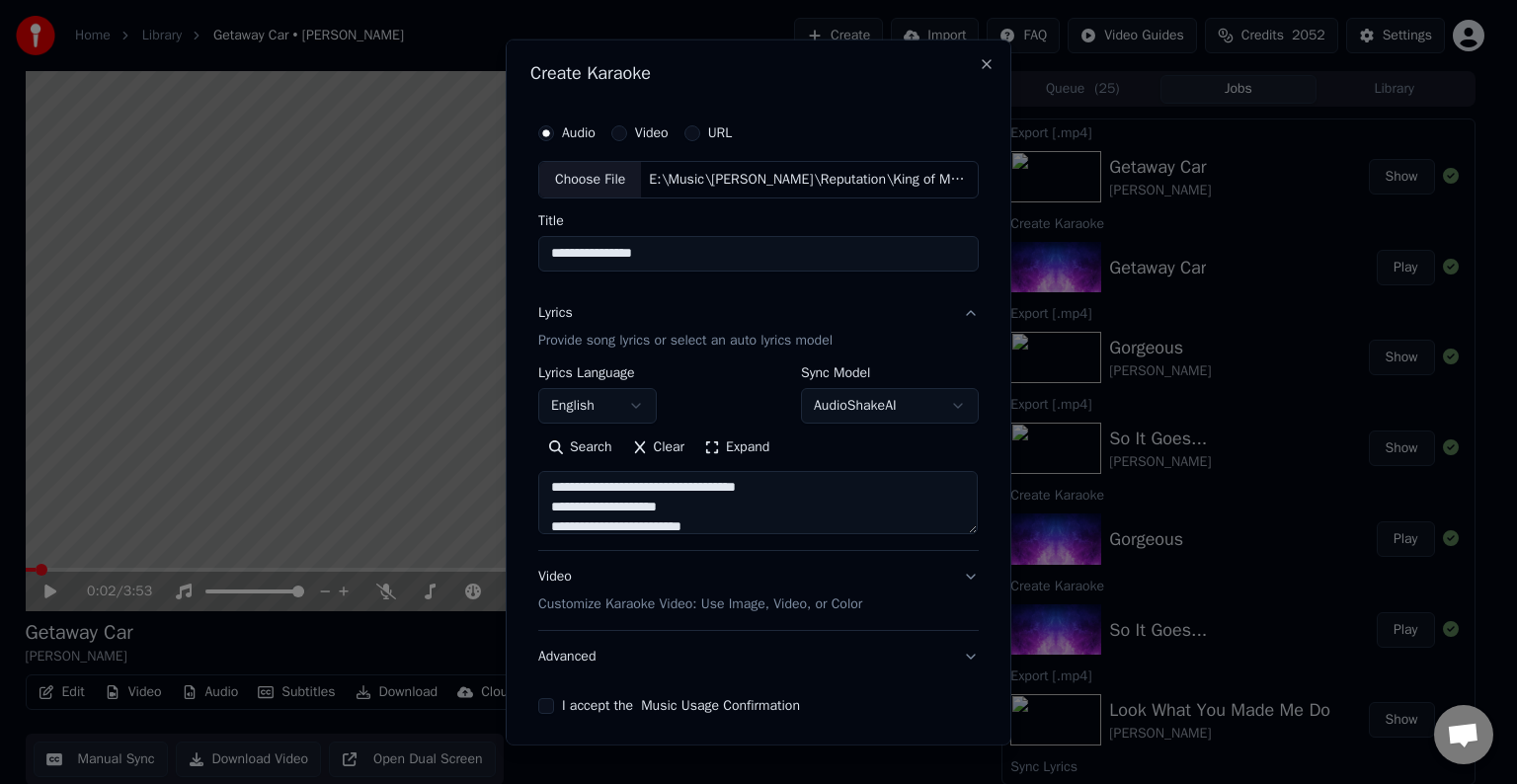 click at bounding box center (758, 503) 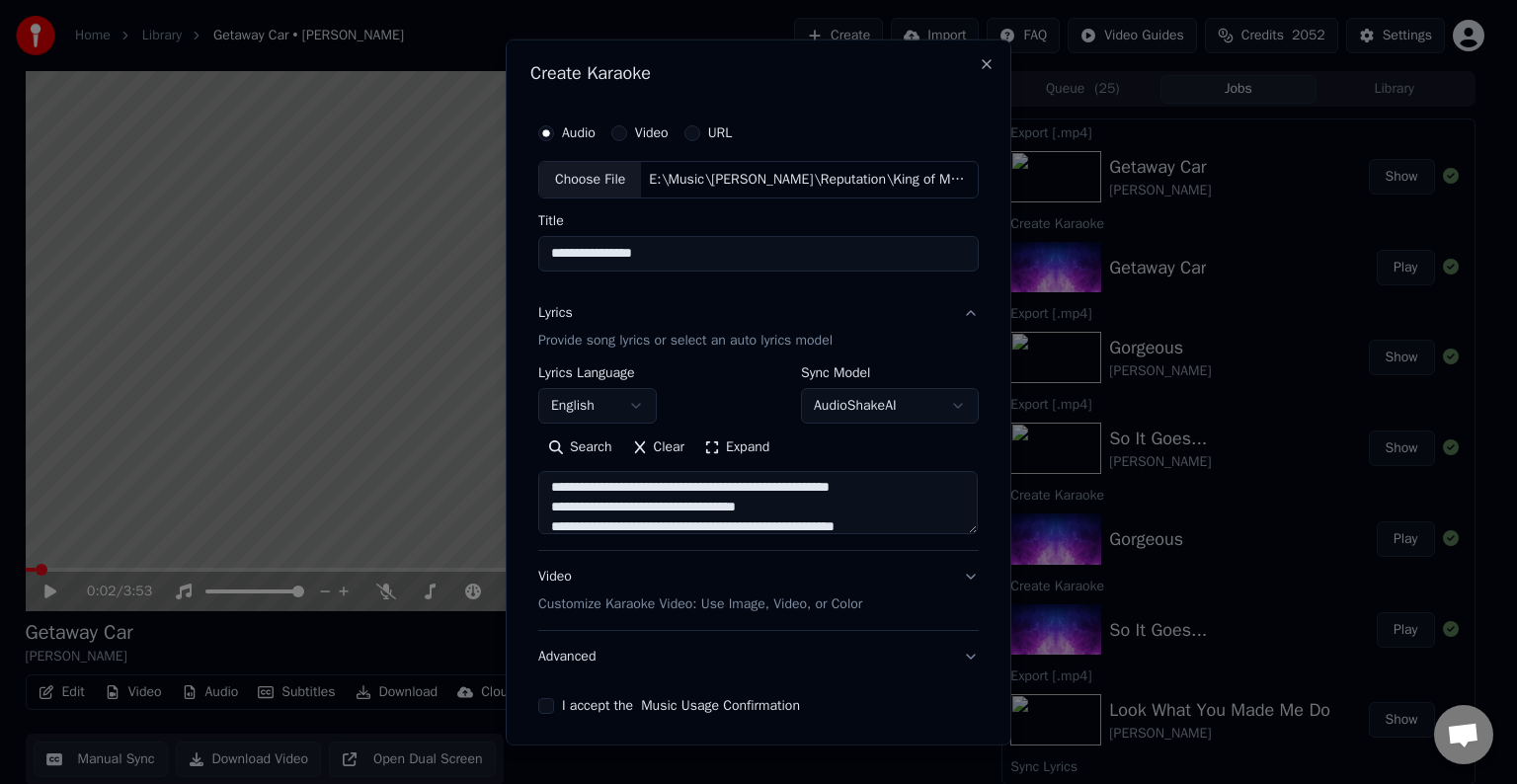 scroll, scrollTop: 782, scrollLeft: 0, axis: vertical 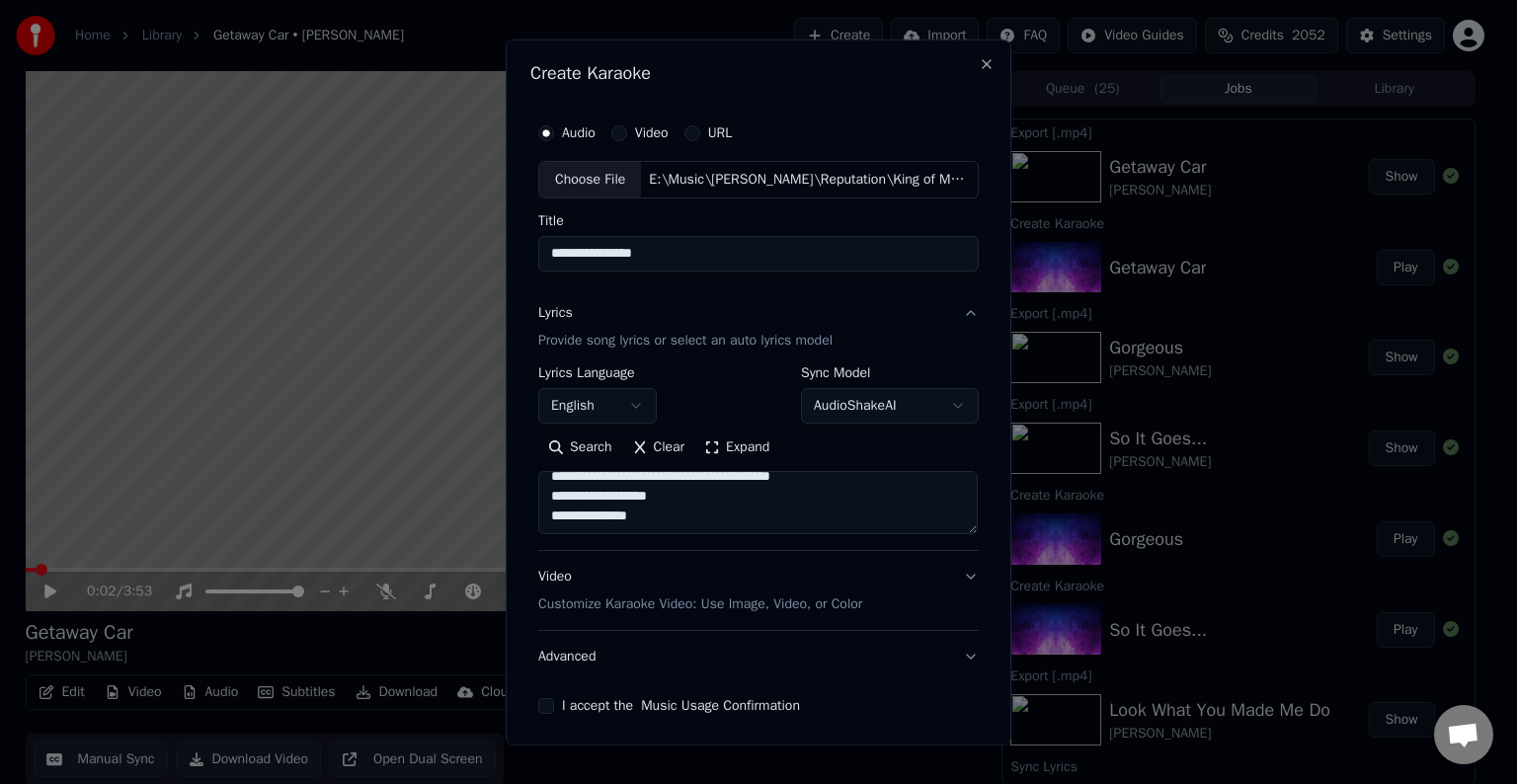 click at bounding box center (758, 503) 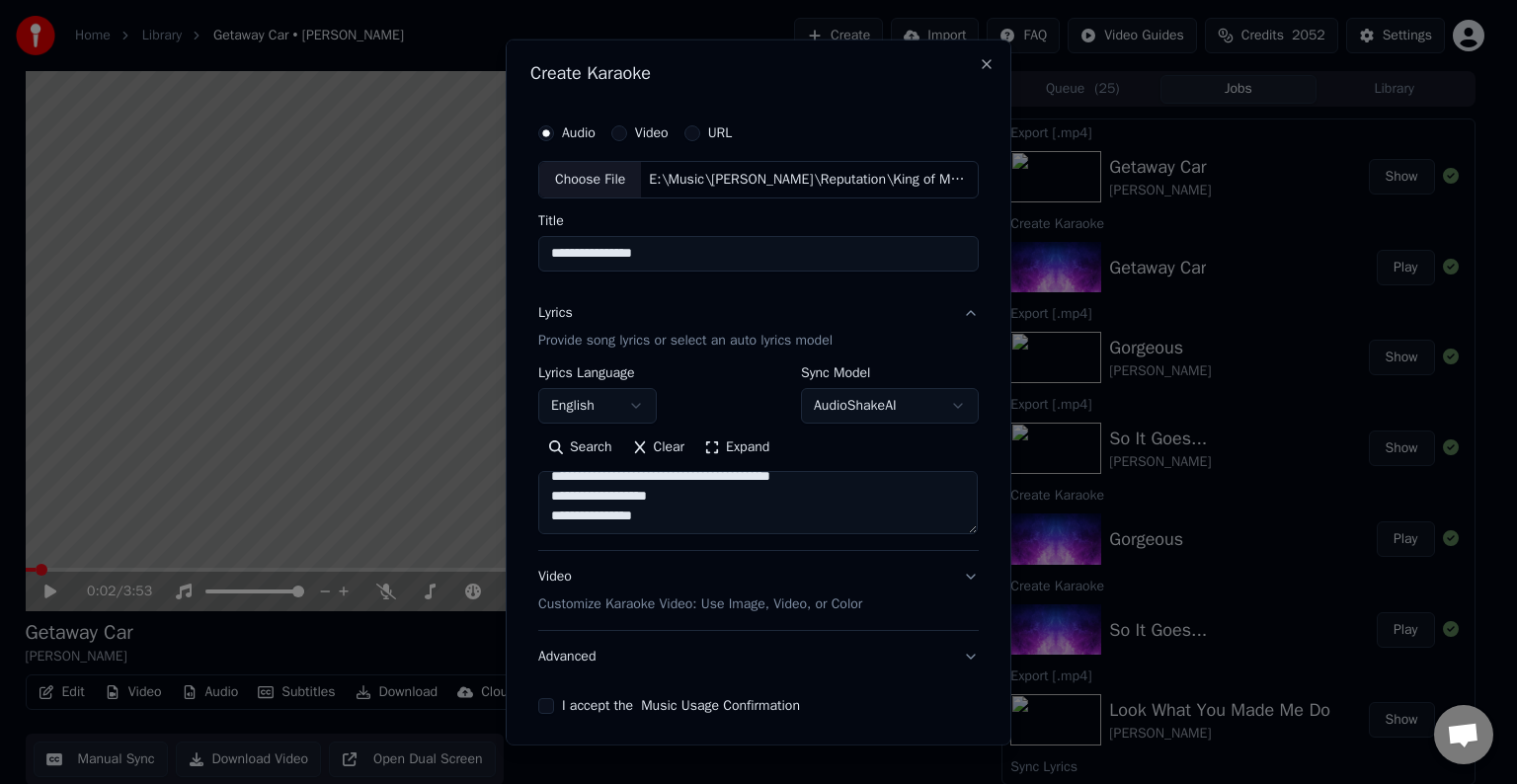 scroll, scrollTop: 794, scrollLeft: 0, axis: vertical 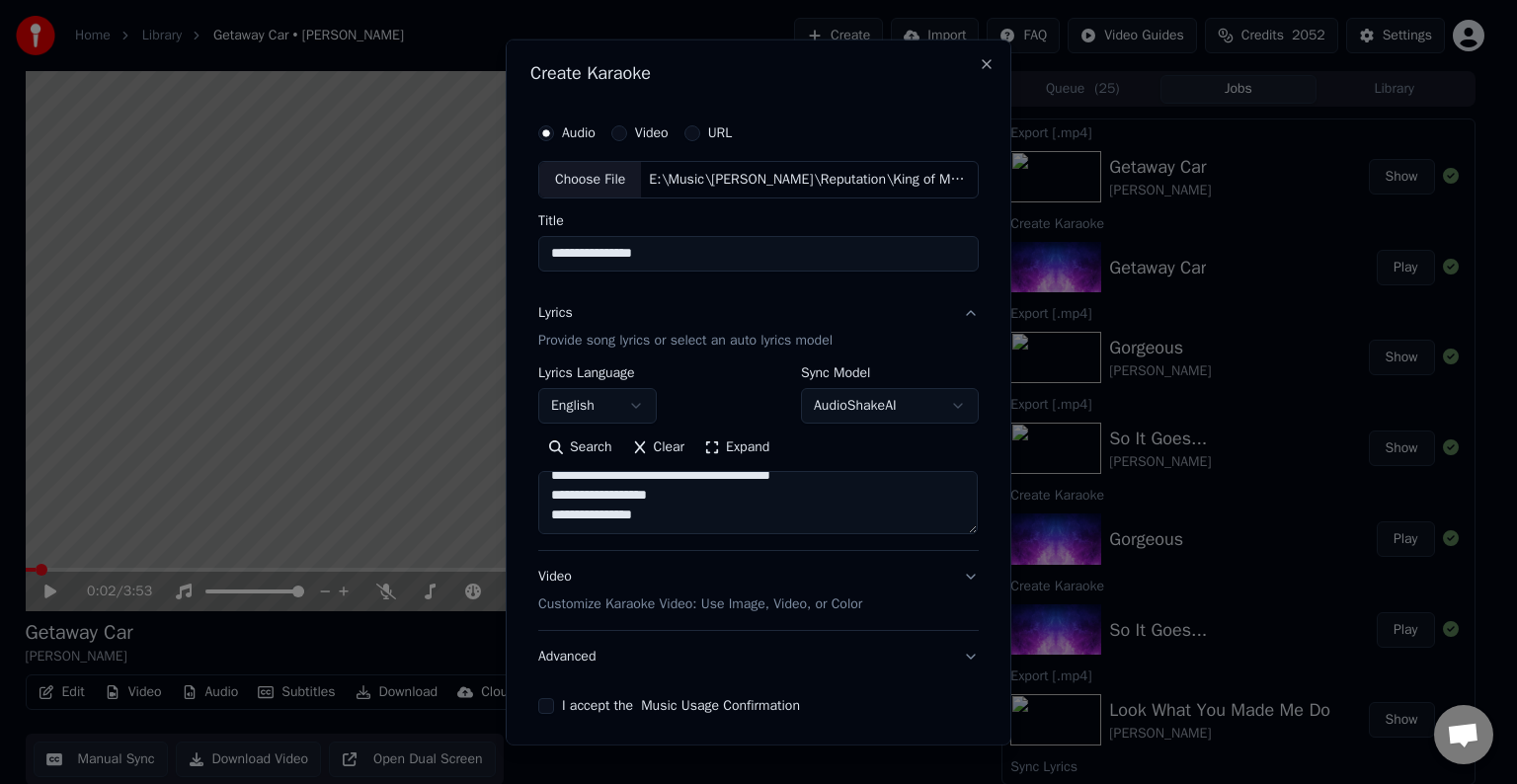 paste on "**********" 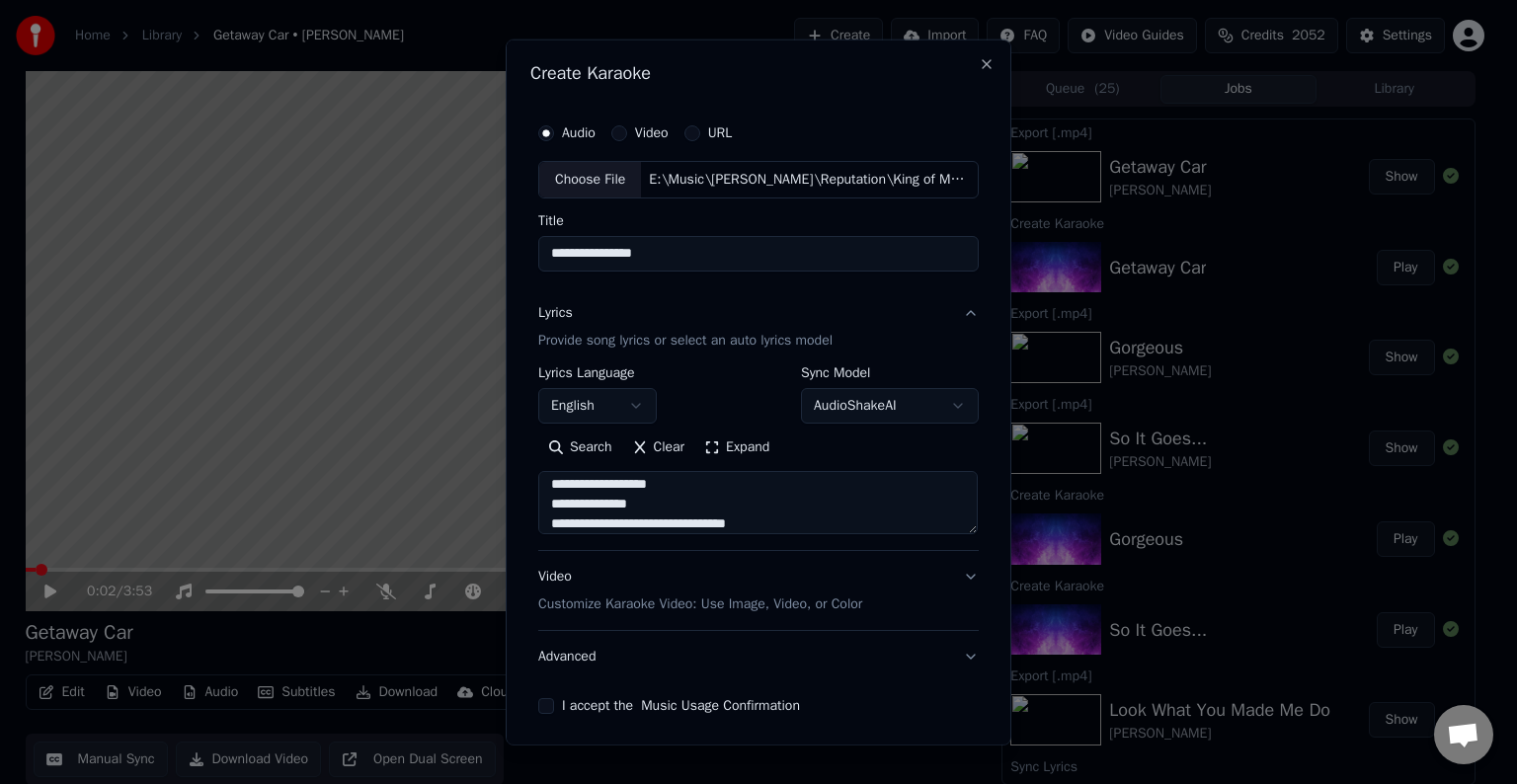 scroll, scrollTop: 932, scrollLeft: 0, axis: vertical 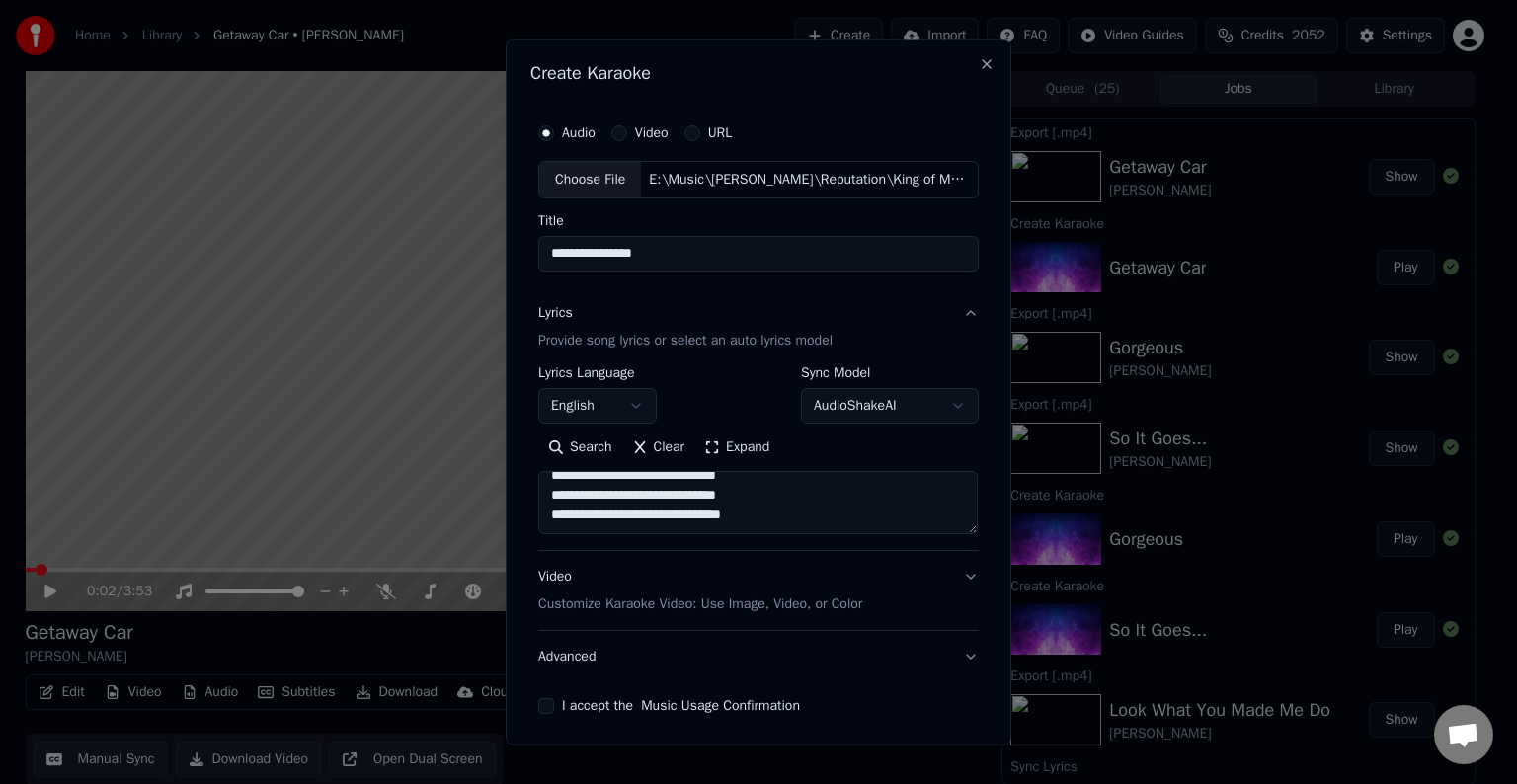paste on "**********" 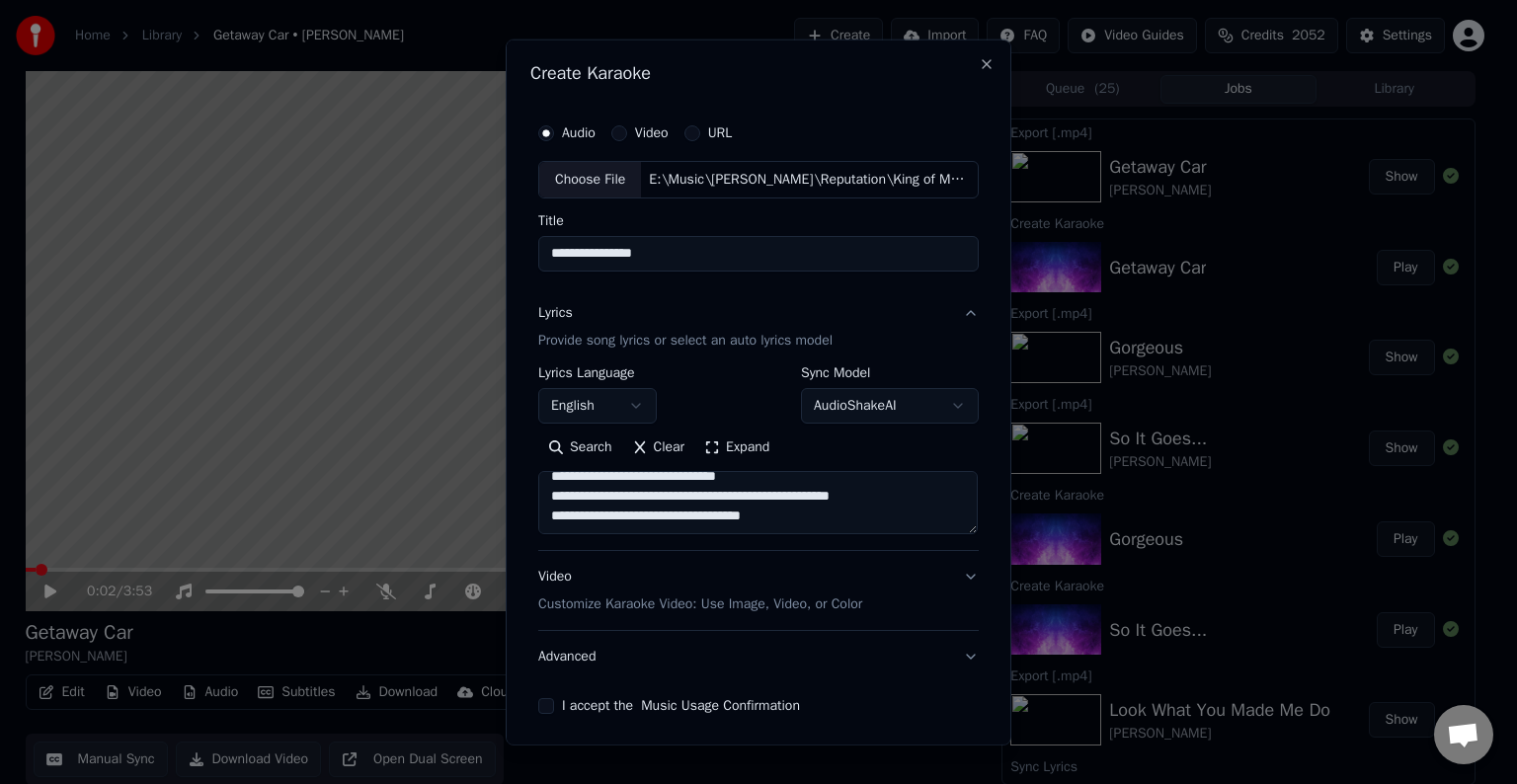 scroll, scrollTop: 972, scrollLeft: 0, axis: vertical 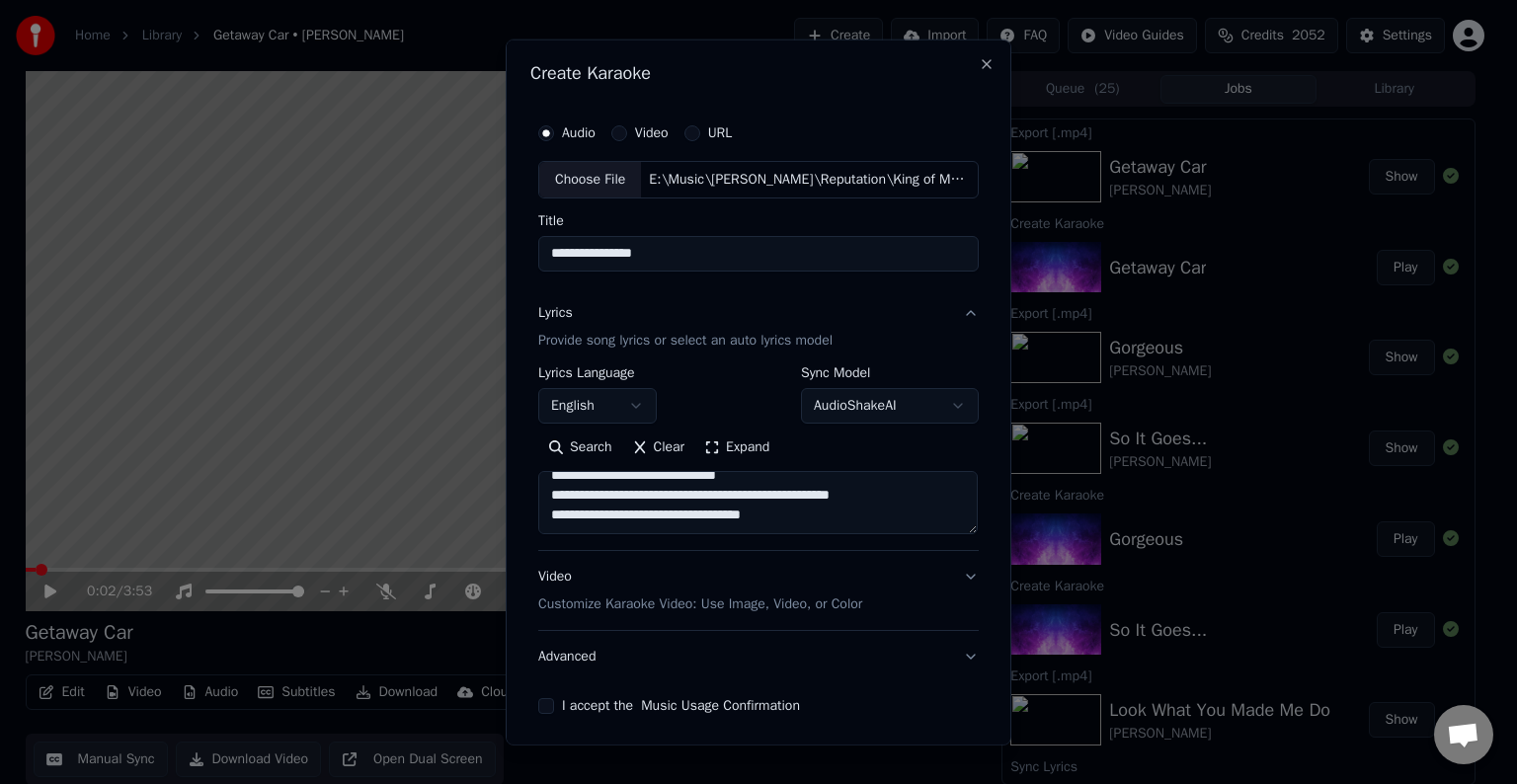 paste on "**********" 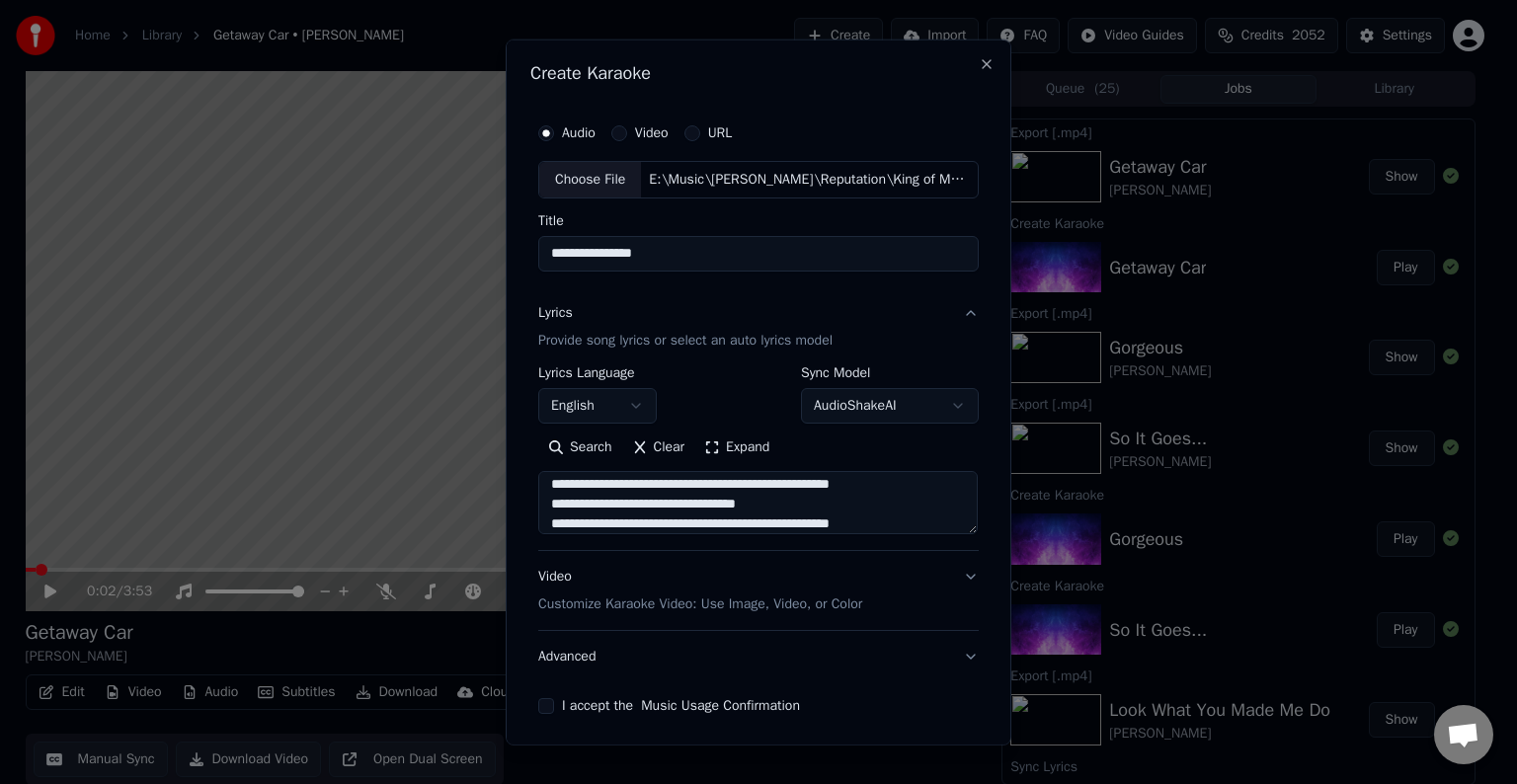 scroll, scrollTop: 1051, scrollLeft: 0, axis: vertical 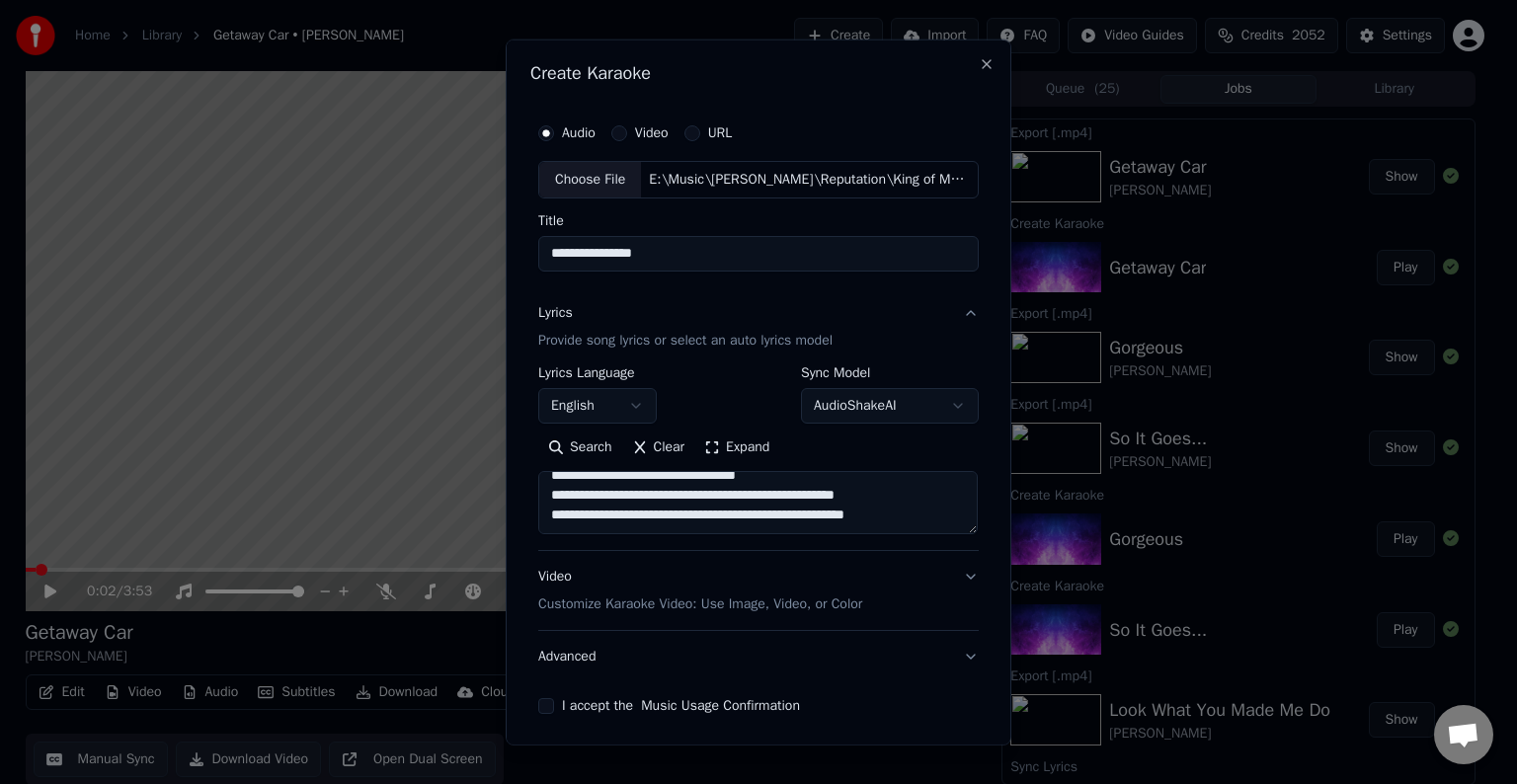 click at bounding box center [758, 503] 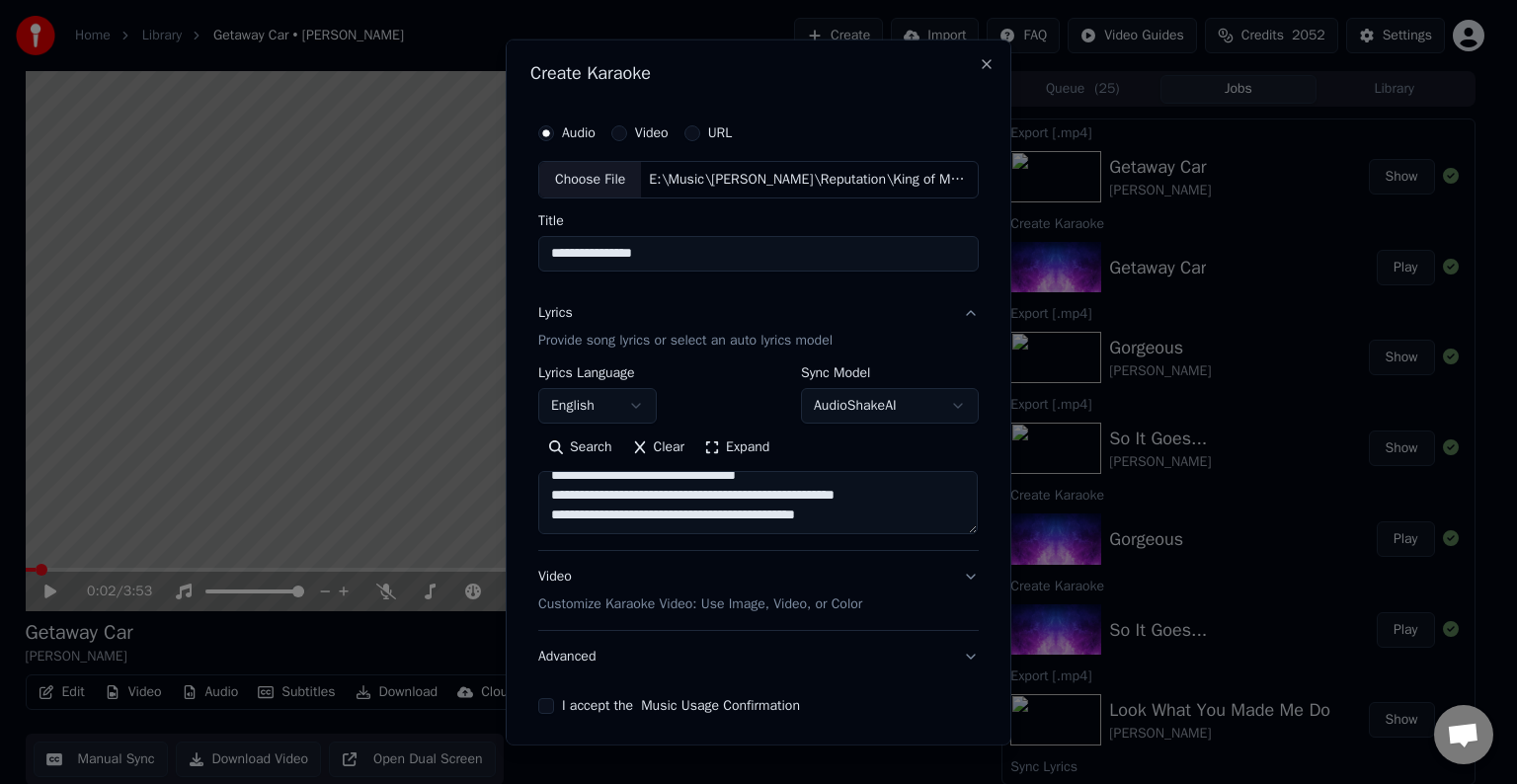 click at bounding box center (758, 503) 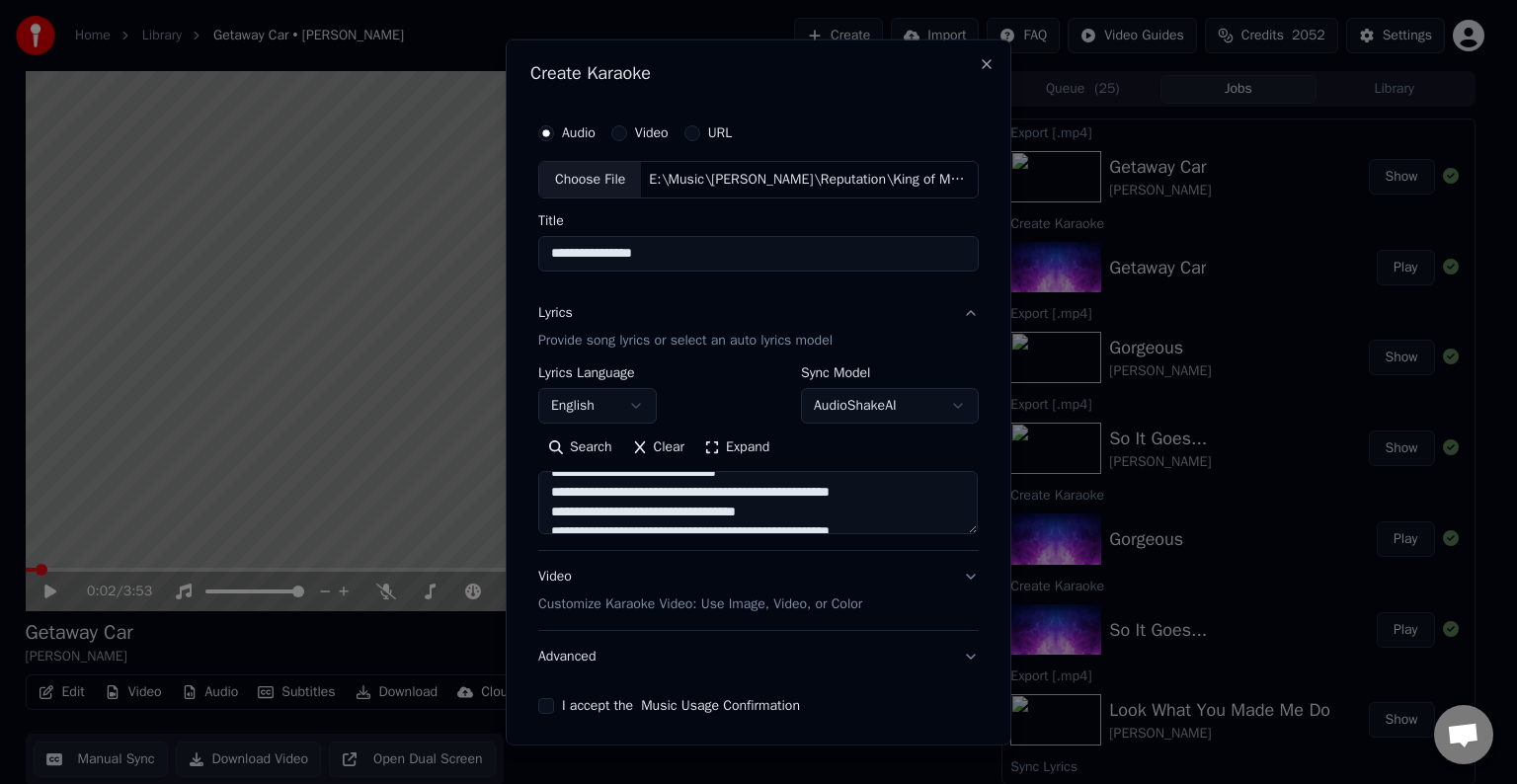 scroll, scrollTop: 1058, scrollLeft: 0, axis: vertical 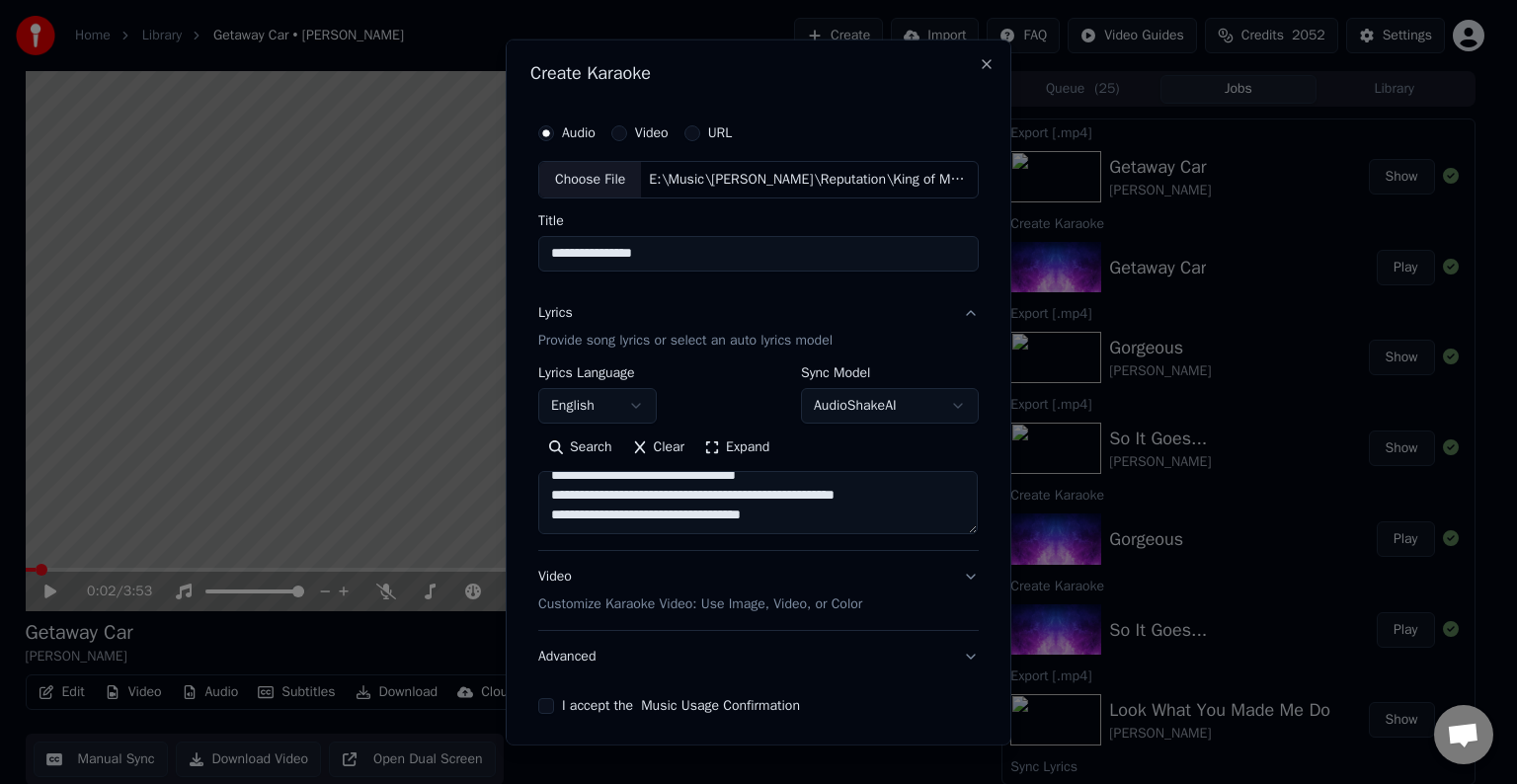 click at bounding box center (758, 503) 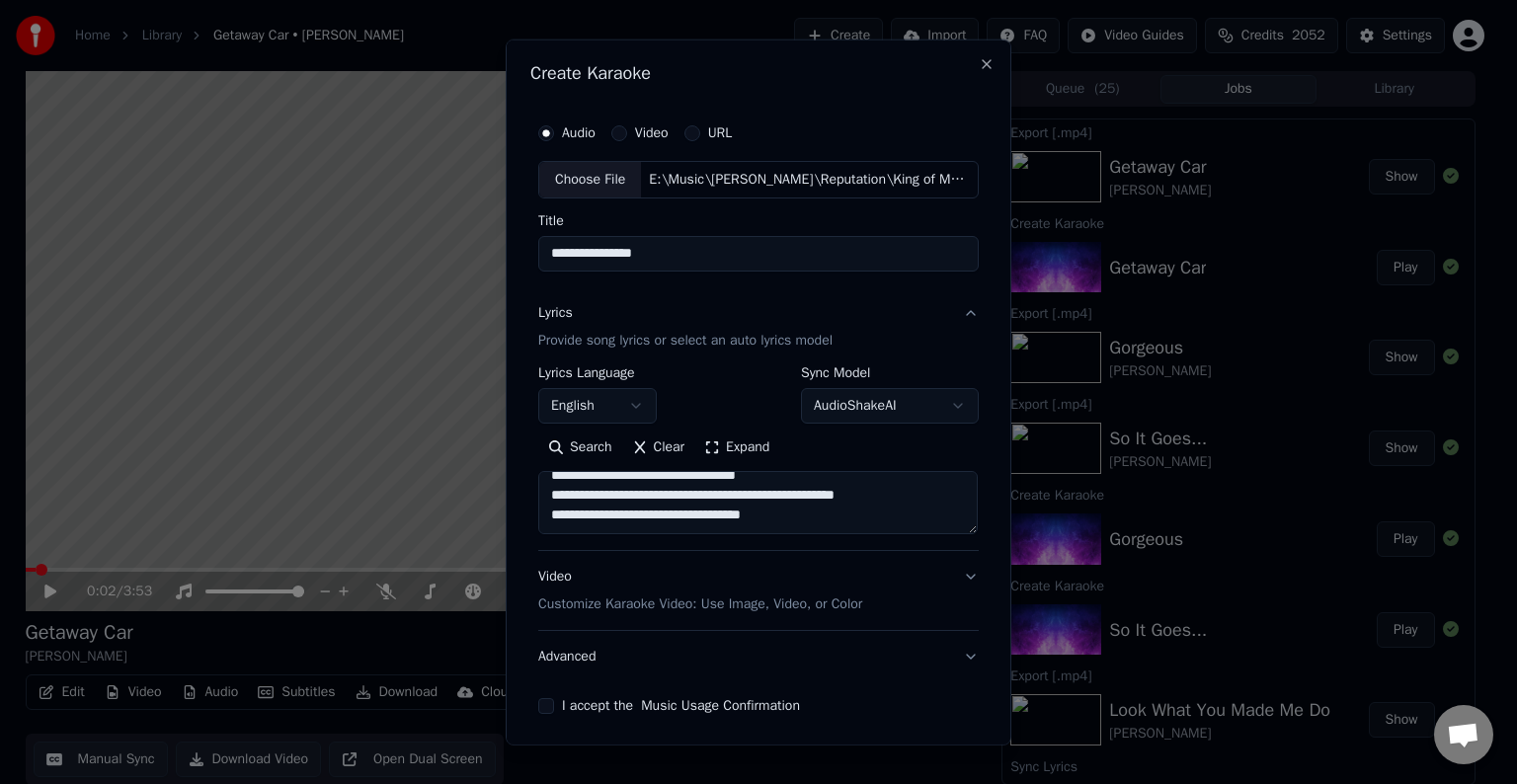paste on "**********" 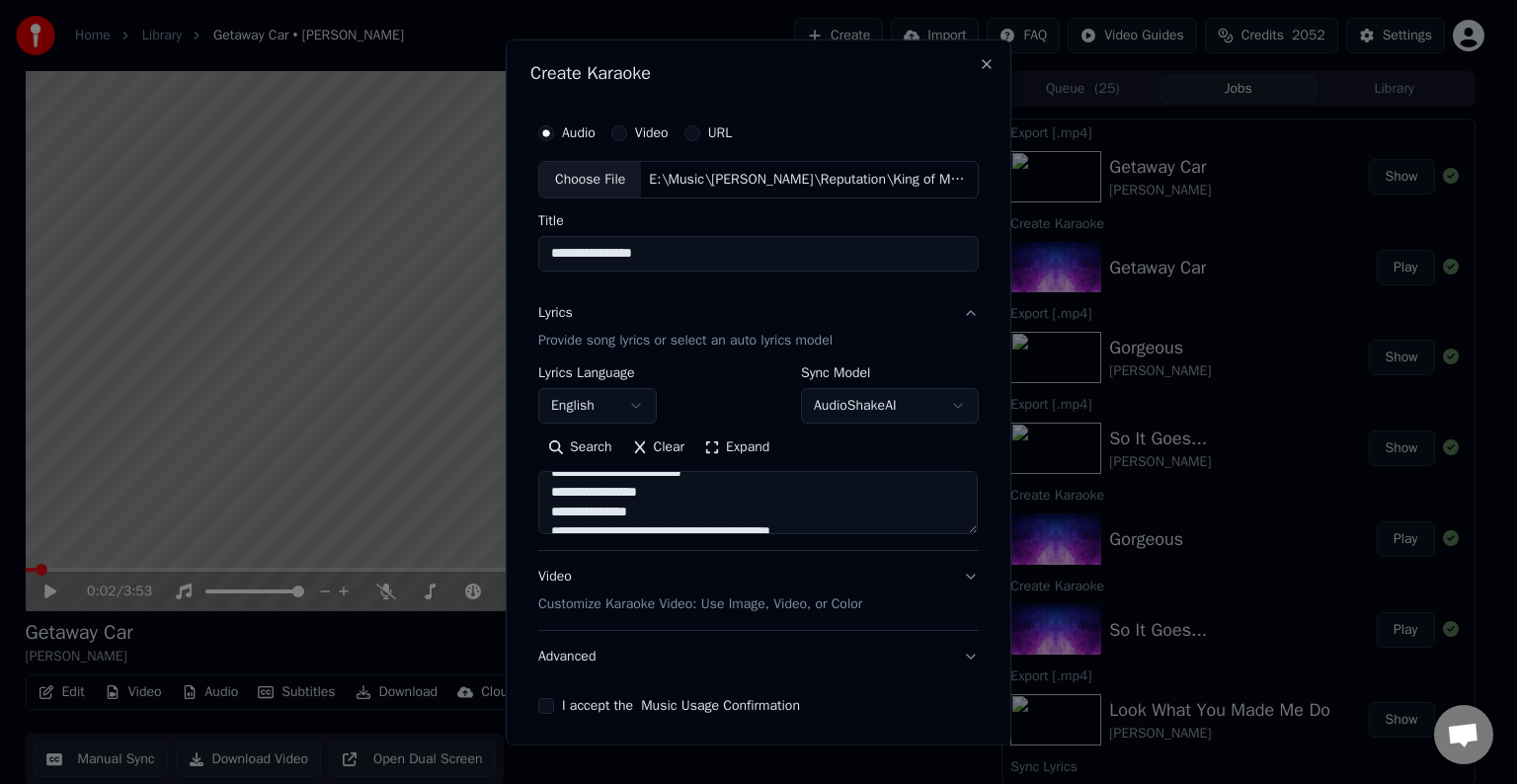 scroll, scrollTop: 1118, scrollLeft: 0, axis: vertical 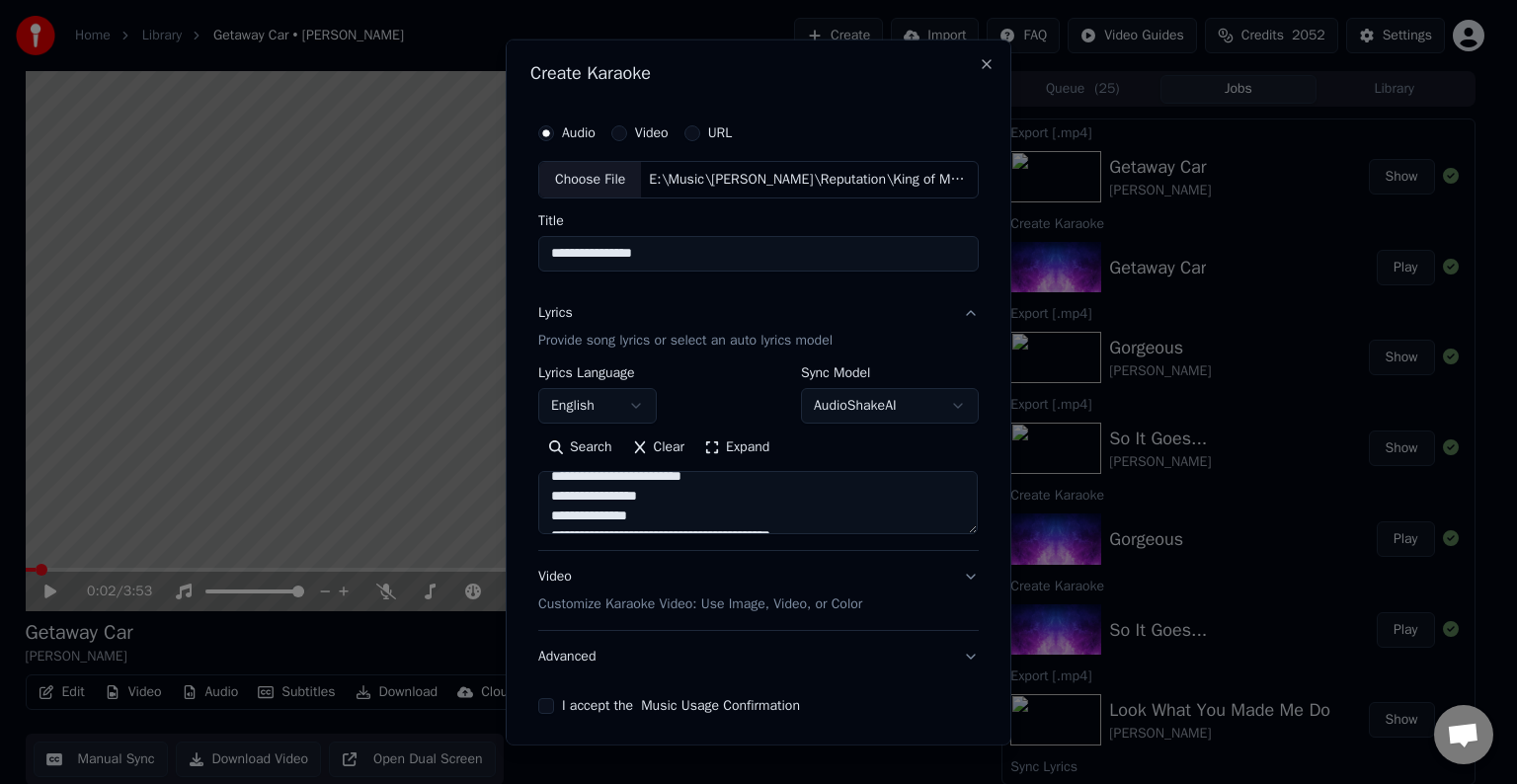 click at bounding box center [758, 503] 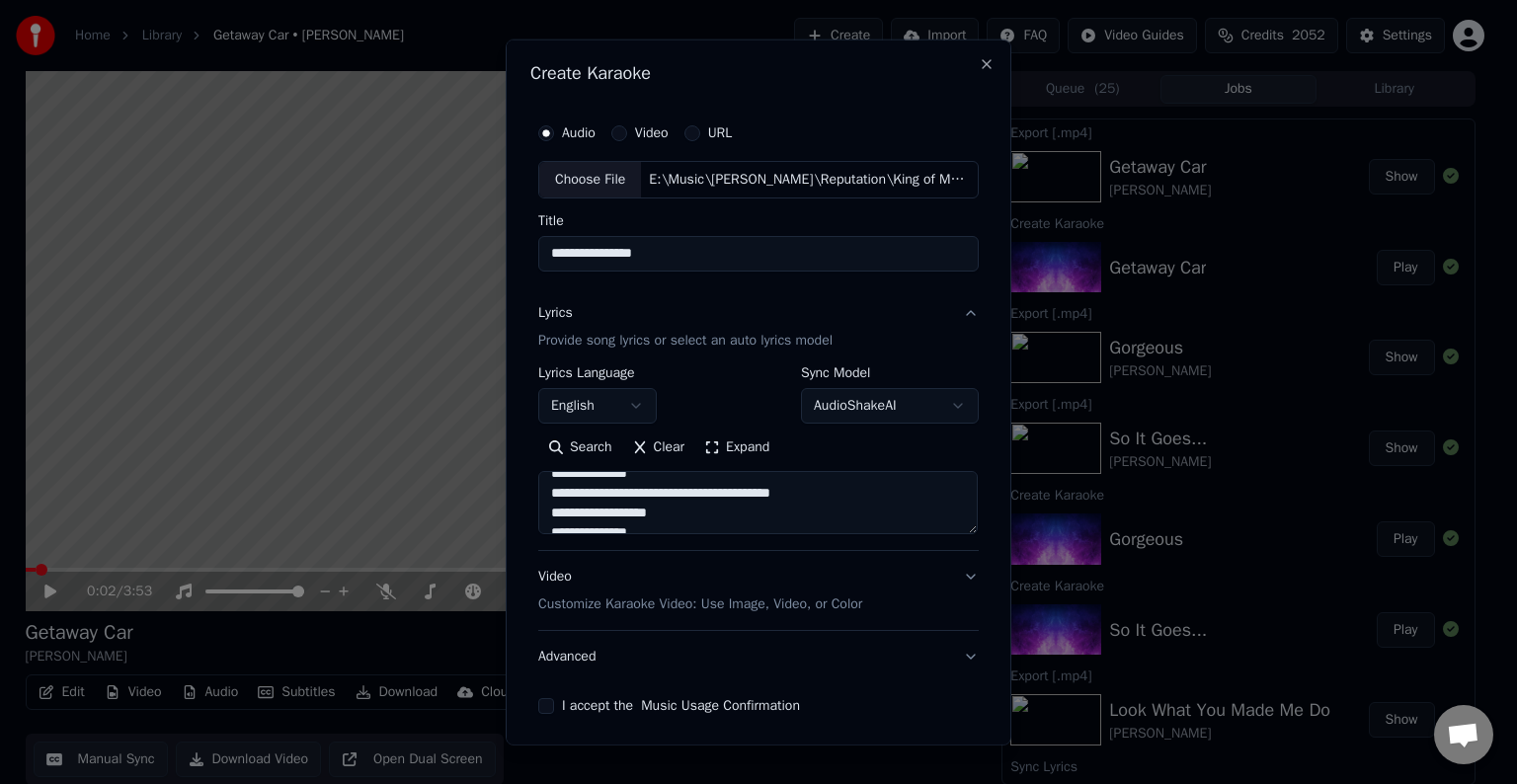 scroll, scrollTop: 1177, scrollLeft: 0, axis: vertical 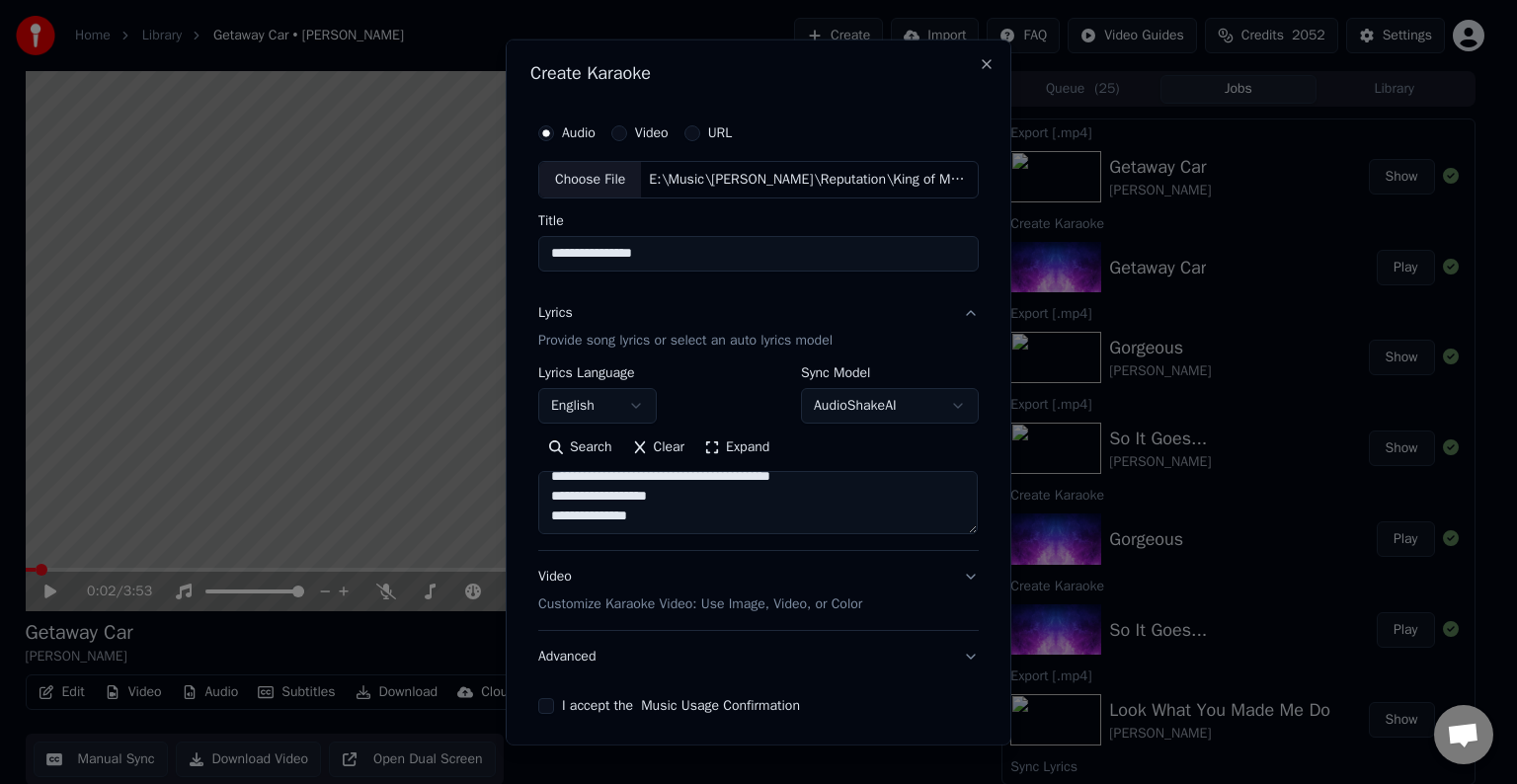 click at bounding box center (758, 503) 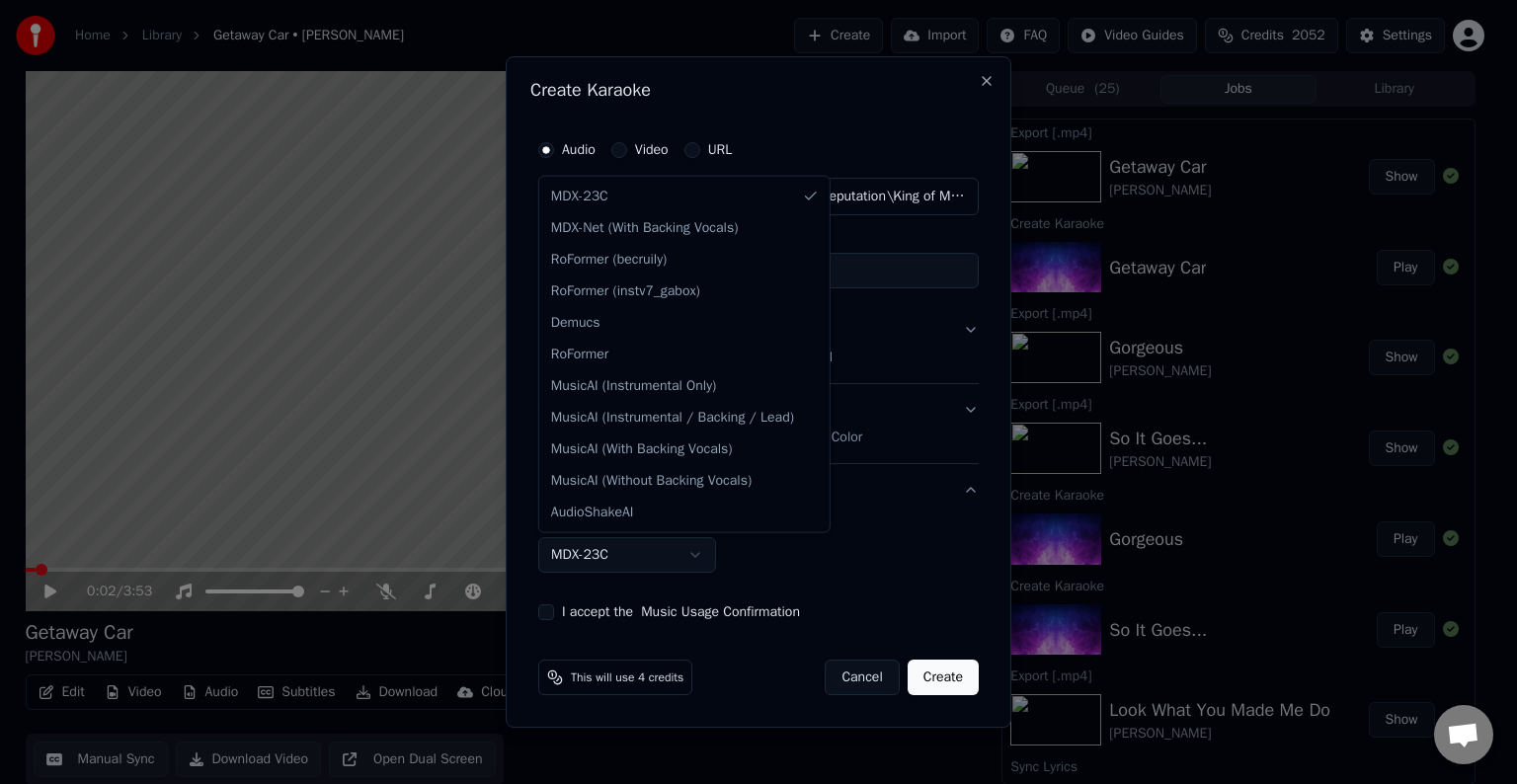 click on "Home Library Getaway Car • [PERSON_NAME] Create Import FAQ Video Guides Credits 2052 Settings 0:02  /  3:53 Getaway Car [PERSON_NAME] BPM 172 Key D Edit Video Audio Subtitles Download Cloud Library Manual Sync Download Video Open Dual Screen Queue ( 25 ) Jobs Library Export [.mp4] Getaway Car [PERSON_NAME] Show Create Karaoke Getaway Car Play Export [.mp4] Gorgeous [PERSON_NAME] Show Export [.mp4] So It Goes... [PERSON_NAME] Show Create Karaoke Gorgeous Play Create Karaoke So It Goes... Play Export [.mp4] Look What You Made Me Do [PERSON_NAME] Show Sync Lyrics Look What You Made Me Do Play Export [.mp4] Delicate [PERSON_NAME] Show Create Karaoke Look What You Made Me Do Play Create Karaoke Delicate Play Export [.mp4] Don’t Blame Me [PERSON_NAME] Show Export [.mp4] I Did Something Bad [PERSON_NAME] Show Create Karaoke Don’t Blame Me Play Create Karaoke I Did Something Bad Play Export [.mp4] End Game [PERSON_NAME] • [PERSON_NAME] • Future Show Export [.mp4] ...Ready For It? [PERSON_NAME] Show Create Karaoke Play" at bounding box center [750, 392] 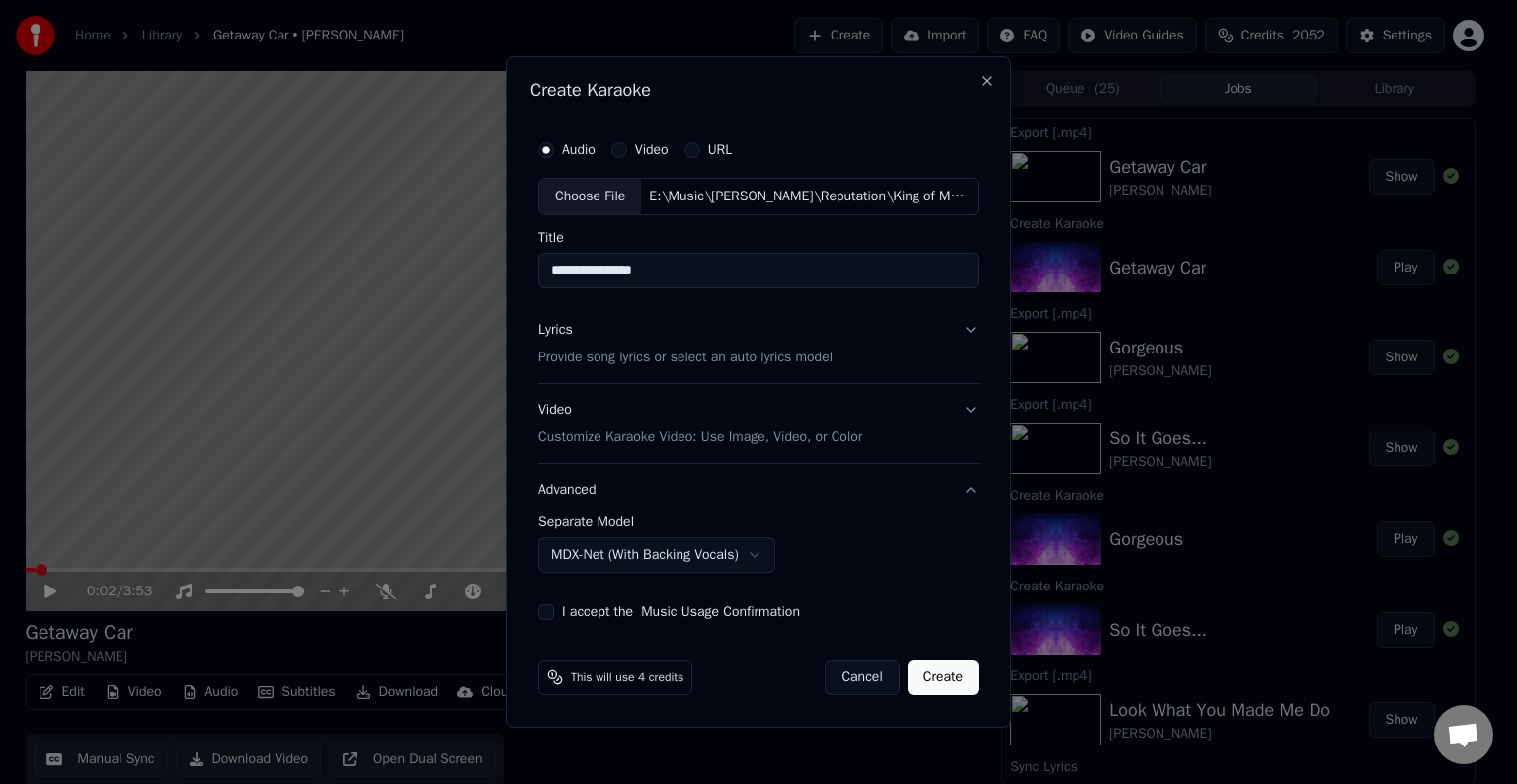 click on "I accept the   Music Usage Confirmation" at bounding box center [546, 612] 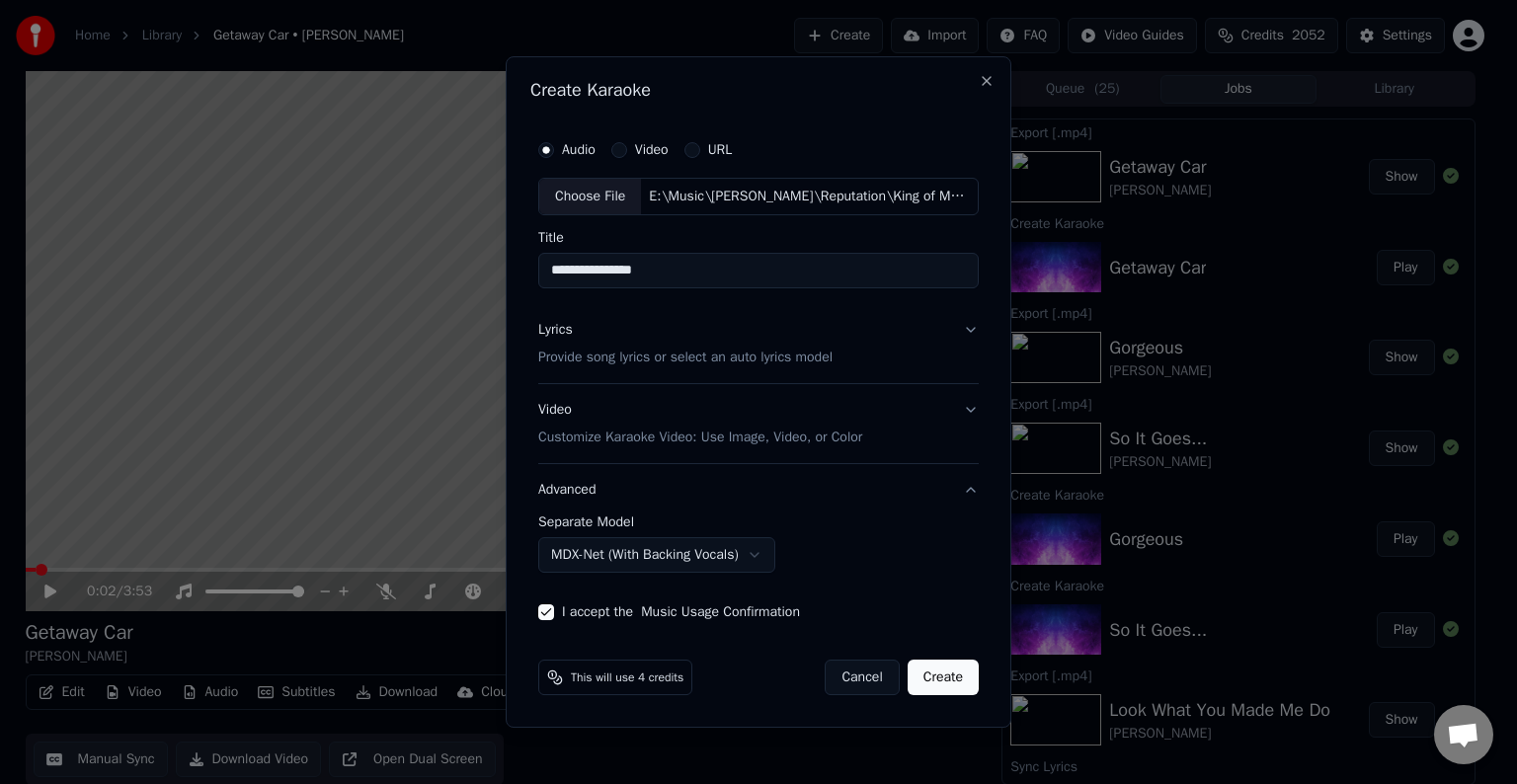 click on "Create" at bounding box center (943, 677) 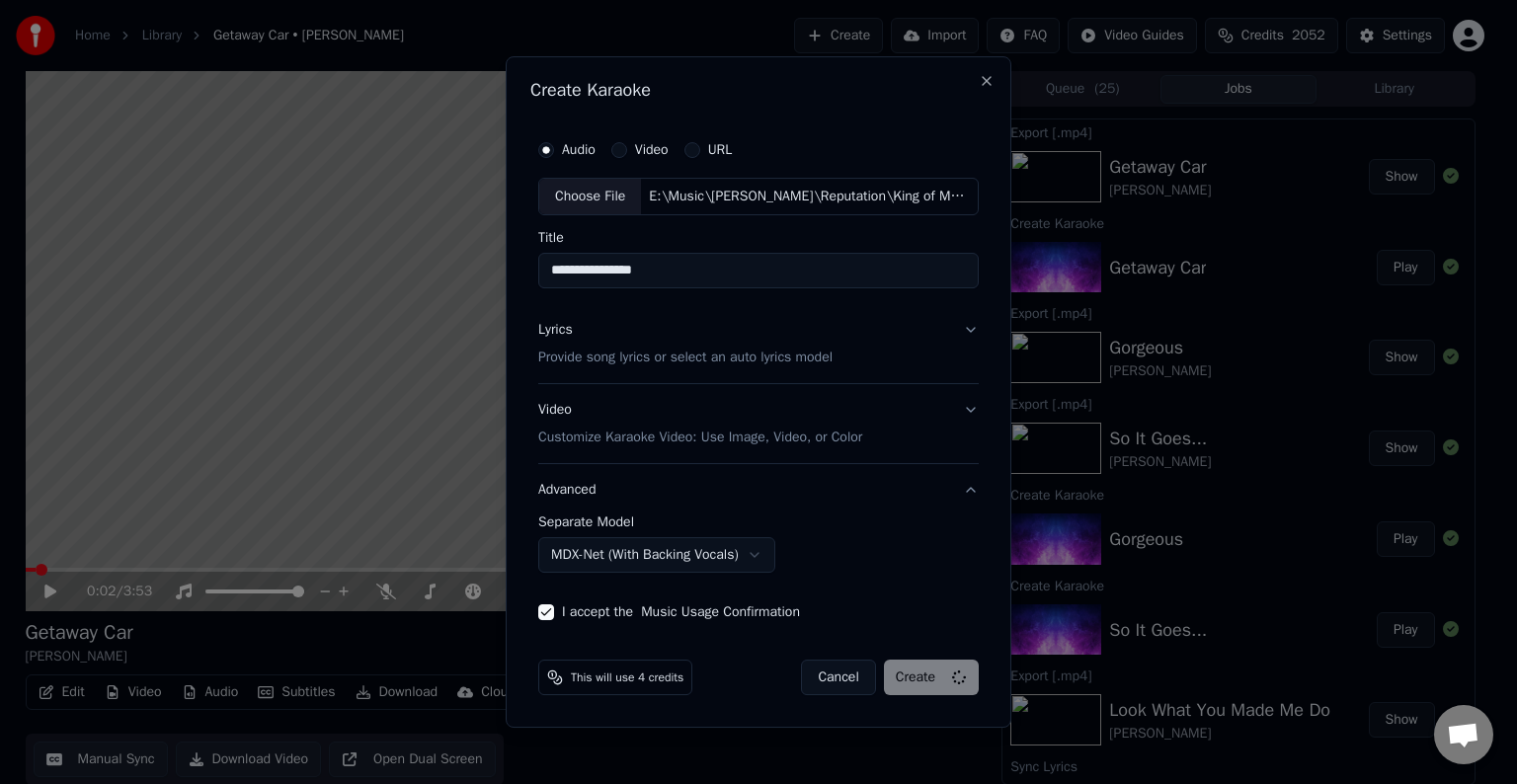 select on "******" 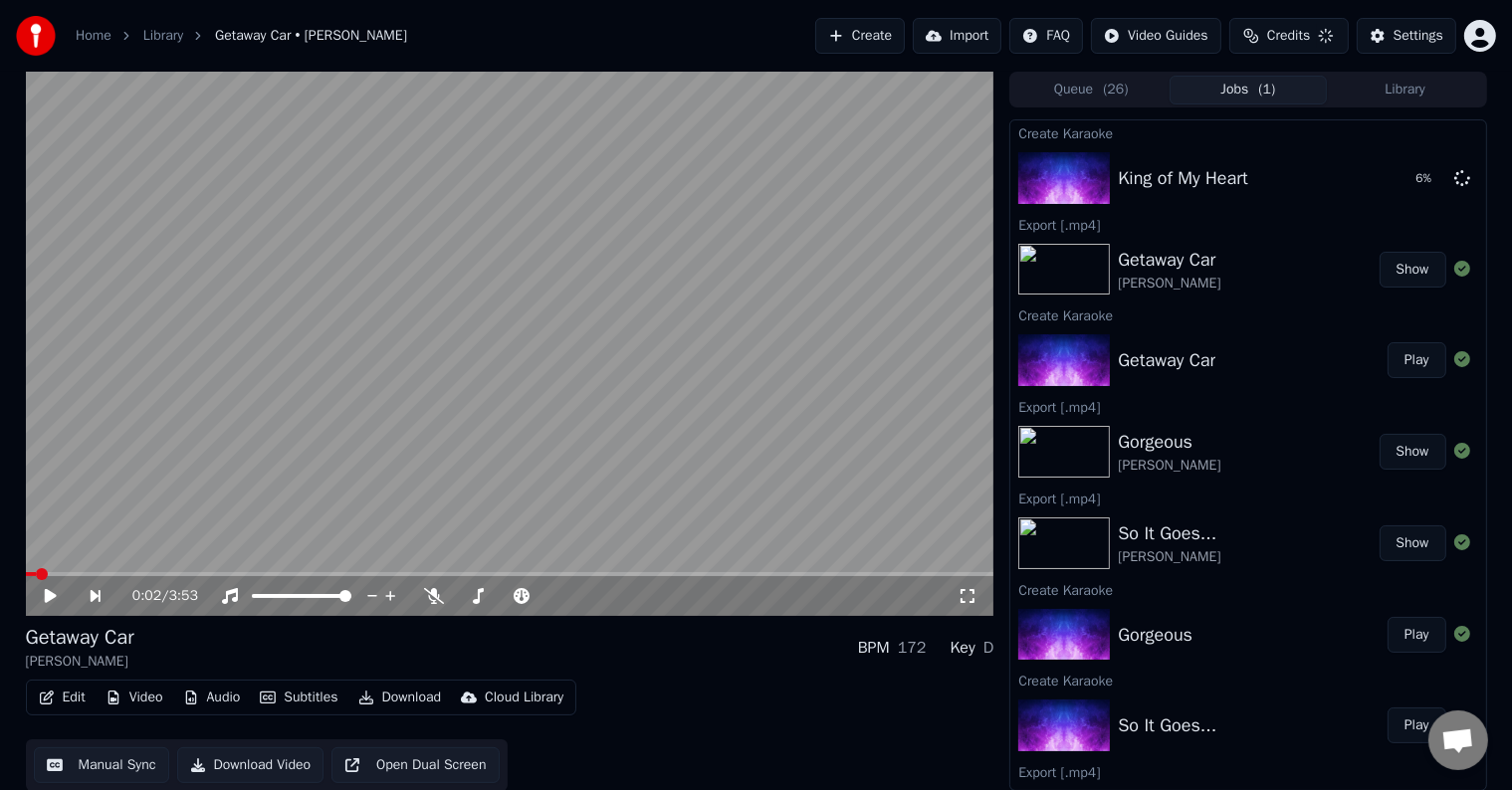 click on "Create" at bounding box center [860, 36] 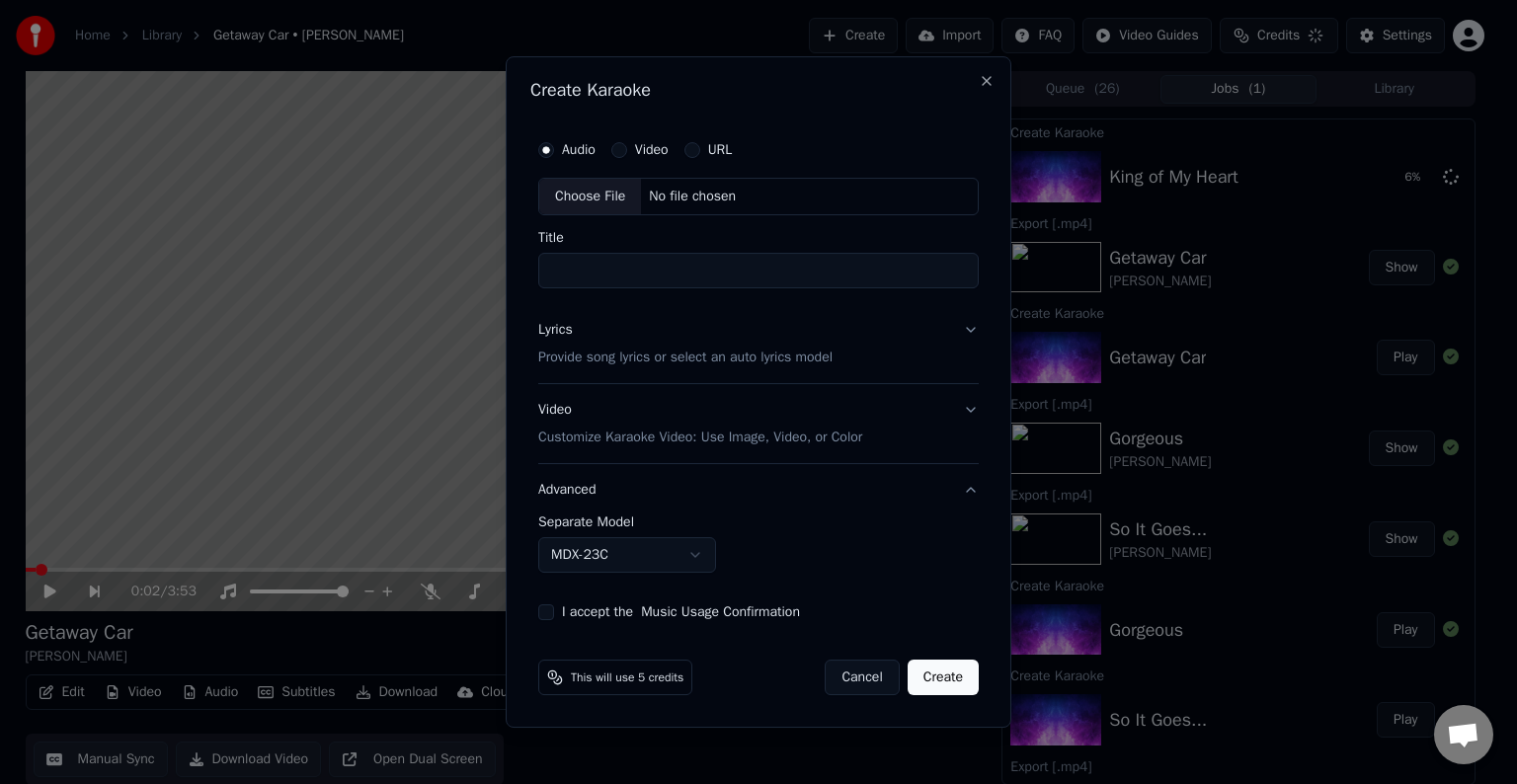 click on "Choose File" at bounding box center (590, 196) 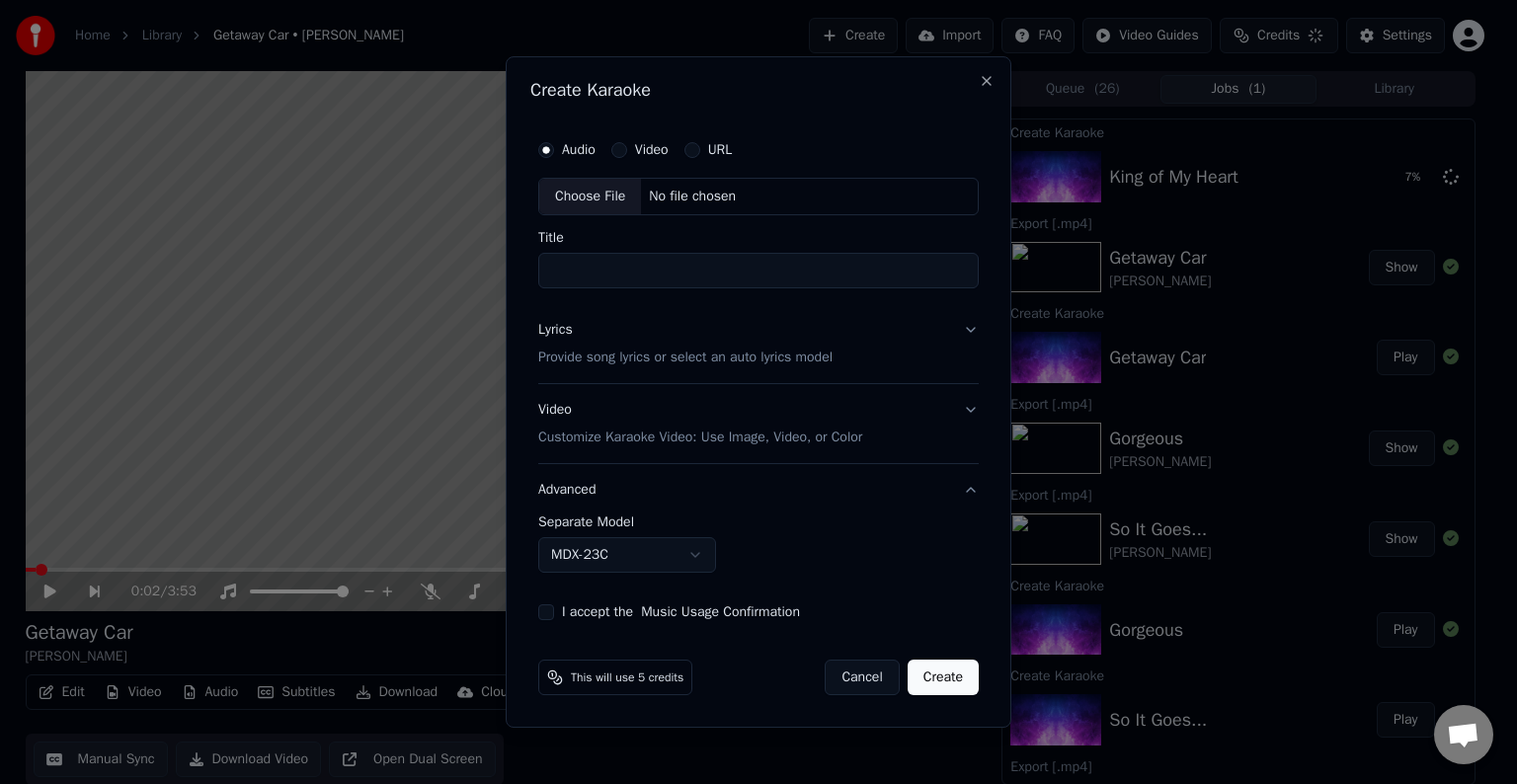 click on "Lyrics Provide song lyrics or select an auto lyrics model" at bounding box center (758, 344) 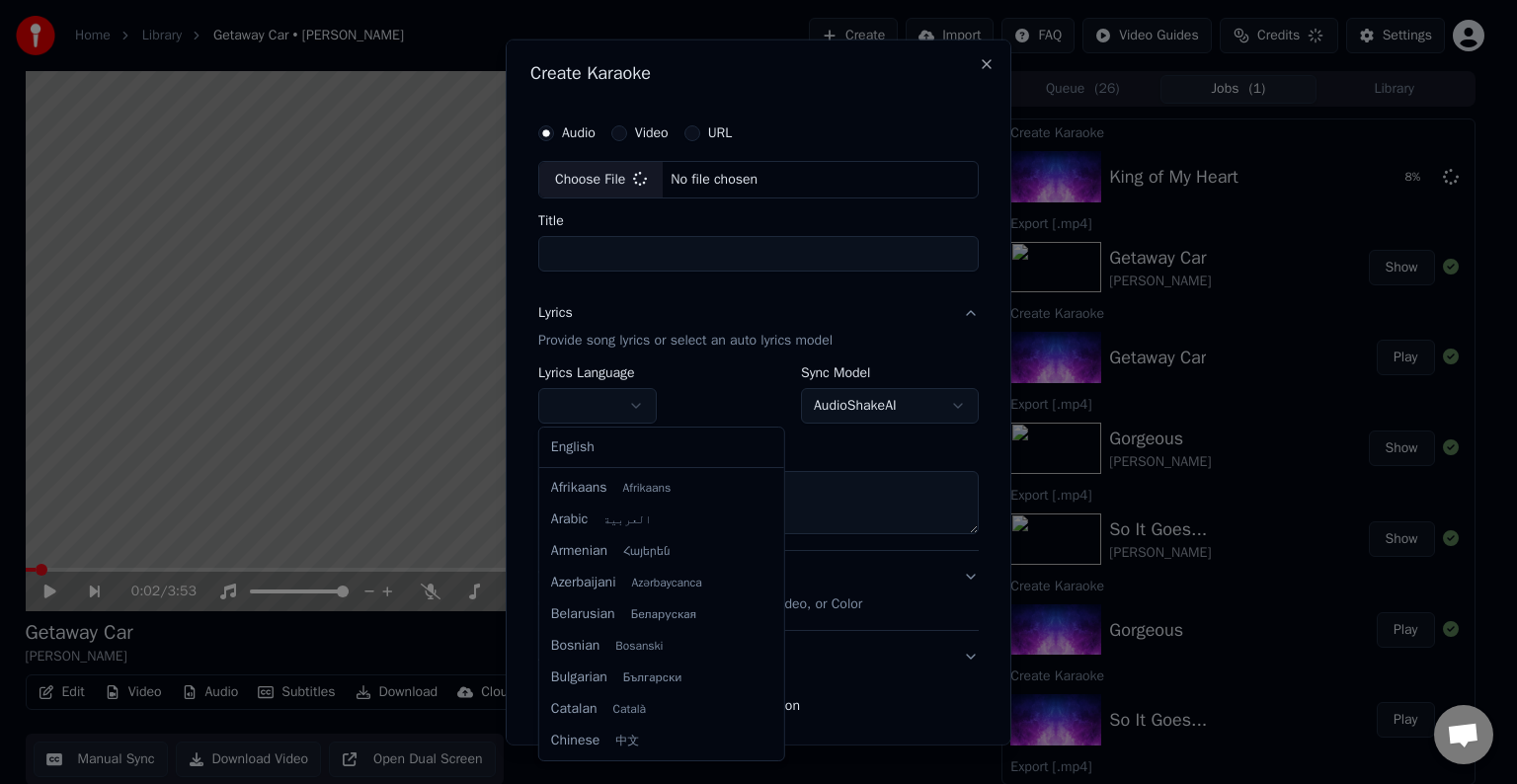 click on "Home Library Getaway Car • [PERSON_NAME] Create Import FAQ Video Guides Credits Settings 0:02  /  3:53 Getaway Car [PERSON_NAME] BPM 172 Key D Edit Video Audio Subtitles Download Cloud Library Manual Sync Download Video Open Dual Screen Queue ( 26 ) Jobs ( 1 ) Library Create Karaoke King of My Heart 8 % Export [.mp4] Getaway Car [PERSON_NAME] Show Create Karaoke Getaway Car Play Export [.mp4] Gorgeous [PERSON_NAME] Show Export [.mp4] So It Goes... [PERSON_NAME] Show Create Karaoke Gorgeous Play Create Karaoke So It Goes... Play Export [.mp4] Look What You Made Me Do [PERSON_NAME] Show Sync Lyrics Look What You Made Me Do Play Export [.mp4] Delicate [PERSON_NAME] Show Create Karaoke Look What You Made Me Do Play Create Karaoke Delicate Play Export [.mp4] Don’t Blame Me [PERSON_NAME] Show Export [.mp4] I Did Something Bad [PERSON_NAME] Show Create Karaoke Don’t Blame Me Play Create Karaoke I Did Something Bad Play Export [.mp4] End Game [PERSON_NAME] • [PERSON_NAME] • Future Show Export [.mp4] ...Ready For It? URL" at bounding box center (750, 392) 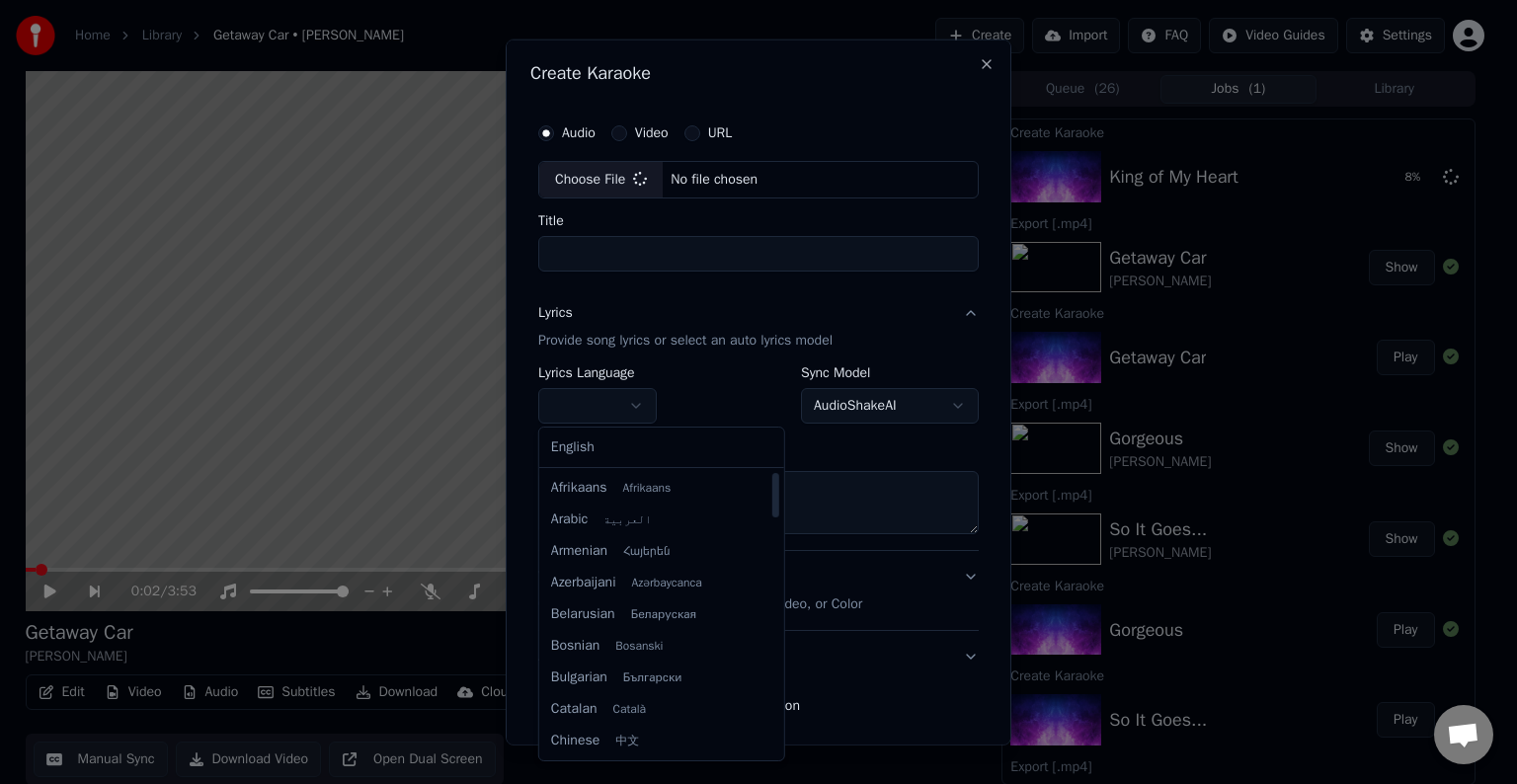 select on "**" 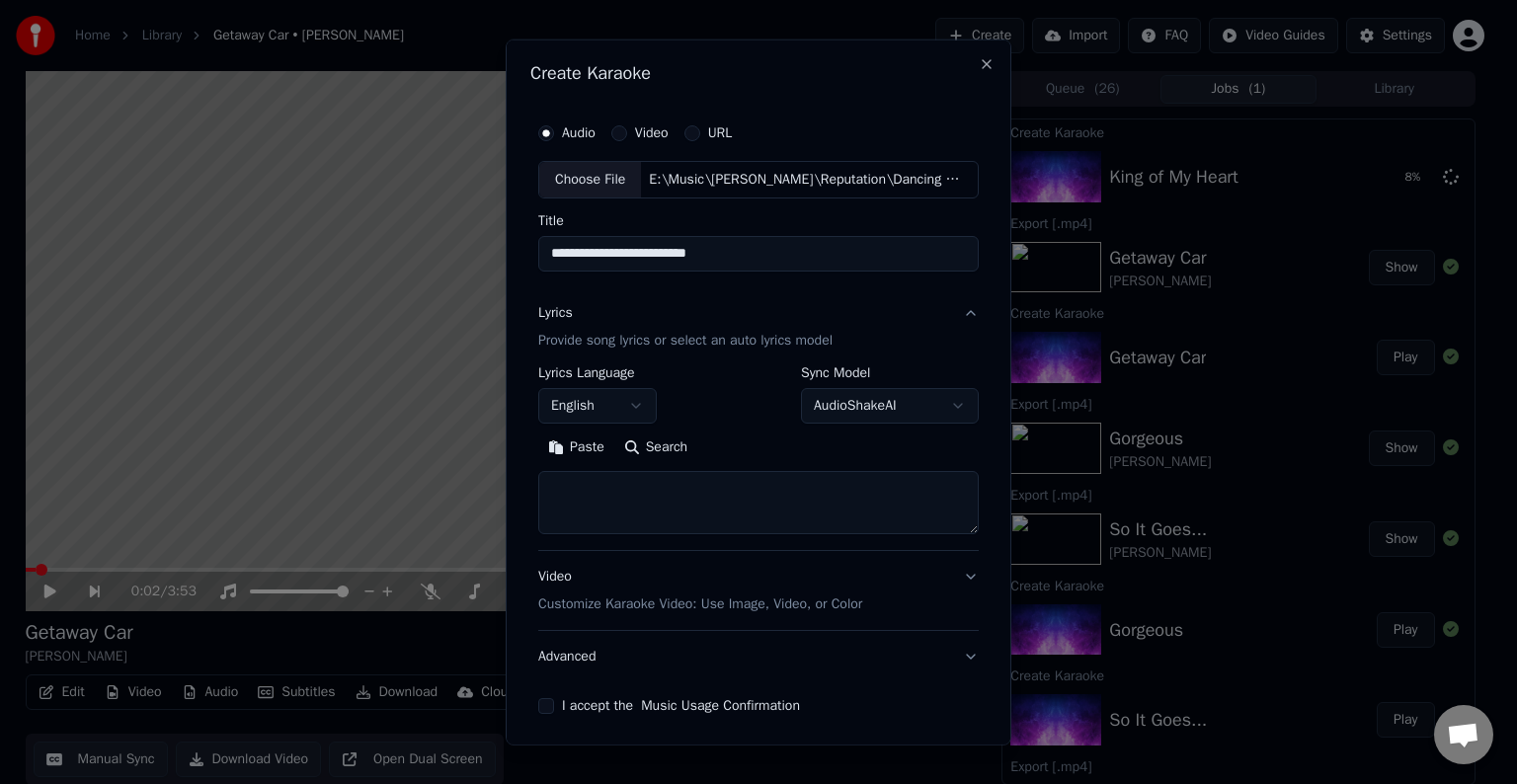 type on "**********" 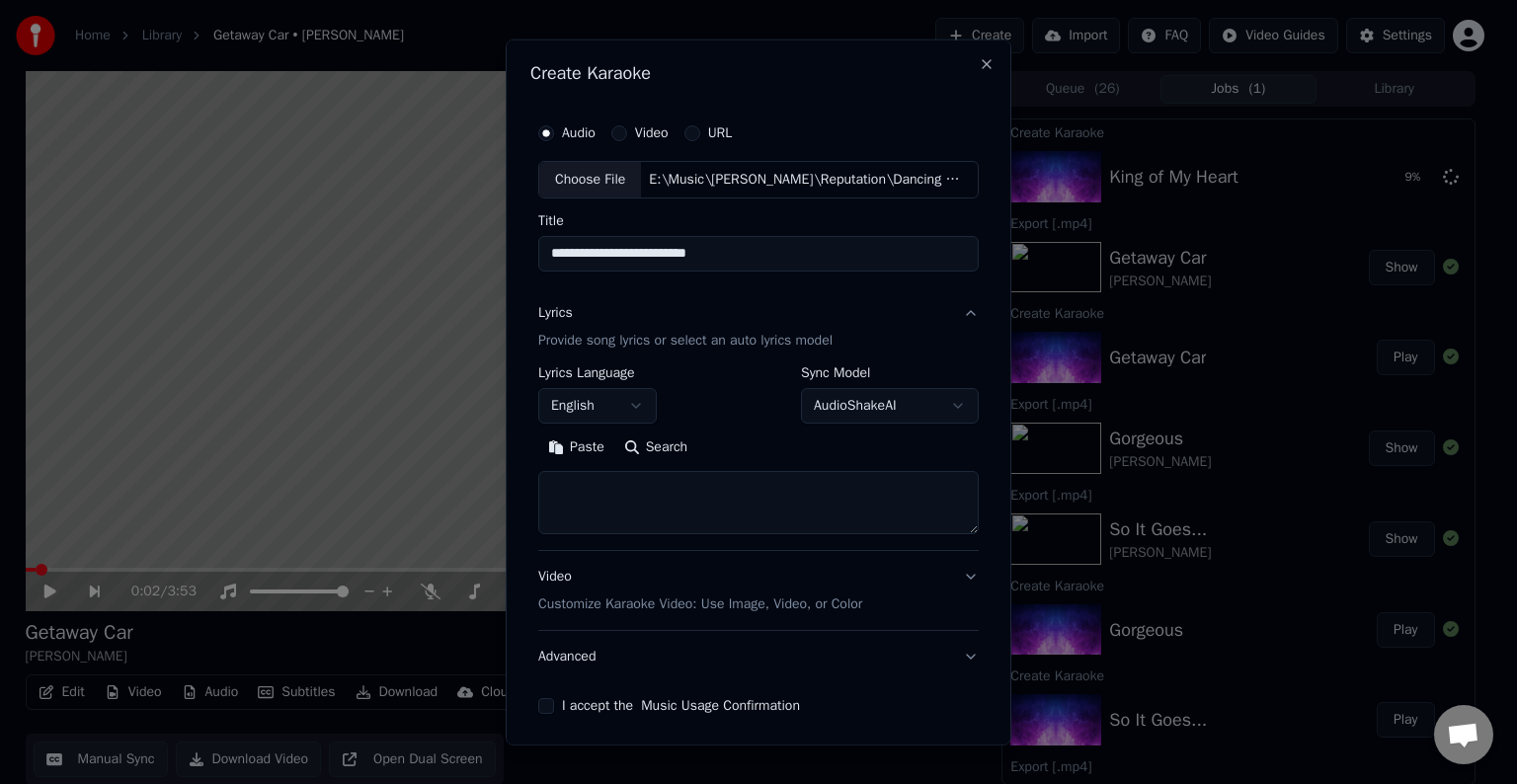 paste on "**********" 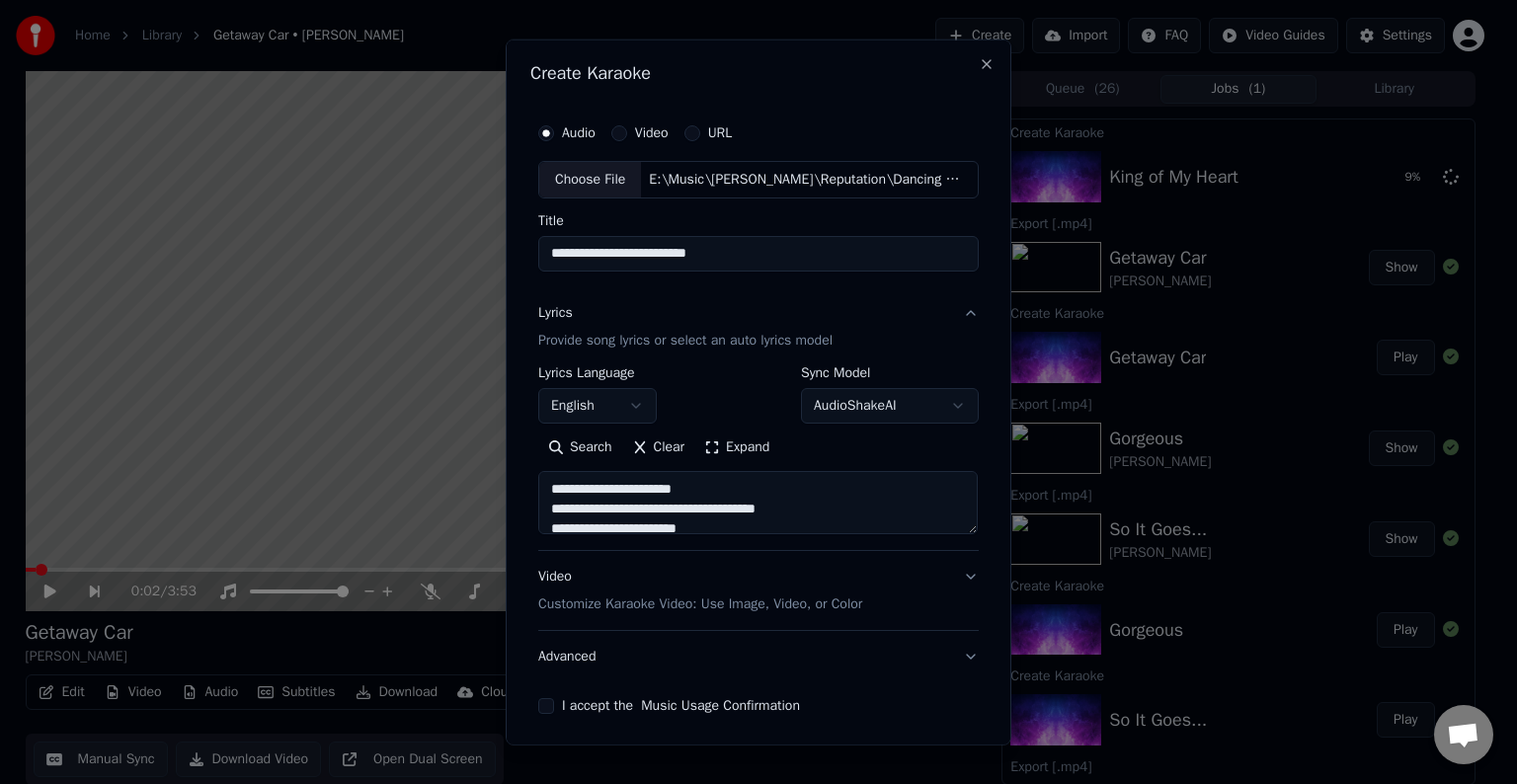 scroll, scrollTop: 122, scrollLeft: 0, axis: vertical 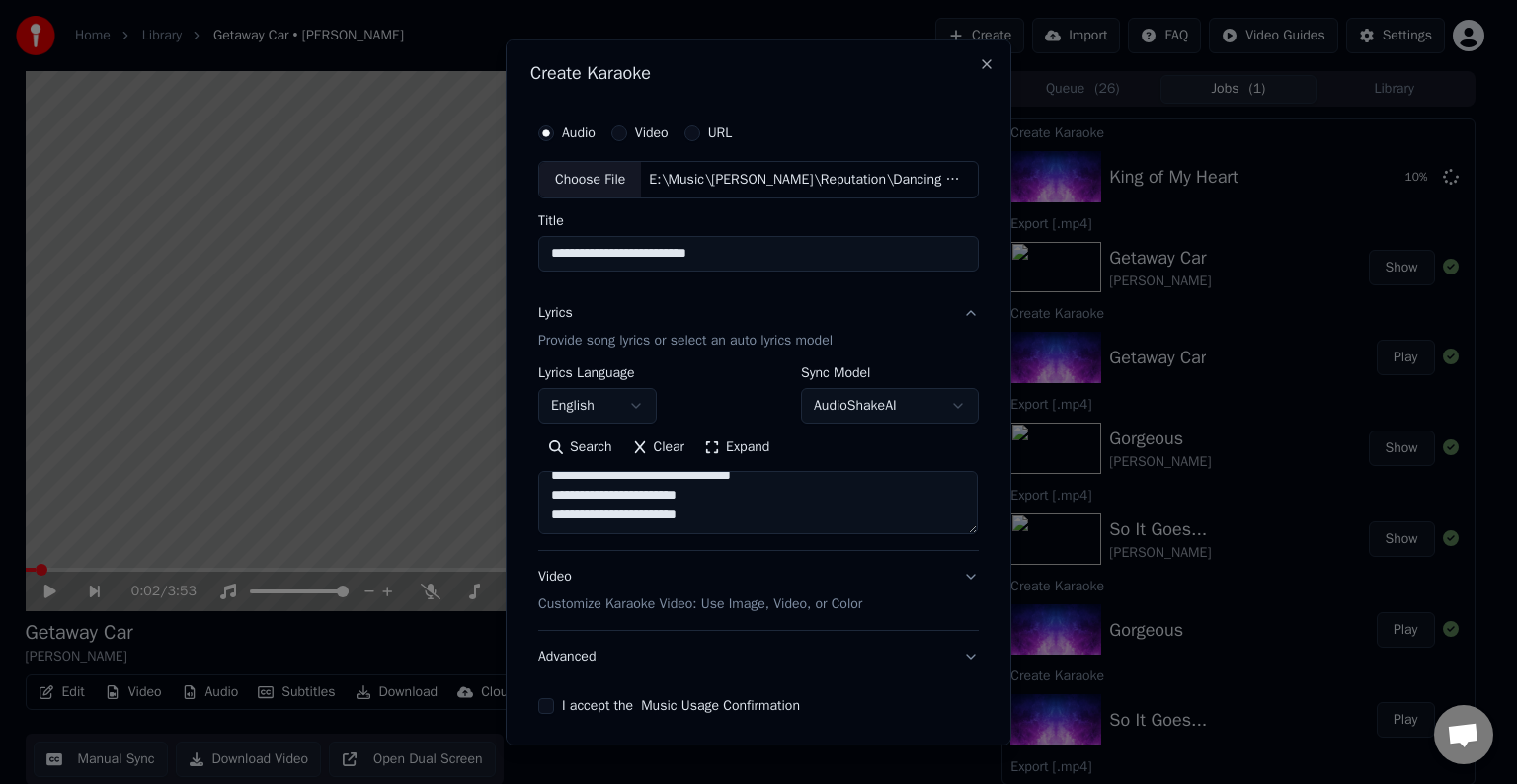 paste on "**********" 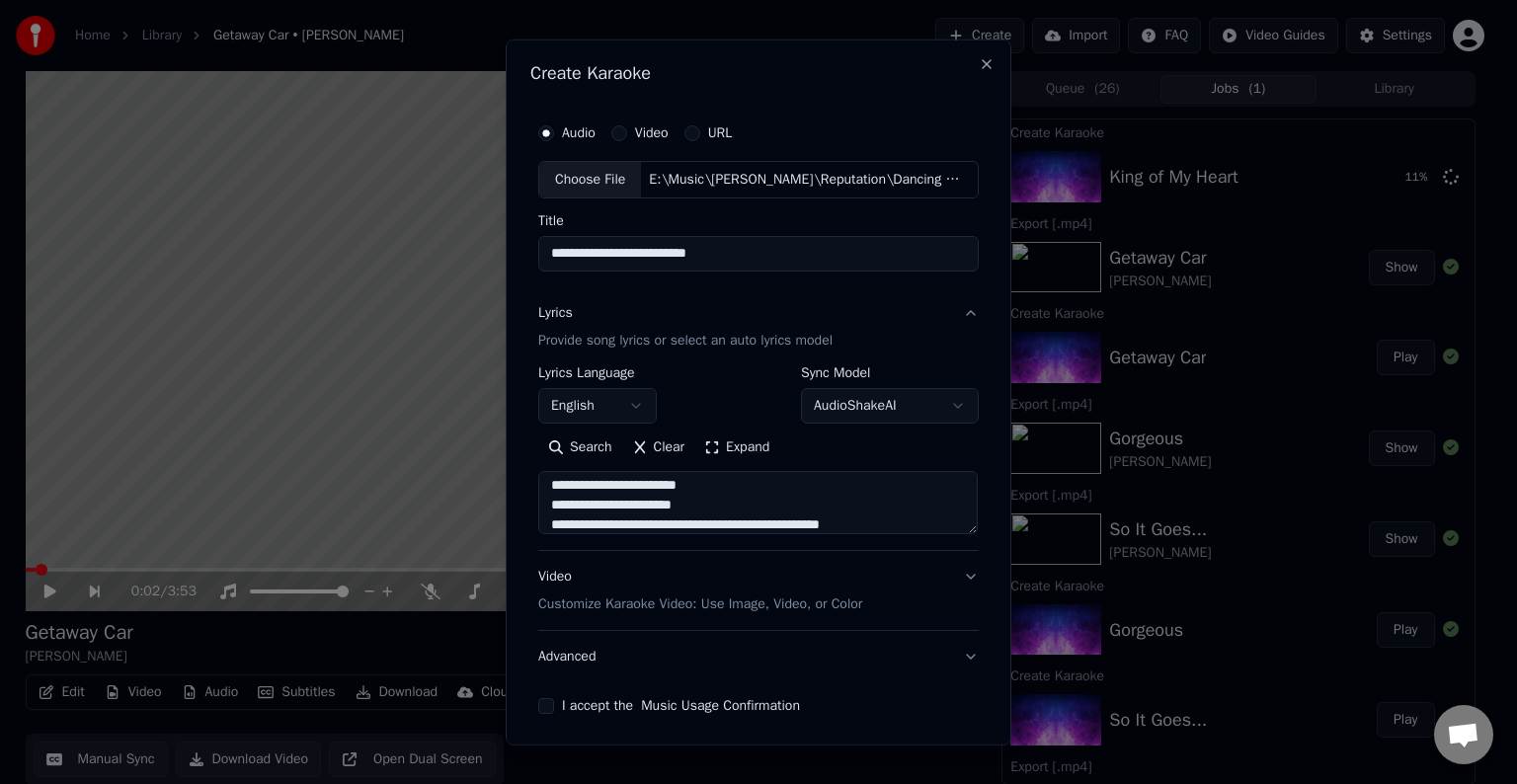 scroll, scrollTop: 280, scrollLeft: 0, axis: vertical 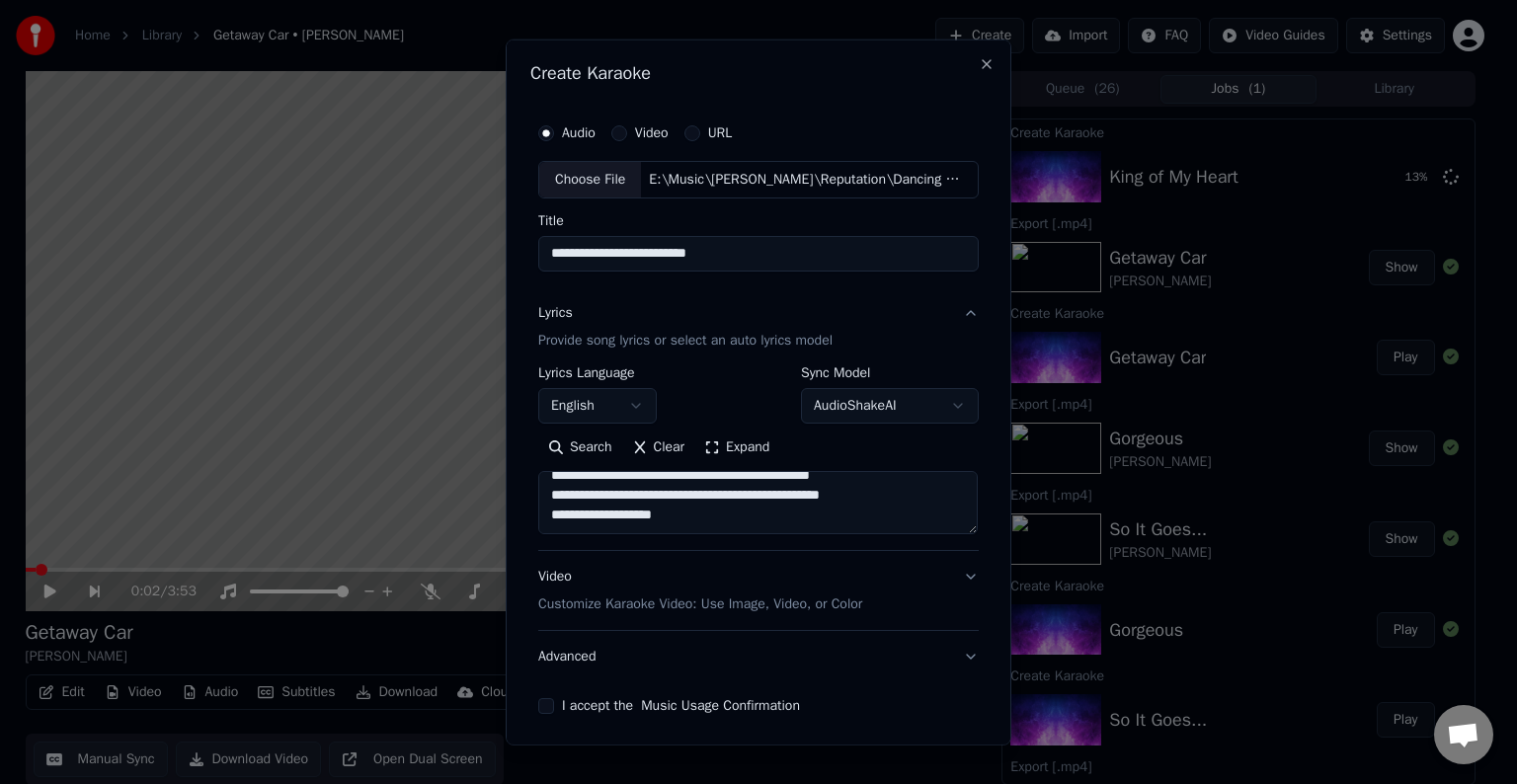 paste on "**********" 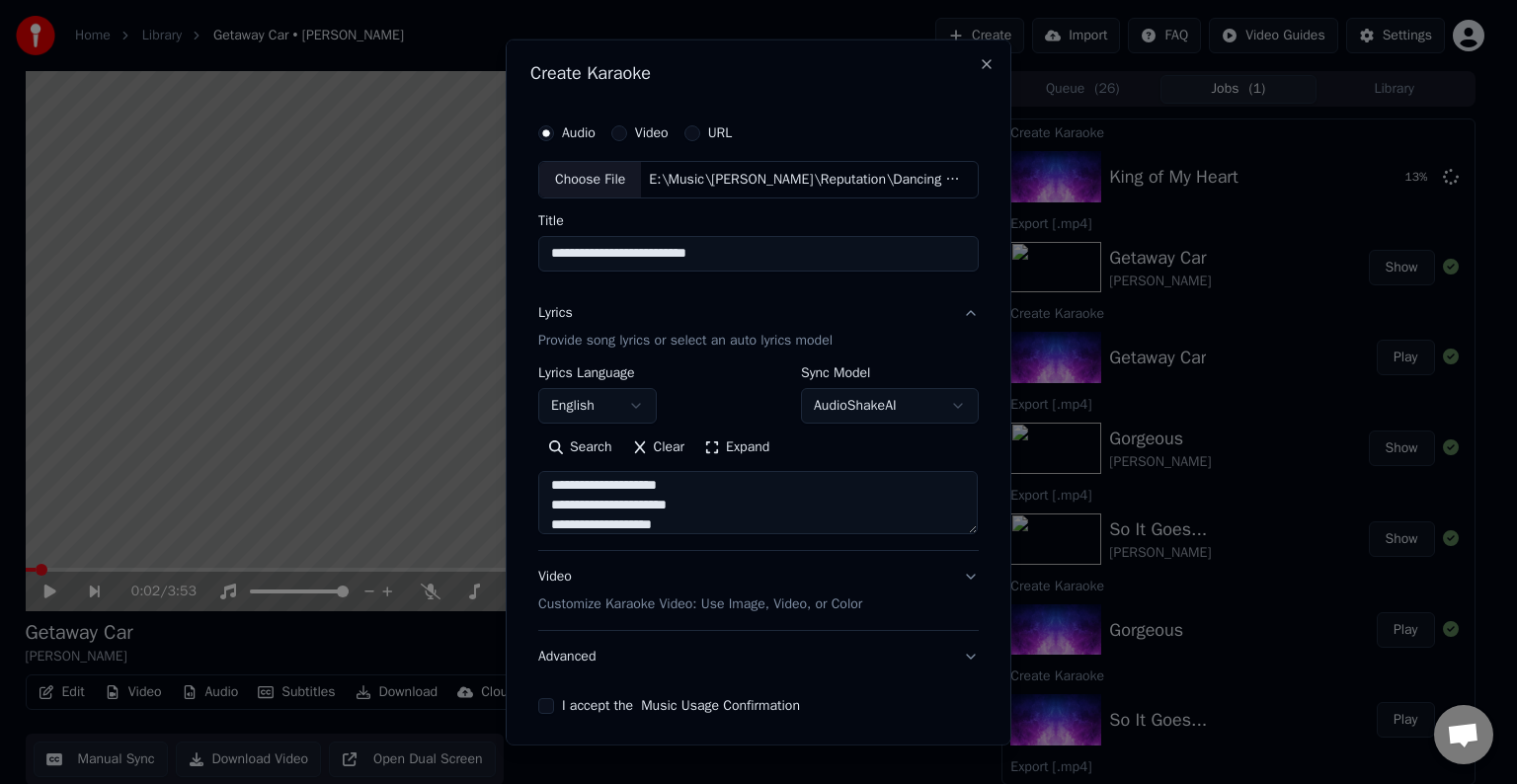 scroll, scrollTop: 458, scrollLeft: 0, axis: vertical 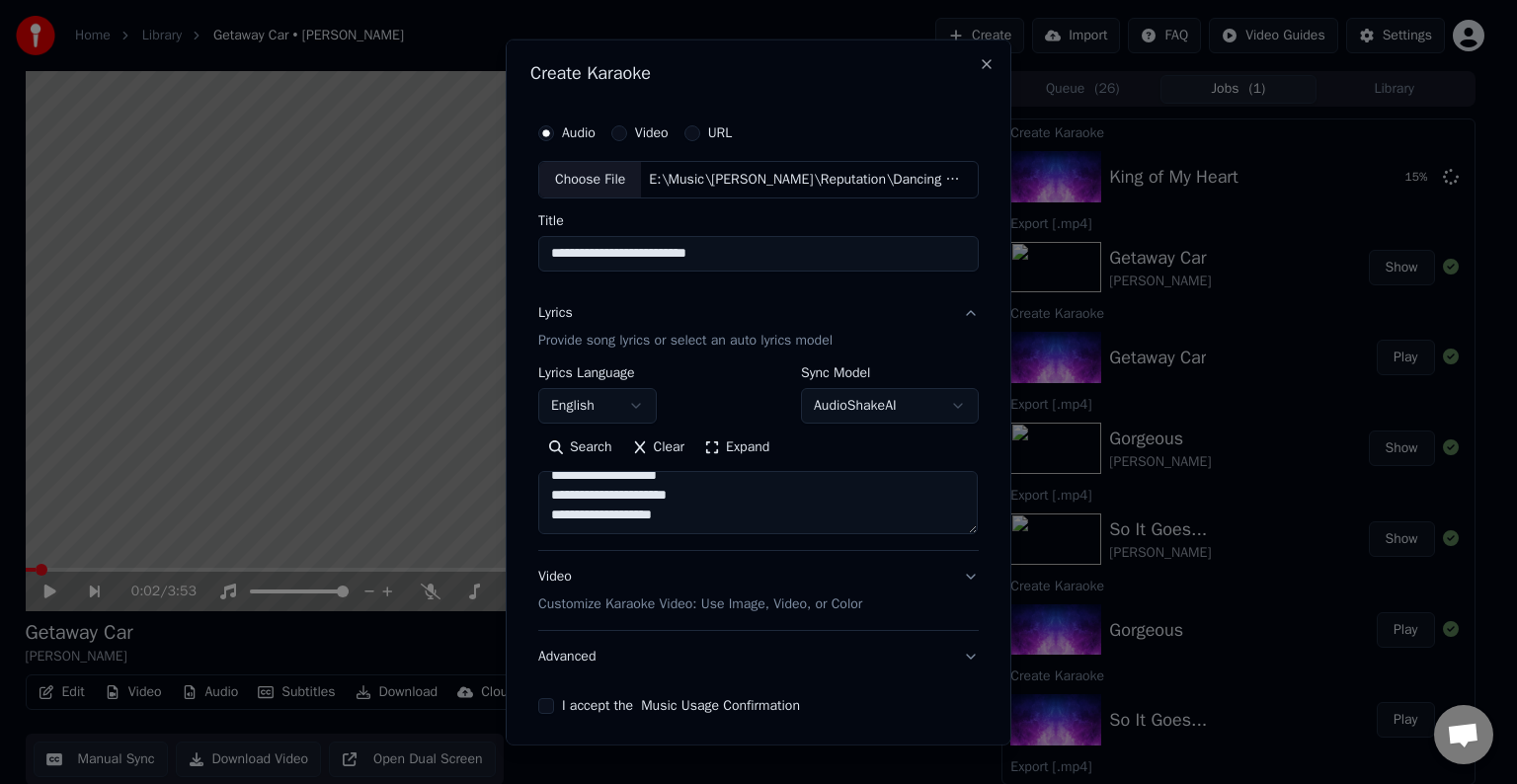 paste on "**********" 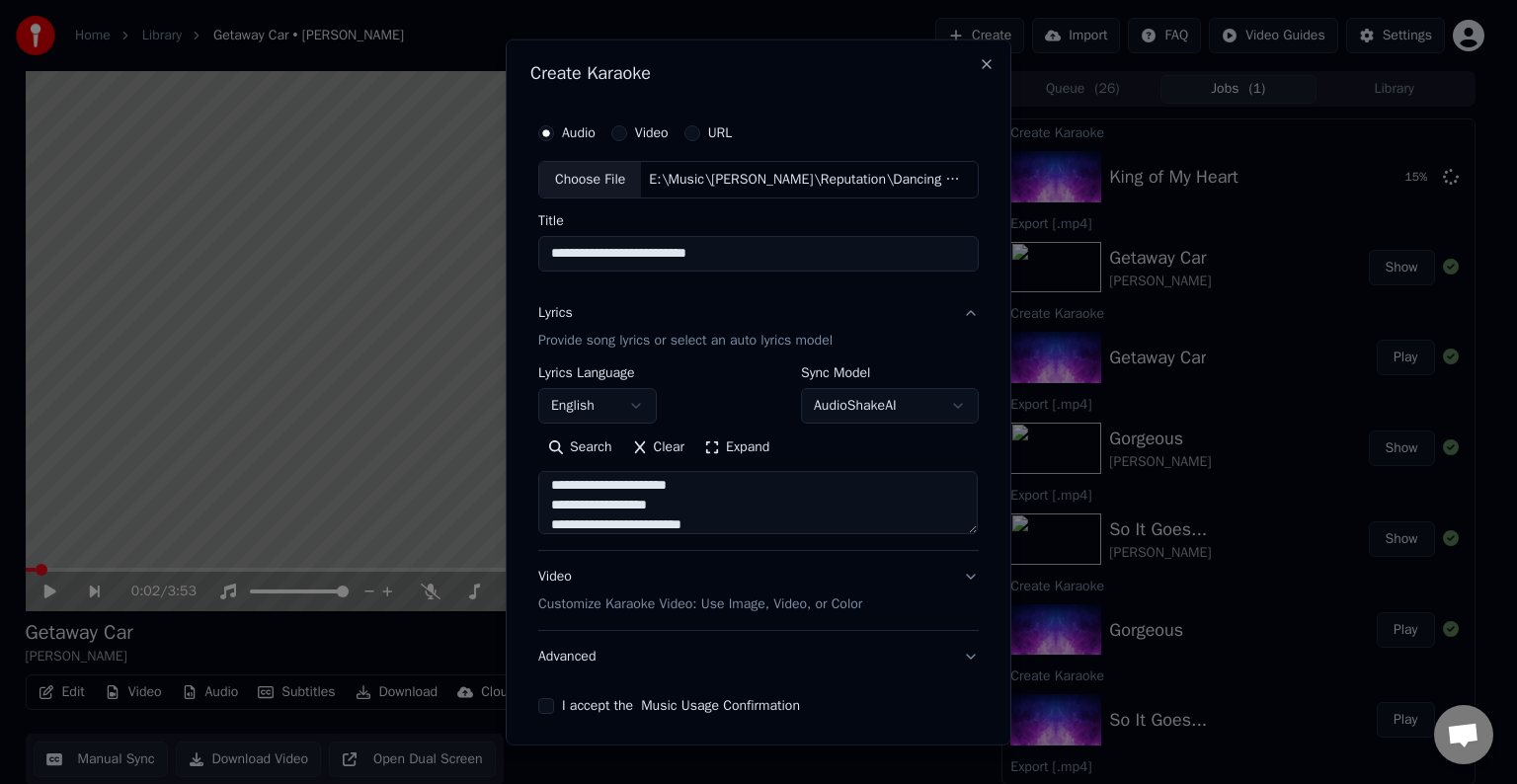 scroll, scrollTop: 616, scrollLeft: 0, axis: vertical 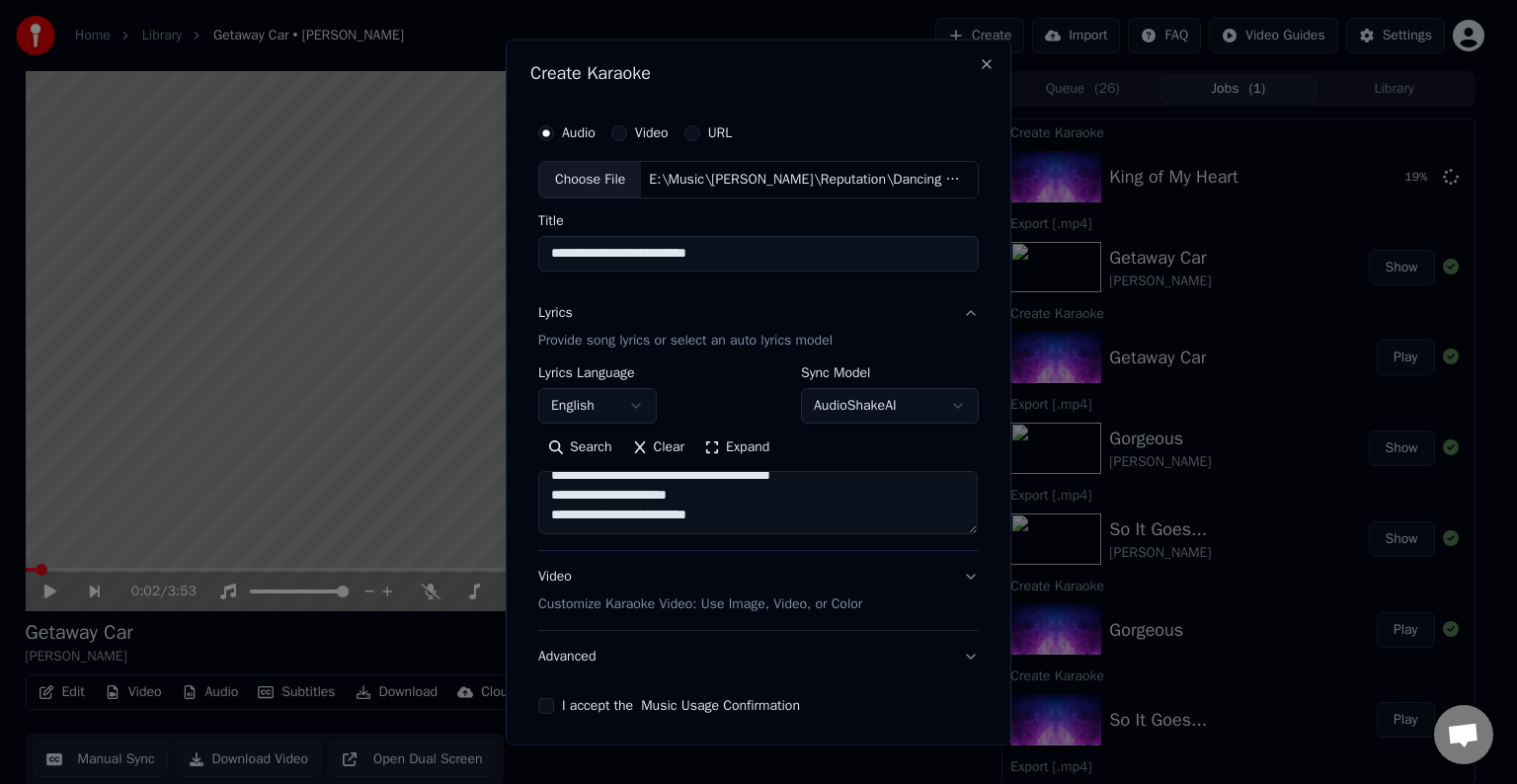 paste on "**********" 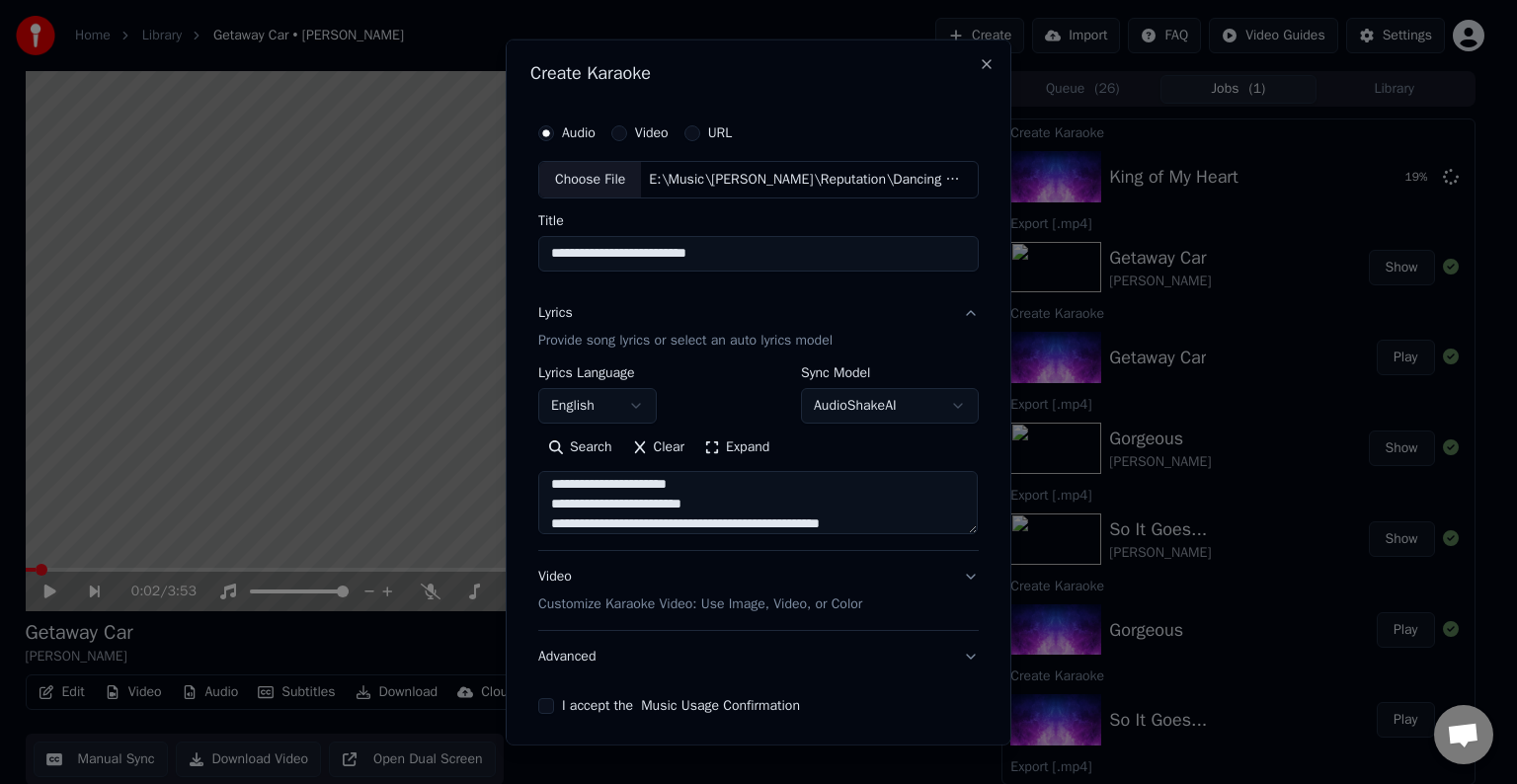 scroll, scrollTop: 695, scrollLeft: 0, axis: vertical 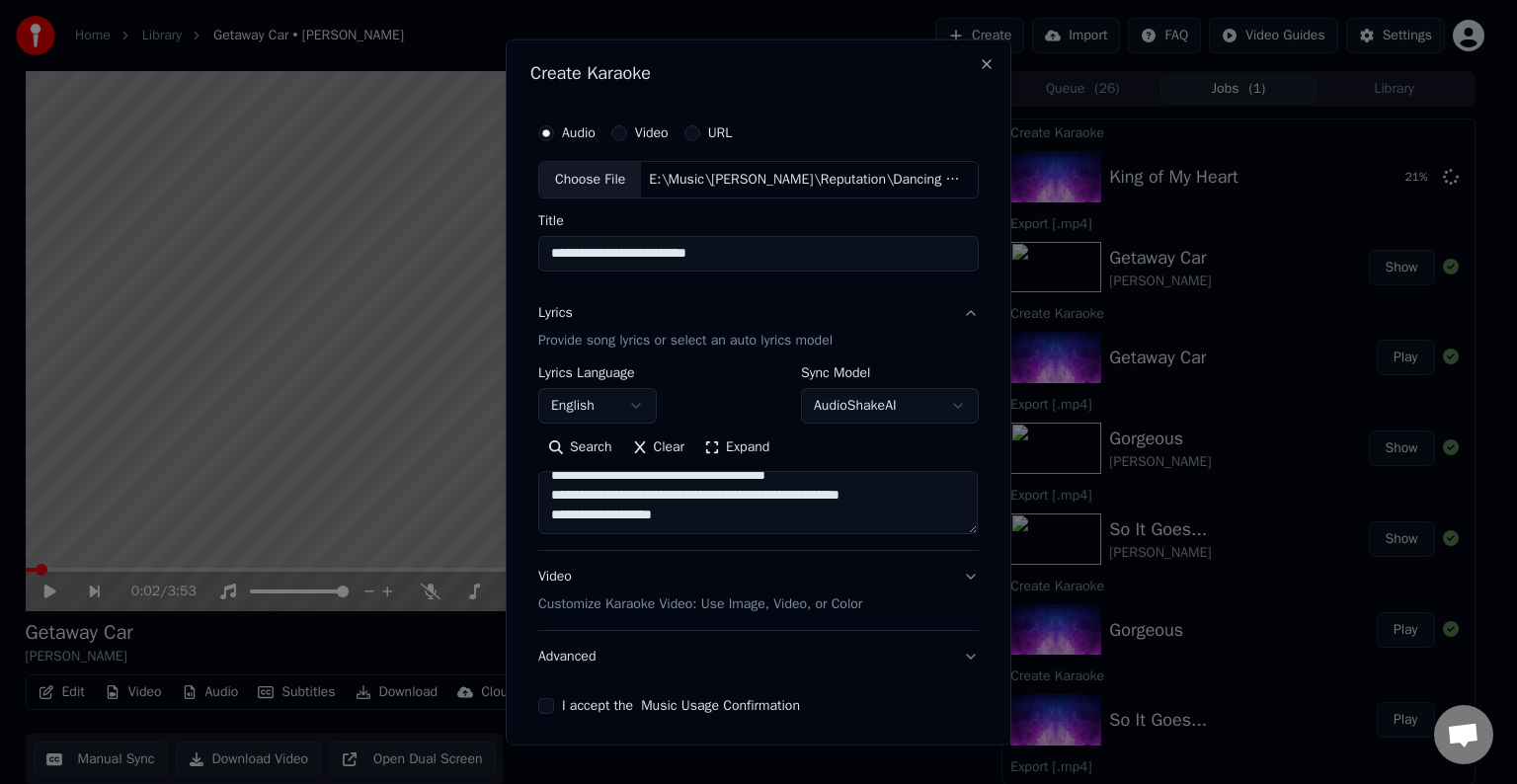 paste on "**********" 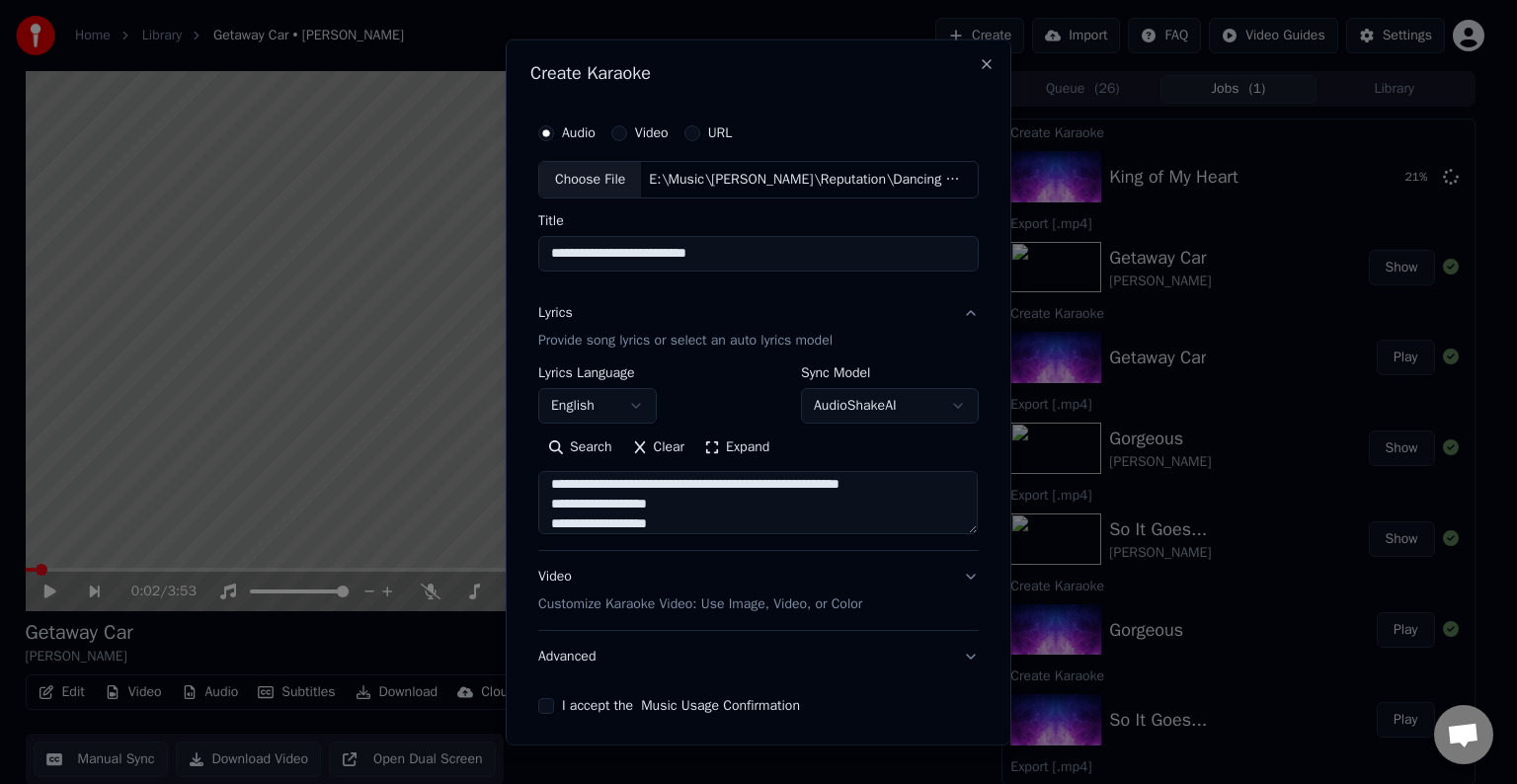 scroll, scrollTop: 853, scrollLeft: 0, axis: vertical 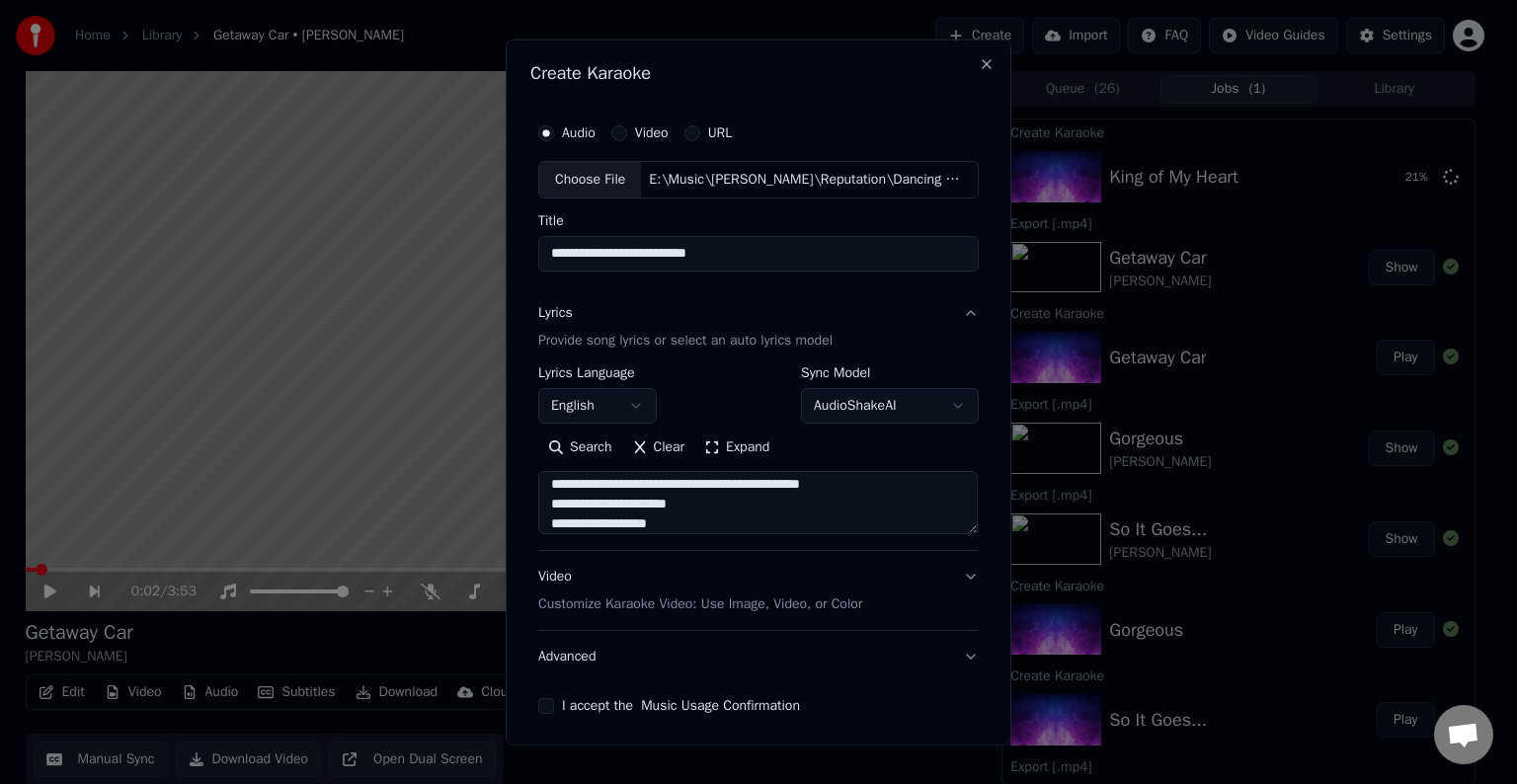 drag, startPoint x: 679, startPoint y: 482, endPoint x: 869, endPoint y: 488, distance: 190.09471 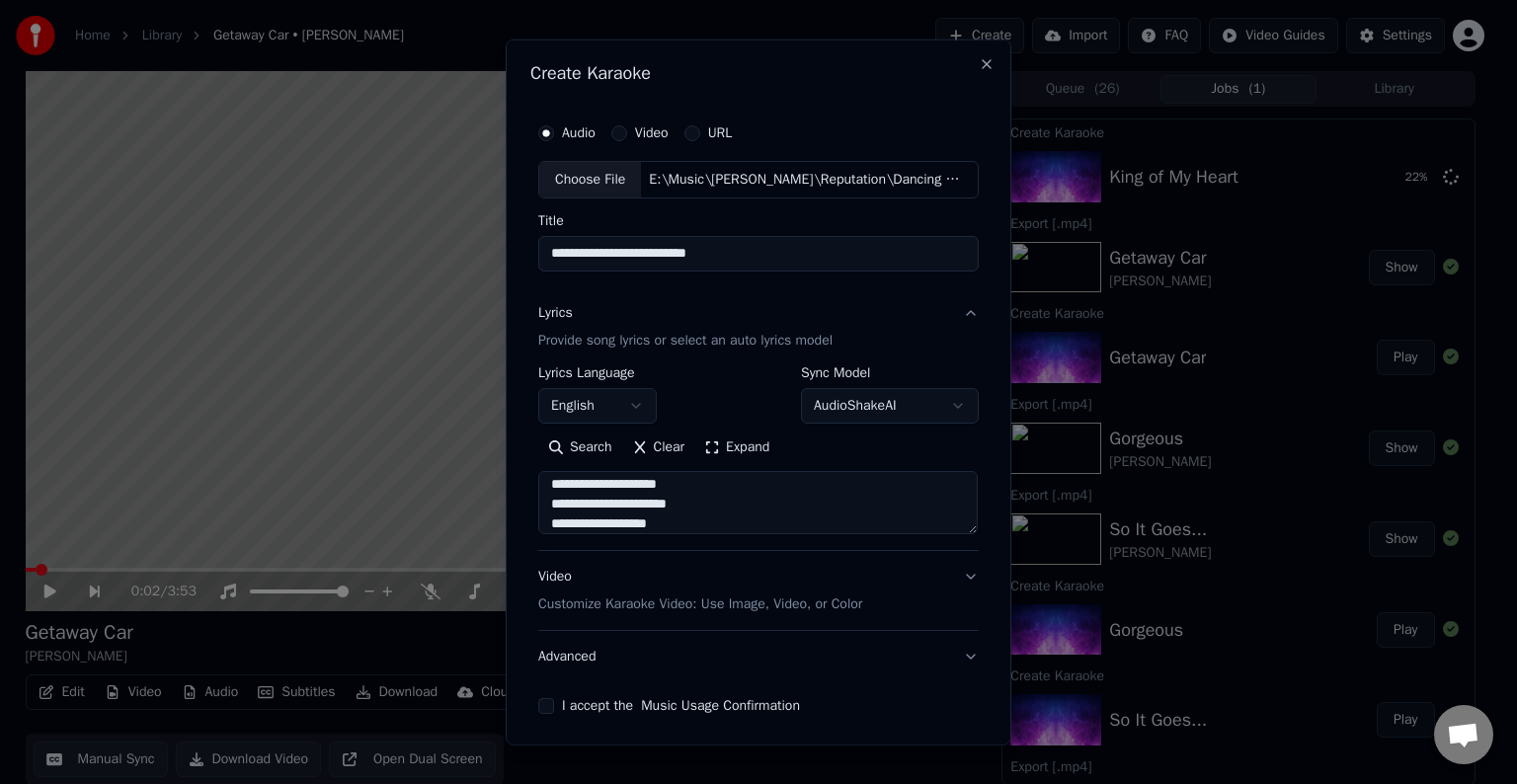 click at bounding box center [758, 503] 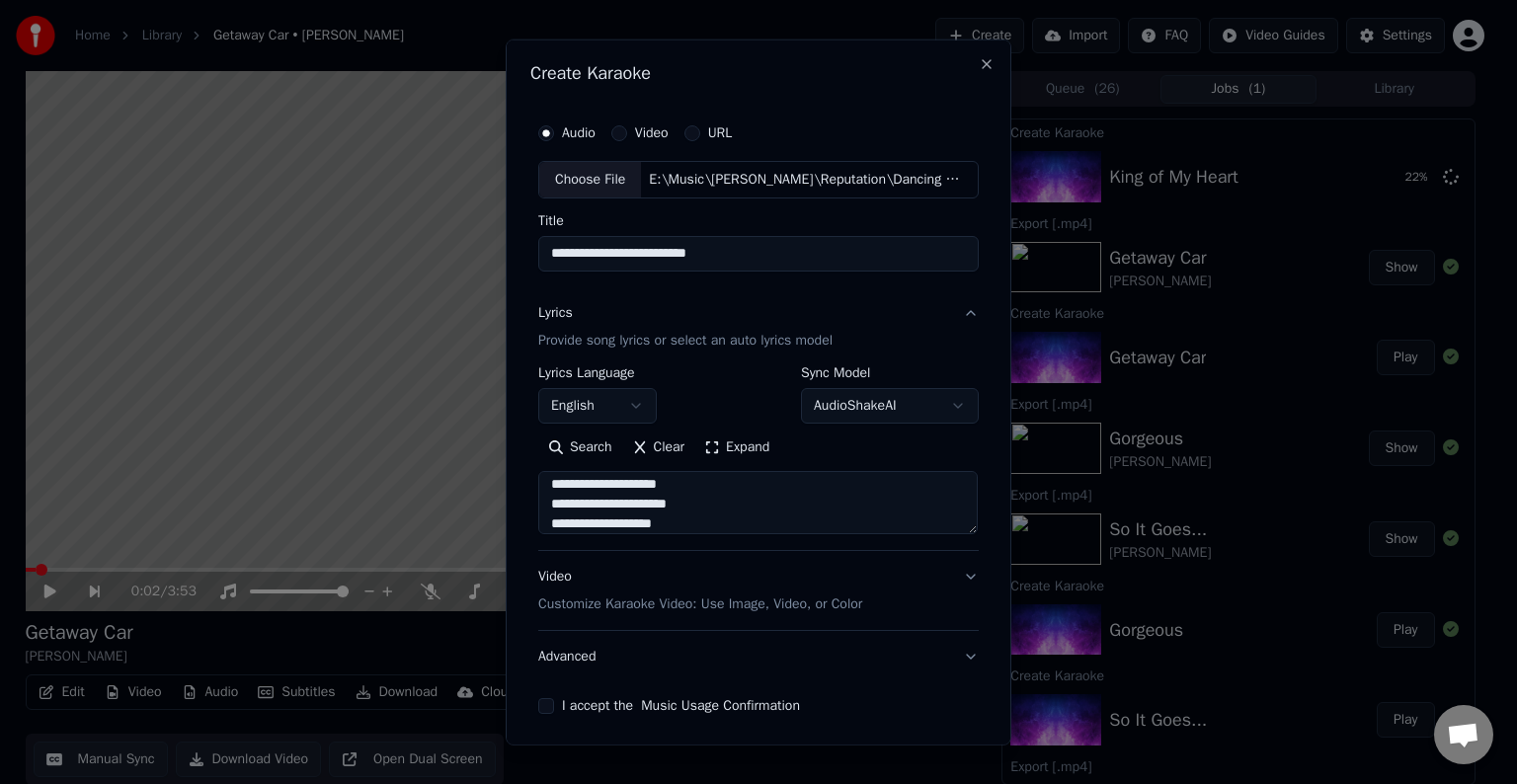 scroll, scrollTop: 873, scrollLeft: 0, axis: vertical 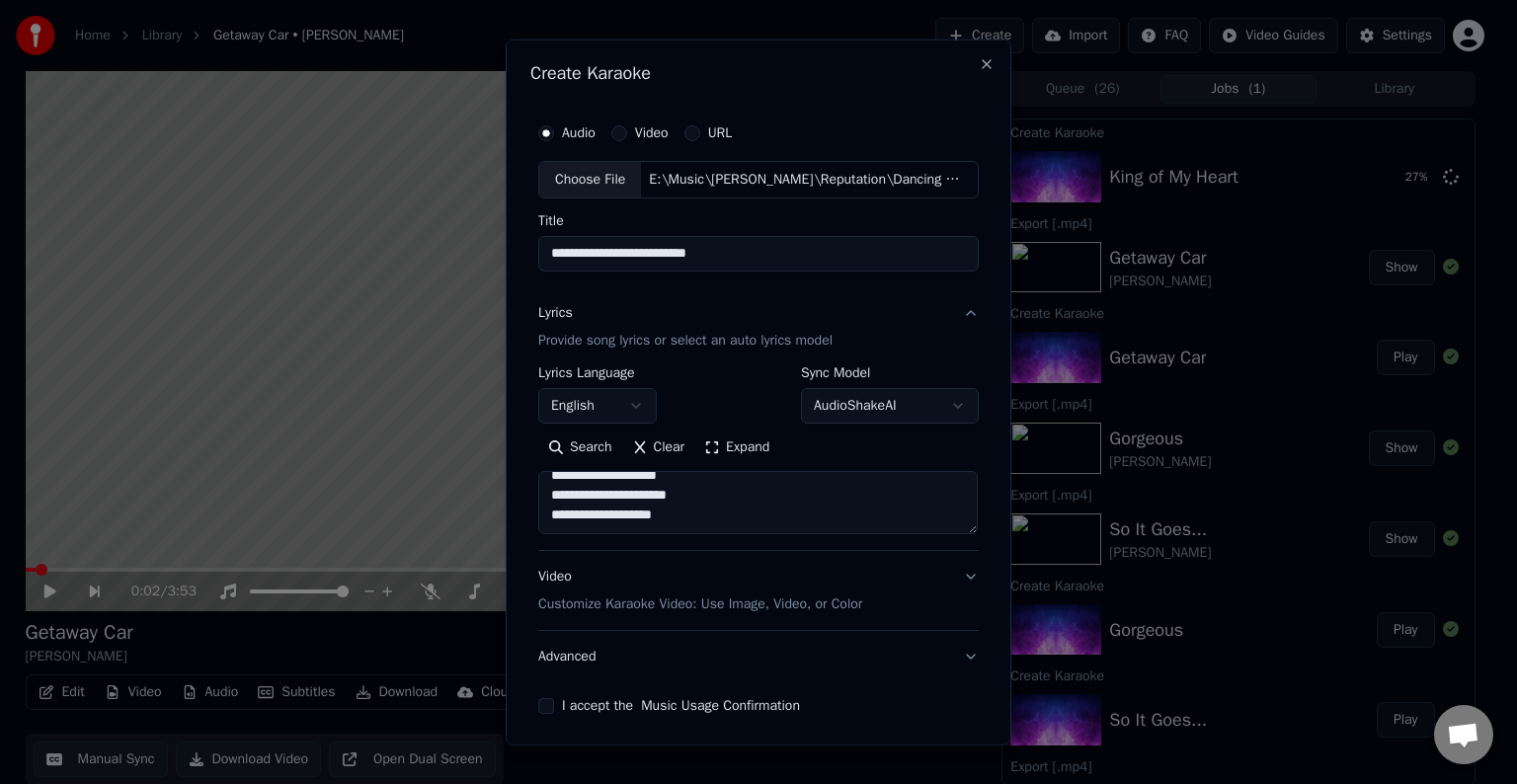 paste on "**********" 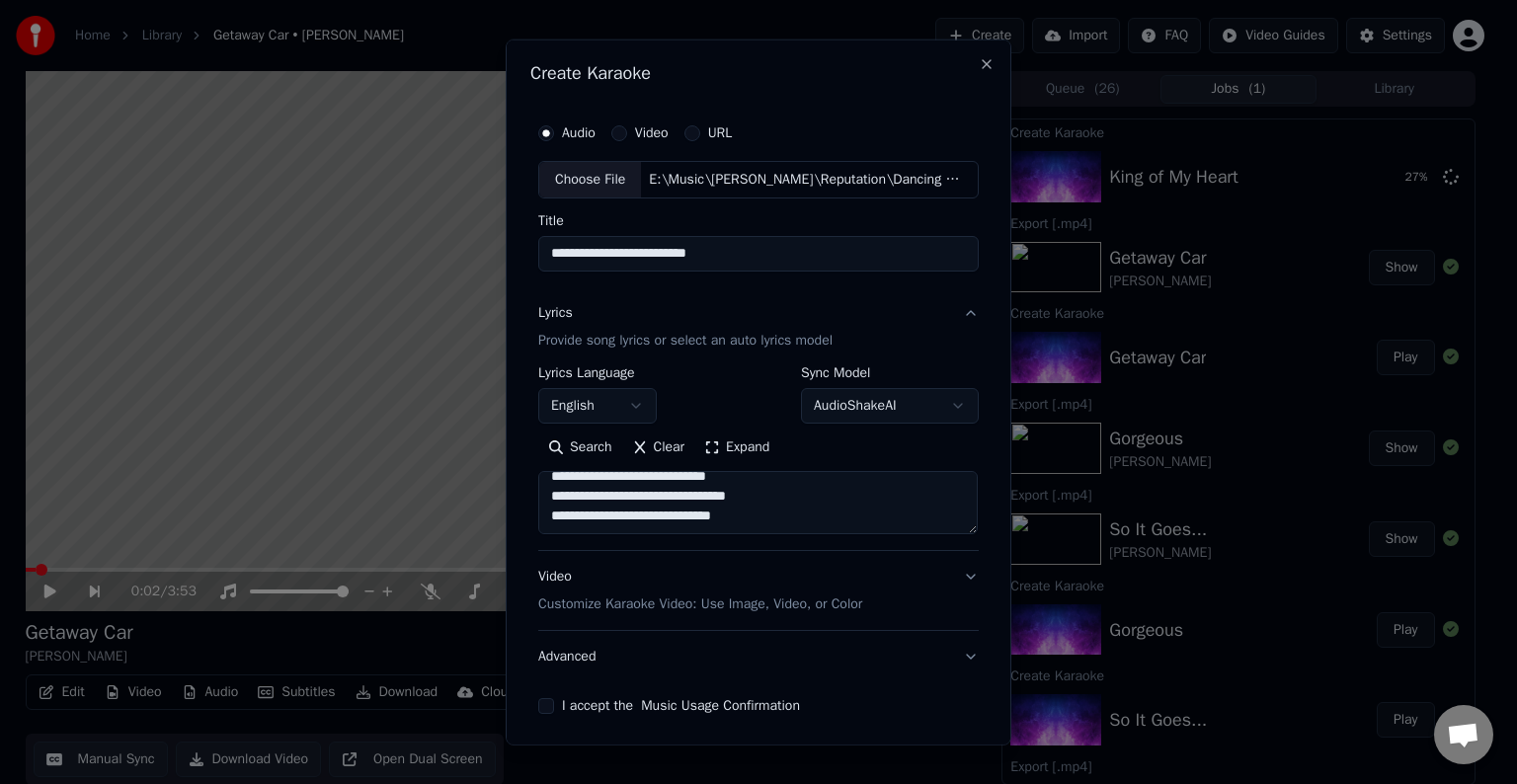 scroll, scrollTop: 1031, scrollLeft: 0, axis: vertical 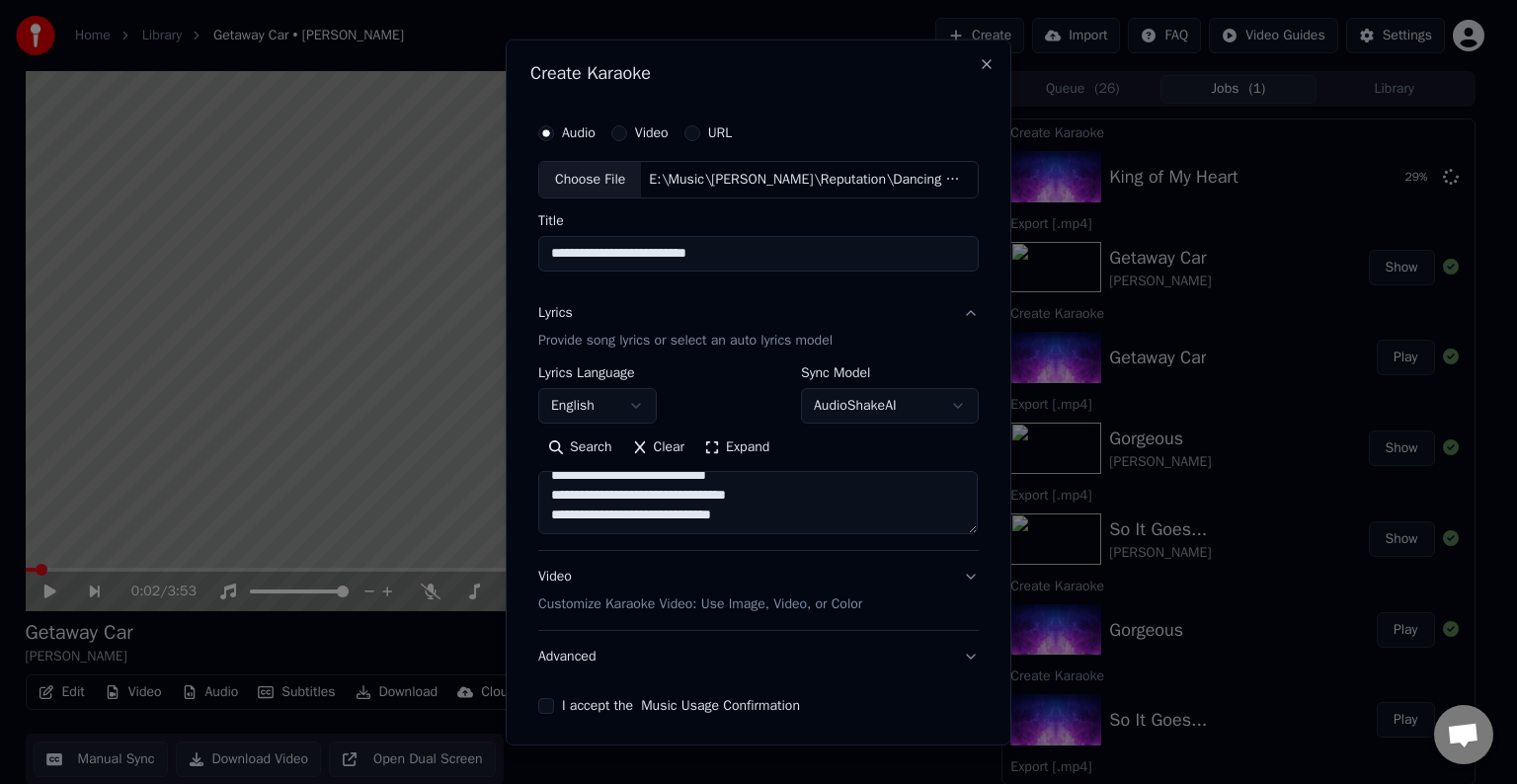 paste on "**********" 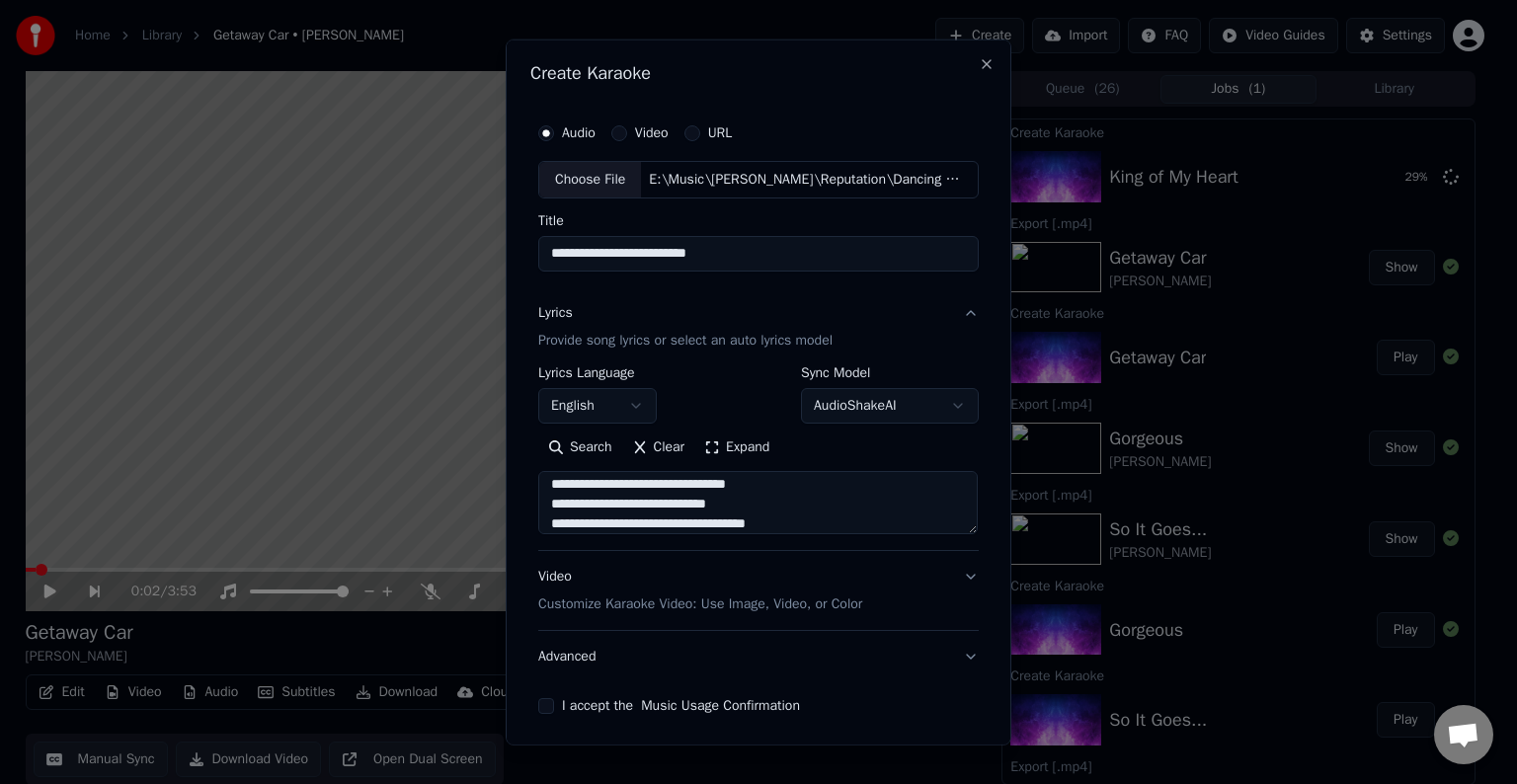 scroll, scrollTop: 1209, scrollLeft: 0, axis: vertical 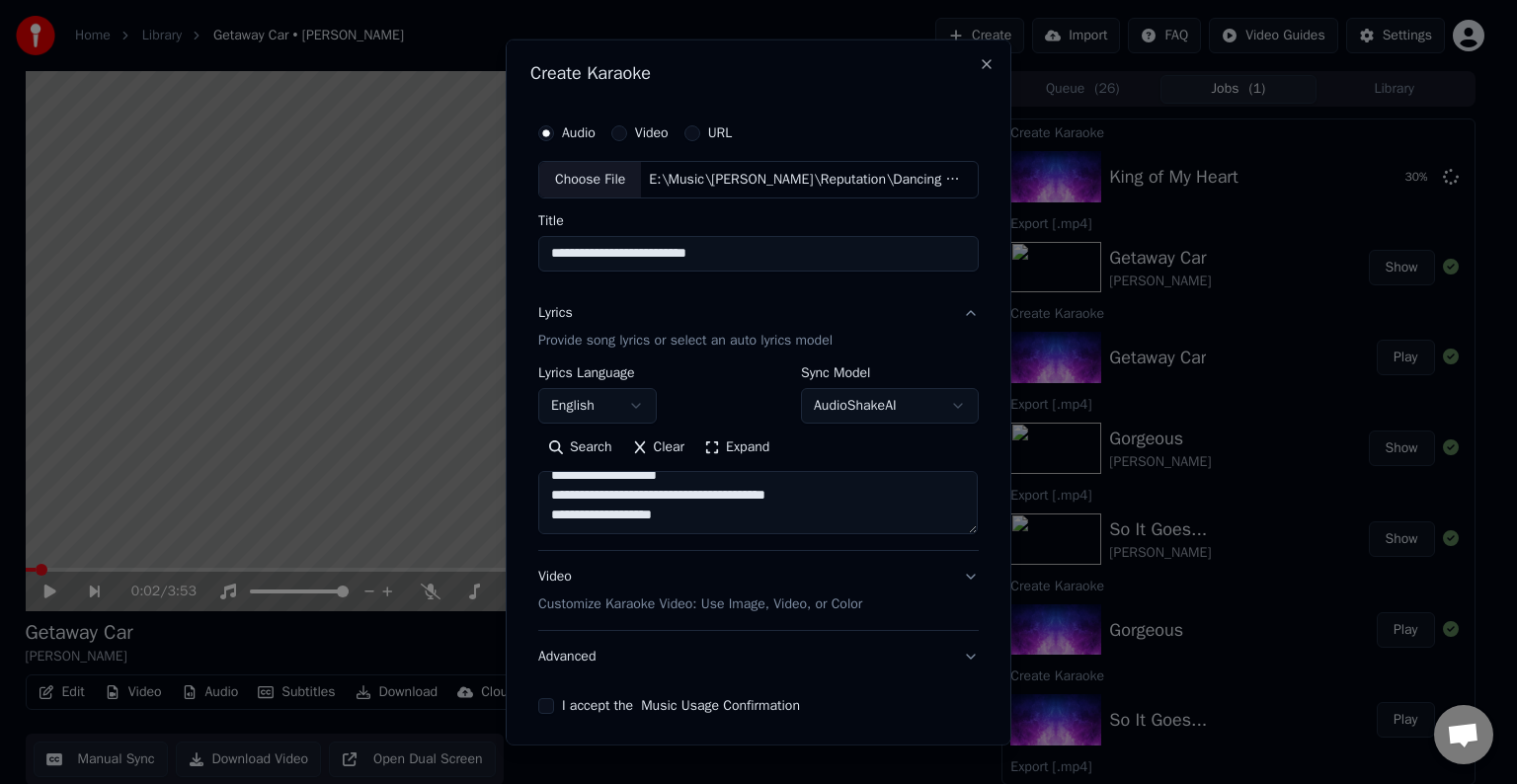 drag, startPoint x: 804, startPoint y: 482, endPoint x: 685, endPoint y: 487, distance: 119.105 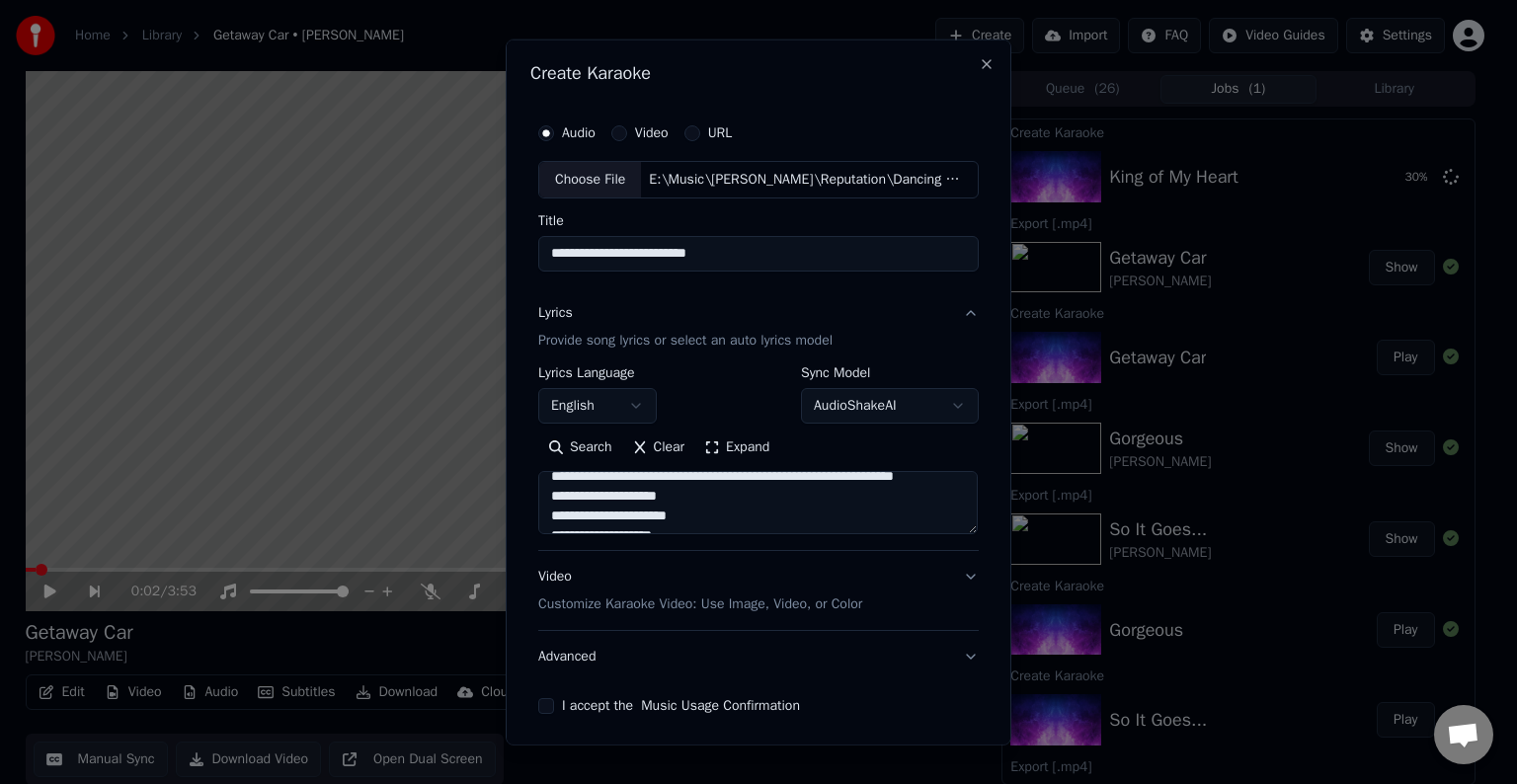 scroll, scrollTop: 1146, scrollLeft: 0, axis: vertical 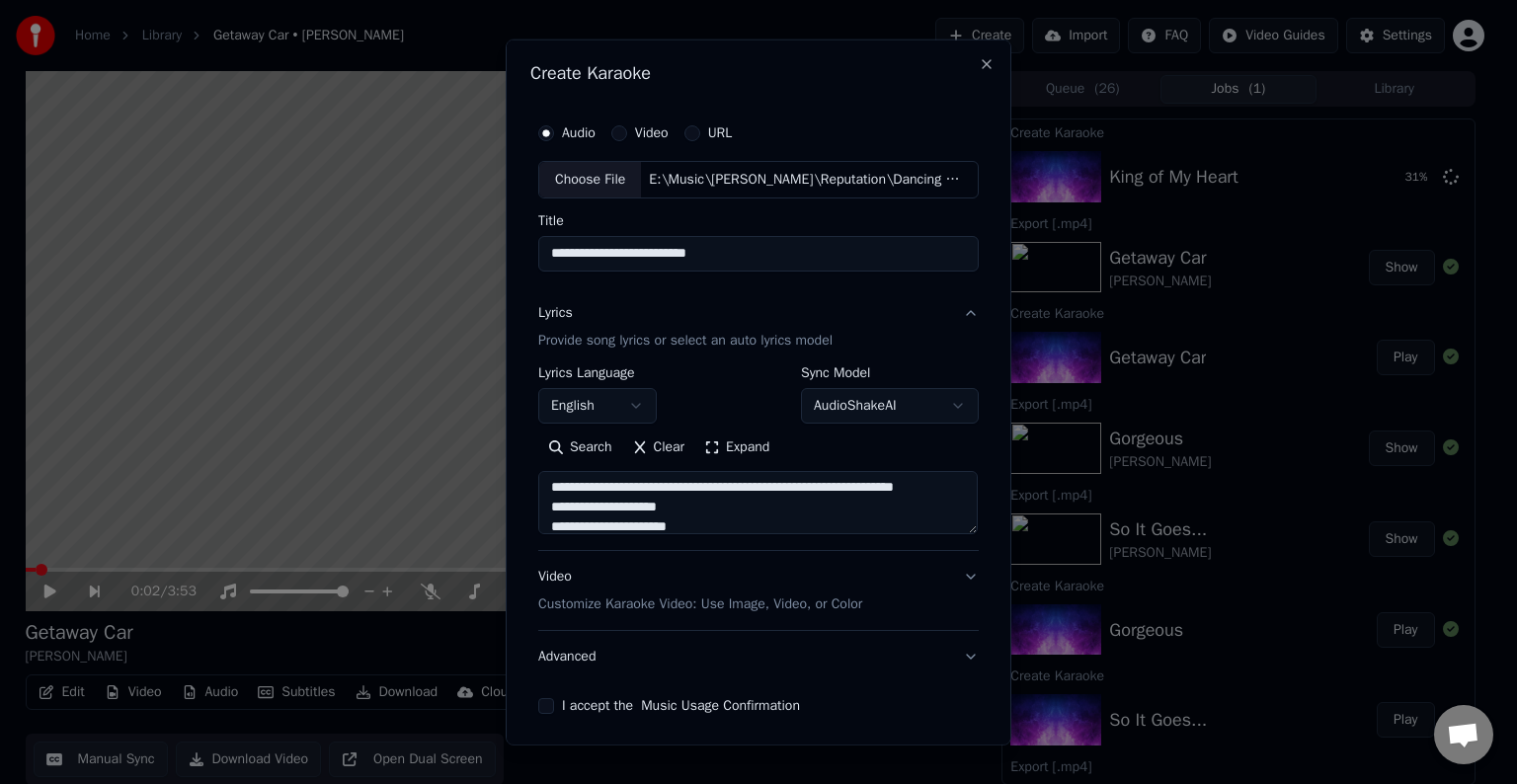 drag, startPoint x: 673, startPoint y: 513, endPoint x: 785, endPoint y: 491, distance: 114.140265 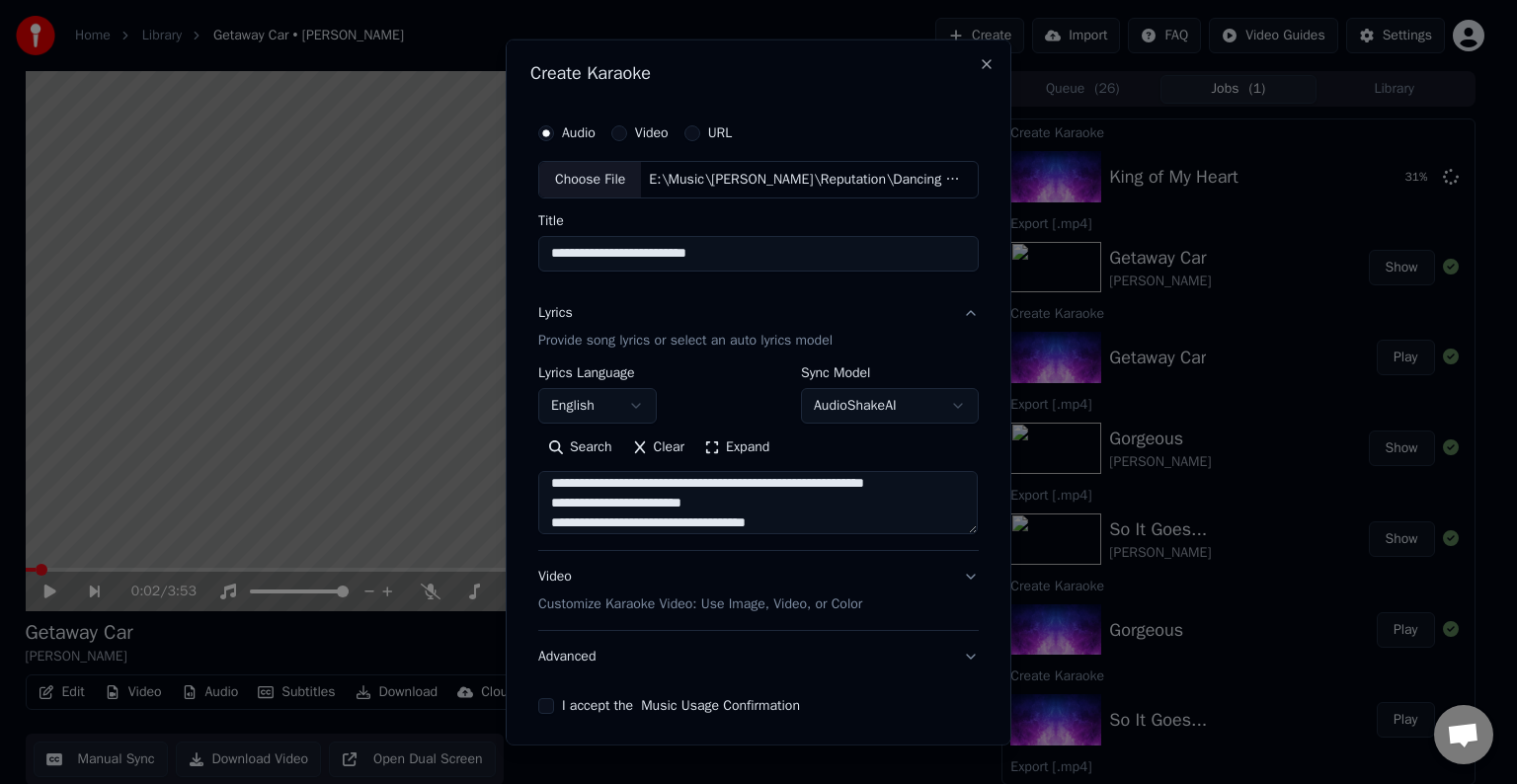 scroll, scrollTop: 1096, scrollLeft: 0, axis: vertical 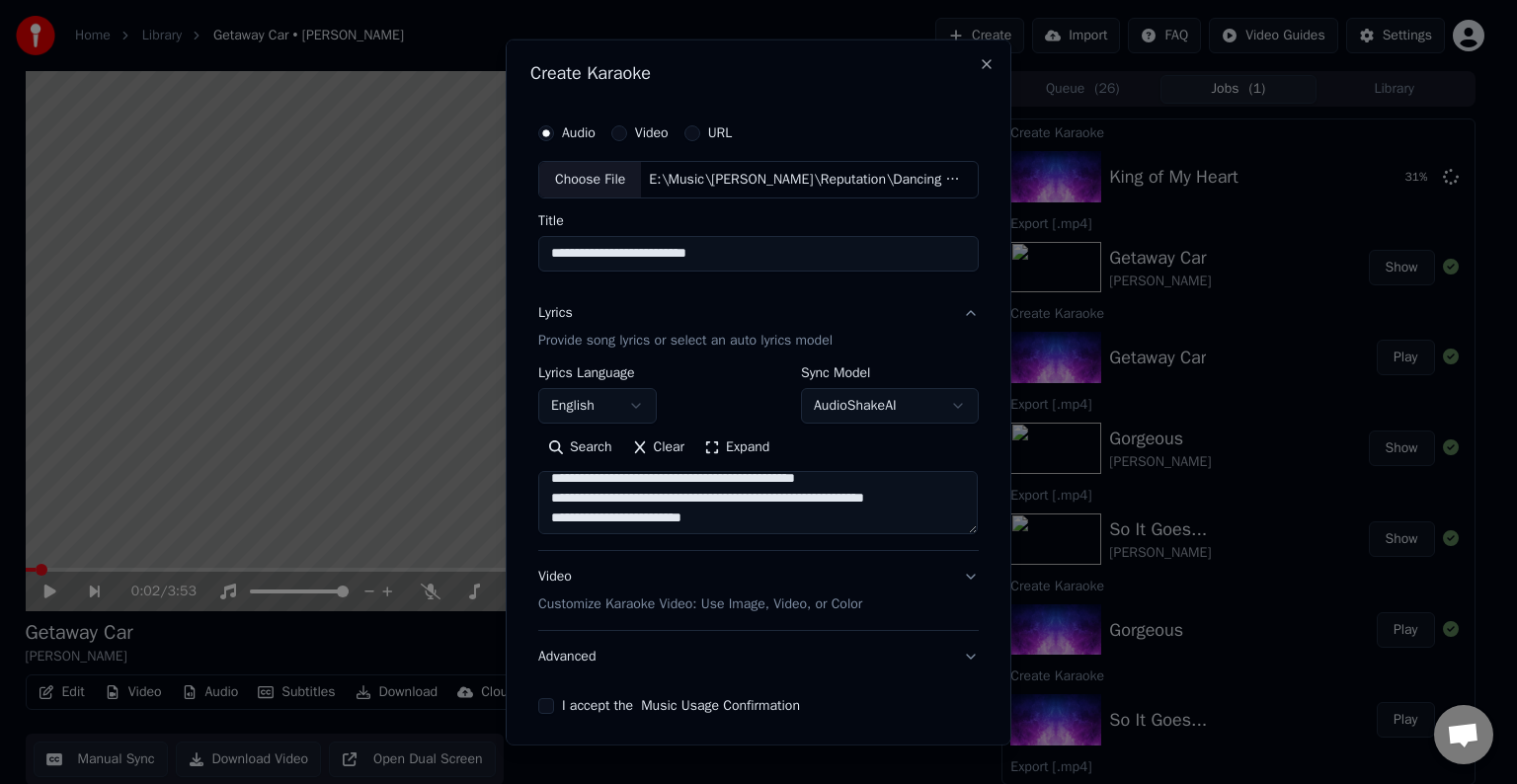 click at bounding box center (758, 503) 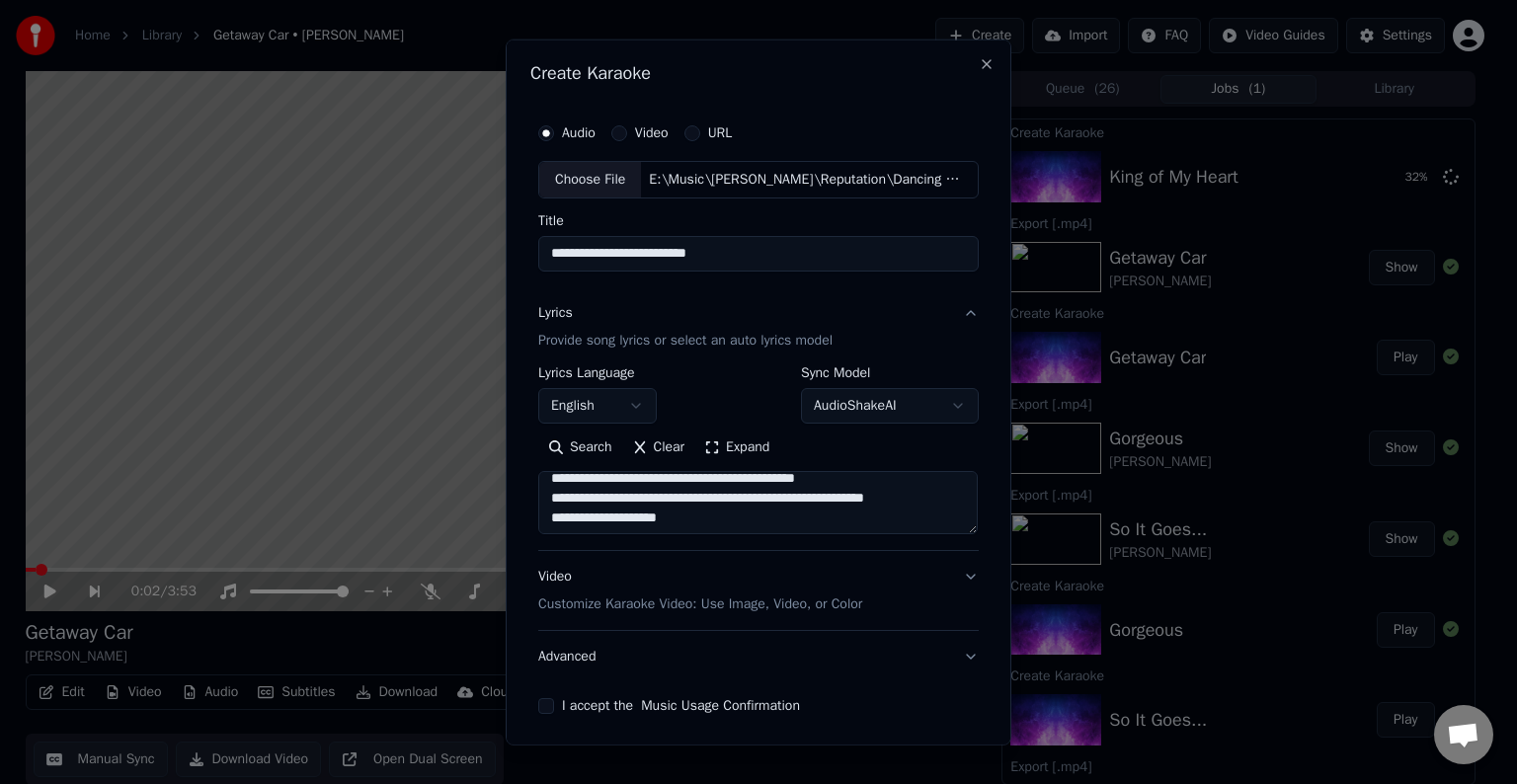 scroll, scrollTop: 1088, scrollLeft: 0, axis: vertical 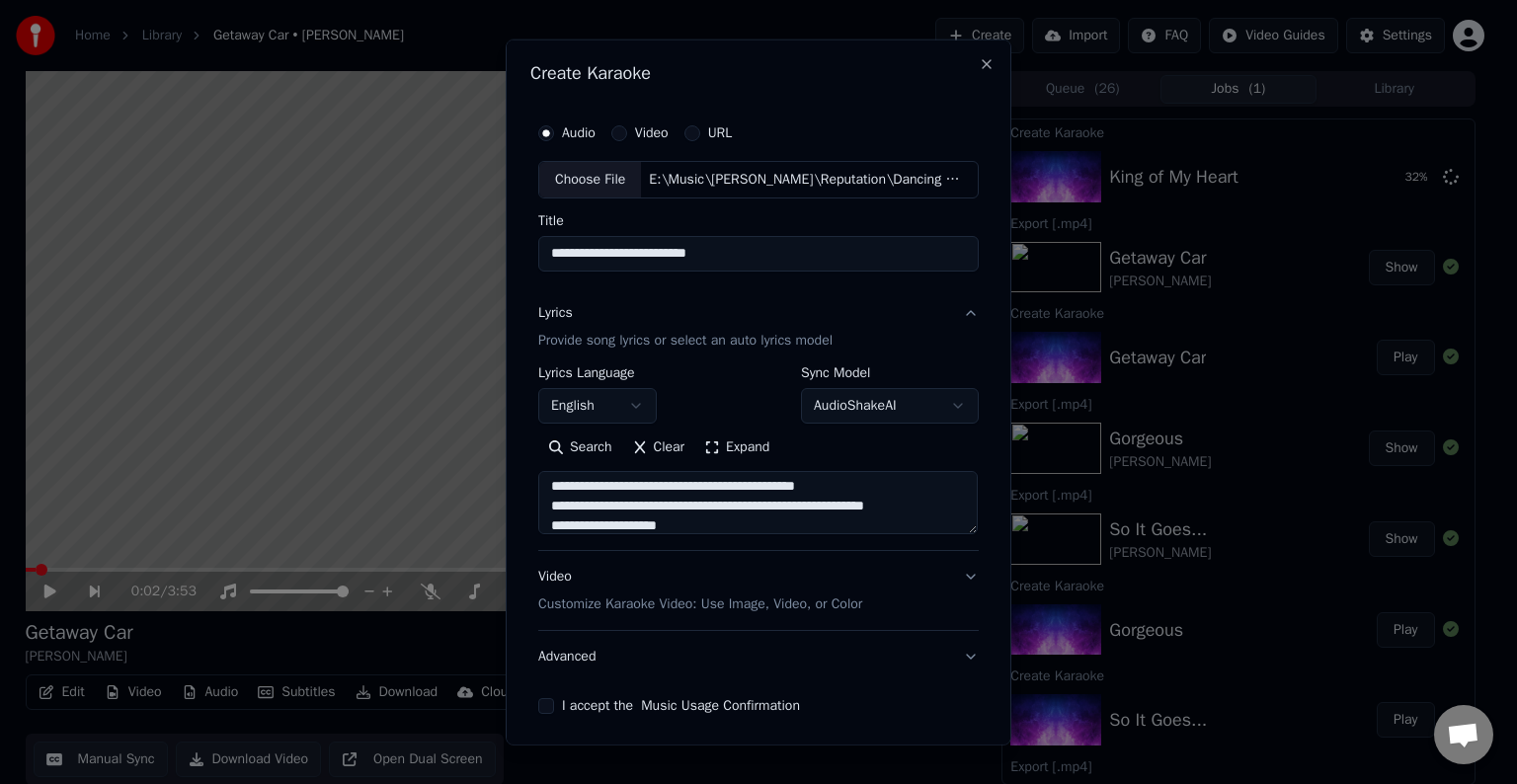 drag, startPoint x: 886, startPoint y: 495, endPoint x: 748, endPoint y: 499, distance: 138.05796 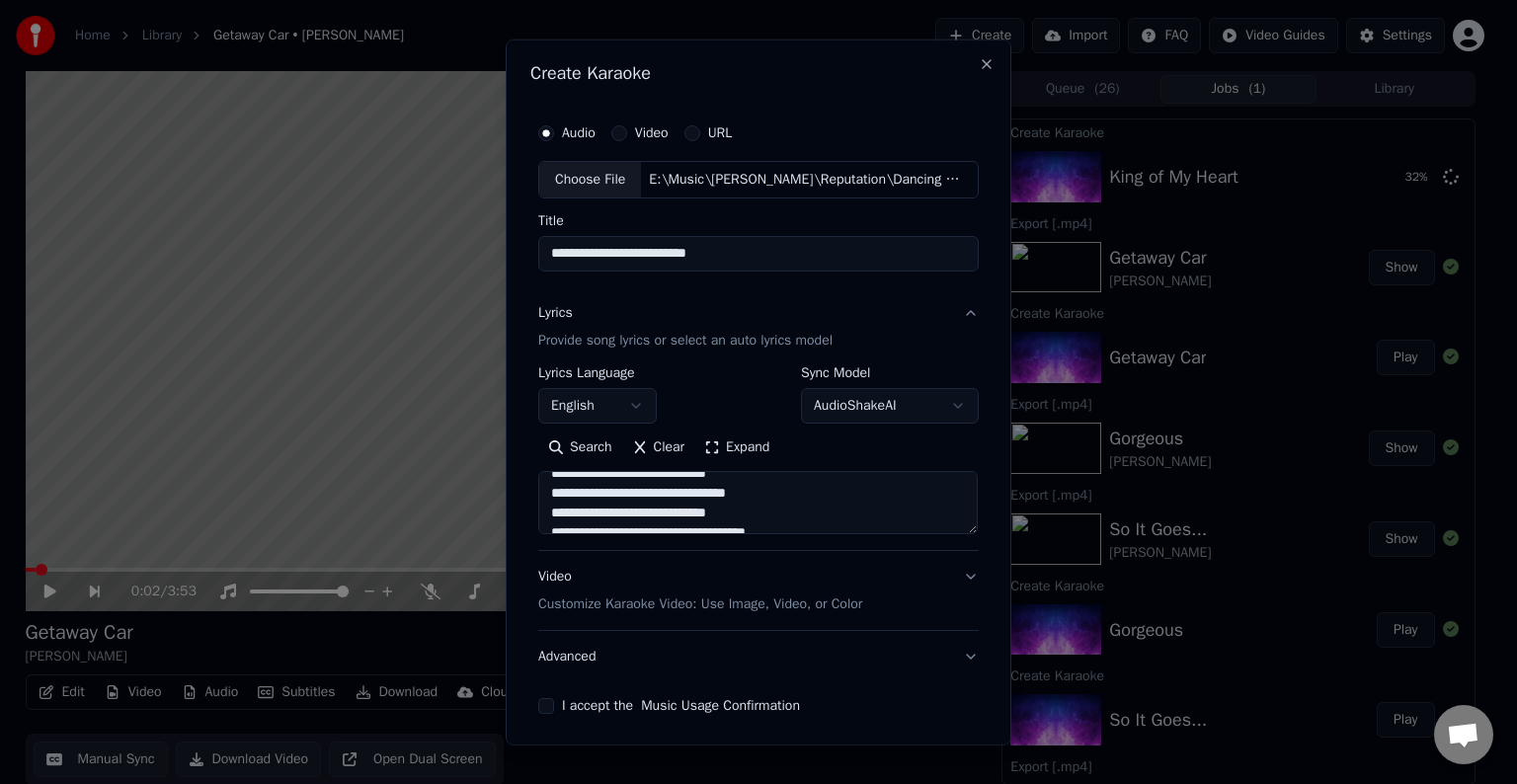 drag, startPoint x: 850, startPoint y: 485, endPoint x: 657, endPoint y: 512, distance: 194.8794 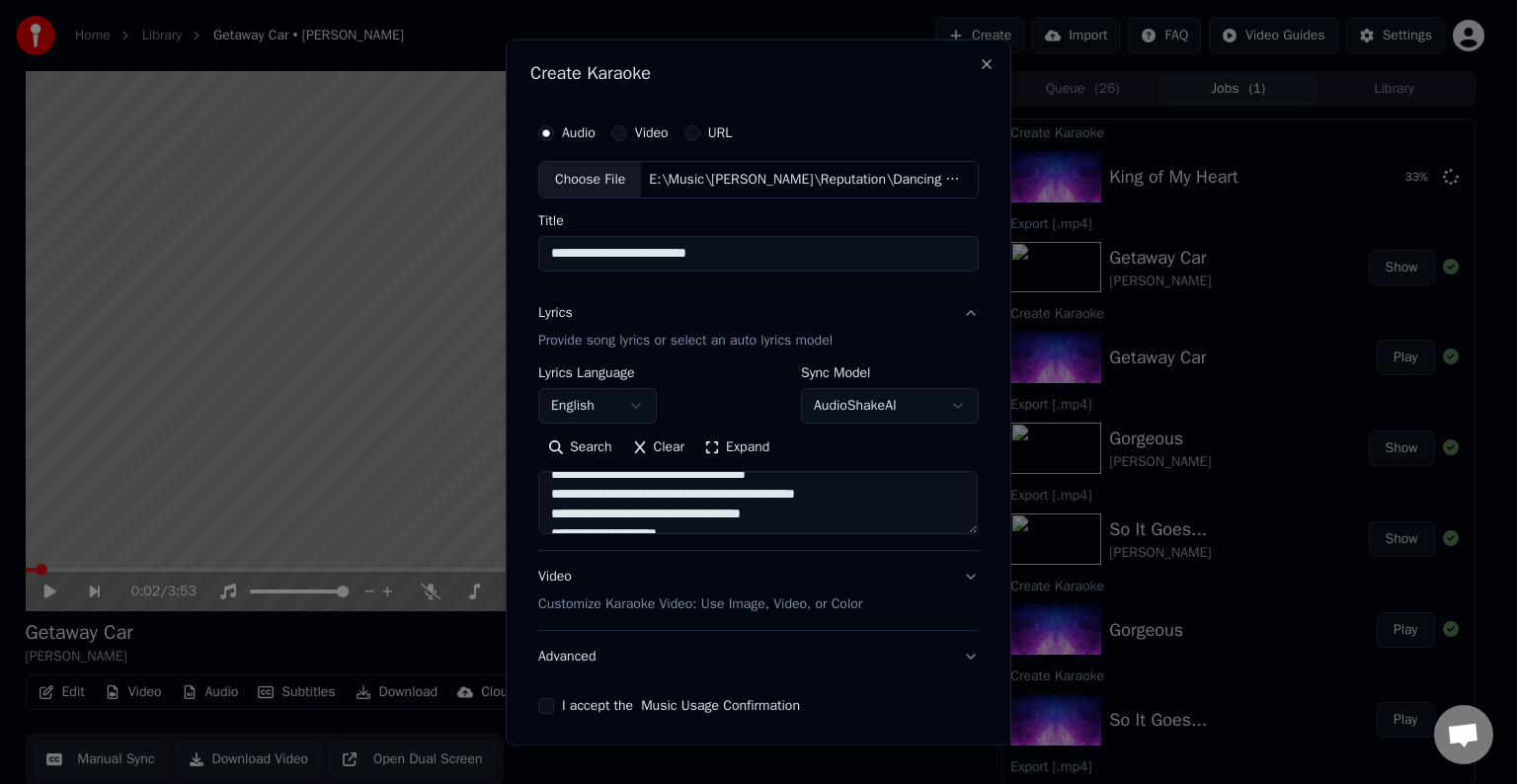 scroll, scrollTop: 1077, scrollLeft: 0, axis: vertical 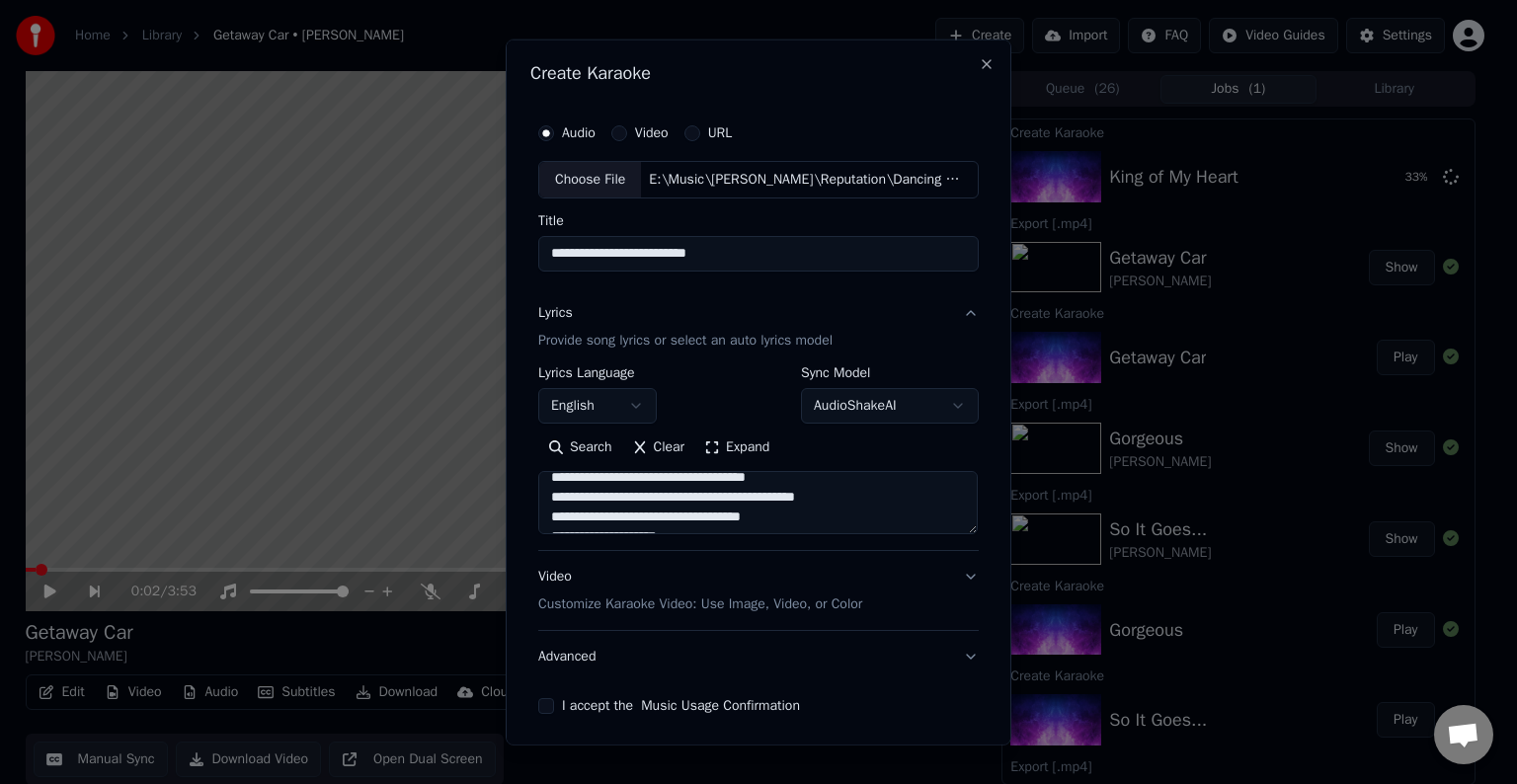 click at bounding box center [758, 503] 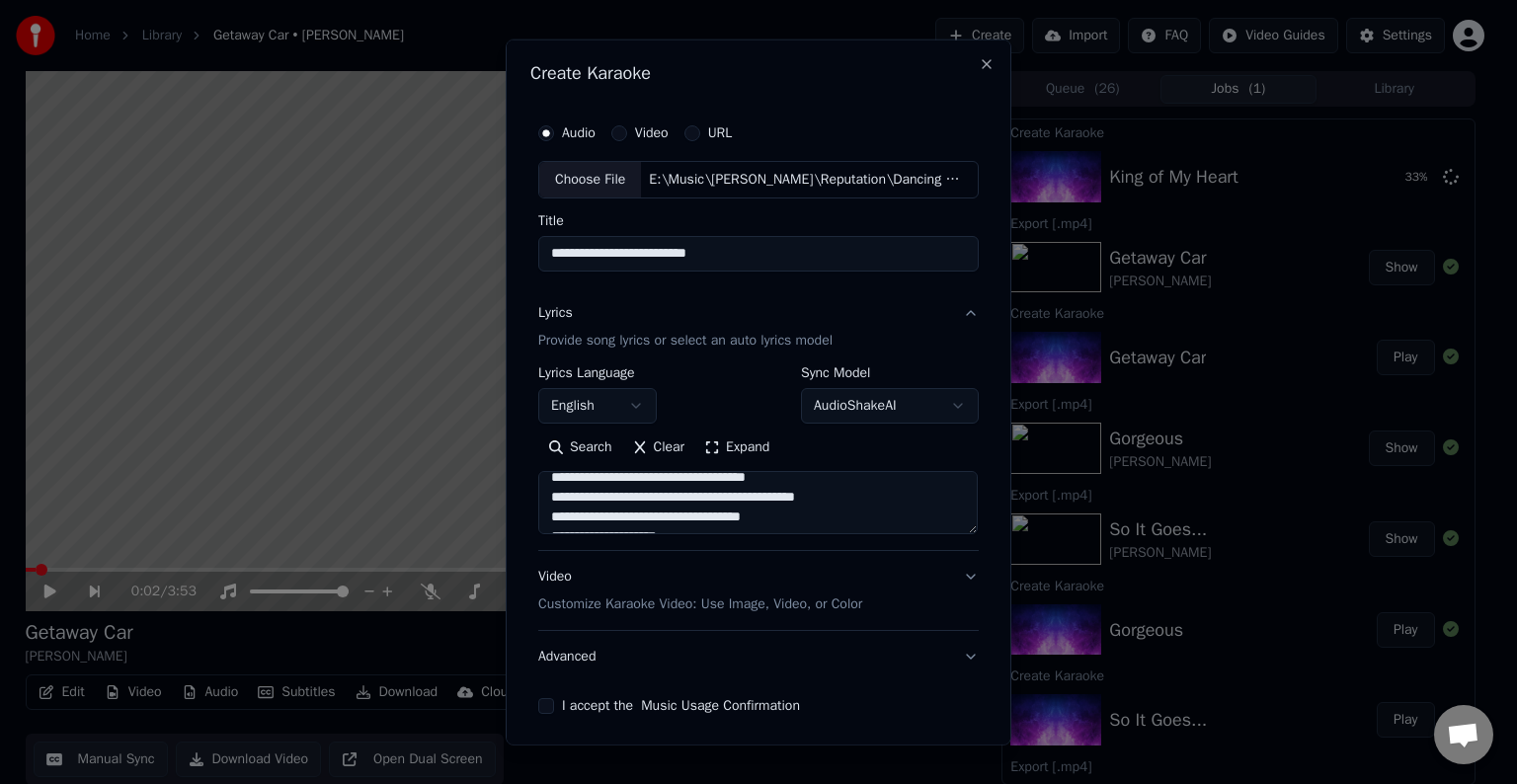 drag, startPoint x: 679, startPoint y: 492, endPoint x: 849, endPoint y: 502, distance: 170.29386 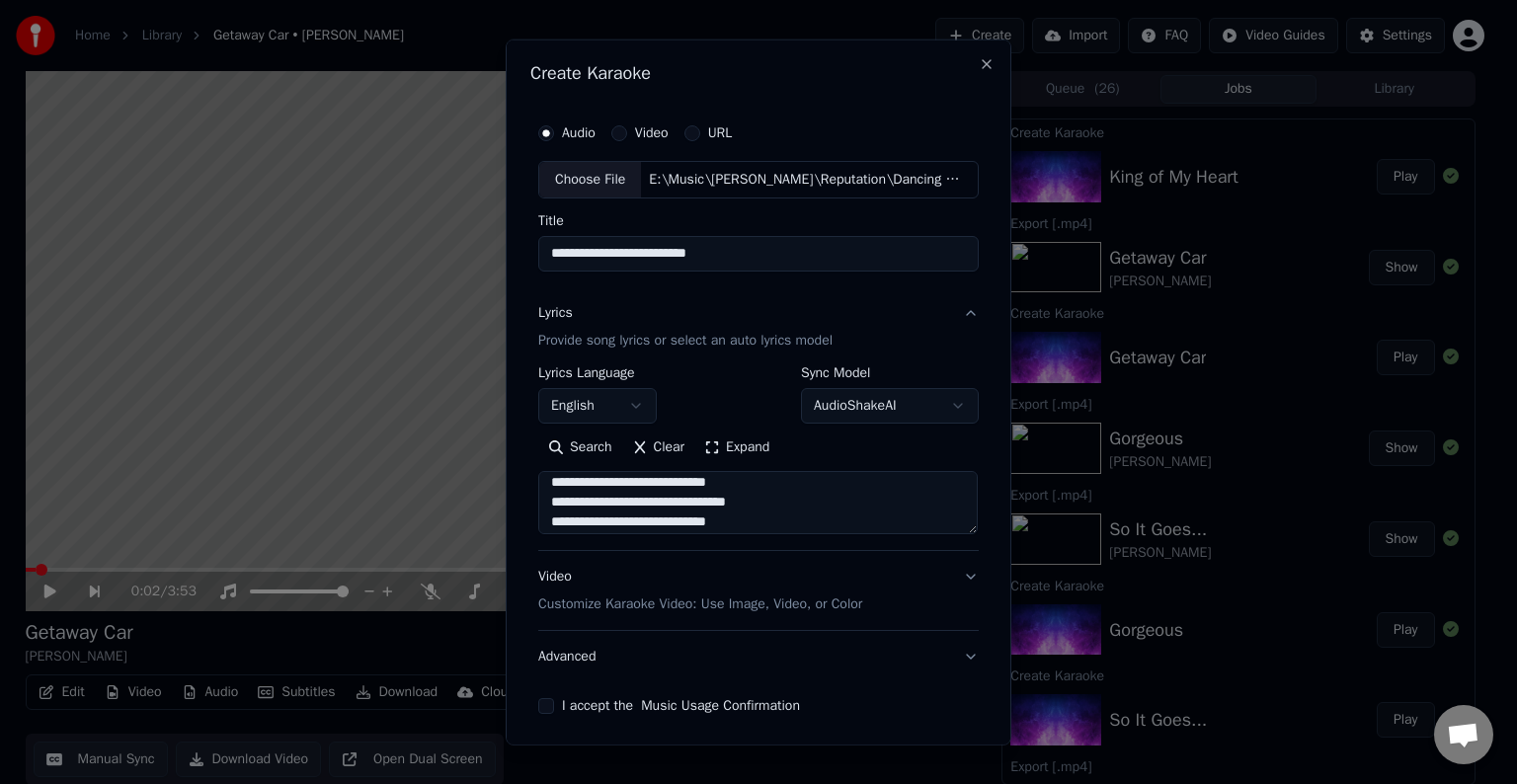 scroll, scrollTop: 1197, scrollLeft: 0, axis: vertical 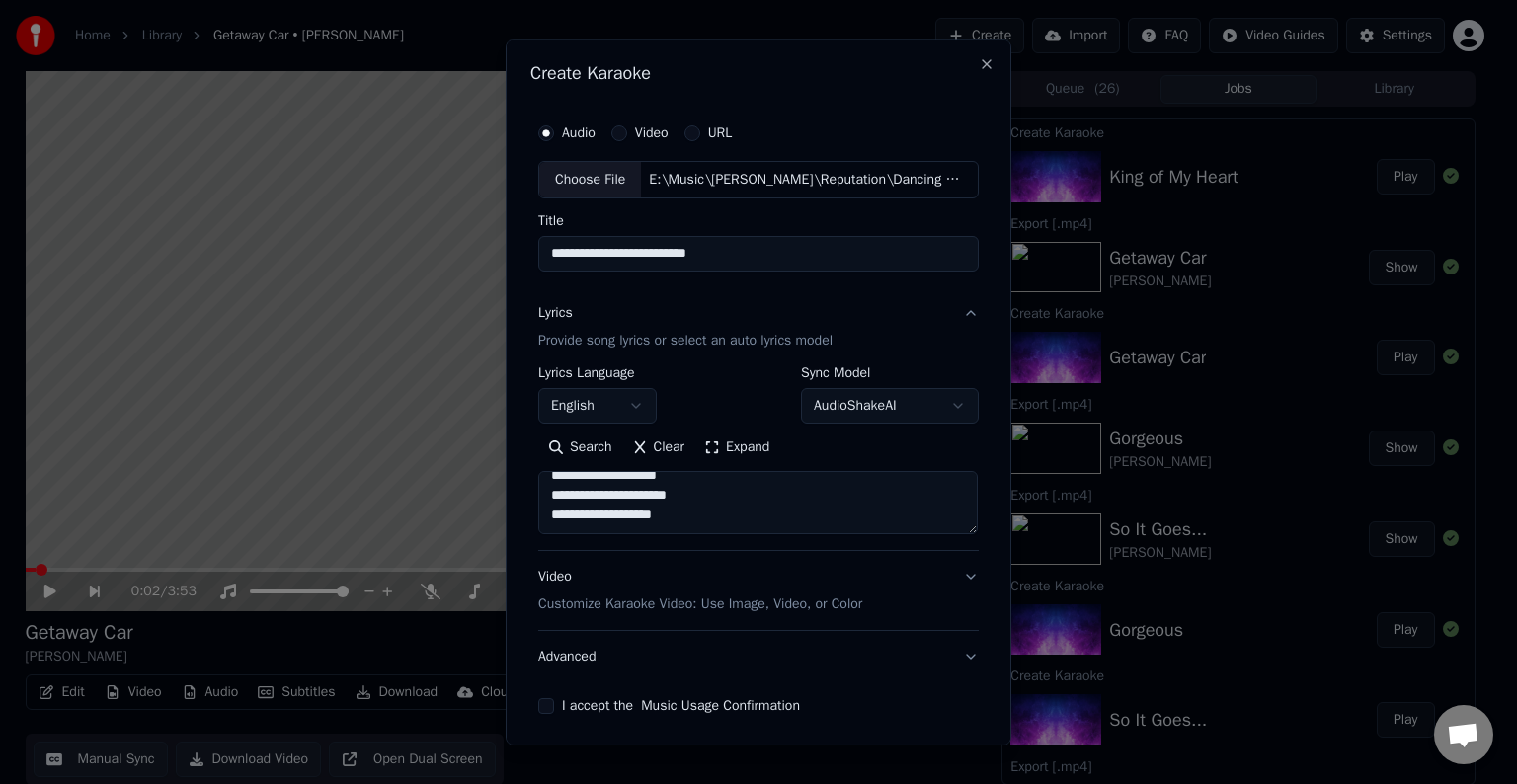 click at bounding box center [758, 503] 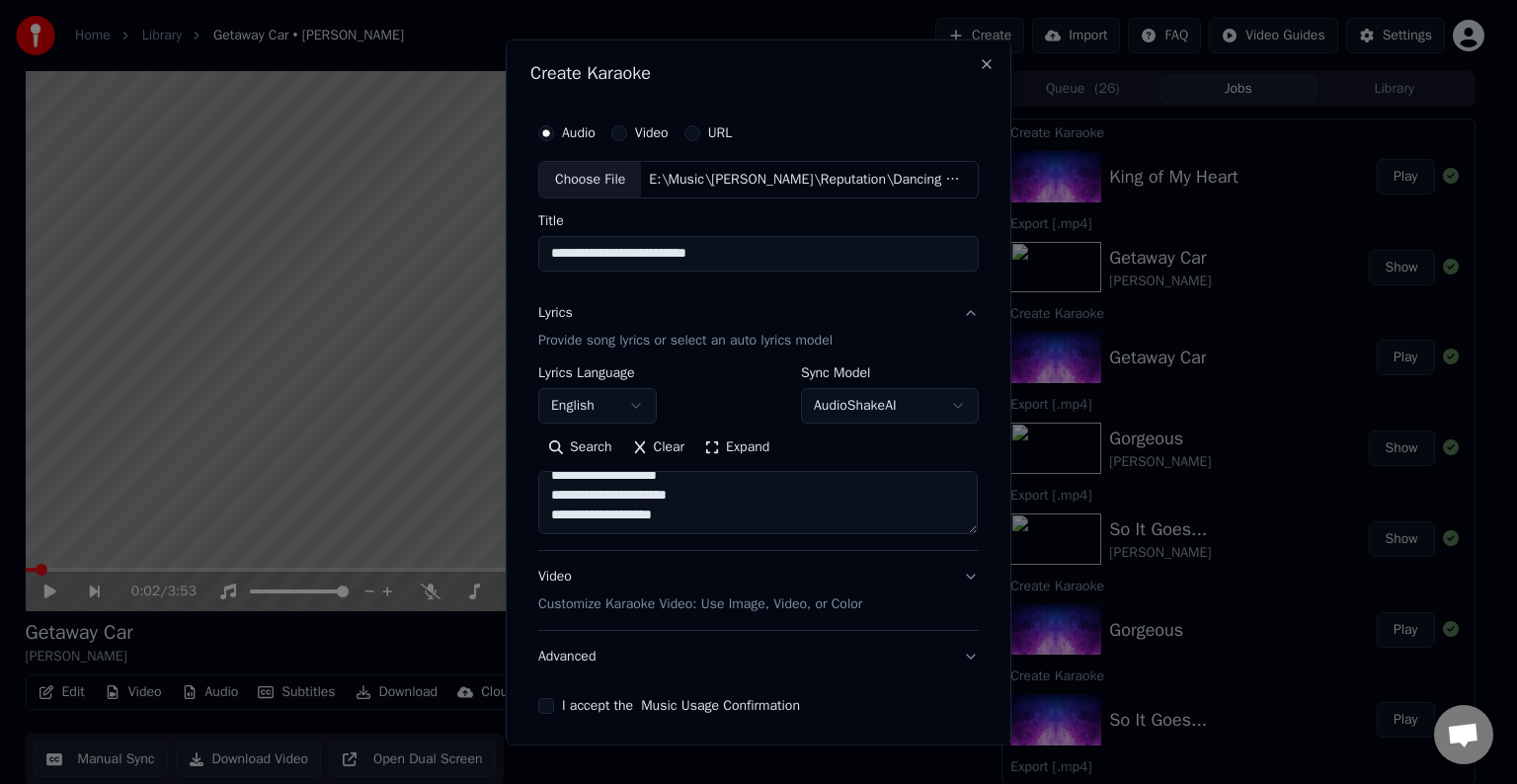 paste on "**********" 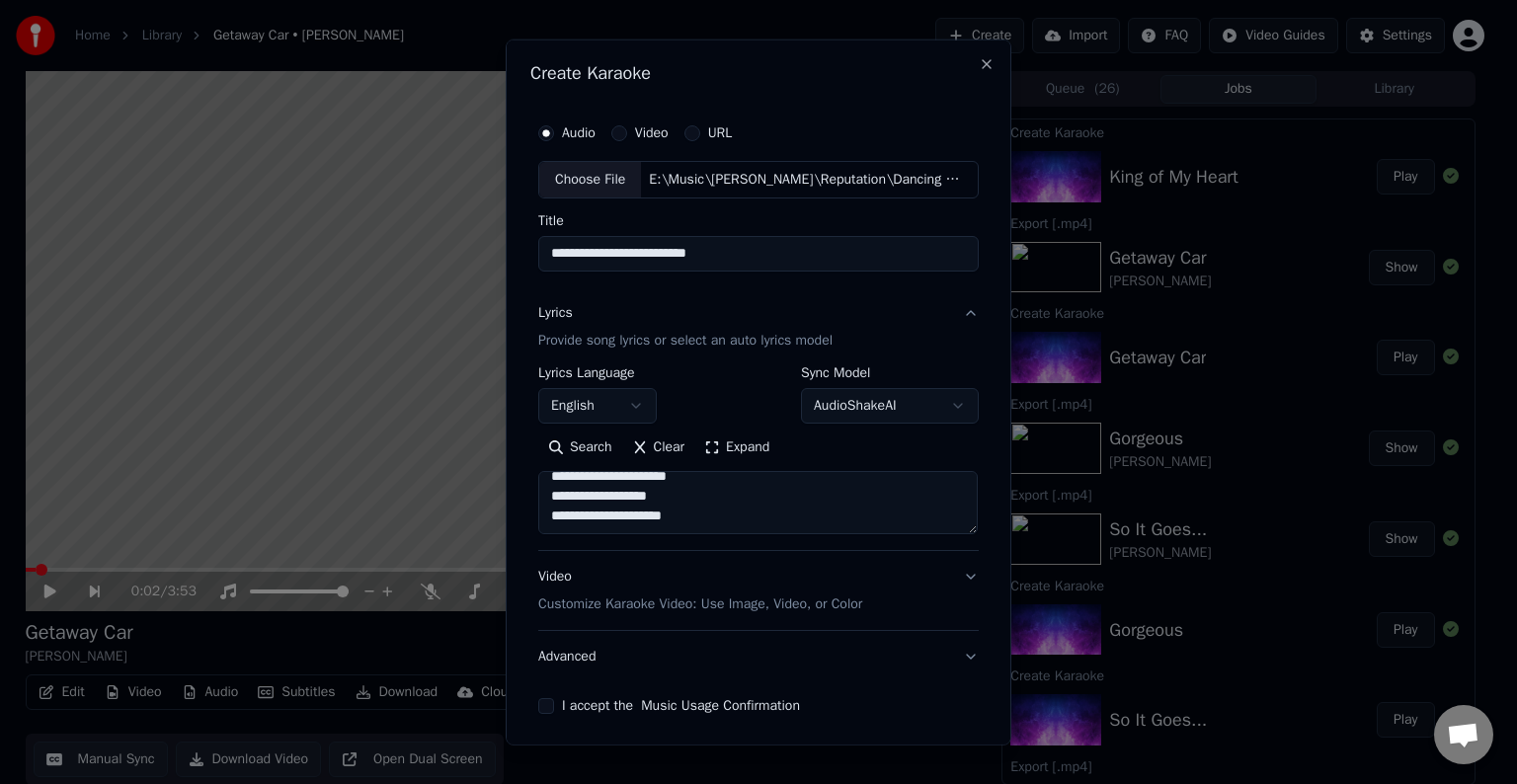scroll, scrollTop: 1189, scrollLeft: 0, axis: vertical 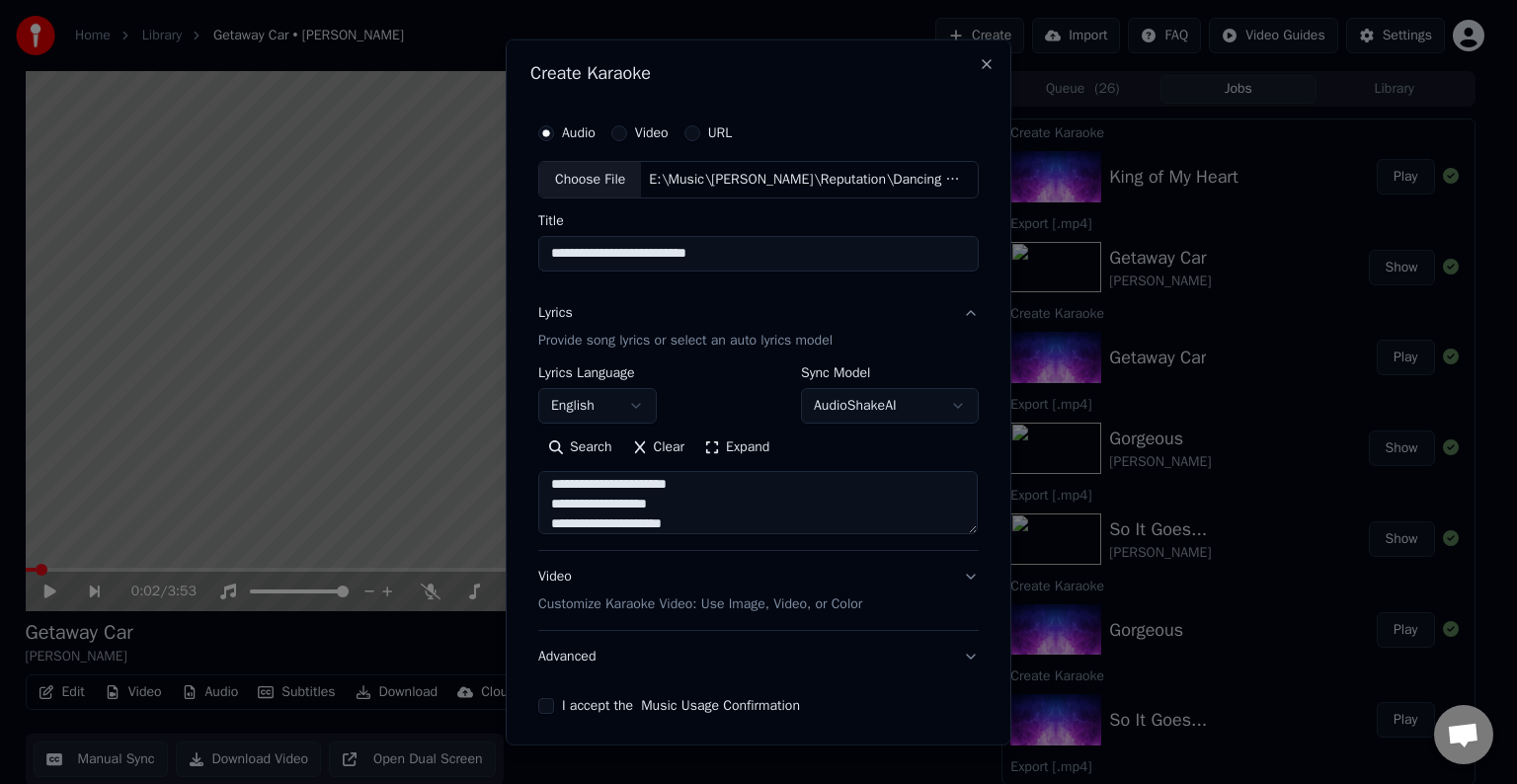 type on "**********" 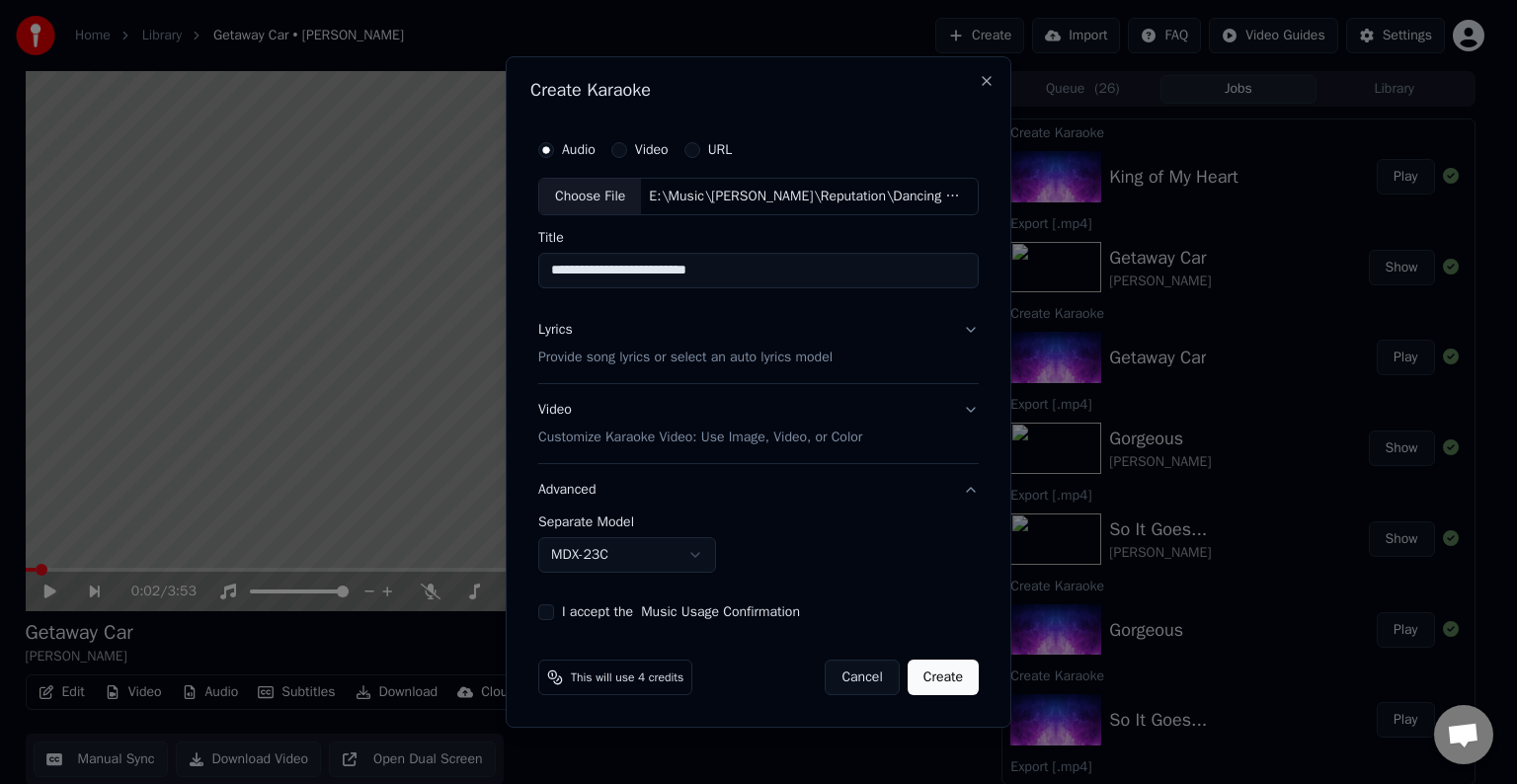 click on "Home Library Getaway Car • [PERSON_NAME] Create Import FAQ Video Guides Settings 0:02  /  3:53 Getaway Car [PERSON_NAME] BPM 172 Key D Edit Video Audio Subtitles Download Cloud Library Manual Sync Download Video Open Dual Screen Queue ( 26 ) Jobs Library Create Karaoke King of My Heart Play Export [.mp4] Getaway Car [PERSON_NAME] Show Create Karaoke Getaway Car Play Export [.mp4] Gorgeous [PERSON_NAME] Show Export [.mp4] So It Goes... [PERSON_NAME] Show Create Karaoke Gorgeous Play Create Karaoke So It Goes... Play Export [.mp4] Look What You Made Me Do [PERSON_NAME] Show Sync Lyrics Look What You Made Me Do Play Export [.mp4] Delicate [PERSON_NAME] Show Create Karaoke Look What You Made Me Do Play Create Karaoke Delicate Play Export [.mp4] Don’t Blame Me [PERSON_NAME] Show Export [.mp4] I Did Something Bad [PERSON_NAME] Show Create Karaoke Don’t Blame Me Play Create Karaoke I Did Something Bad Play Export [.mp4] End Game [PERSON_NAME] • [PERSON_NAME] • Future Show Export [.mp4] ...Ready For It? [PERSON_NAME] URL" at bounding box center (750, 392) 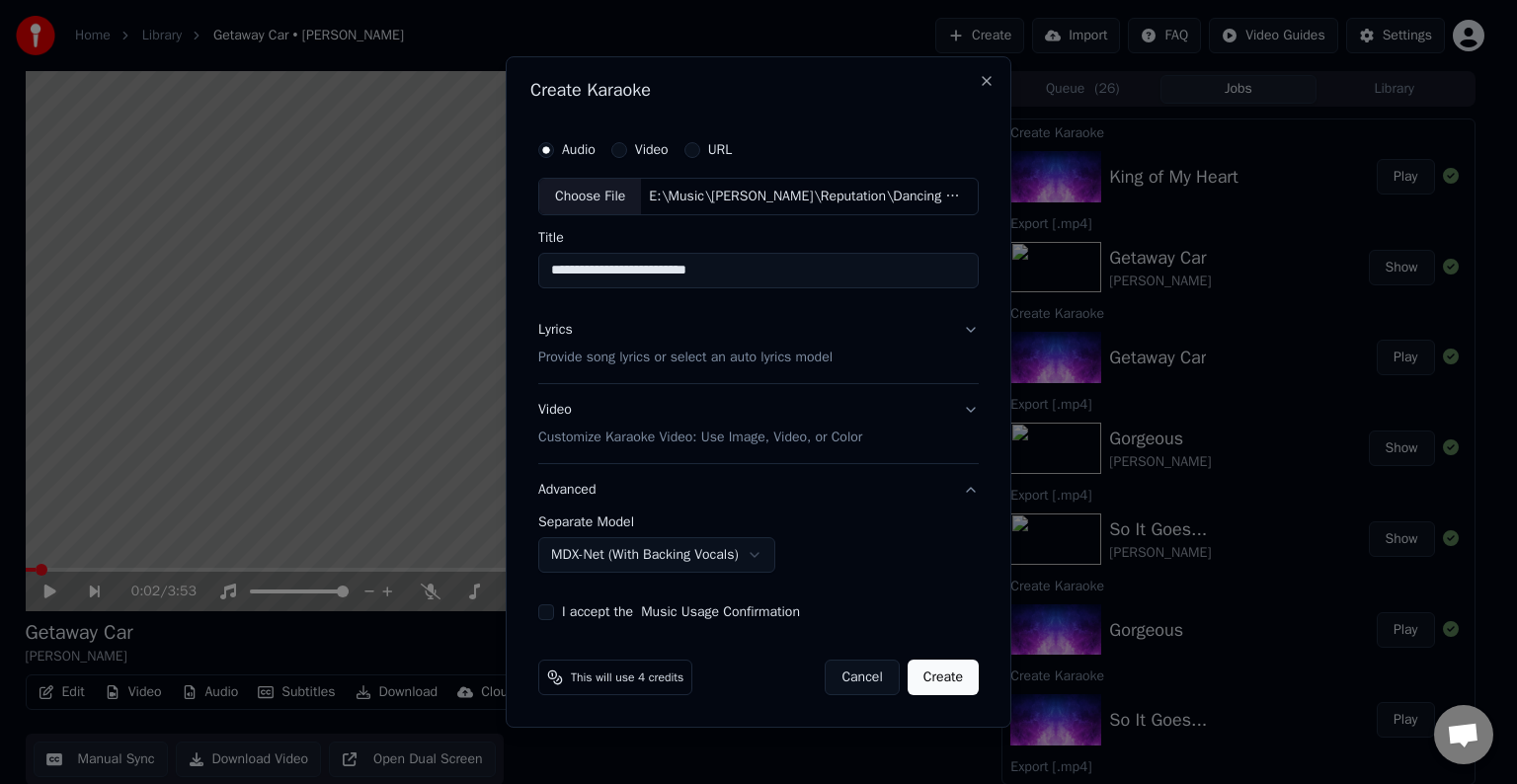 click on "I accept the   Music Usage Confirmation" at bounding box center [758, 612] 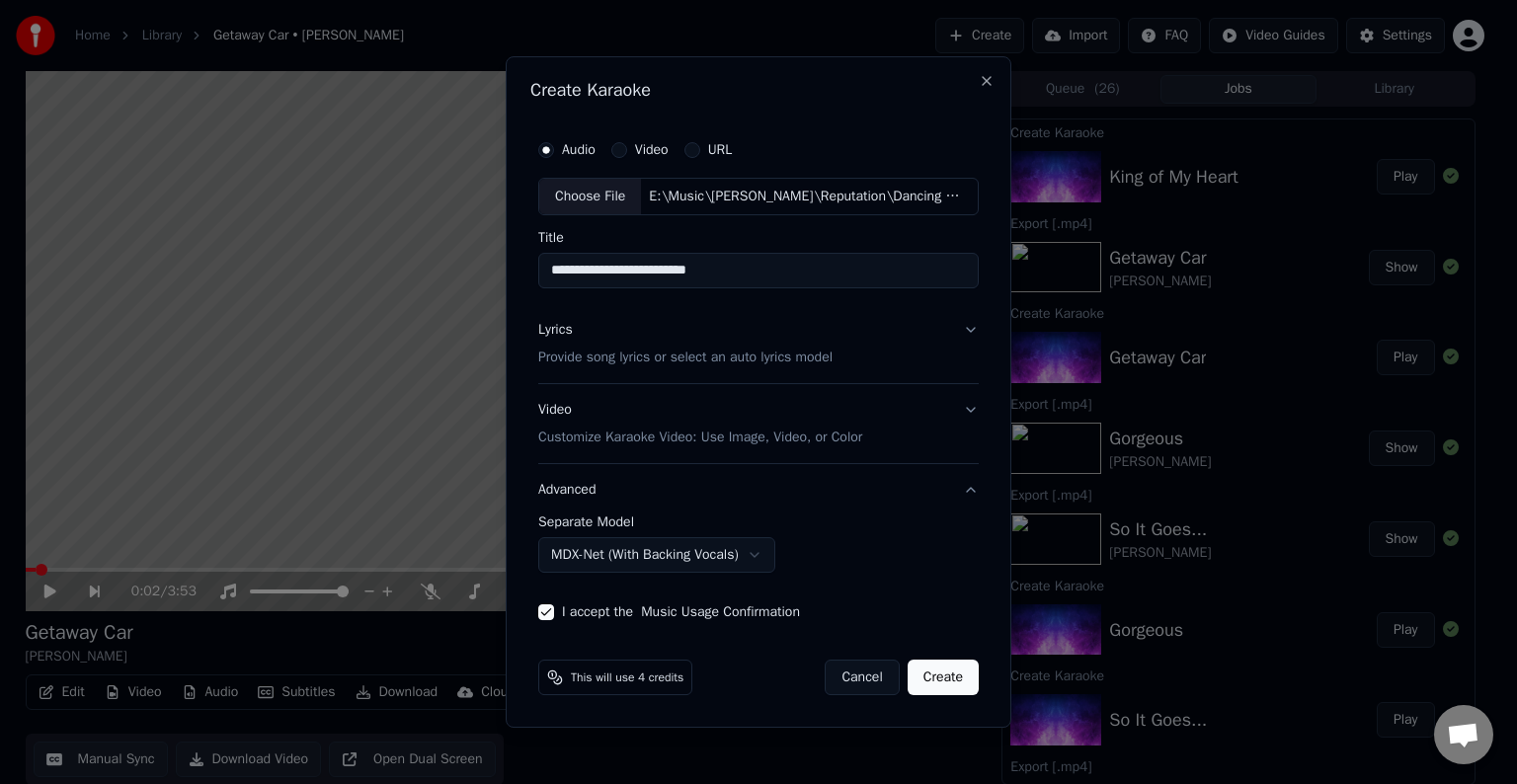 click on "Create" at bounding box center (943, 677) 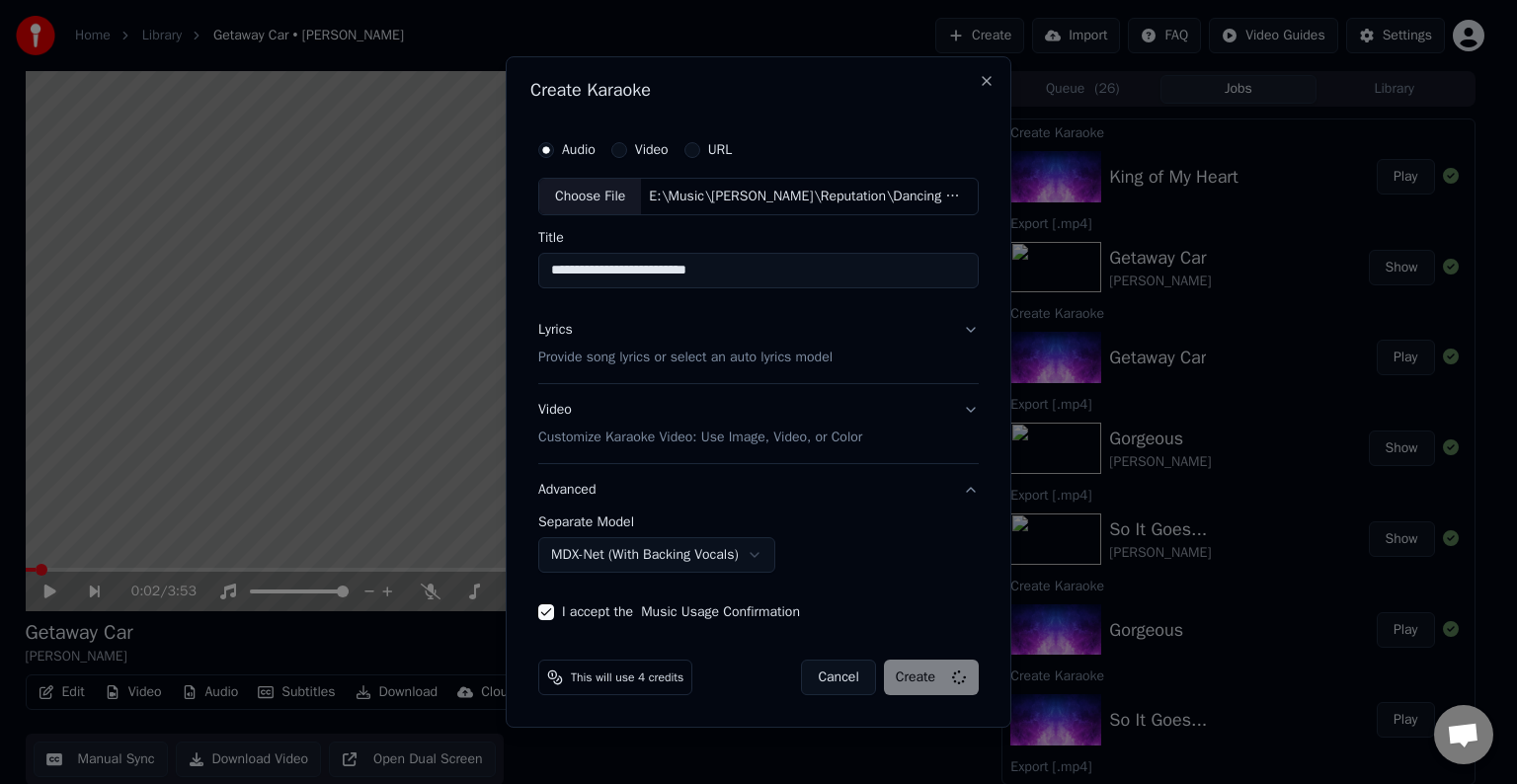 select on "******" 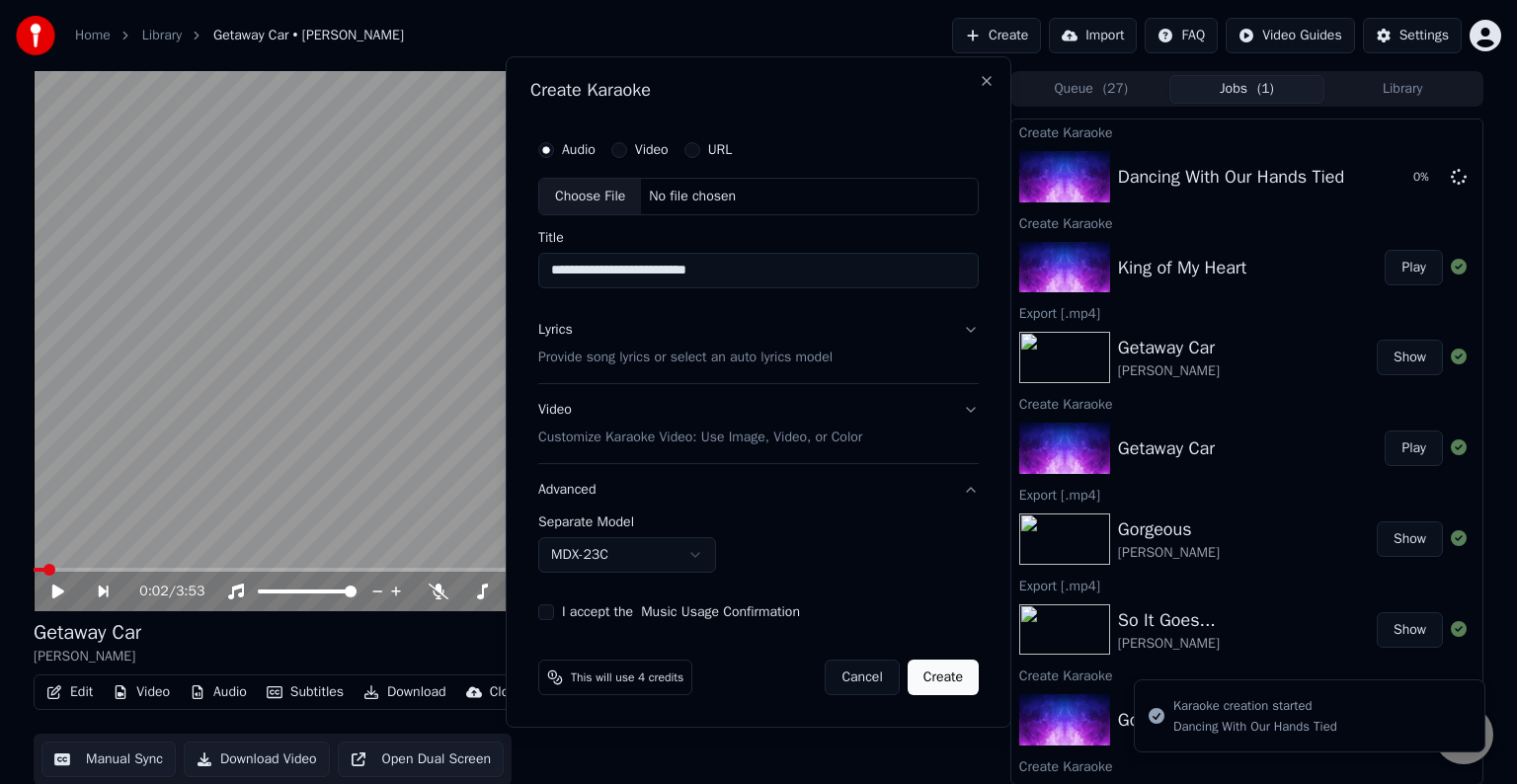 type 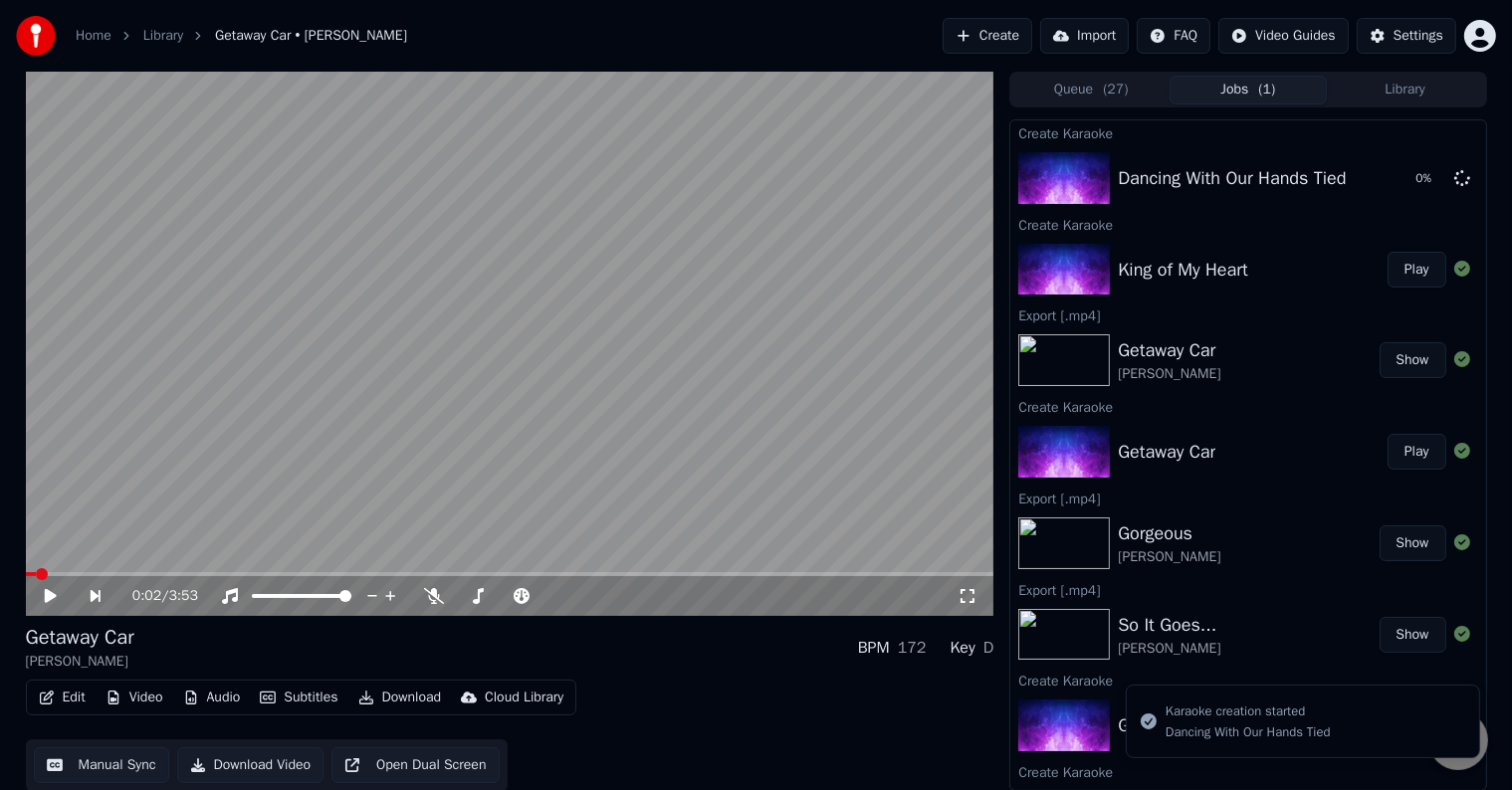 click on "Create" at bounding box center [987, 36] 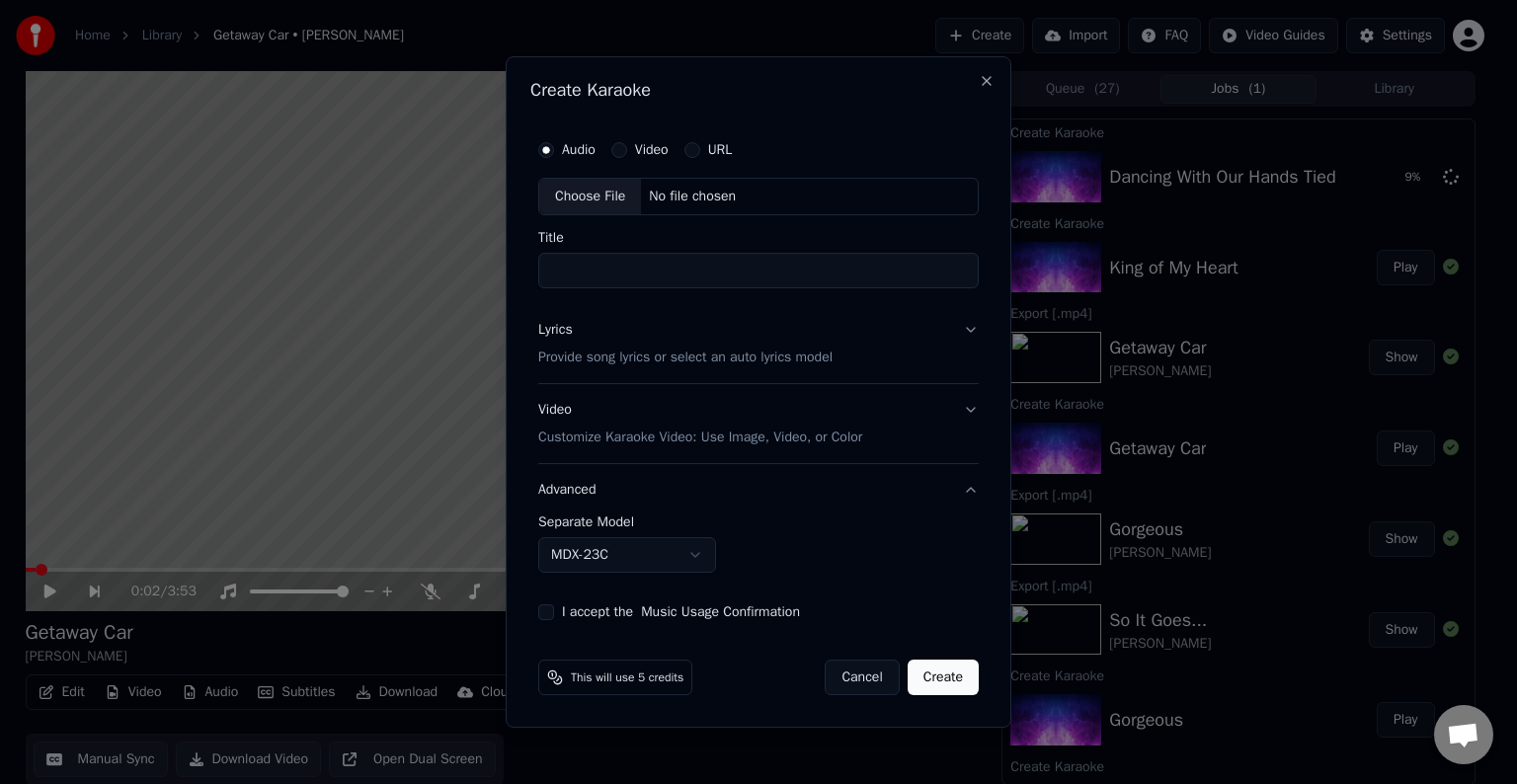 click on "Choose File" at bounding box center (590, 196) 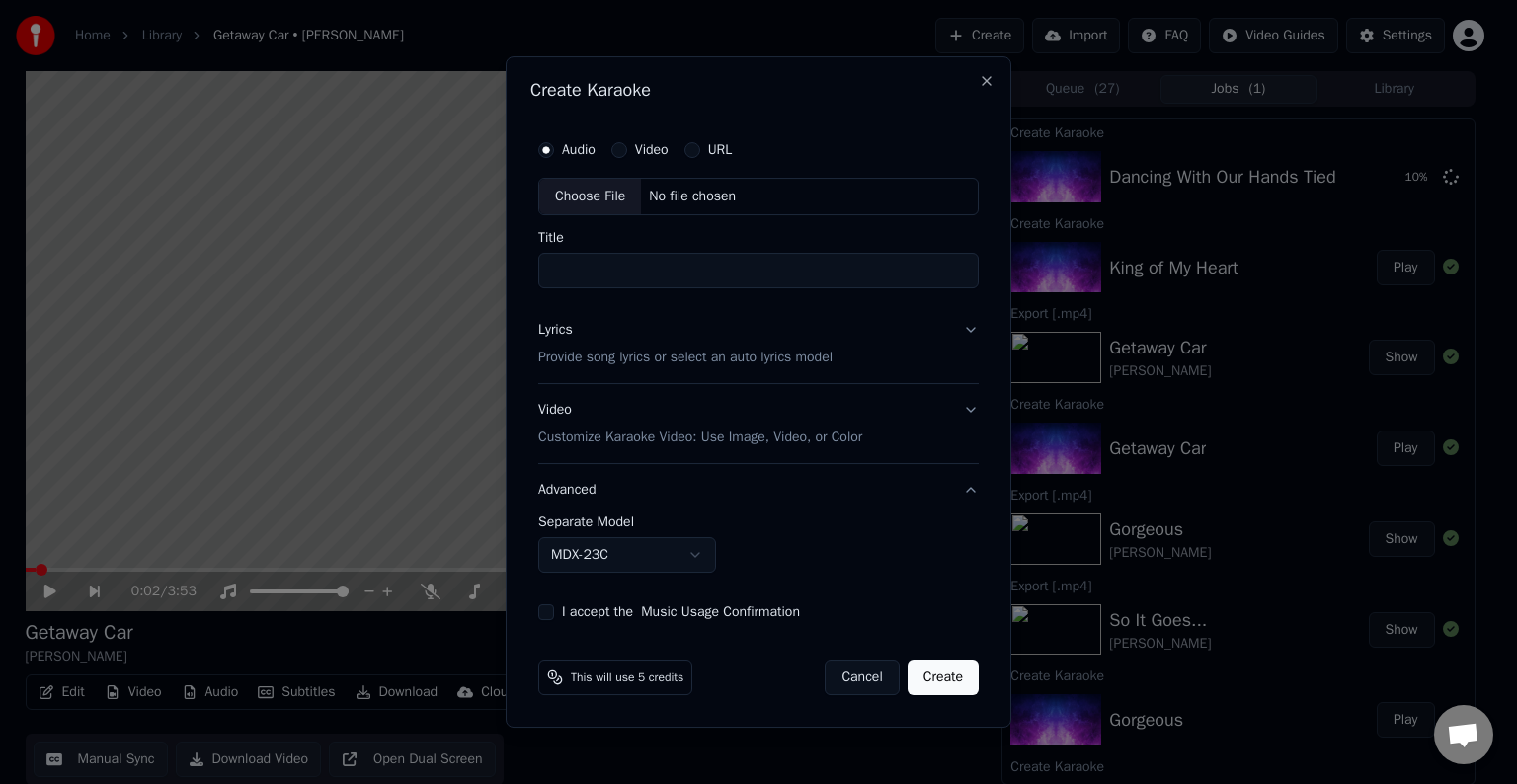 click on "Lyrics Provide song lyrics or select an auto lyrics model" at bounding box center (758, 344) 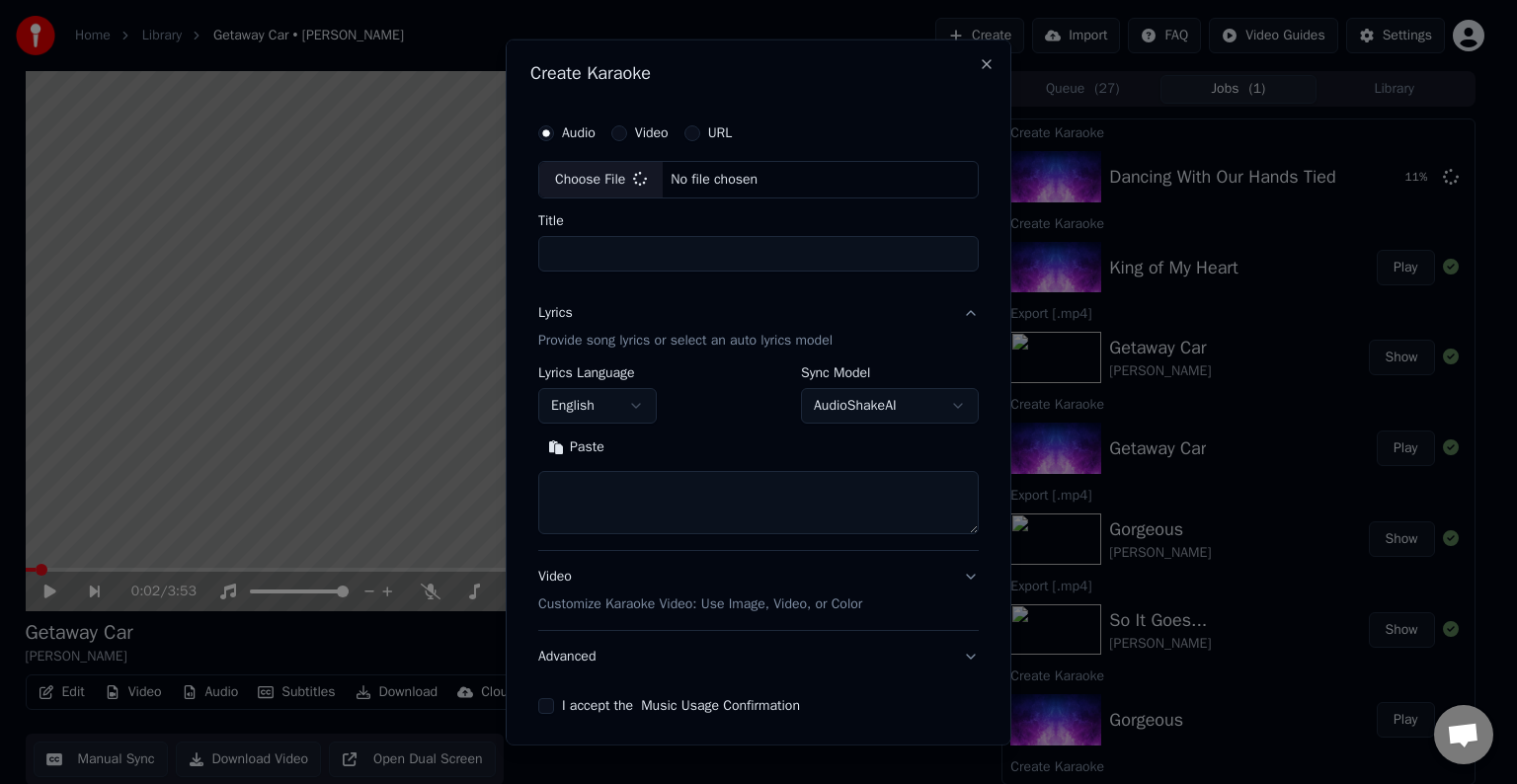 click at bounding box center (758, 503) 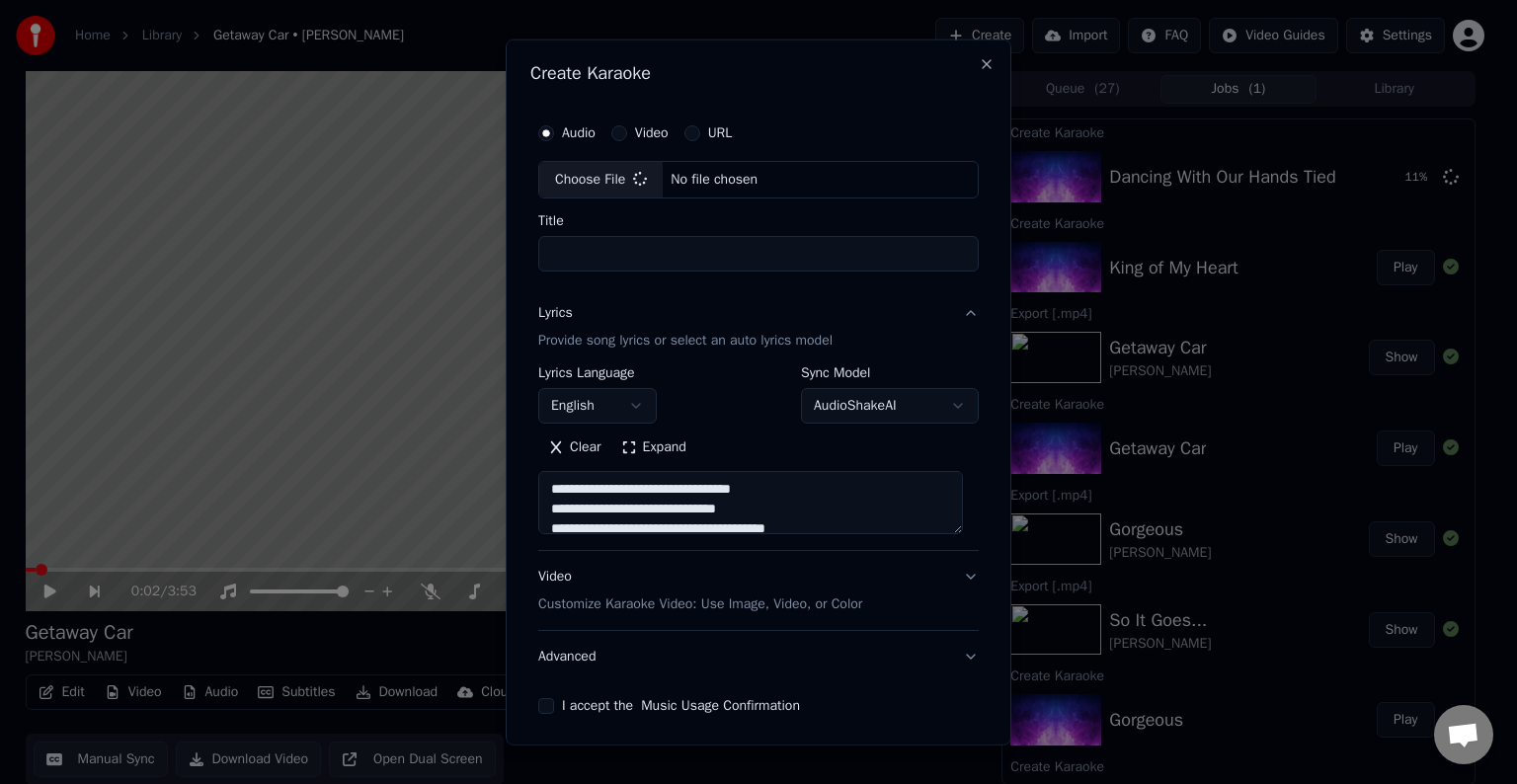 scroll, scrollTop: 43, scrollLeft: 0, axis: vertical 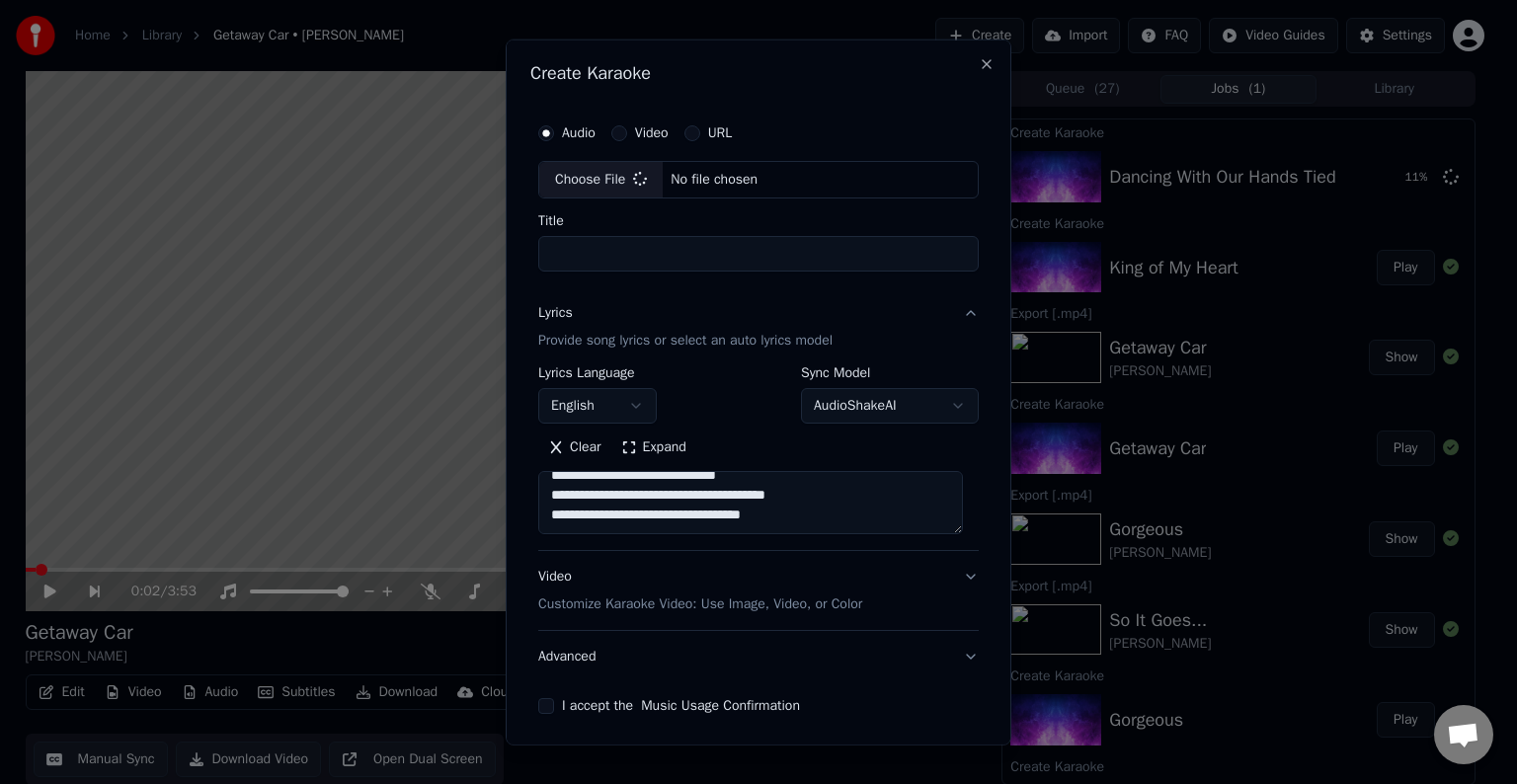 type on "**********" 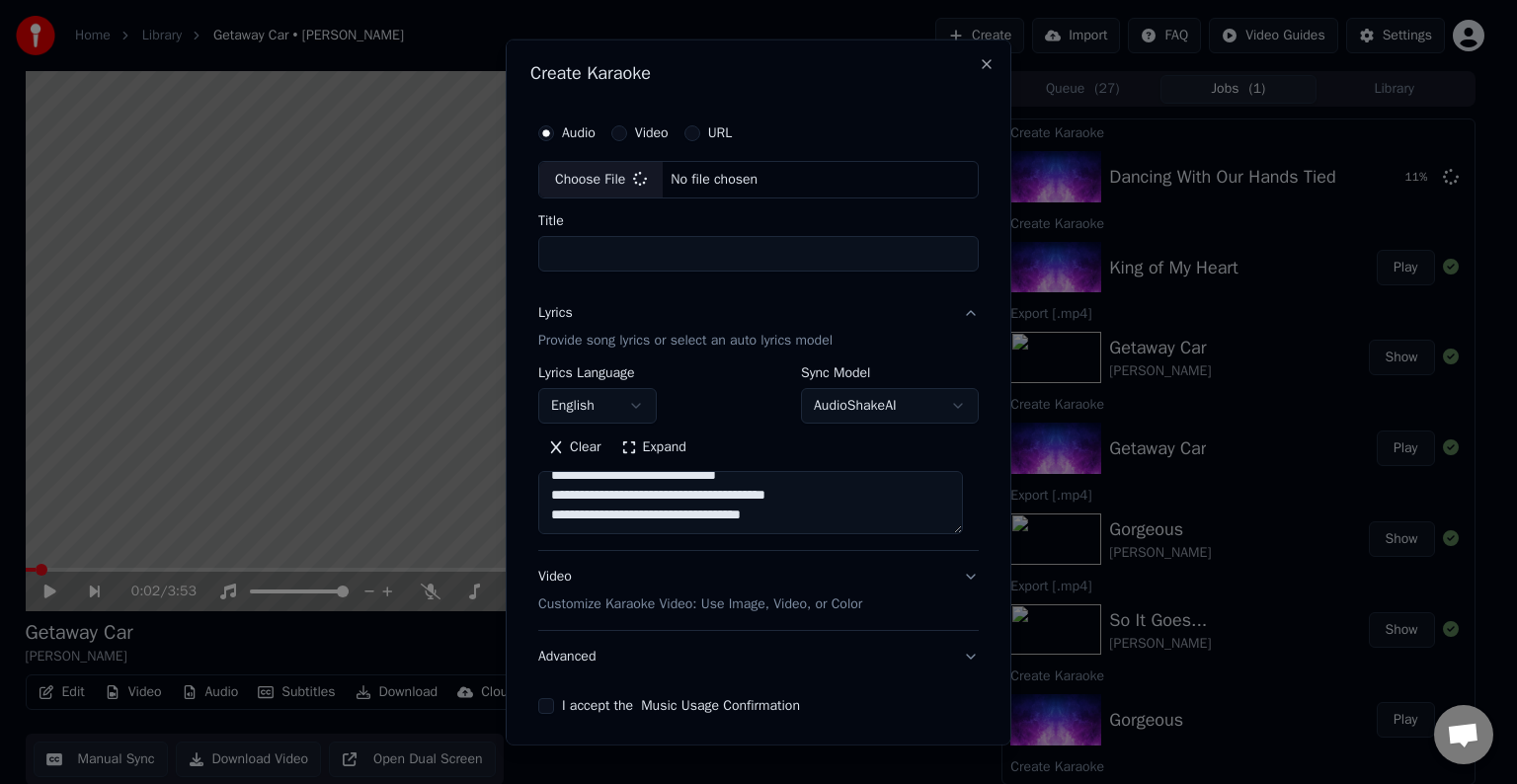 type on "*****" 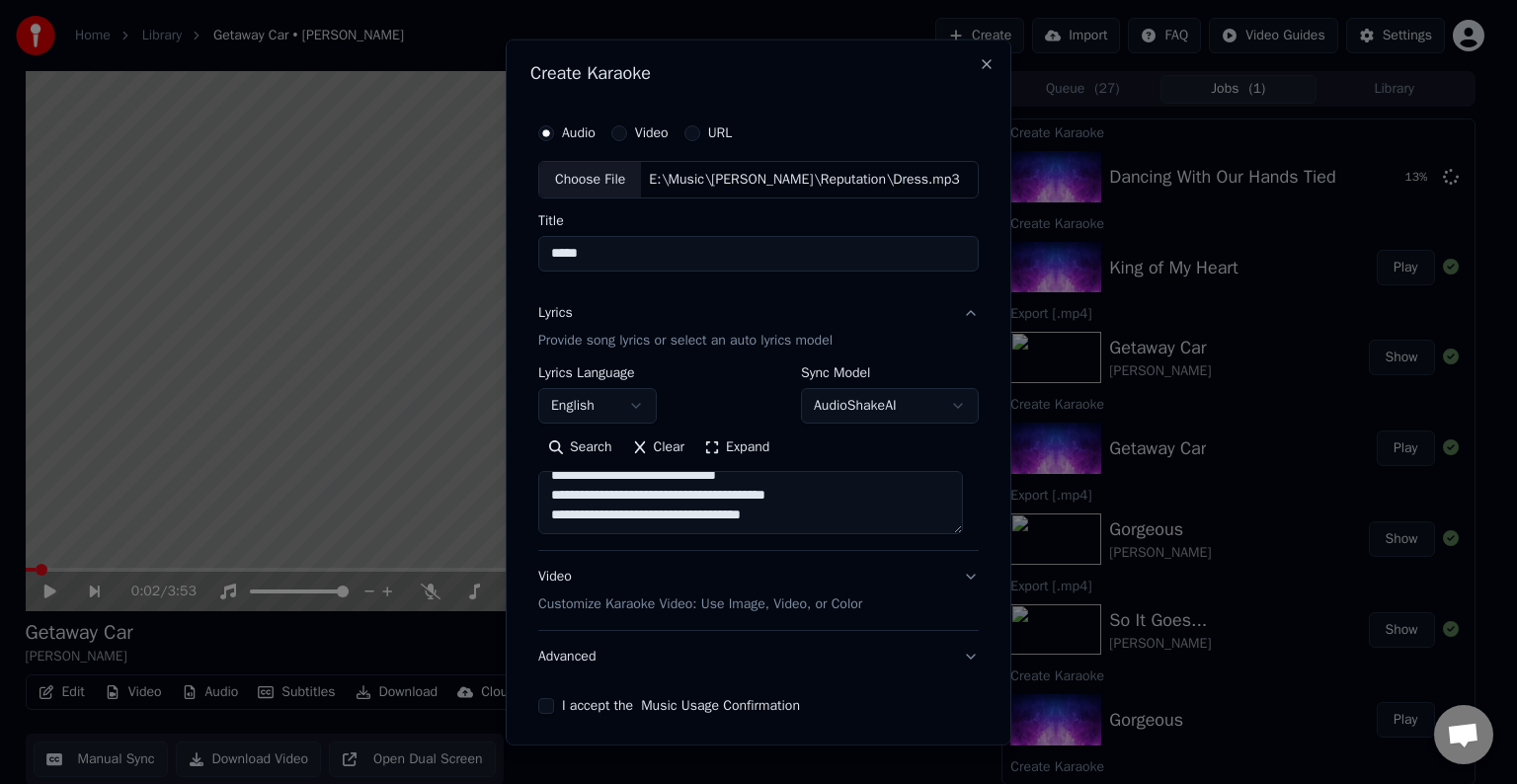 paste on "**********" 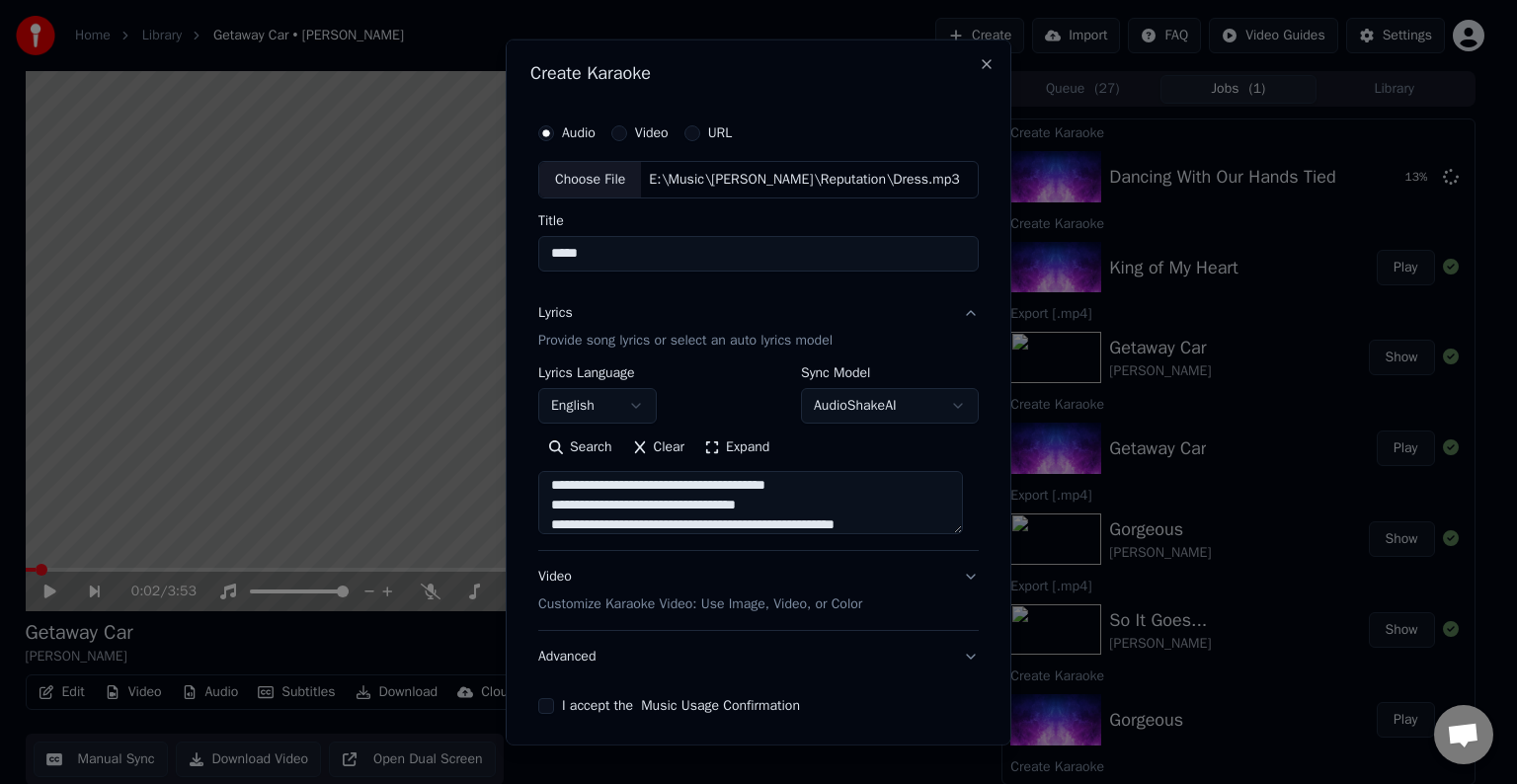 scroll, scrollTop: 122, scrollLeft: 0, axis: vertical 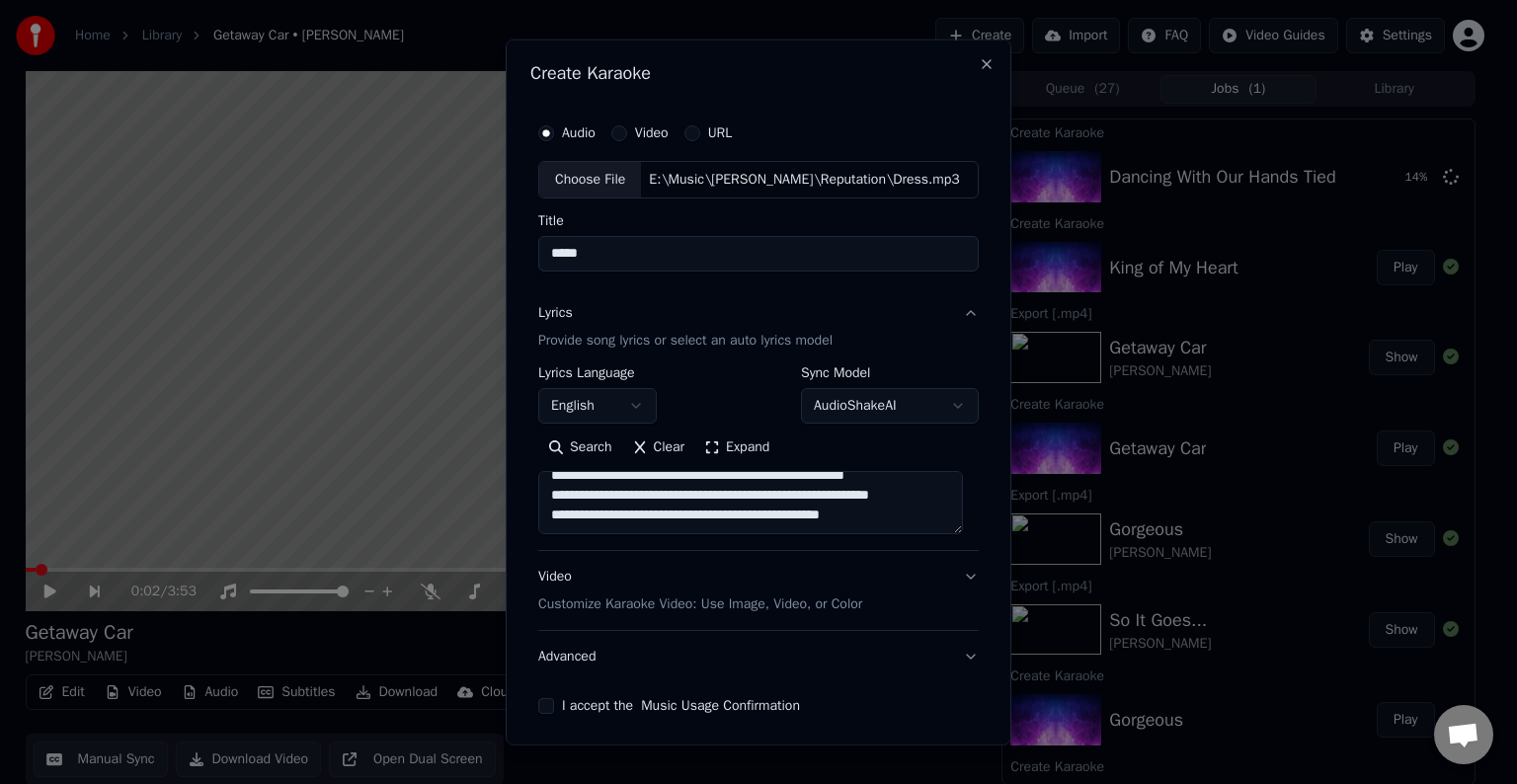paste on "**********" 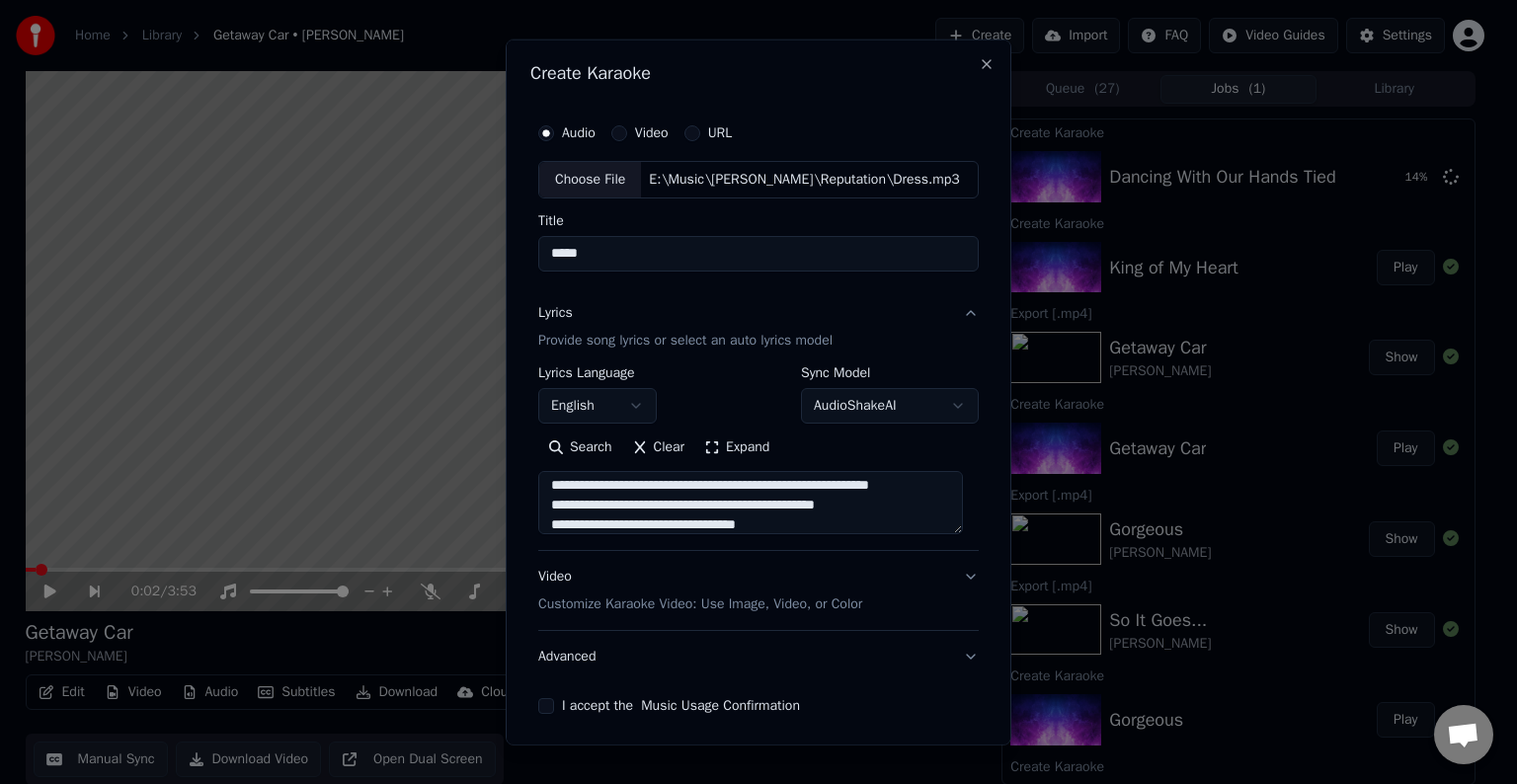 scroll, scrollTop: 280, scrollLeft: 0, axis: vertical 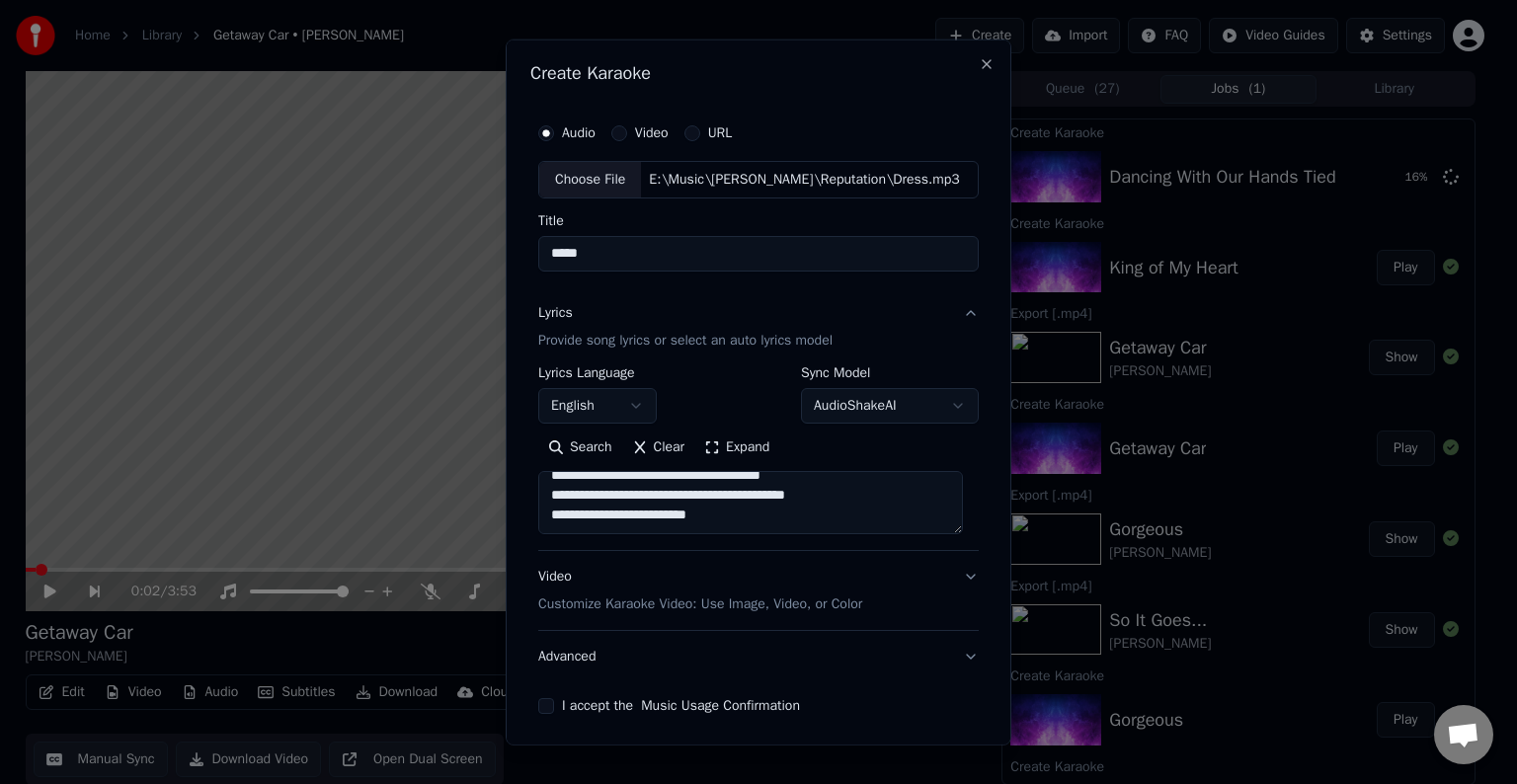 paste on "**********" 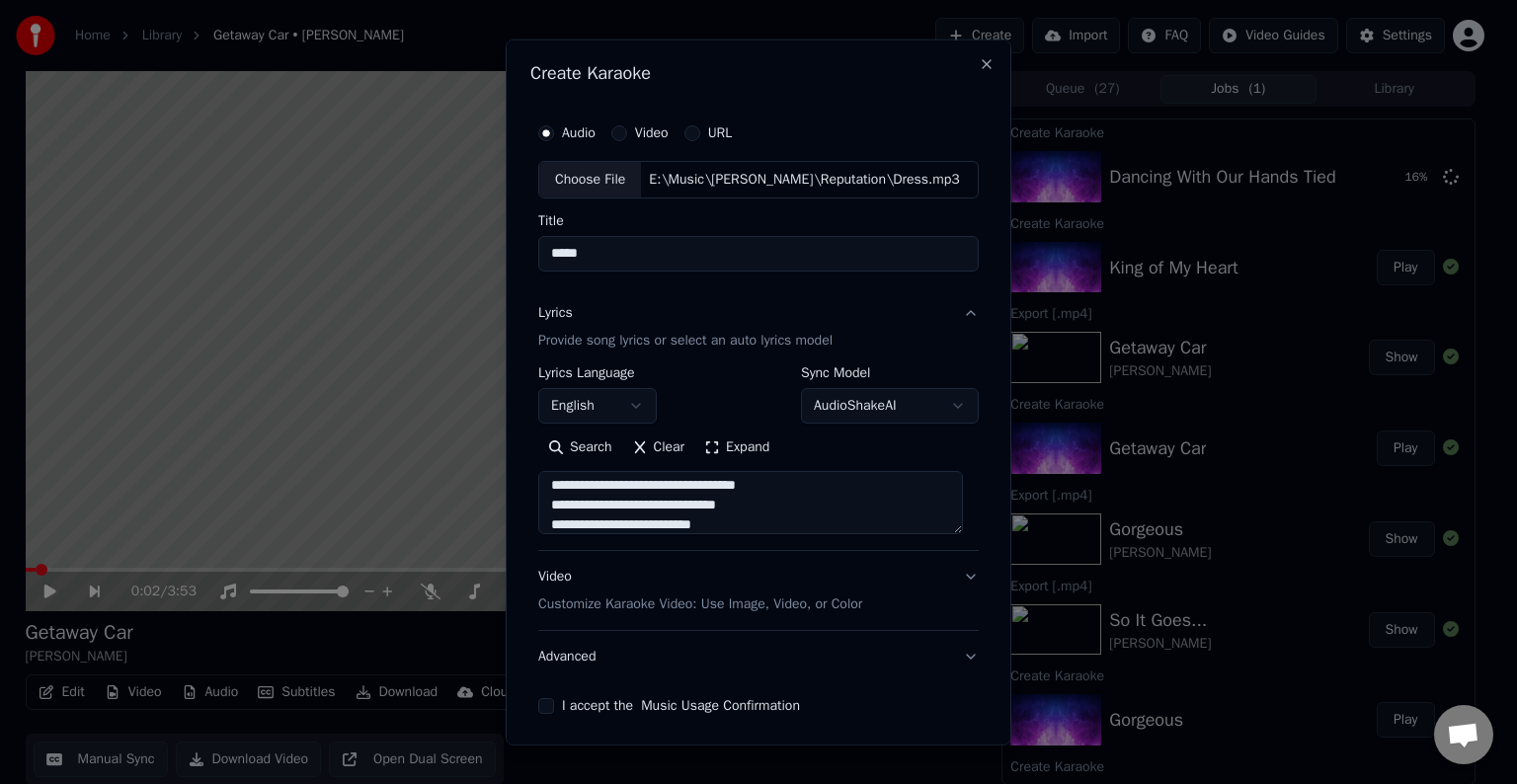 scroll, scrollTop: 399, scrollLeft: 0, axis: vertical 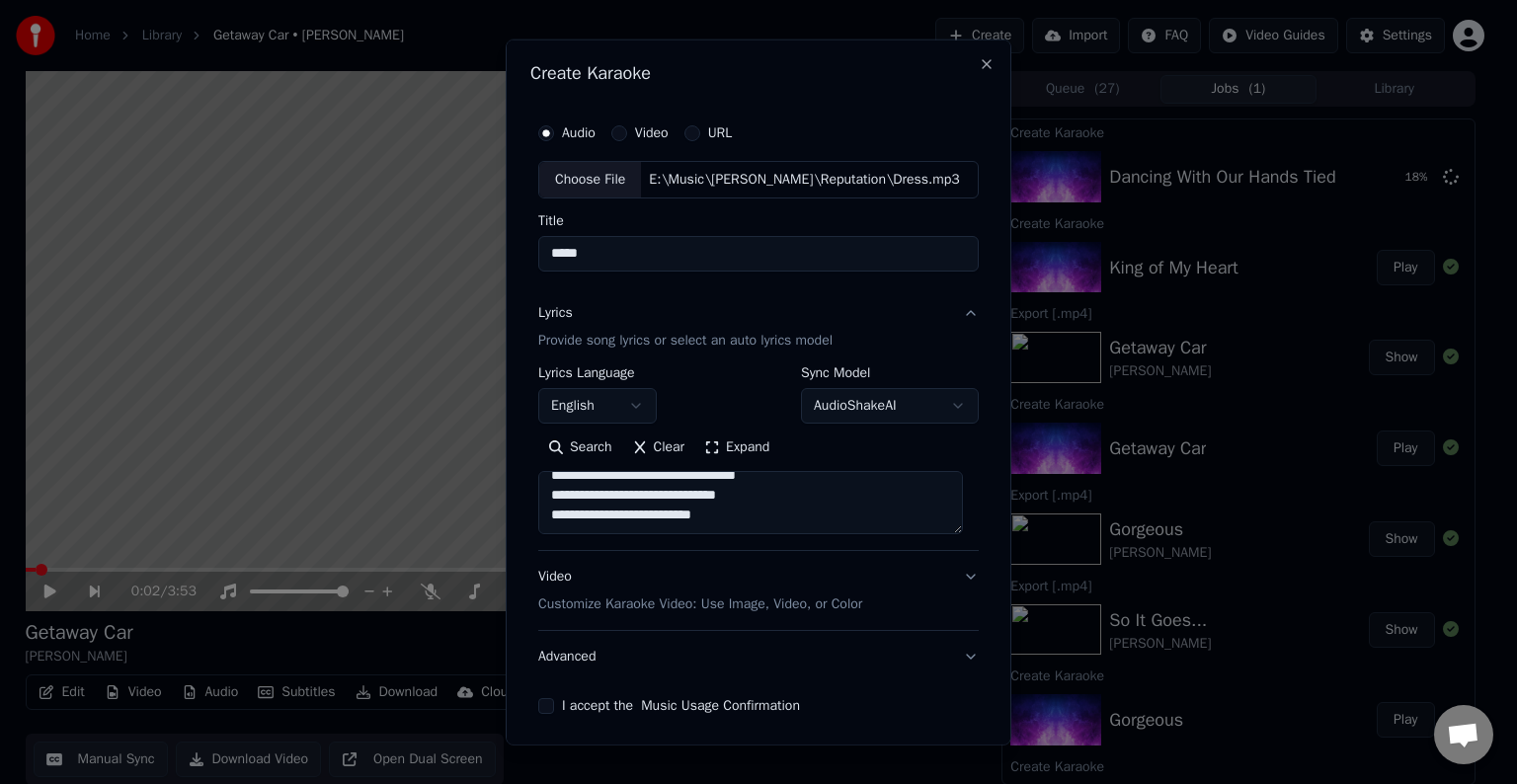 paste on "**********" 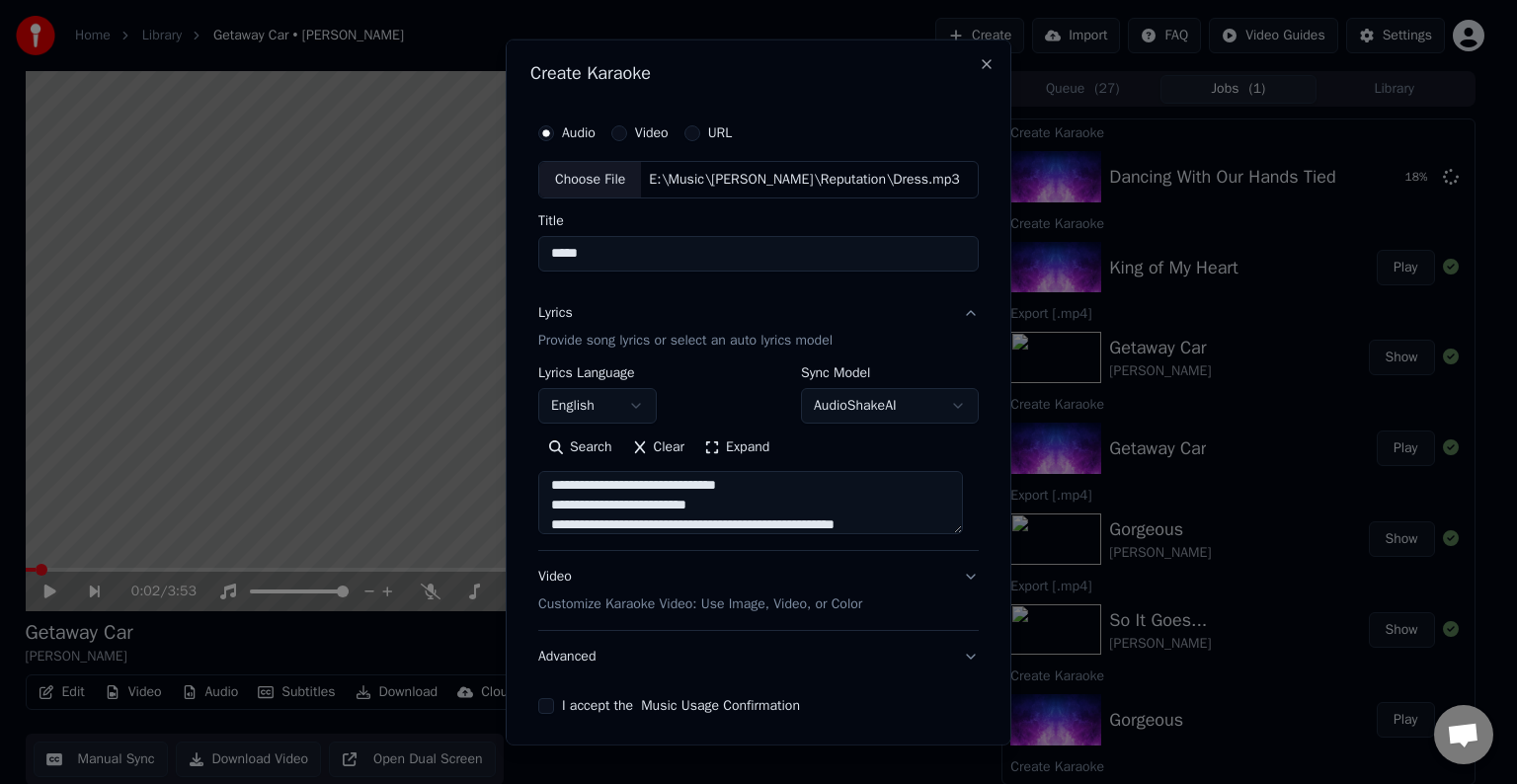 scroll, scrollTop: 478, scrollLeft: 0, axis: vertical 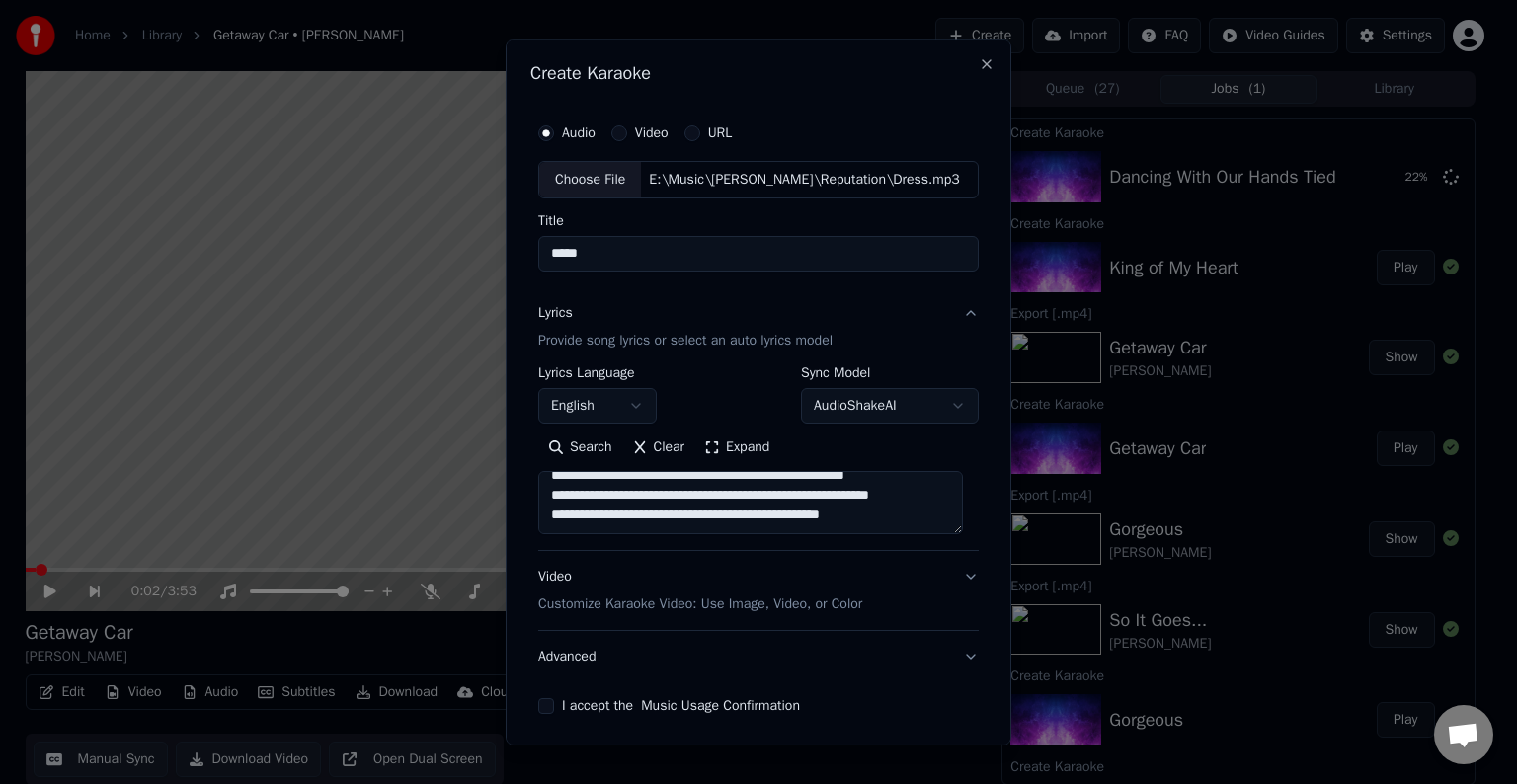 paste on "**********" 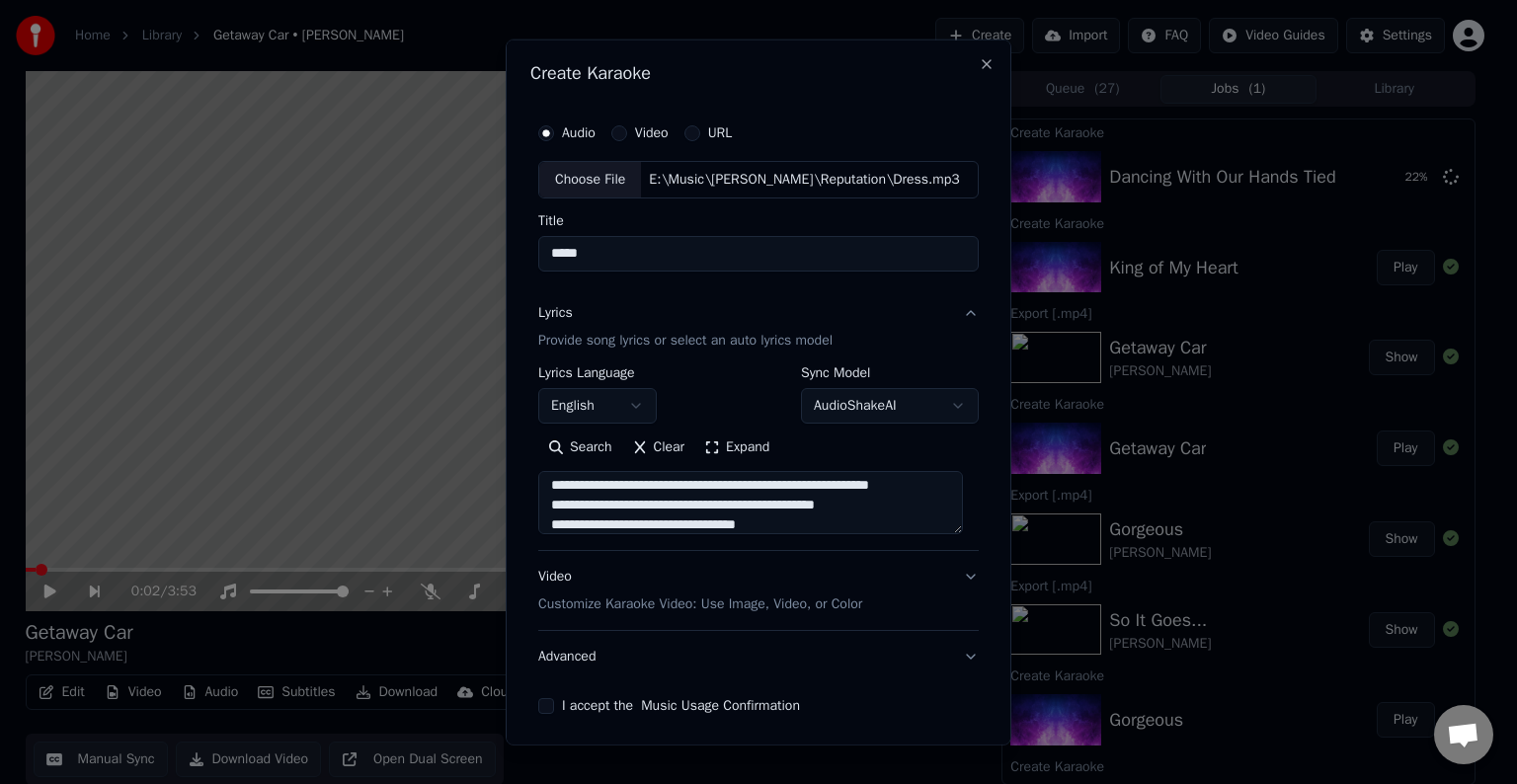 scroll, scrollTop: 636, scrollLeft: 0, axis: vertical 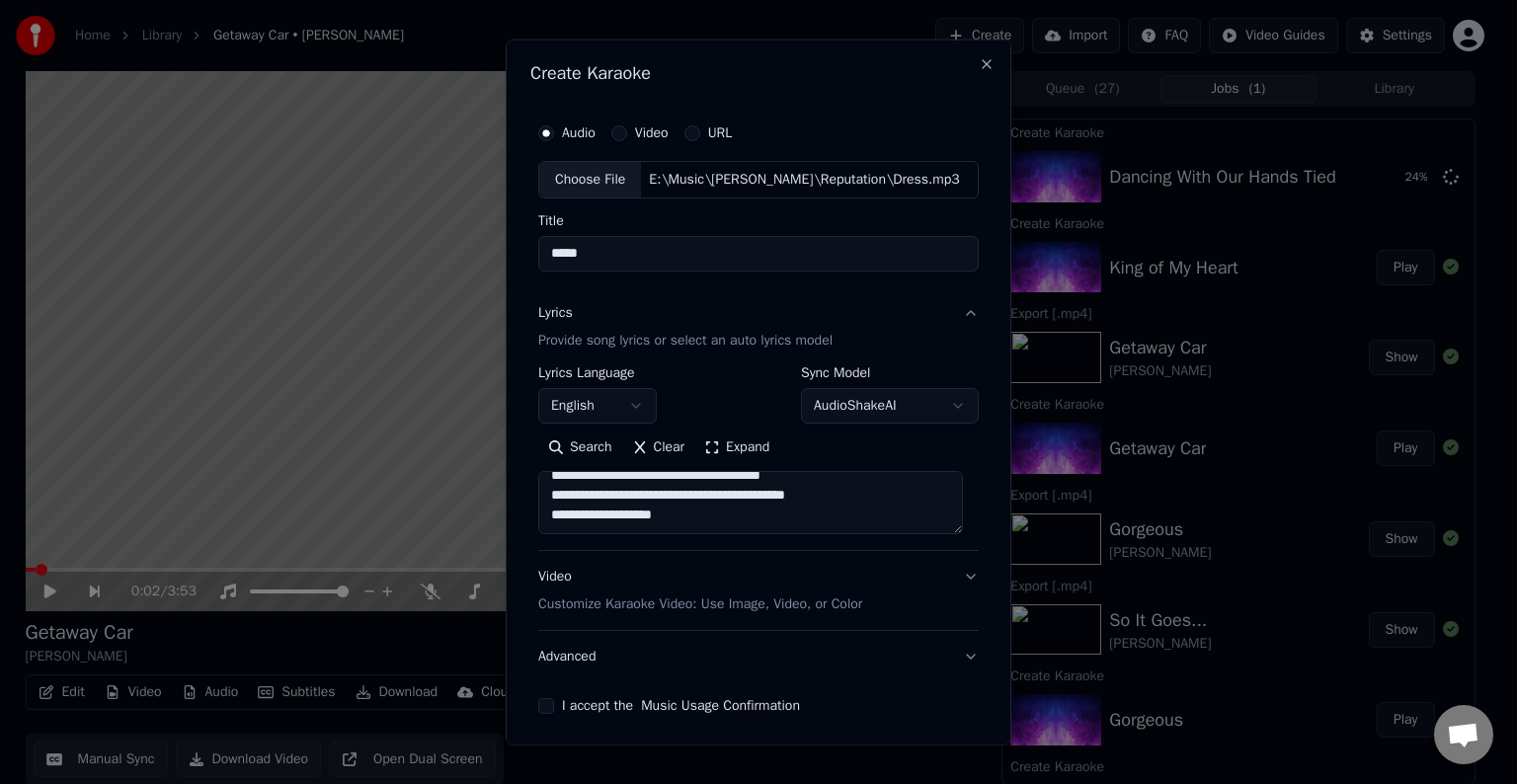 paste on "**********" 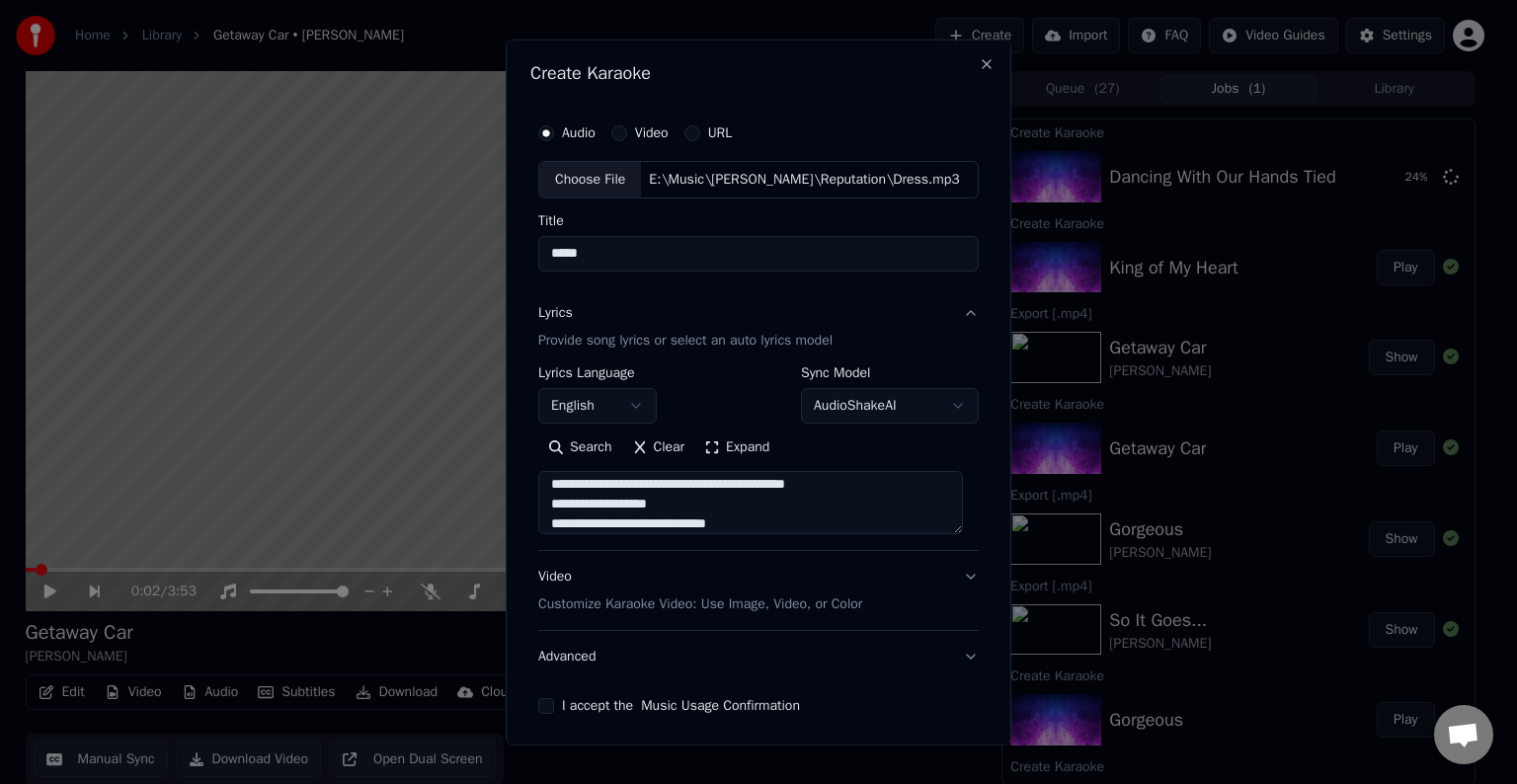scroll, scrollTop: 715, scrollLeft: 0, axis: vertical 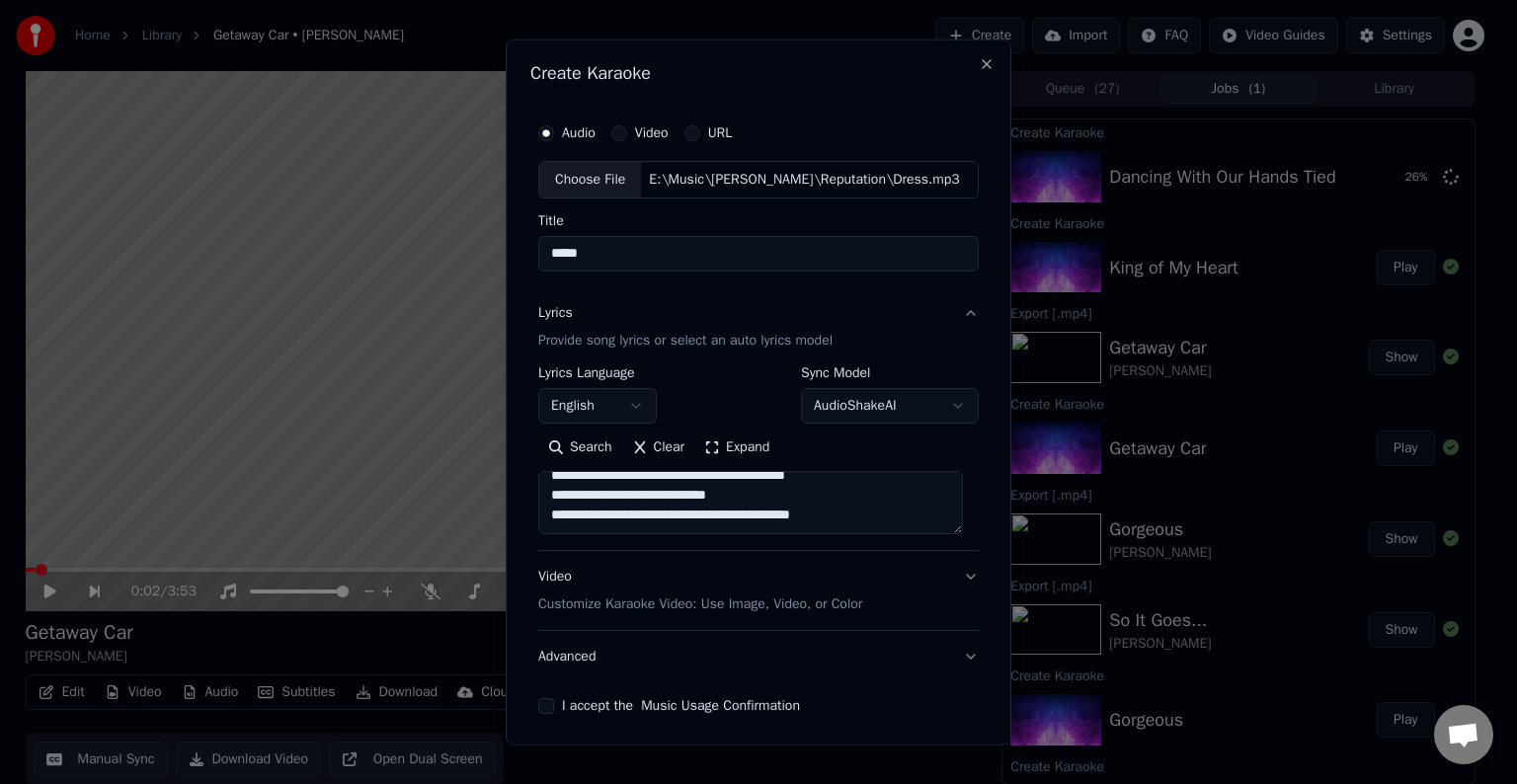 paste on "**********" 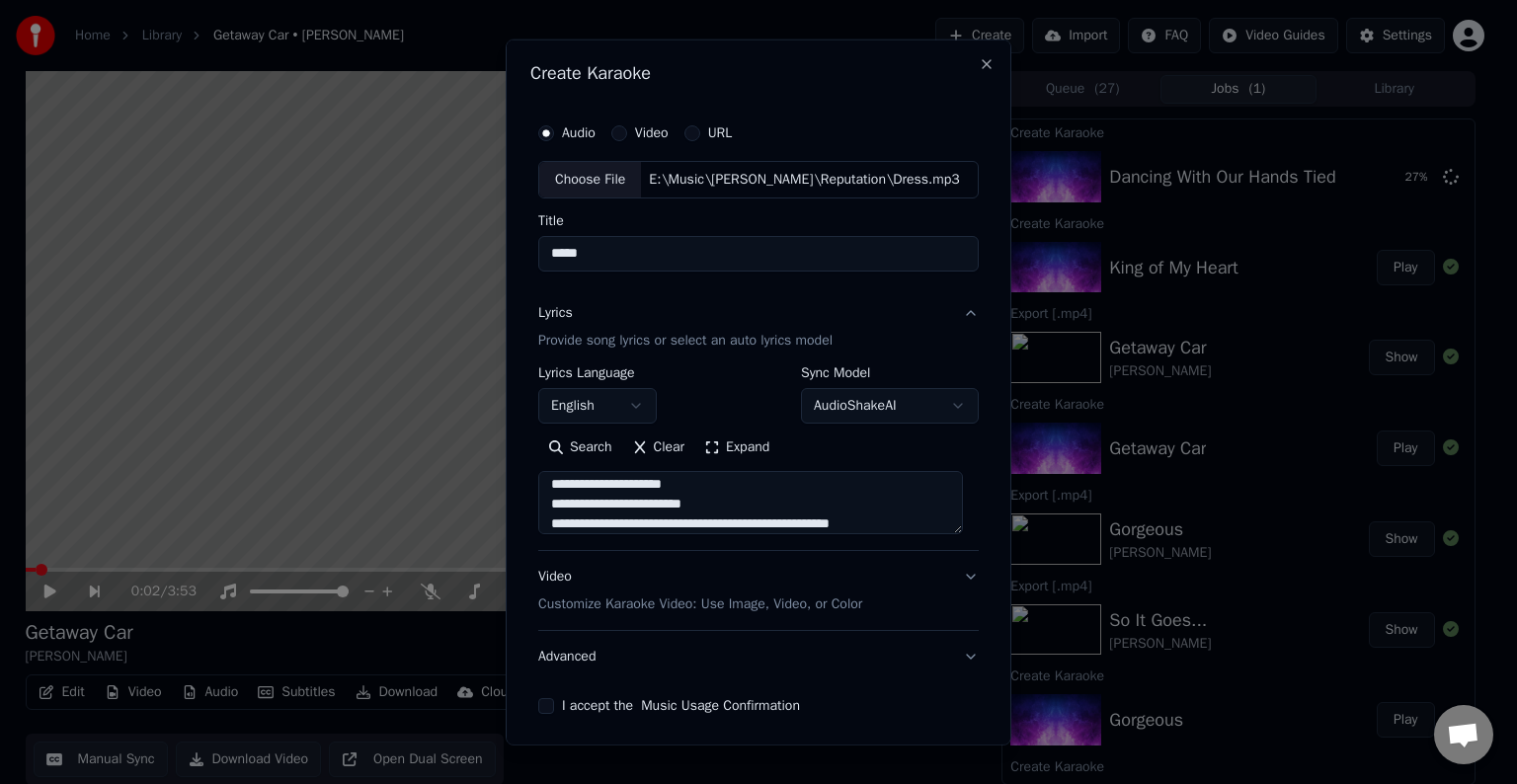 scroll, scrollTop: 991, scrollLeft: 0, axis: vertical 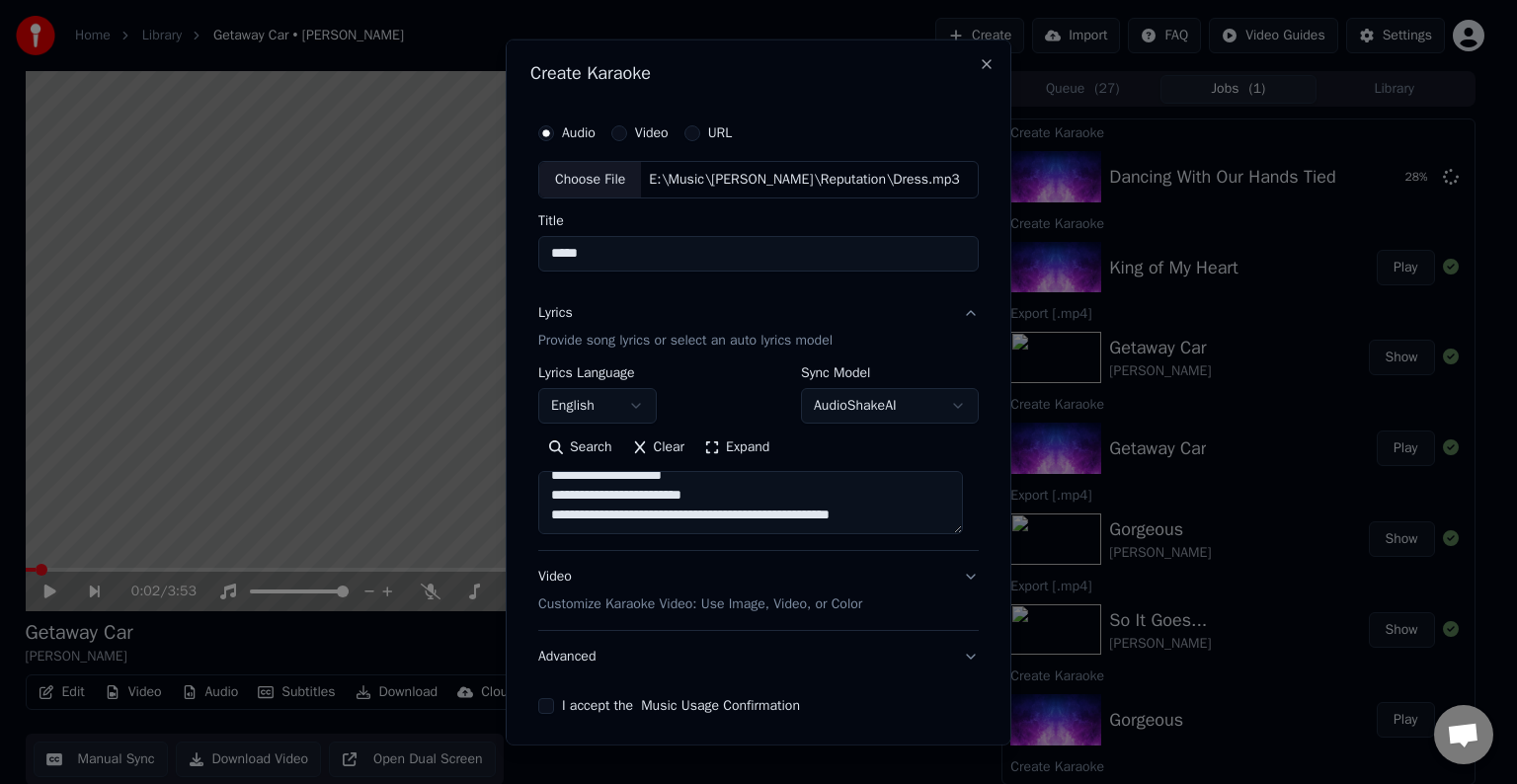 paste on "**********" 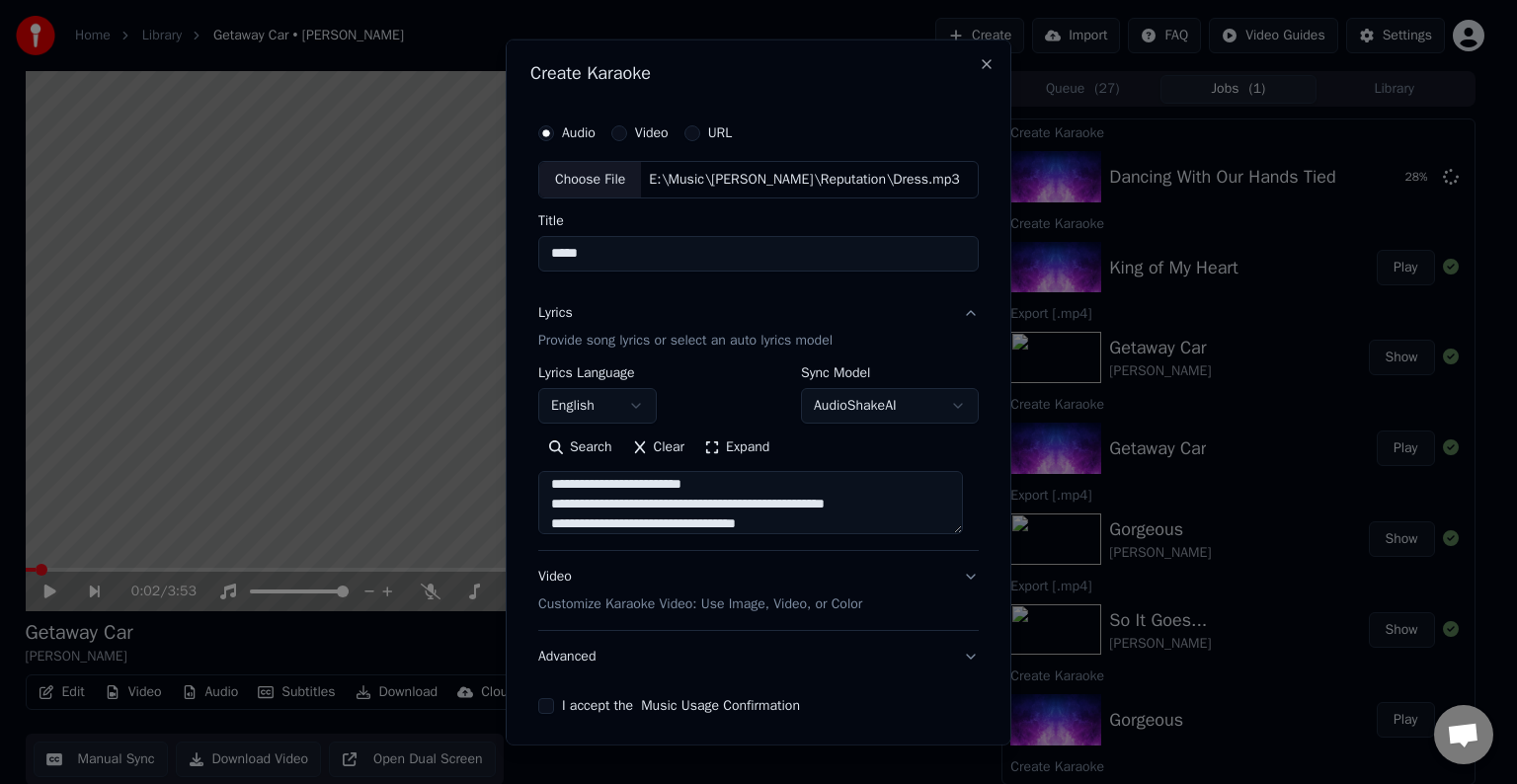 scroll, scrollTop: 1149, scrollLeft: 0, axis: vertical 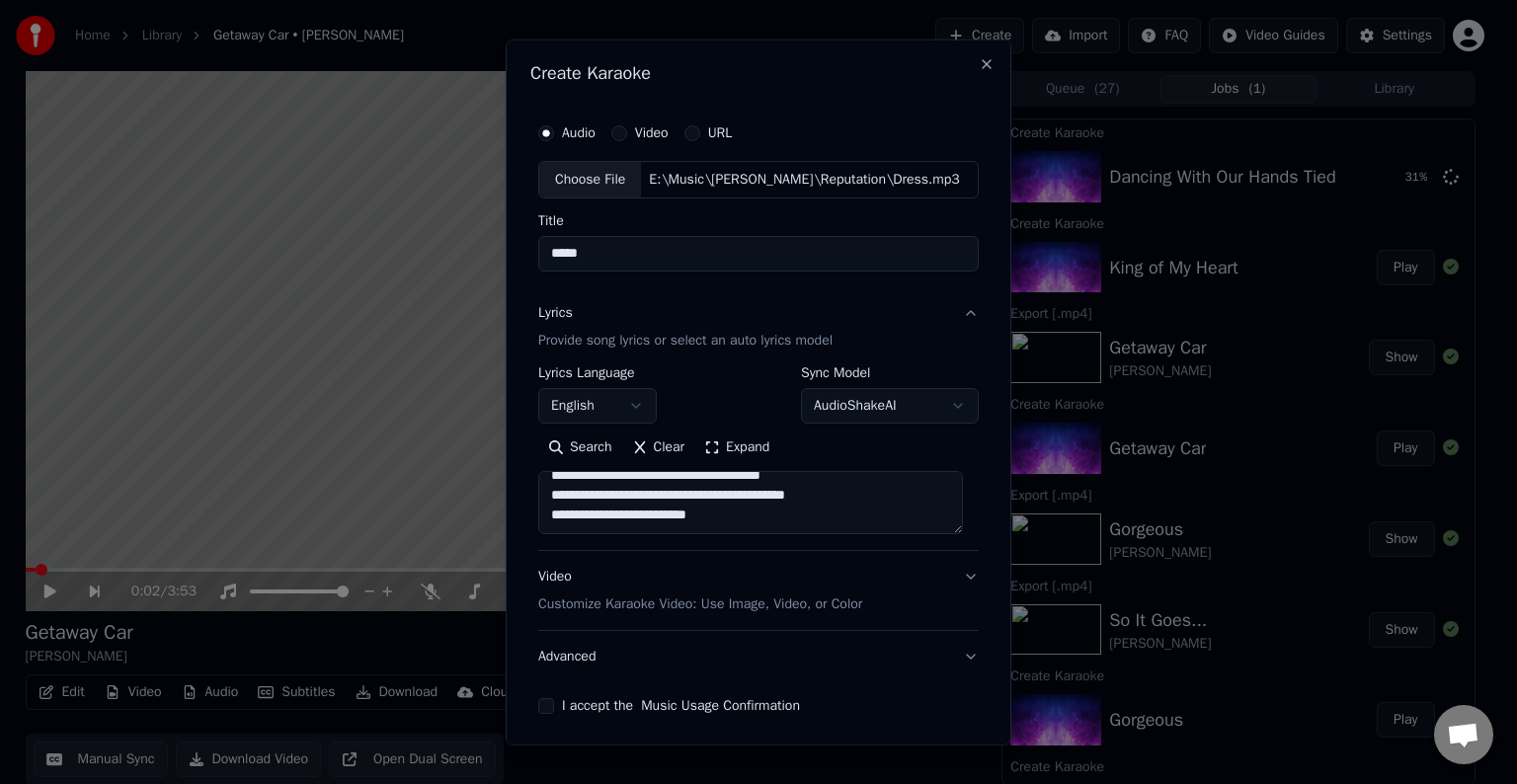 paste on "**********" 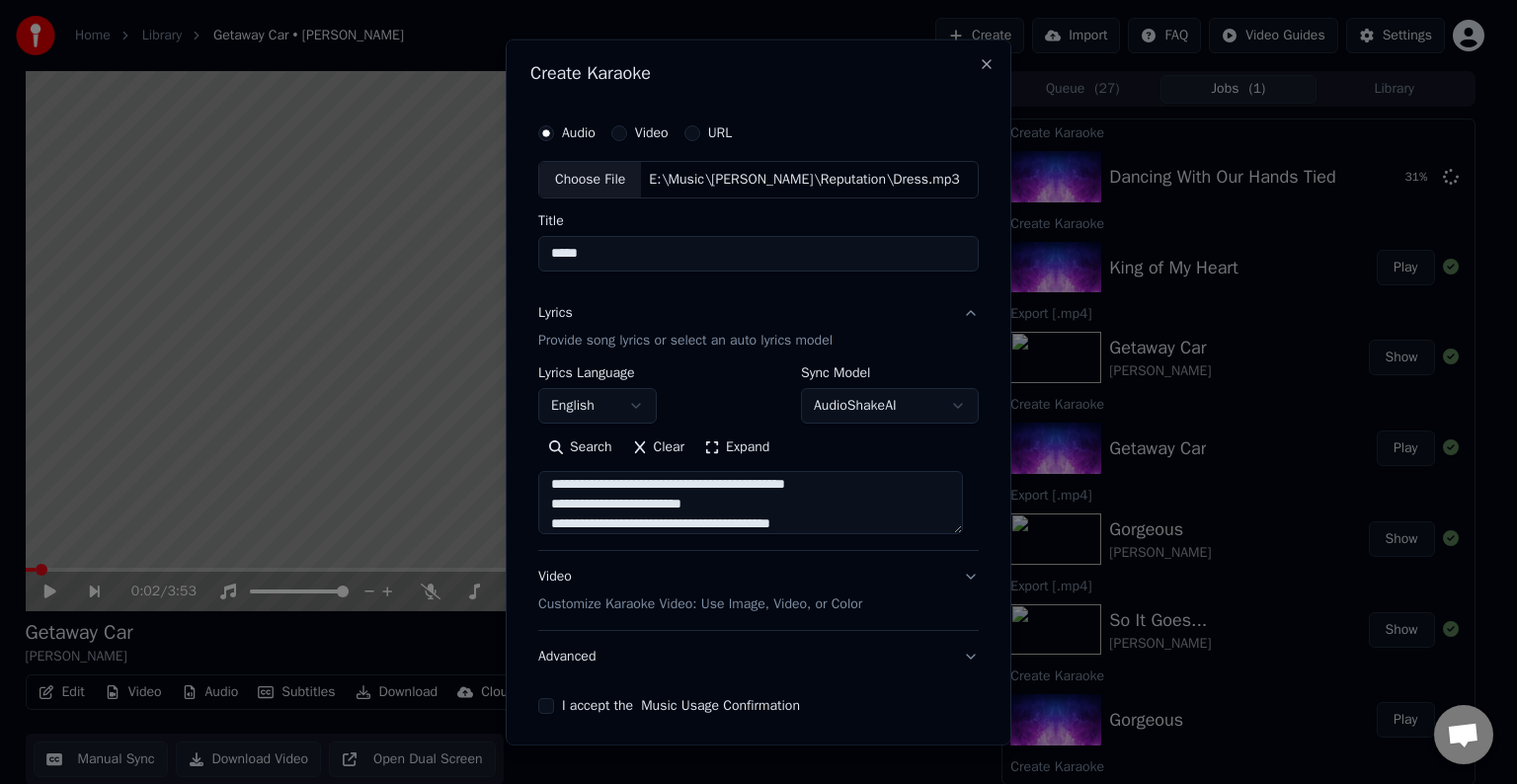 scroll, scrollTop: 1169, scrollLeft: 0, axis: vertical 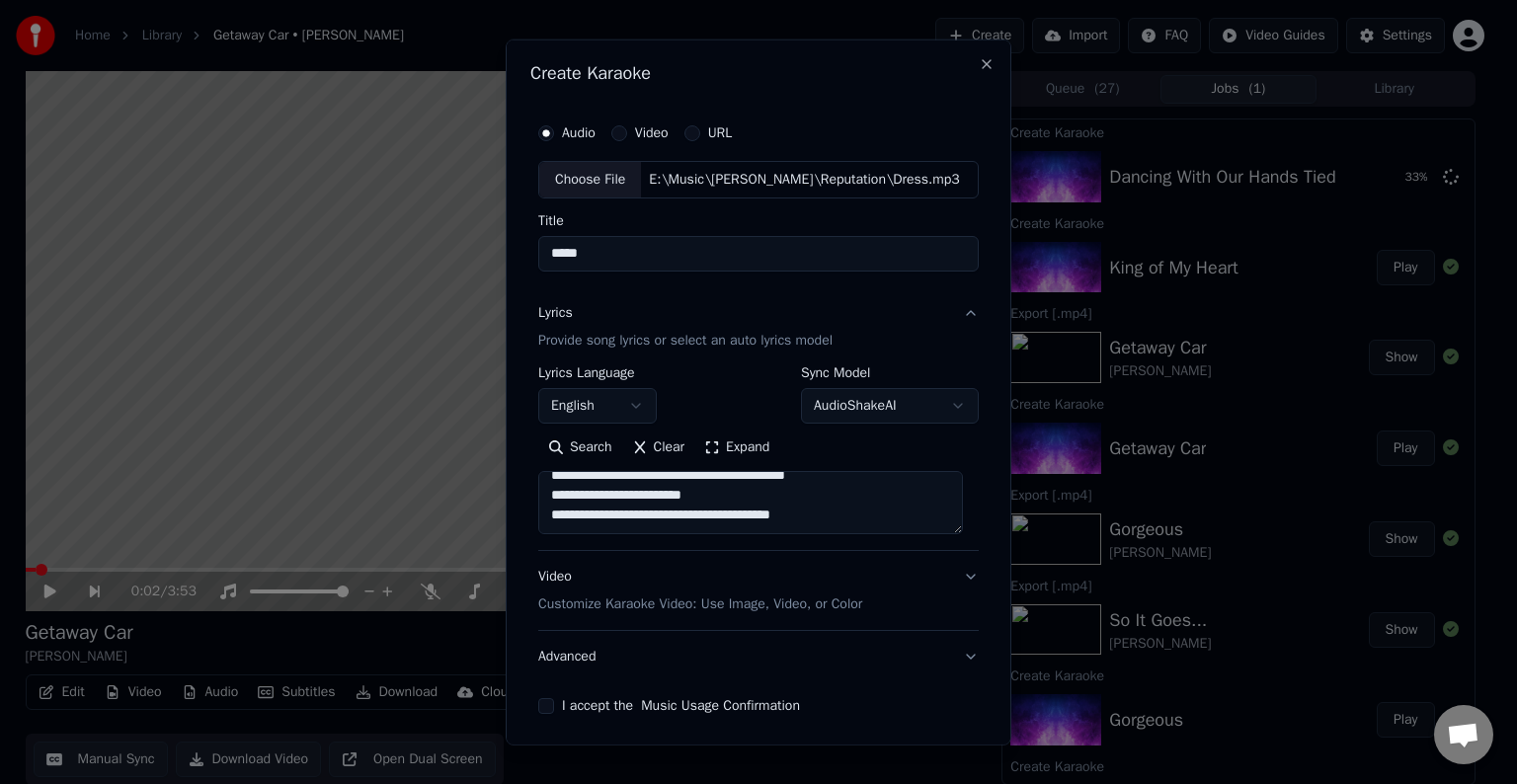 paste on "**********" 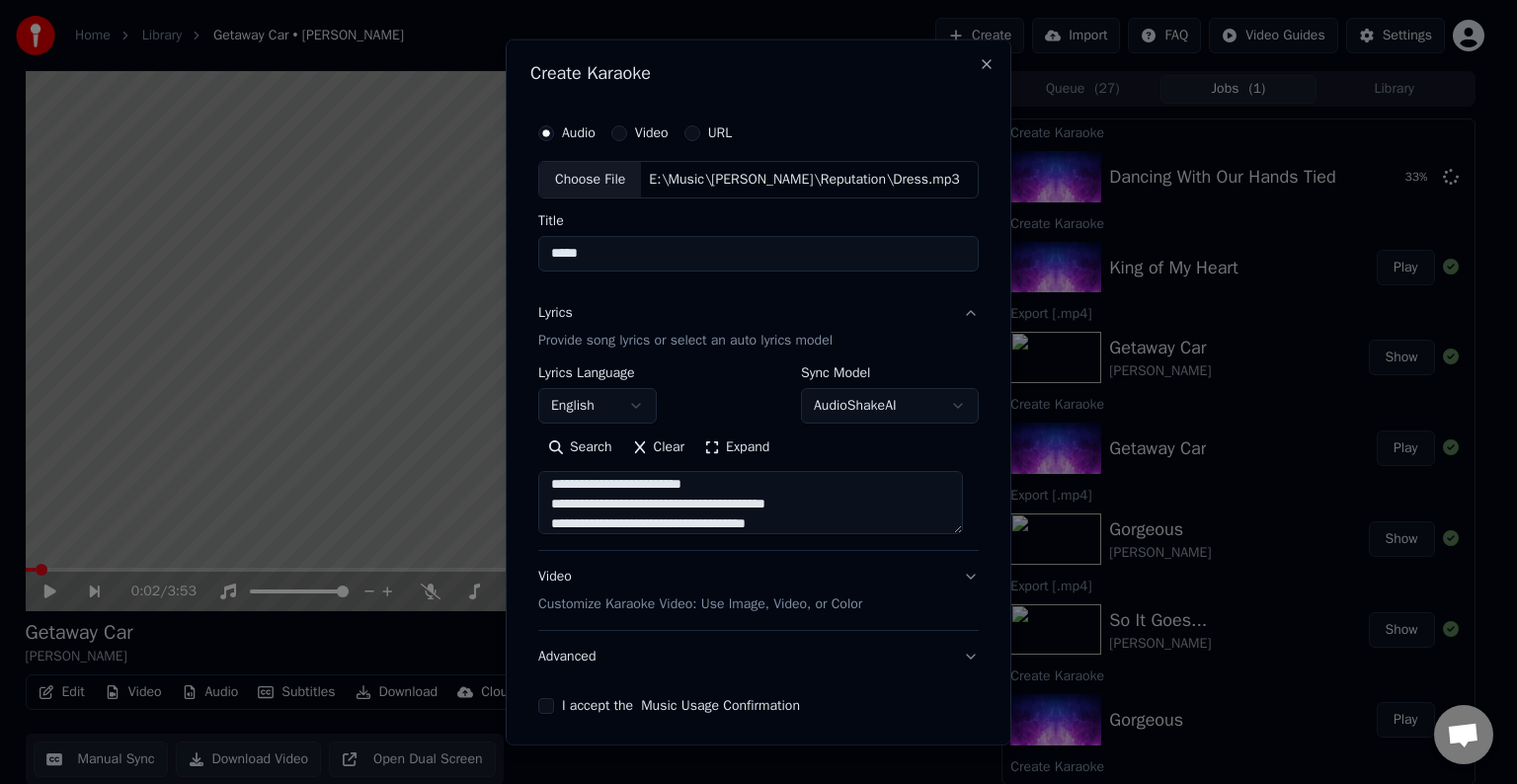type on "**********" 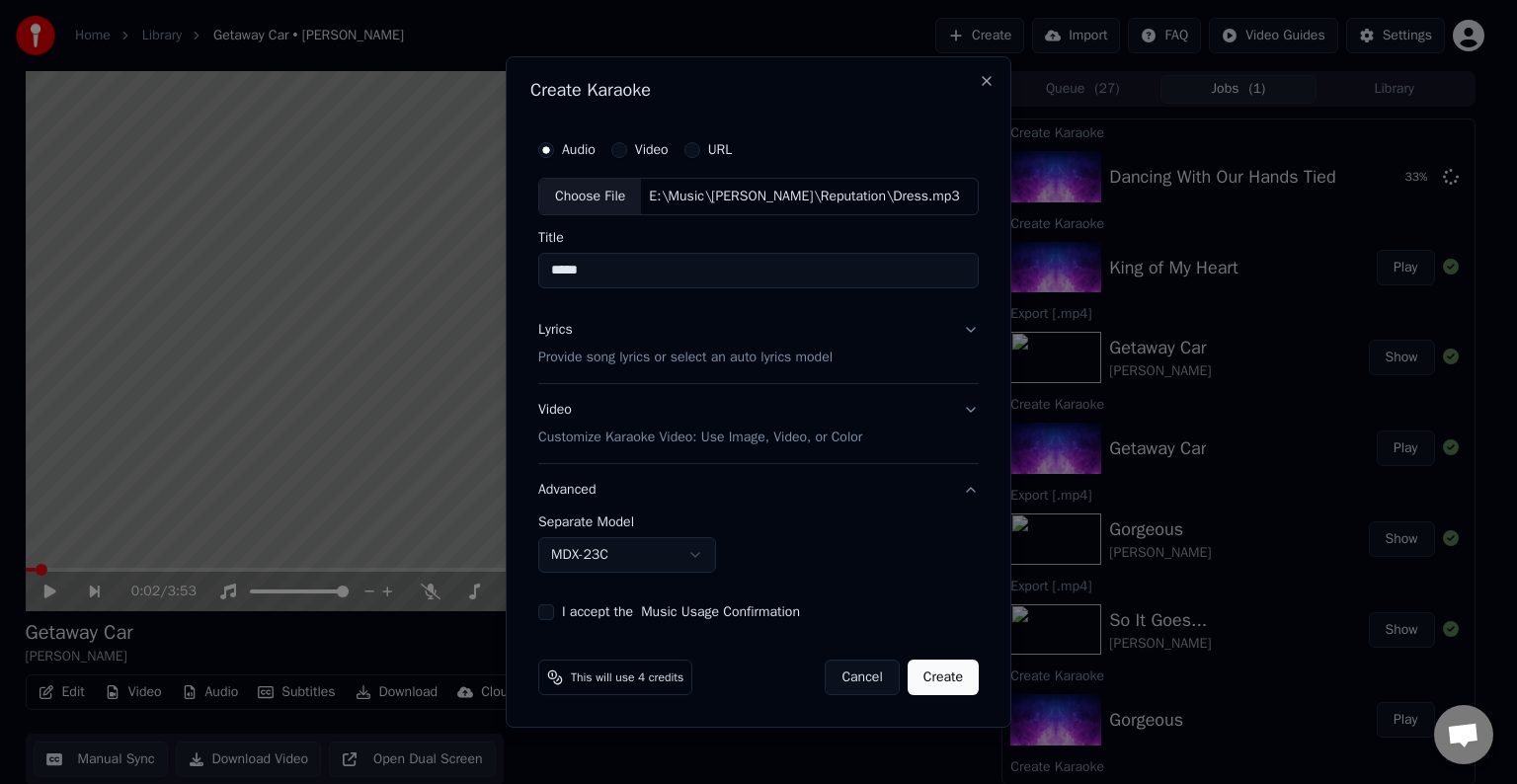 click on "Home Library Getaway Car • [PERSON_NAME] Create Import FAQ Video Guides Settings 0:02  /  3:53 Getaway Car [PERSON_NAME] BPM 172 Key D Edit Video Audio Subtitles Download Cloud Library Manual Sync Download Video Open Dual Screen Queue ( 27 ) Jobs ( 1 ) Library Create Karaoke Dancing With Our Hands Tied 33 % Create Karaoke King of My Heart Play Export [.mp4] Getaway Car [PERSON_NAME] Show Create Karaoke Getaway Car Play Export [.mp4] Gorgeous [PERSON_NAME] Show Export [.mp4] So It Goes... [PERSON_NAME] Show Create Karaoke Gorgeous Play Create Karaoke So It Goes... Play Export [.mp4] Look What You Made Me Do [PERSON_NAME] Show Sync Lyrics Look What You Made Me Do Play Export [.mp4] Delicate [PERSON_NAME] Show Create Karaoke Look What You Made Me Do Play Create Karaoke Delicate Play Export [.mp4] Don’t Blame Me [PERSON_NAME] Show Export [.mp4] I Did Something Bad [PERSON_NAME] Show Create Karaoke Don’t Blame Me Play Create Karaoke I Did Something Bad Play Export [.mp4] End Game Show Export [.mp4] ...Ready For It?" at bounding box center (750, 392) 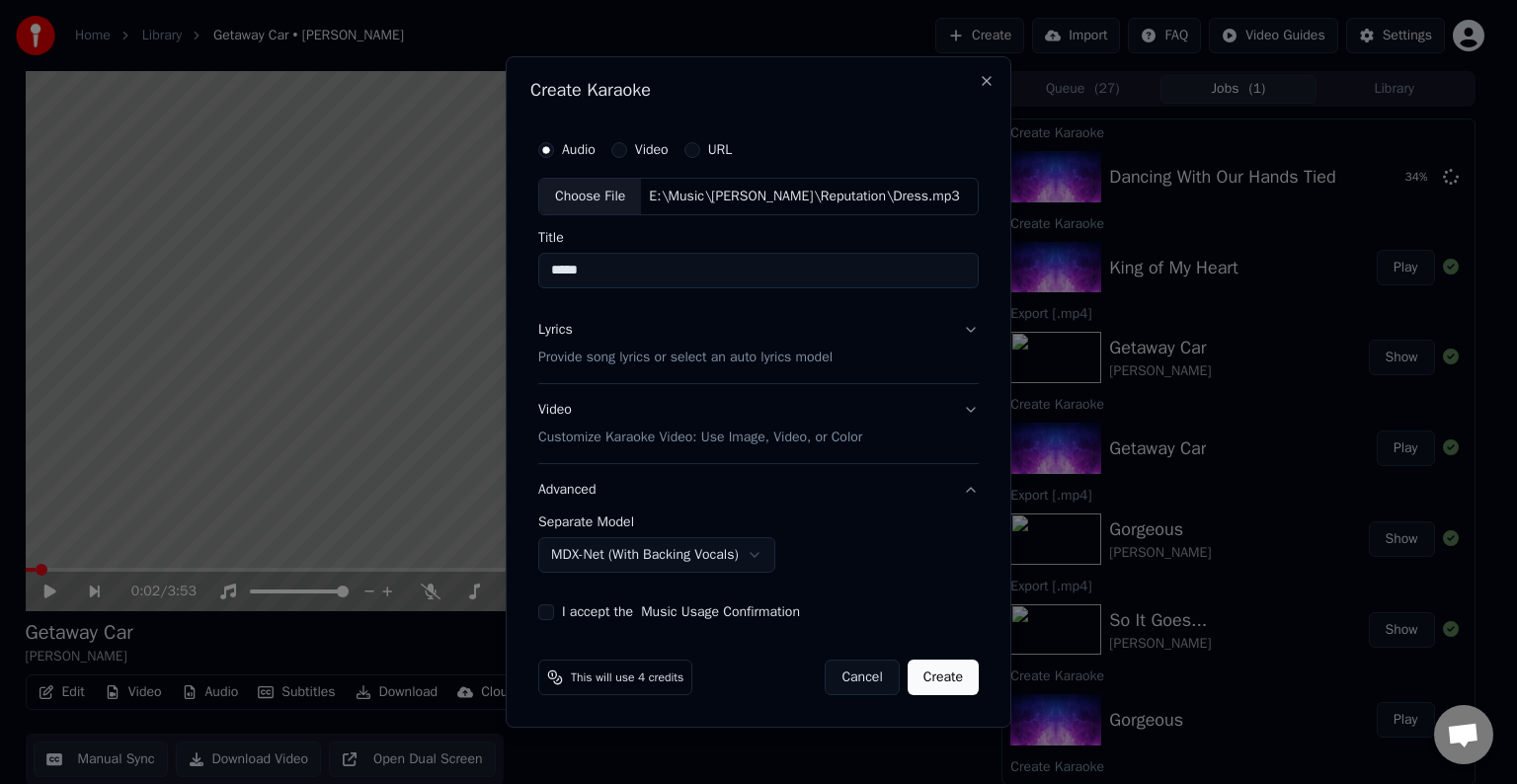 click on "I accept the   Music Usage Confirmation" at bounding box center [546, 612] 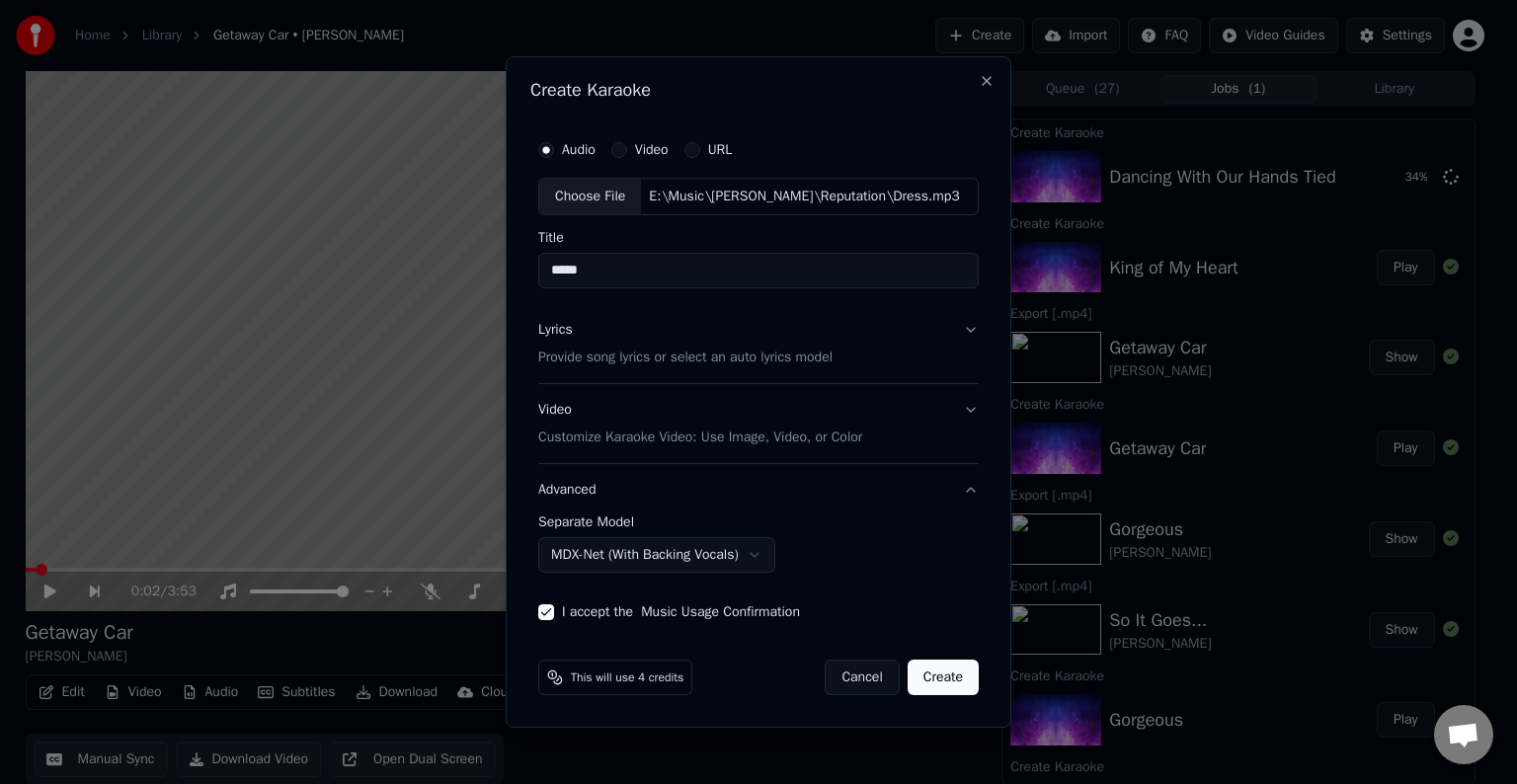 click on "Create" at bounding box center [943, 677] 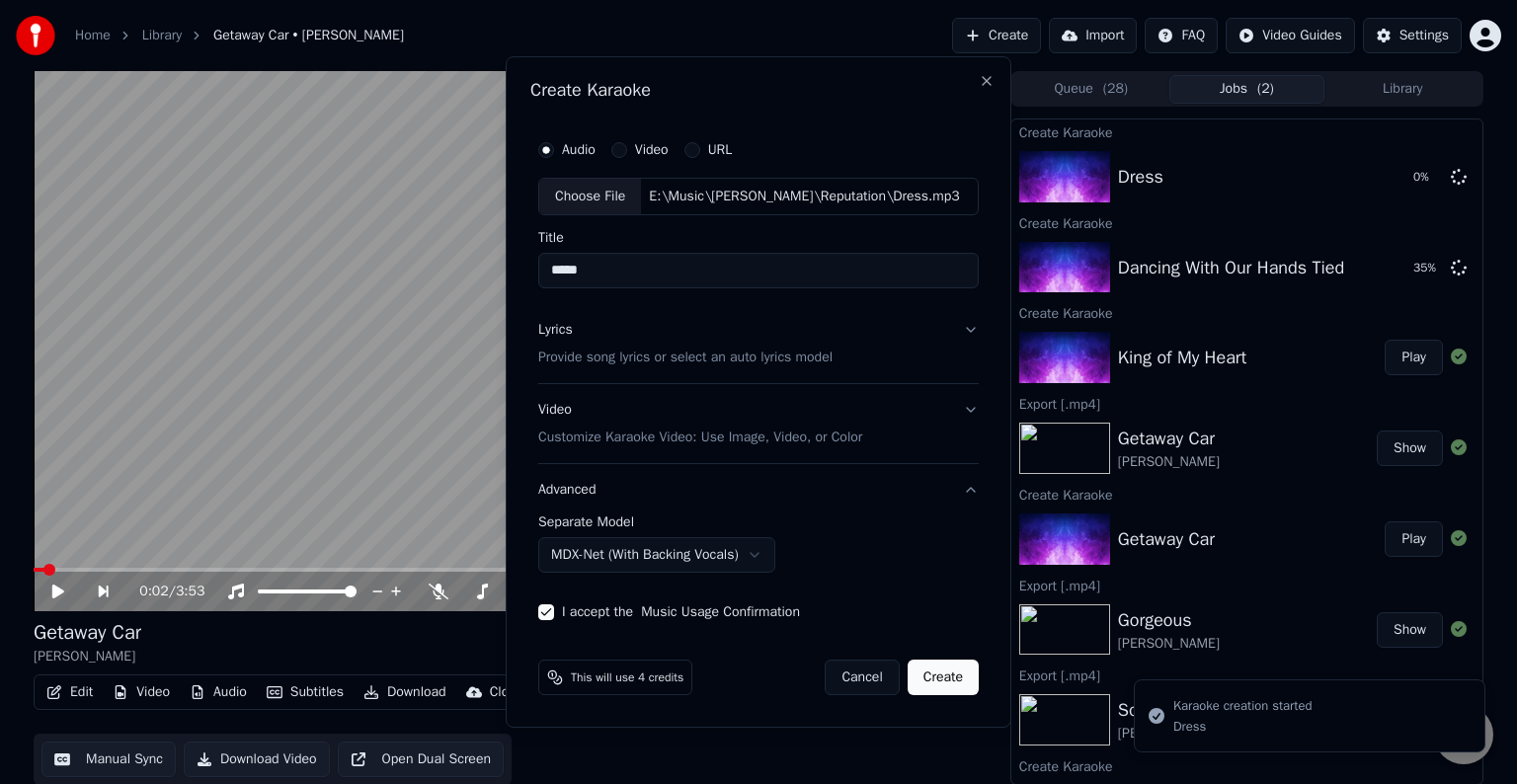 select on "******" 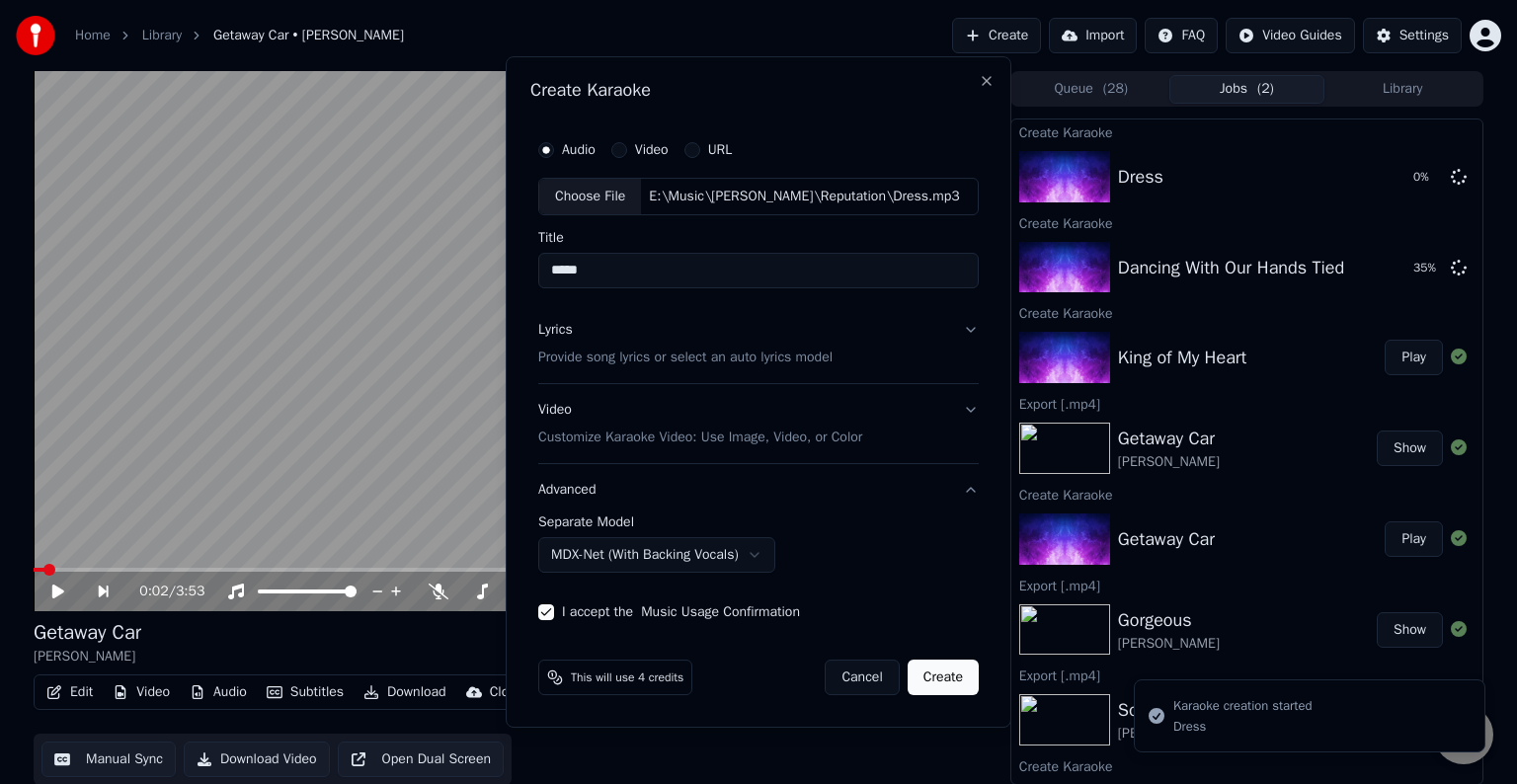 type 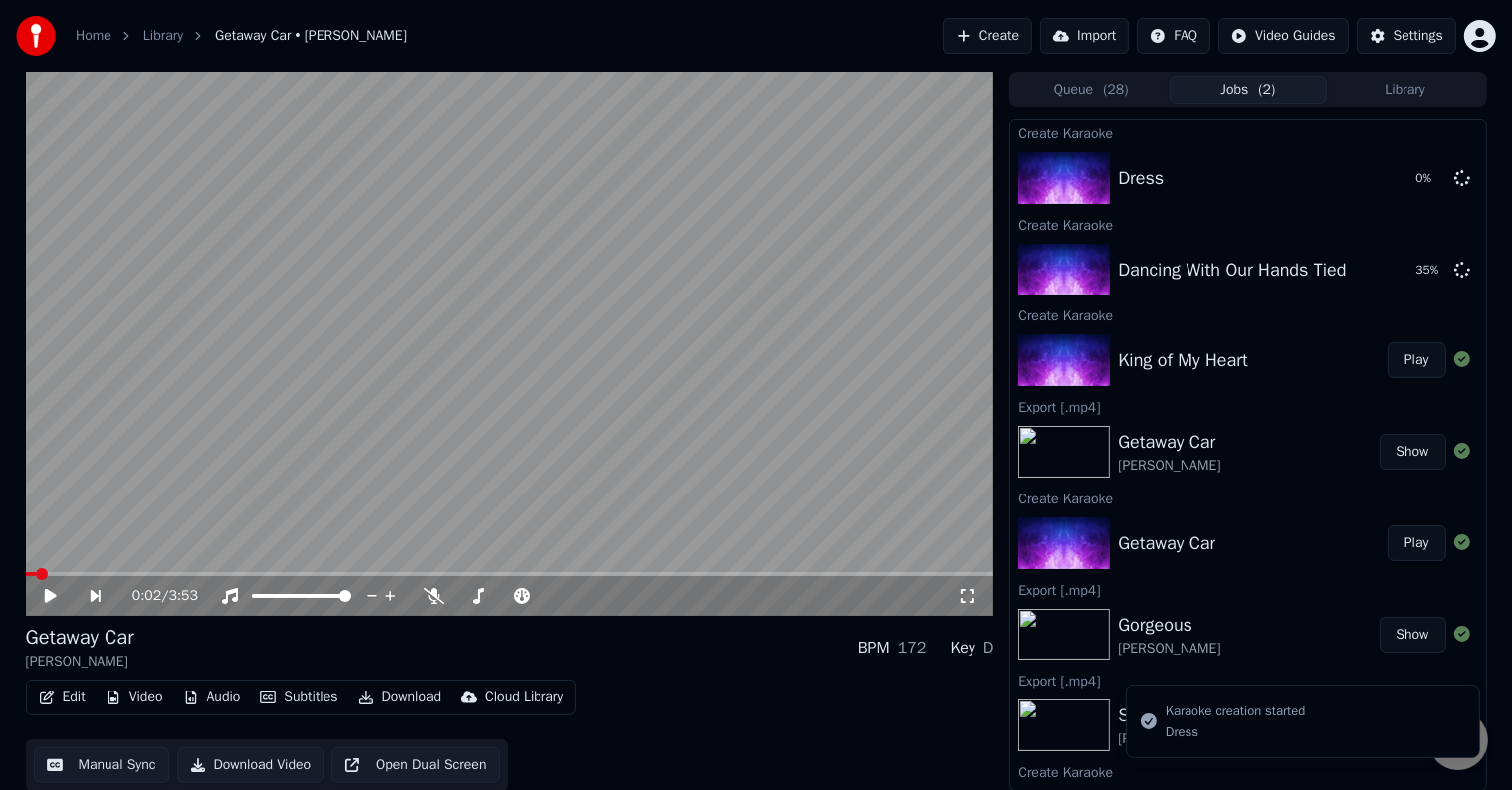 click on "Create" at bounding box center (987, 36) 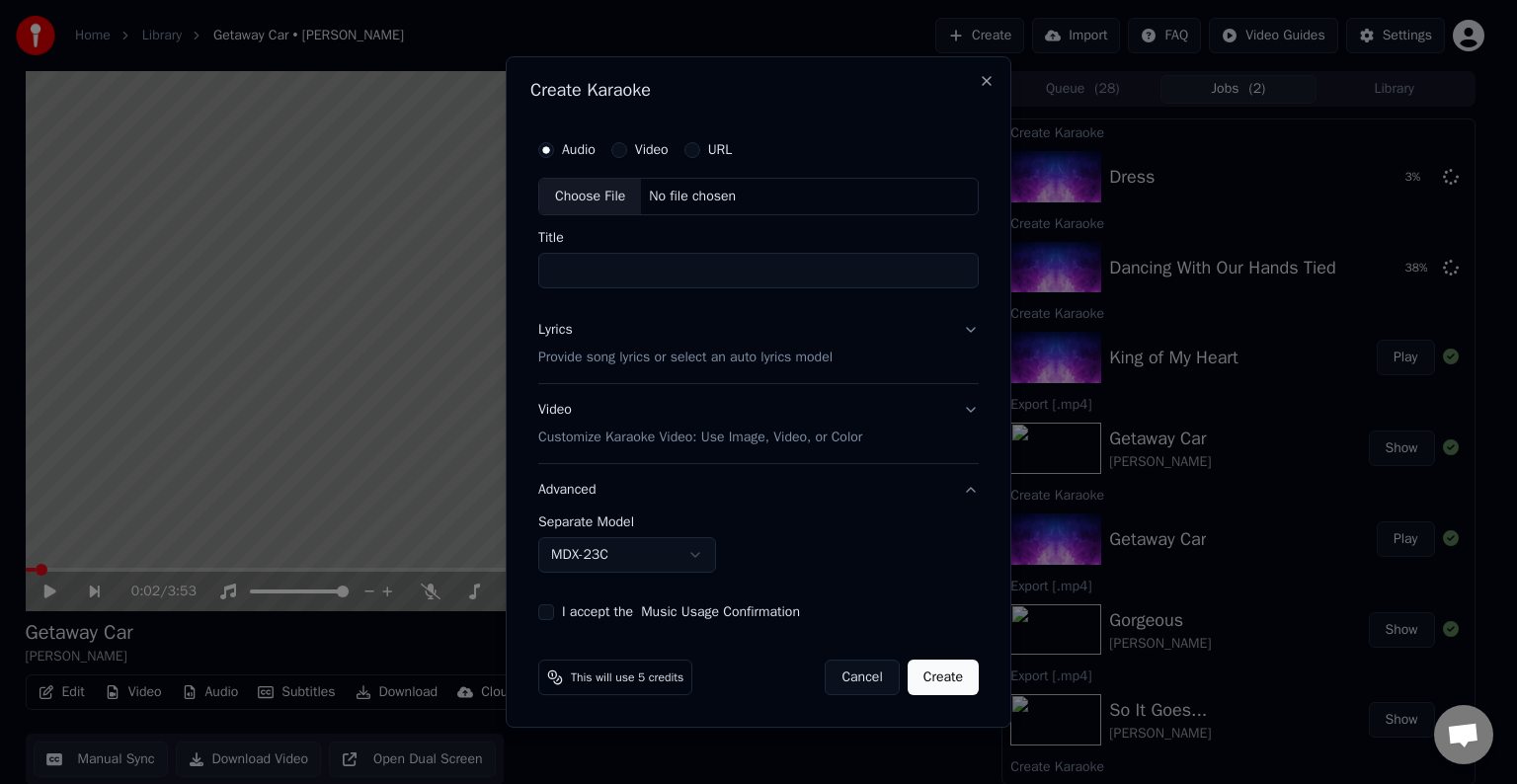 click on "Choose File" at bounding box center [590, 196] 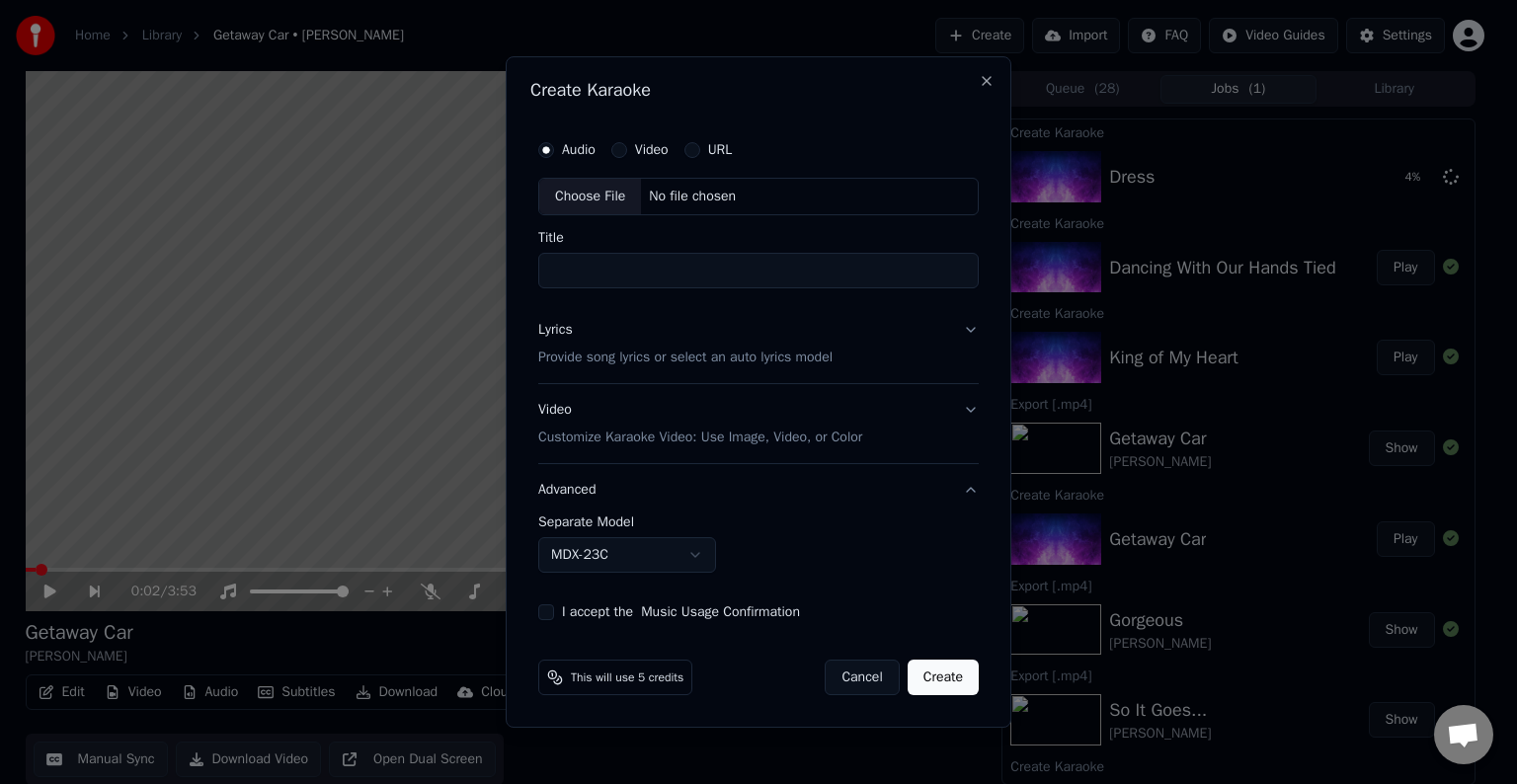 click on "Lyrics Provide song lyrics or select an auto lyrics model" at bounding box center (758, 344) 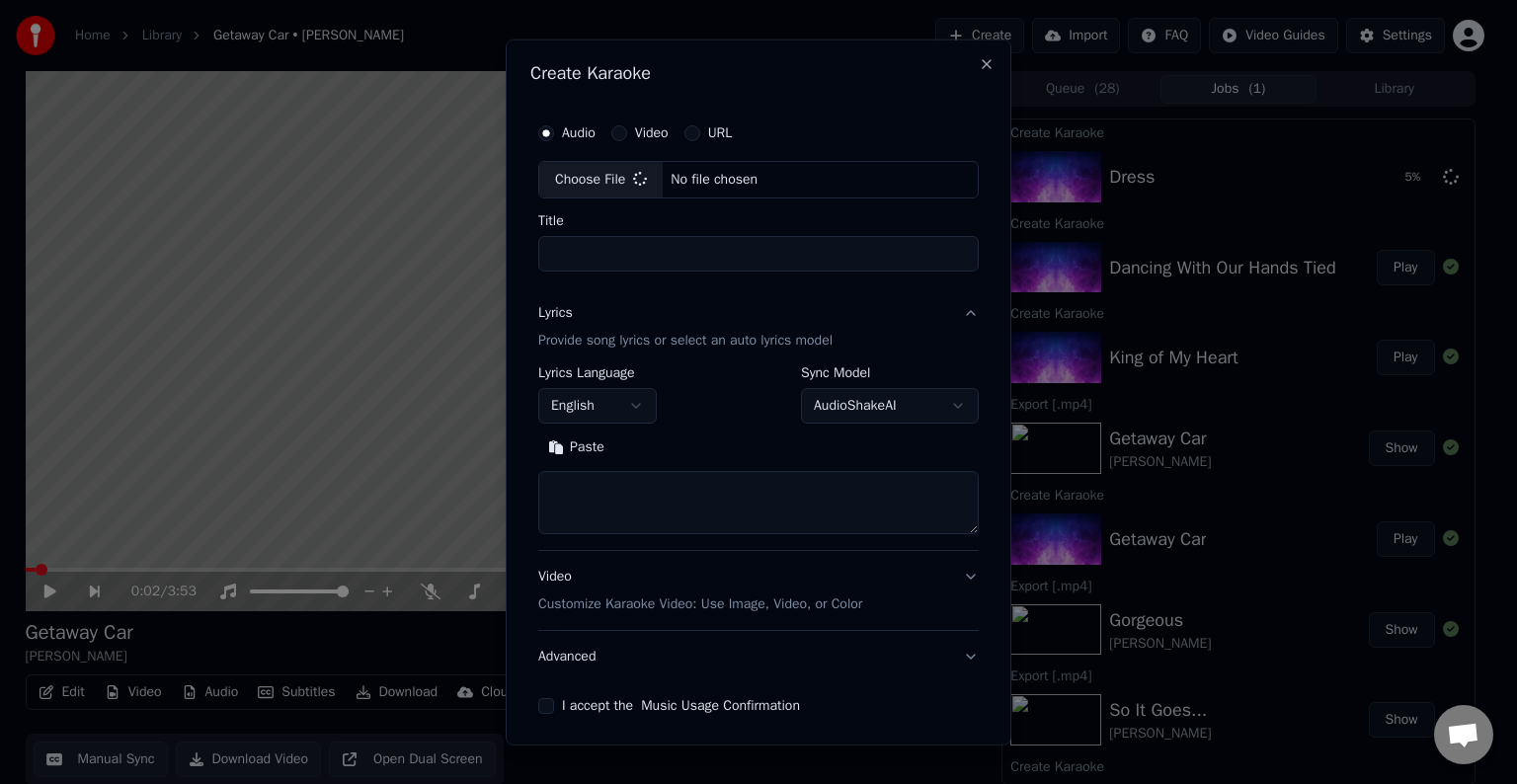 click at bounding box center (758, 503) 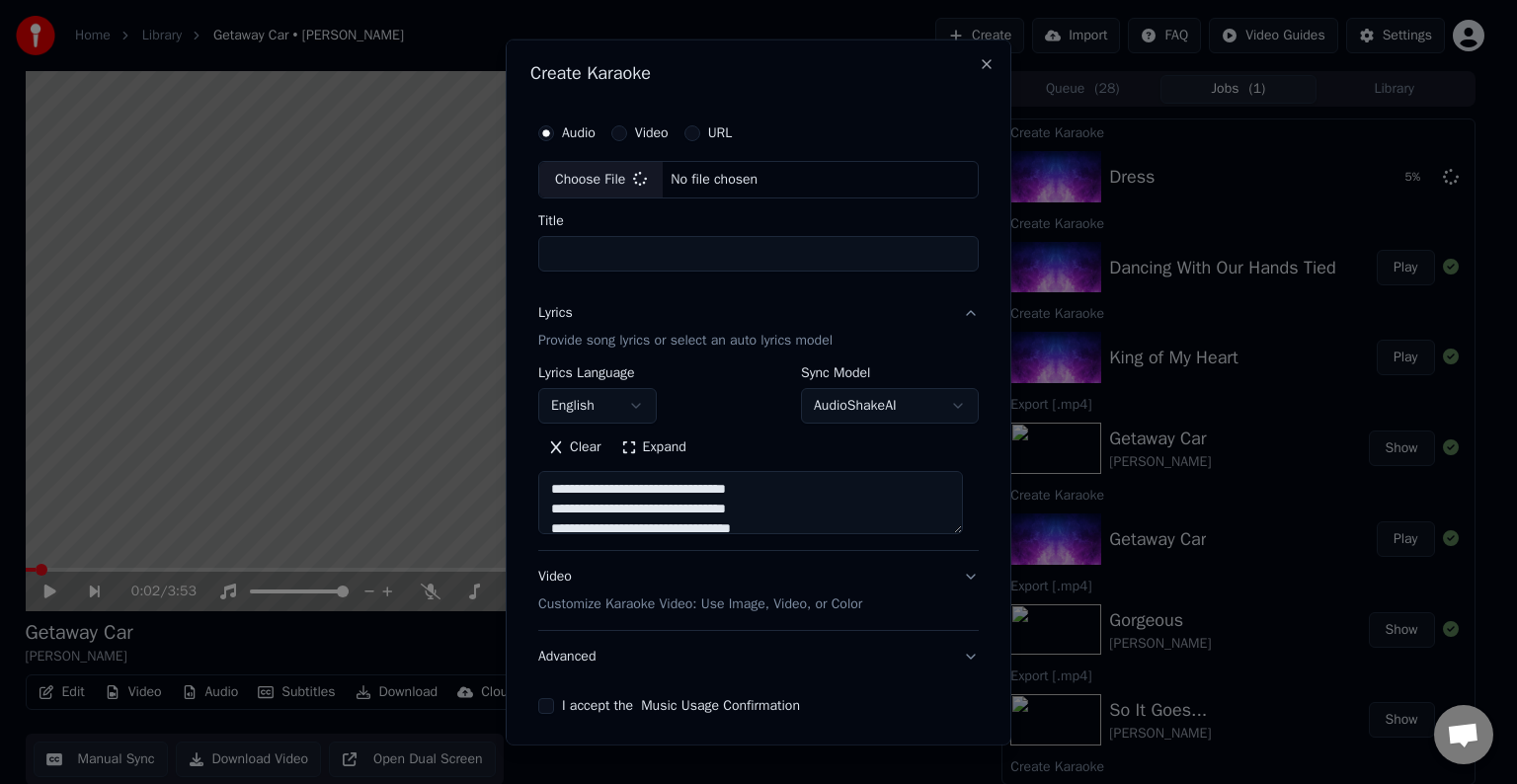 scroll, scrollTop: 83, scrollLeft: 0, axis: vertical 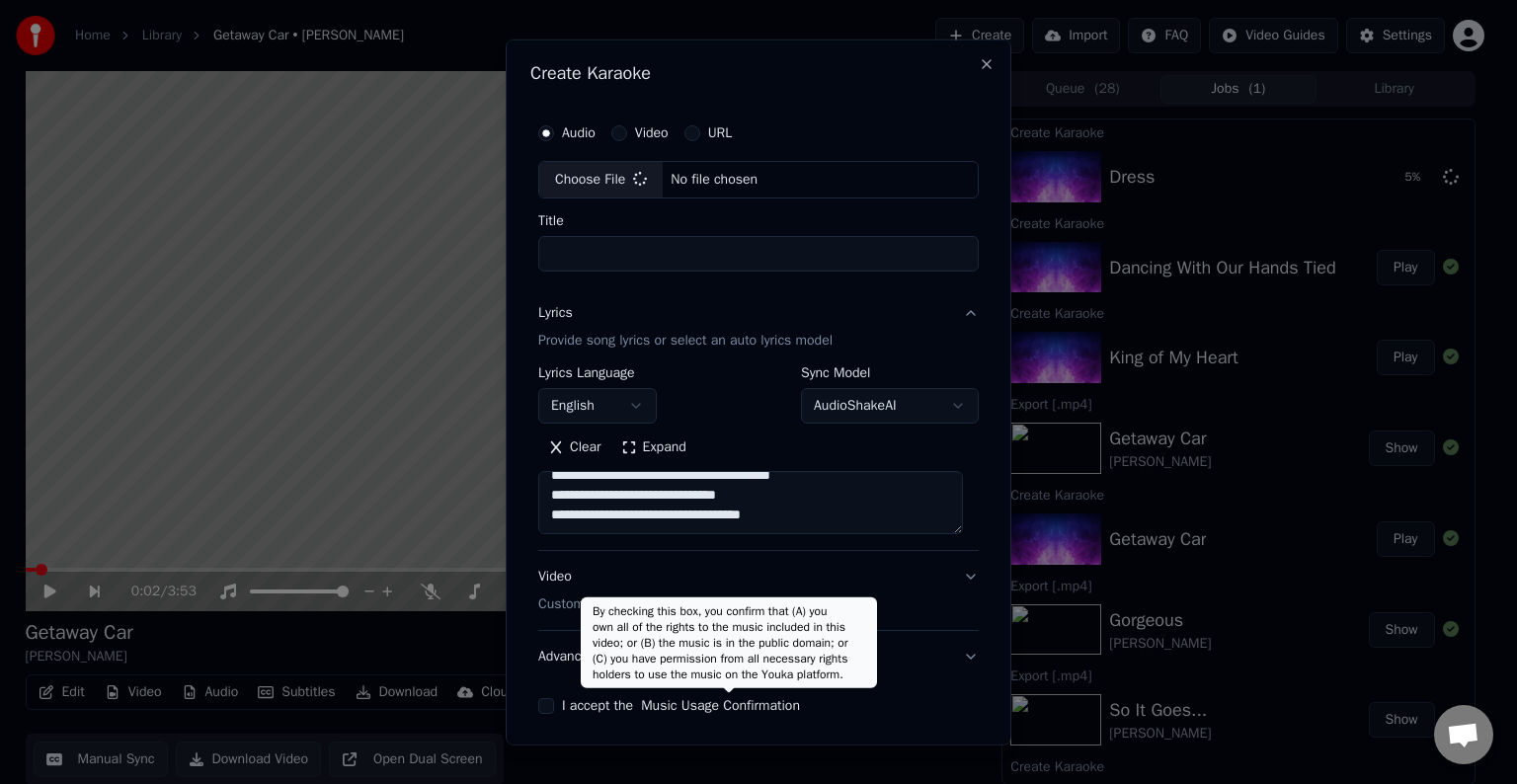 type on "**********" 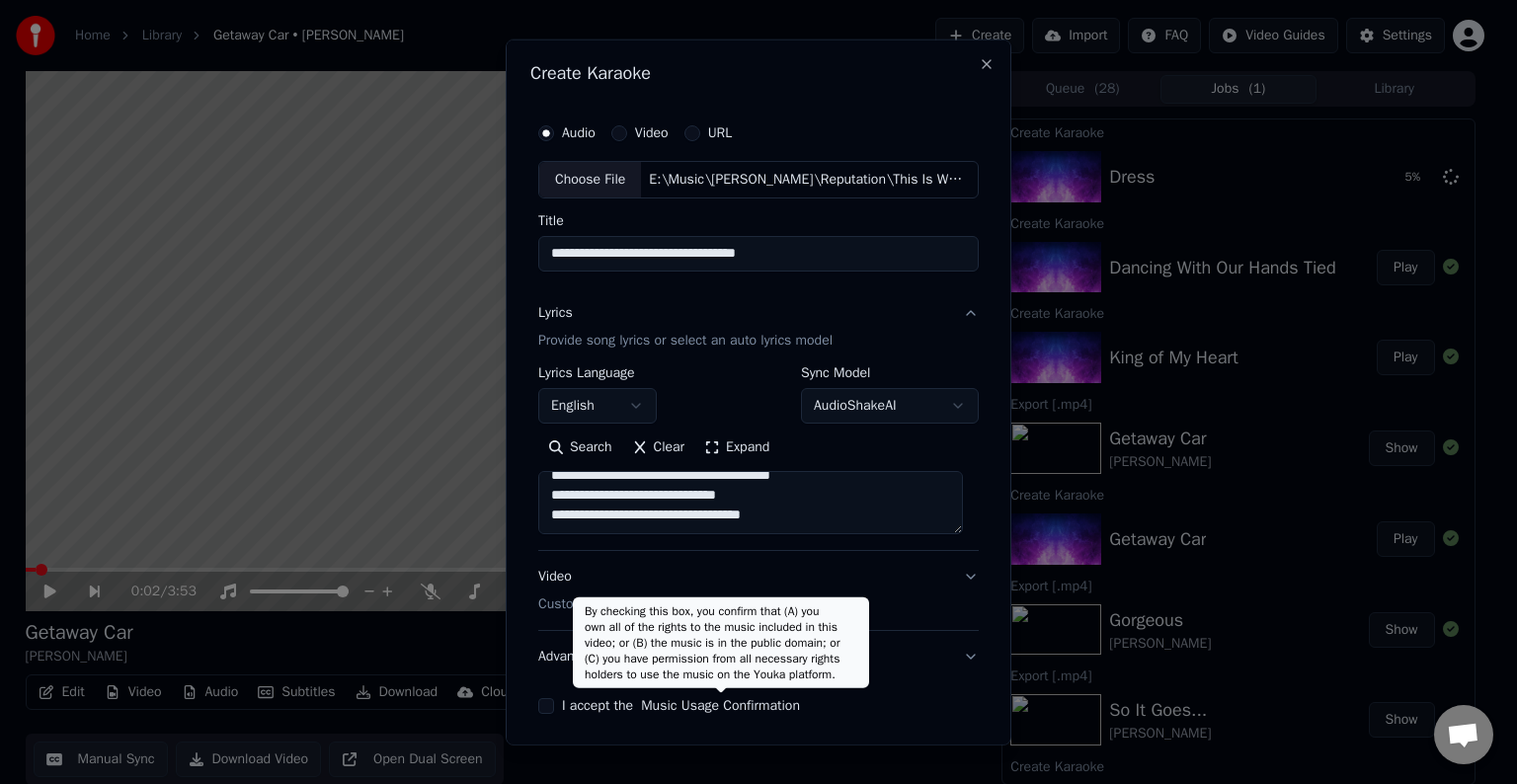 type on "**********" 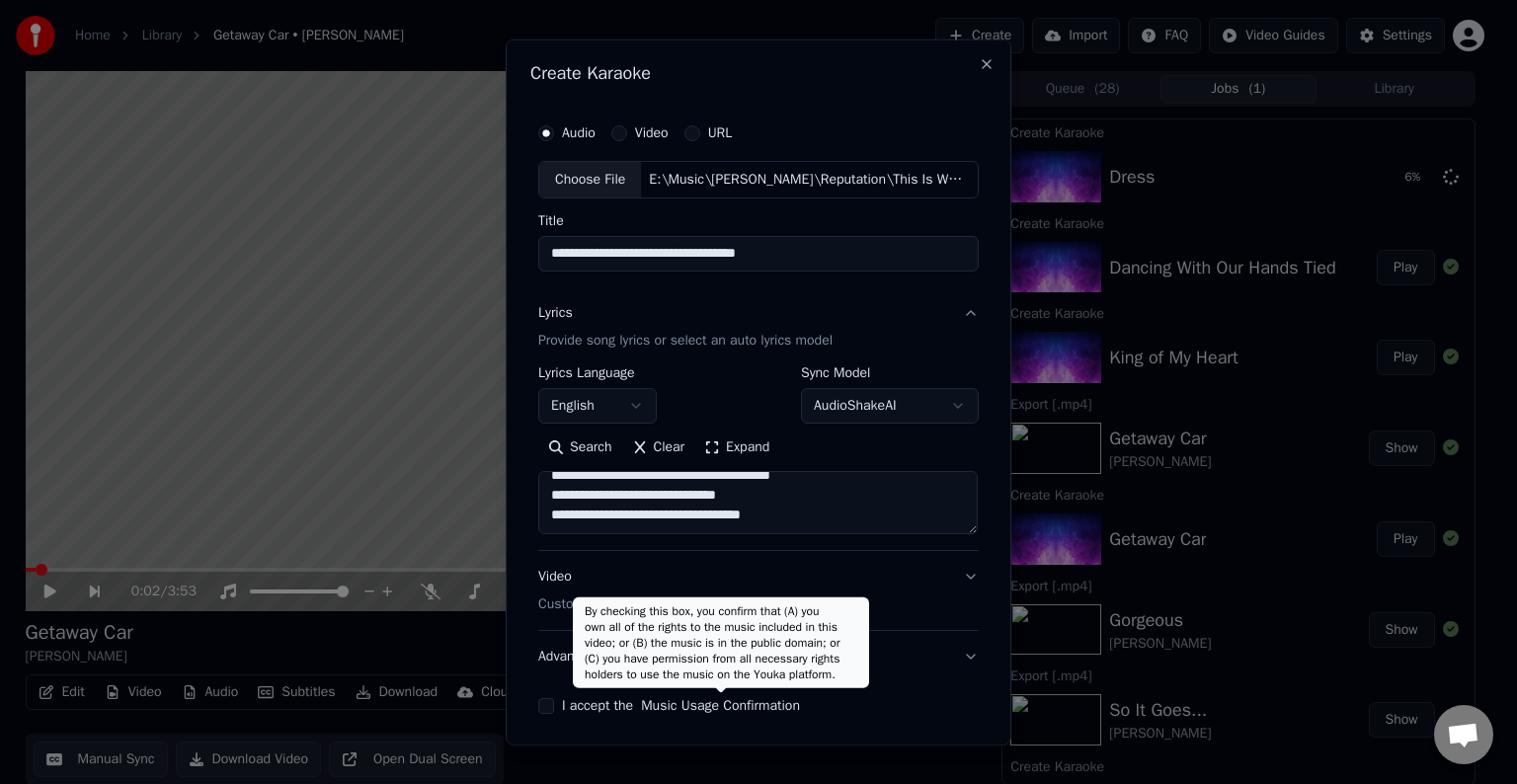 paste on "**********" 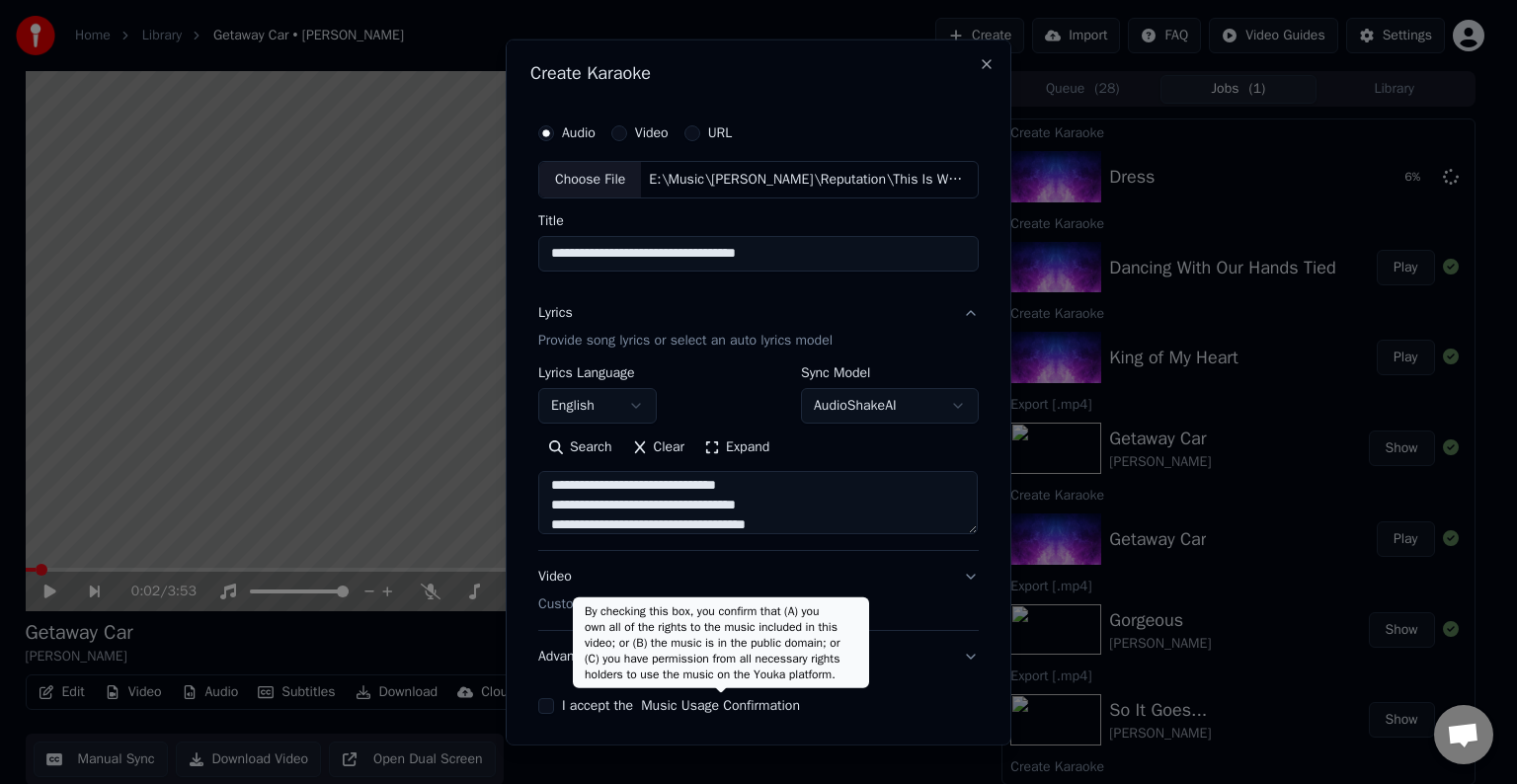 paste on "**********" 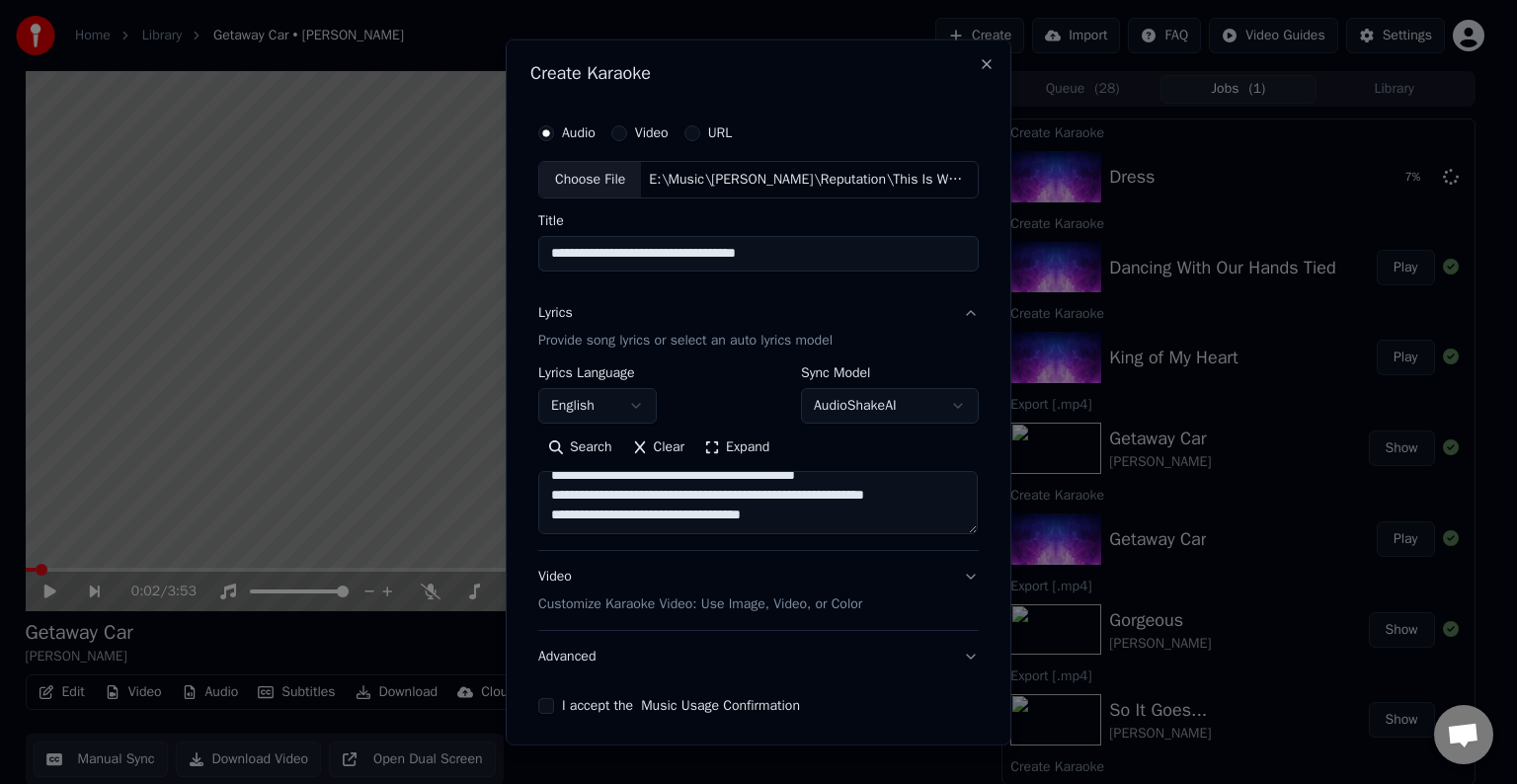 scroll, scrollTop: 194, scrollLeft: 0, axis: vertical 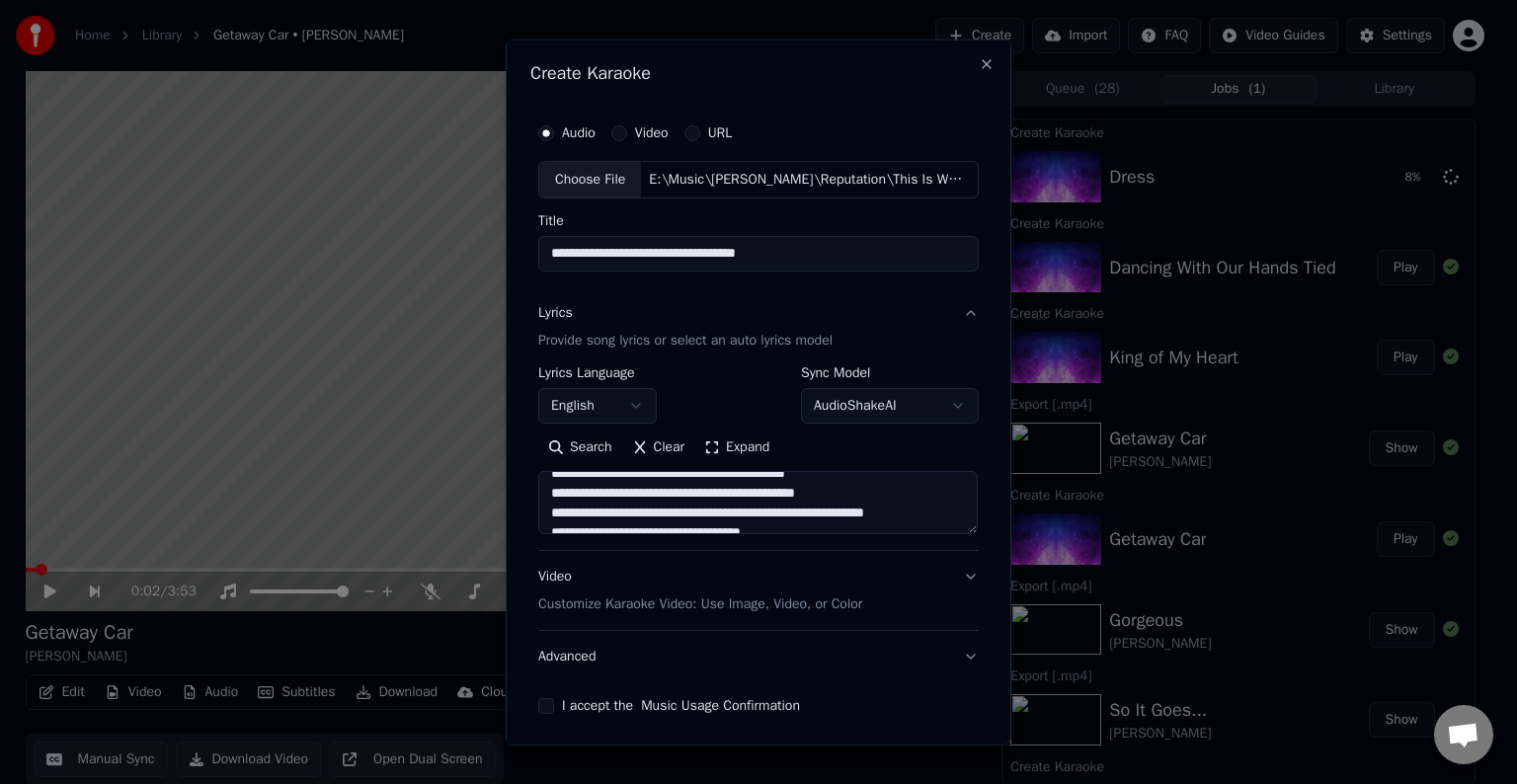 click on "**********" at bounding box center [758, 503] 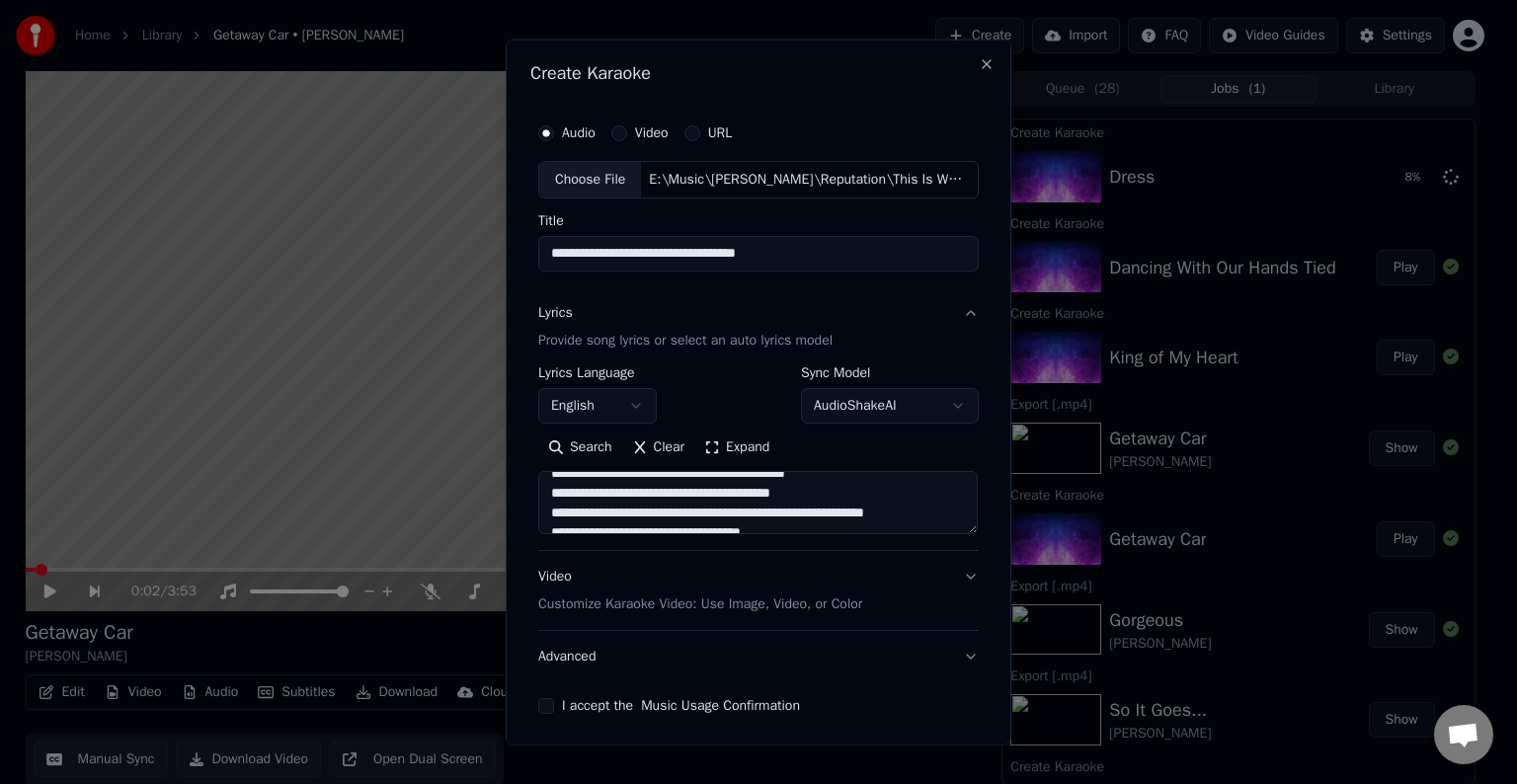 scroll, scrollTop: 230, scrollLeft: 0, axis: vertical 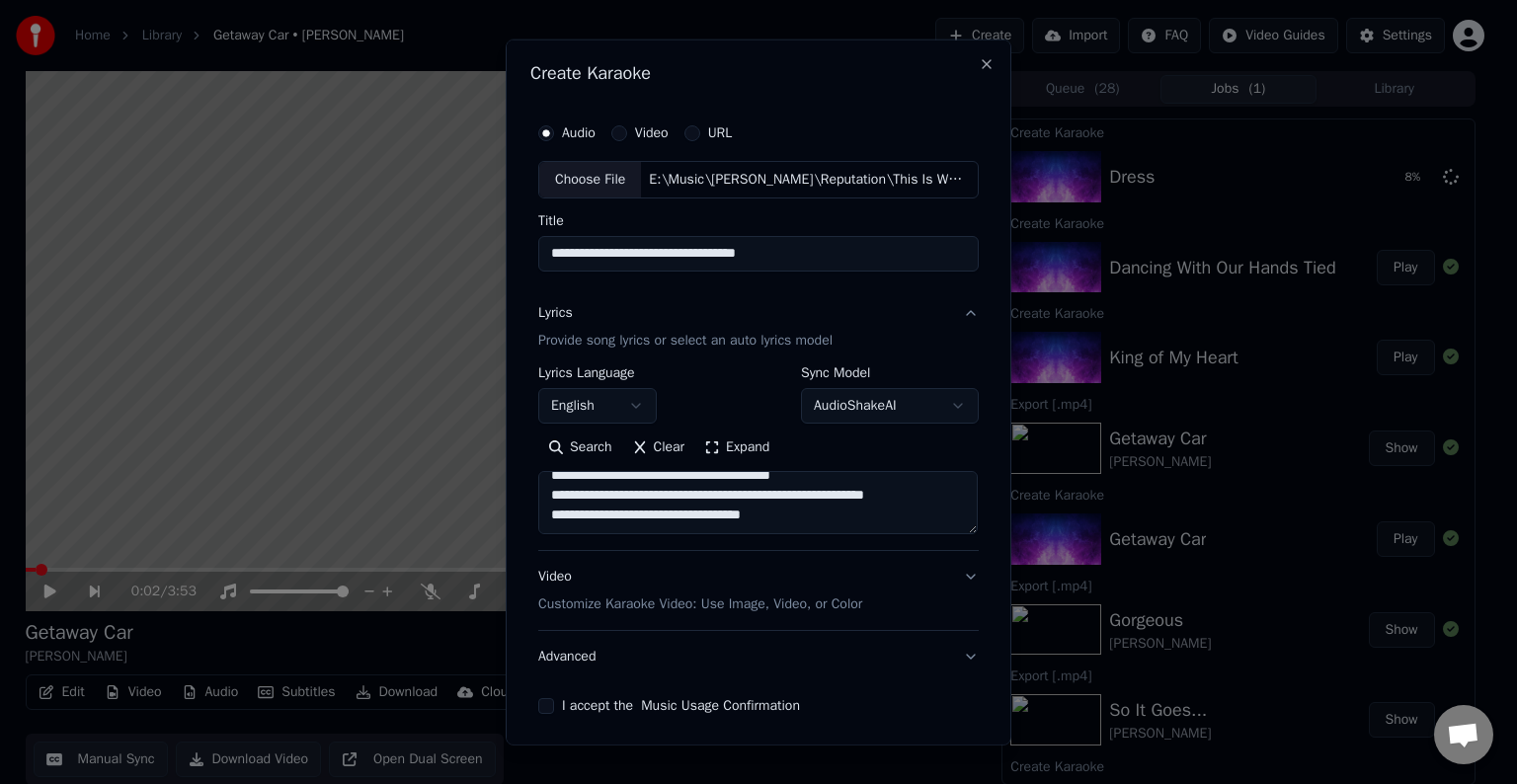 click on "**********" at bounding box center [758, 503] 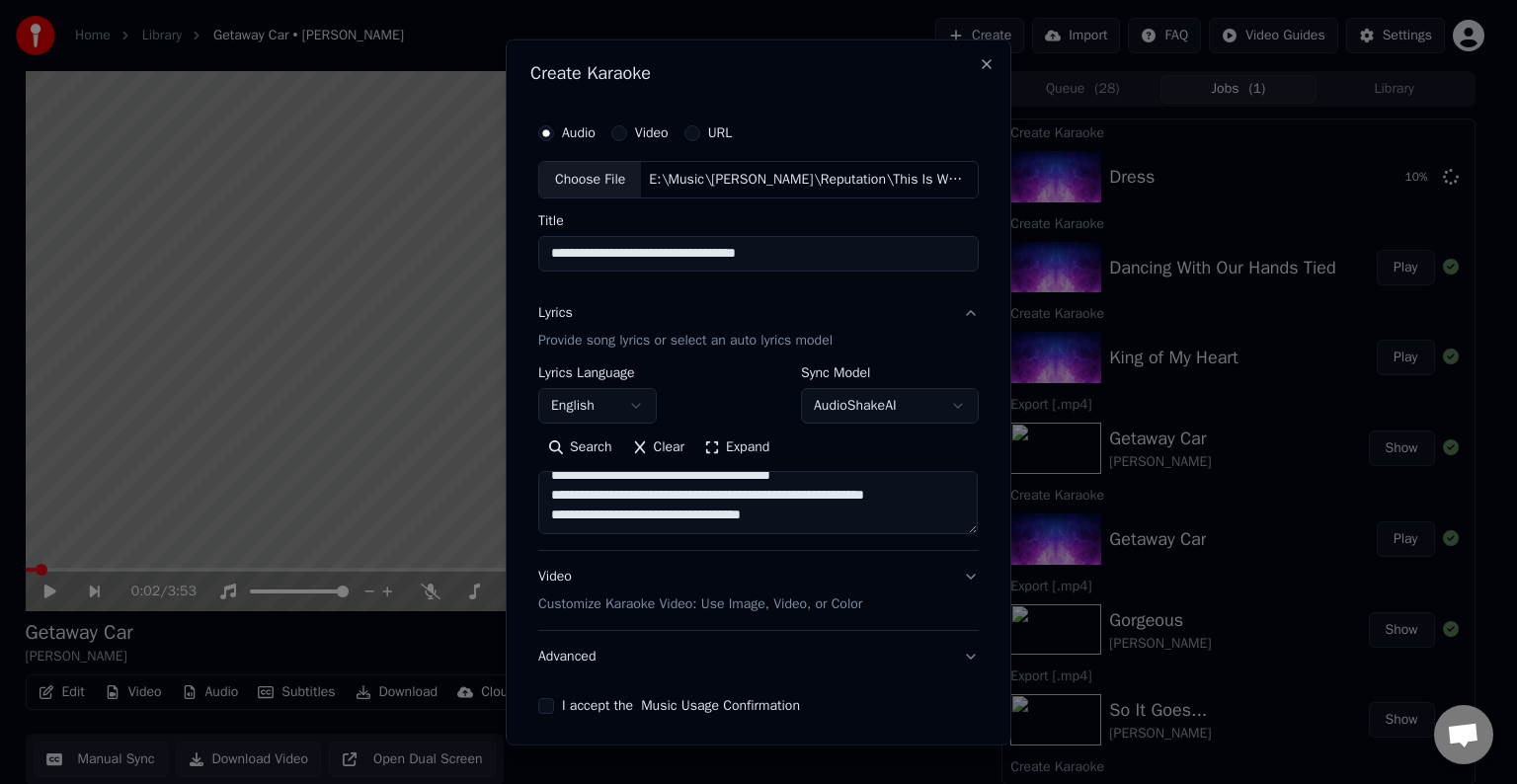 paste on "**********" 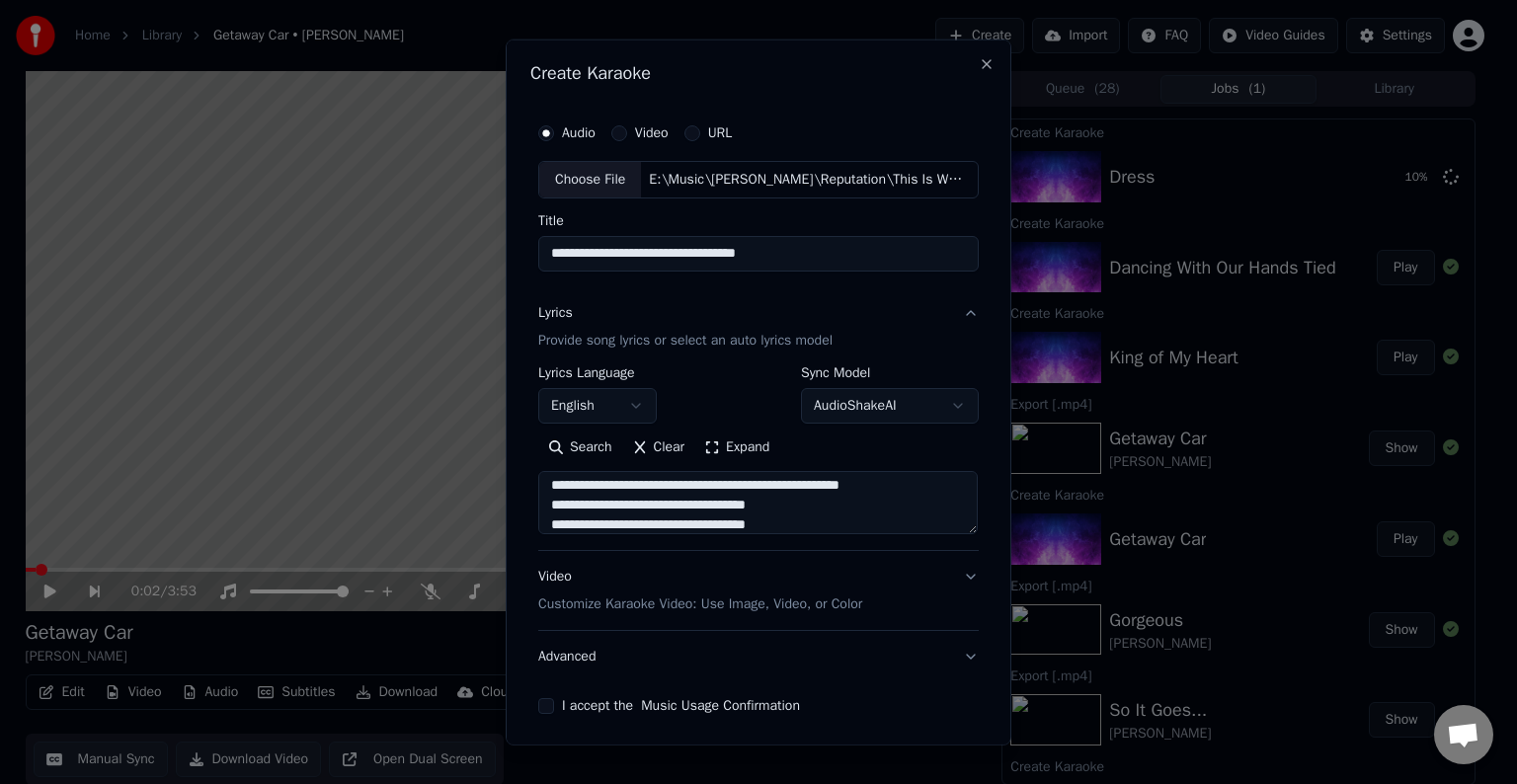 scroll, scrollTop: 340, scrollLeft: 0, axis: vertical 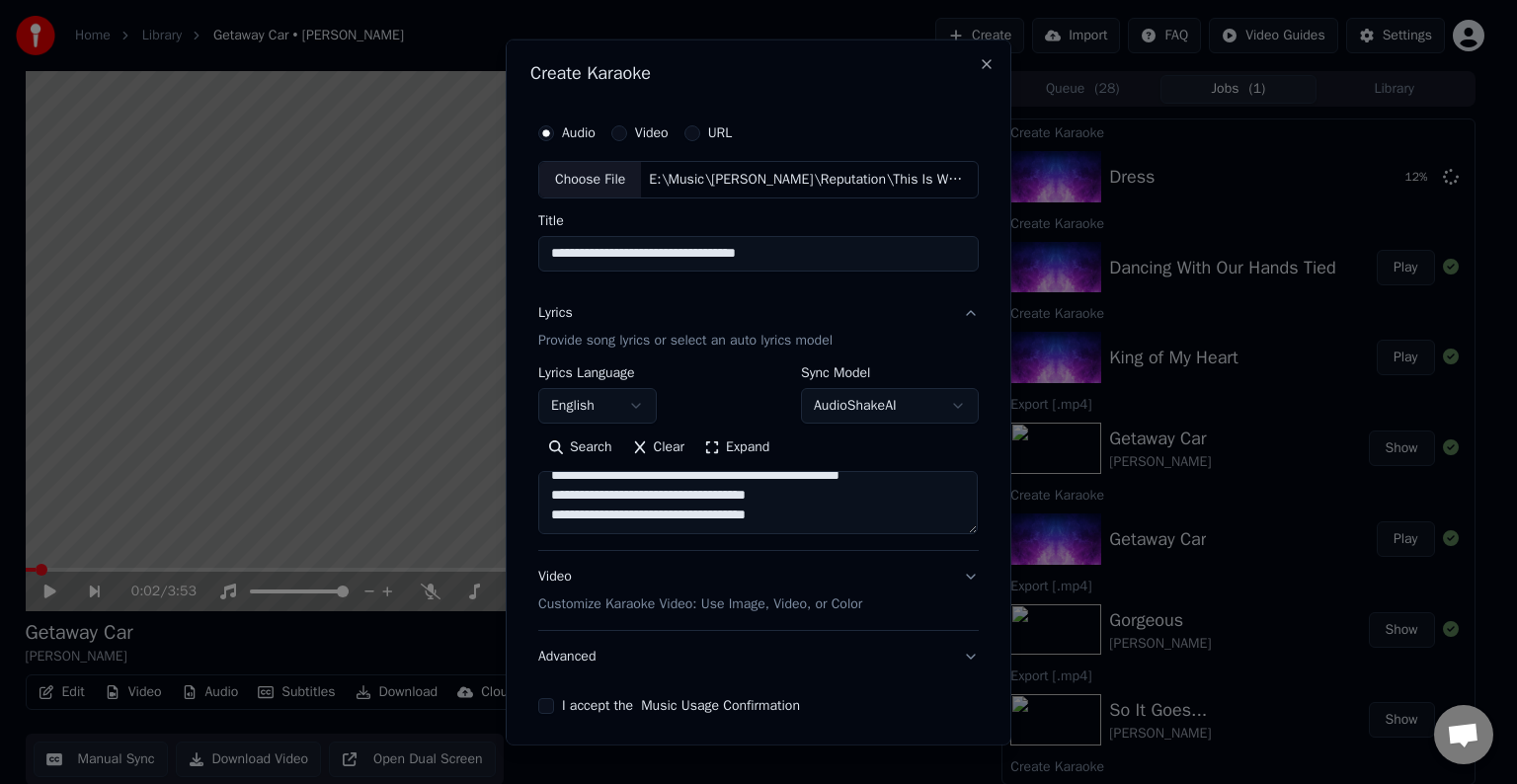 paste on "**********" 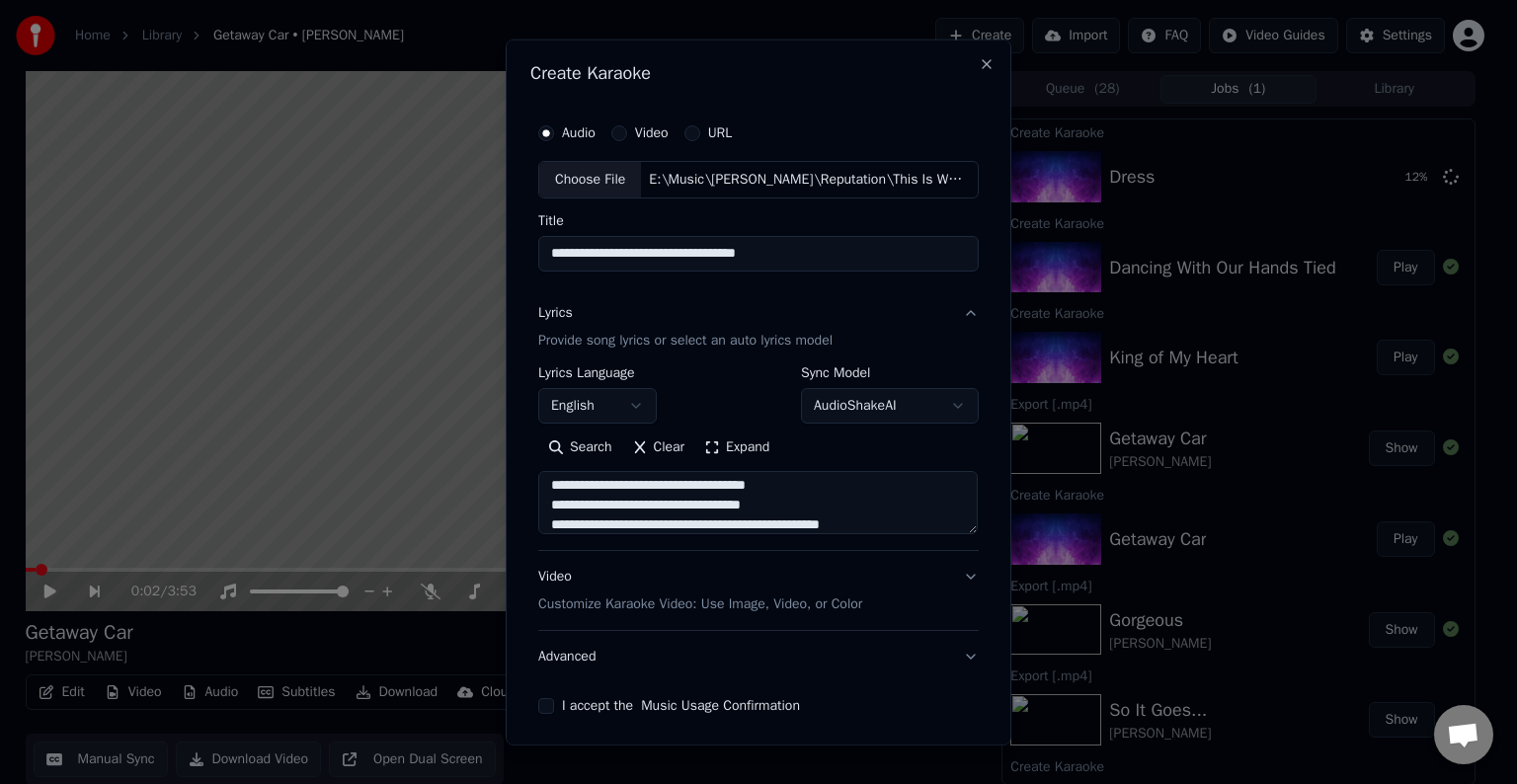 scroll, scrollTop: 379, scrollLeft: 0, axis: vertical 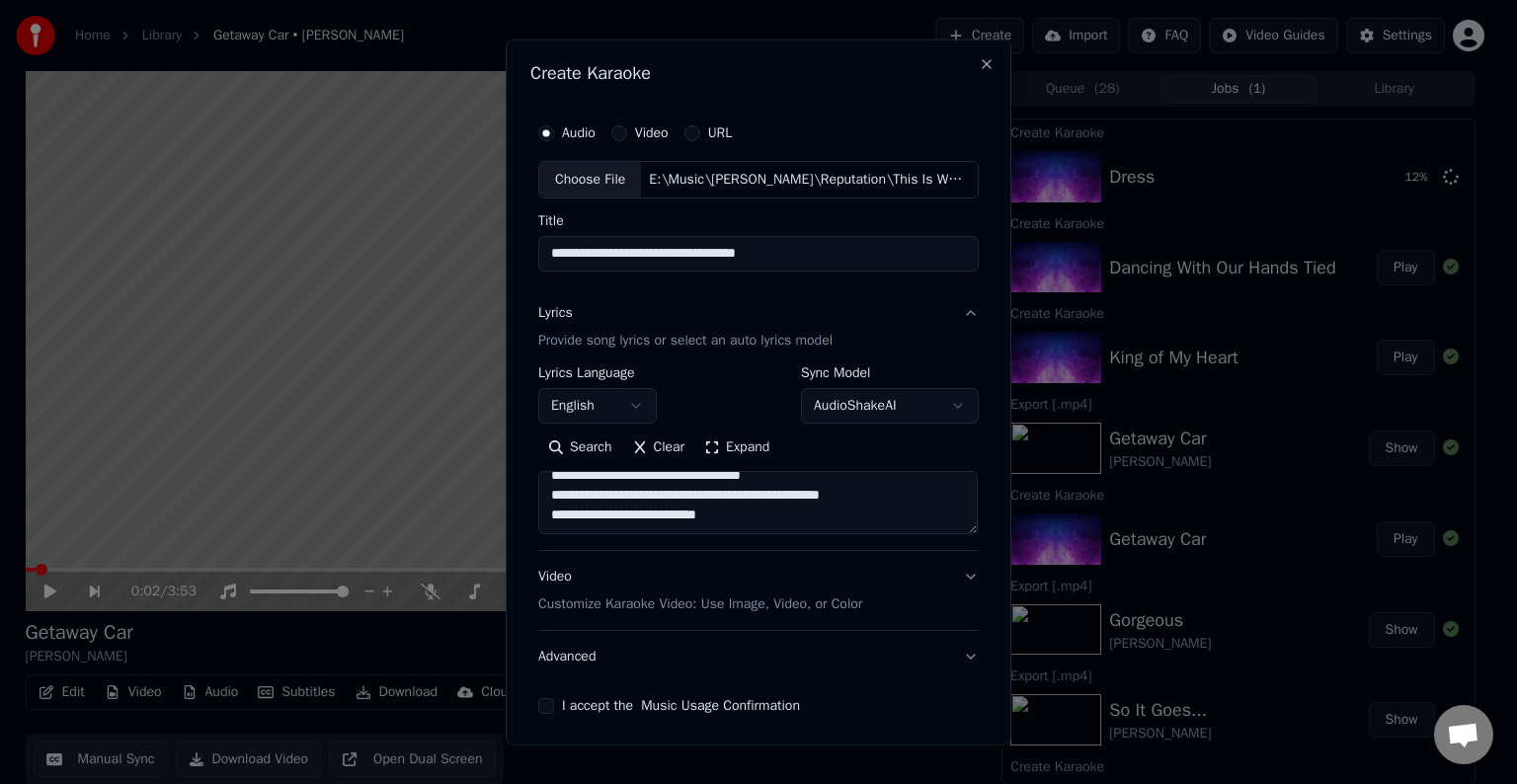 drag, startPoint x: 877, startPoint y: 485, endPoint x: 817, endPoint y: 490, distance: 60.207973 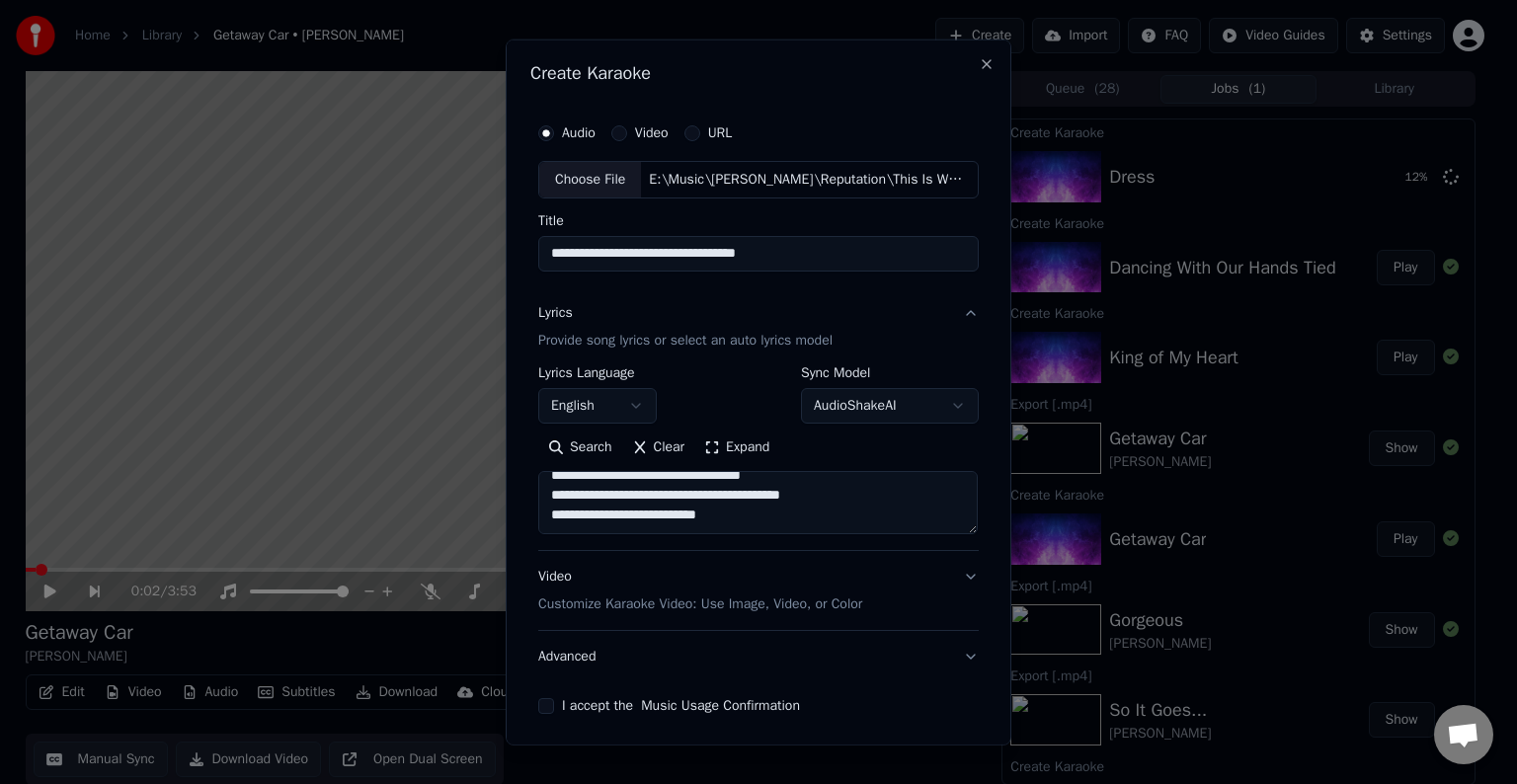 click on "**********" at bounding box center (758, 503) 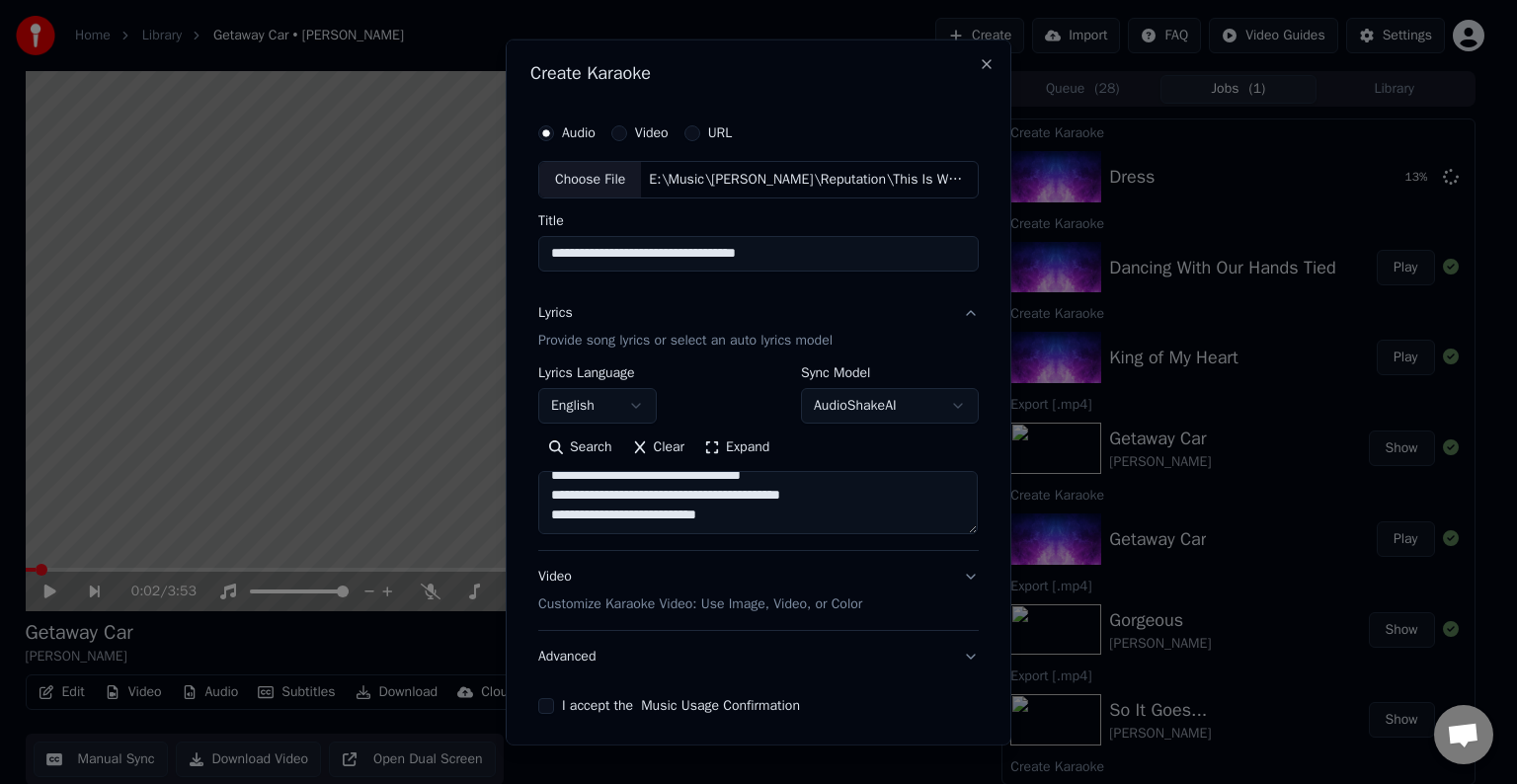 paste on "**********" 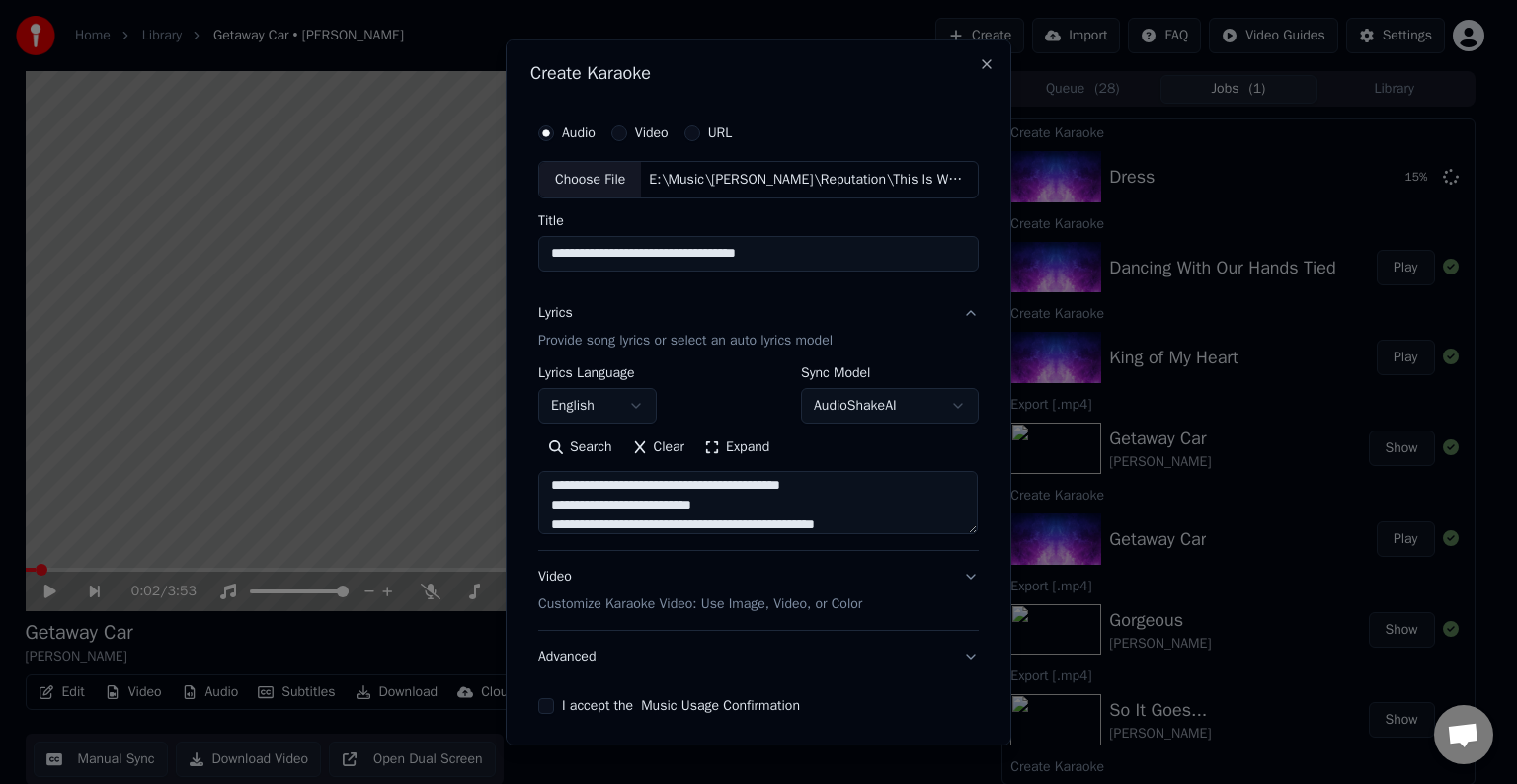click at bounding box center [758, 503] 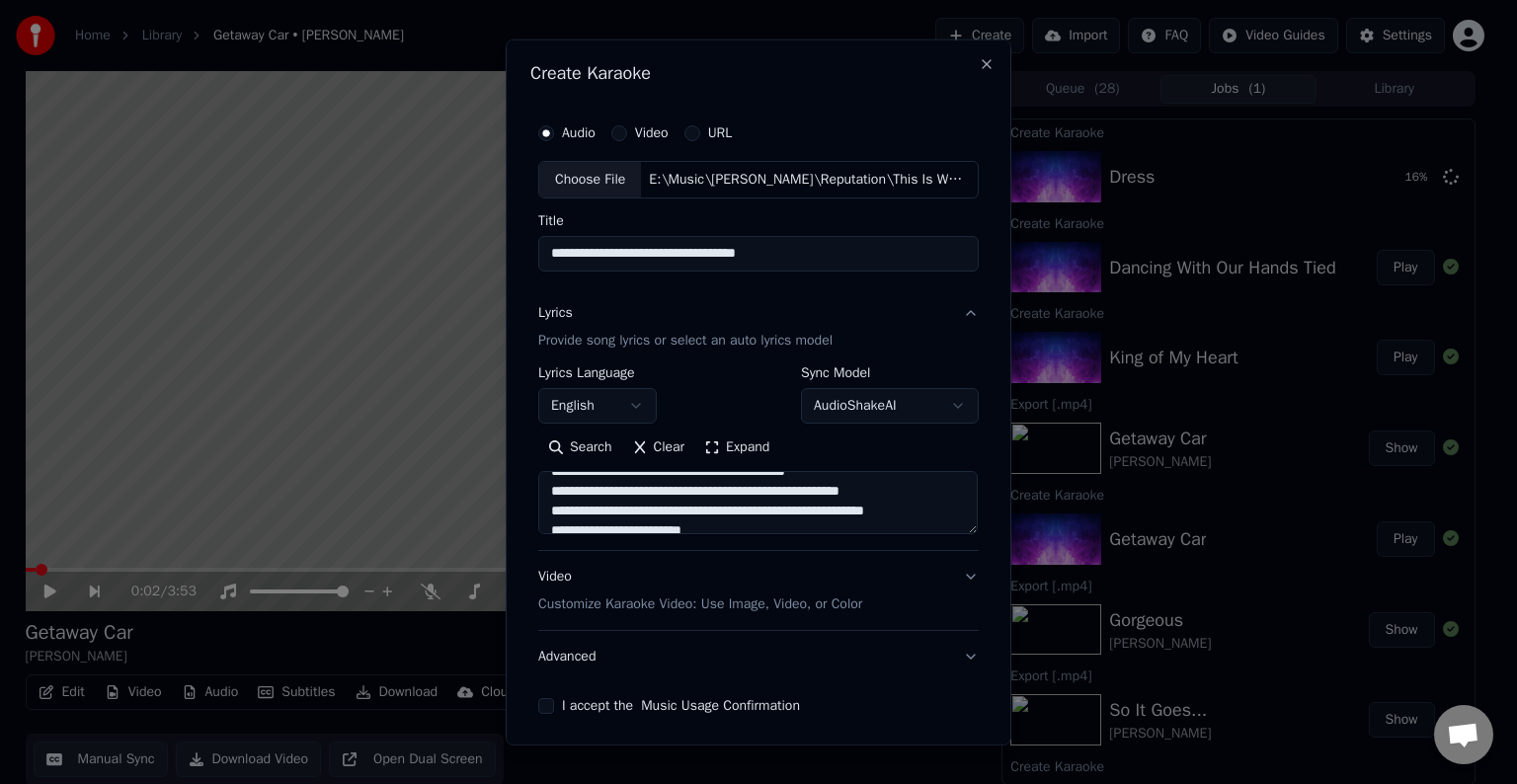 drag, startPoint x: 806, startPoint y: 491, endPoint x: 729, endPoint y: 491, distance: 77 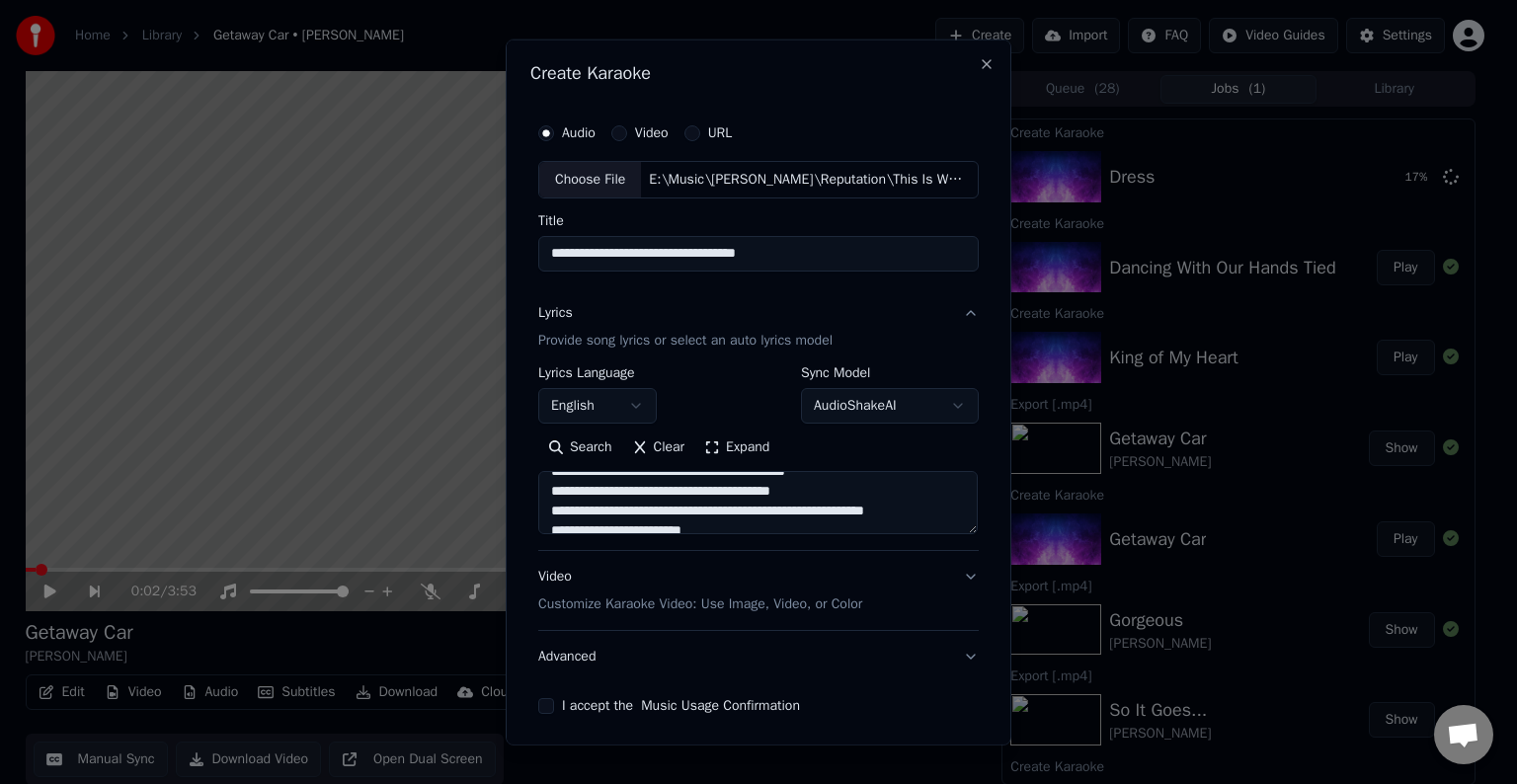 scroll, scrollTop: 405, scrollLeft: 0, axis: vertical 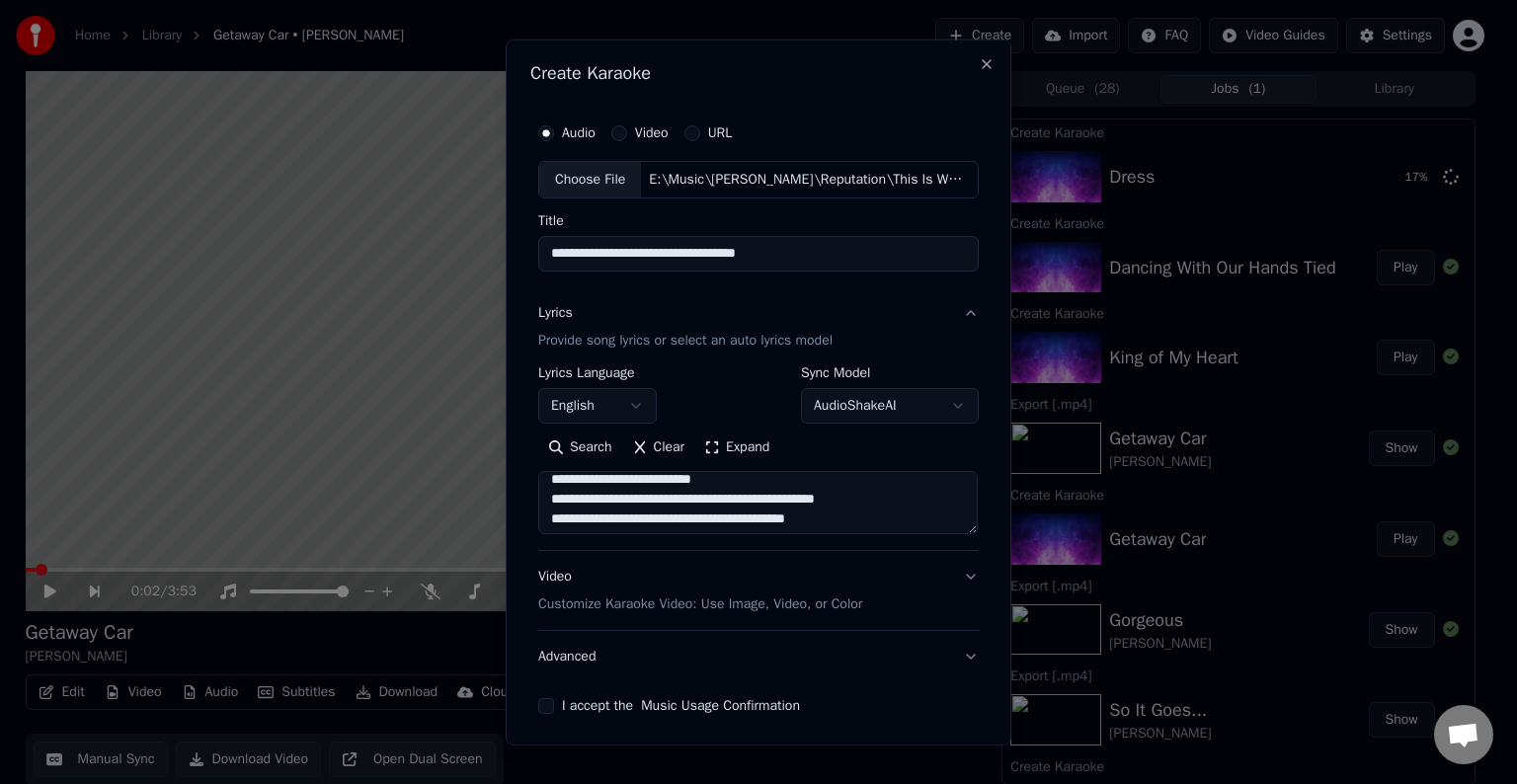 click at bounding box center (758, 503) 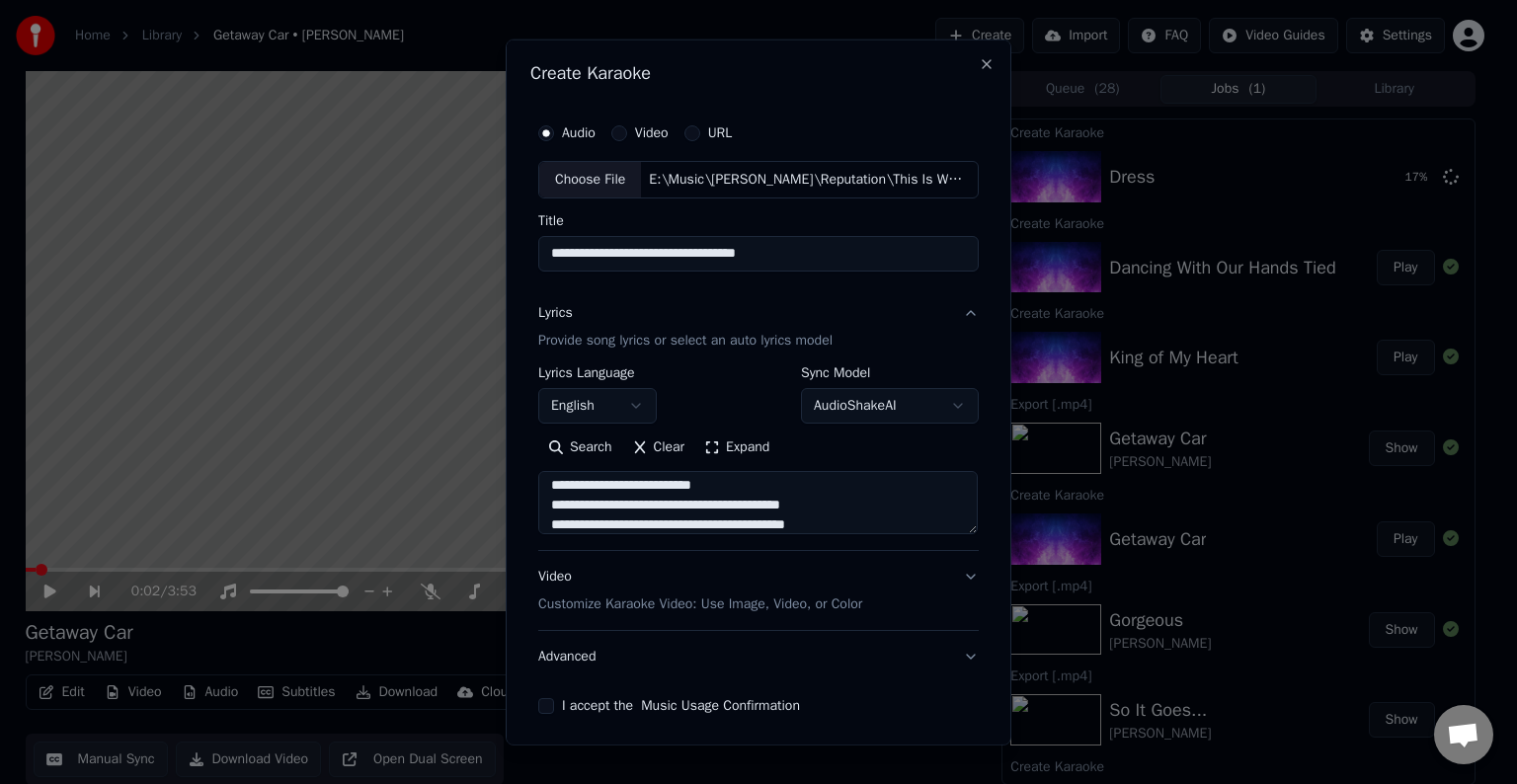 scroll, scrollTop: 487, scrollLeft: 0, axis: vertical 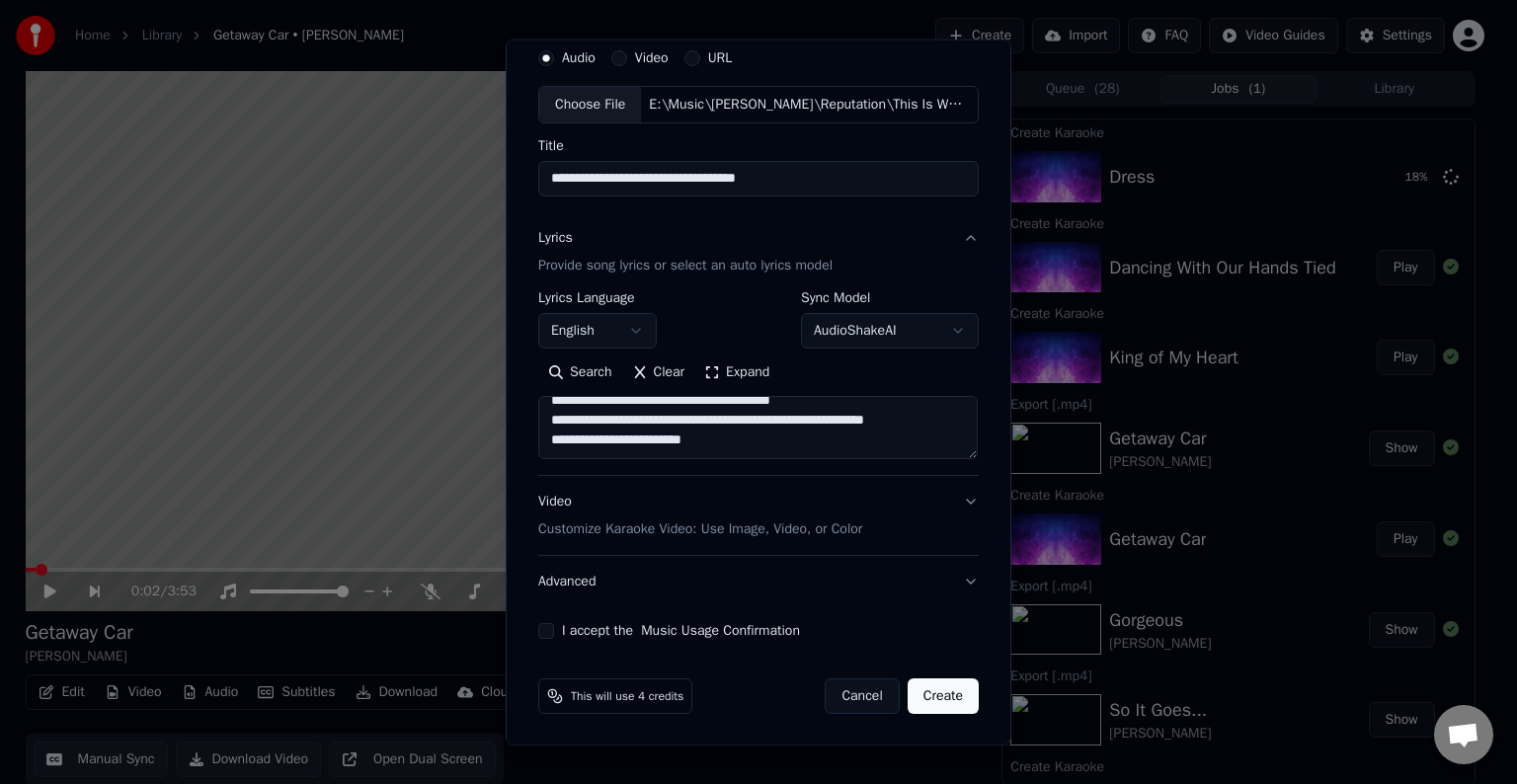 click at bounding box center (758, 428) 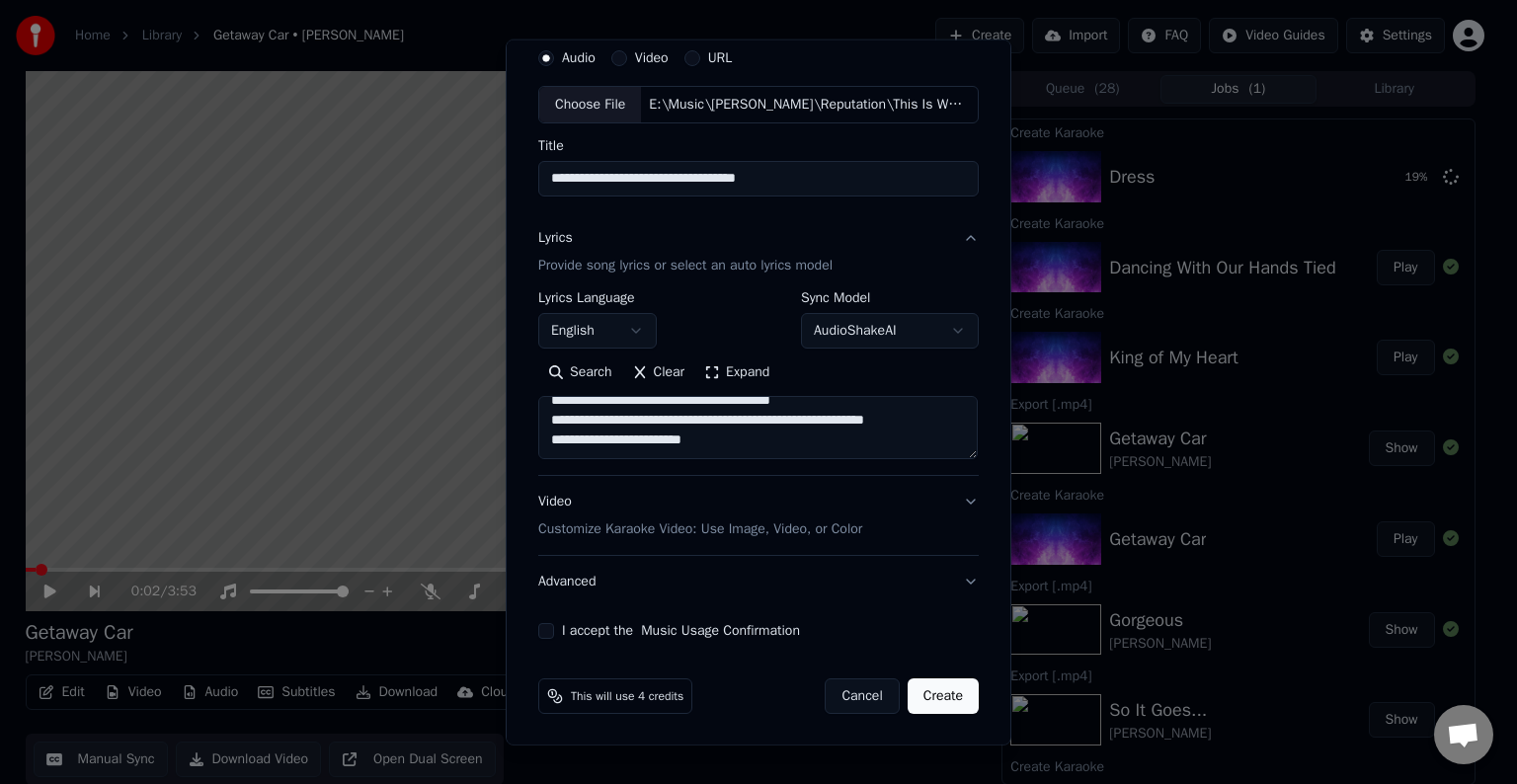 paste on "**********" 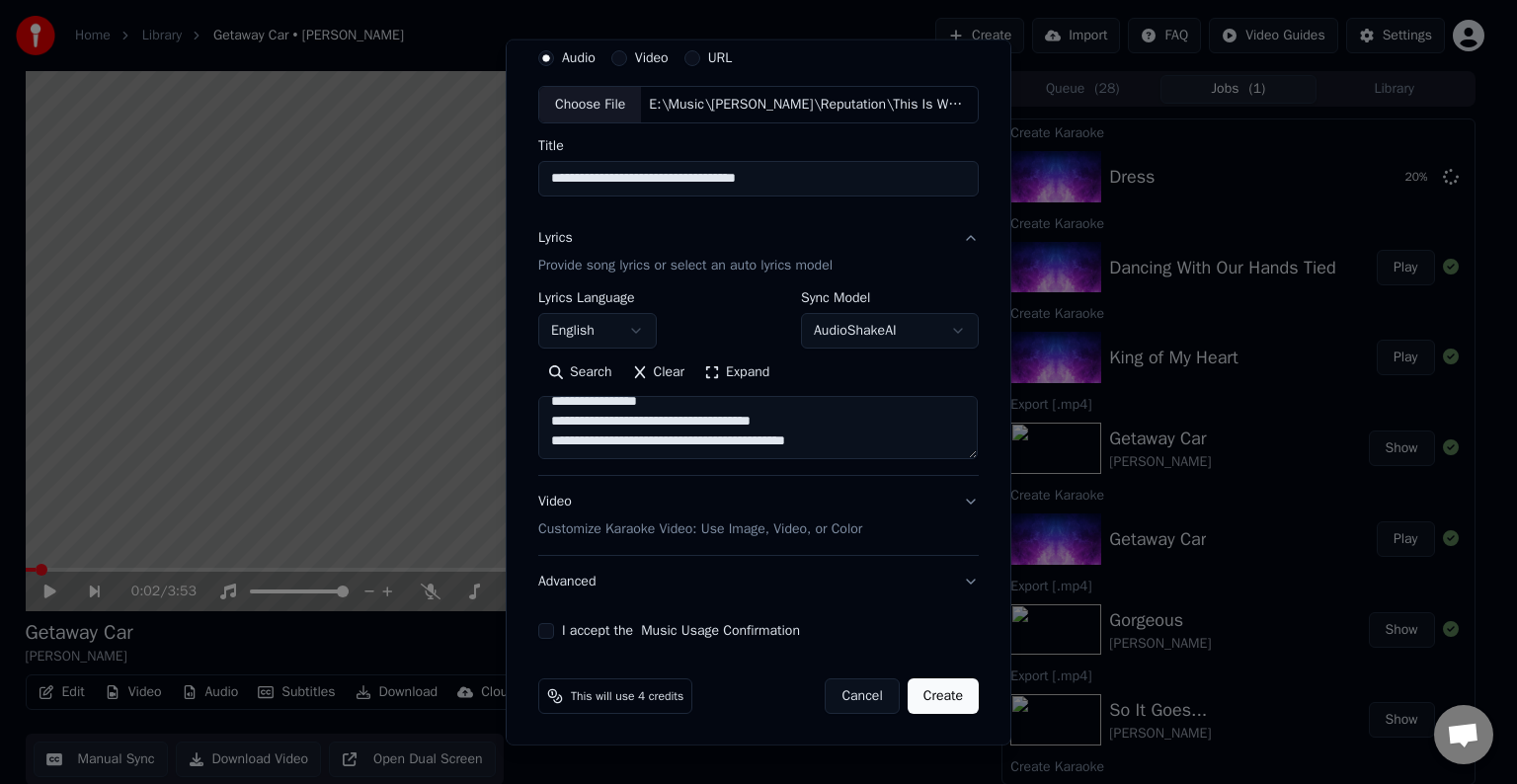 scroll, scrollTop: 664, scrollLeft: 0, axis: vertical 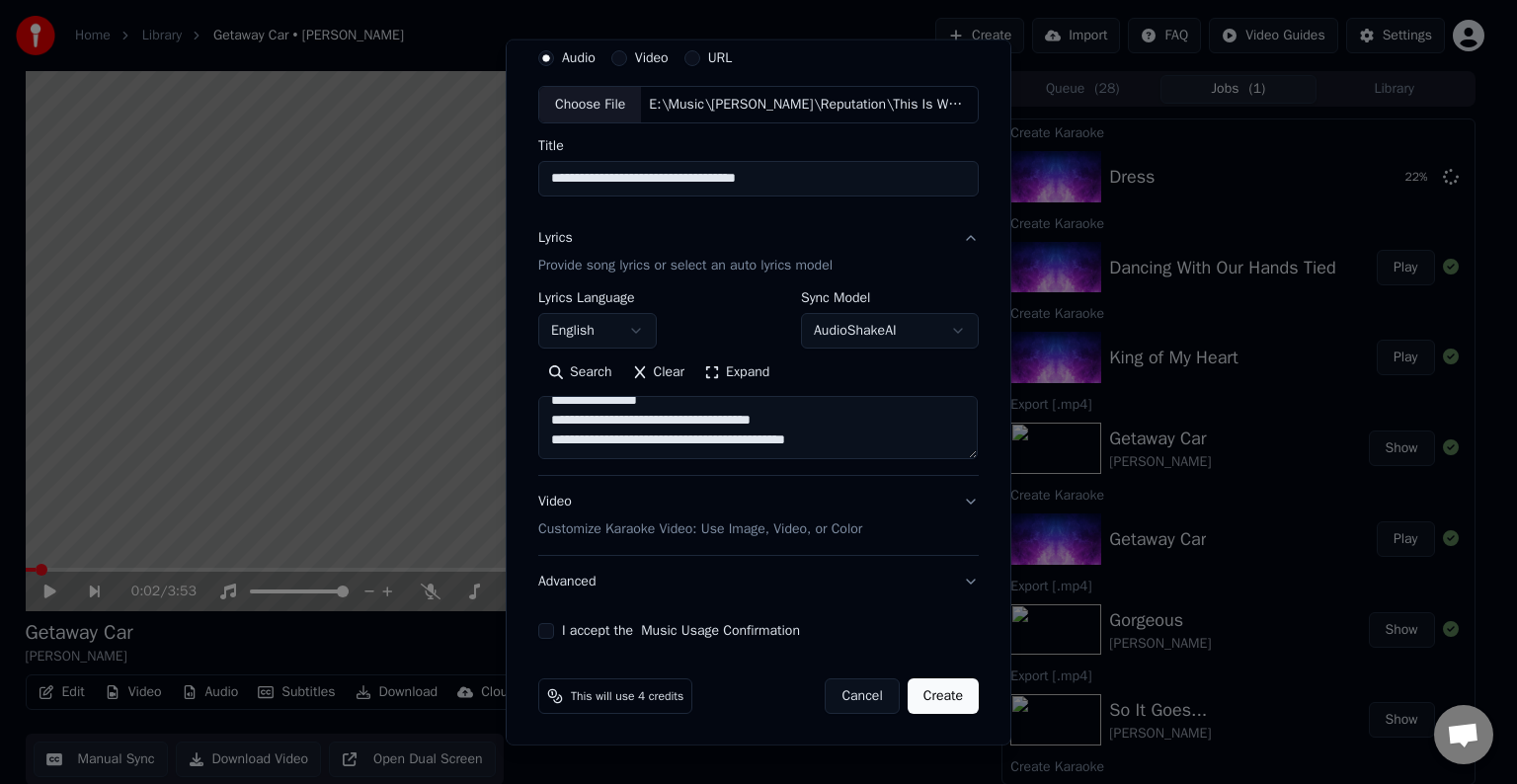 paste on "**********" 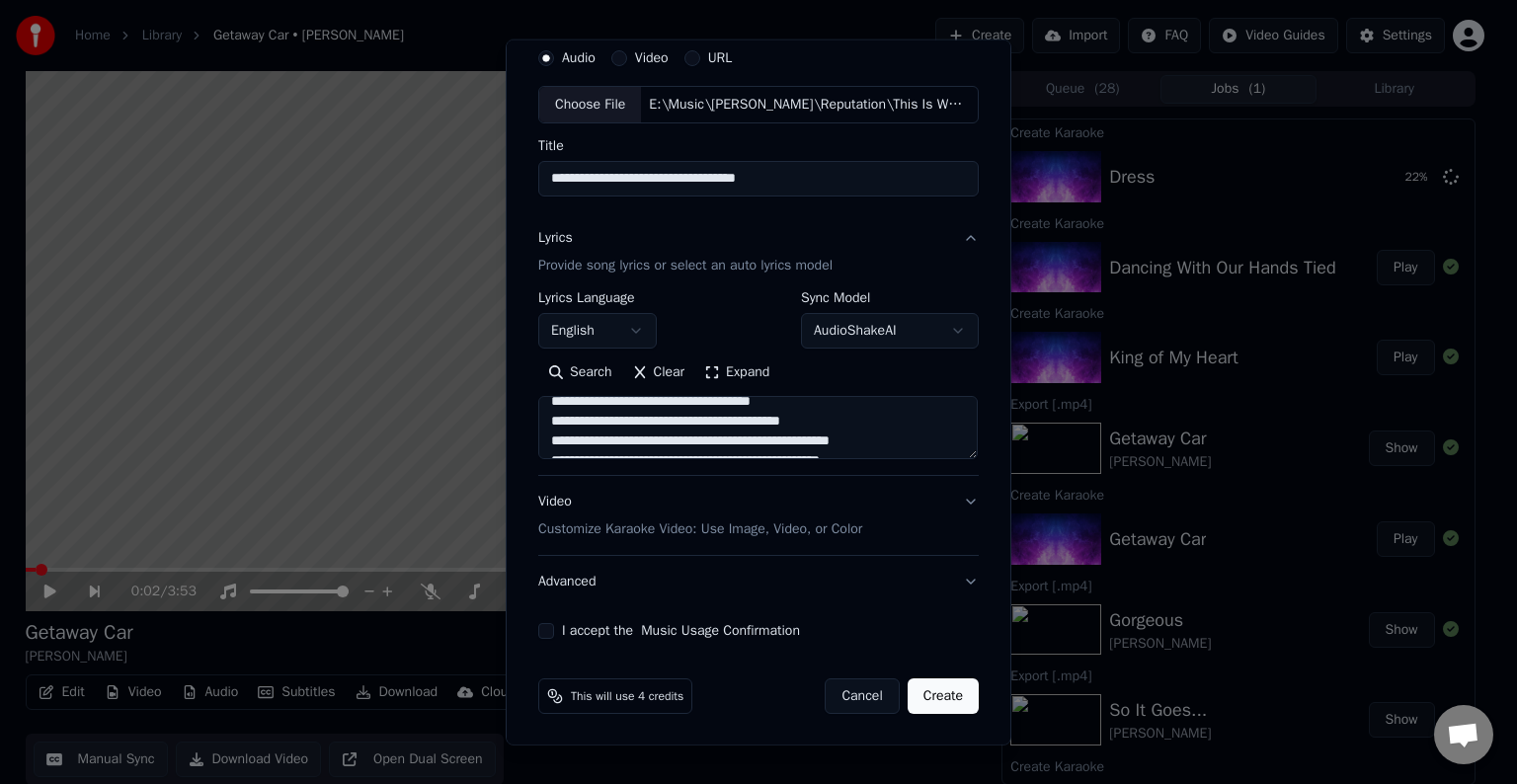 scroll, scrollTop: 893, scrollLeft: 0, axis: vertical 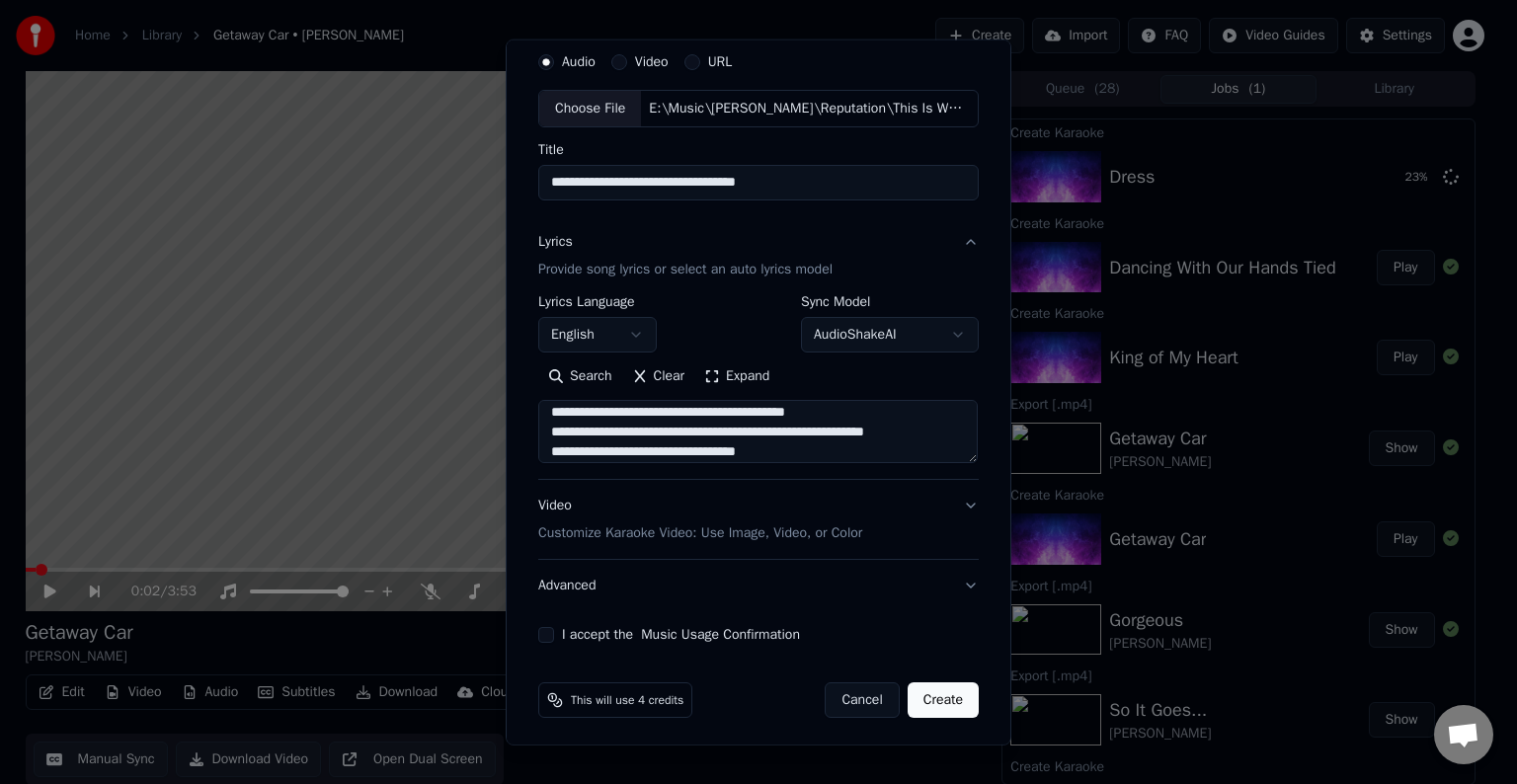drag, startPoint x: 828, startPoint y: 411, endPoint x: 541, endPoint y: 434, distance: 287.9201 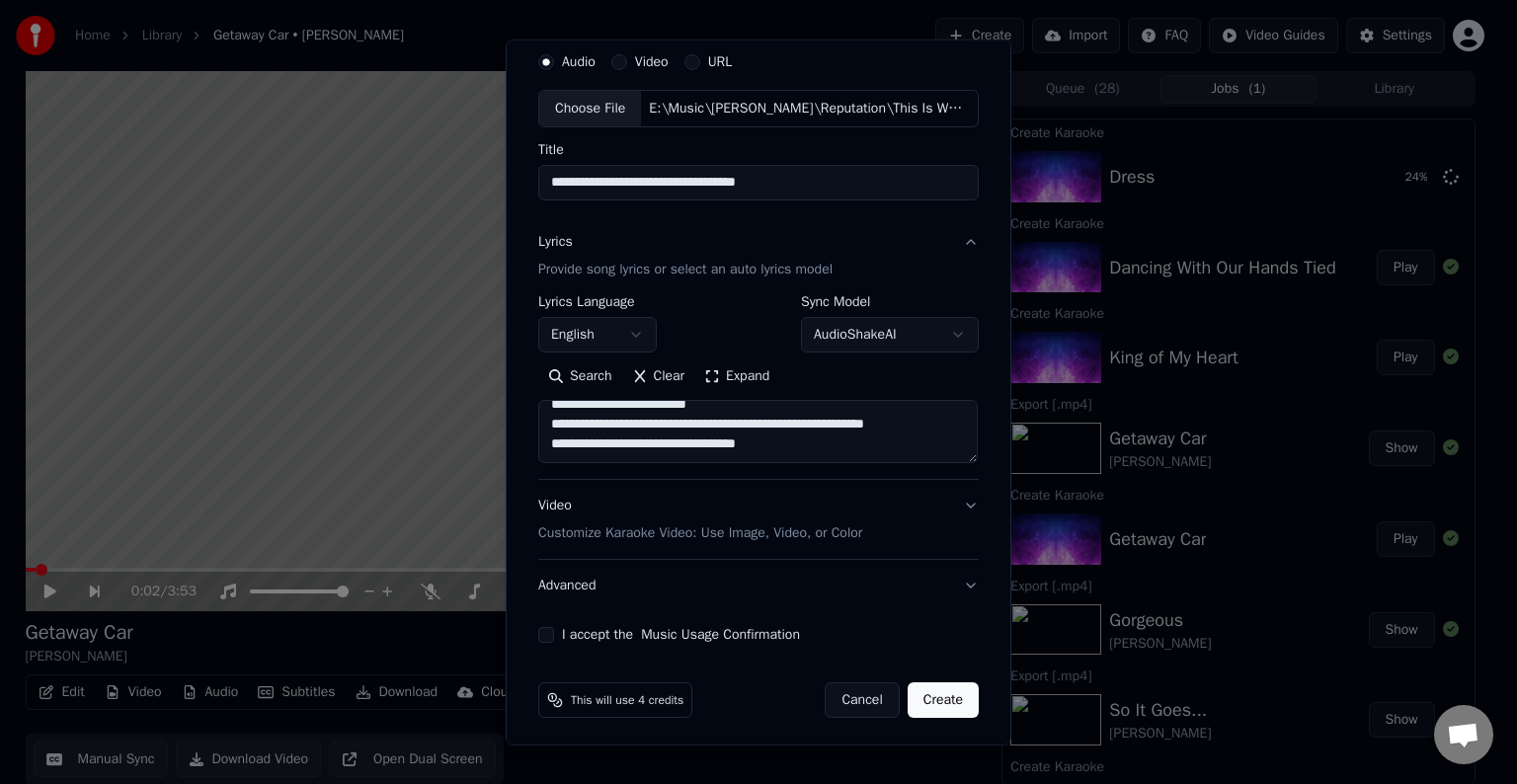 click at bounding box center [758, 431] 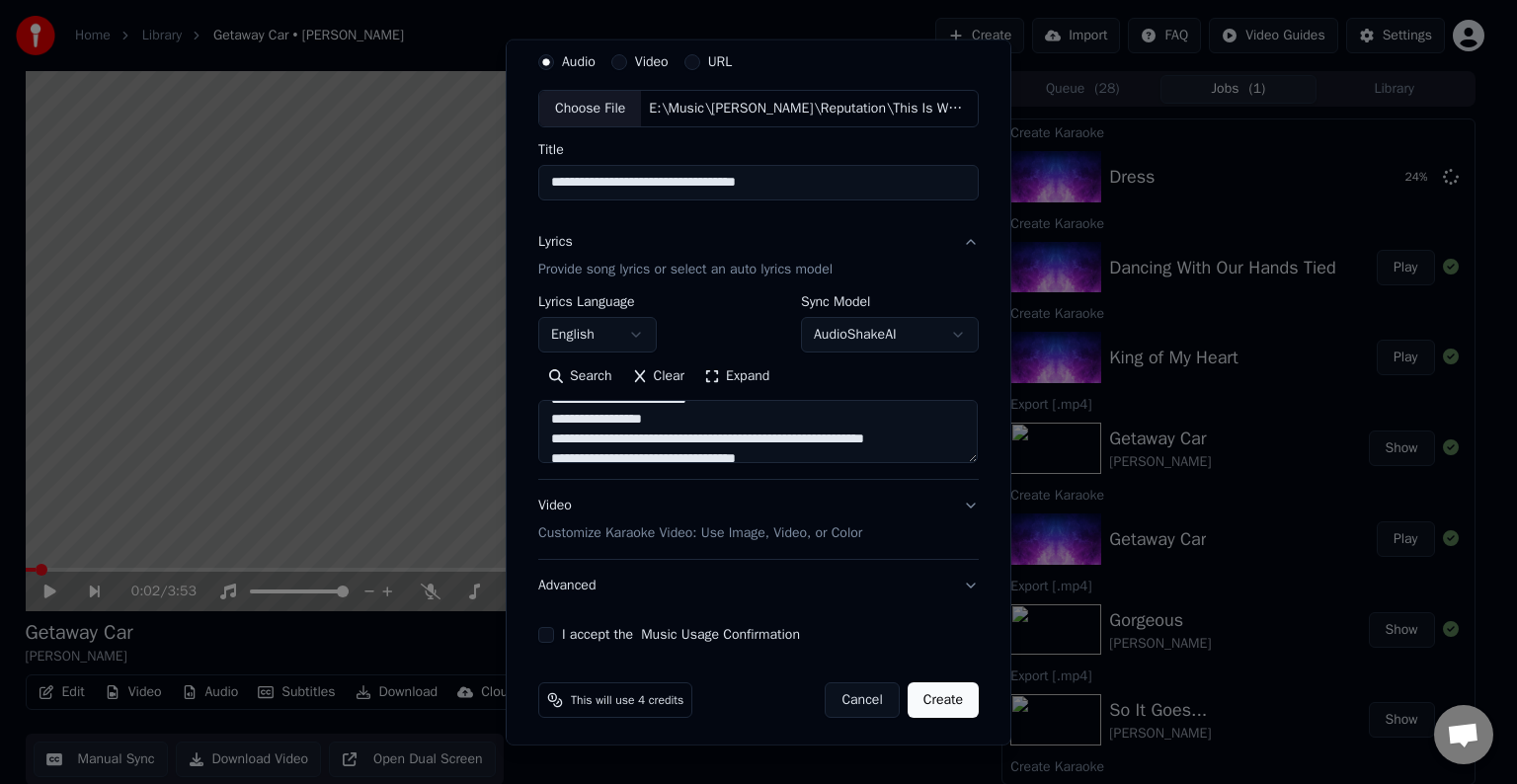 scroll, scrollTop: 843, scrollLeft: 0, axis: vertical 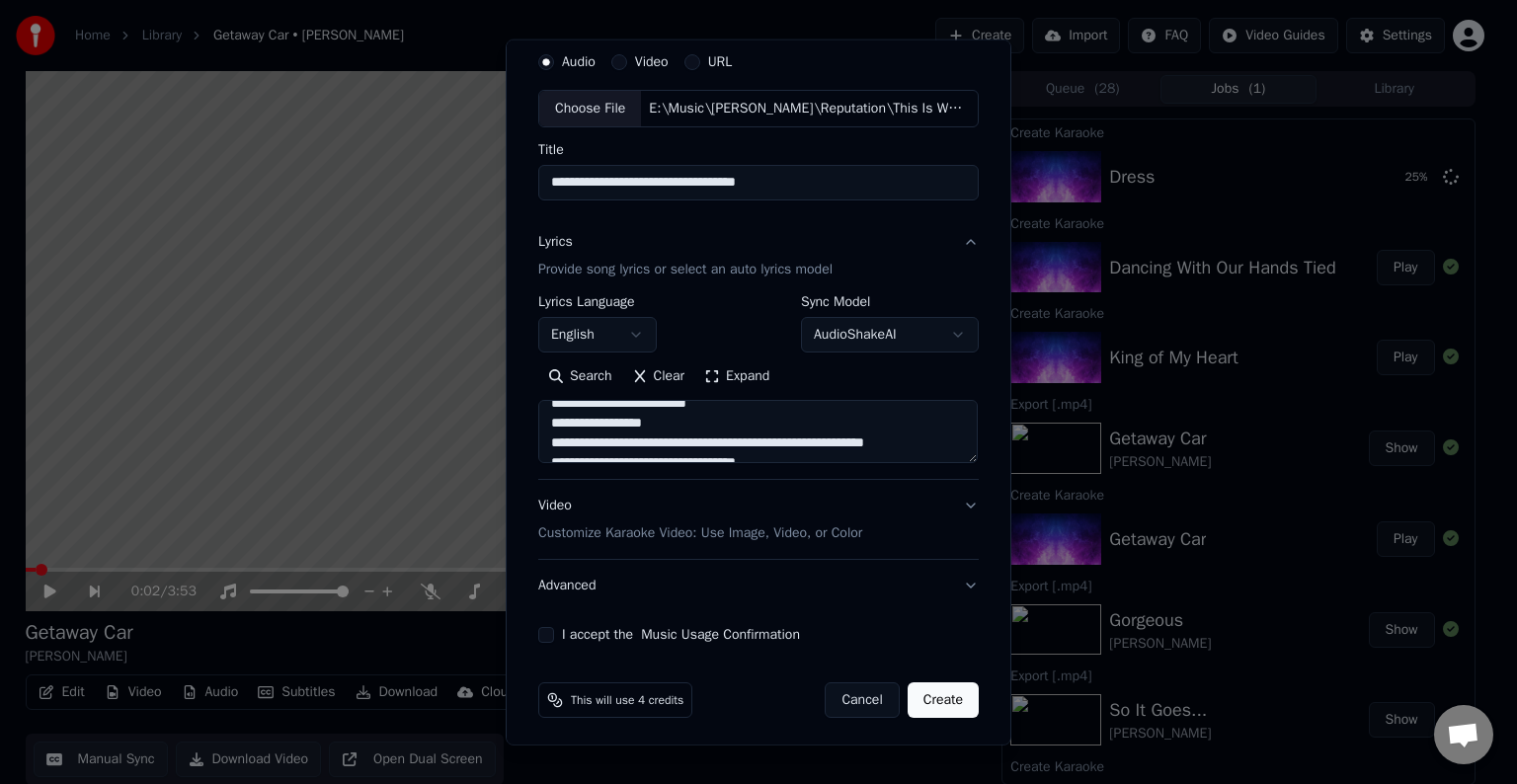 click at bounding box center (758, 431) 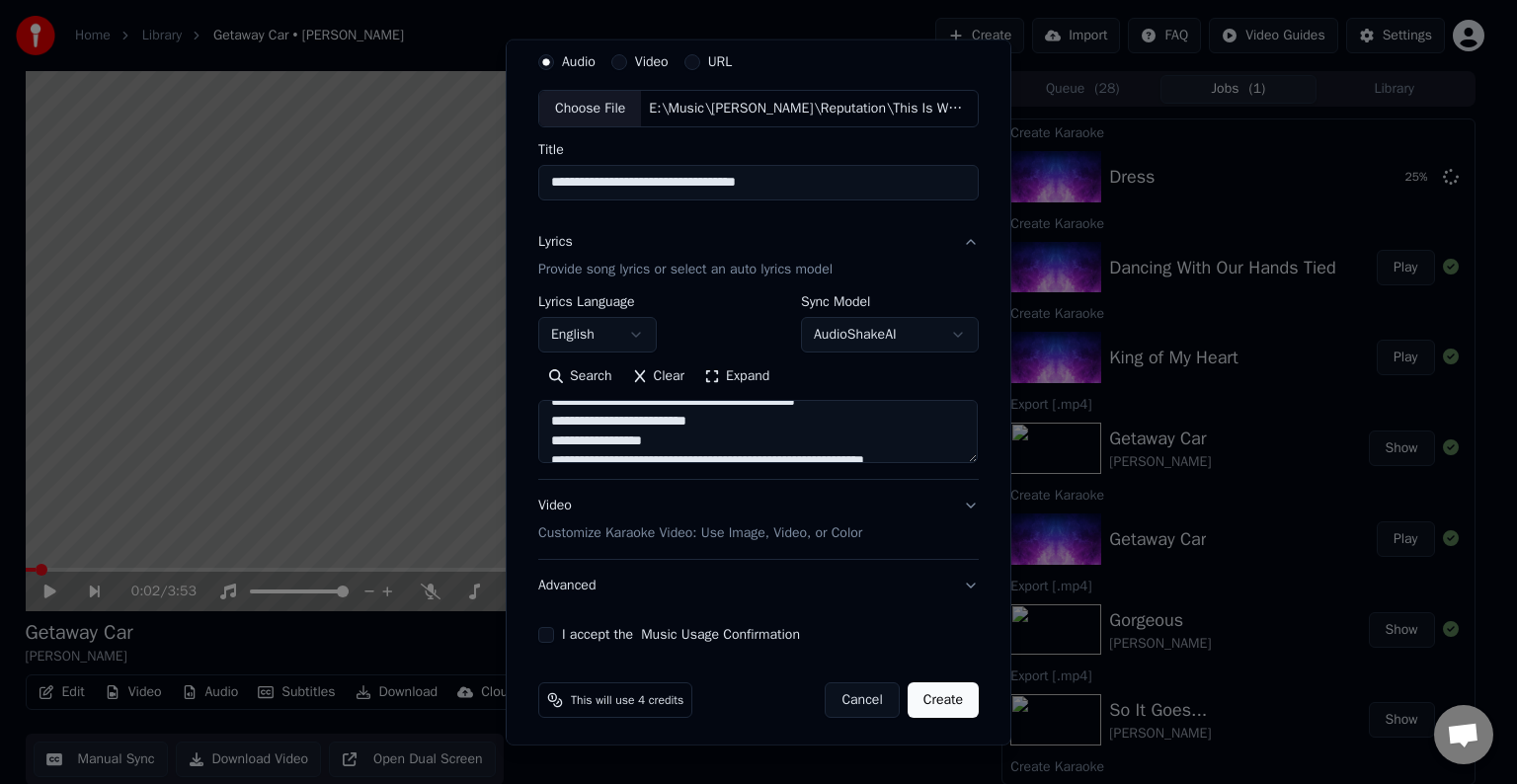 scroll, scrollTop: 823, scrollLeft: 0, axis: vertical 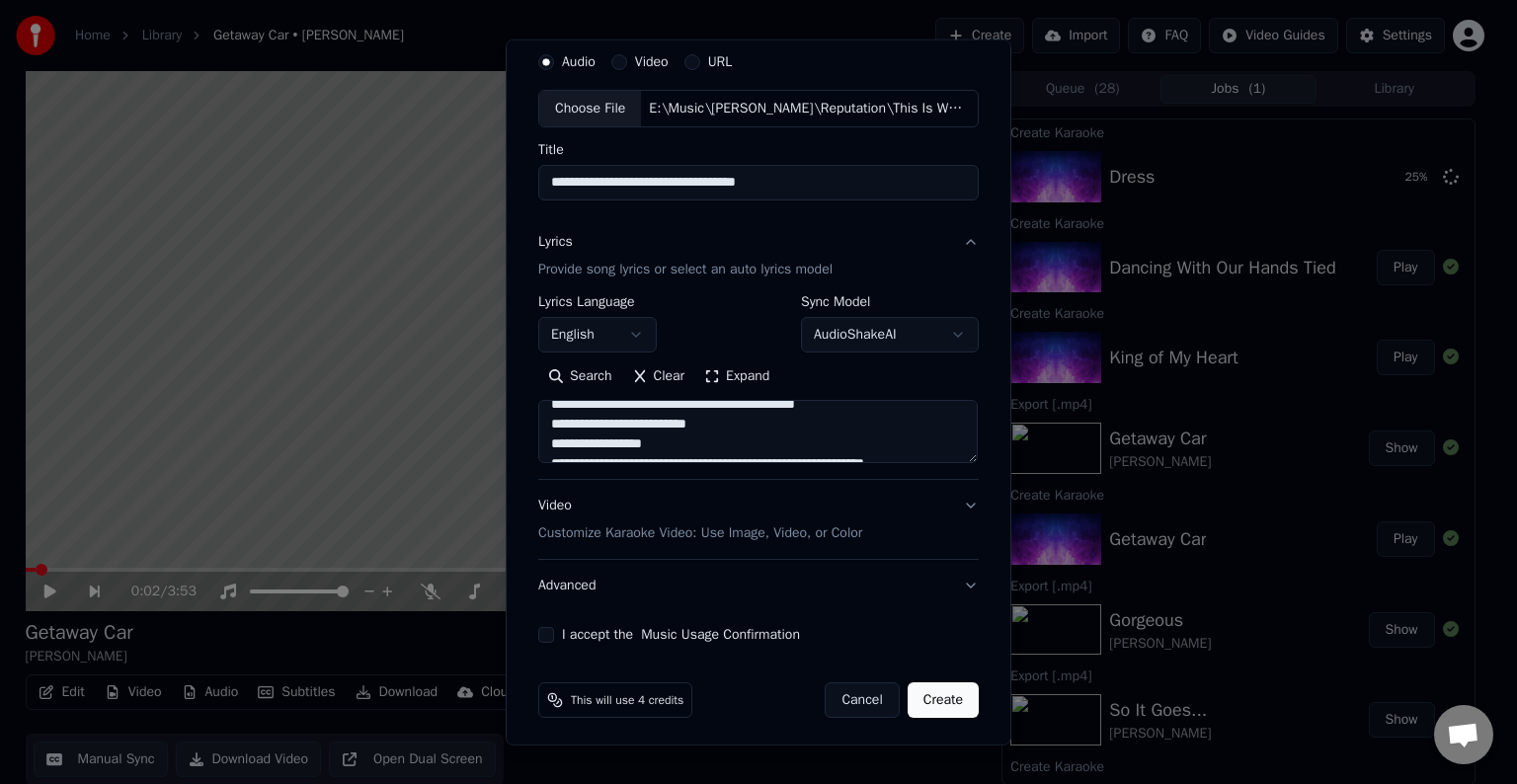 drag, startPoint x: 753, startPoint y: 436, endPoint x: 815, endPoint y: 424, distance: 63.150614 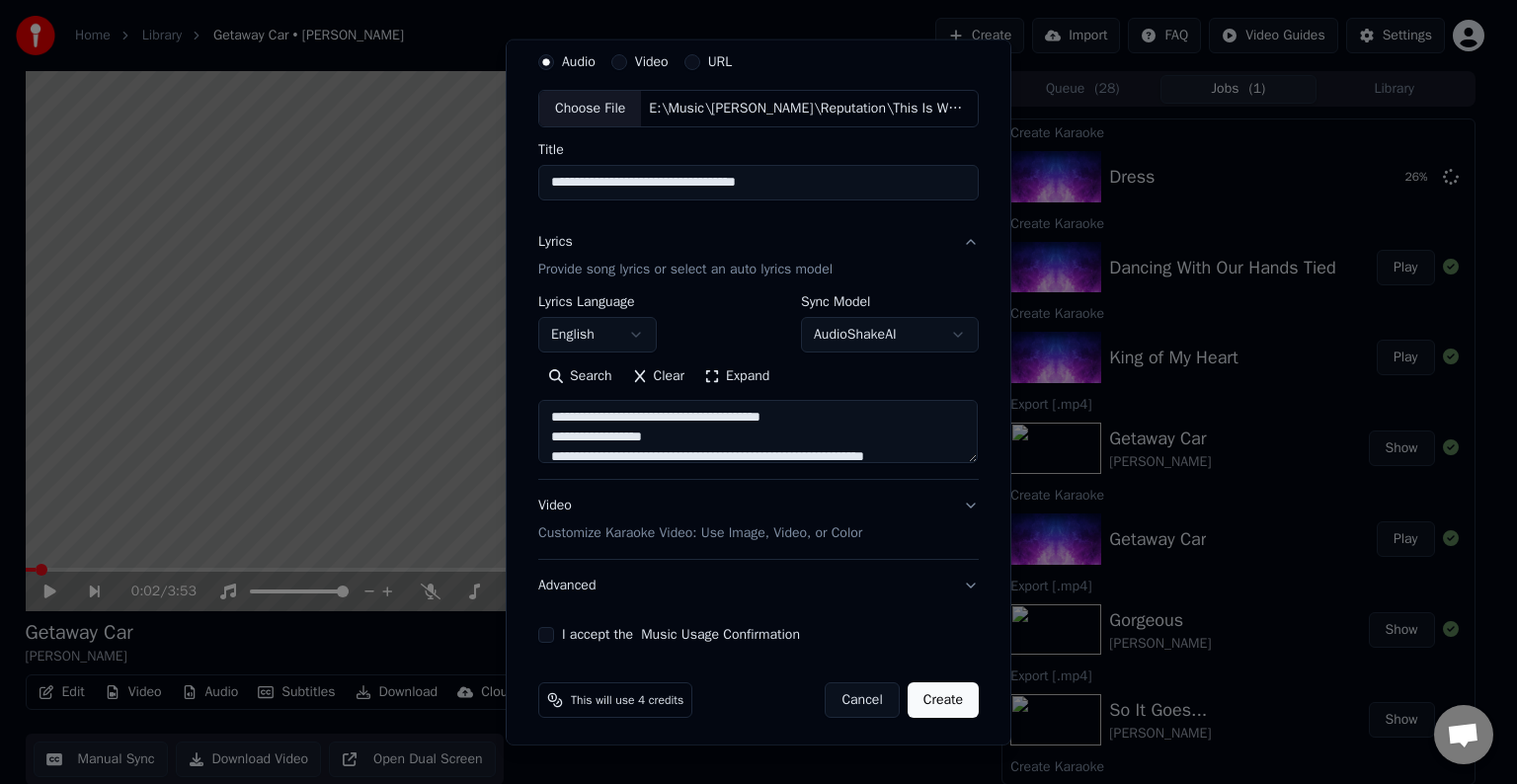 scroll, scrollTop: 803, scrollLeft: 0, axis: vertical 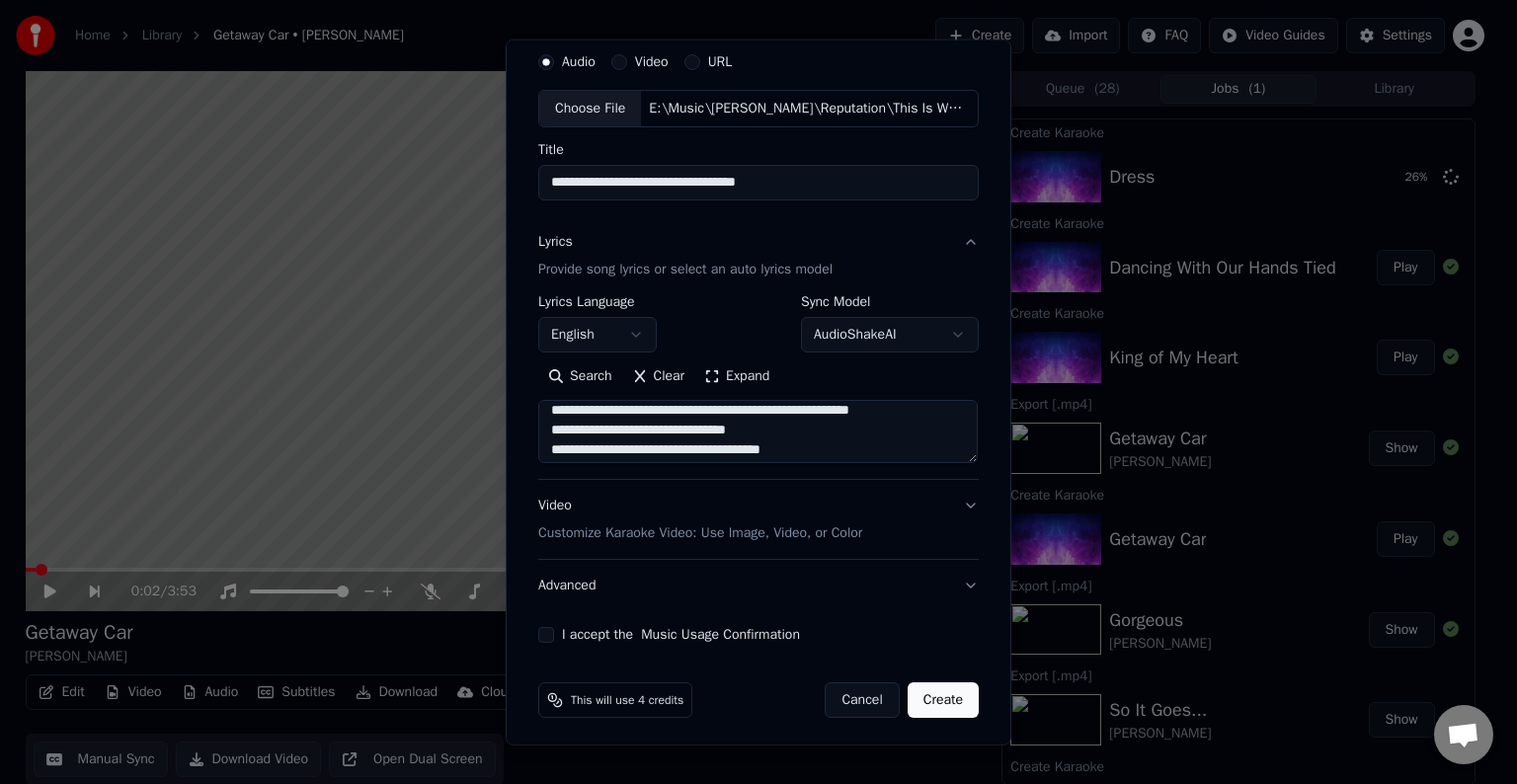 drag, startPoint x: 755, startPoint y: 418, endPoint x: 525, endPoint y: 442, distance: 231.2488 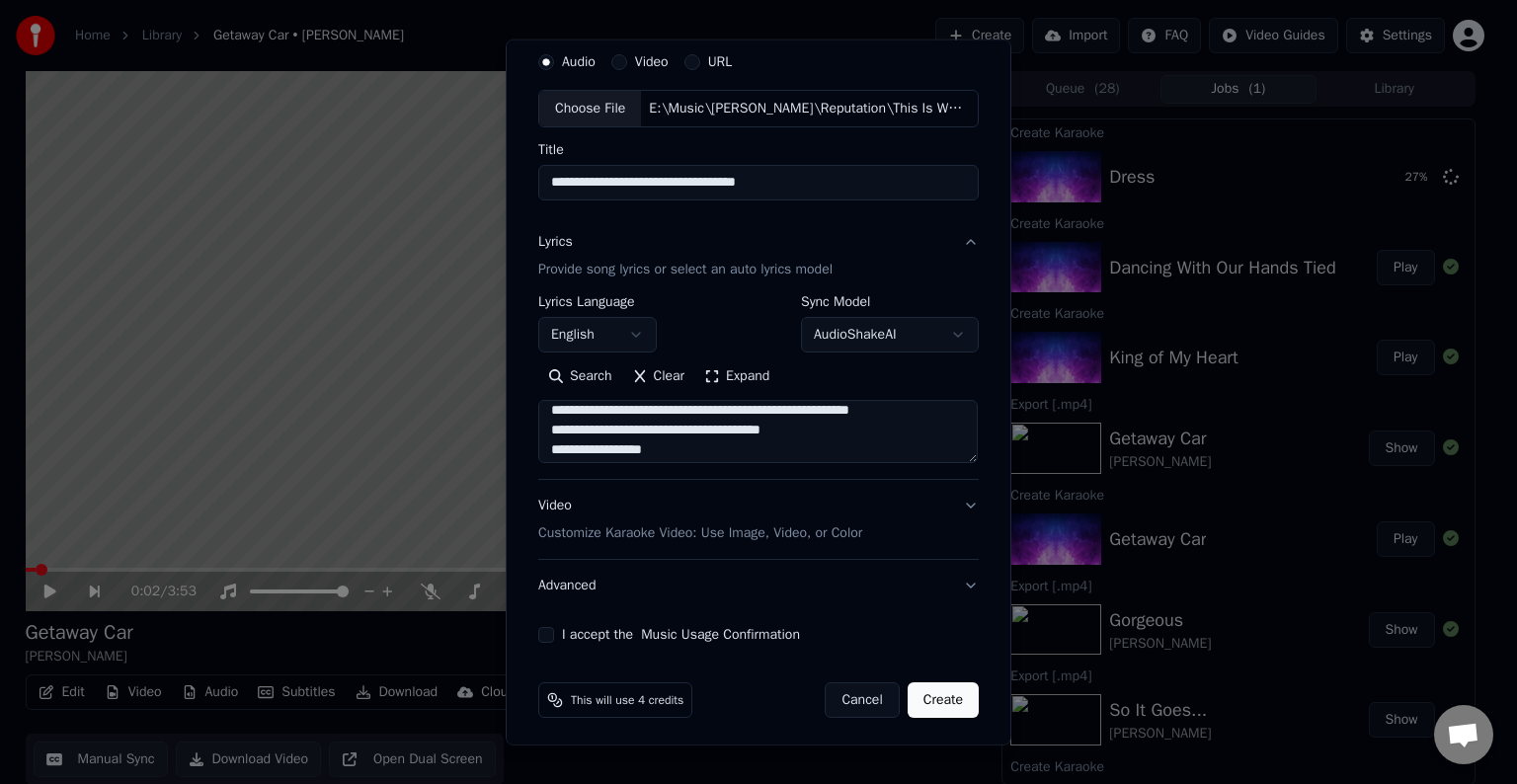 click at bounding box center [758, 431] 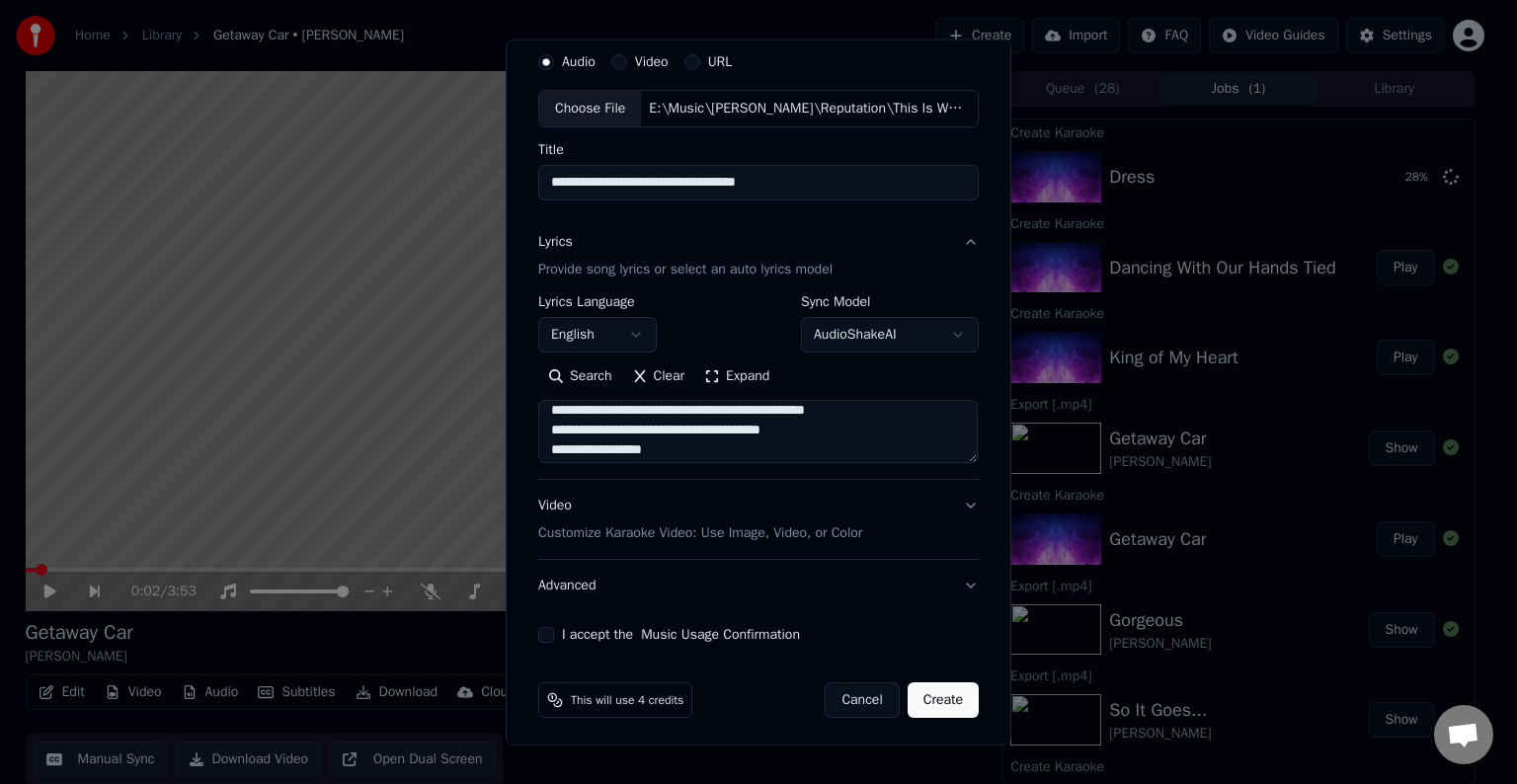 click at bounding box center (758, 431) 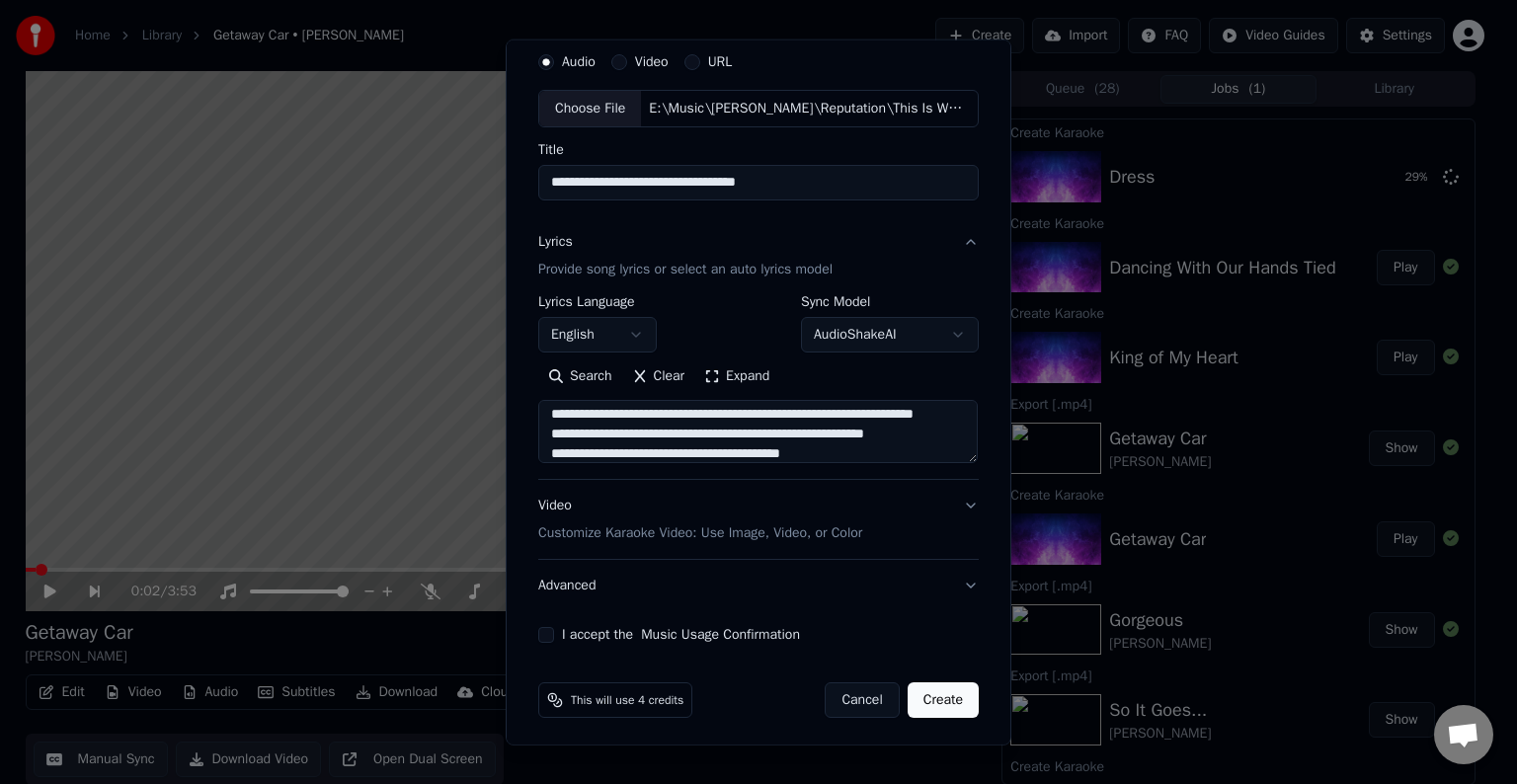 scroll, scrollTop: 731, scrollLeft: 0, axis: vertical 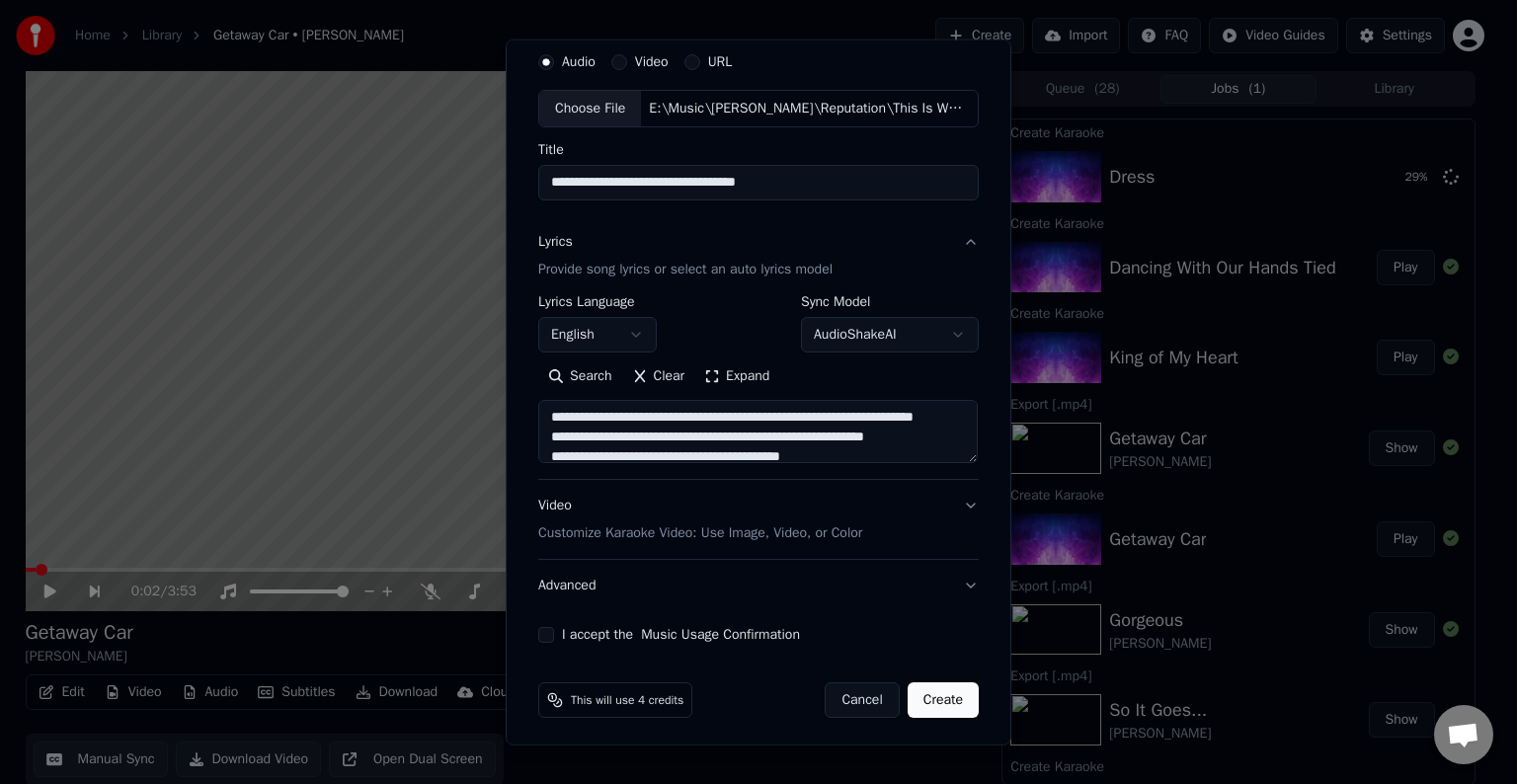 click at bounding box center (758, 431) 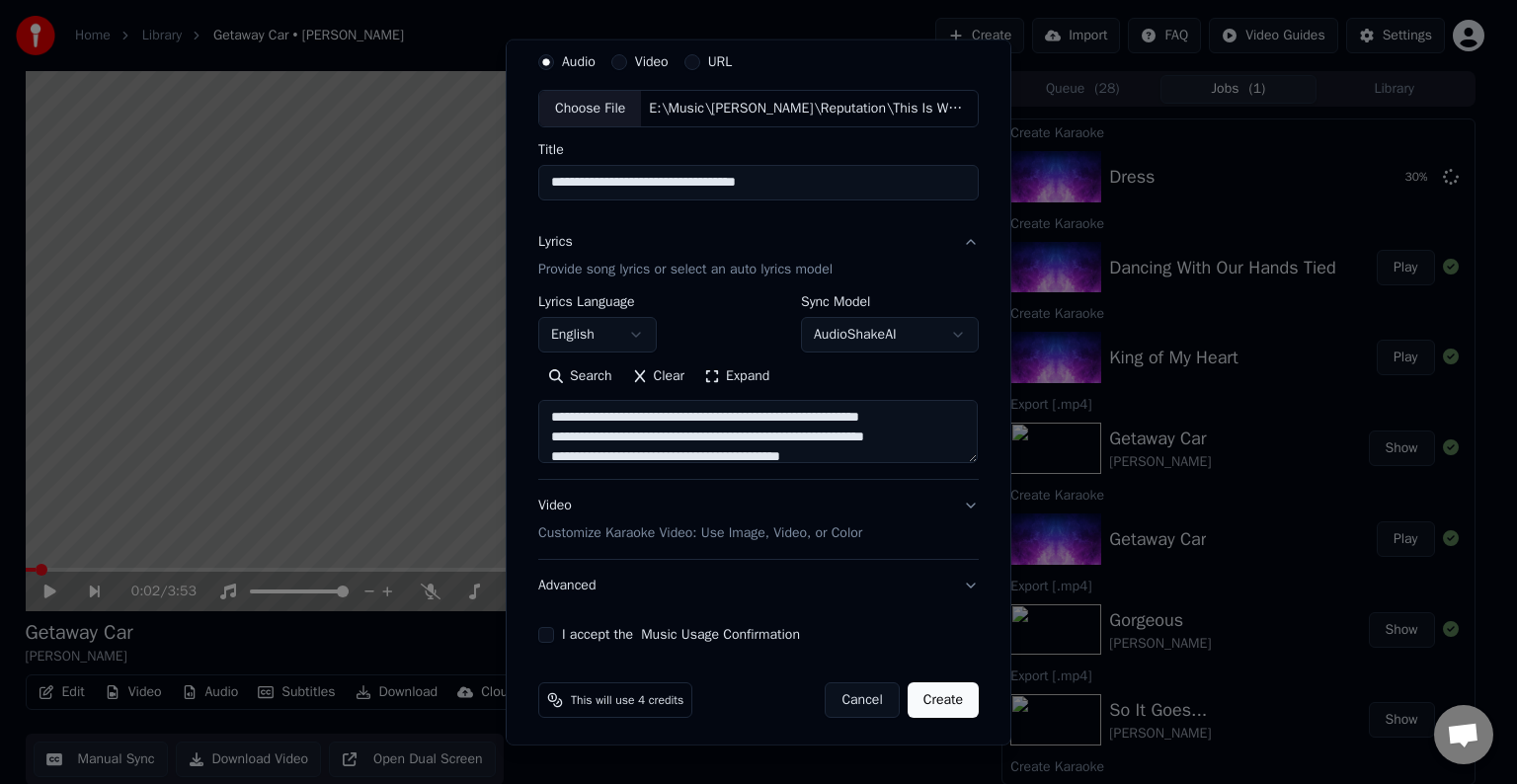 drag, startPoint x: 870, startPoint y: 415, endPoint x: 824, endPoint y: 419, distance: 46.173586 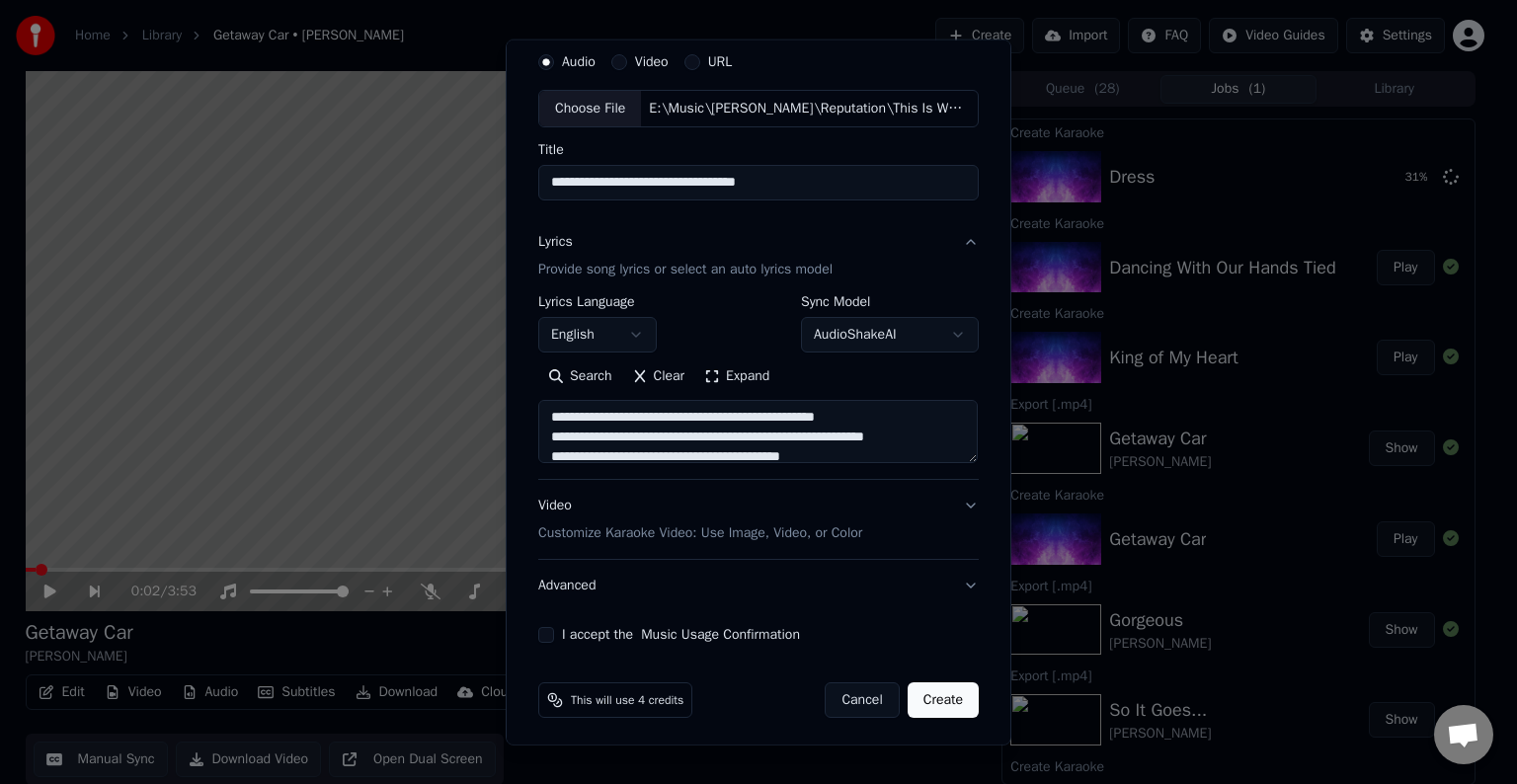 drag, startPoint x: 774, startPoint y: 413, endPoint x: 727, endPoint y: 422, distance: 47.85394 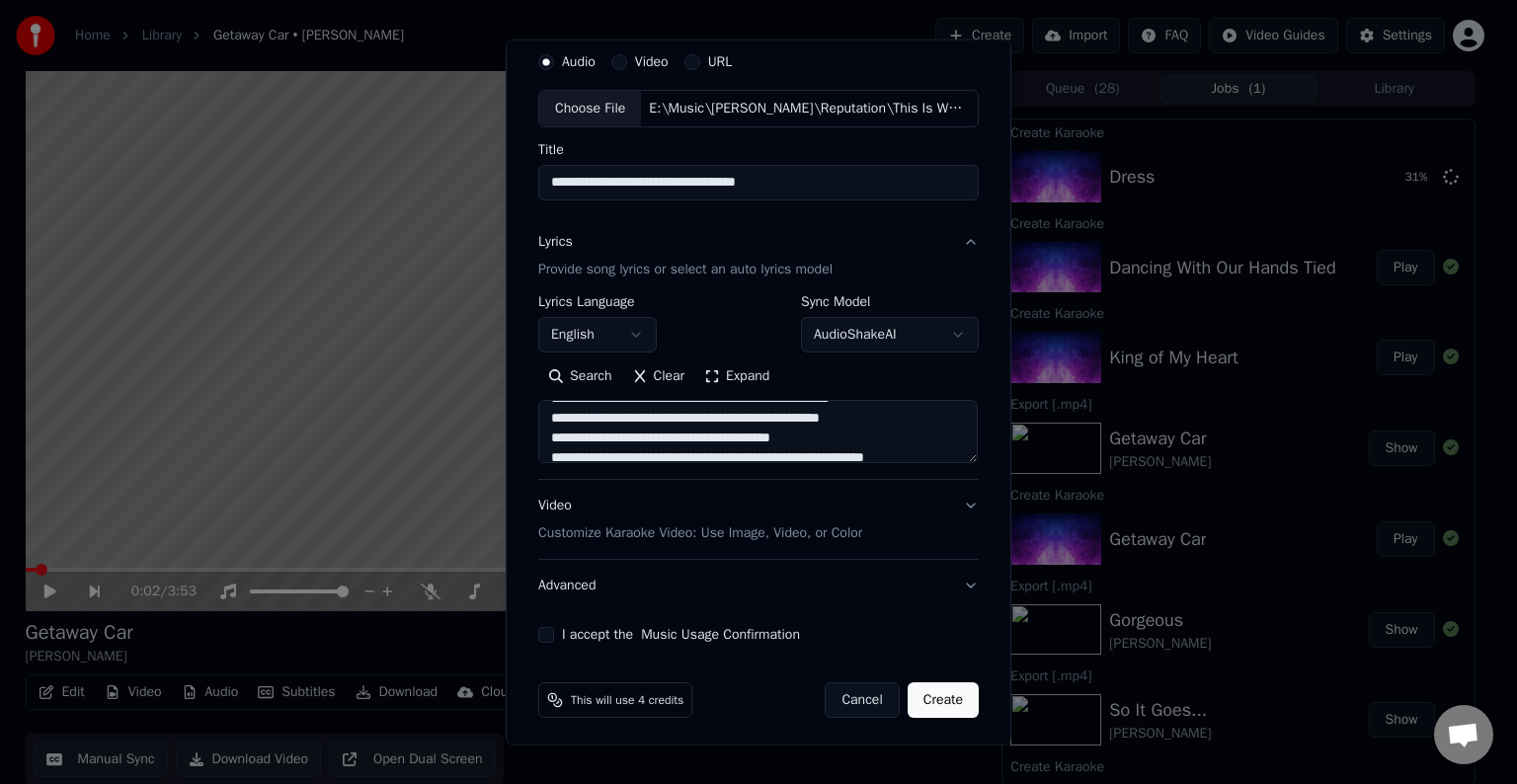 scroll, scrollTop: 701, scrollLeft: 0, axis: vertical 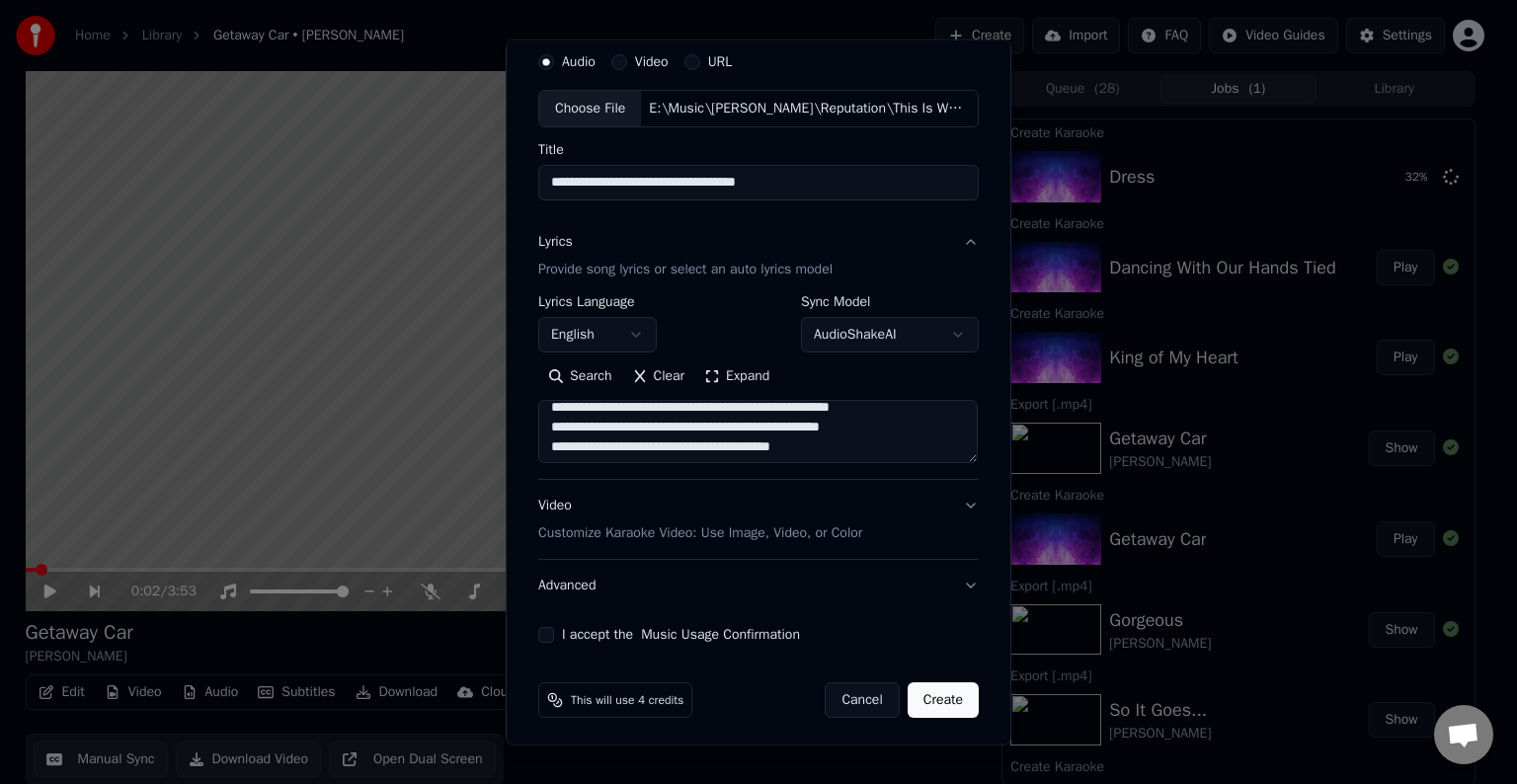 click at bounding box center [758, 431] 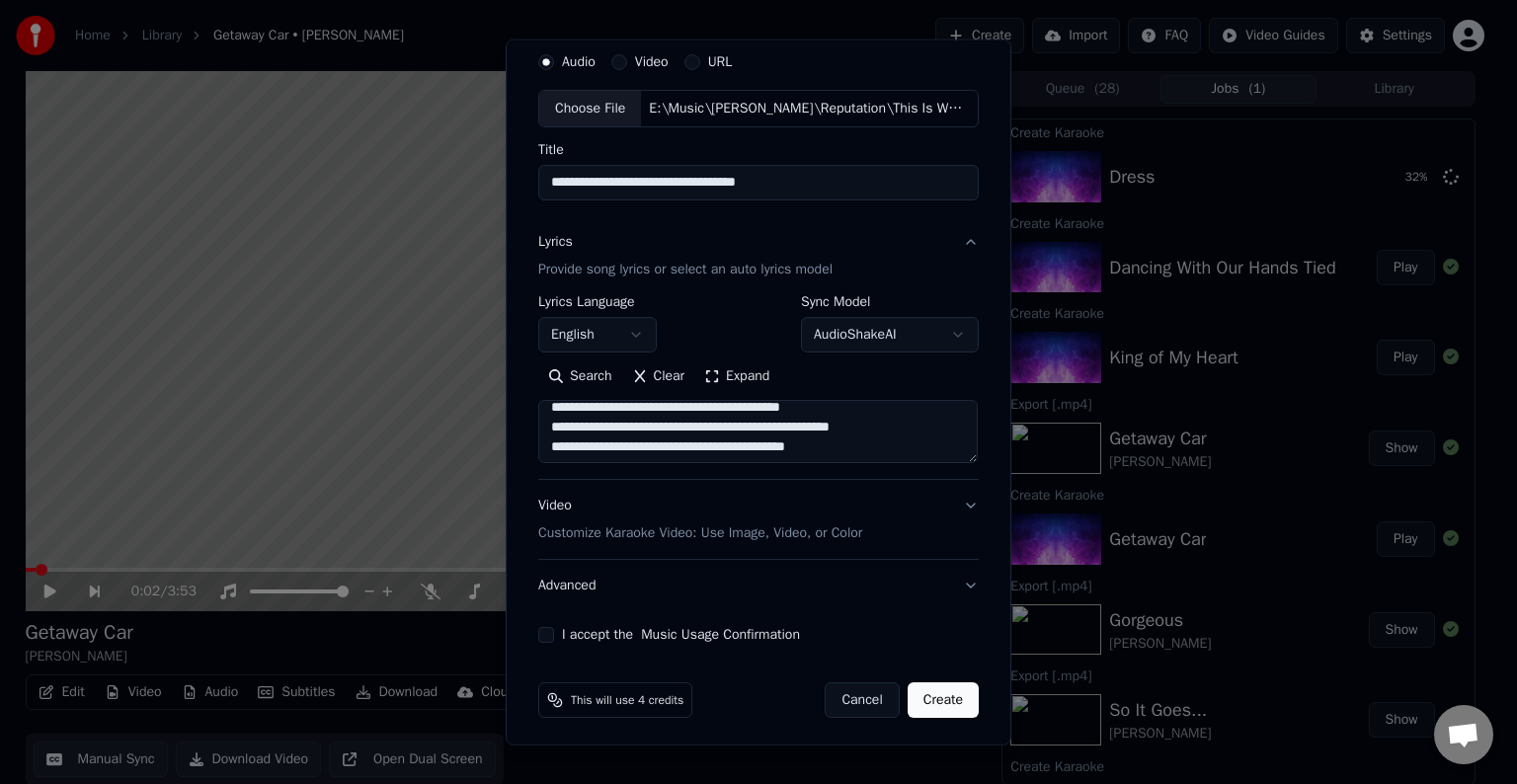 scroll, scrollTop: 679, scrollLeft: 0, axis: vertical 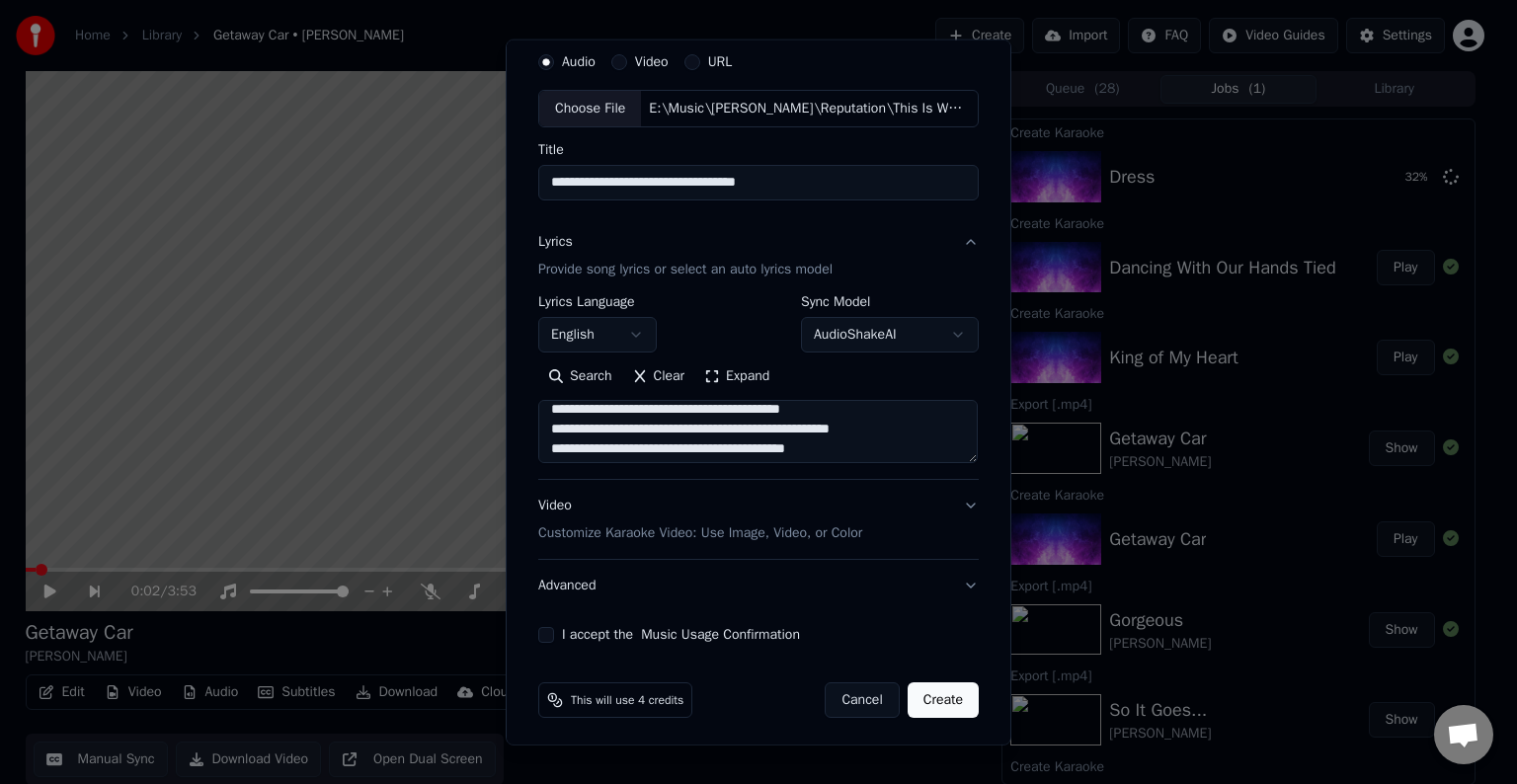 click at bounding box center (758, 431) 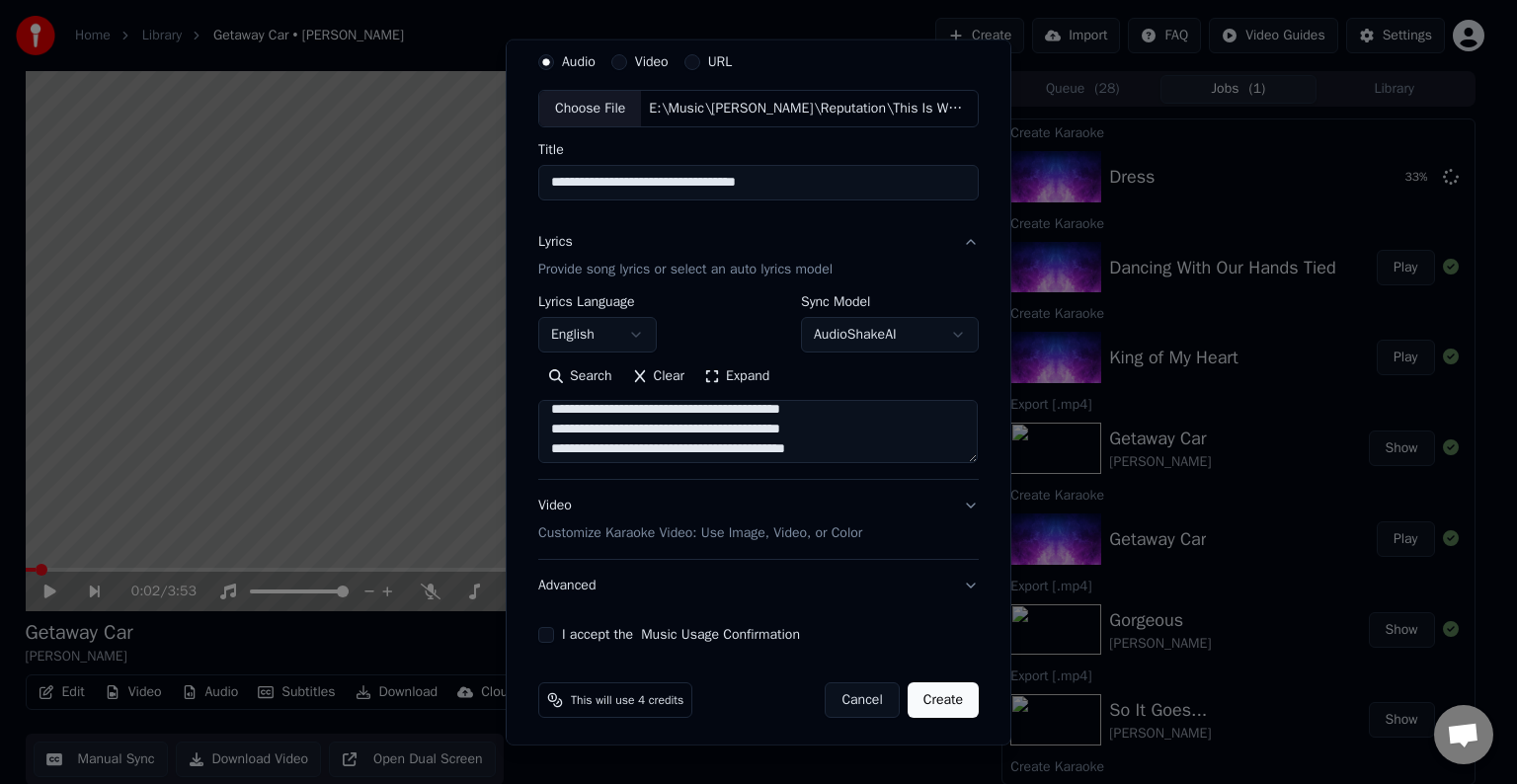 type on "**********" 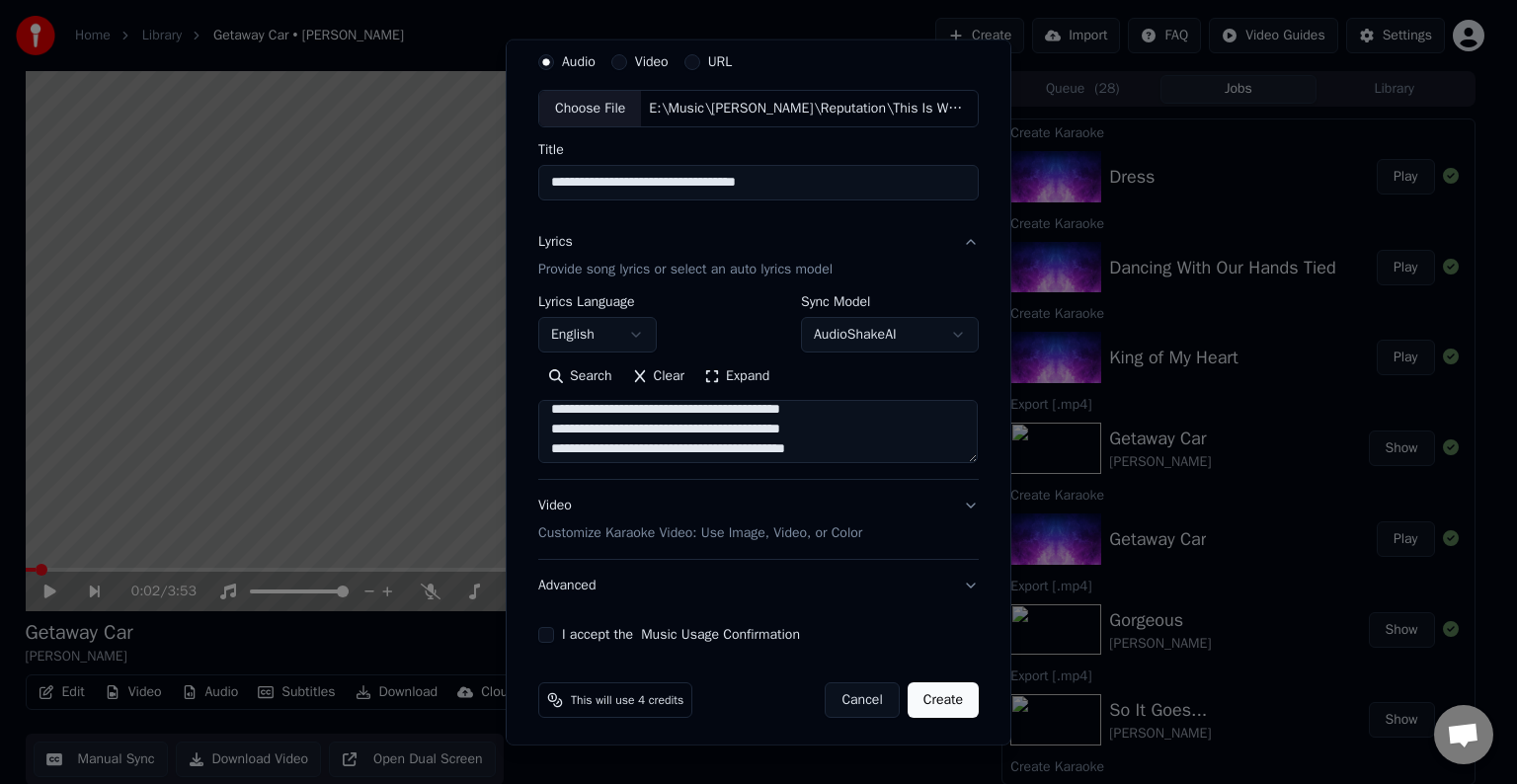 click on "Advanced" at bounding box center (758, 586) 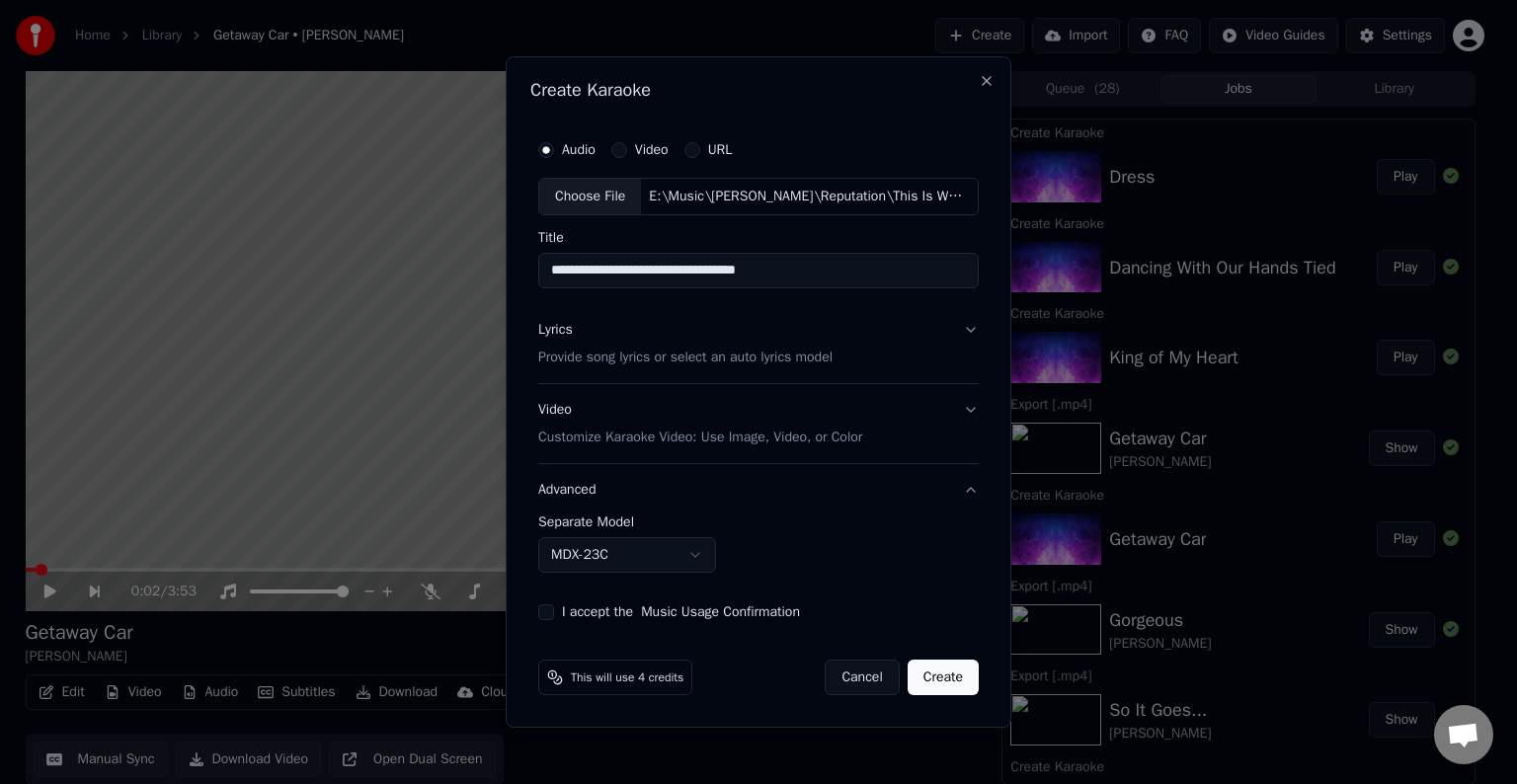 click on "Home Library Getaway Car • [PERSON_NAME] Create Import FAQ Video Guides Settings 0:02  /  3:53 Getaway Car [PERSON_NAME] BPM 172 Key D Edit Video Audio Subtitles Download Cloud Library Manual Sync Download Video Open Dual Screen Queue ( 28 ) Jobs Library Create Karaoke Dress Play Create Karaoke Dancing With Our Hands Tied Play Create Karaoke King of My Heart Play Export [.mp4] Getaway Car [PERSON_NAME] Show Create Karaoke Getaway Car Play Export [.mp4] Gorgeous [PERSON_NAME] Show Export [.mp4] So It Goes... [PERSON_NAME] Show Create Karaoke Gorgeous Play Create Karaoke So It Goes... Play Export [.mp4] Look What You Made Me Do [PERSON_NAME] Show Sync Lyrics Look What You Made Me Do Play Export [.mp4] Delicate [PERSON_NAME] Show Create Karaoke Look What You Made Me Do Play Create Karaoke Delicate Play Export [.mp4] Don’t Blame Me [PERSON_NAME] Show Export [.mp4] I Did Something Bad [PERSON_NAME] Show Create Karaoke Don’t Blame Me Play Create Karaoke I Did Something Bad Play Export [.mp4] End Game Show [PERSON_NAME]" at bounding box center [750, 392] 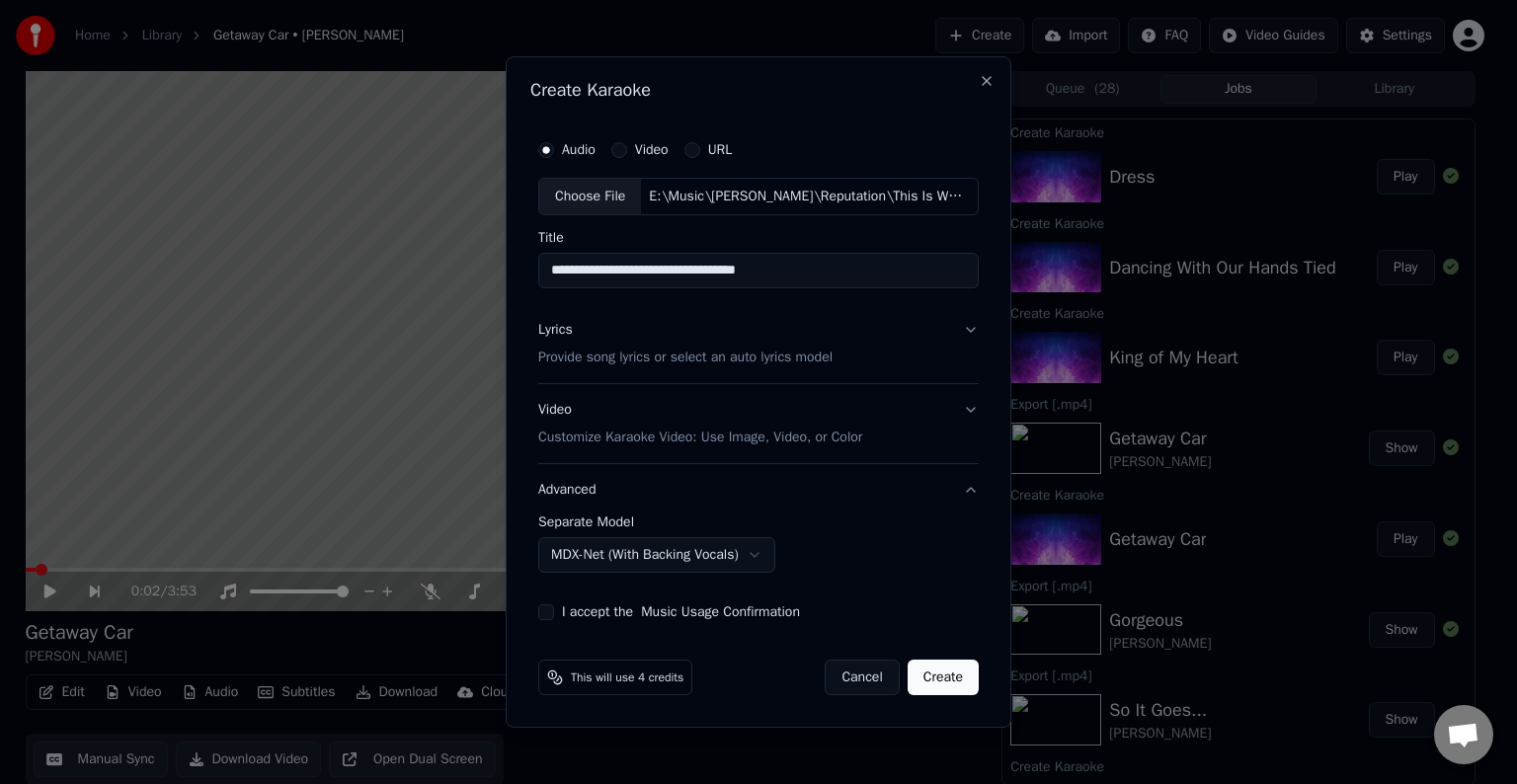 click on "I accept the   Music Usage Confirmation" at bounding box center (546, 612) 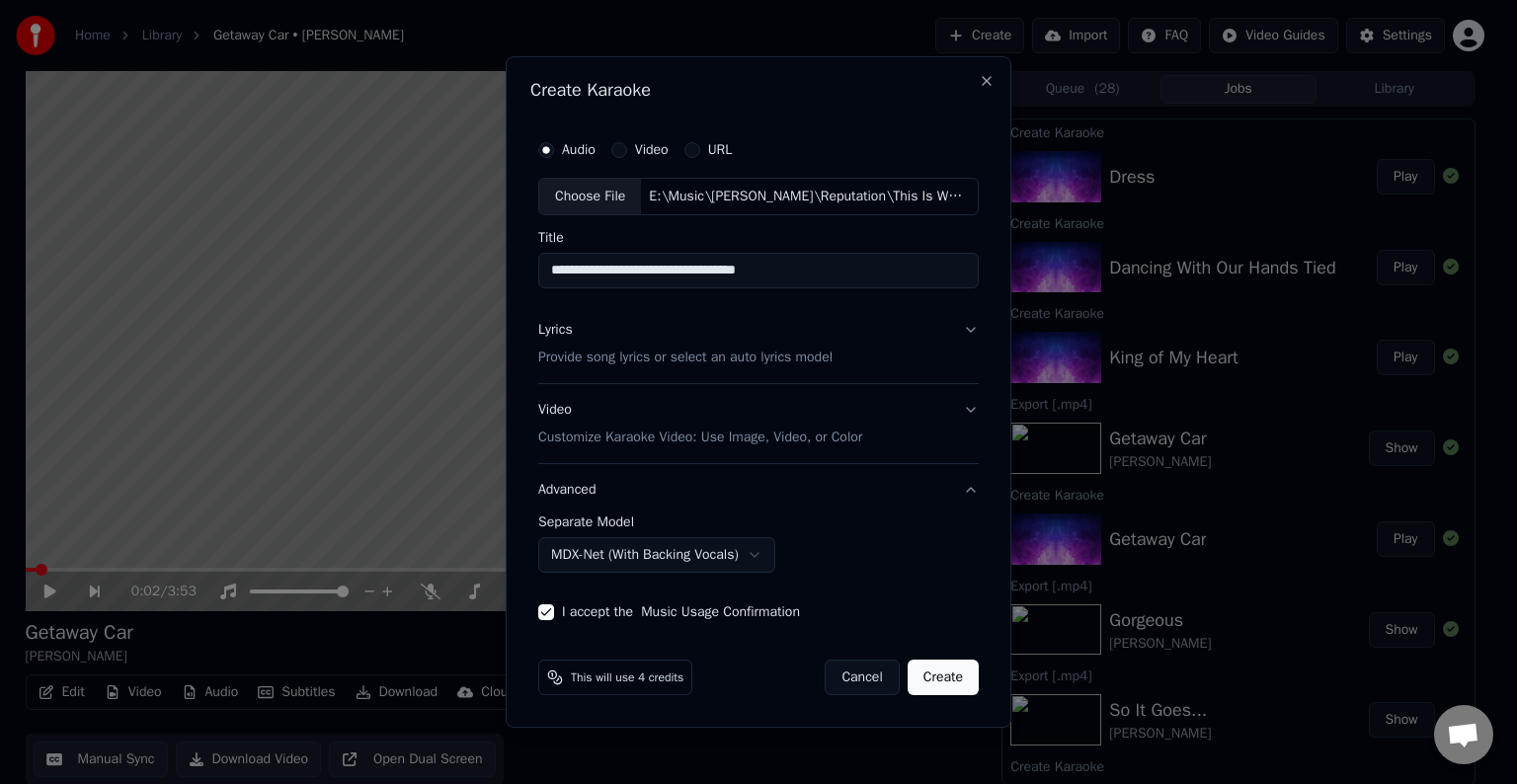 click on "Create" at bounding box center (943, 677) 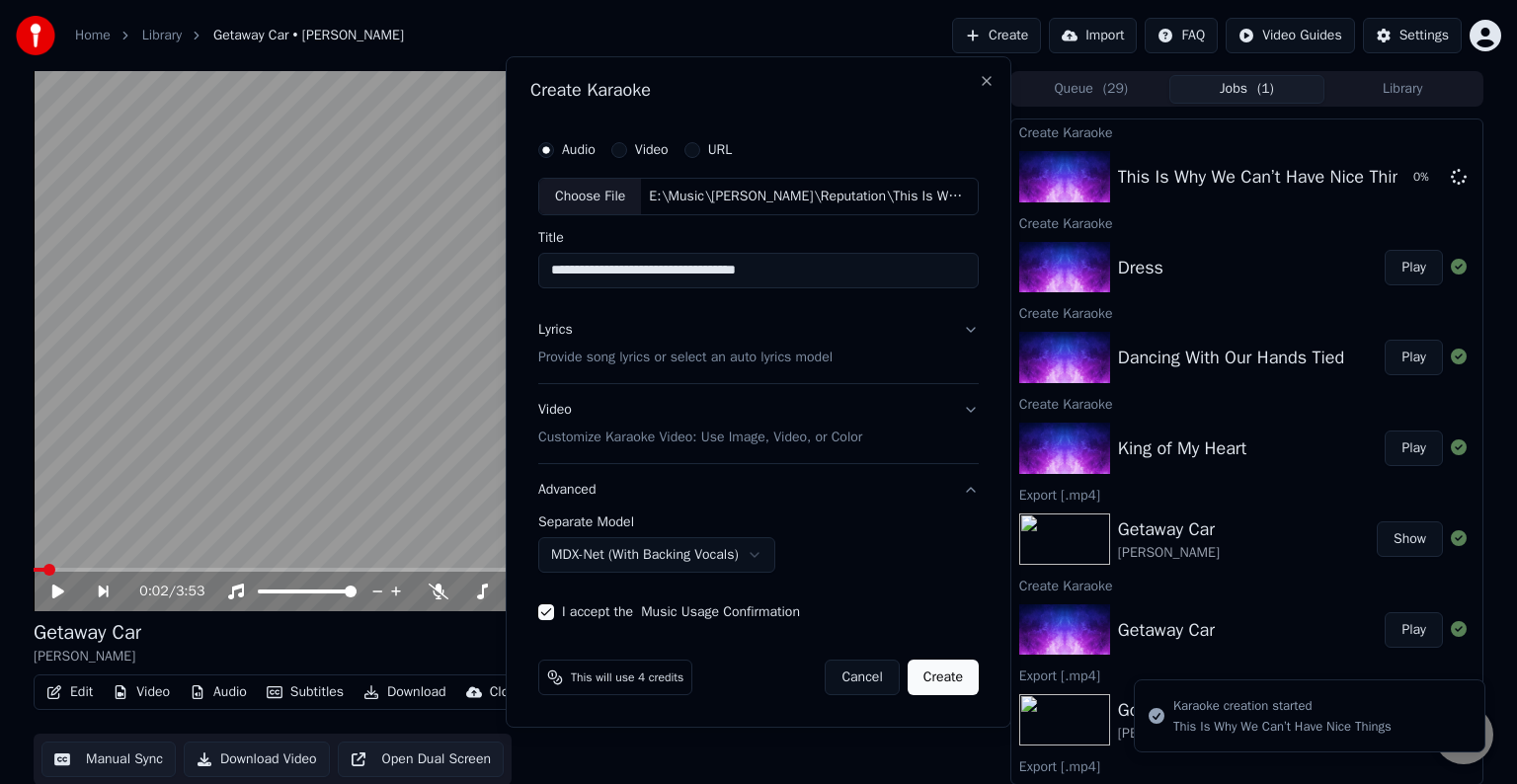 select on "******" 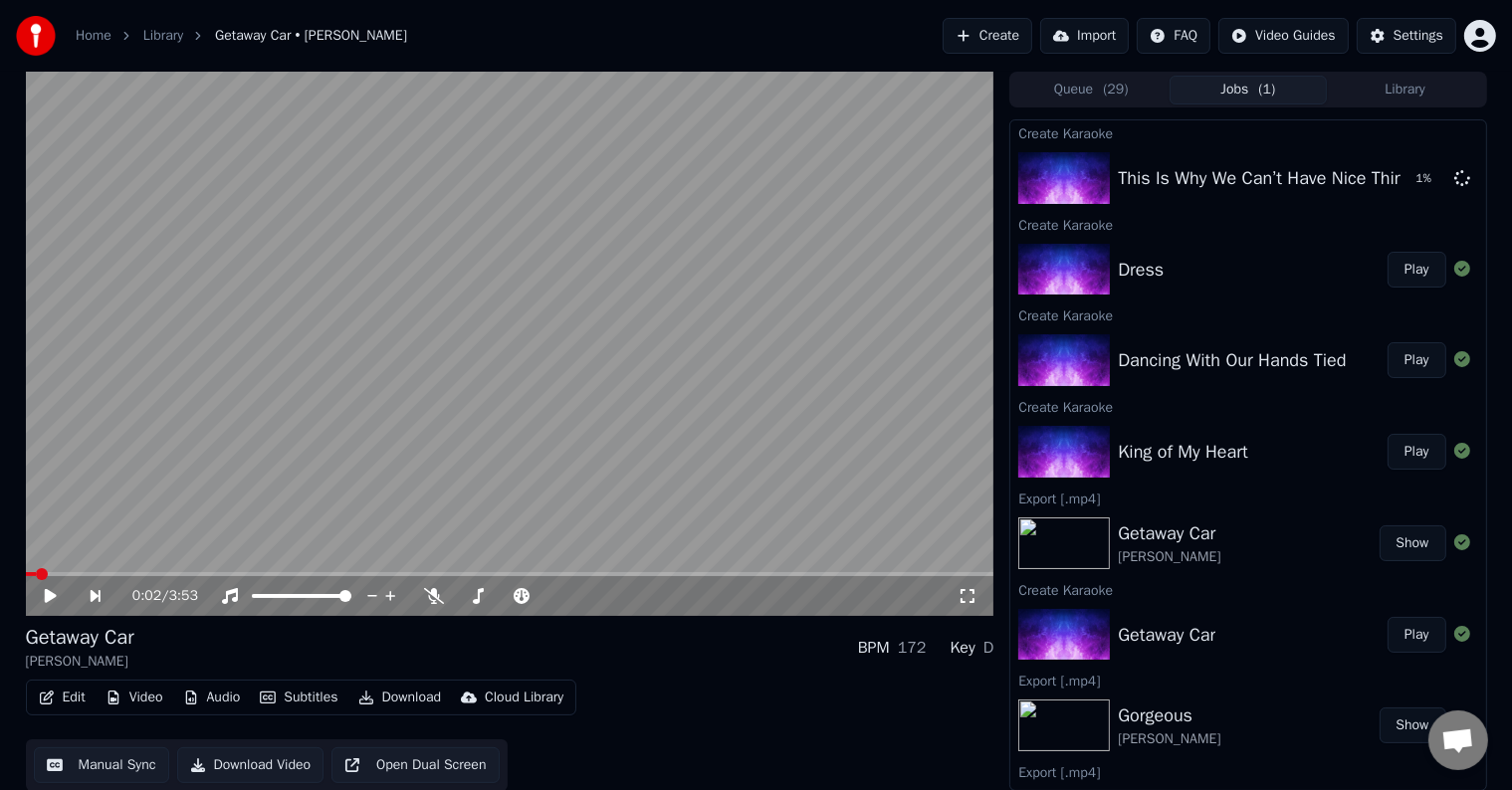 click on "Create" at bounding box center [987, 36] 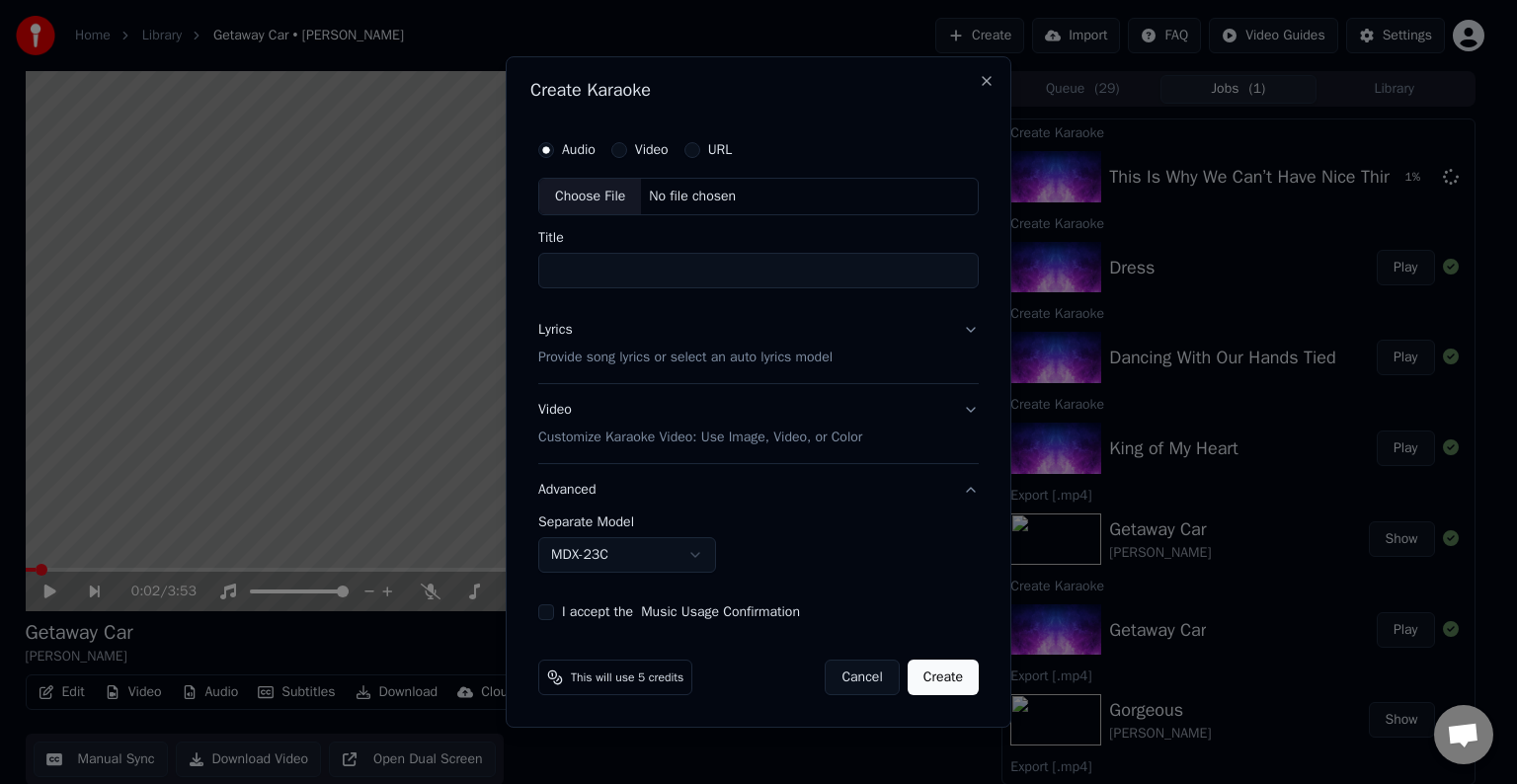 click on "Choose File" at bounding box center (590, 196) 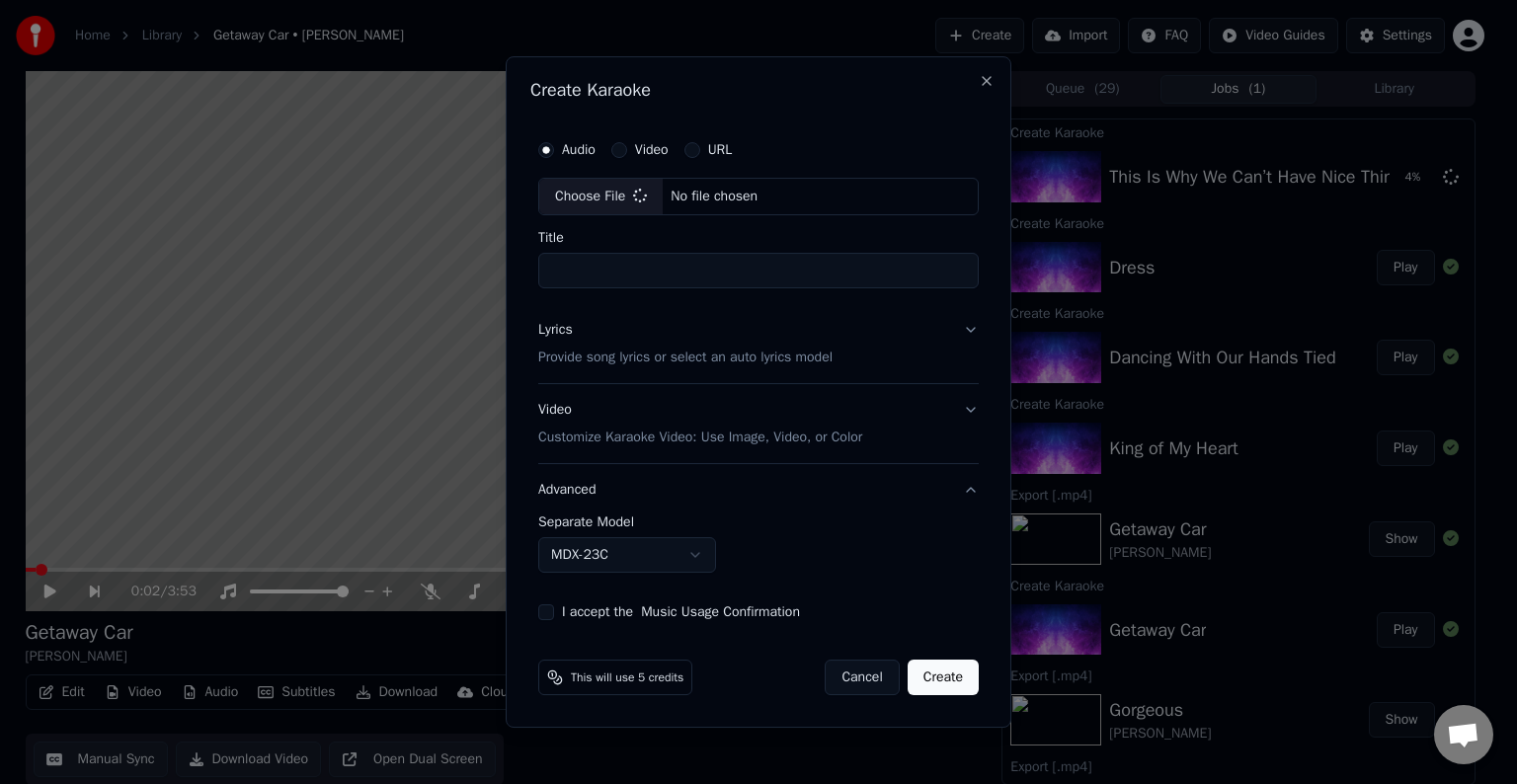 type on "**********" 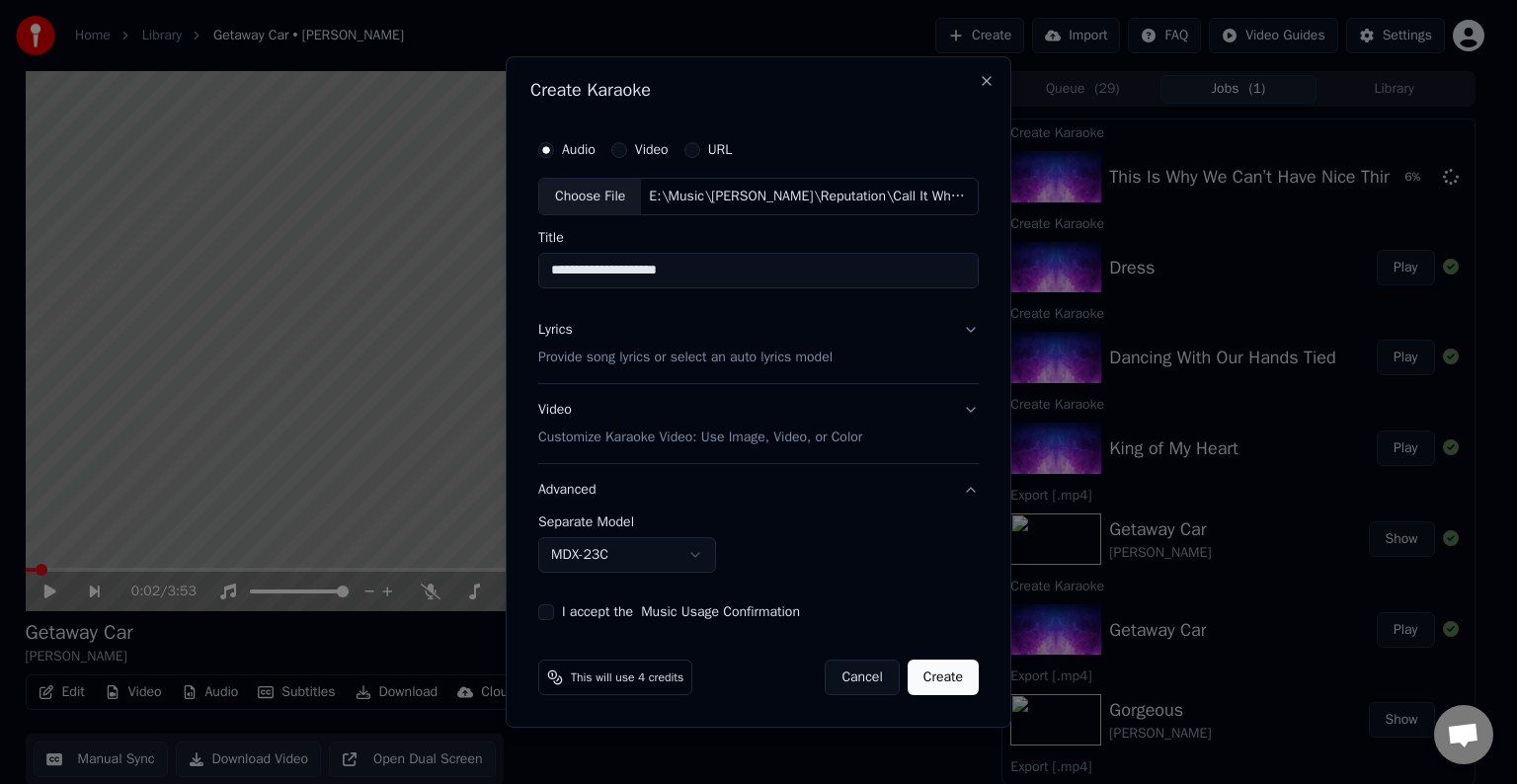 click on "Lyrics Provide song lyrics or select an auto lyrics model" at bounding box center (758, 344) 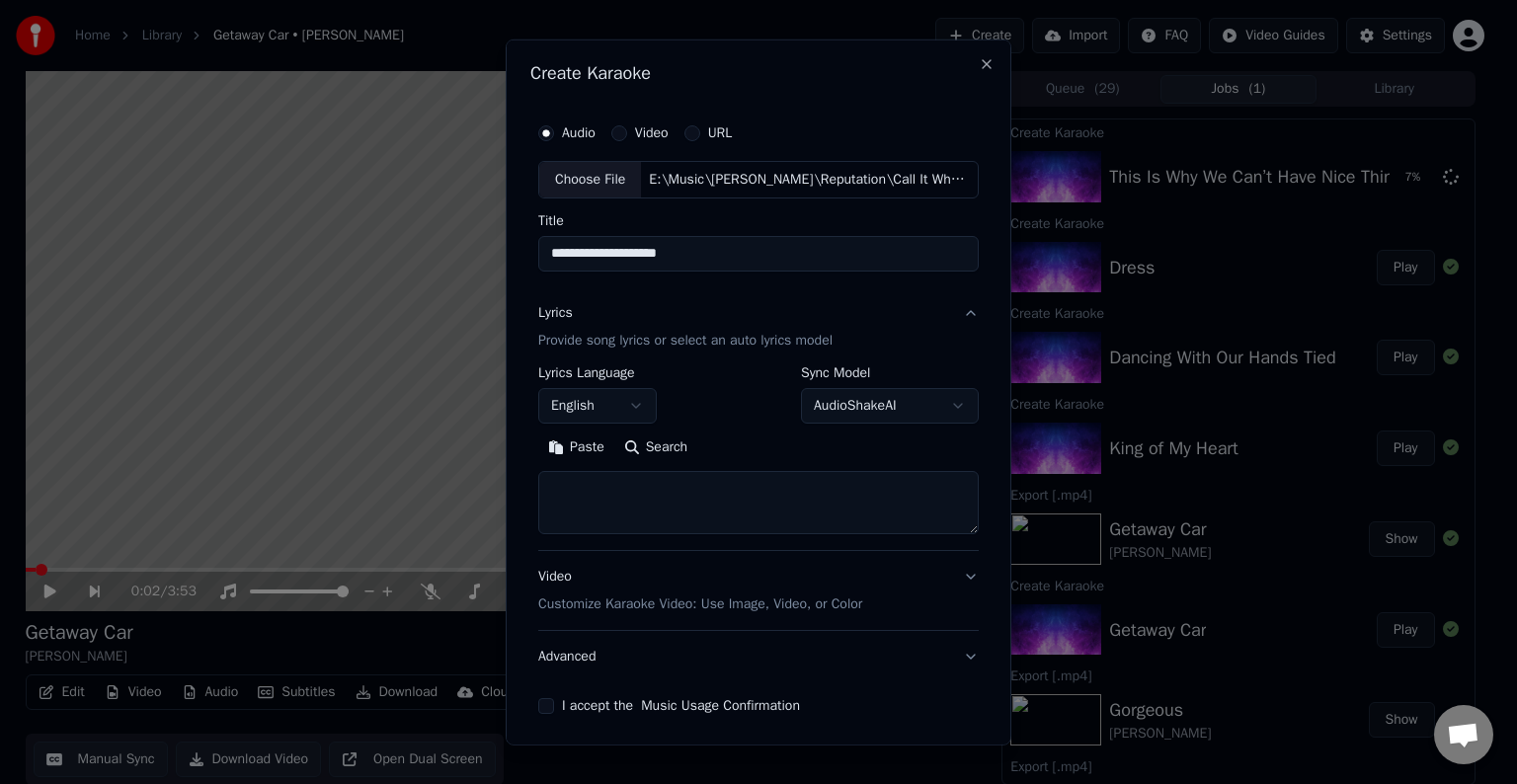 type 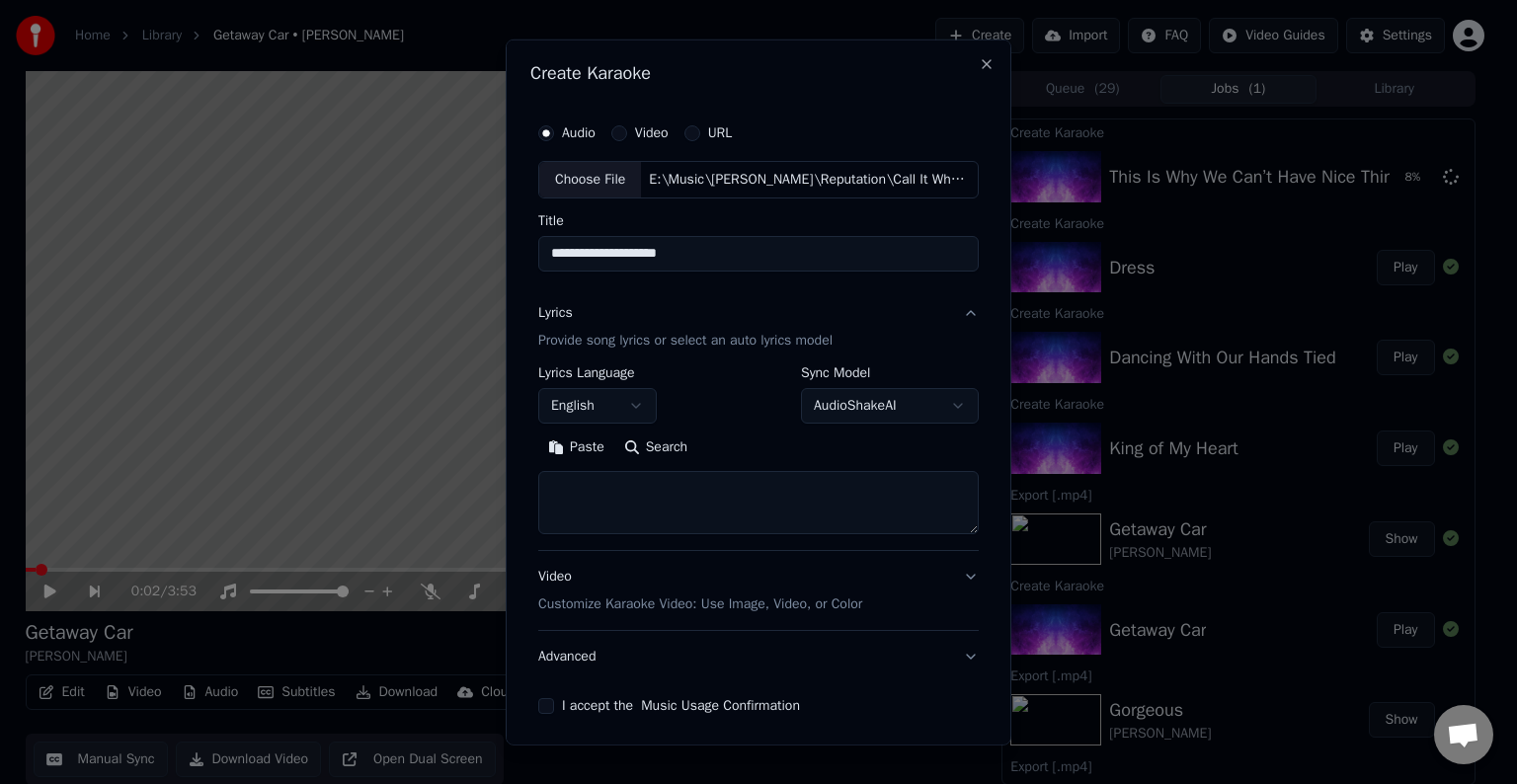 click at bounding box center [758, 503] 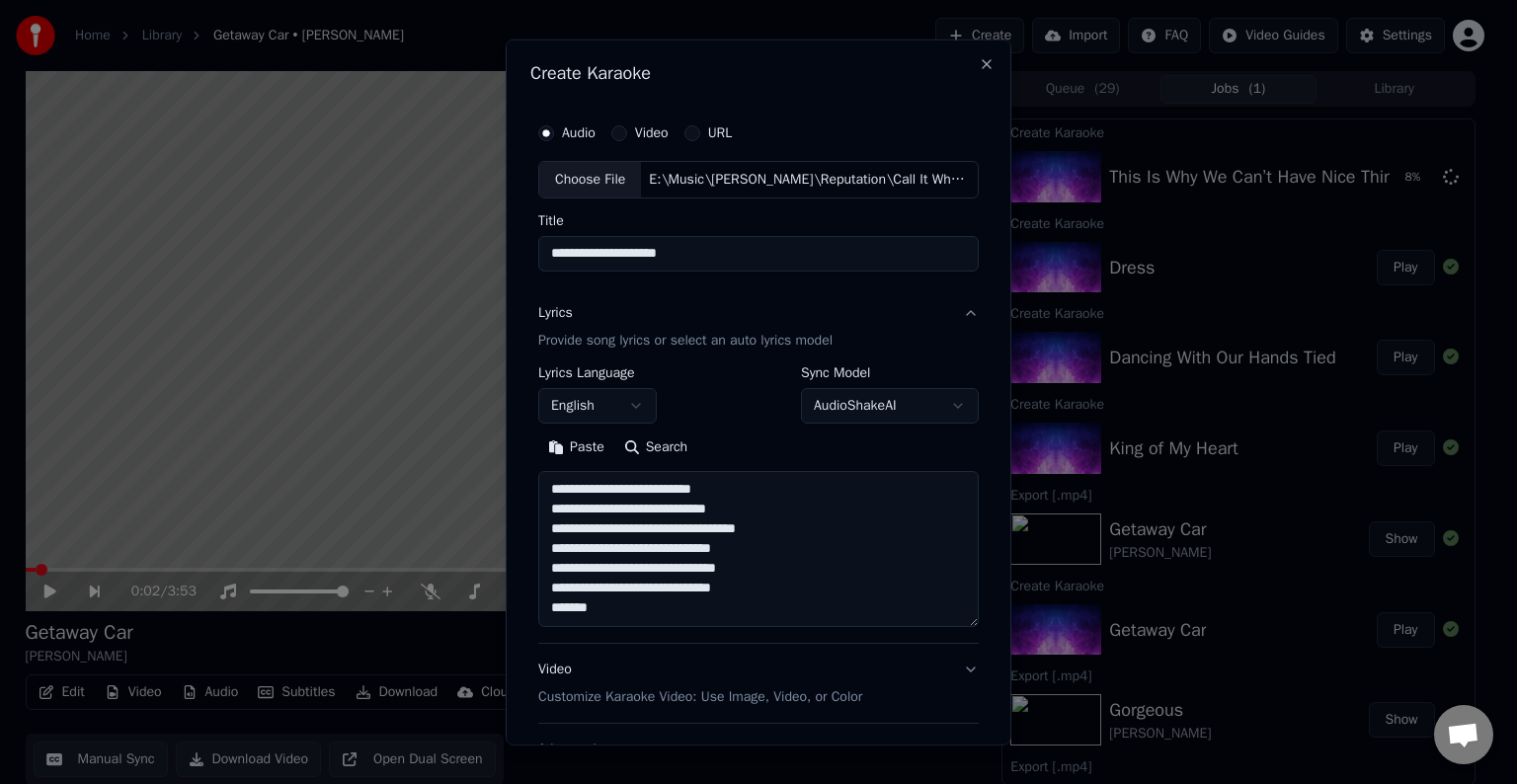 scroll, scrollTop: 103, scrollLeft: 0, axis: vertical 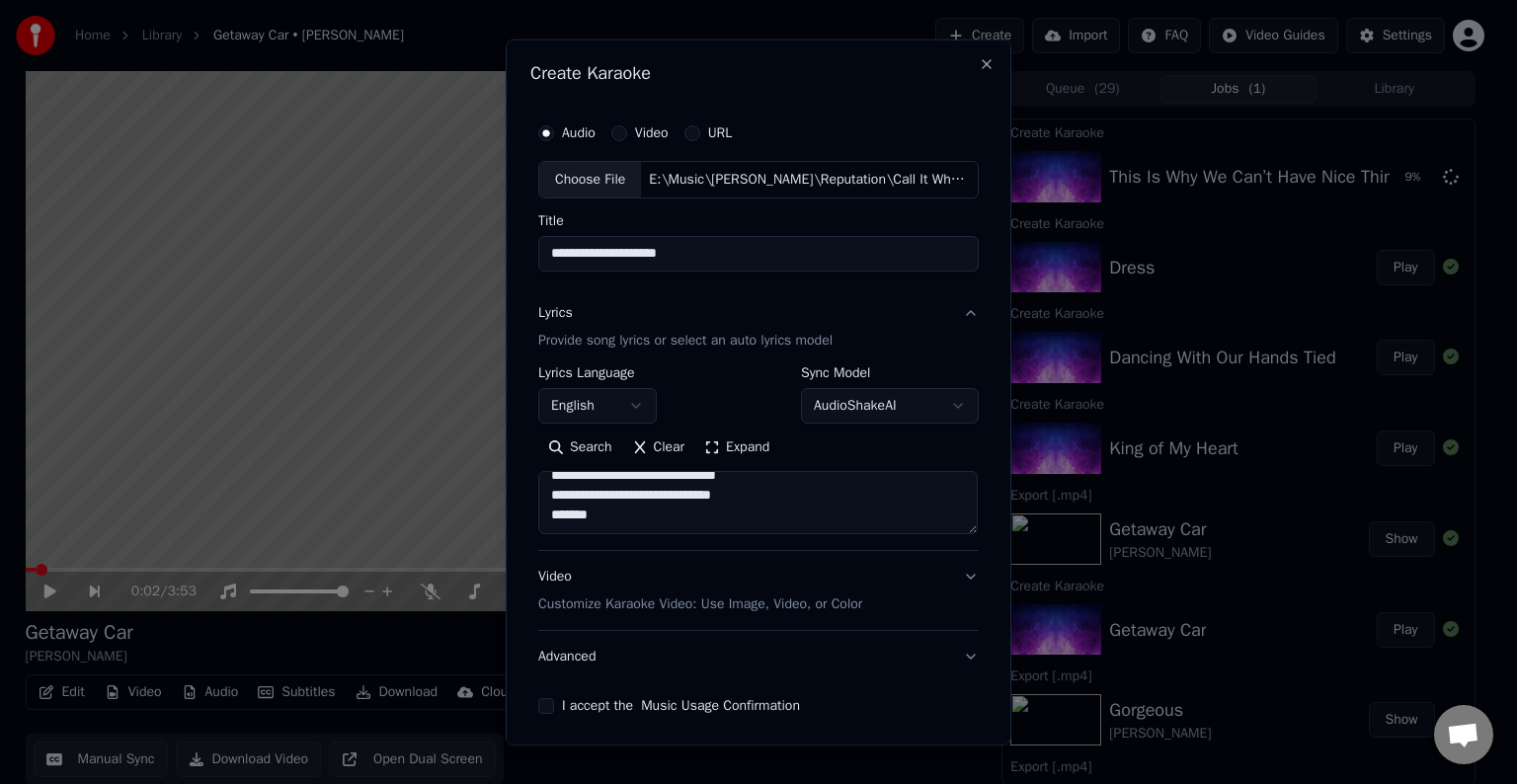 paste on "**********" 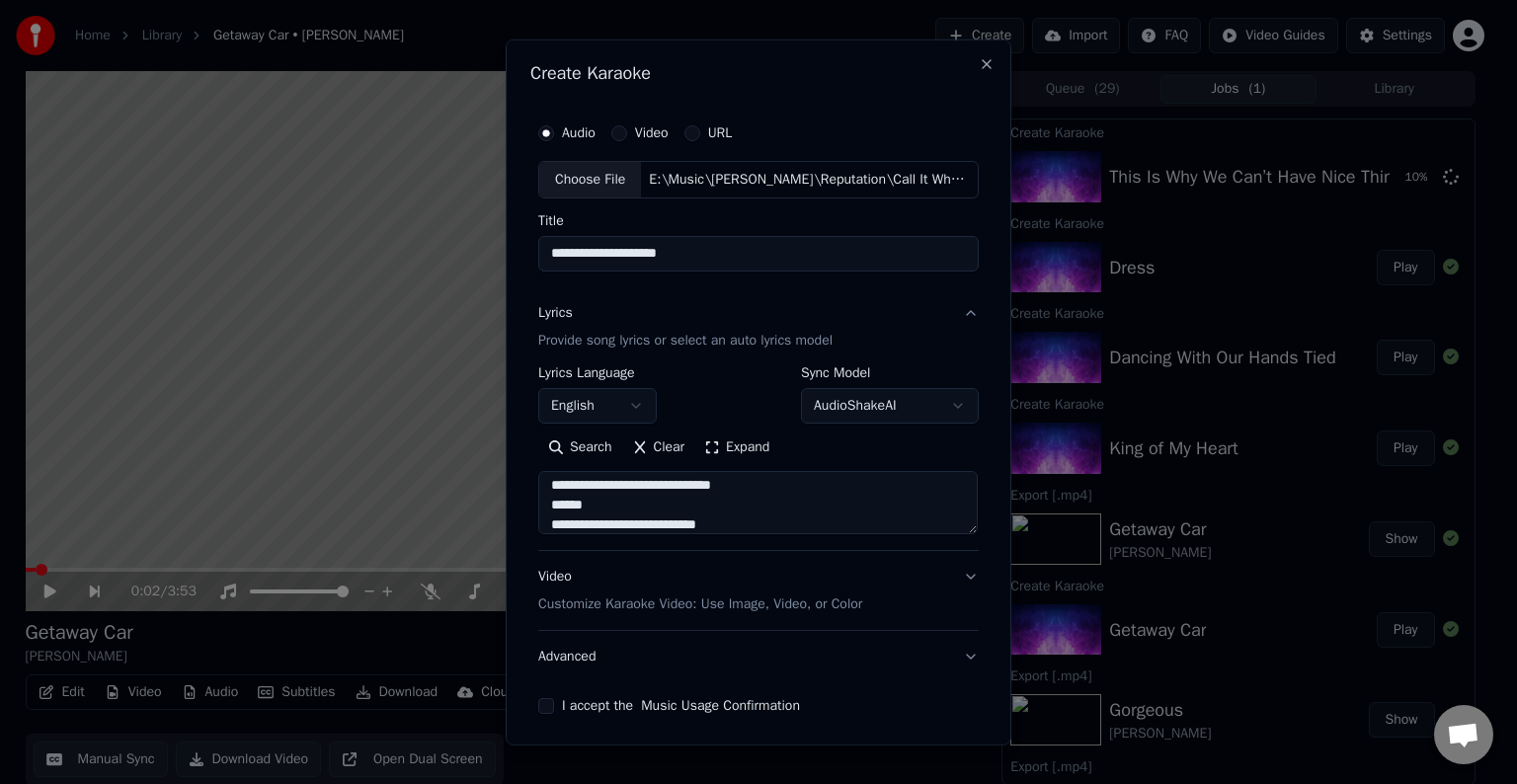 scroll, scrollTop: 300, scrollLeft: 0, axis: vertical 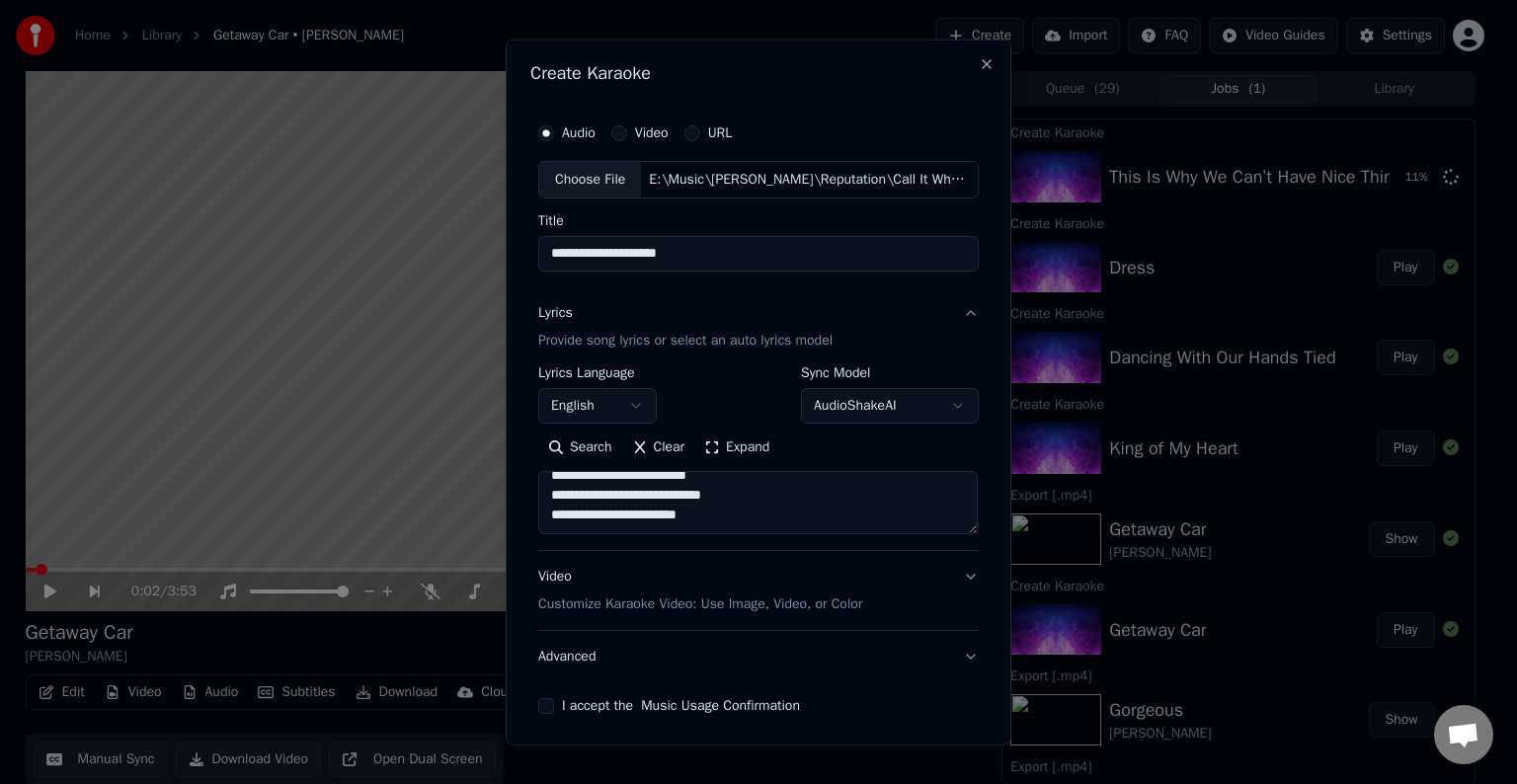 paste on "**********" 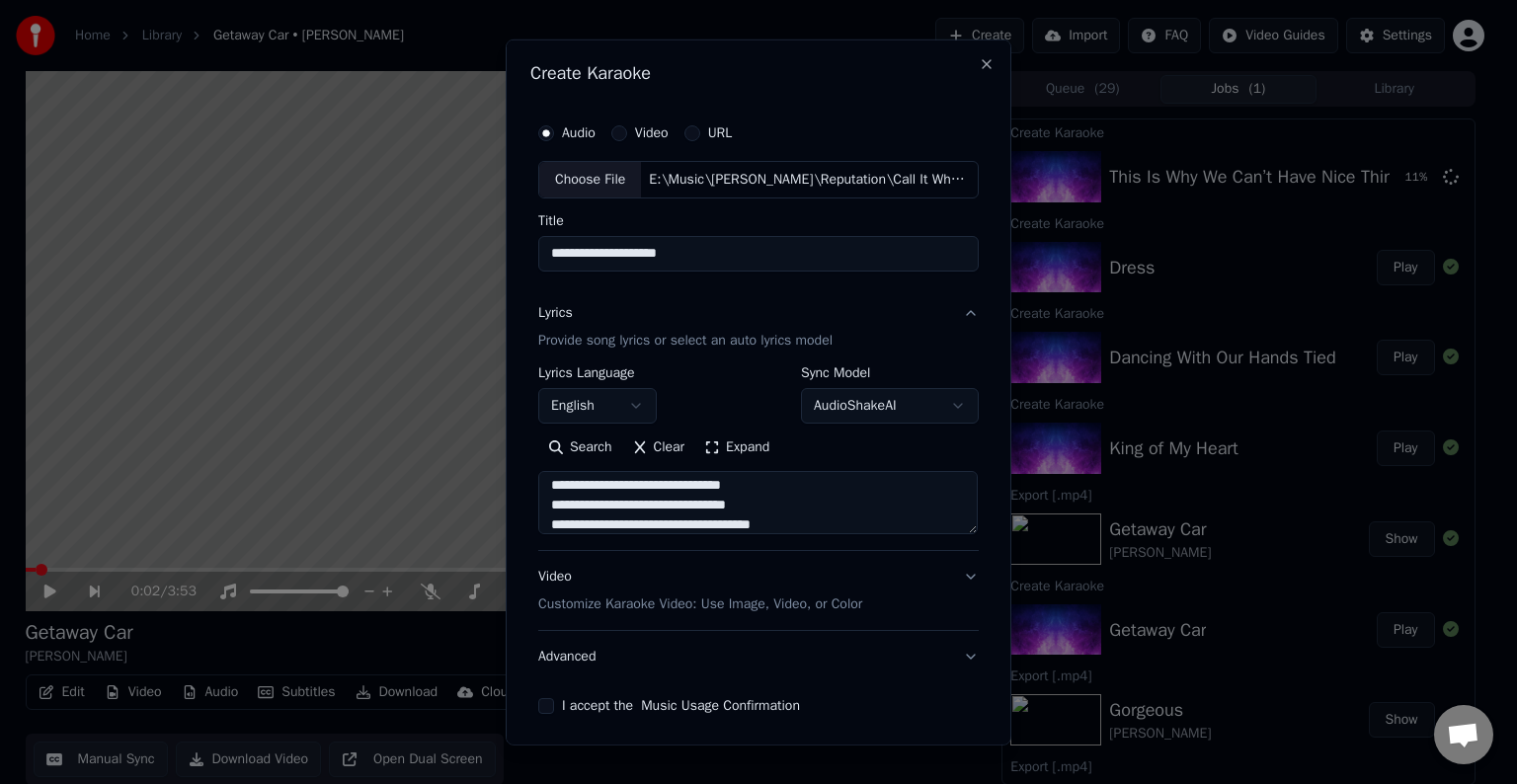 scroll, scrollTop: 419, scrollLeft: 0, axis: vertical 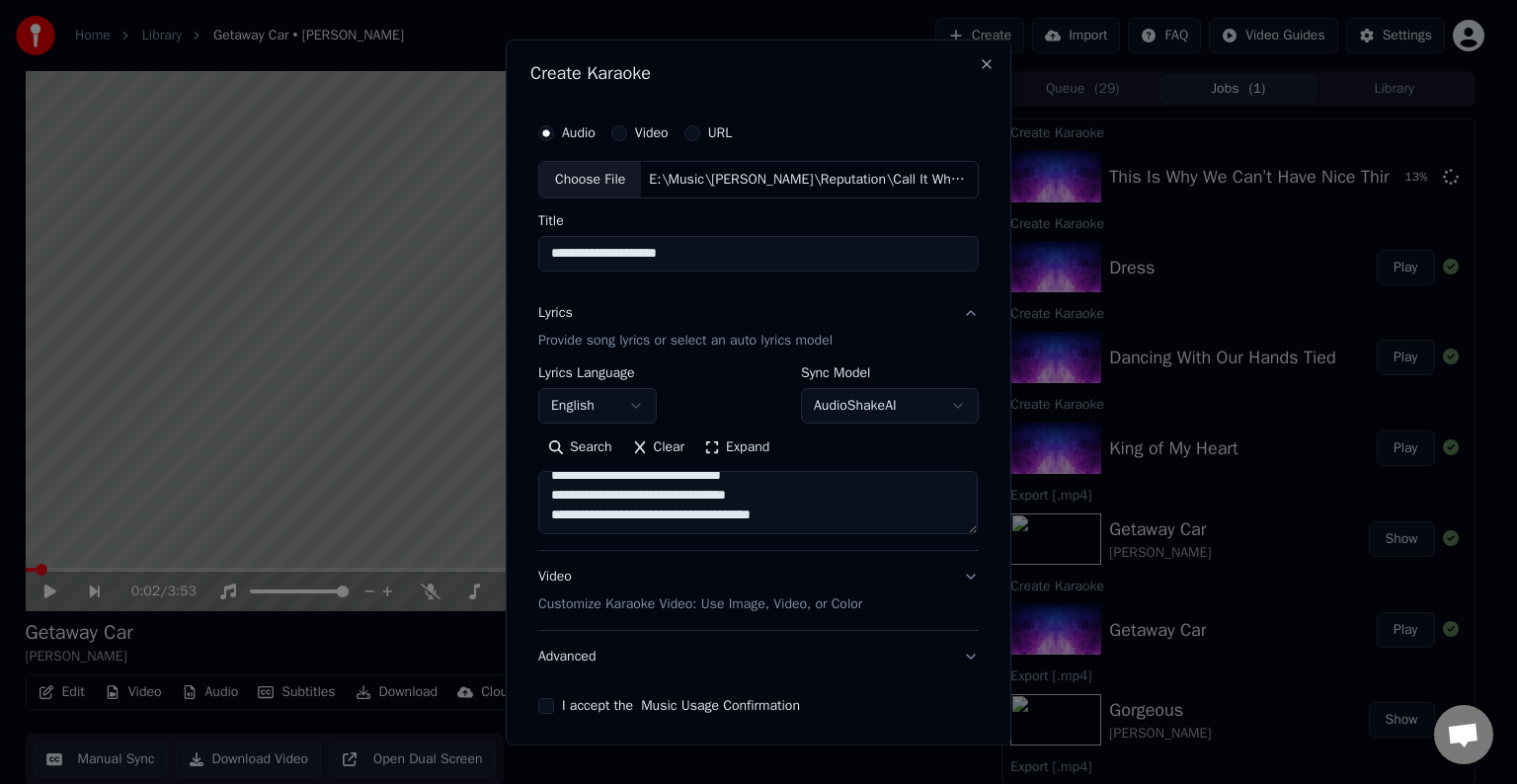 paste on "**********" 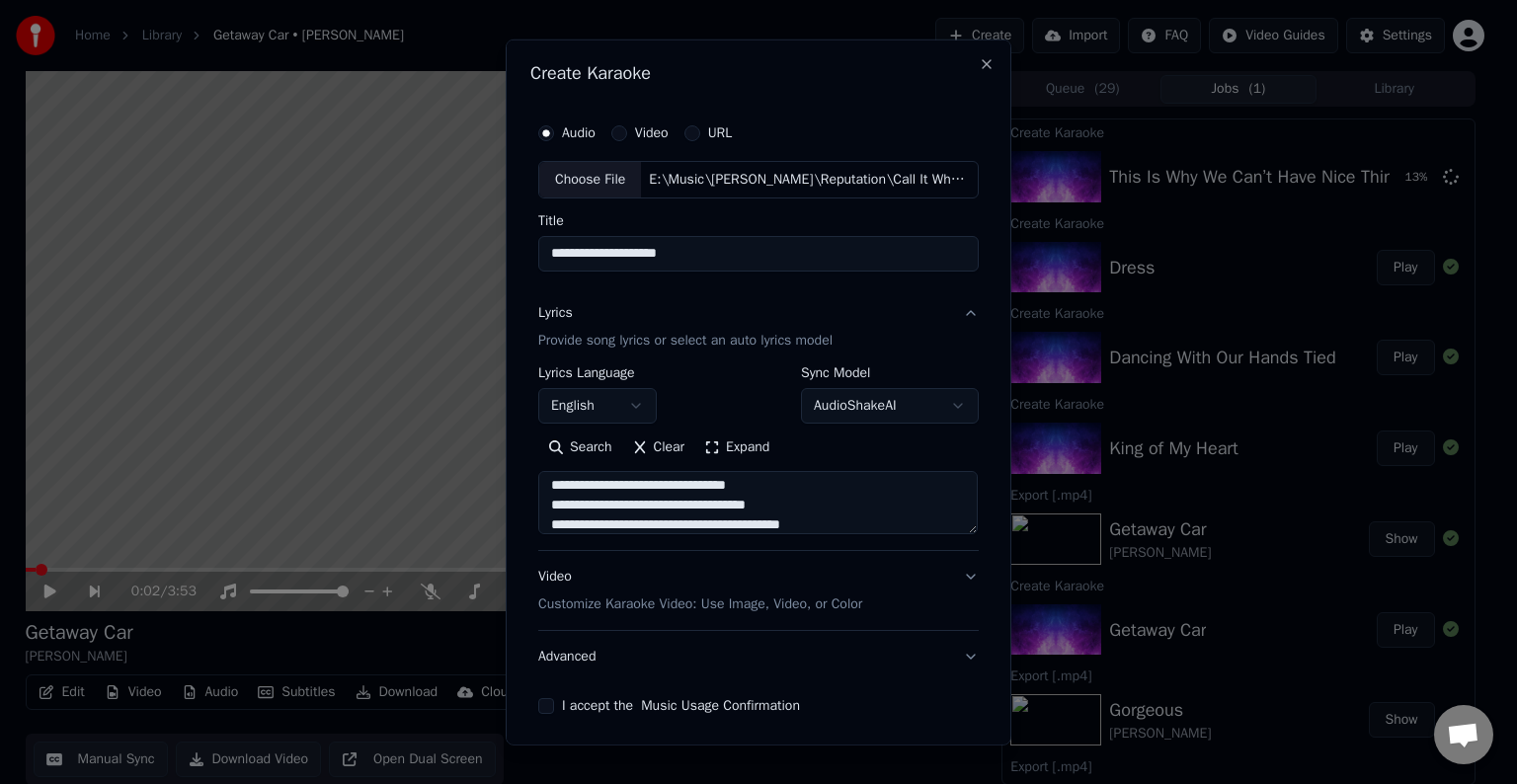 scroll, scrollTop: 577, scrollLeft: 0, axis: vertical 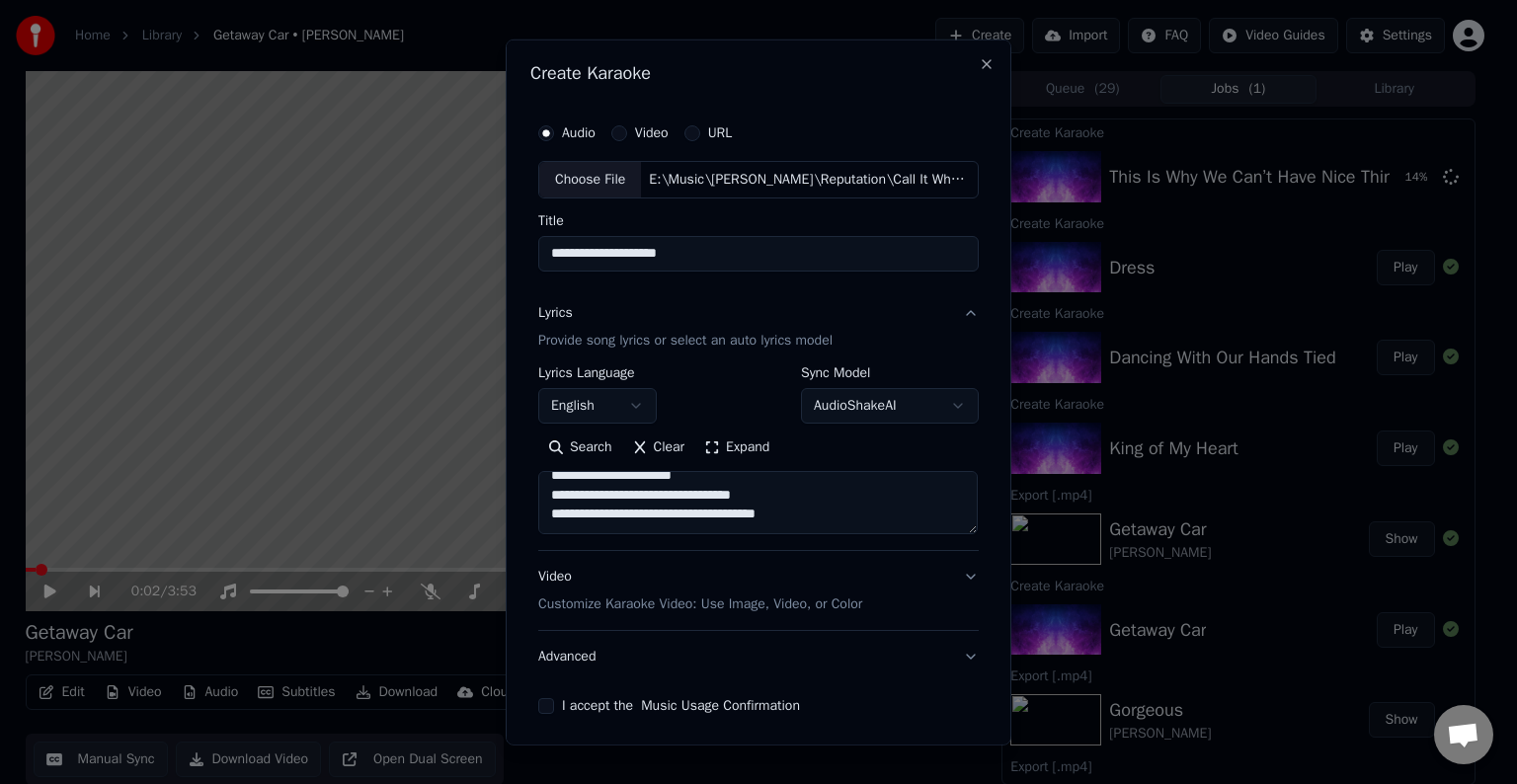 paste on "**********" 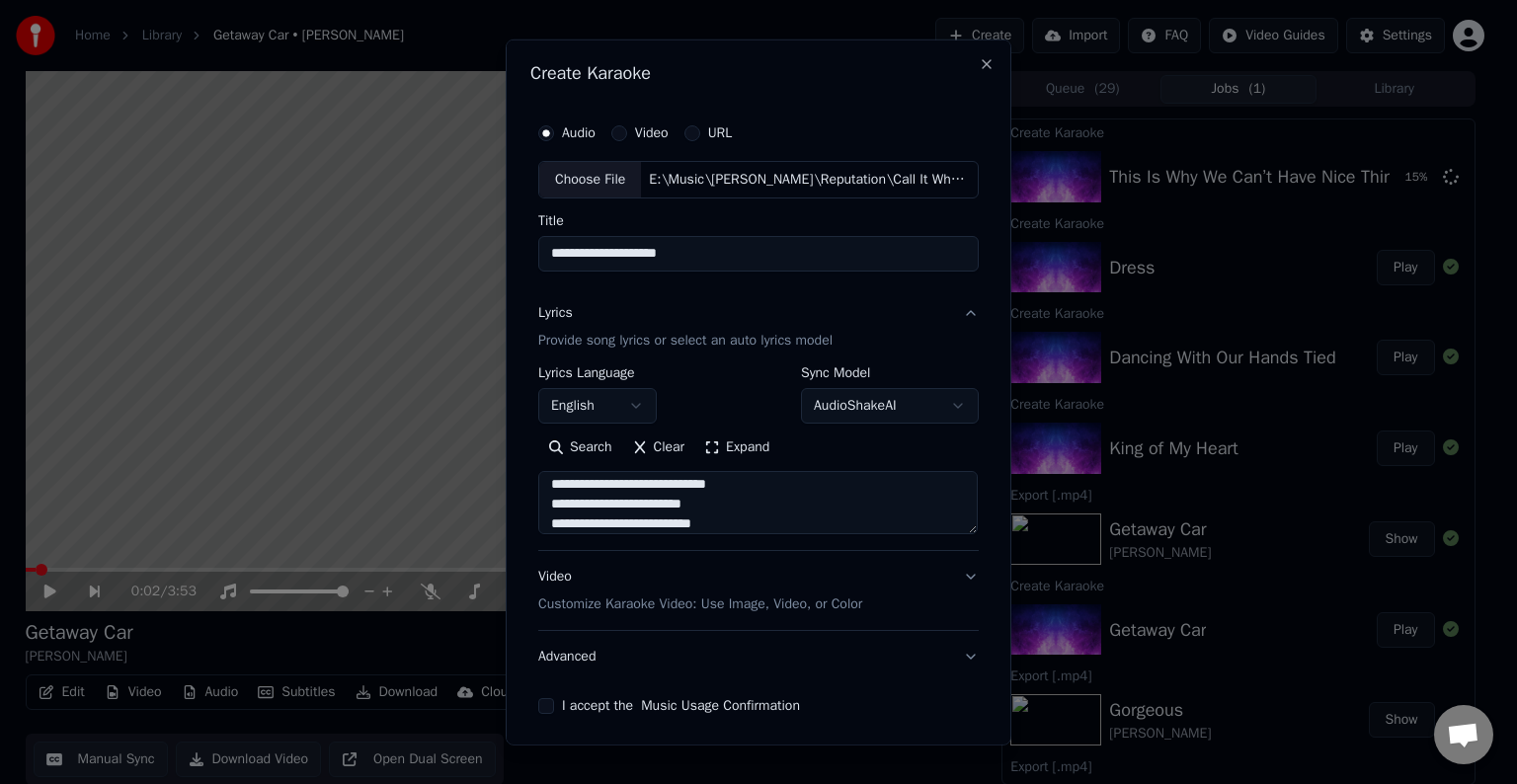 scroll, scrollTop: 735, scrollLeft: 0, axis: vertical 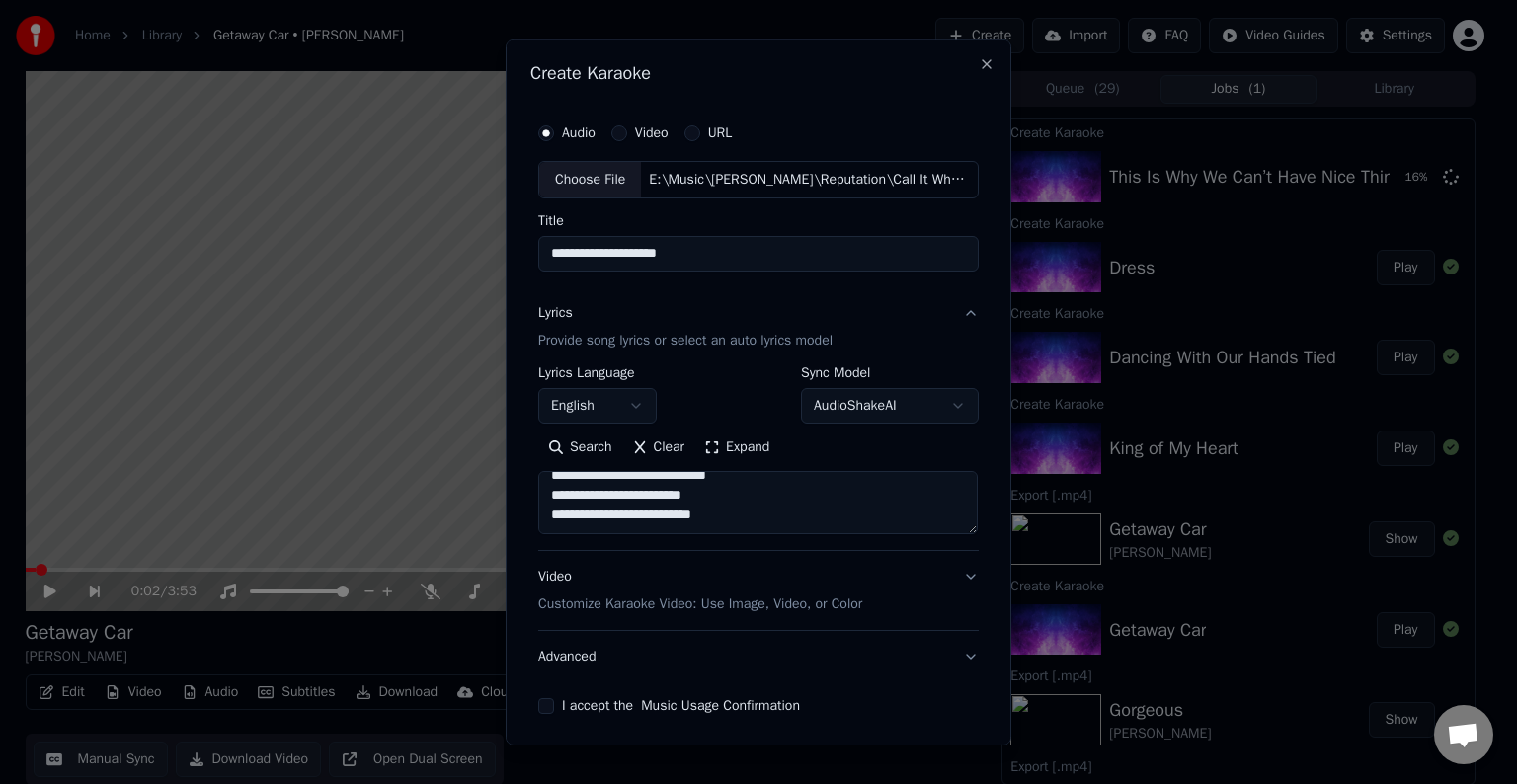 paste on "**********" 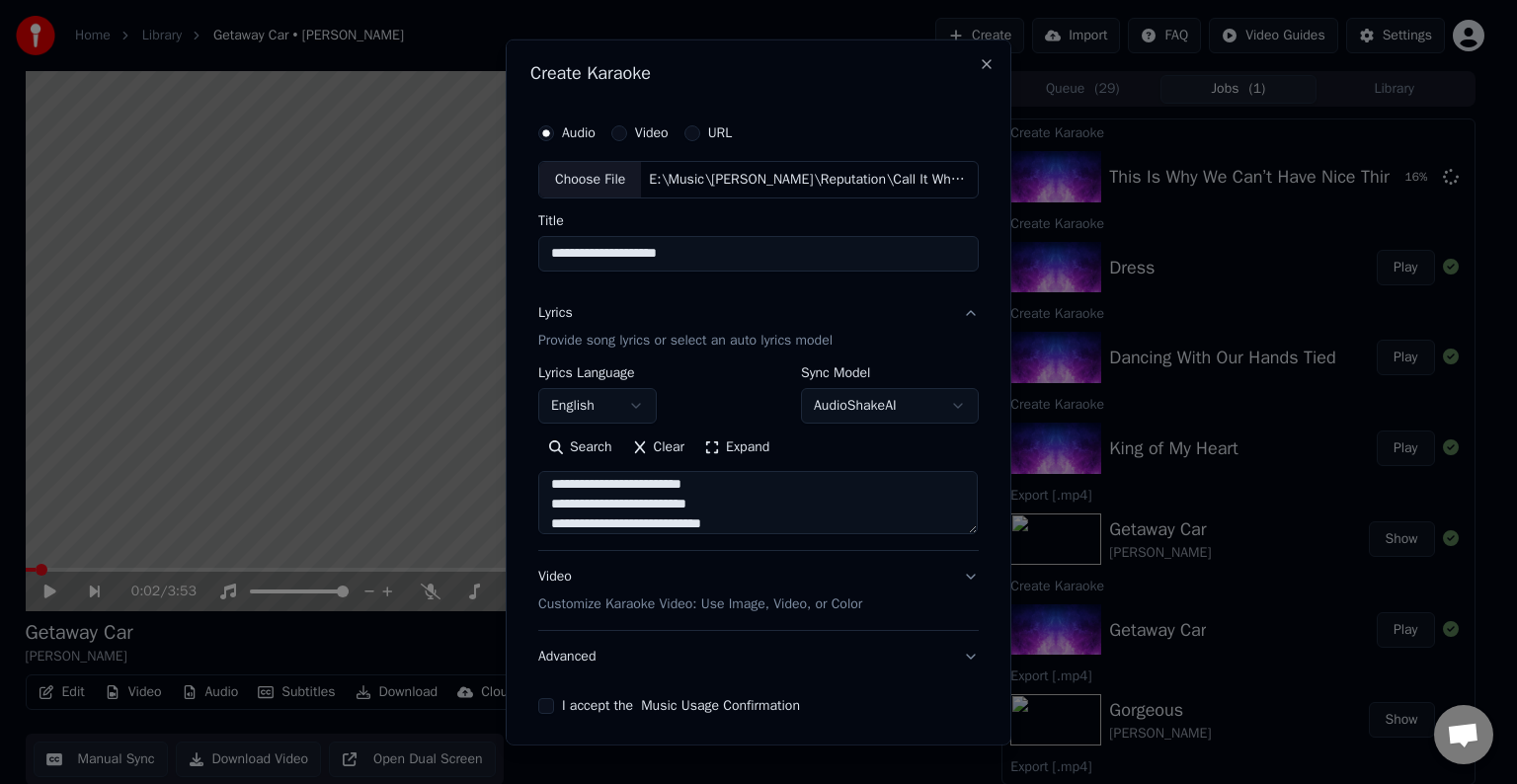 scroll, scrollTop: 774, scrollLeft: 0, axis: vertical 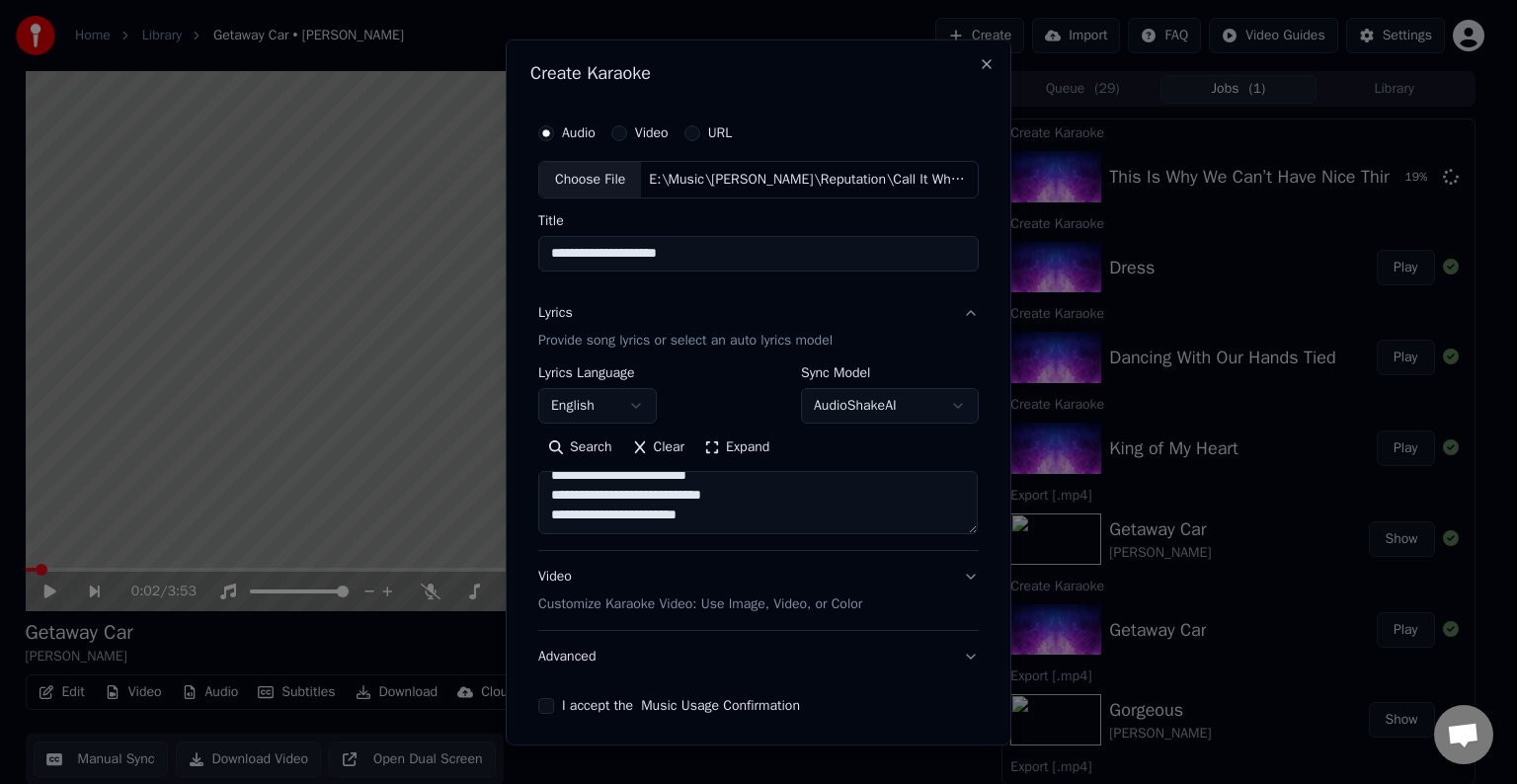 paste on "**********" 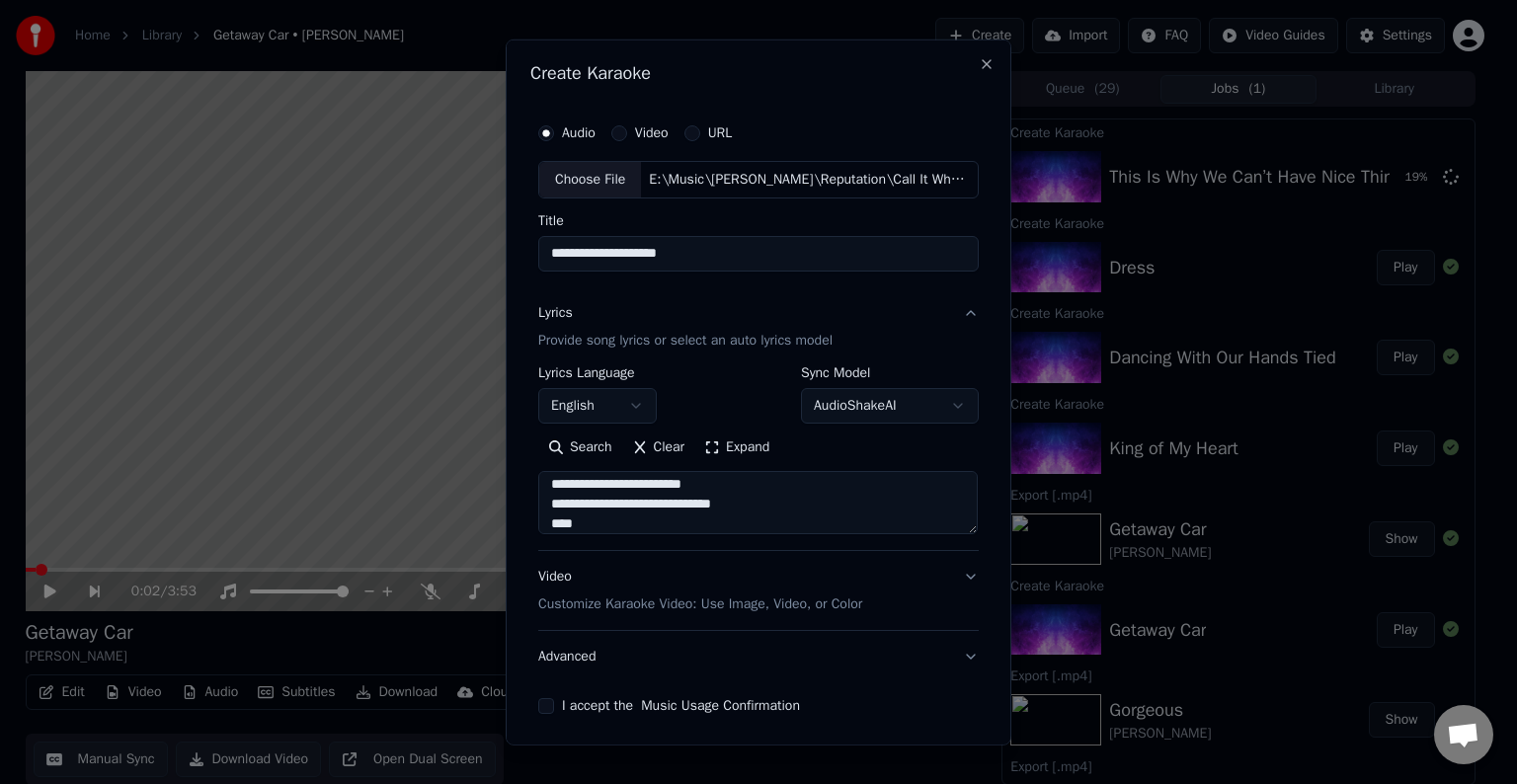 scroll, scrollTop: 972, scrollLeft: 0, axis: vertical 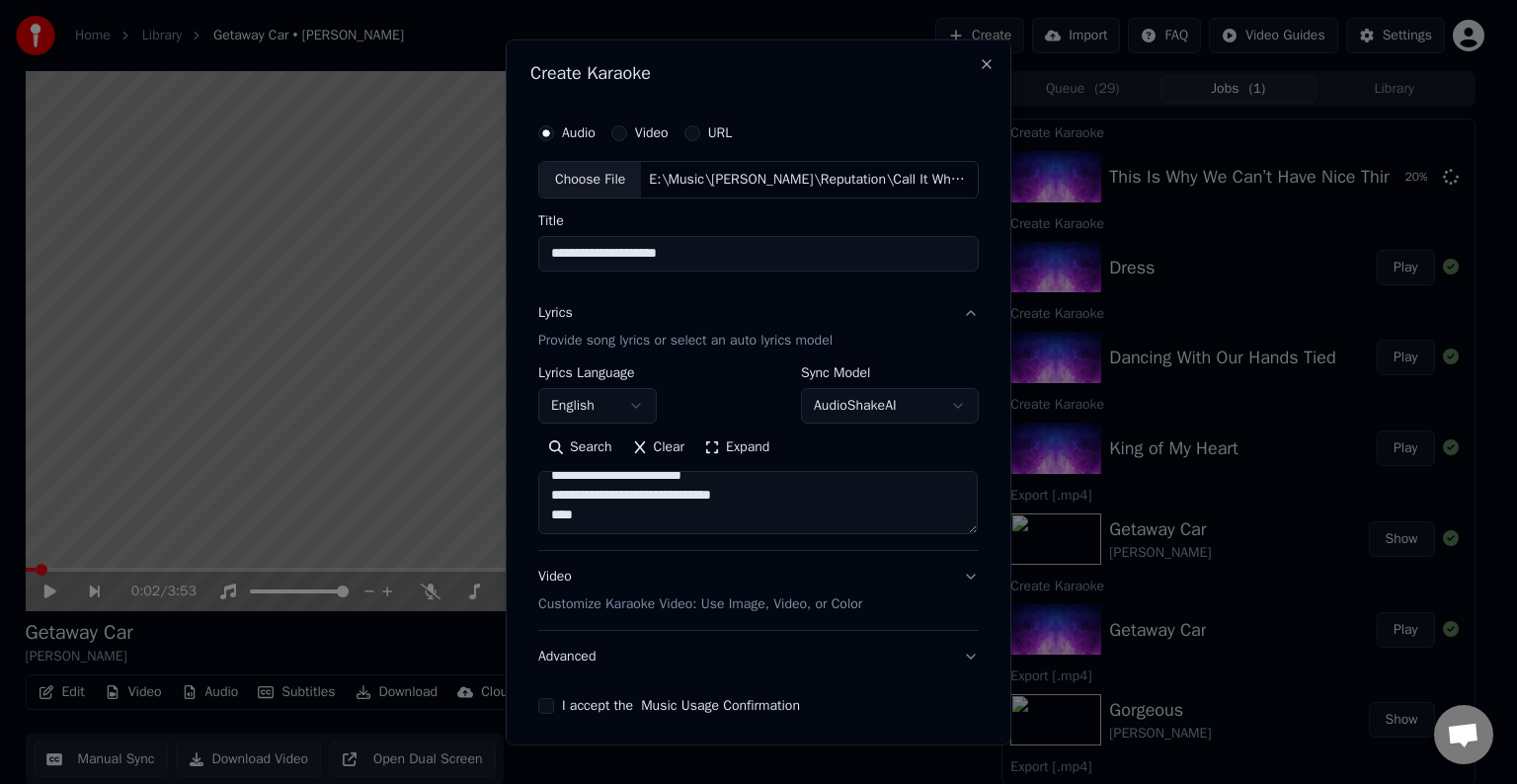 paste on "**********" 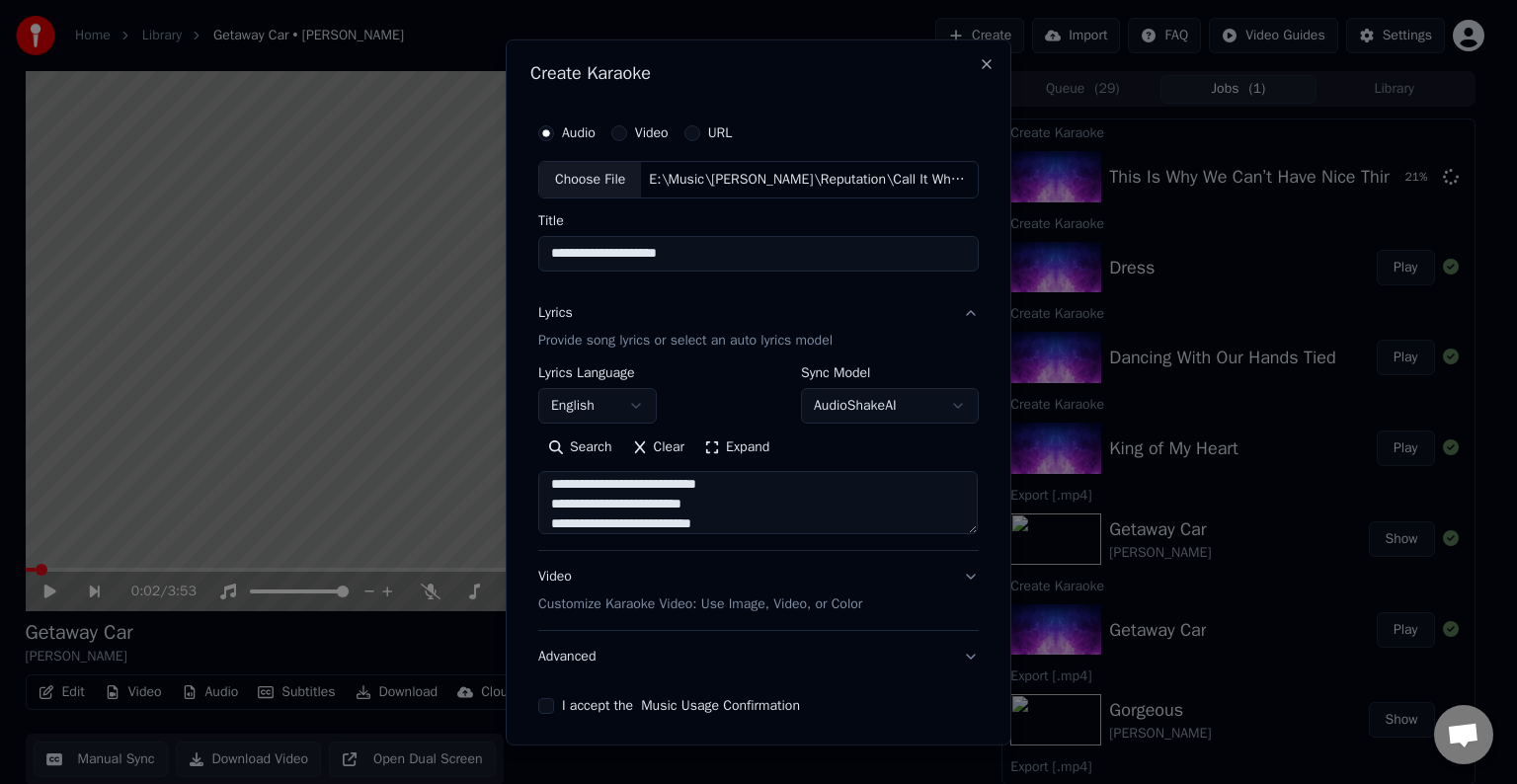scroll, scrollTop: 1031, scrollLeft: 0, axis: vertical 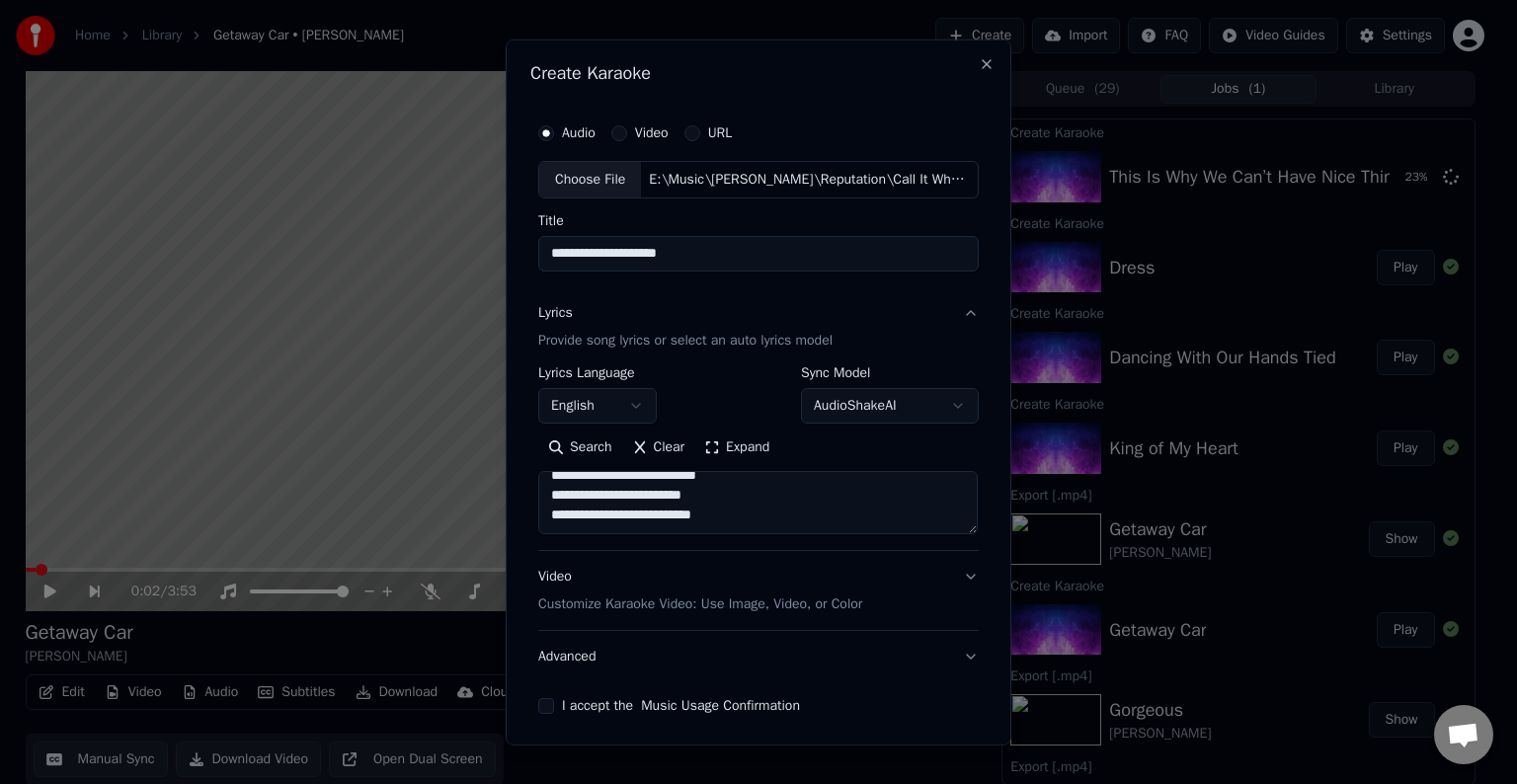 paste on "**********" 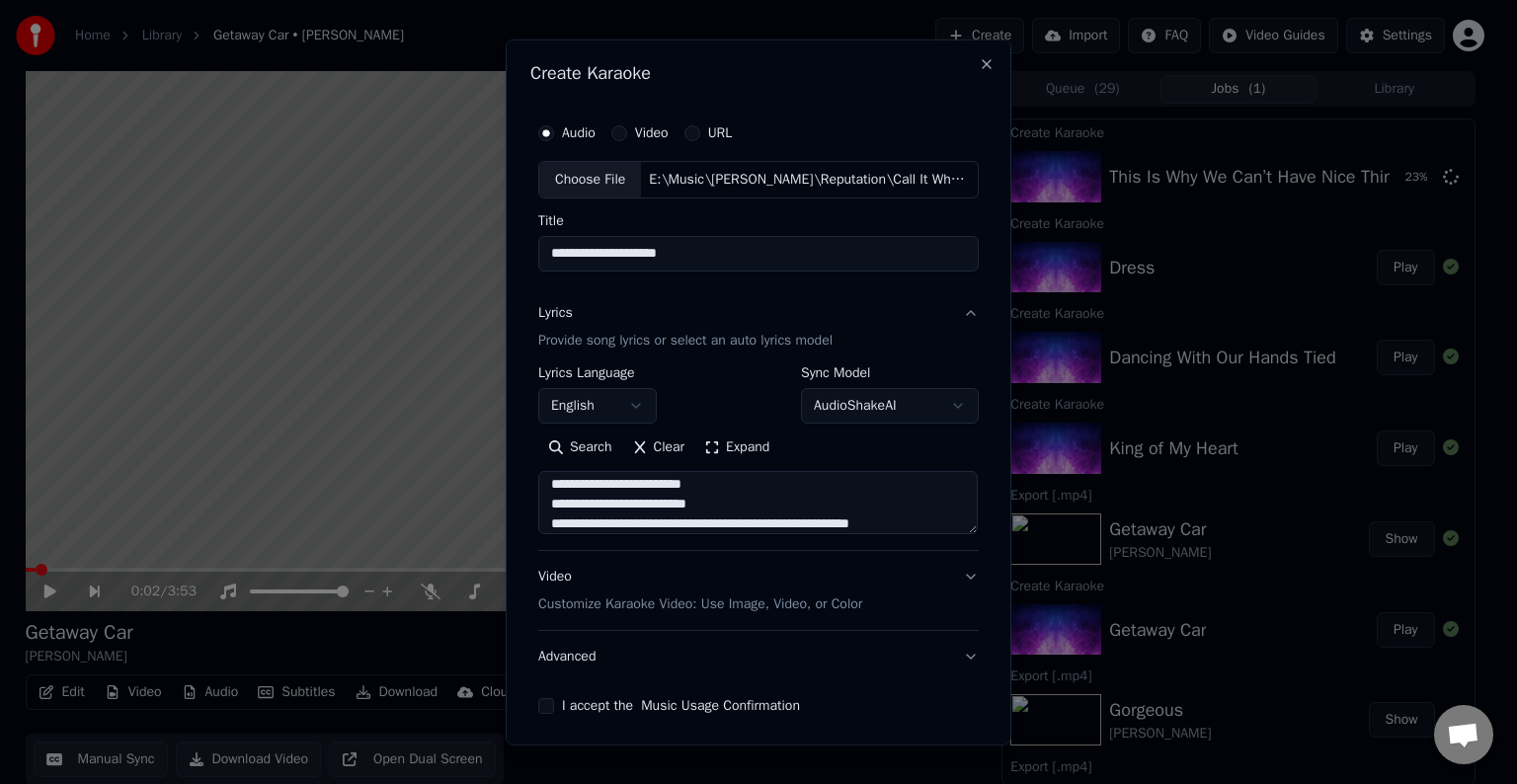 scroll, scrollTop: 1110, scrollLeft: 0, axis: vertical 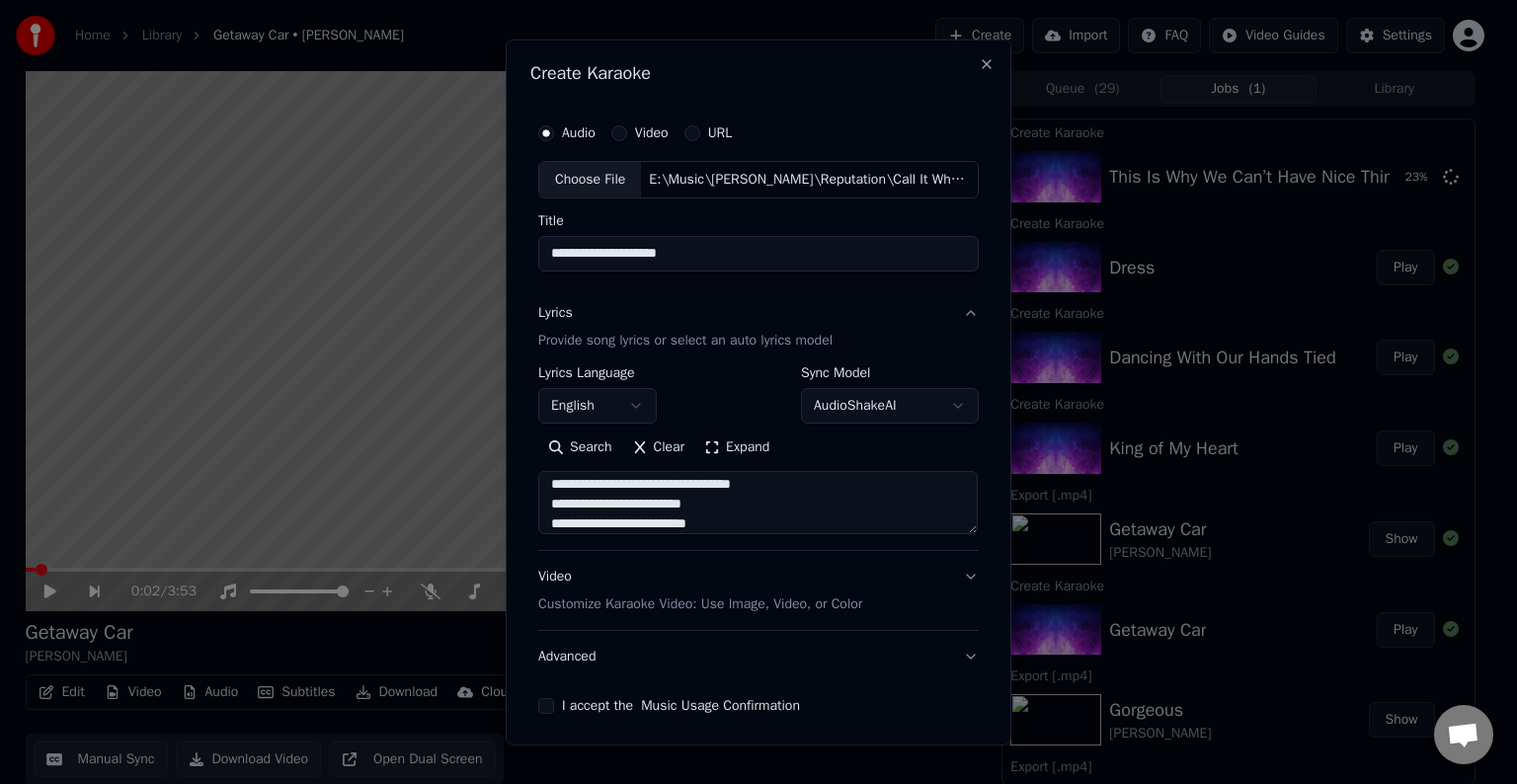 click at bounding box center (758, 503) 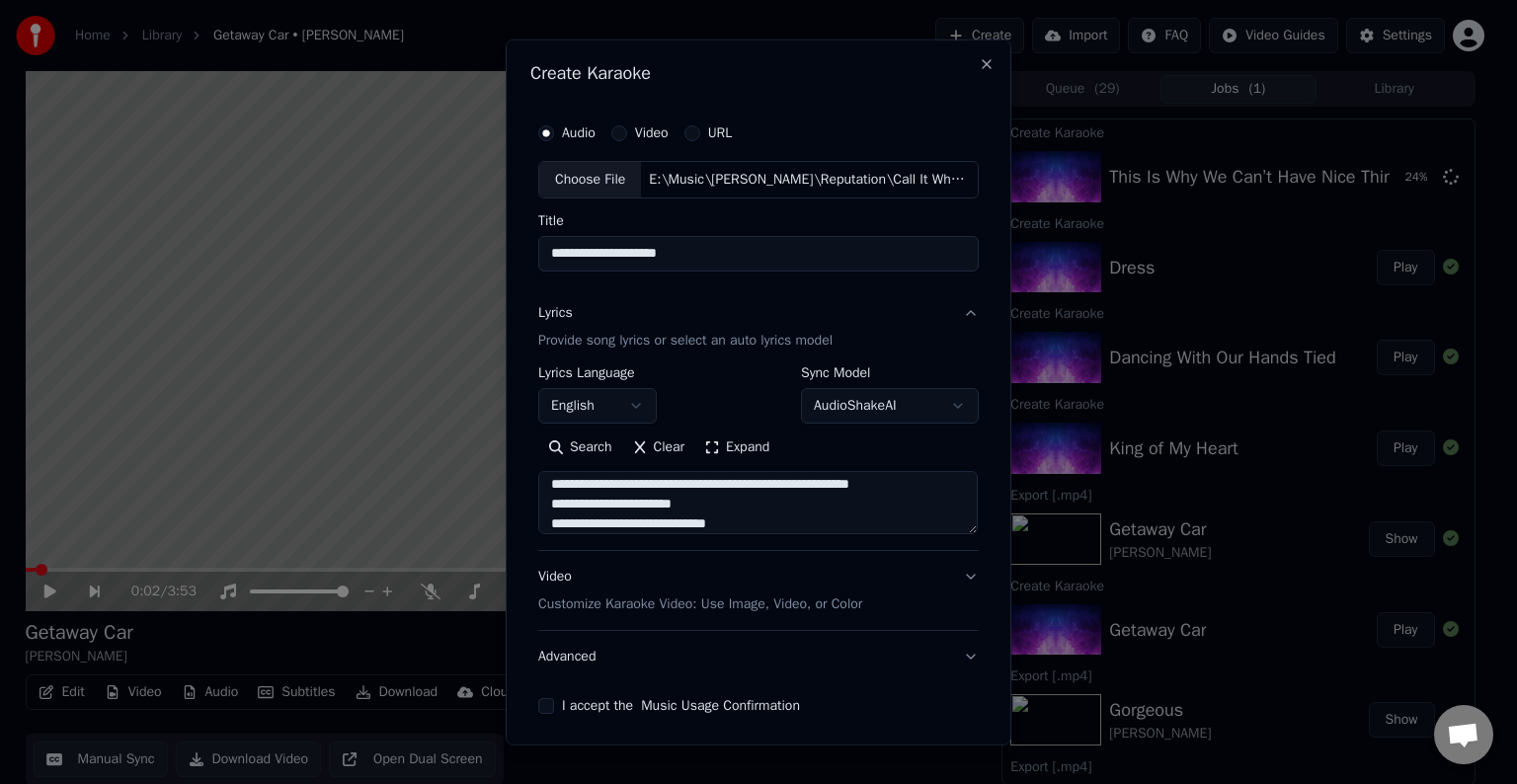 scroll, scrollTop: 1066, scrollLeft: 0, axis: vertical 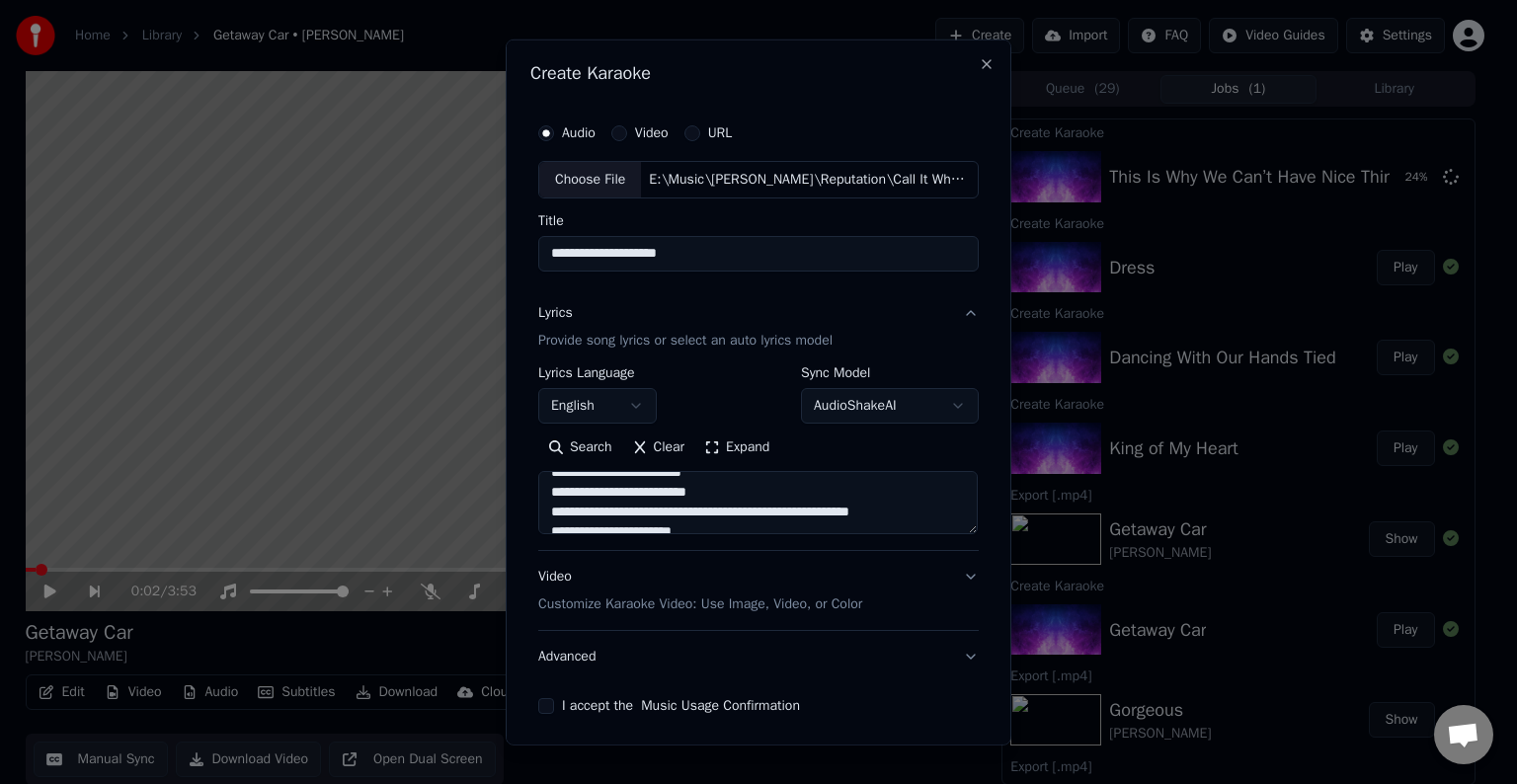 drag, startPoint x: 901, startPoint y: 490, endPoint x: 727, endPoint y: 510, distance: 175.14565 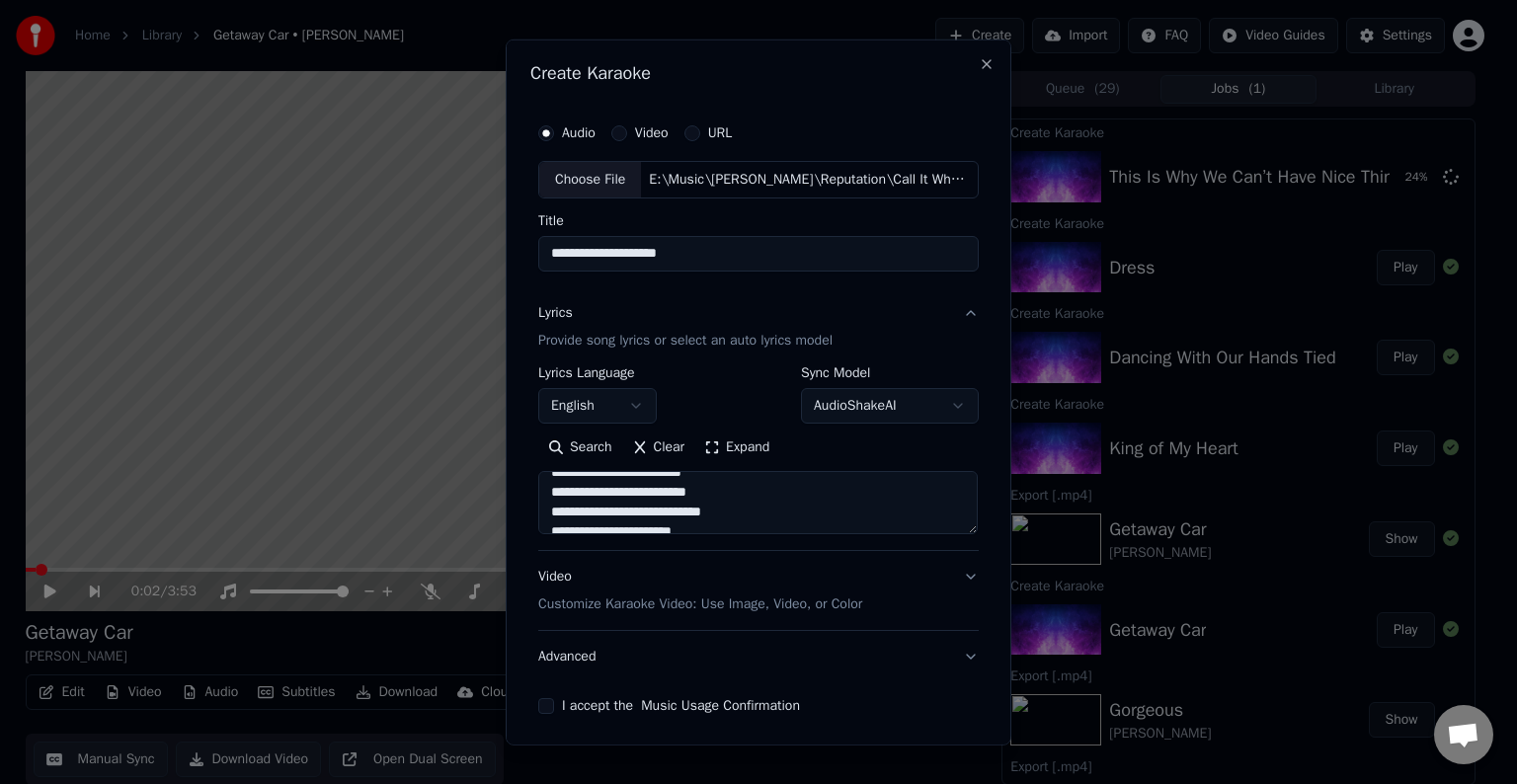 scroll, scrollTop: 1118, scrollLeft: 0, axis: vertical 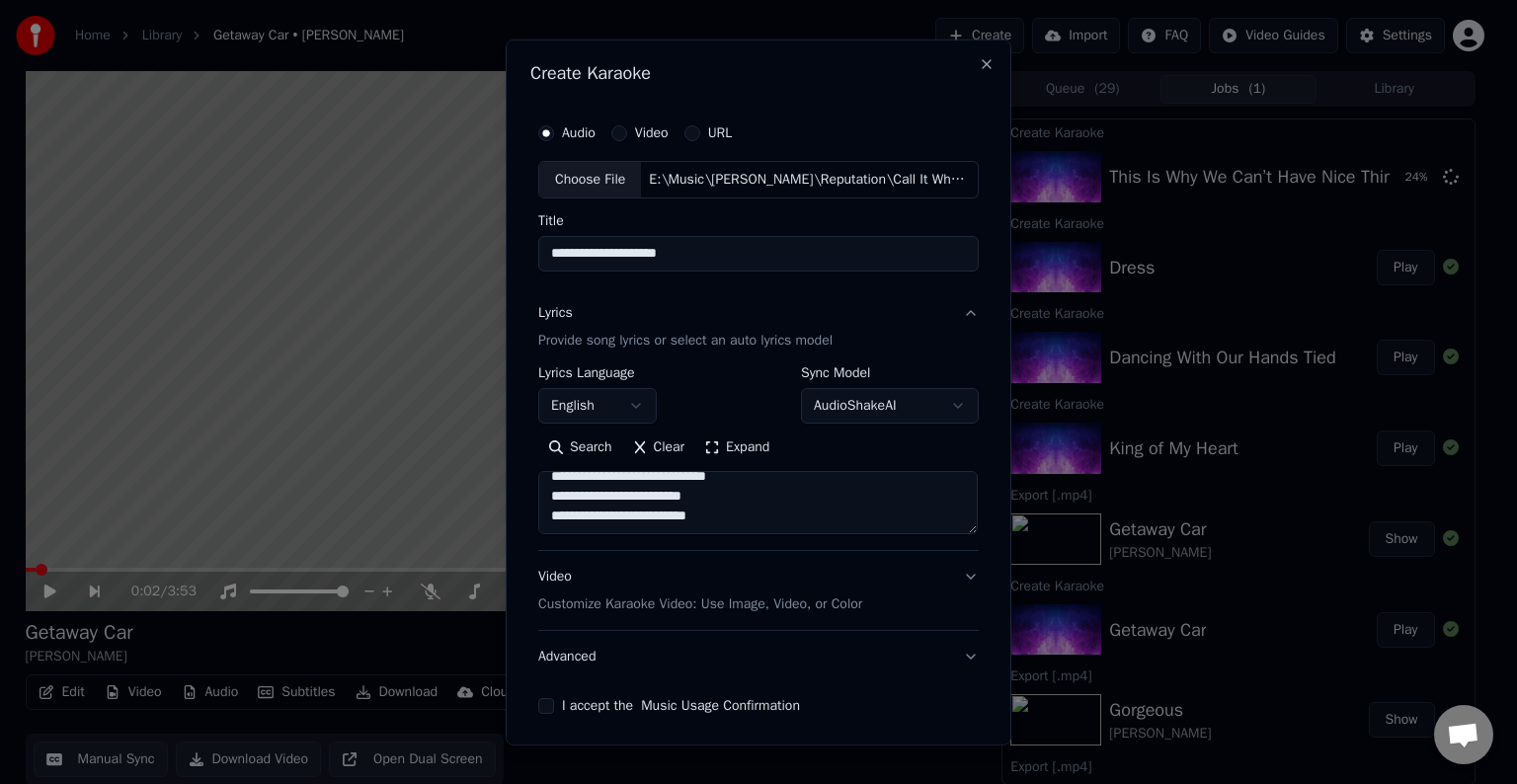 click at bounding box center (758, 503) 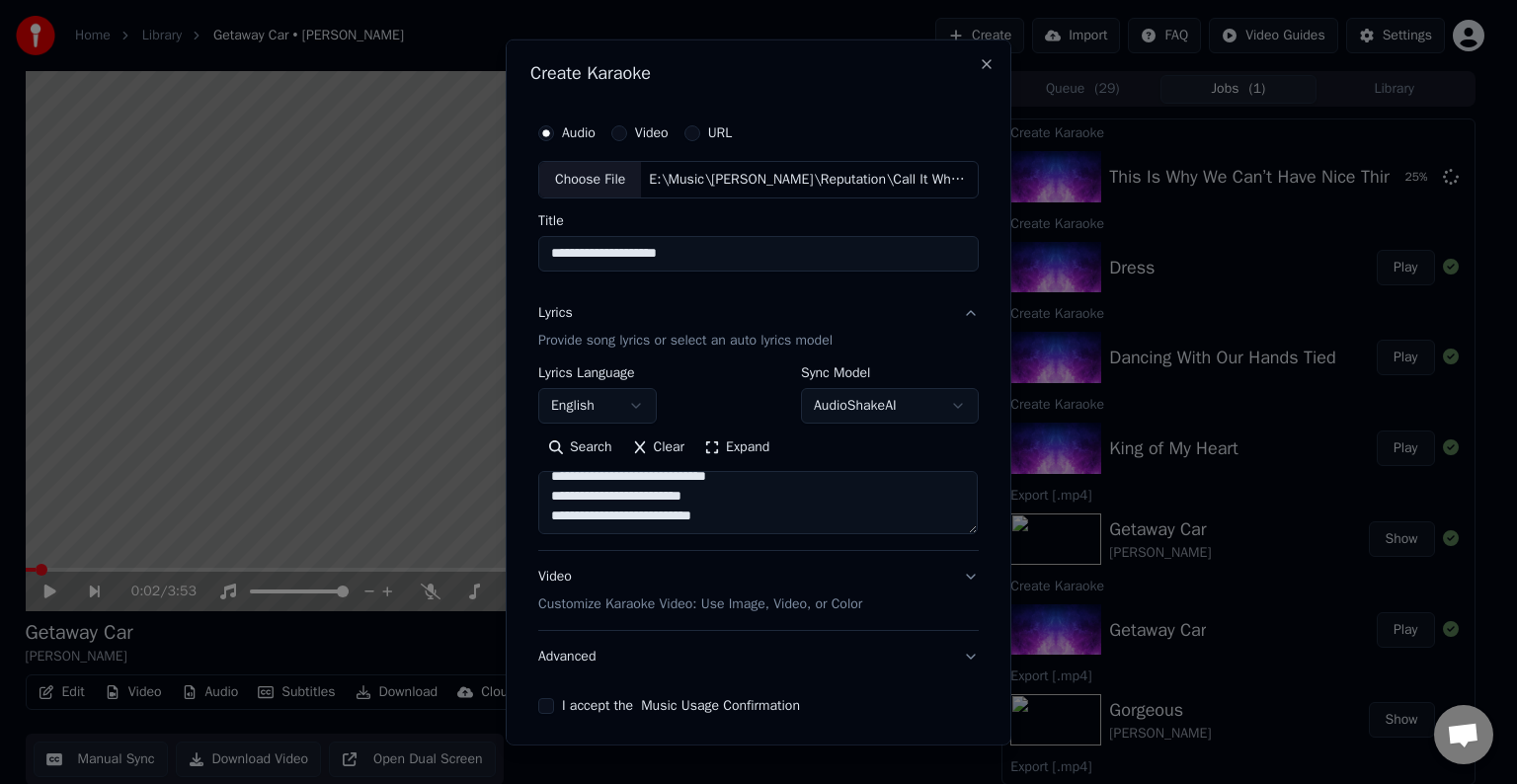 scroll, scrollTop: 1130, scrollLeft: 0, axis: vertical 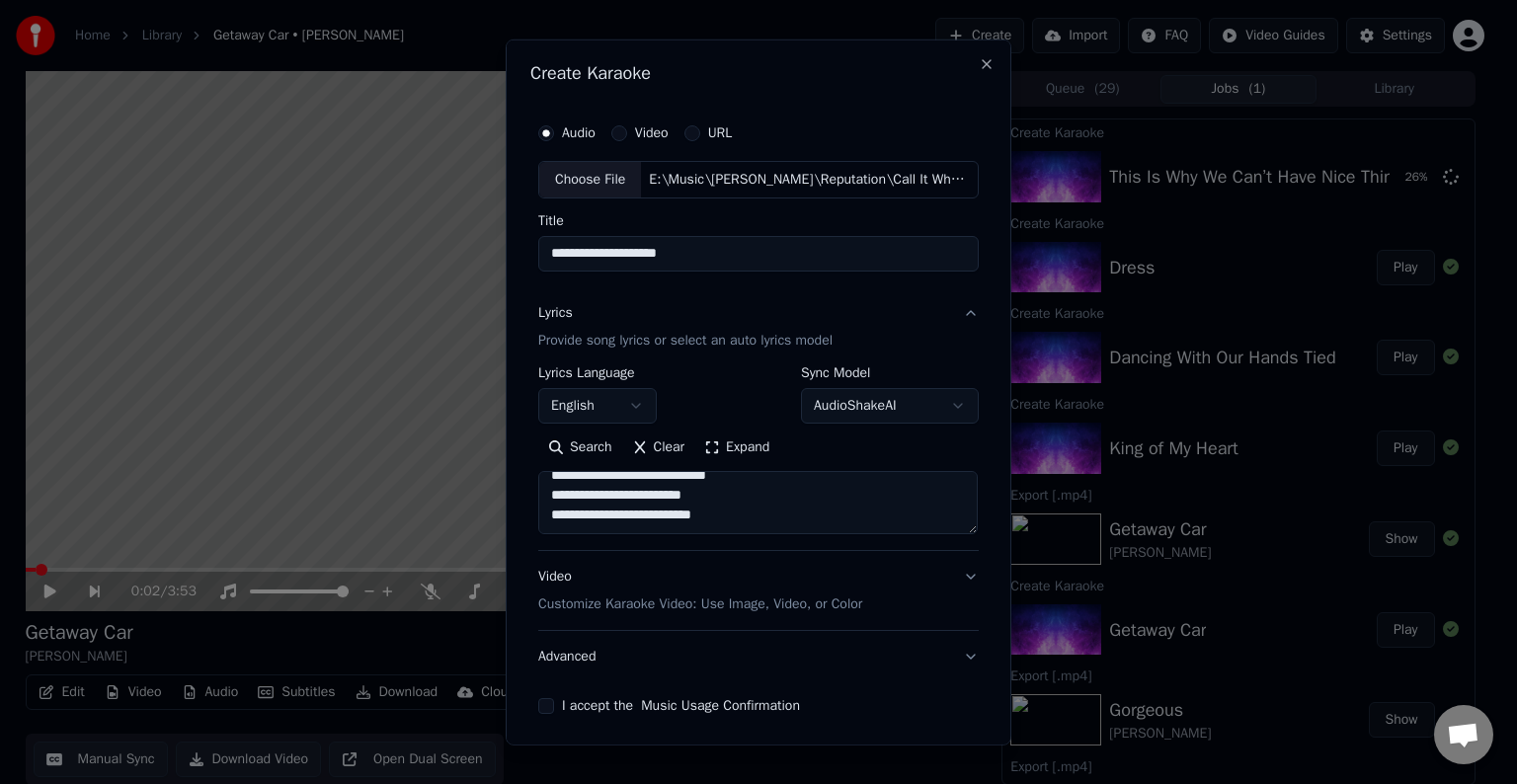 paste on "**********" 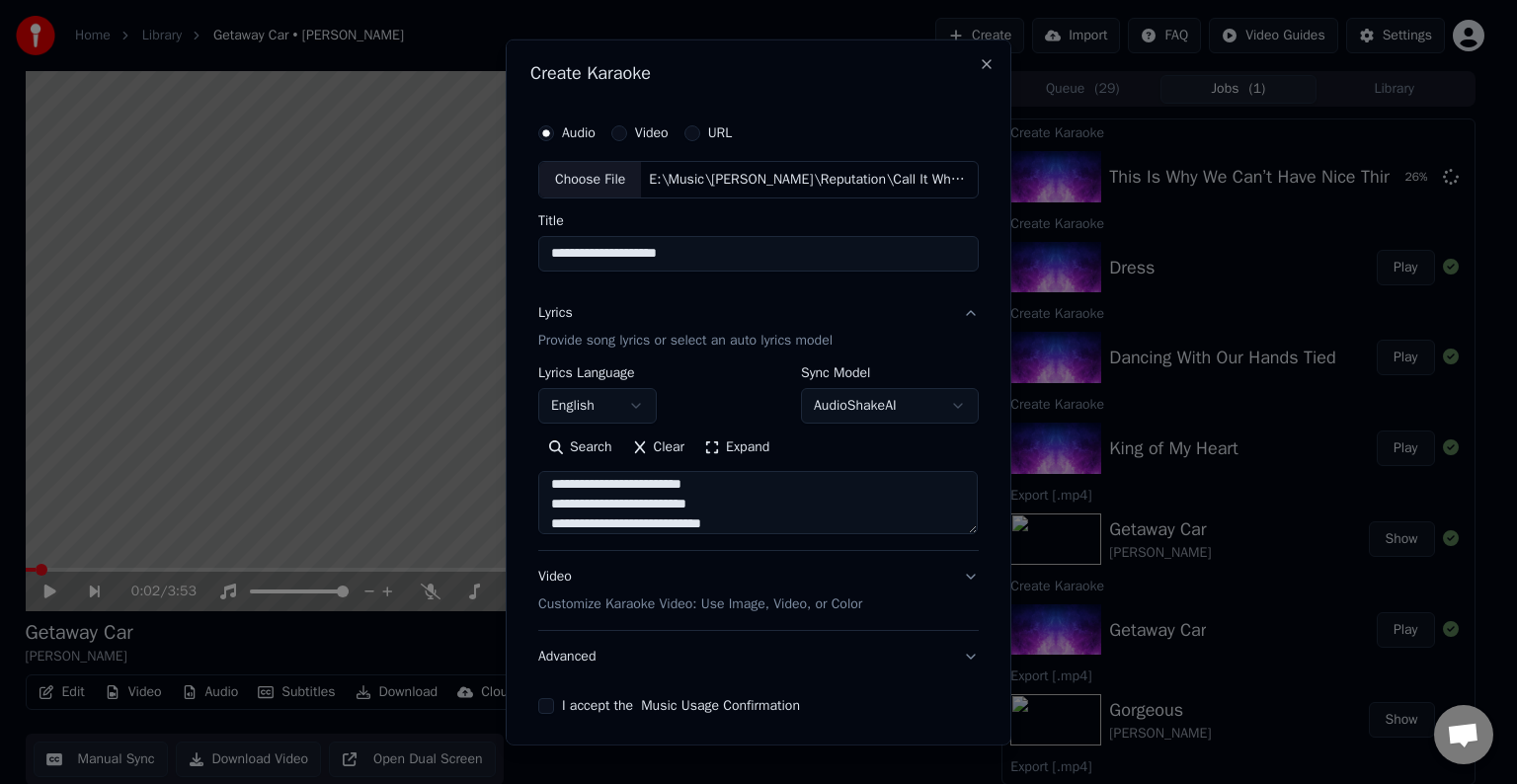 scroll, scrollTop: 1169, scrollLeft: 0, axis: vertical 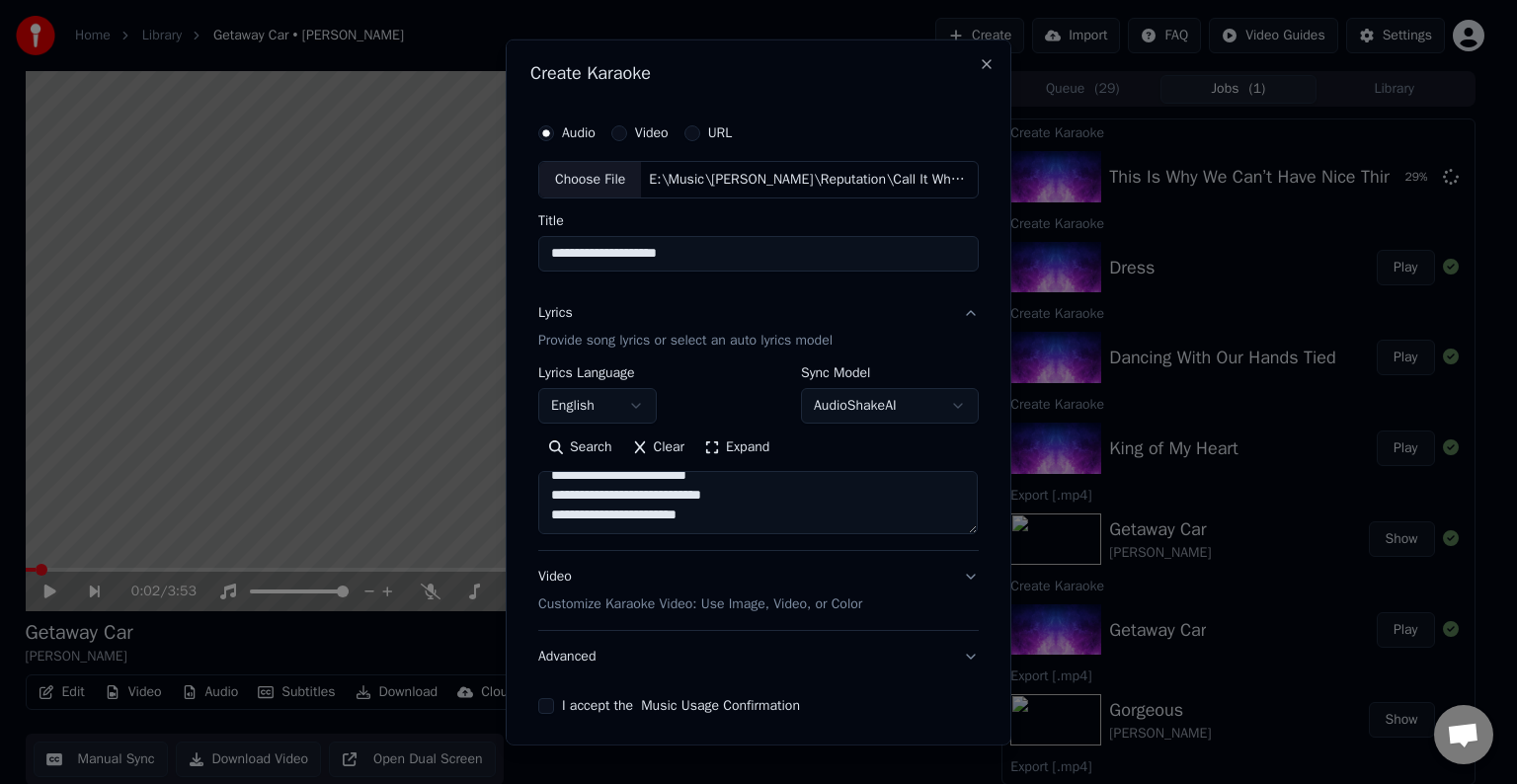 paste on "**********" 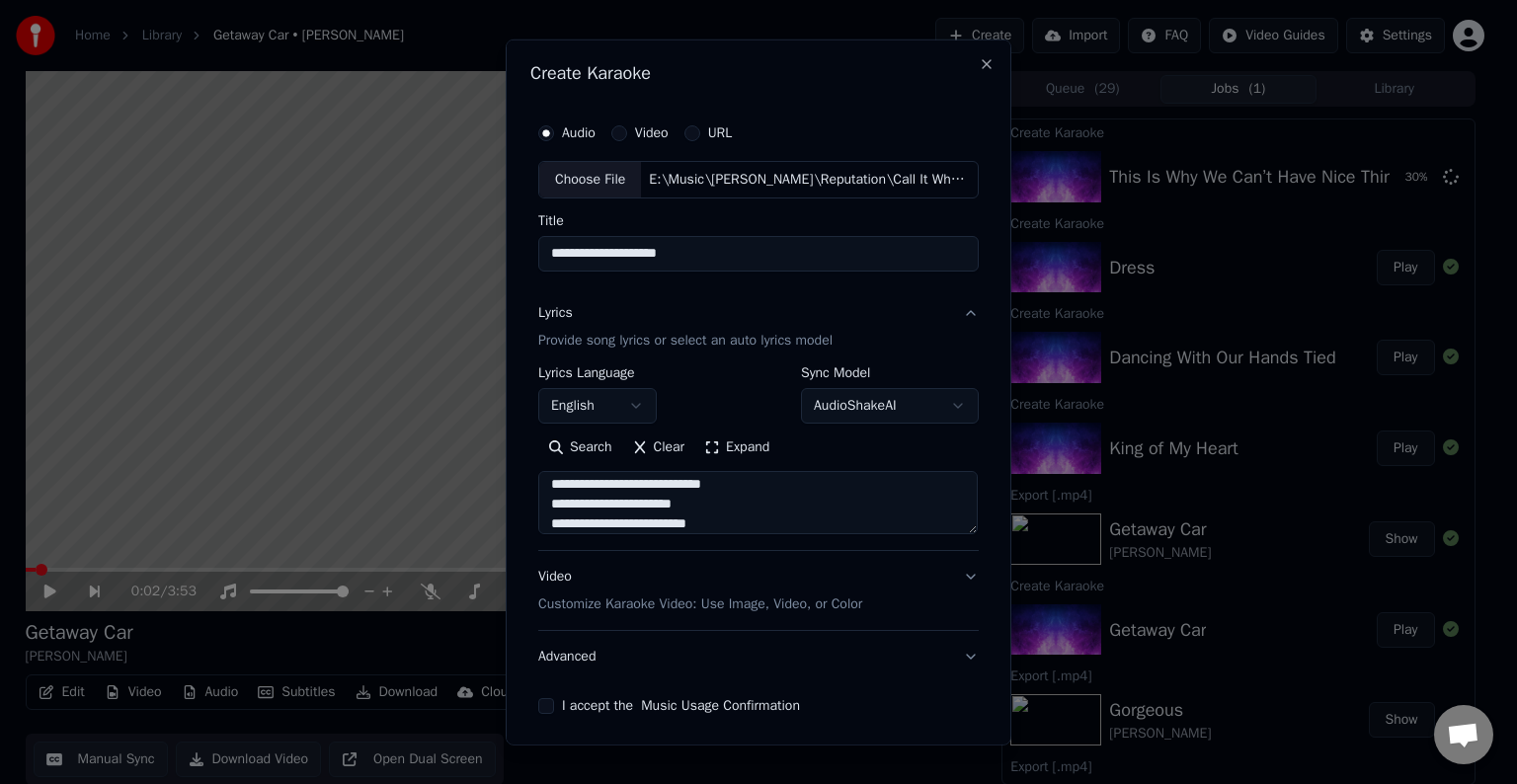scroll, scrollTop: 1189, scrollLeft: 0, axis: vertical 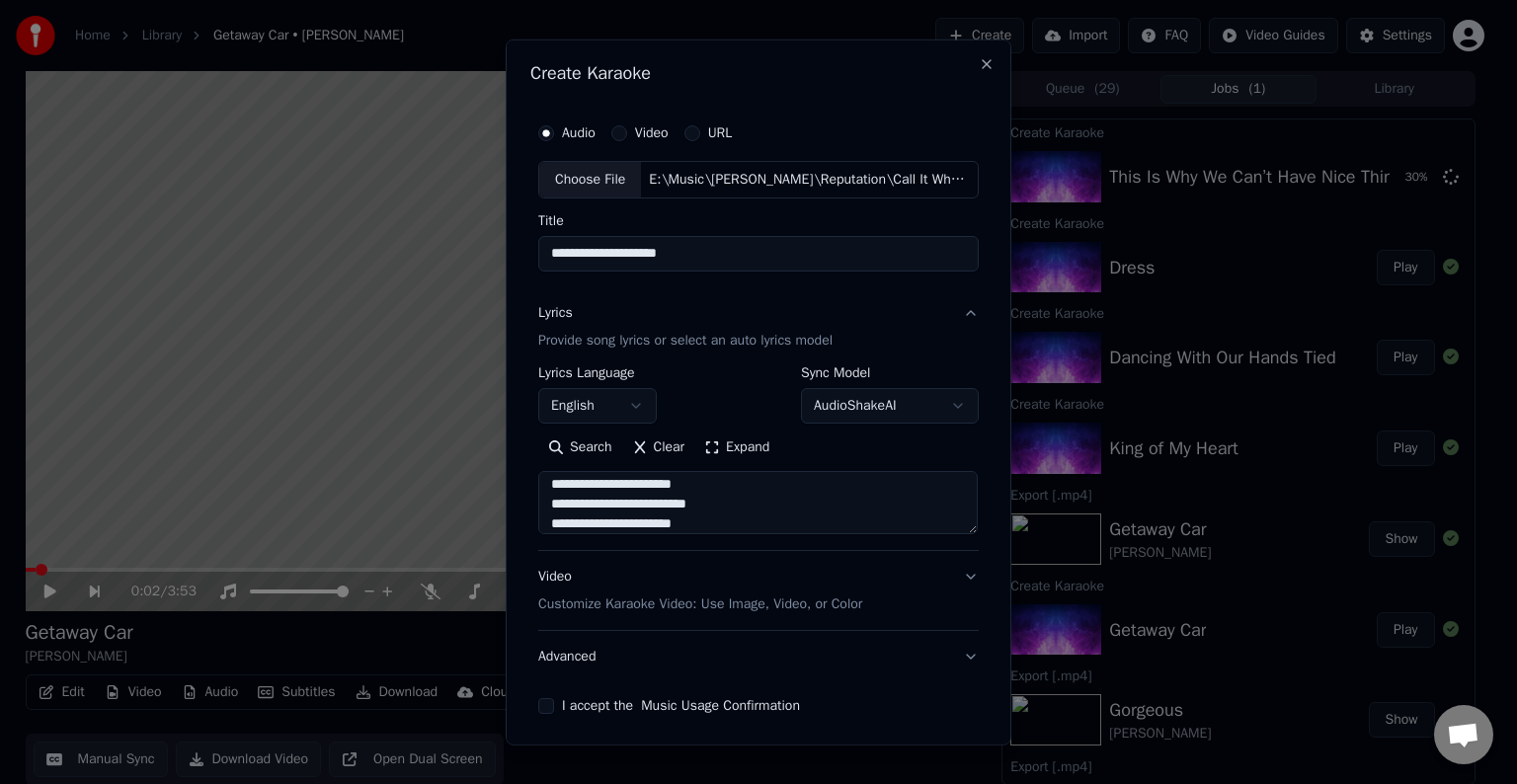 type on "**********" 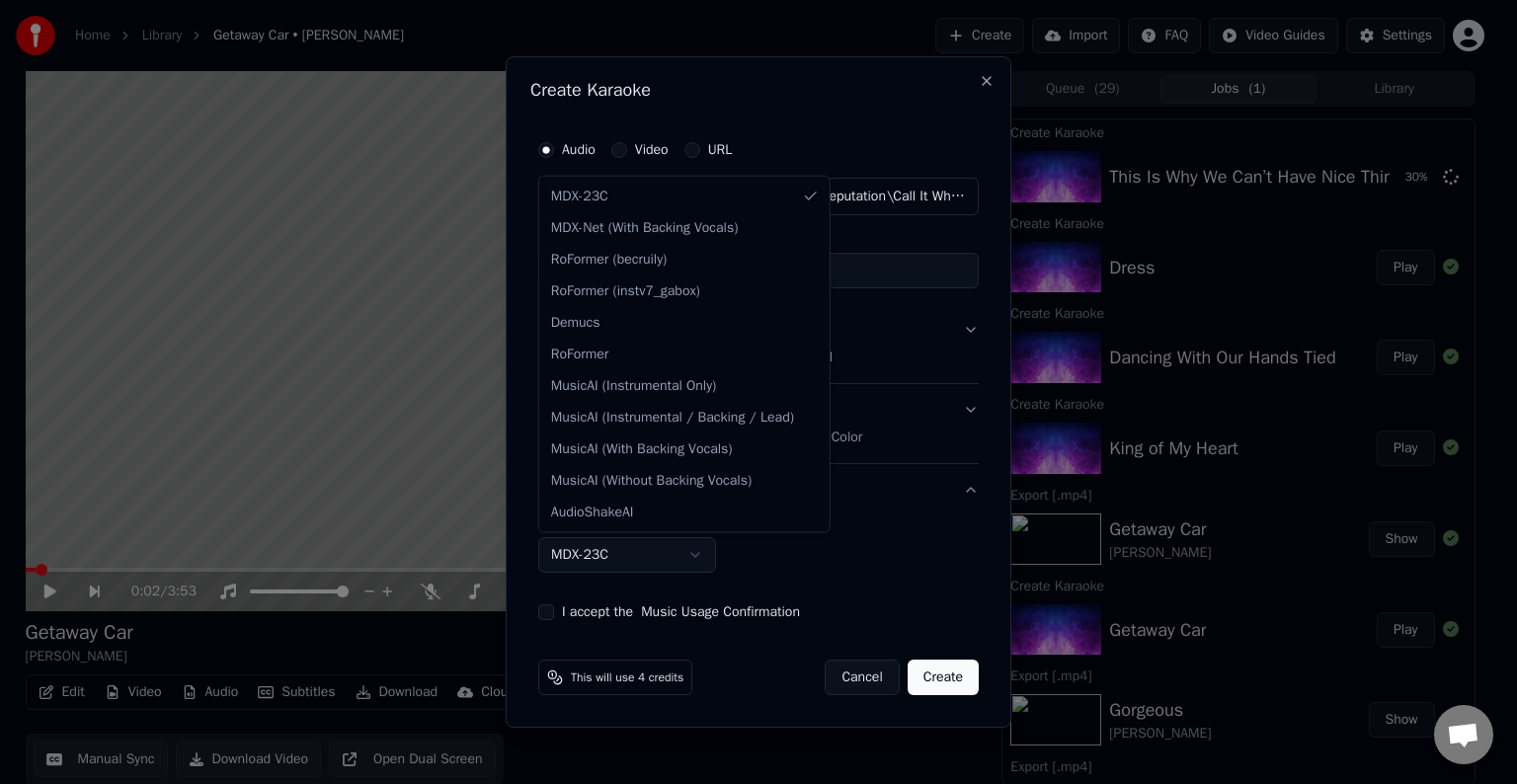 click on "Home Library Getaway Car • [PERSON_NAME] Create Import FAQ Video Guides Settings 0:02  /  3:53 Getaway Car [PERSON_NAME] BPM 172 Key D Edit Video Audio Subtitles Download Cloud Library Manual Sync Download Video Open Dual Screen Queue ( 29 ) Jobs ( 1 ) Library Create Karaoke This Is Why We Can’t Have Nice Things 30 % Create Karaoke Dress Play Create Karaoke Dancing With Our Hands Tied Play Create Karaoke King of My Heart Play Export [.mp4] Getaway Car [PERSON_NAME] Show Create Karaoke Getaway Car Play Export [.mp4] Gorgeous [PERSON_NAME] Show Export [.mp4] So It Goes... [PERSON_NAME] Show Create Karaoke Gorgeous Play Create Karaoke So It Goes... Play Export [.mp4] Look What You Made Me Do [PERSON_NAME] Show Sync Lyrics Look What You Made Me Do Play Export [.mp4] Delicate [PERSON_NAME] Show Create Karaoke Look What You Made Me Do Play Create Karaoke Delicate Play Export [.mp4] Don’t Blame Me [PERSON_NAME] Show Export [.mp4] I Did Something Bad [PERSON_NAME] Show Create Karaoke Don’t Blame Me Play Create Karaoke" at bounding box center [750, 392] 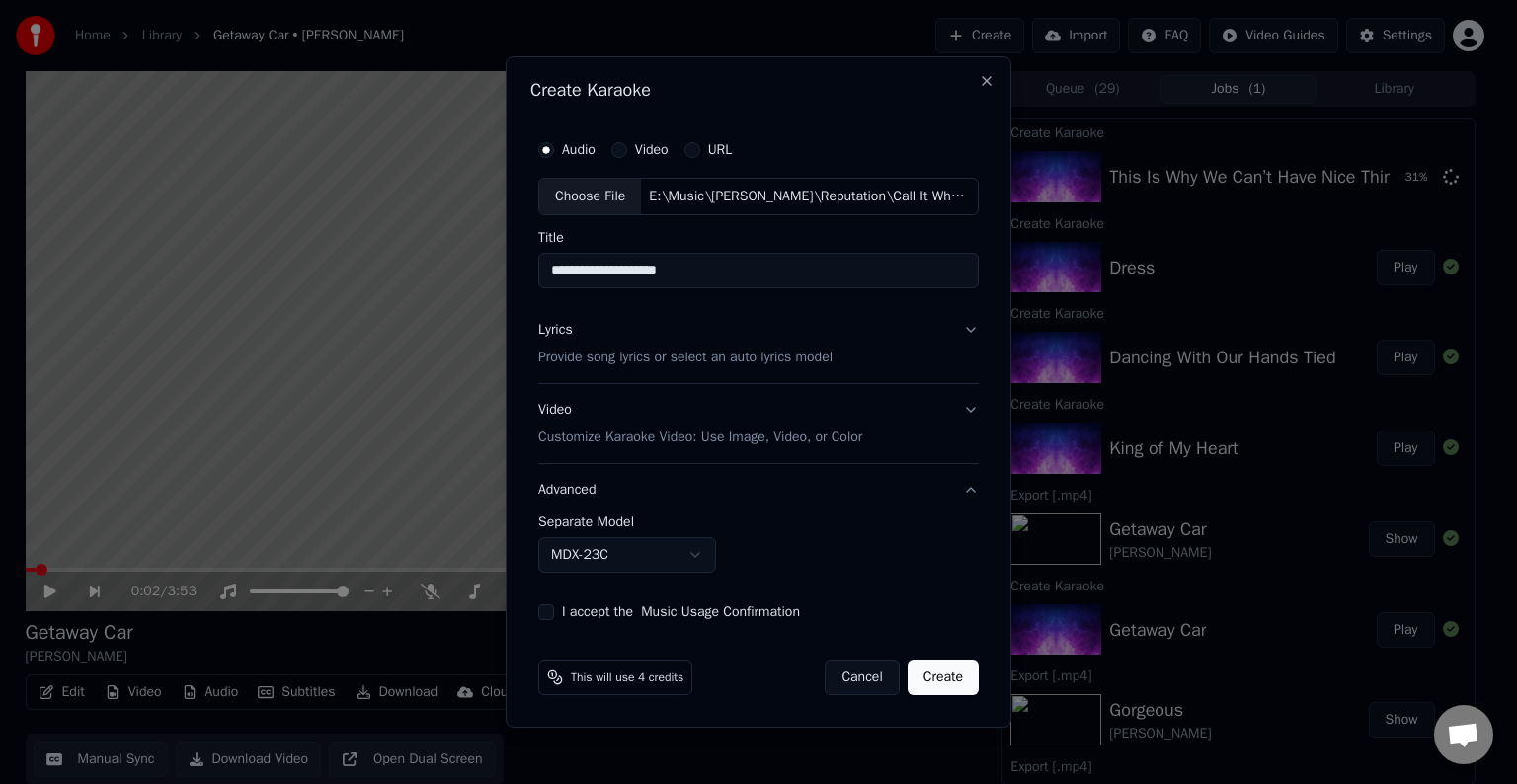 click on "I accept the   Music Usage Confirmation" at bounding box center [546, 612] 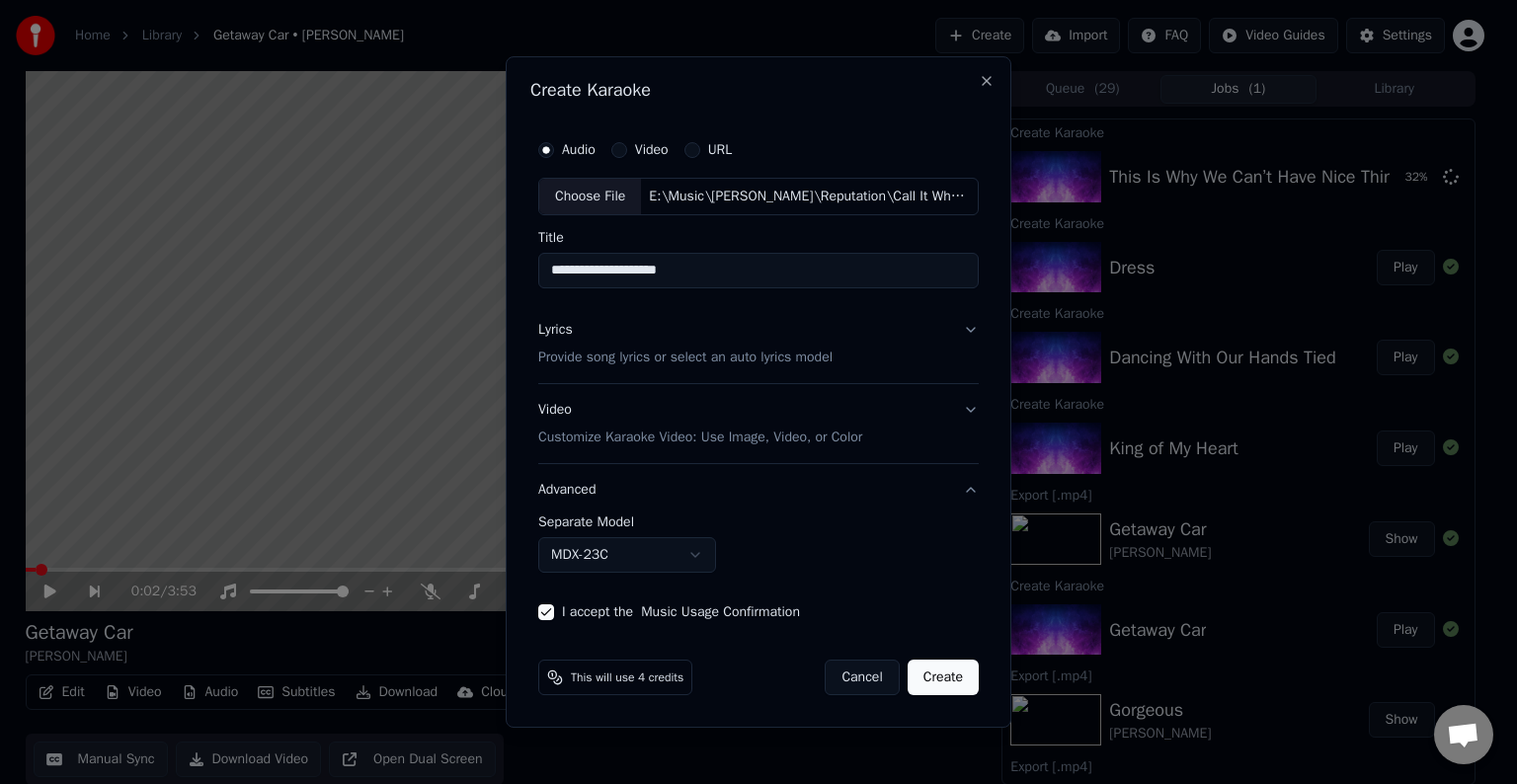 click on "Home Library Getaway Car • [PERSON_NAME] Create Import FAQ Video Guides Settings 0:02  /  3:53 Getaway Car [PERSON_NAME] BPM 172 Key D Edit Video Audio Subtitles Download Cloud Library Manual Sync Download Video Open Dual Screen Queue ( 29 ) Jobs ( 1 ) Library Create Karaoke This Is Why We Can’t Have Nice Things 32 % Create Karaoke Dress Play Create Karaoke Dancing With Our Hands Tied Play Create Karaoke King of My Heart Play Export [.mp4] Getaway Car [PERSON_NAME] Show Create Karaoke Getaway Car Play Export [.mp4] Gorgeous [PERSON_NAME] Show Export [.mp4] So It Goes... [PERSON_NAME] Show Create Karaoke Gorgeous Play Create Karaoke So It Goes... Play Export [.mp4] Look What You Made Me Do [PERSON_NAME] Show Sync Lyrics Look What You Made Me Do Play Export [.mp4] Delicate [PERSON_NAME] Show Create Karaoke Look What You Made Me Do Play Create Karaoke Delicate Play Export [.mp4] Don’t Blame Me [PERSON_NAME] Show Export [.mp4] I Did Something Bad [PERSON_NAME] Show Create Karaoke Don’t Blame Me Play Create Karaoke" at bounding box center [750, 392] 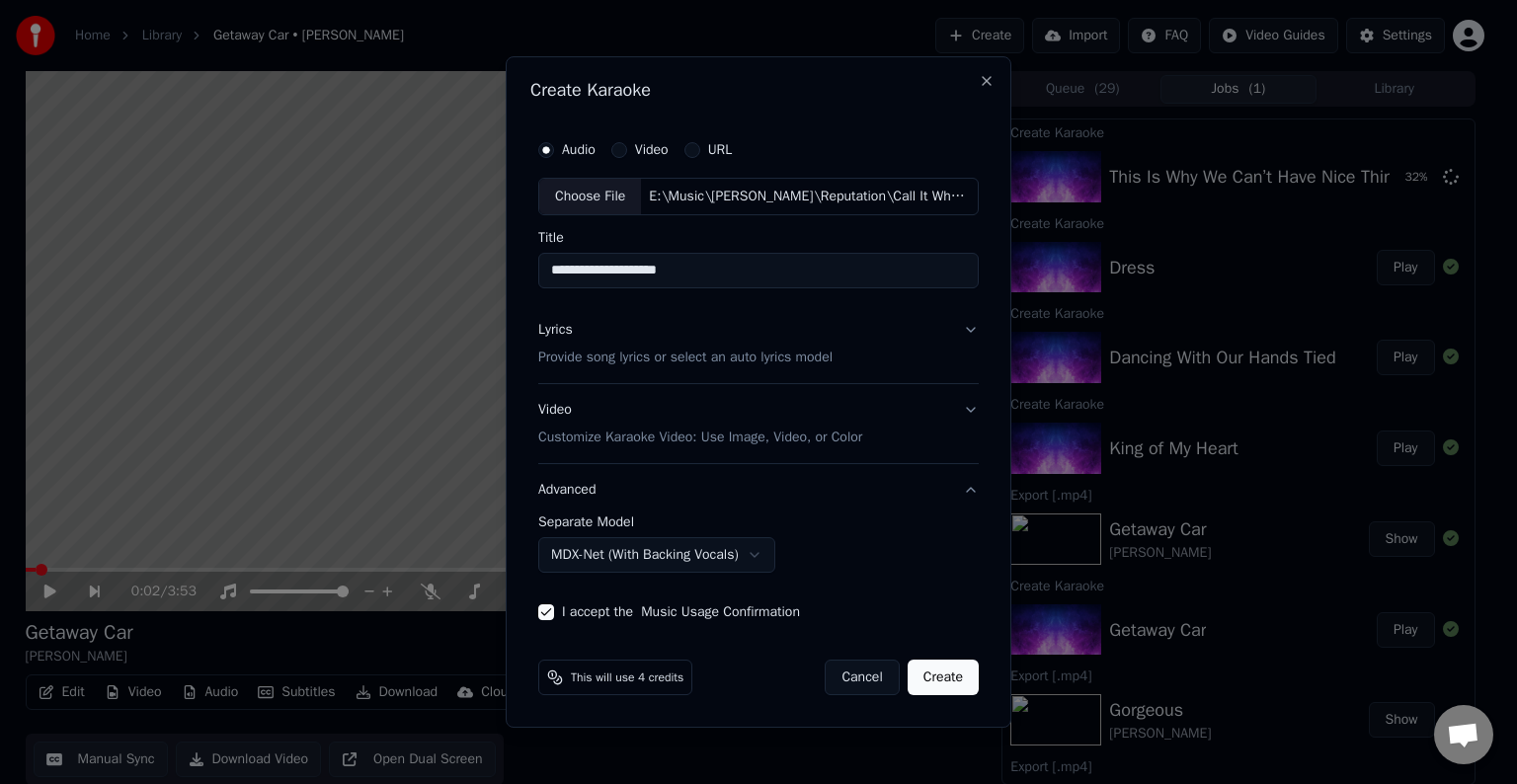 click on "Create" at bounding box center (943, 677) 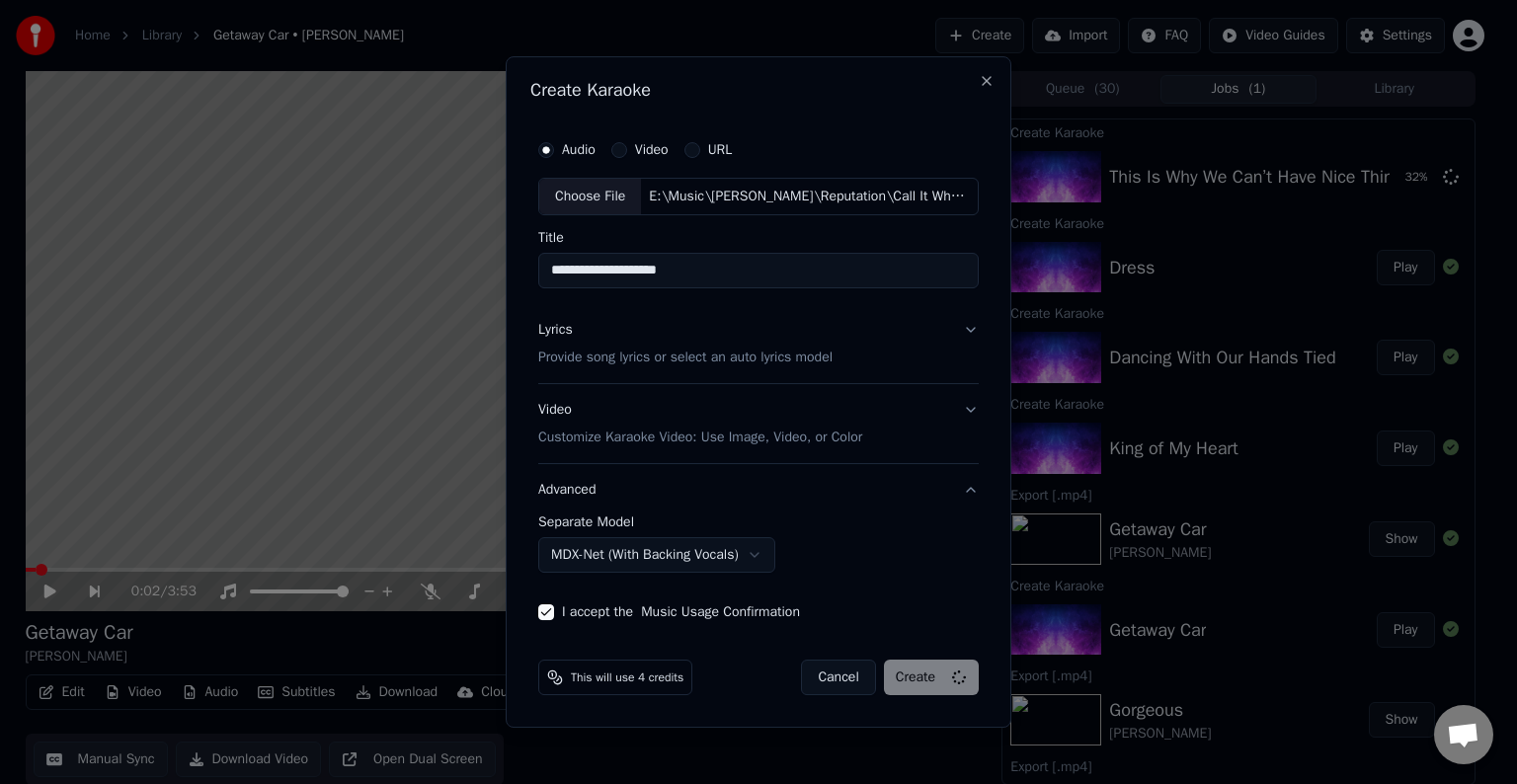 select on "******" 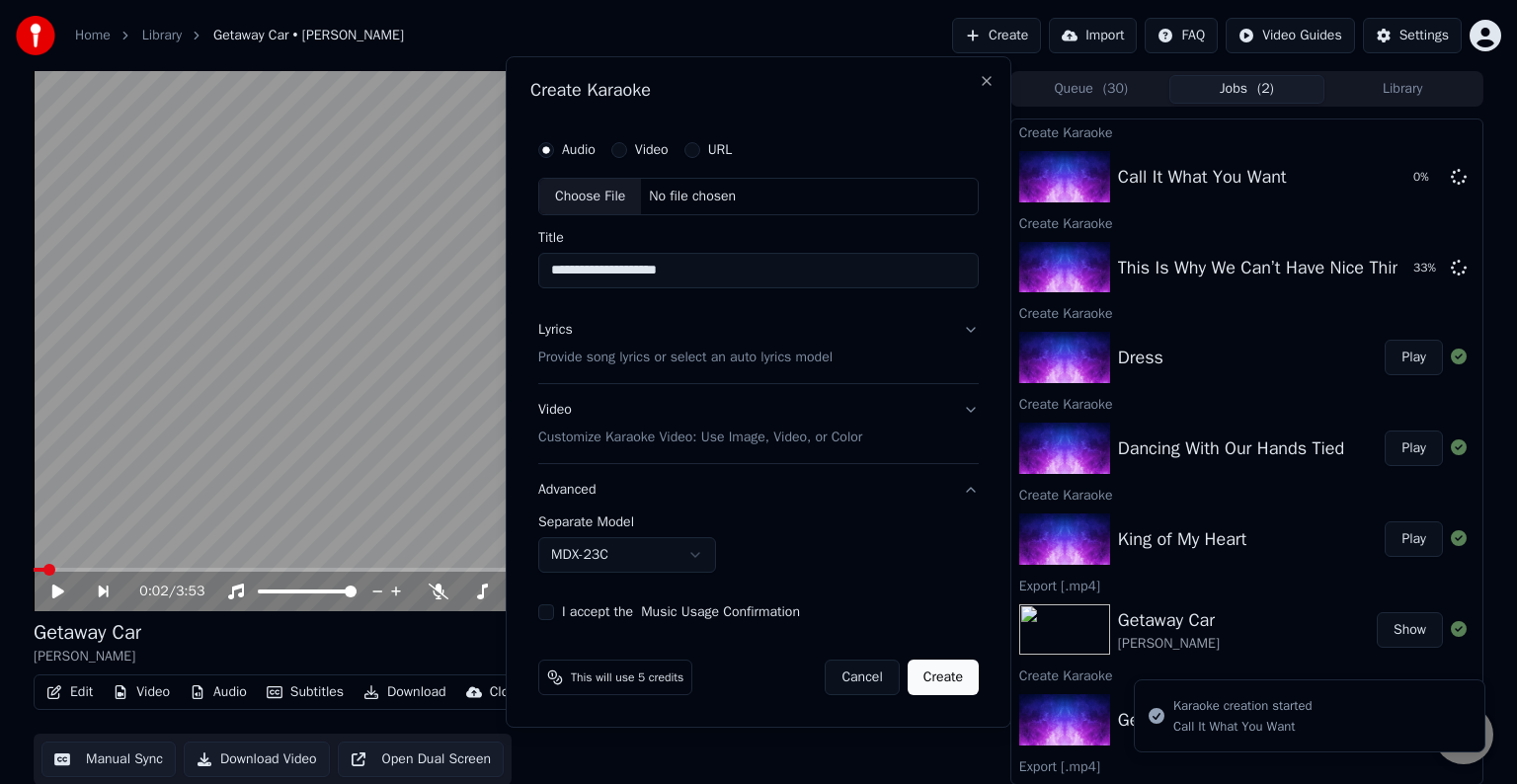 type 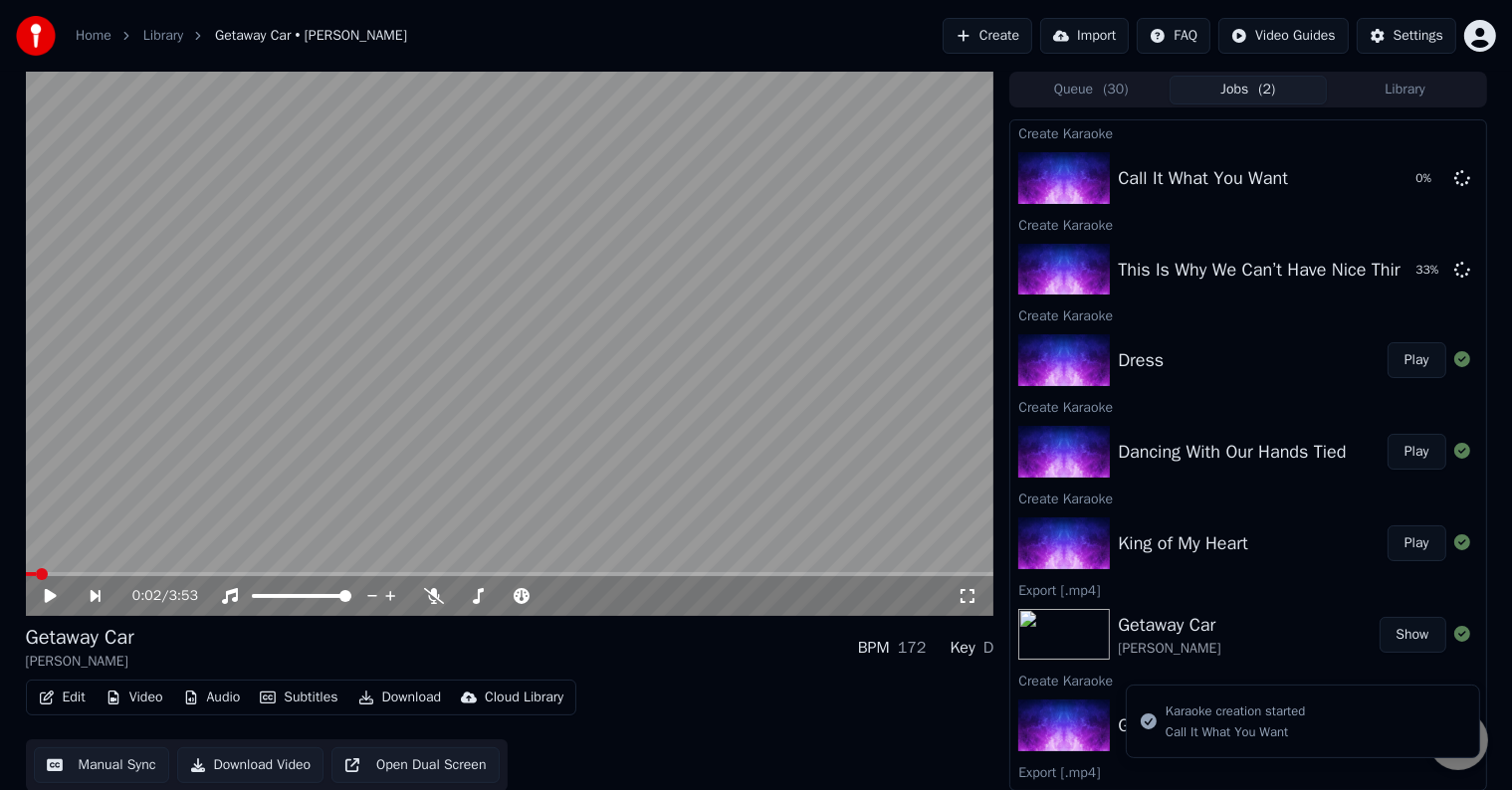 click on "Create" at bounding box center [987, 36] 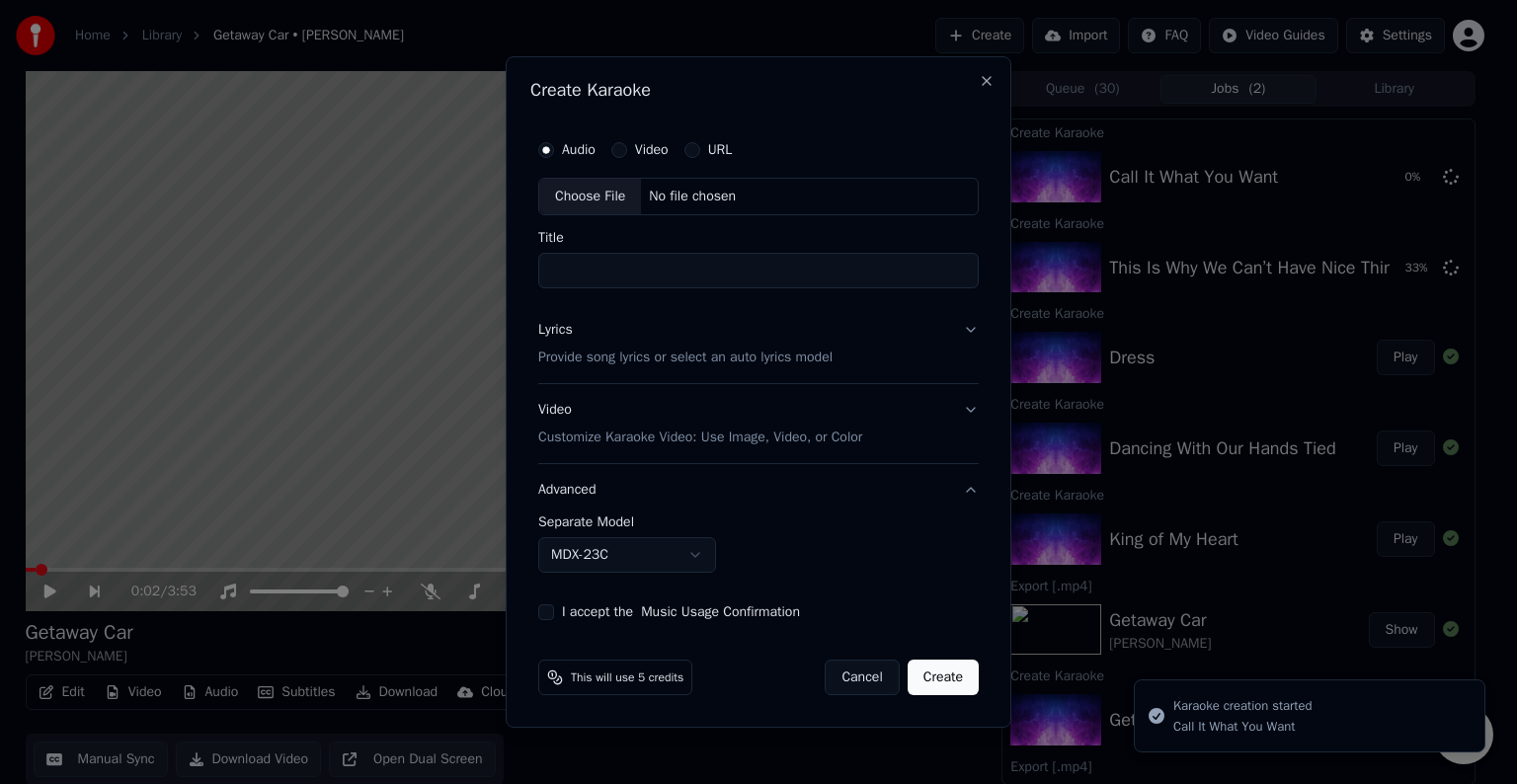 click on "Choose File" at bounding box center (590, 196) 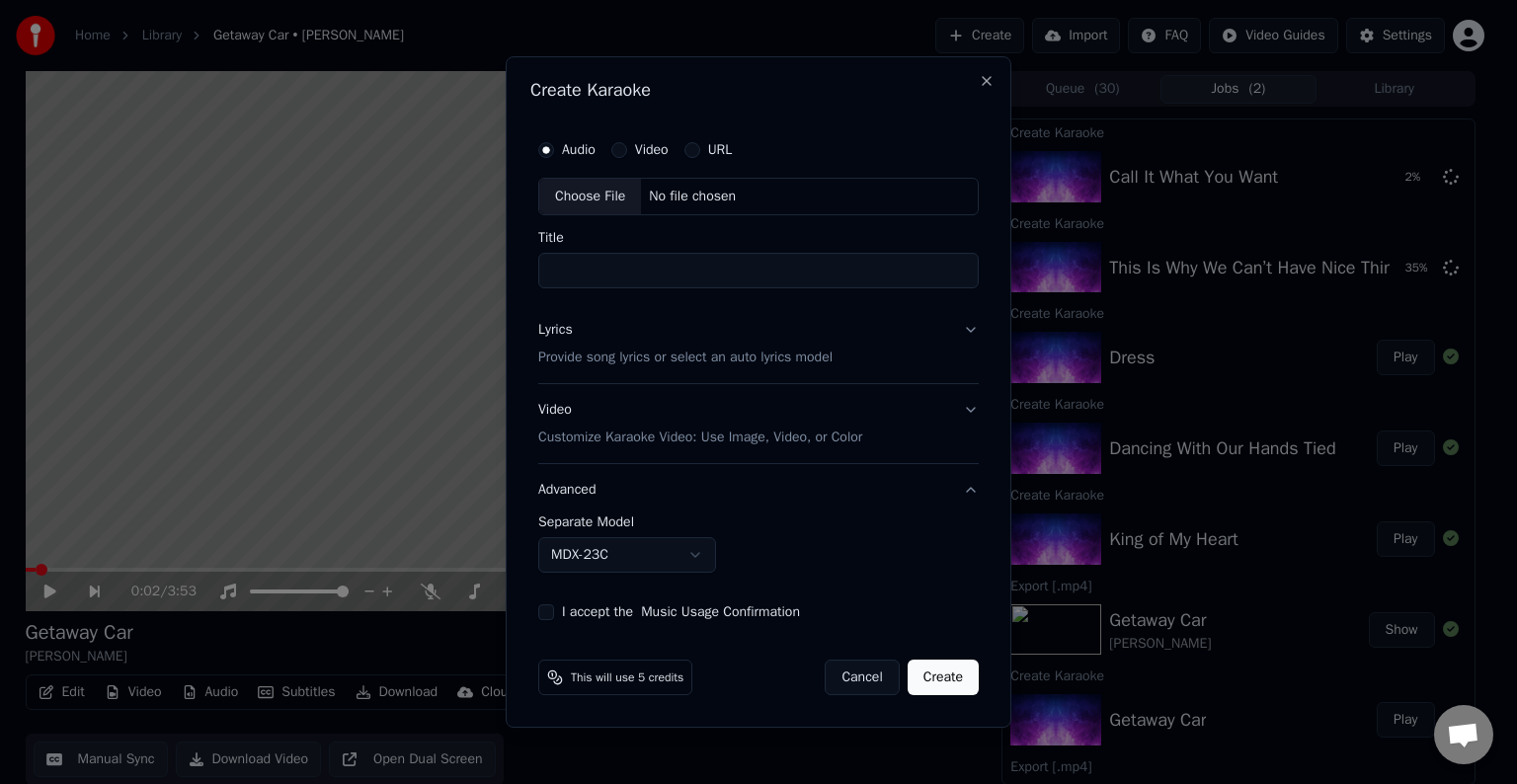 click on "Lyrics Provide song lyrics or select an auto lyrics model" at bounding box center [758, 344] 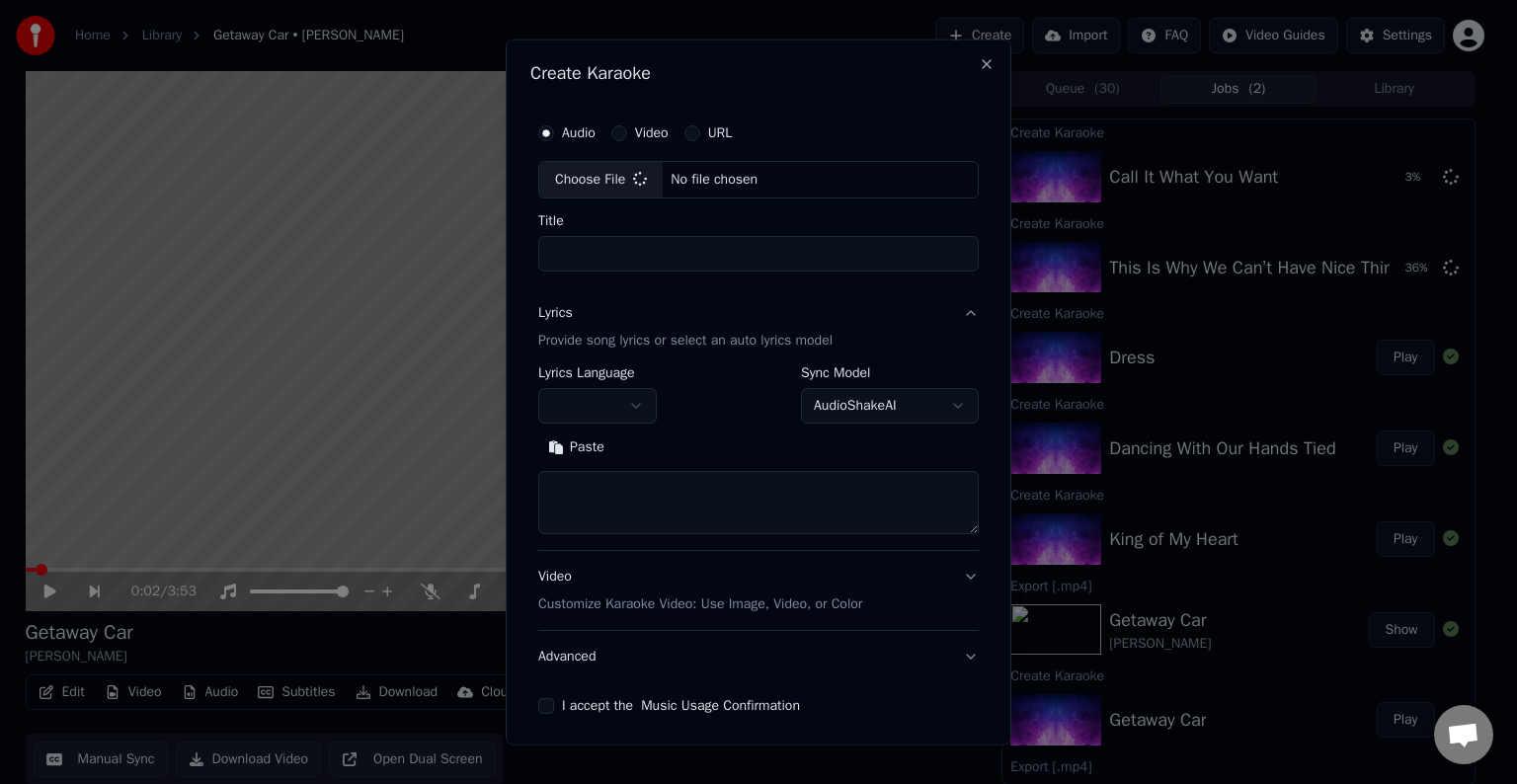 click at bounding box center [758, 503] 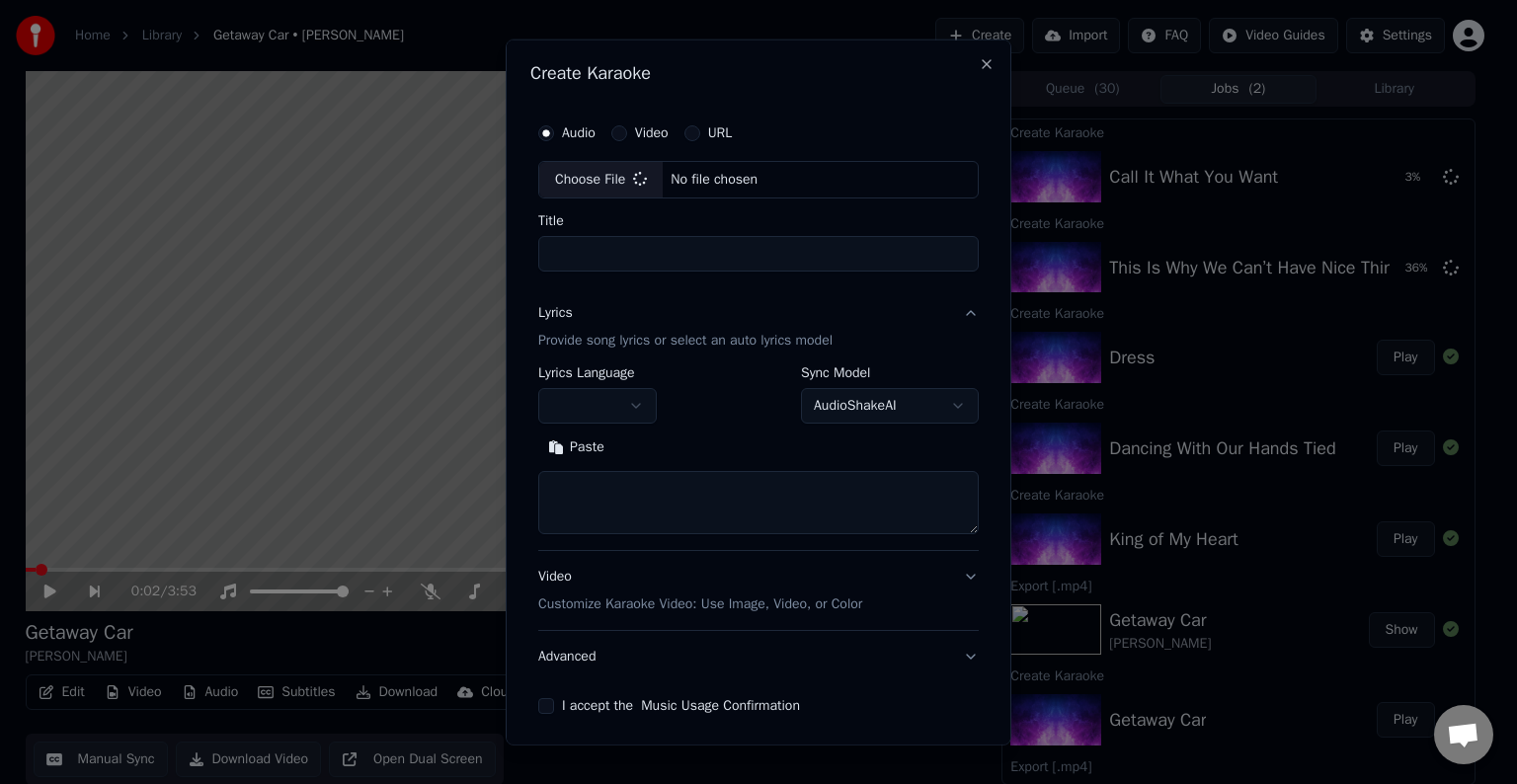 paste on "**********" 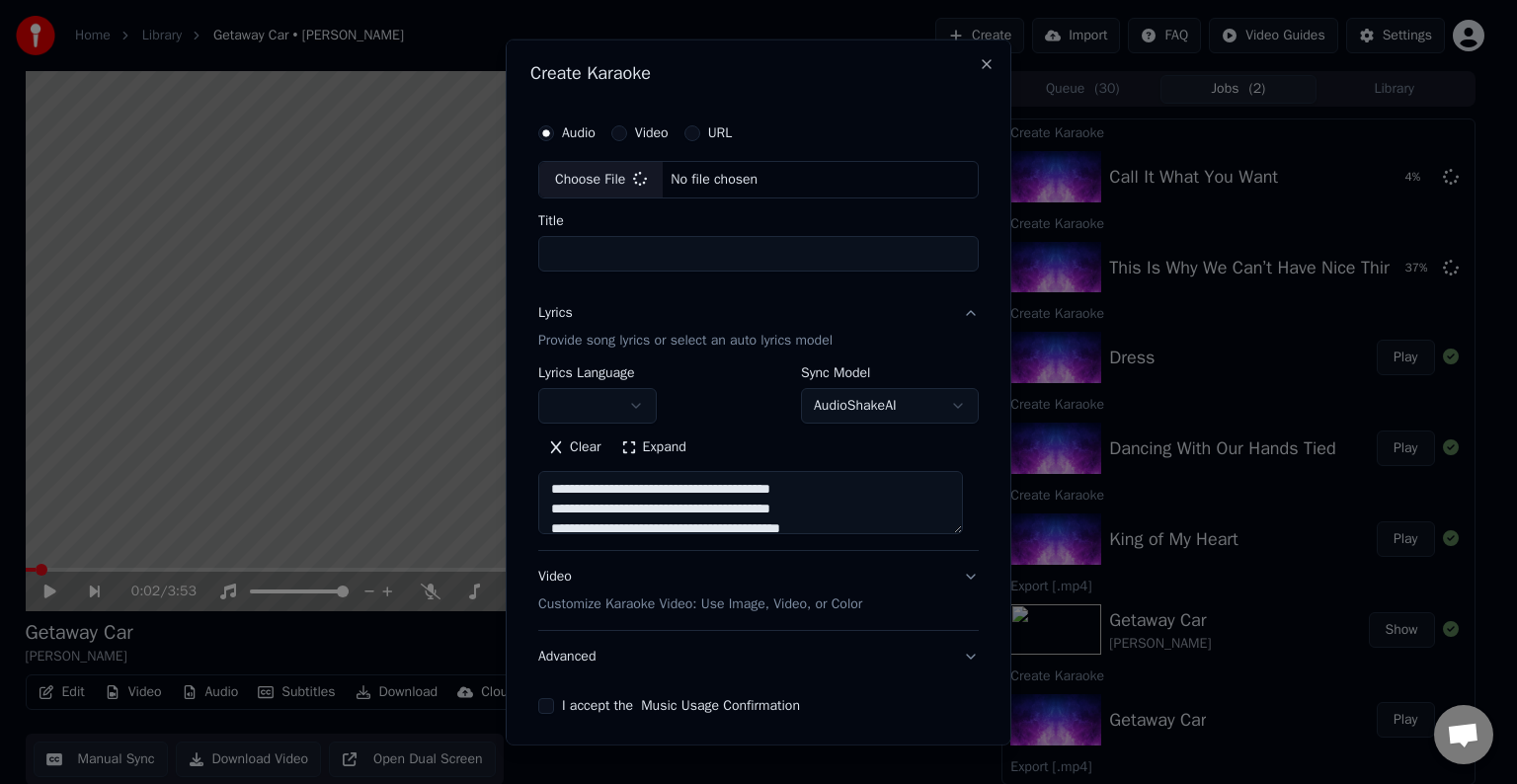 scroll, scrollTop: 43, scrollLeft: 0, axis: vertical 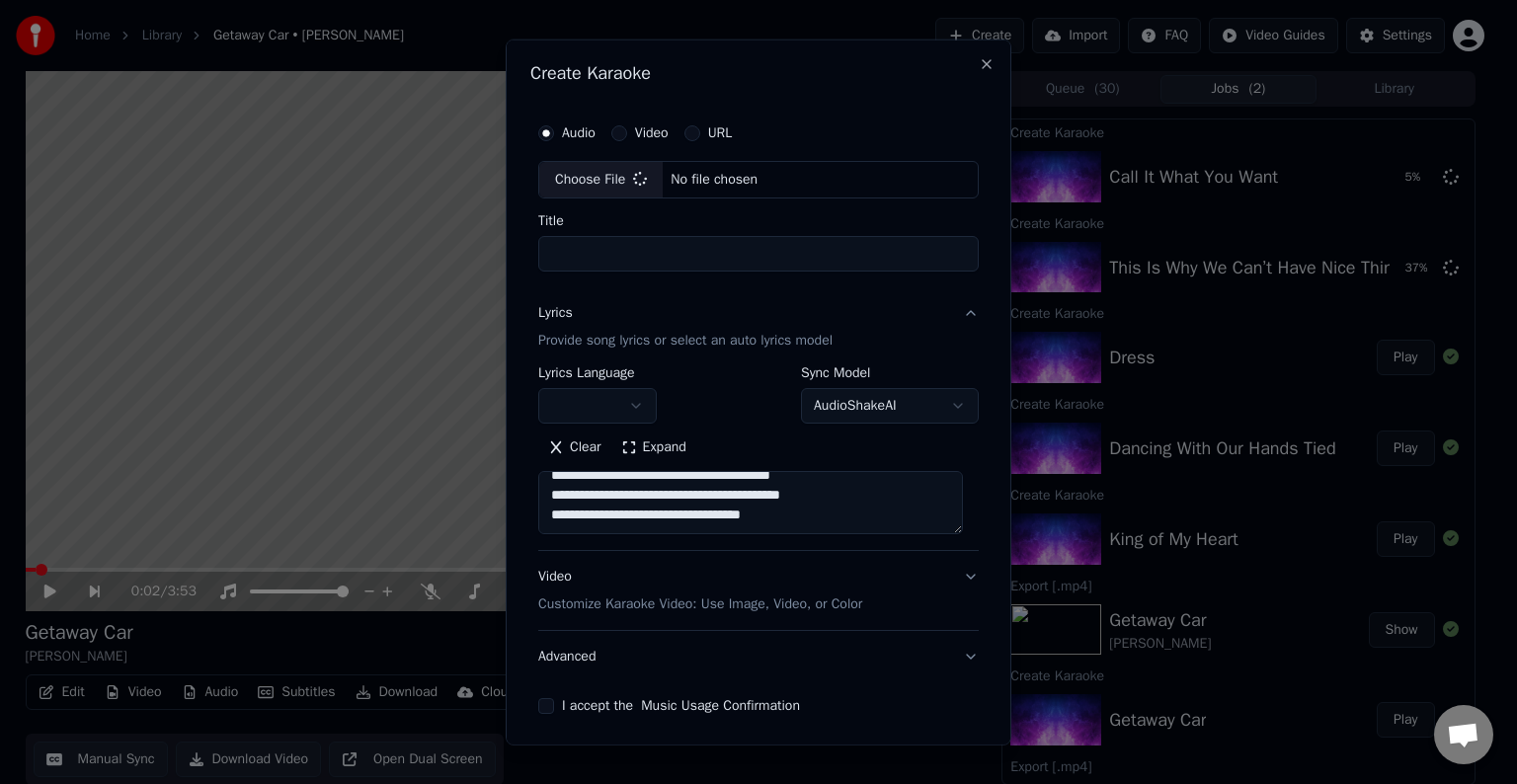 paste on "**********" 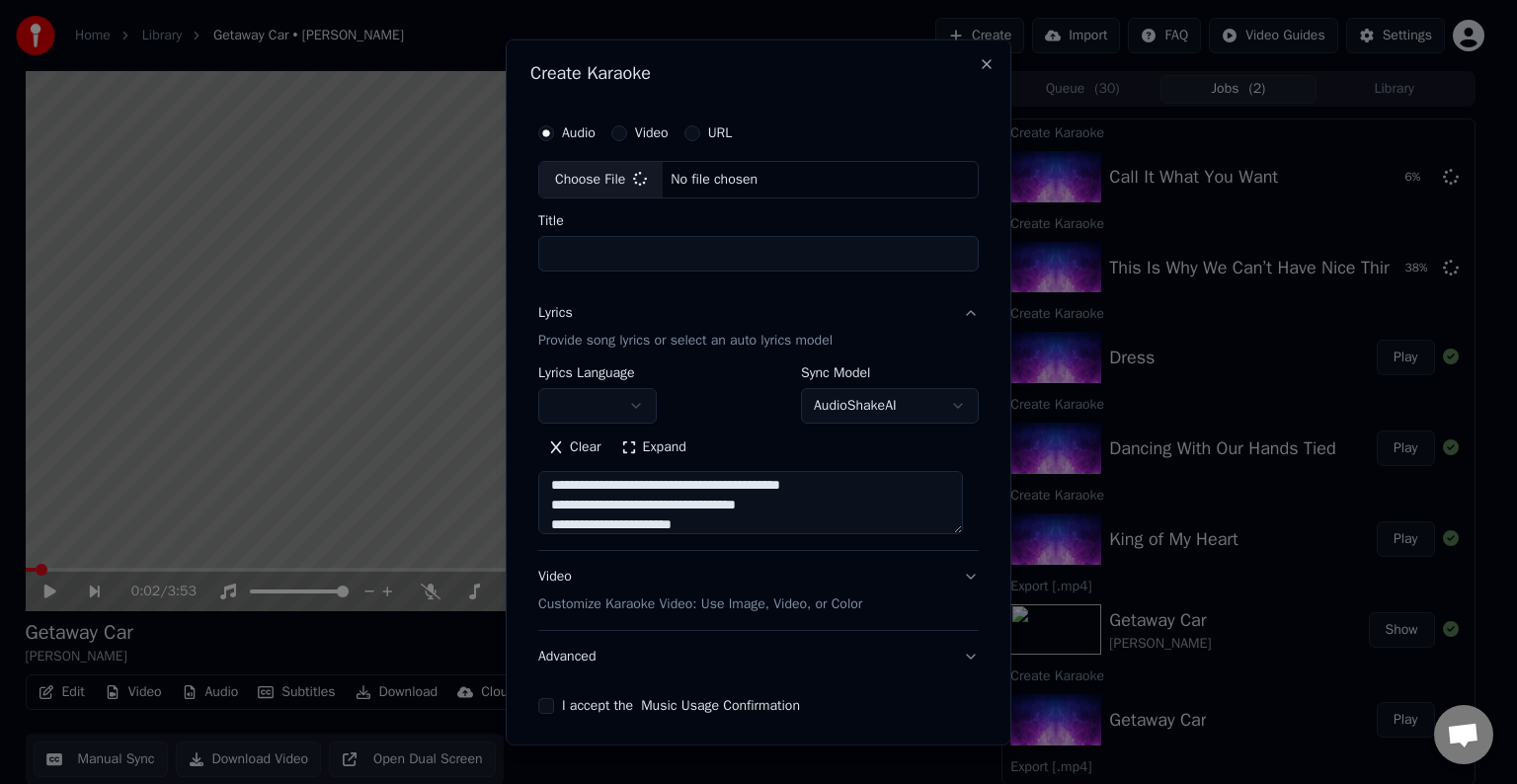 scroll, scrollTop: 142, scrollLeft: 0, axis: vertical 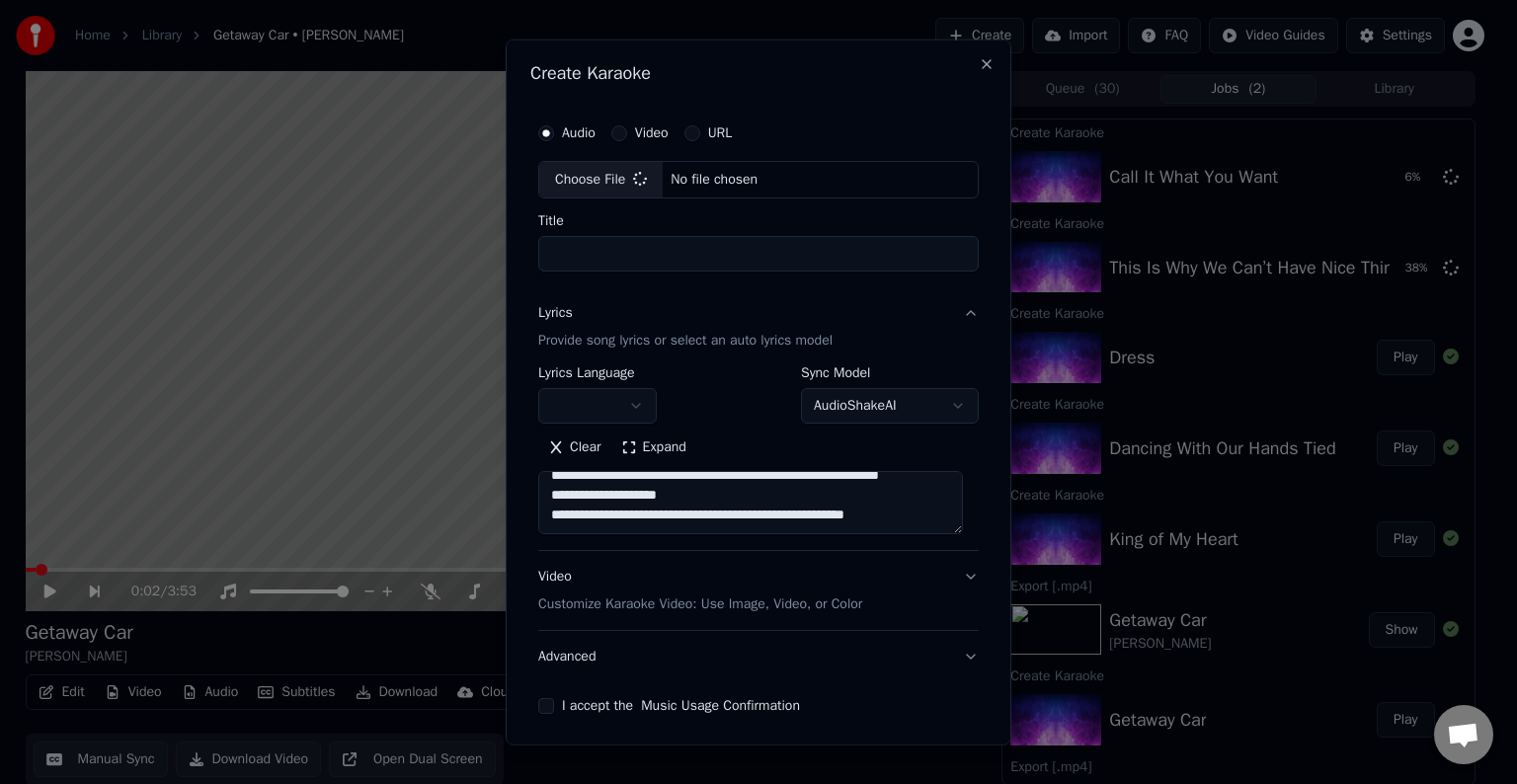 paste on "**********" 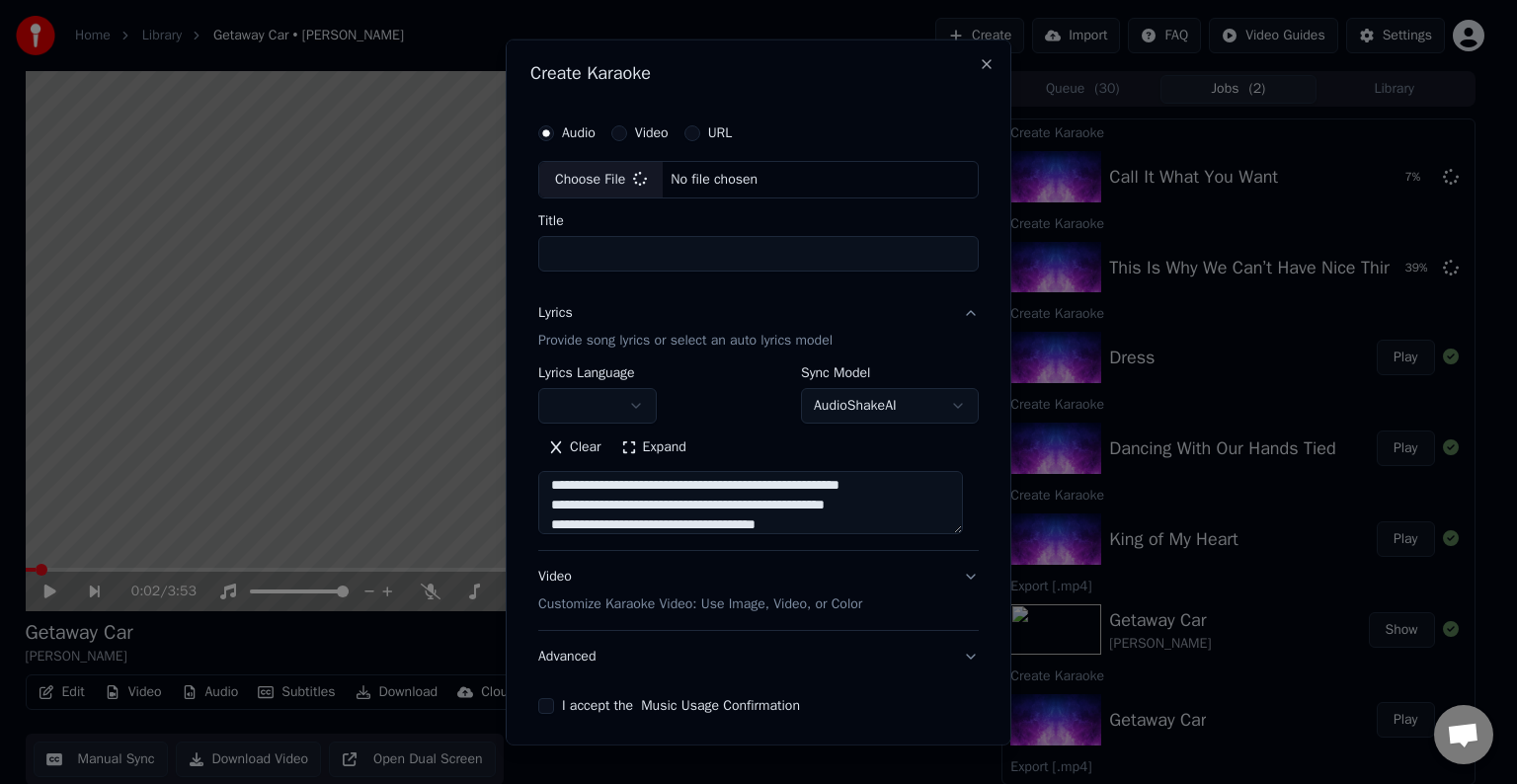scroll, scrollTop: 221, scrollLeft: 0, axis: vertical 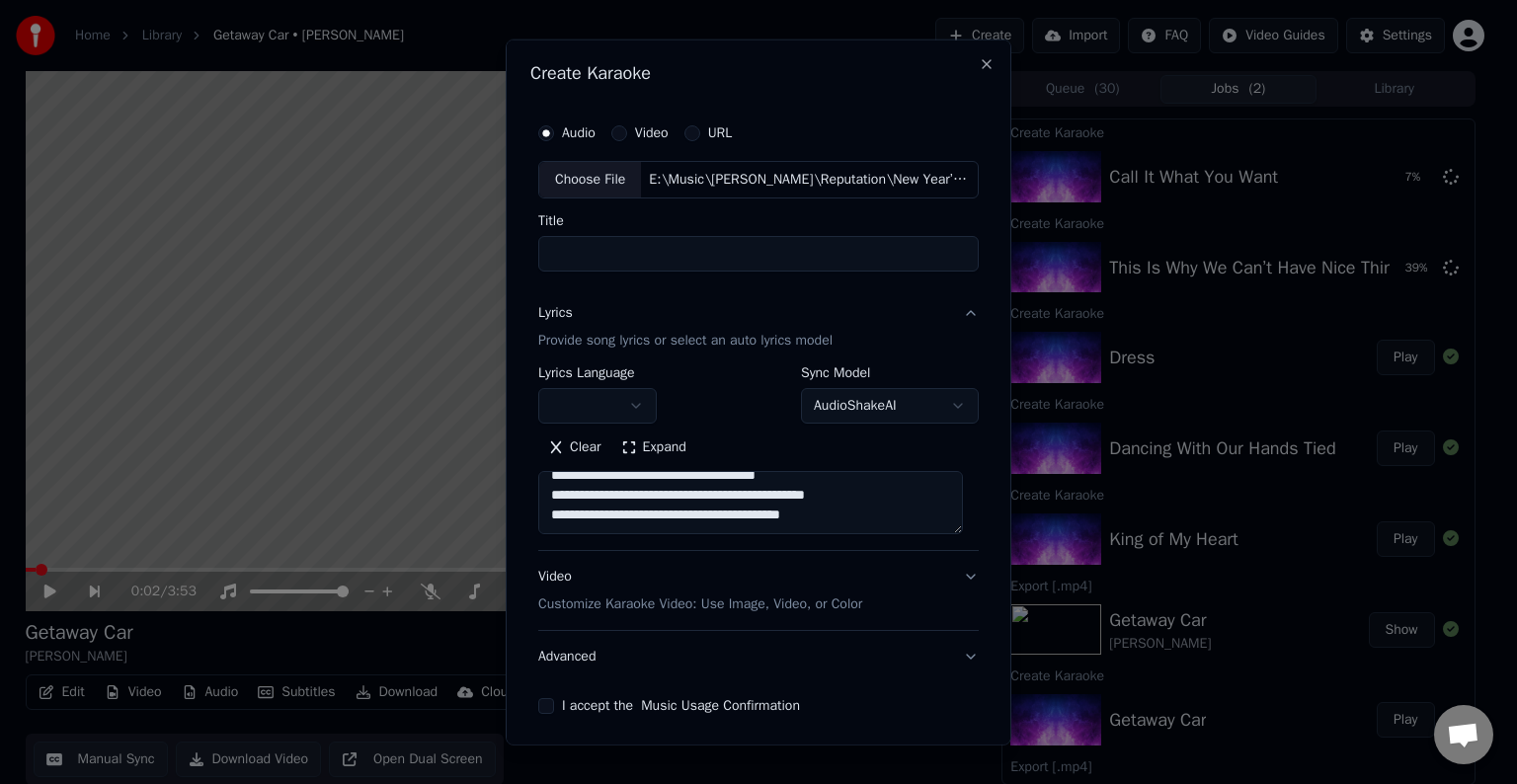type on "**********" 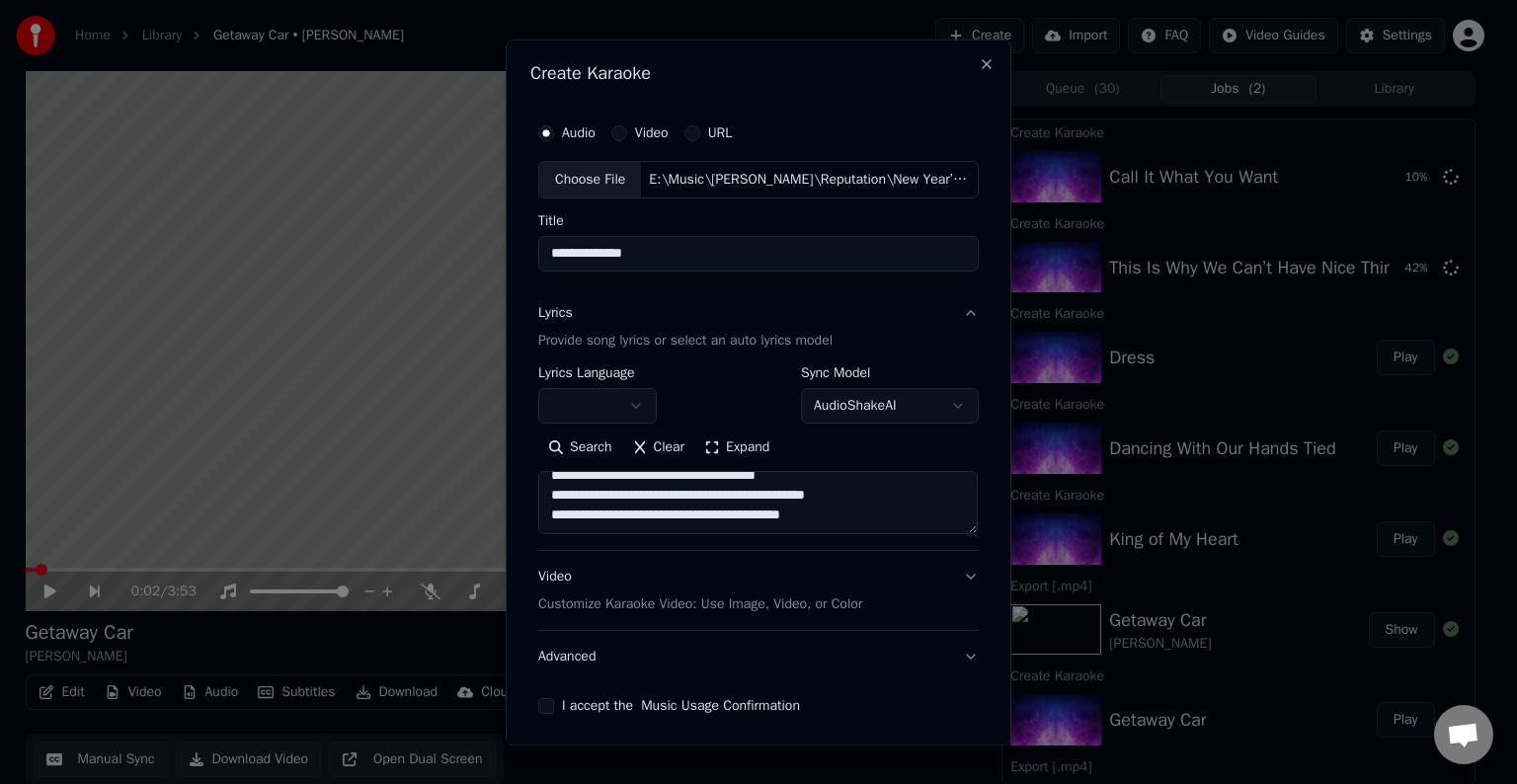 type on "**********" 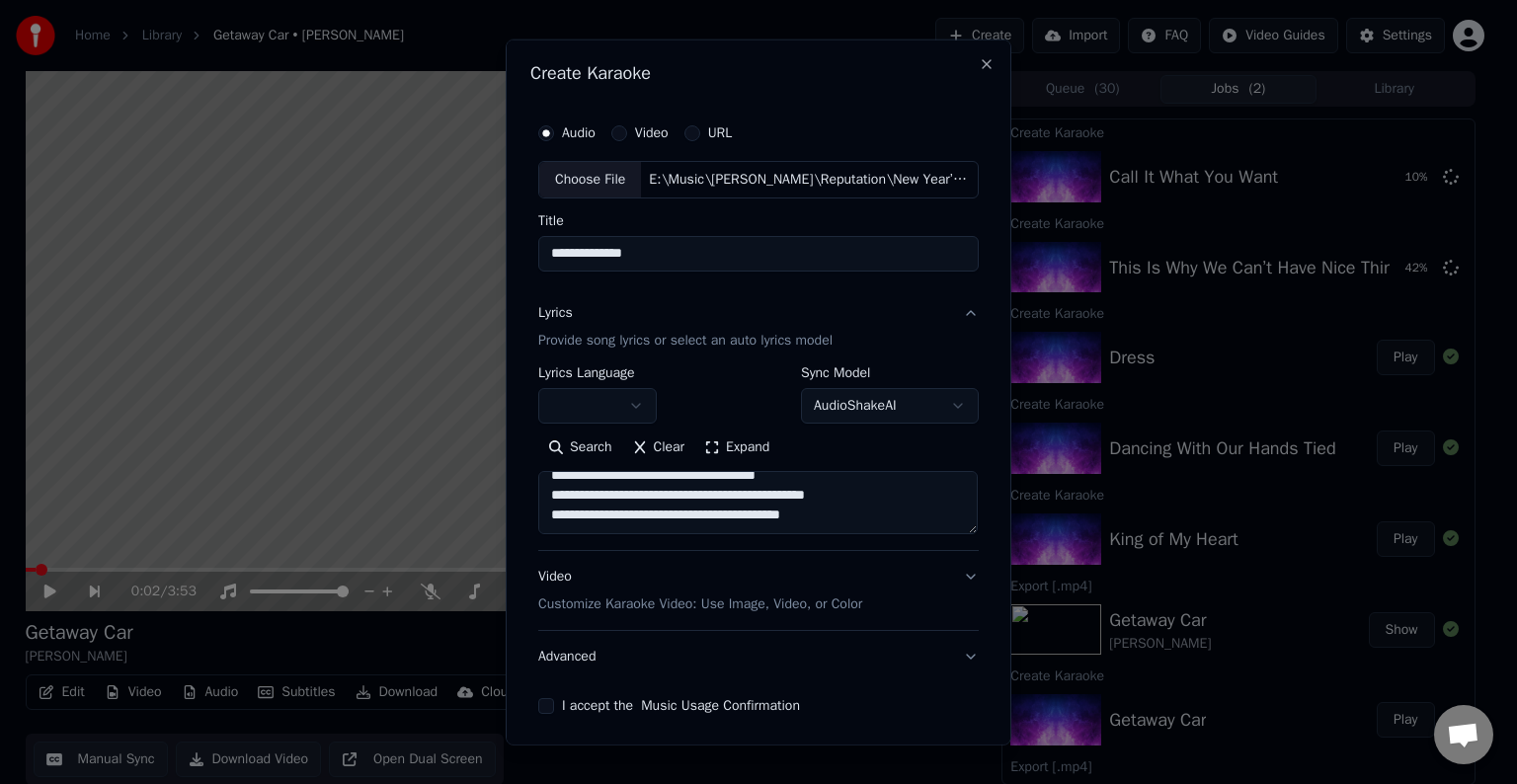 click at bounding box center (598, 406) 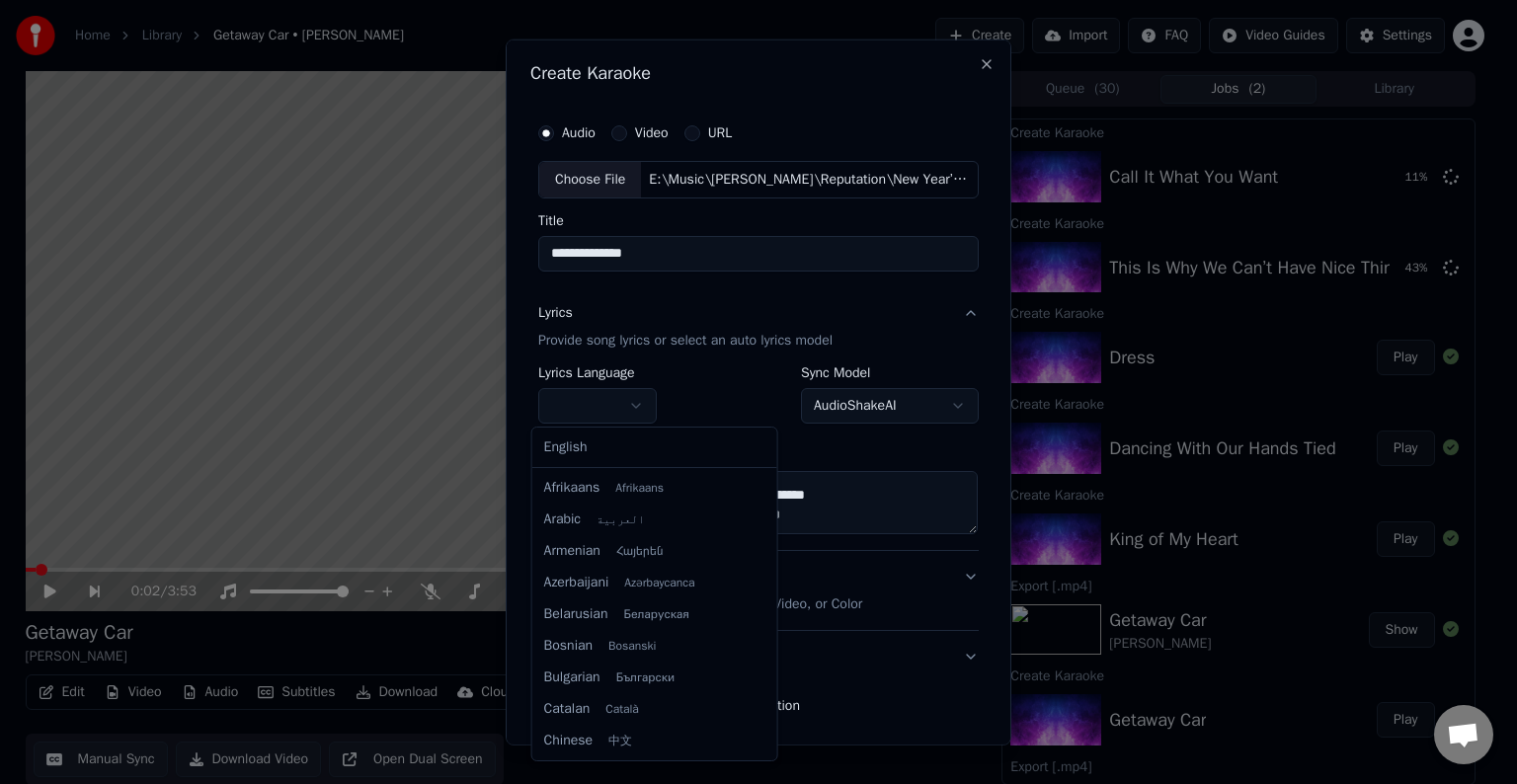 select on "**" 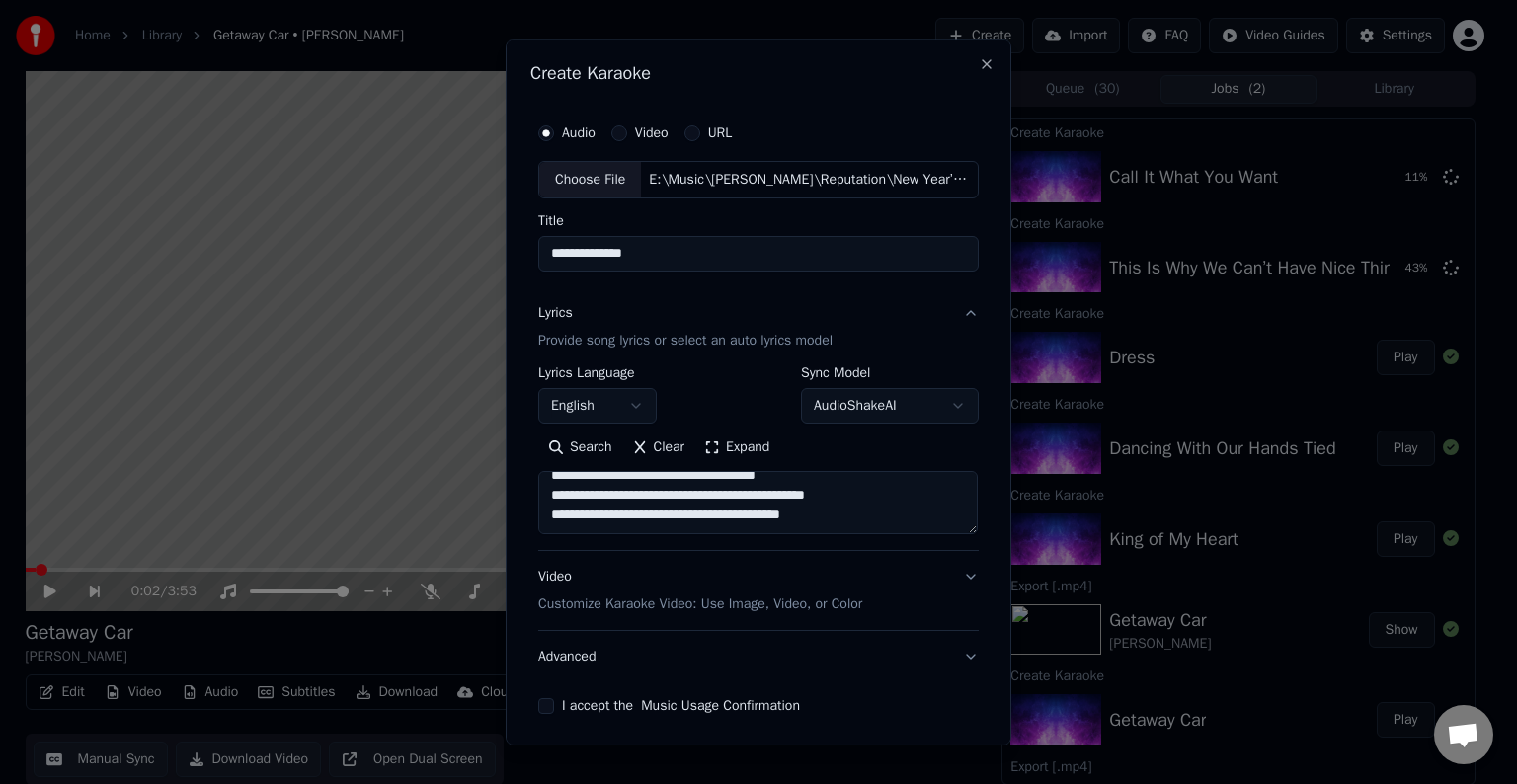 click on "**********" at bounding box center [758, 503] 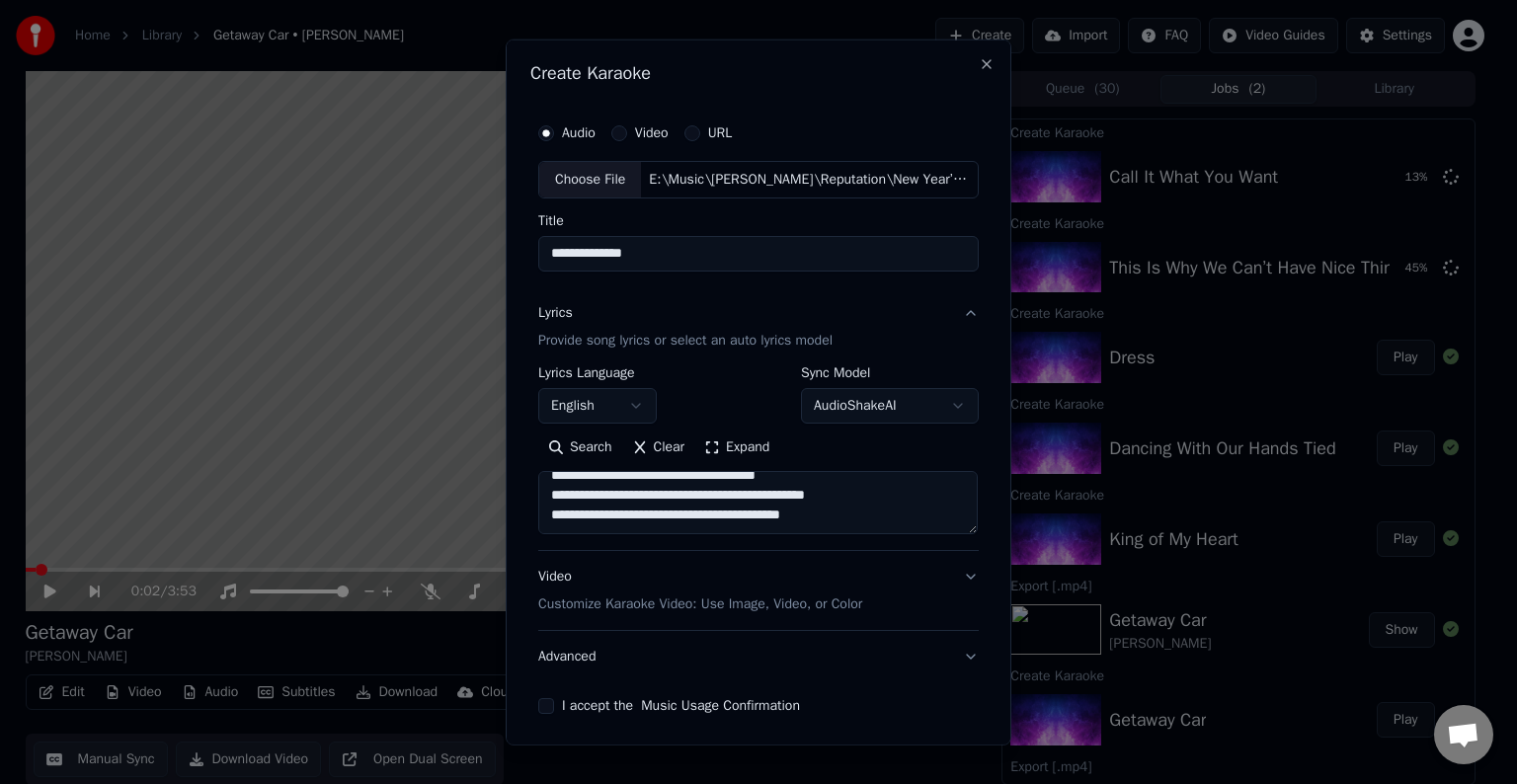 paste on "**********" 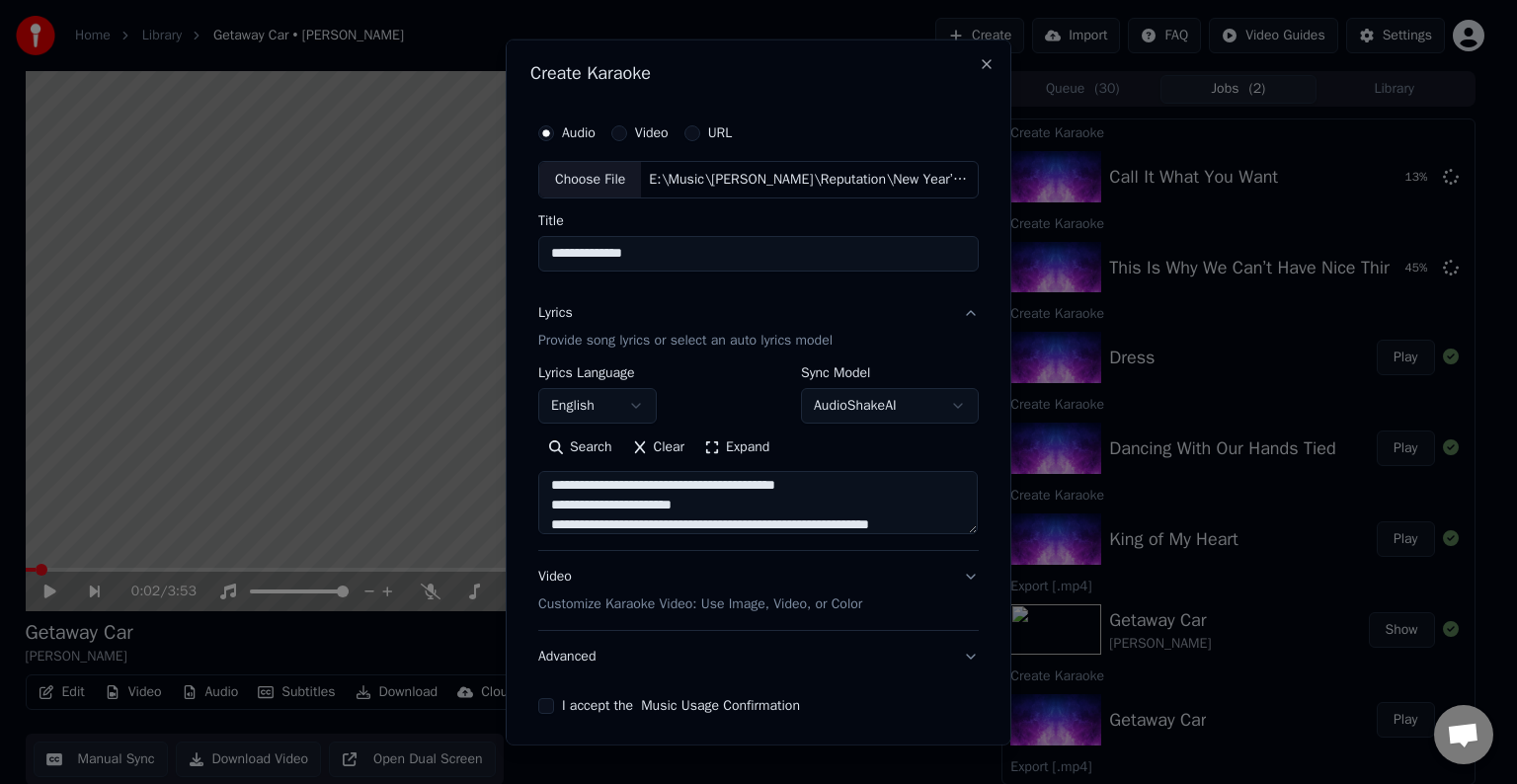 scroll, scrollTop: 300, scrollLeft: 0, axis: vertical 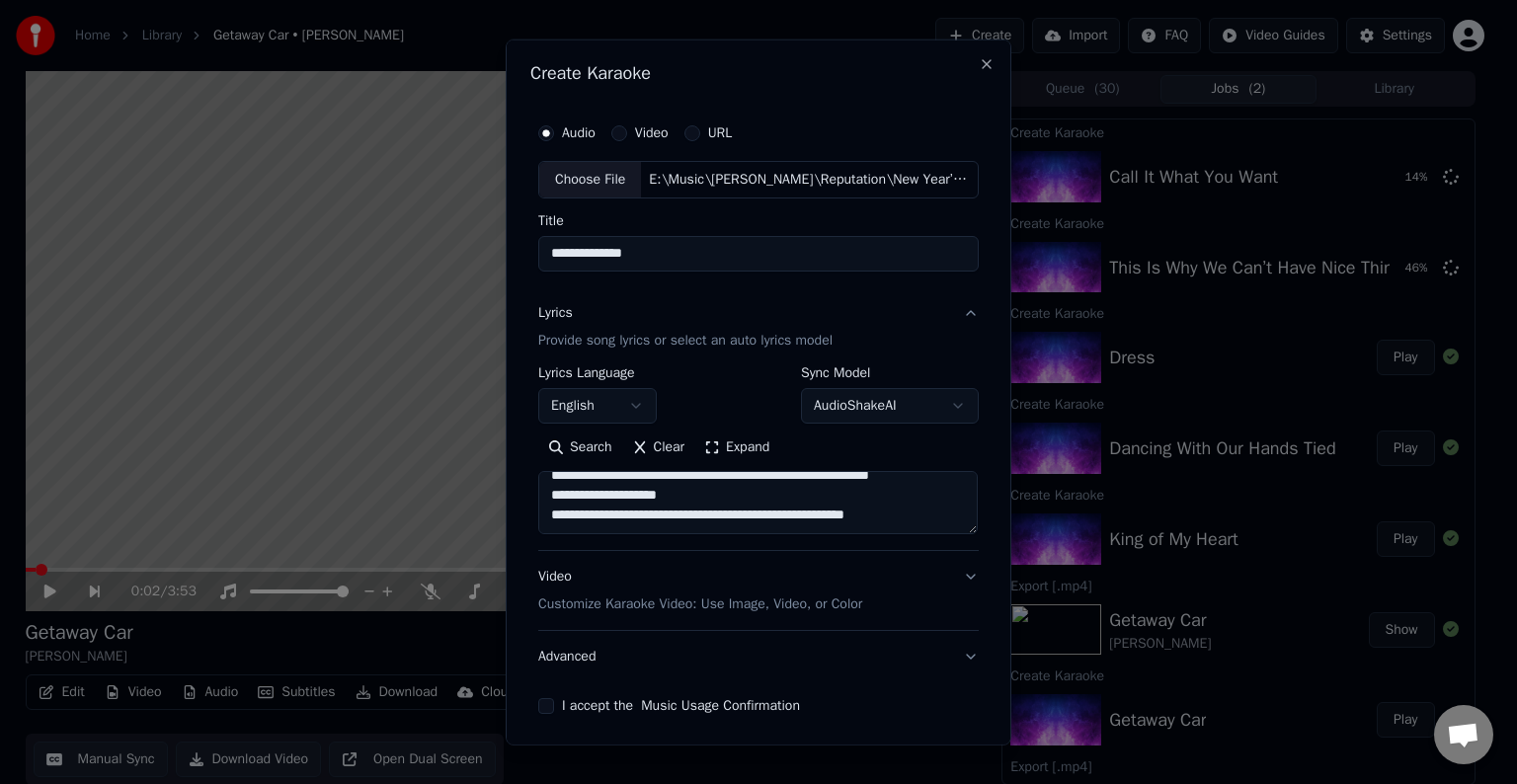 paste on "**********" 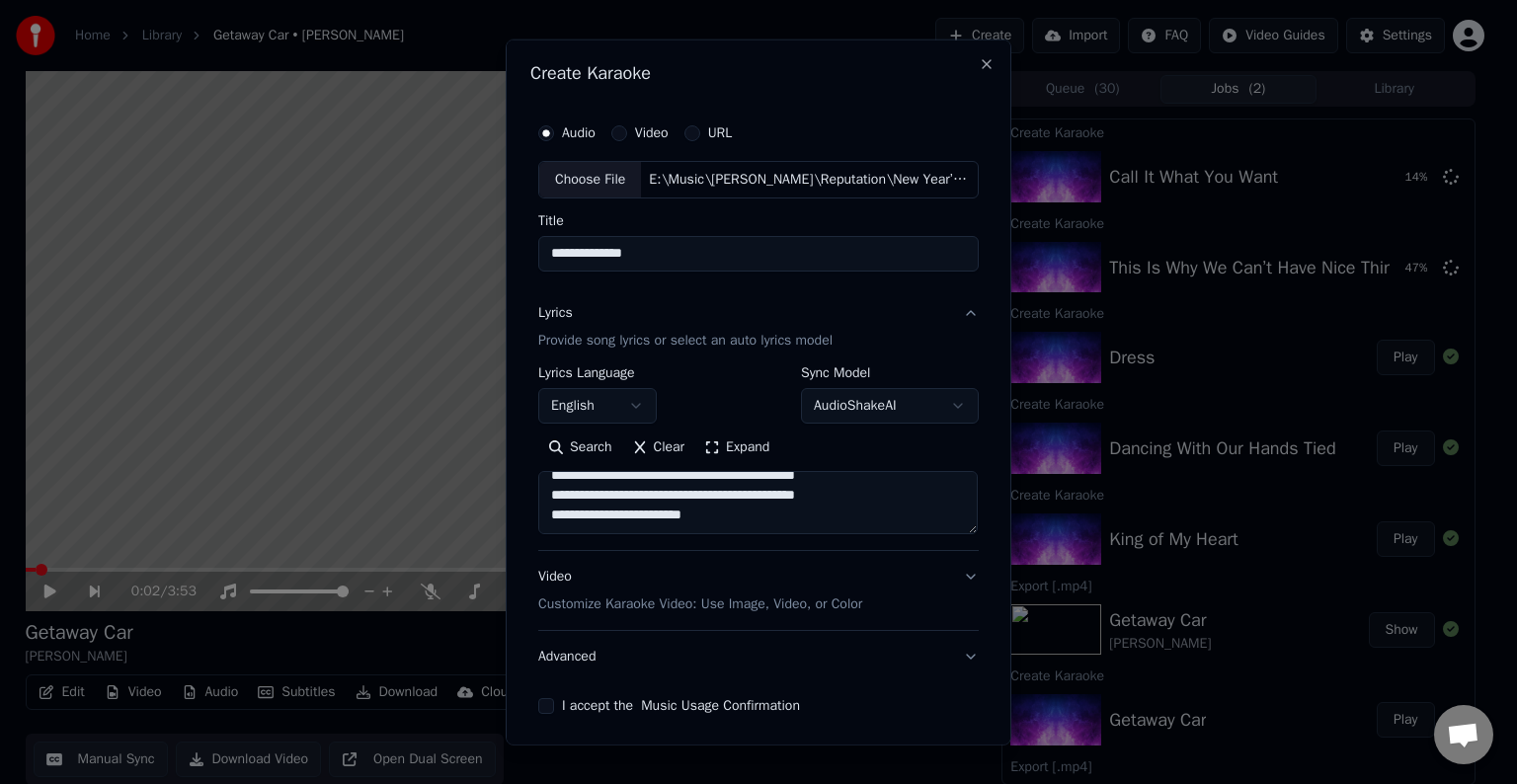 scroll, scrollTop: 379, scrollLeft: 0, axis: vertical 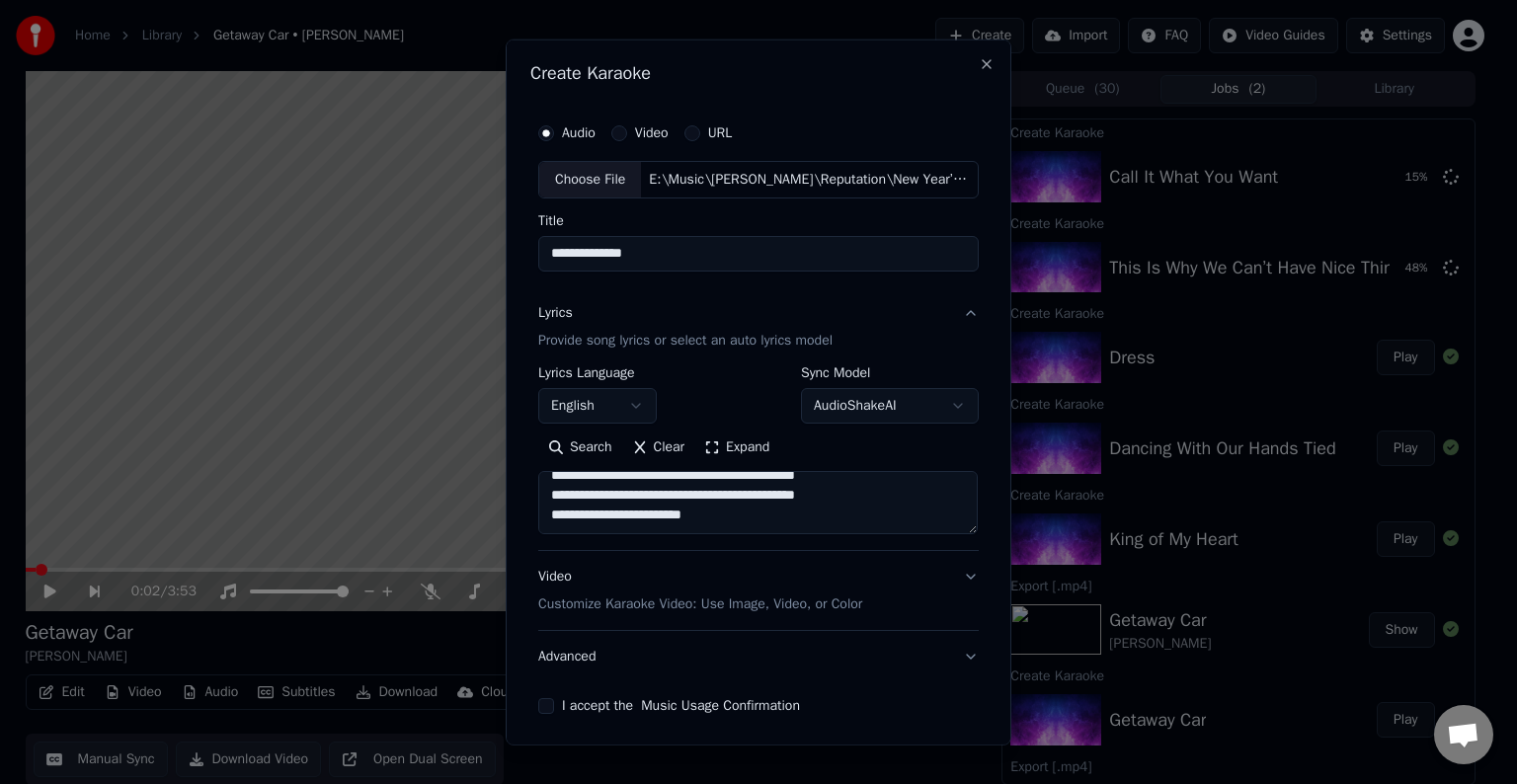 paste on "**********" 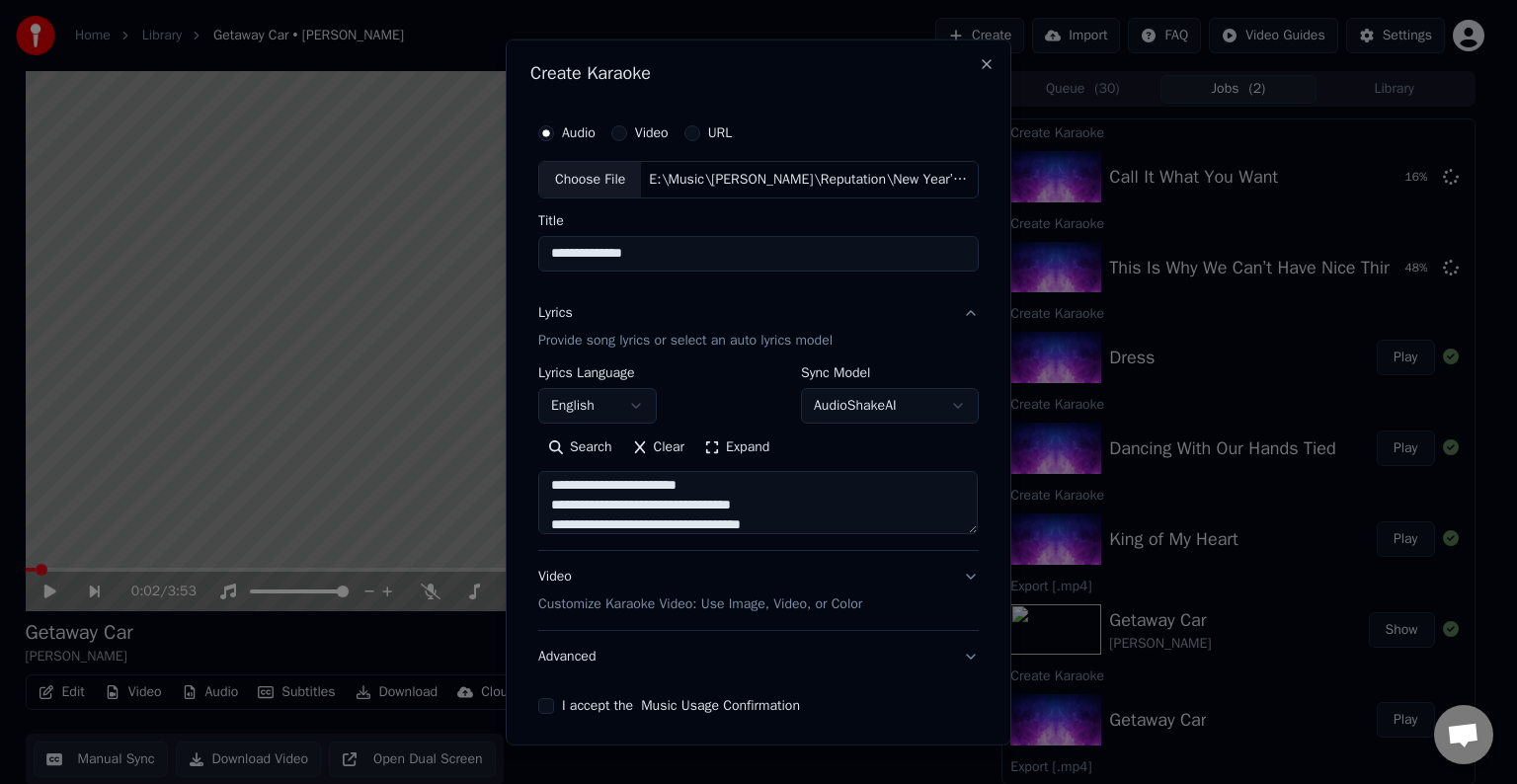 scroll, scrollTop: 458, scrollLeft: 0, axis: vertical 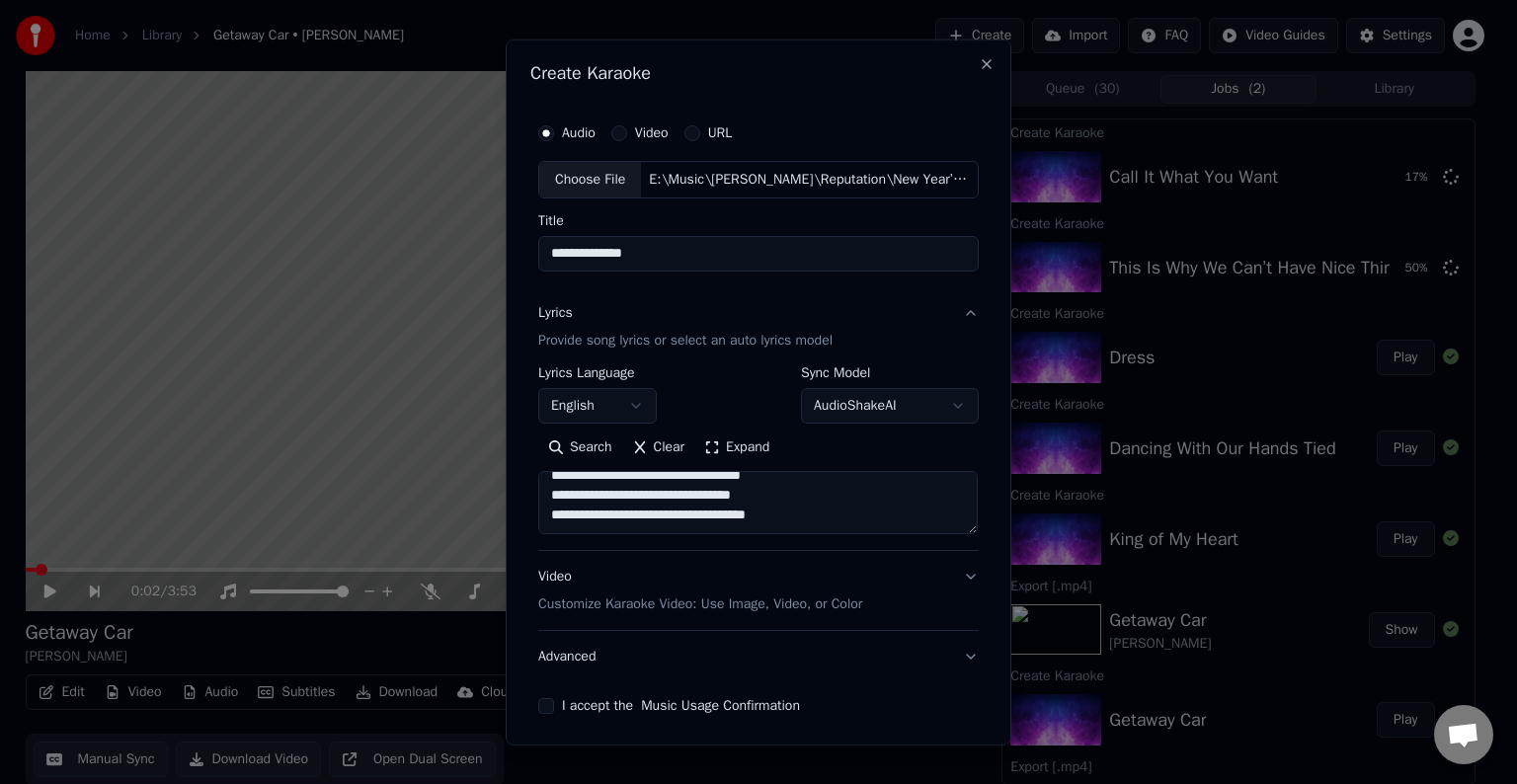 paste on "**********" 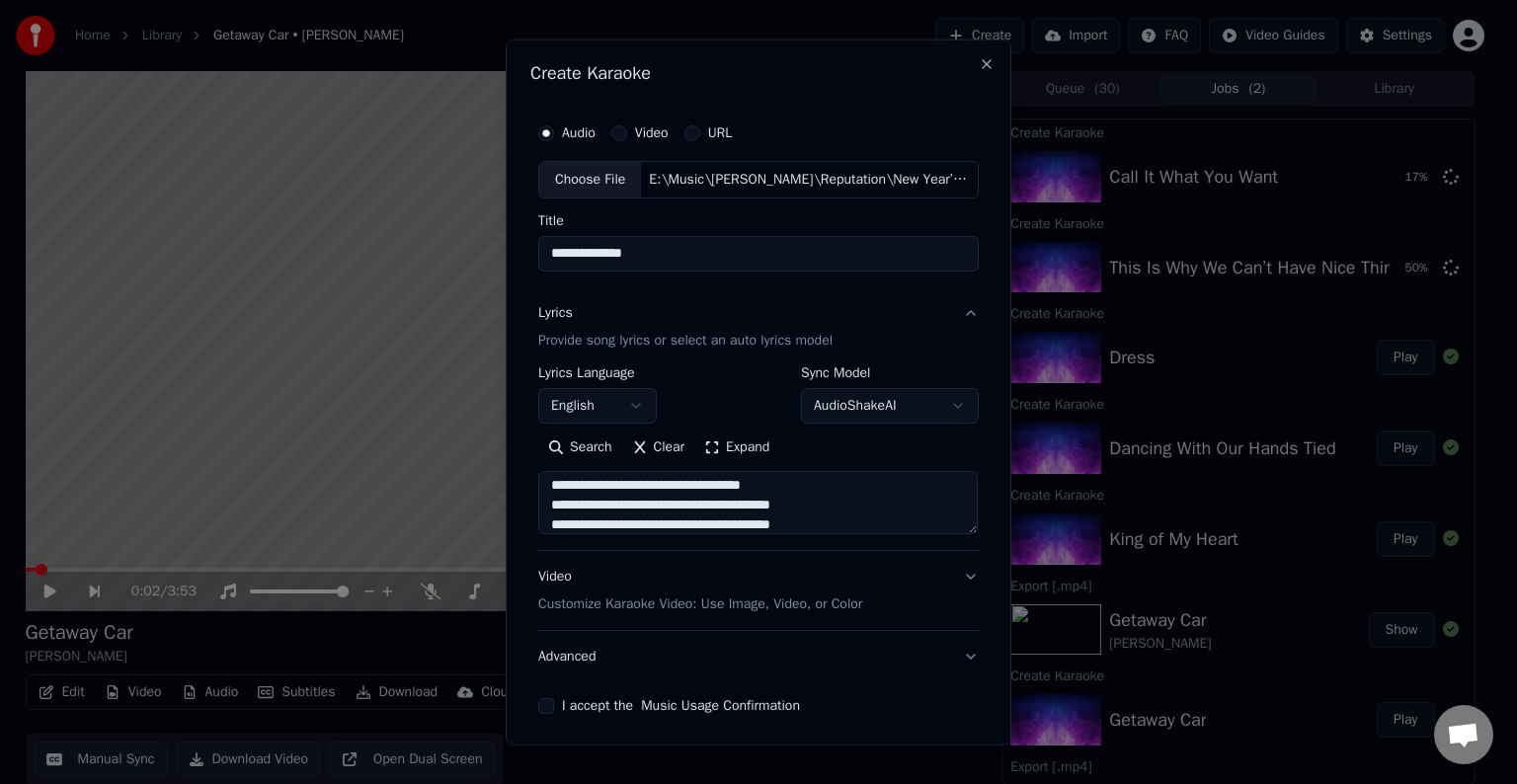 scroll, scrollTop: 537, scrollLeft: 0, axis: vertical 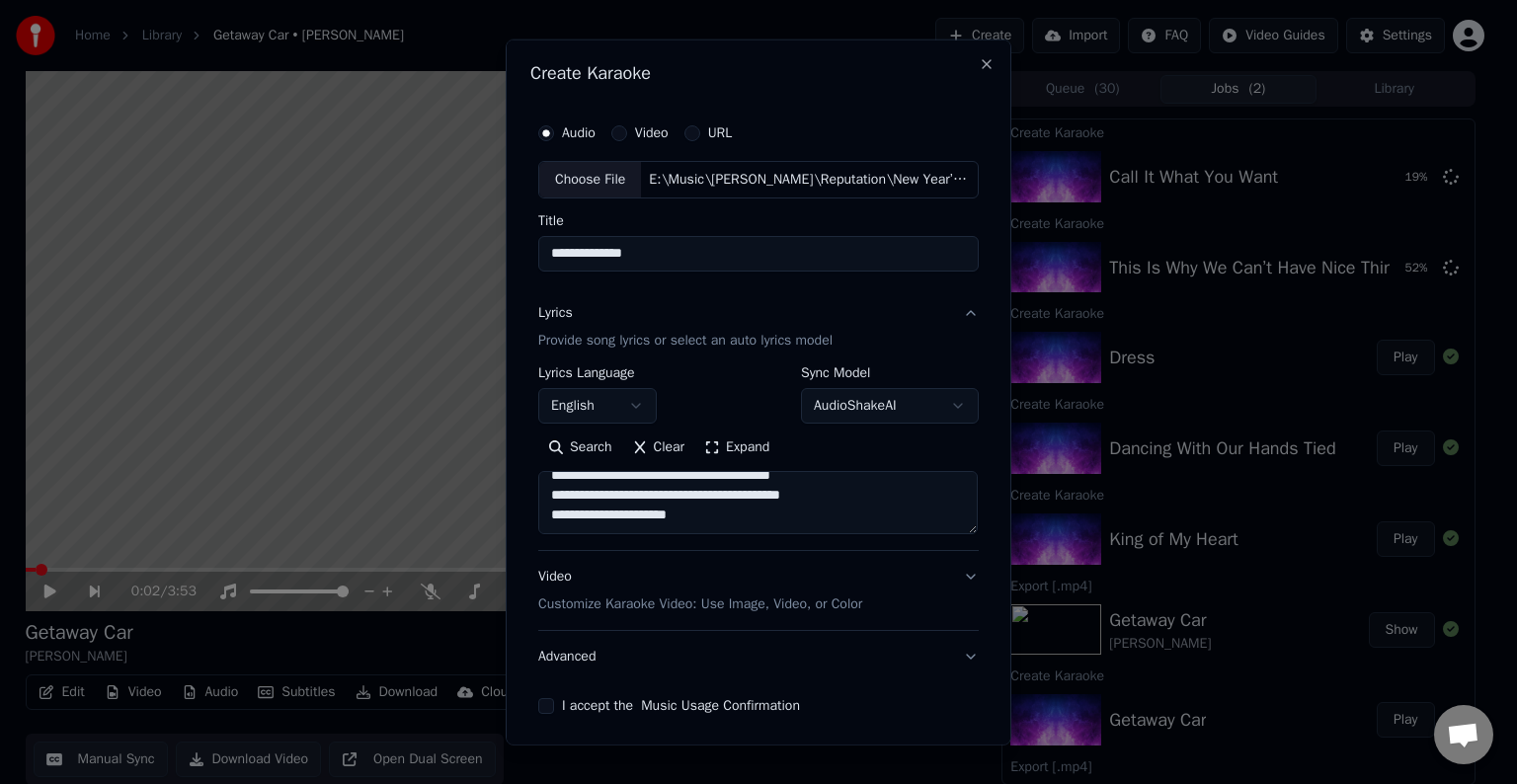 paste on "**********" 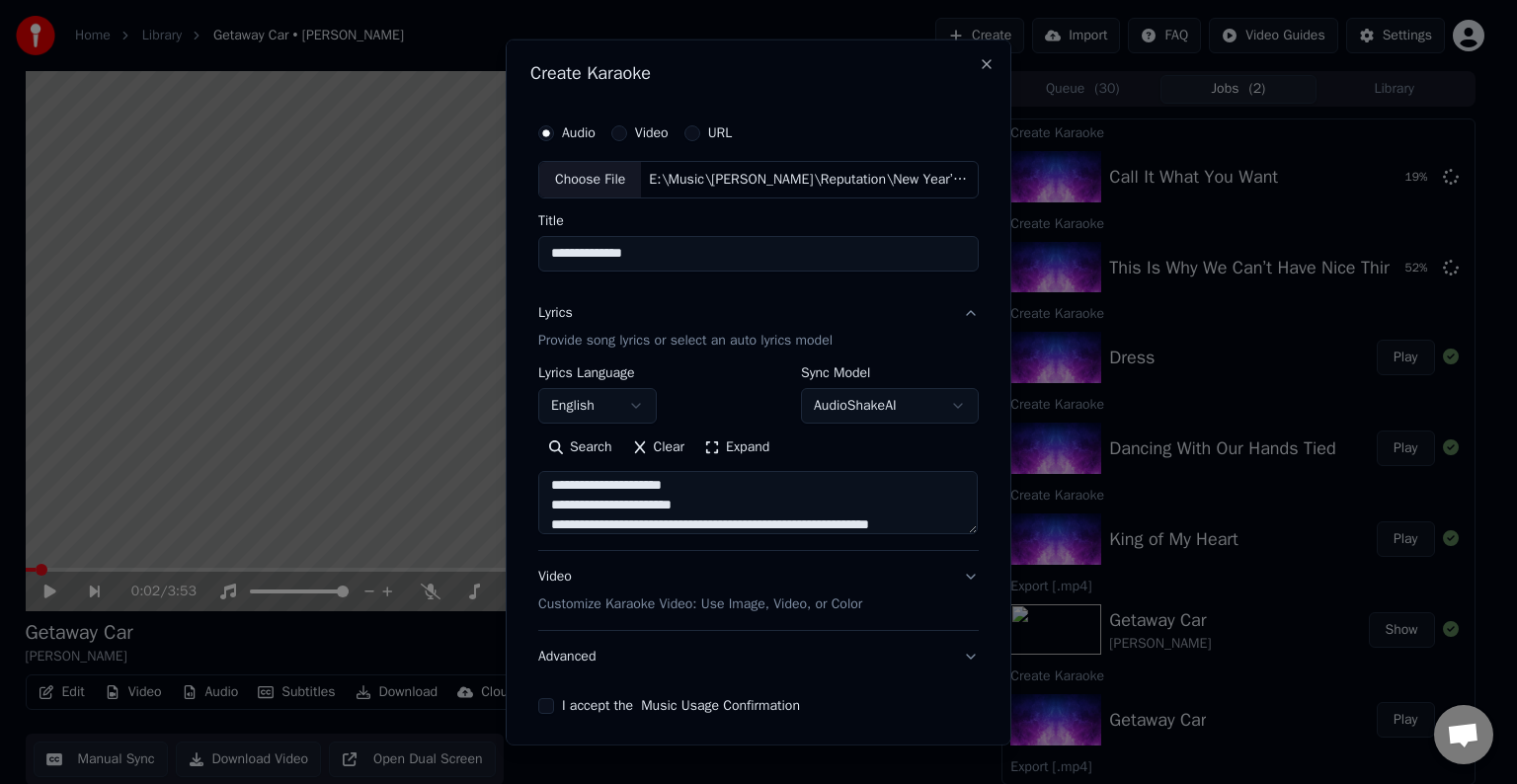 scroll, scrollTop: 616, scrollLeft: 0, axis: vertical 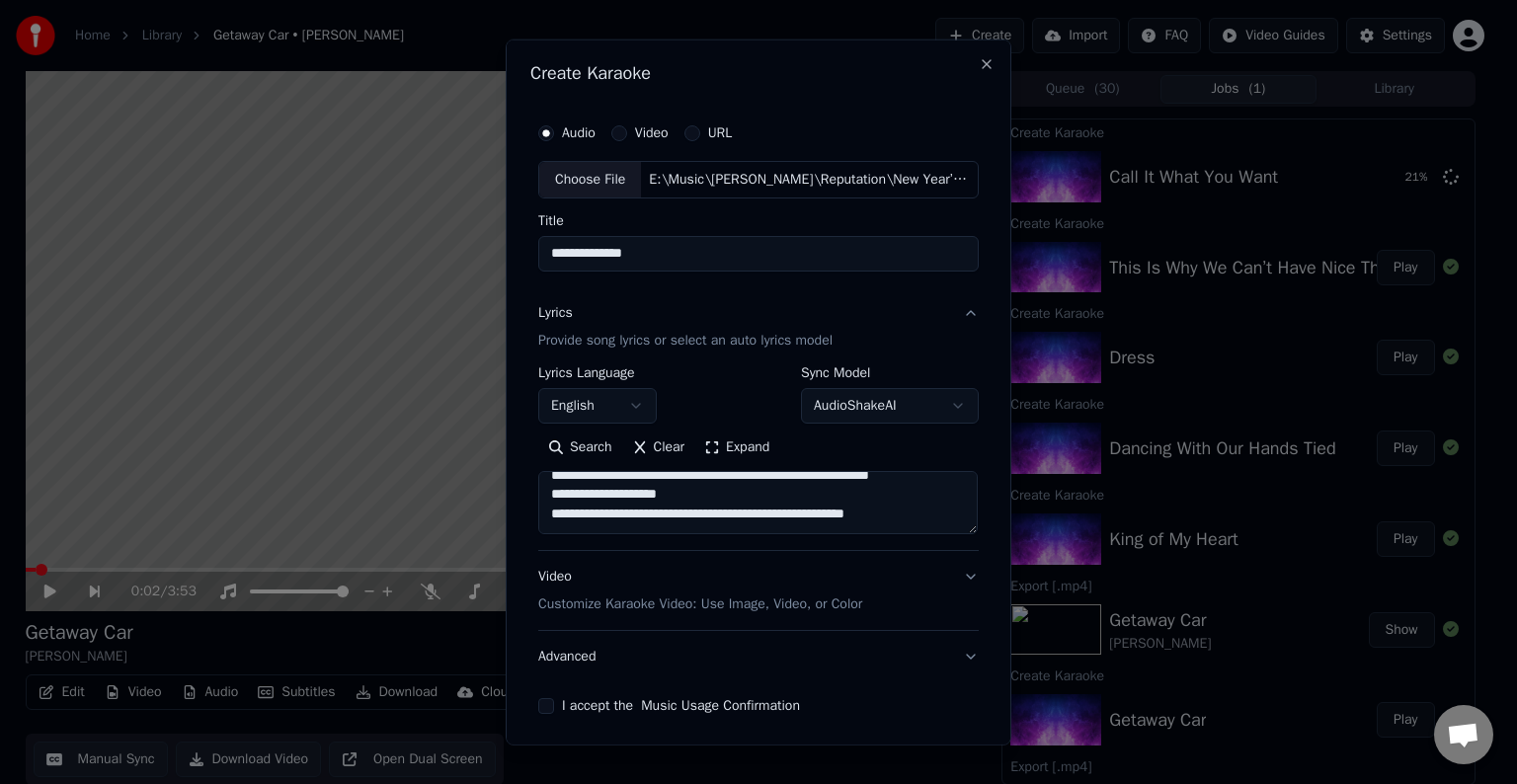 paste on "**********" 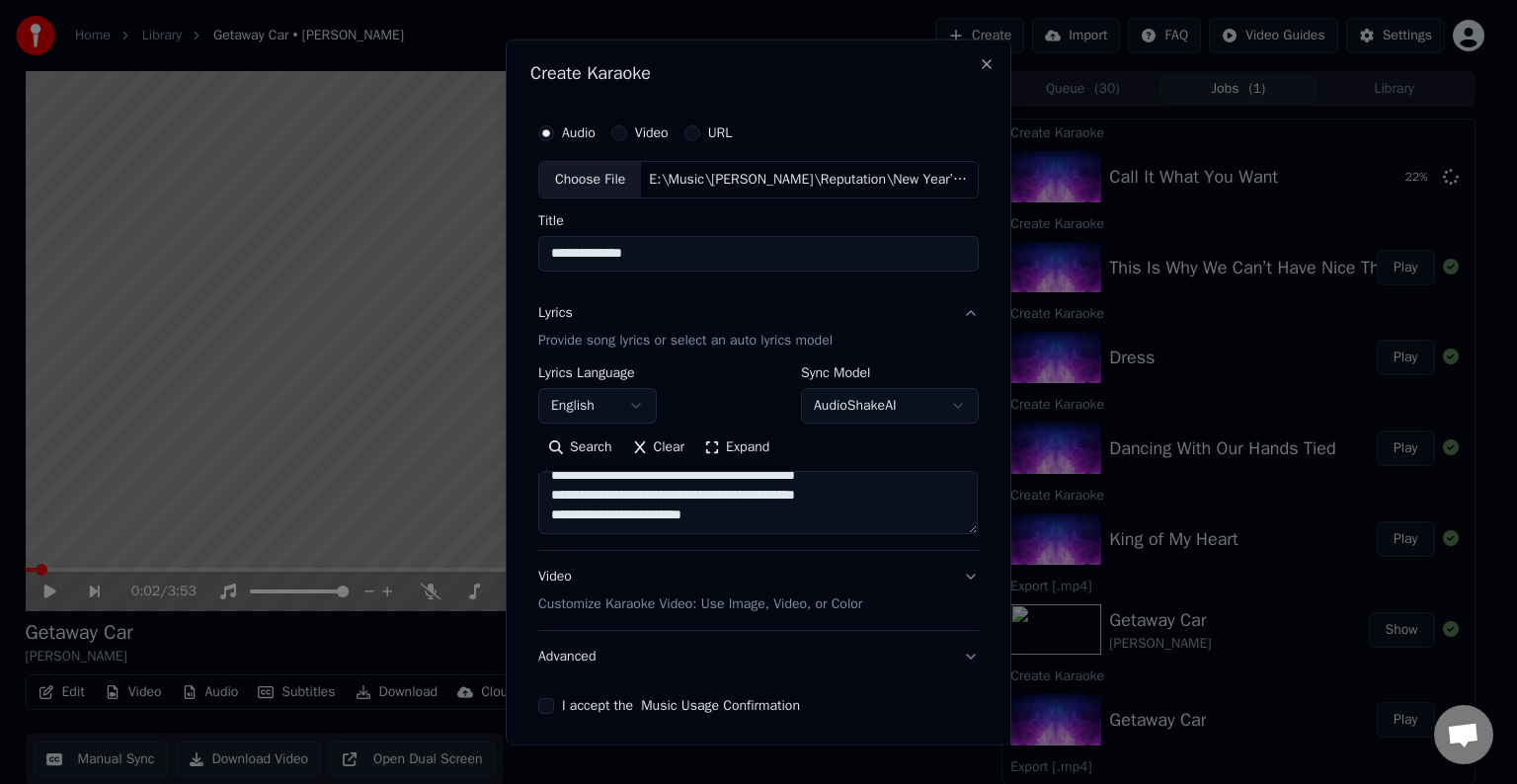 scroll, scrollTop: 695, scrollLeft: 0, axis: vertical 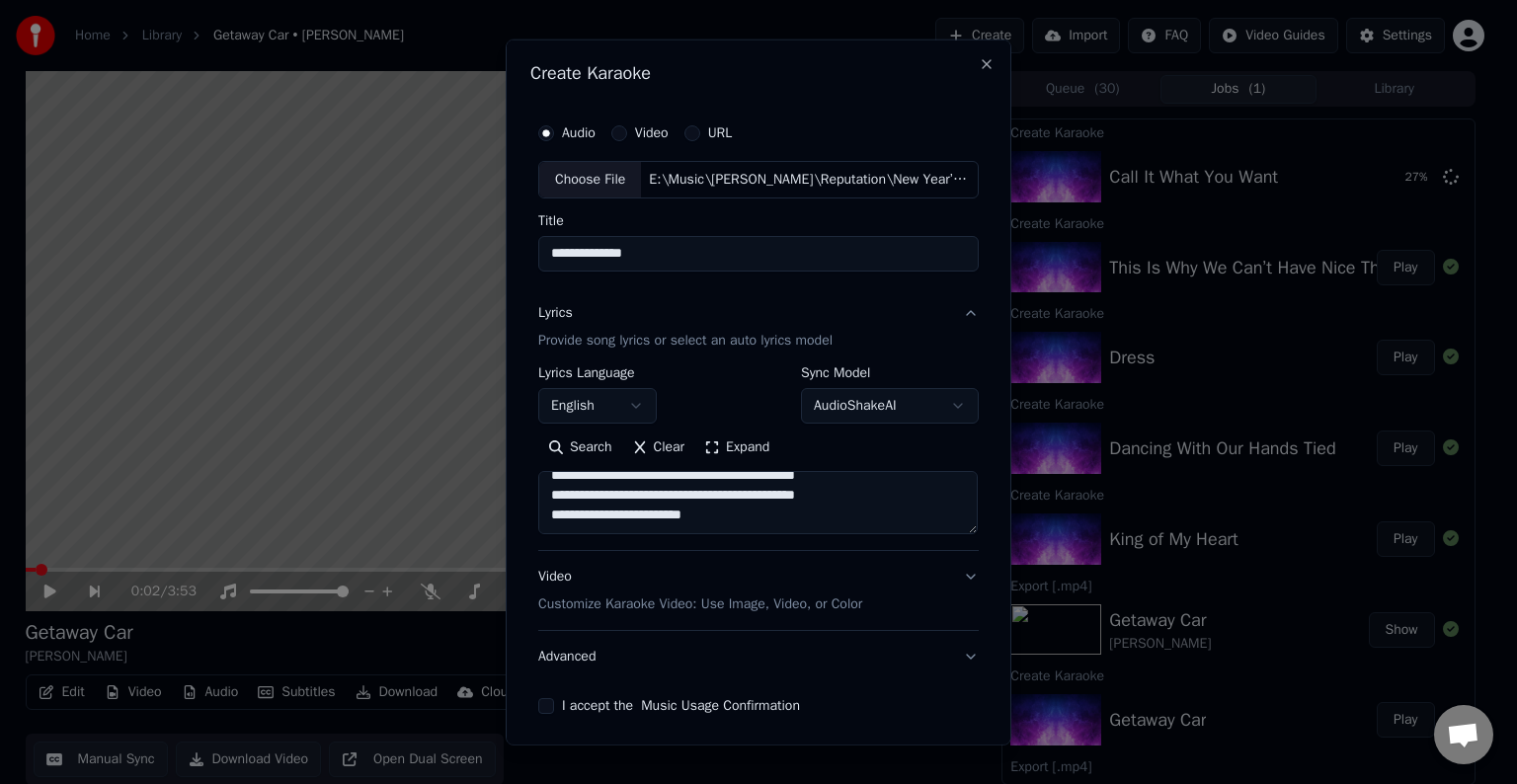 paste on "**********" 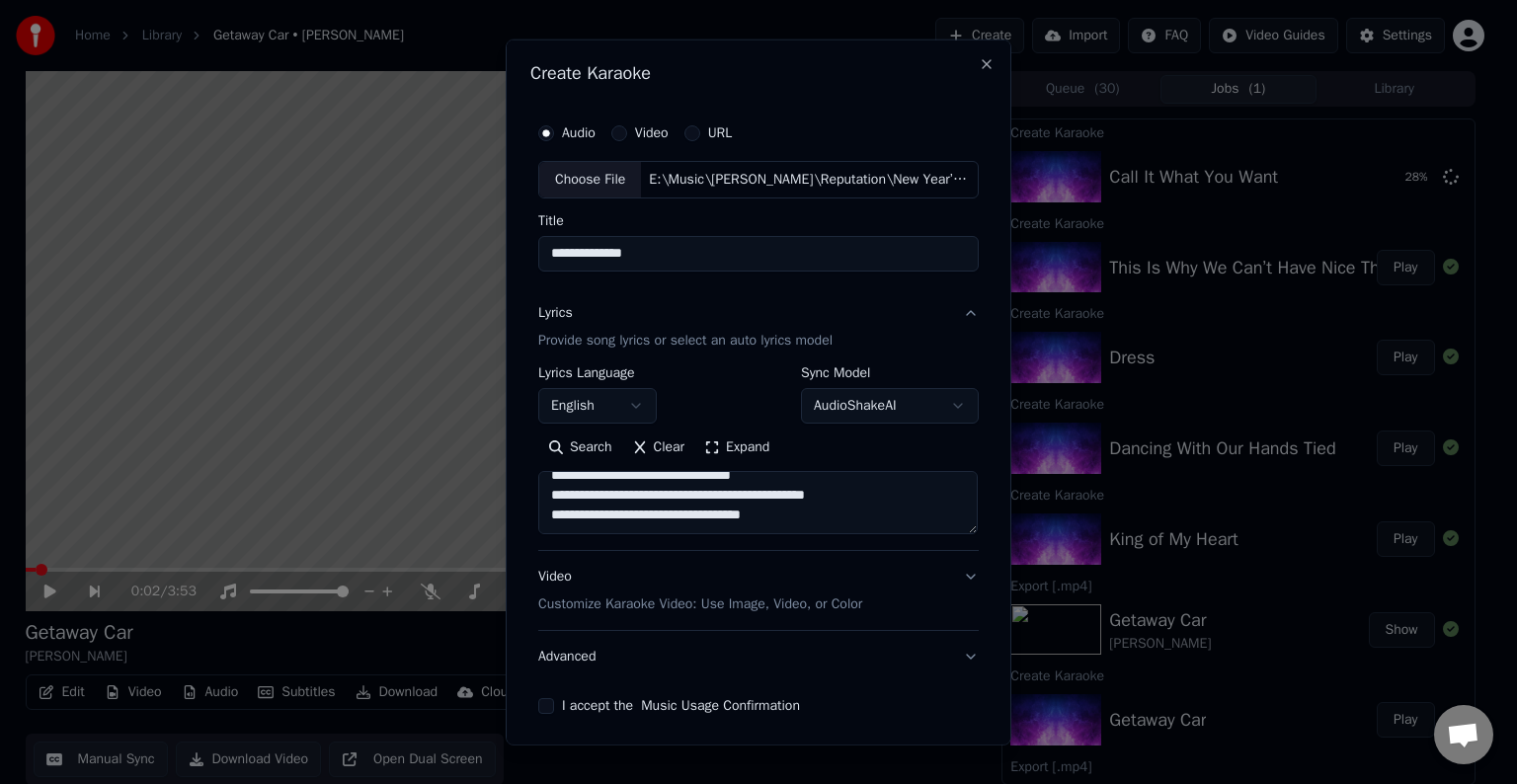 scroll, scrollTop: 822, scrollLeft: 0, axis: vertical 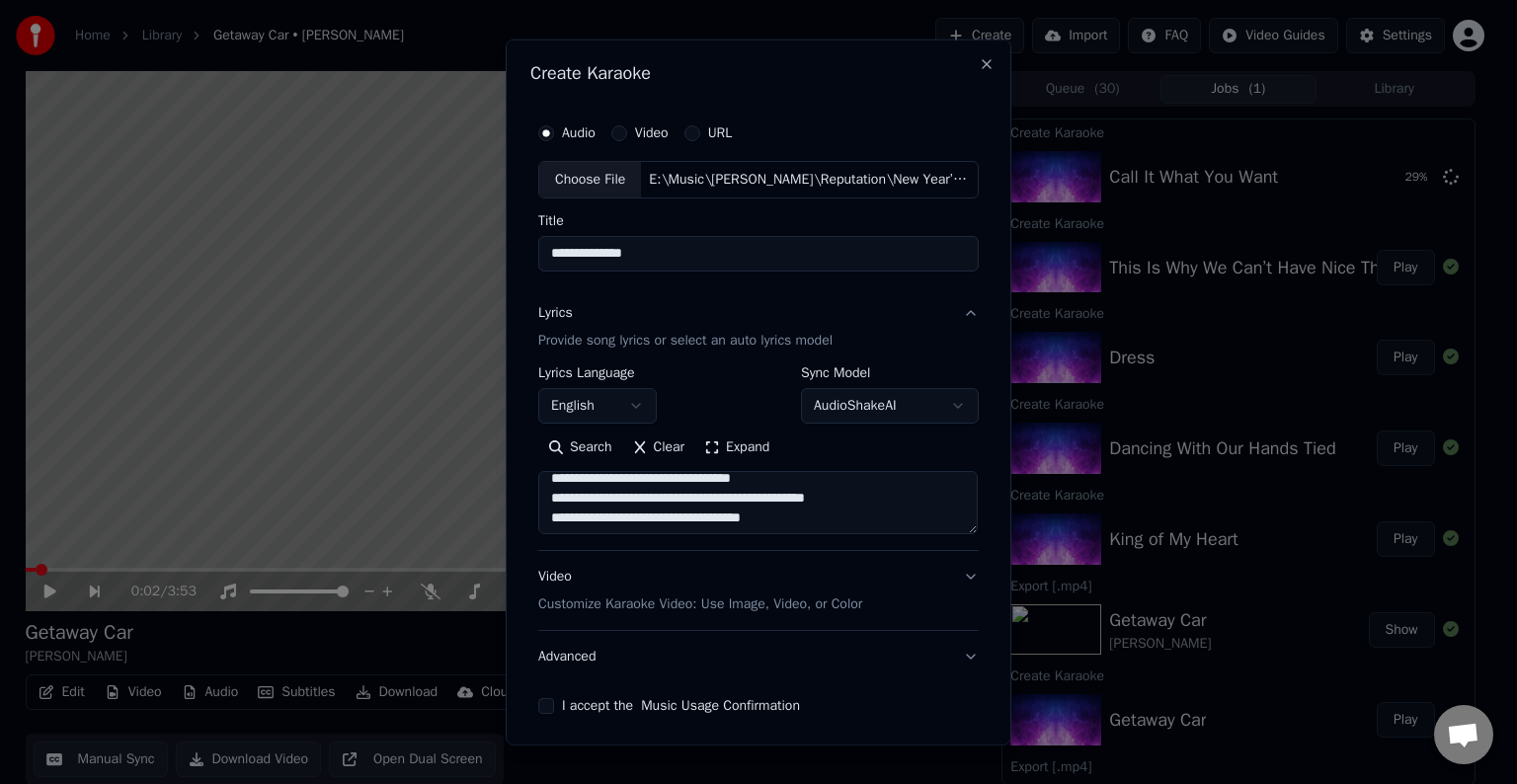 drag, startPoint x: 865, startPoint y: 498, endPoint x: 533, endPoint y: 514, distance: 332.38532 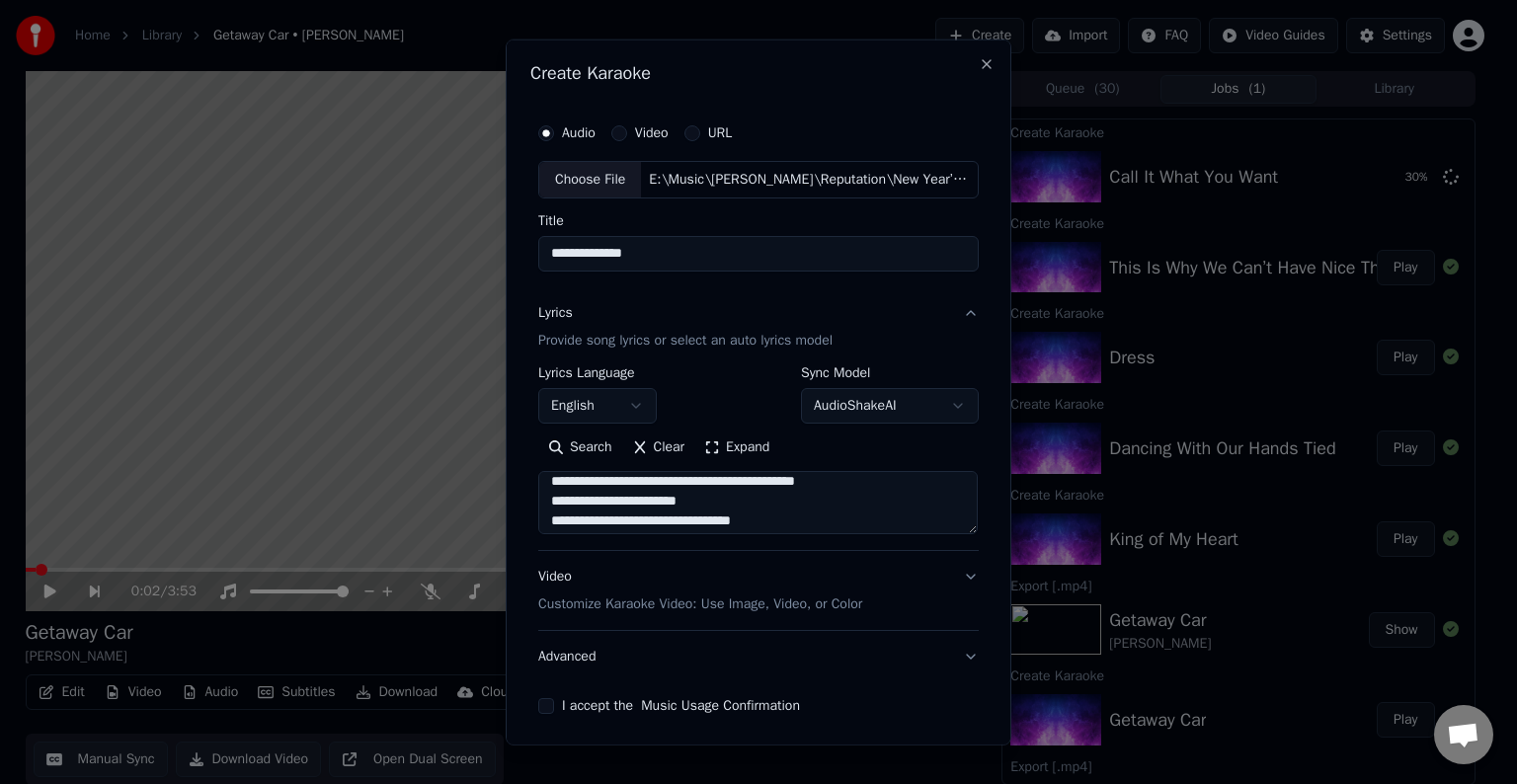 scroll, scrollTop: 802, scrollLeft: 0, axis: vertical 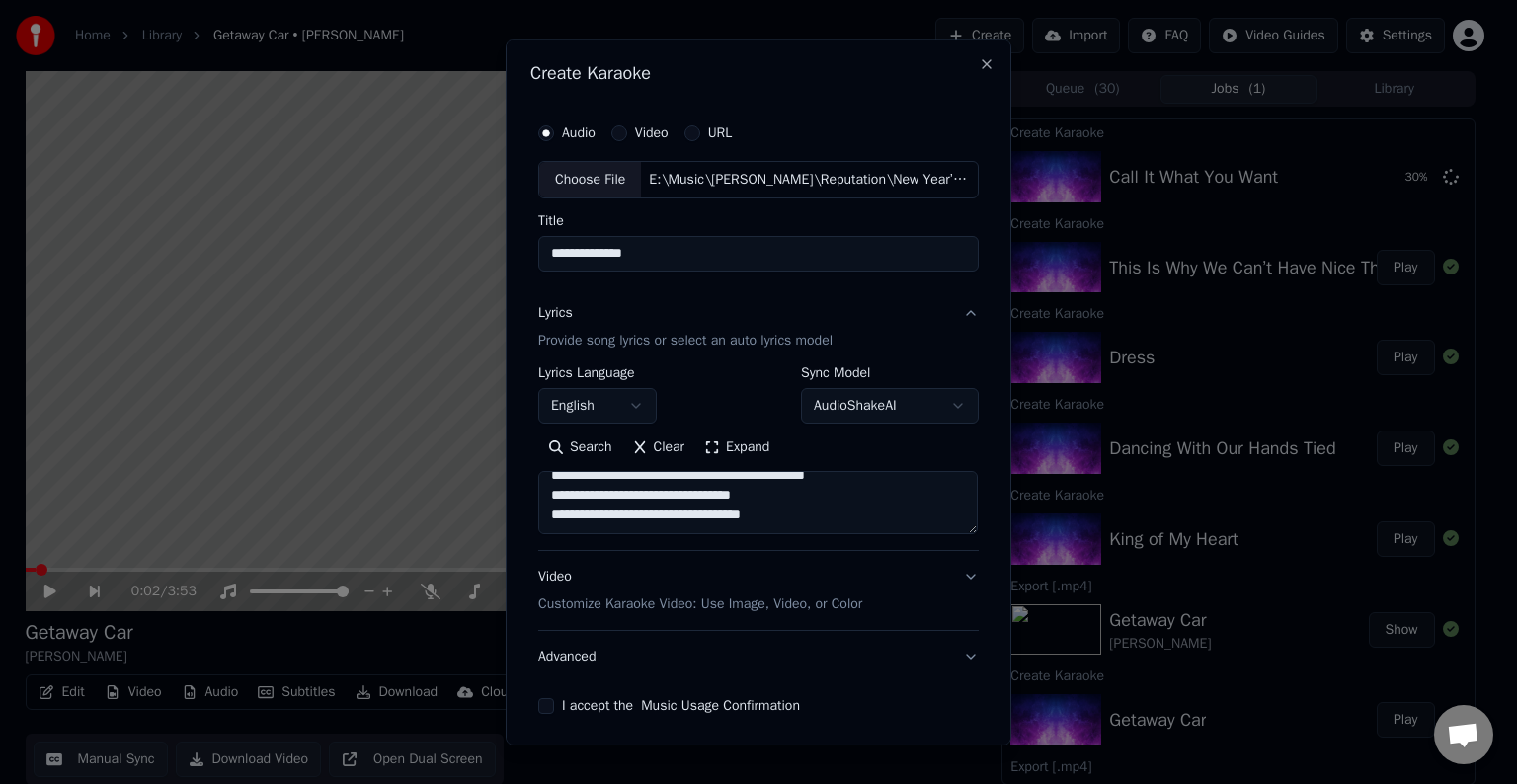 drag, startPoint x: 862, startPoint y: 511, endPoint x: 518, endPoint y: 549, distance: 346.09247 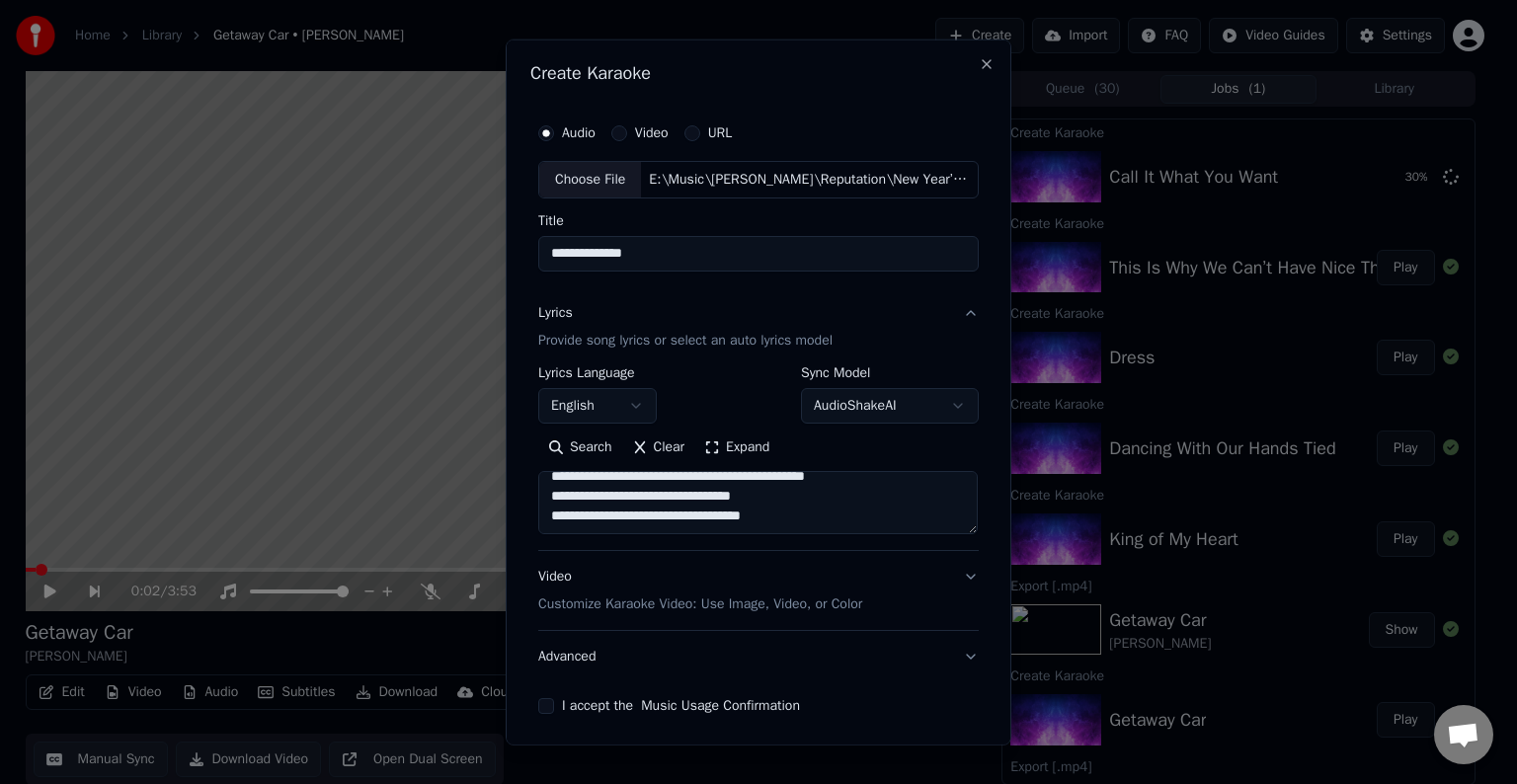 scroll, scrollTop: 782, scrollLeft: 0, axis: vertical 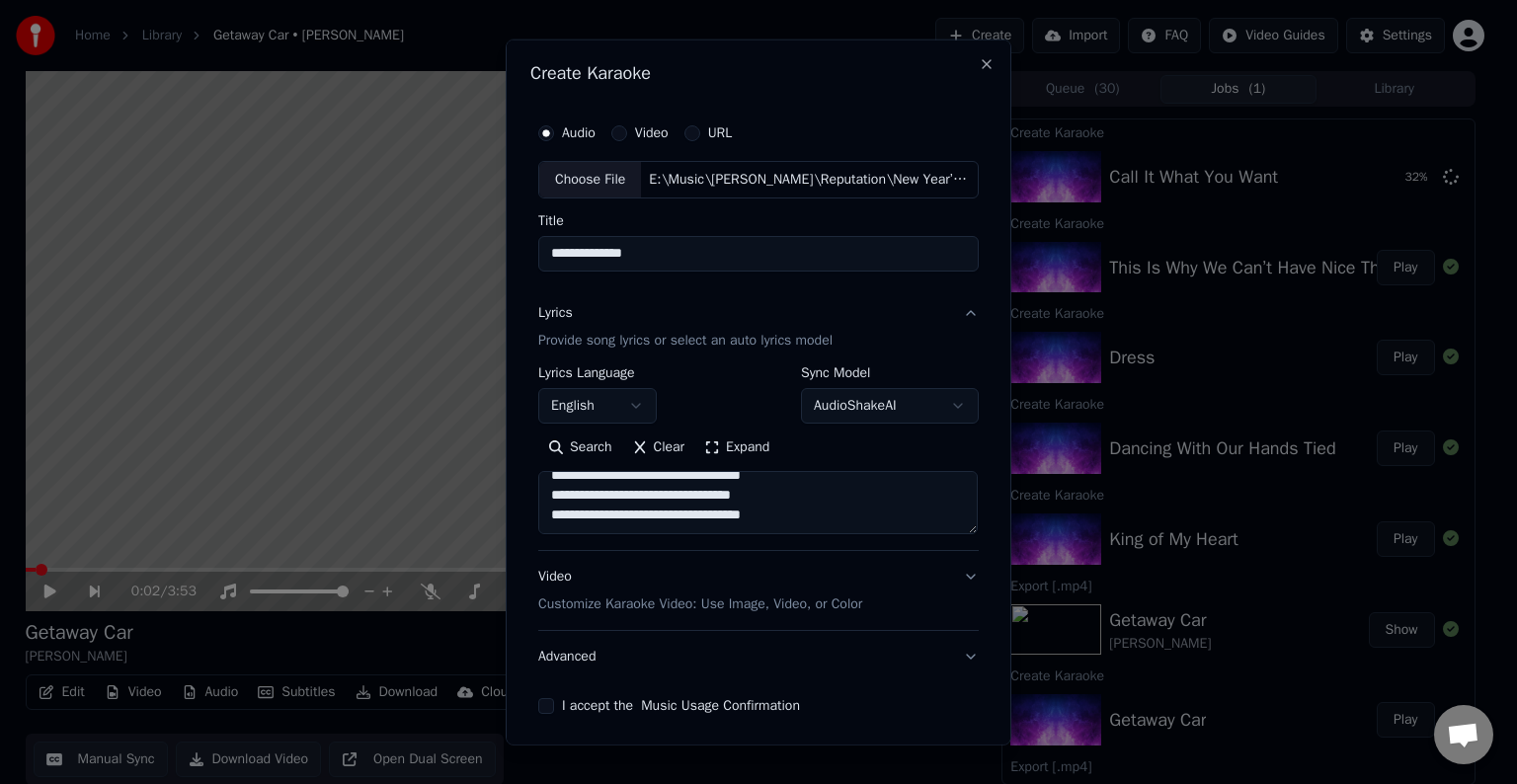drag, startPoint x: 815, startPoint y: 510, endPoint x: 539, endPoint y: 486, distance: 277.04151 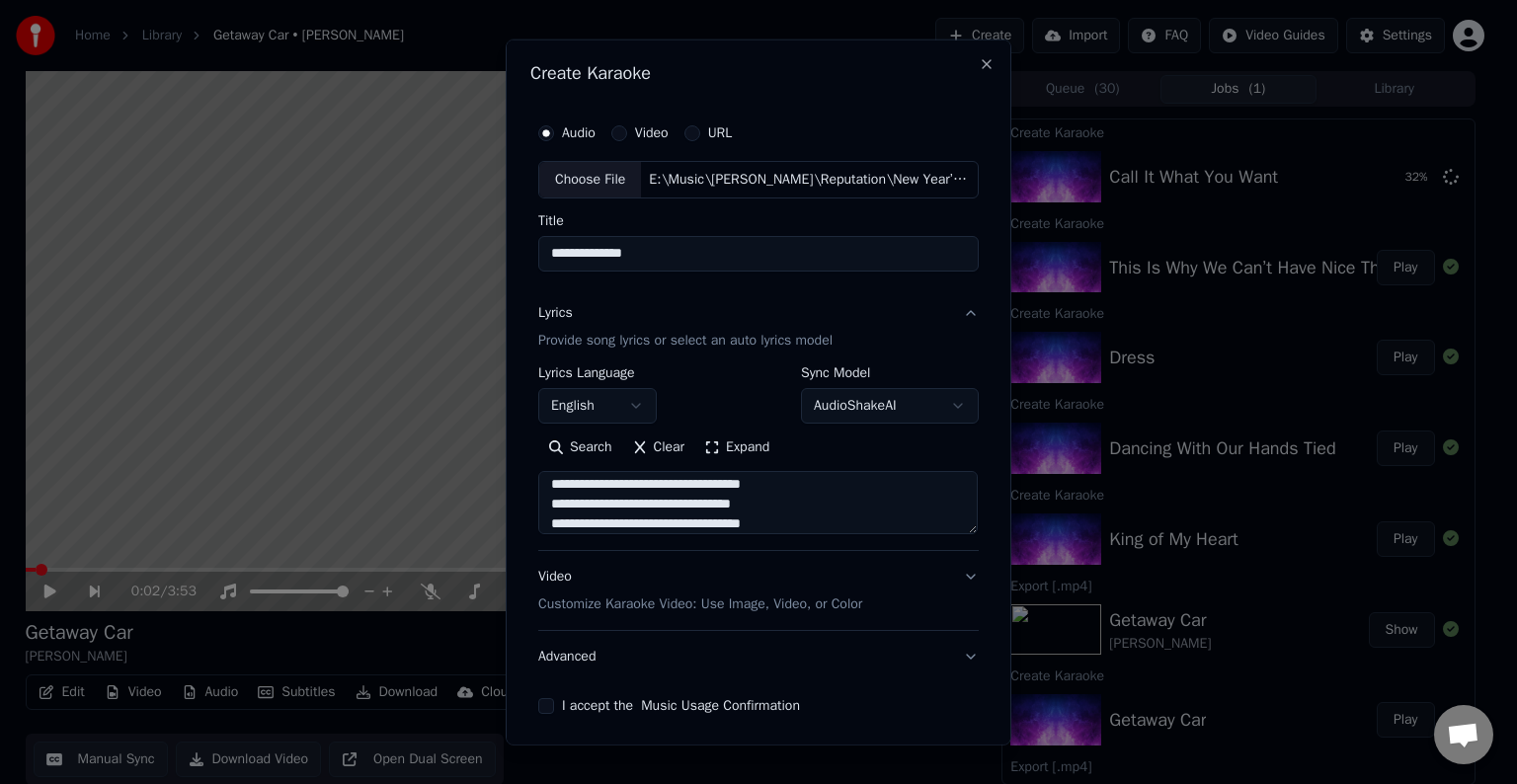 scroll, scrollTop: 751, scrollLeft: 0, axis: vertical 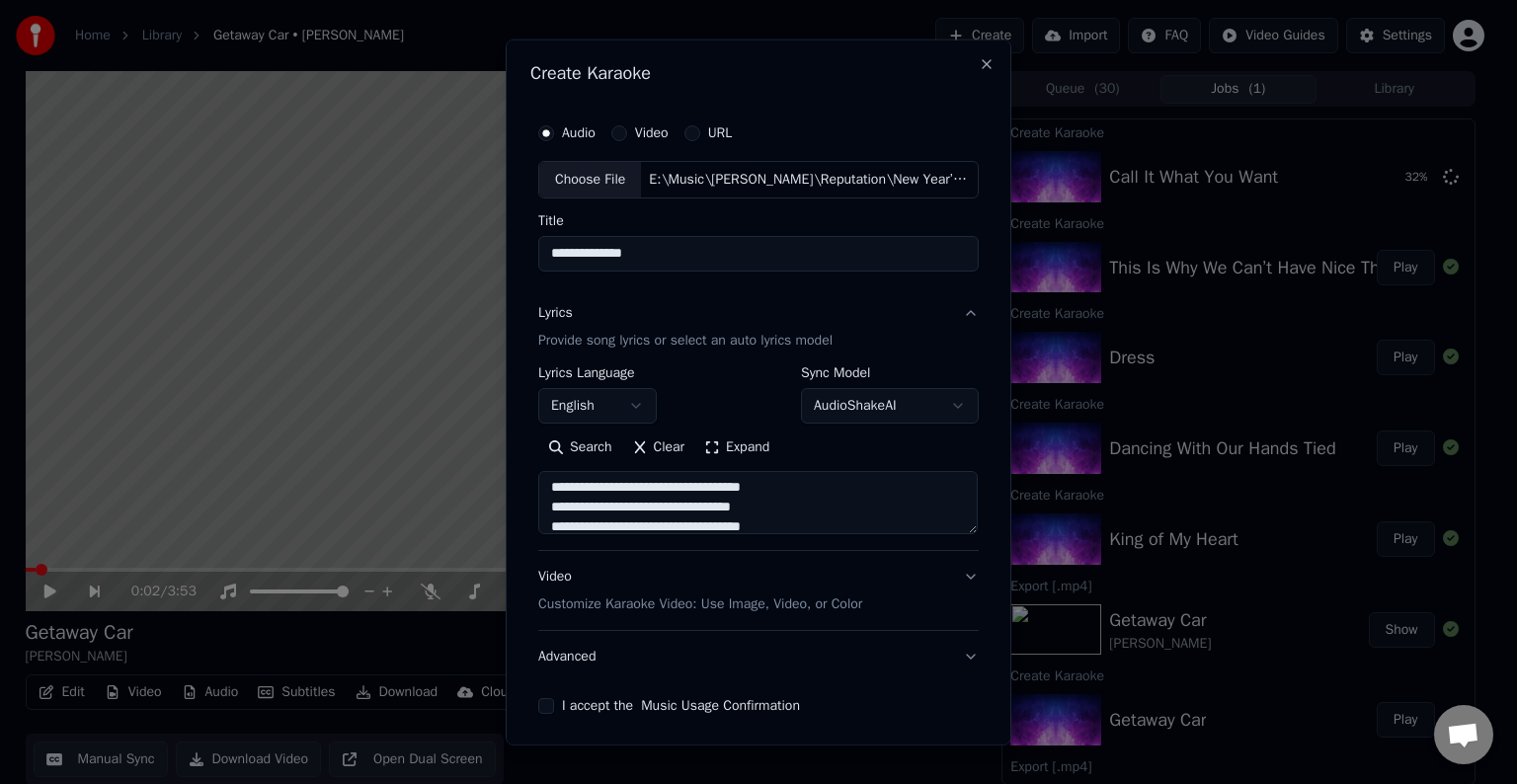 click at bounding box center (758, 503) 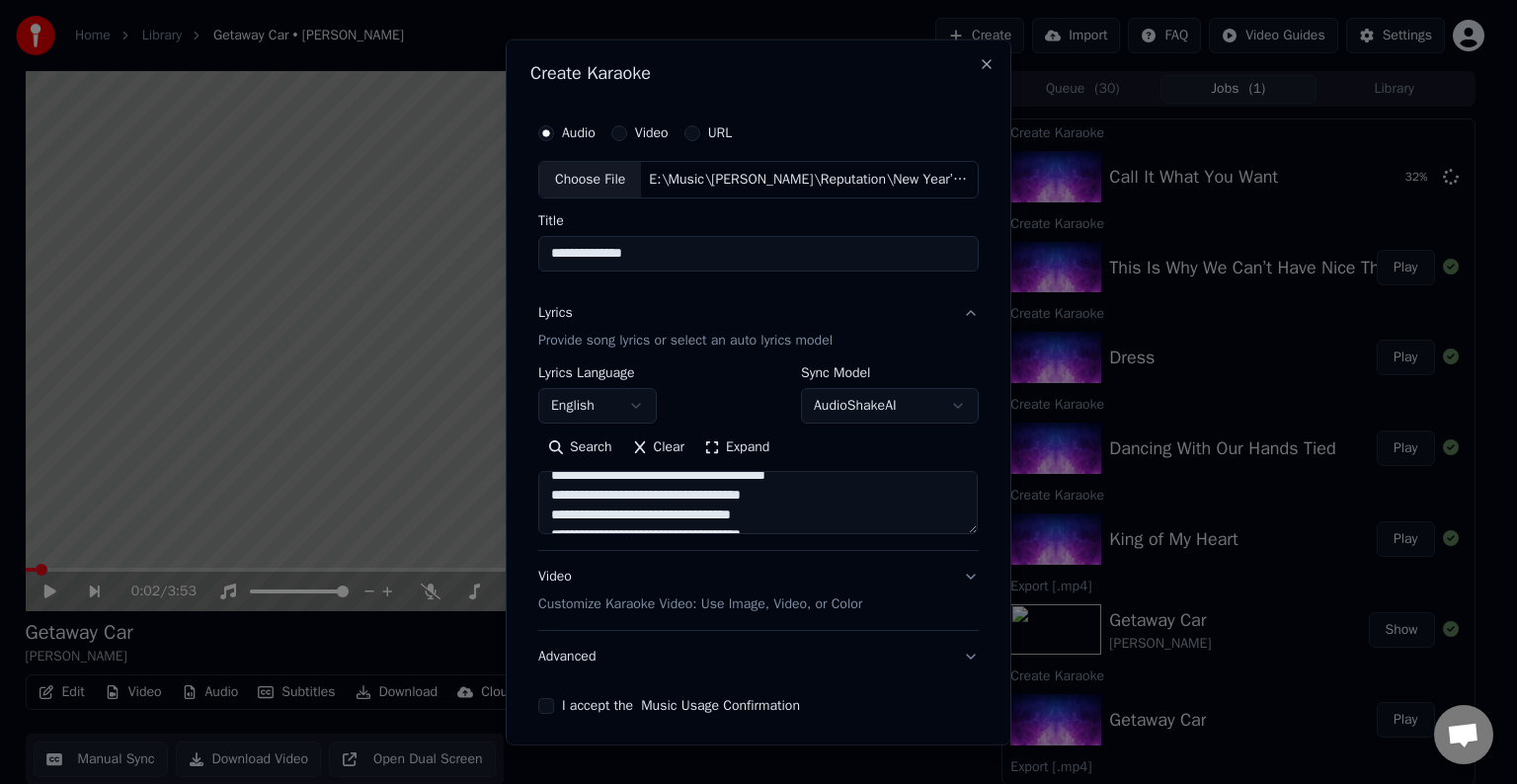 drag, startPoint x: 819, startPoint y: 487, endPoint x: 540, endPoint y: 500, distance: 279.3027 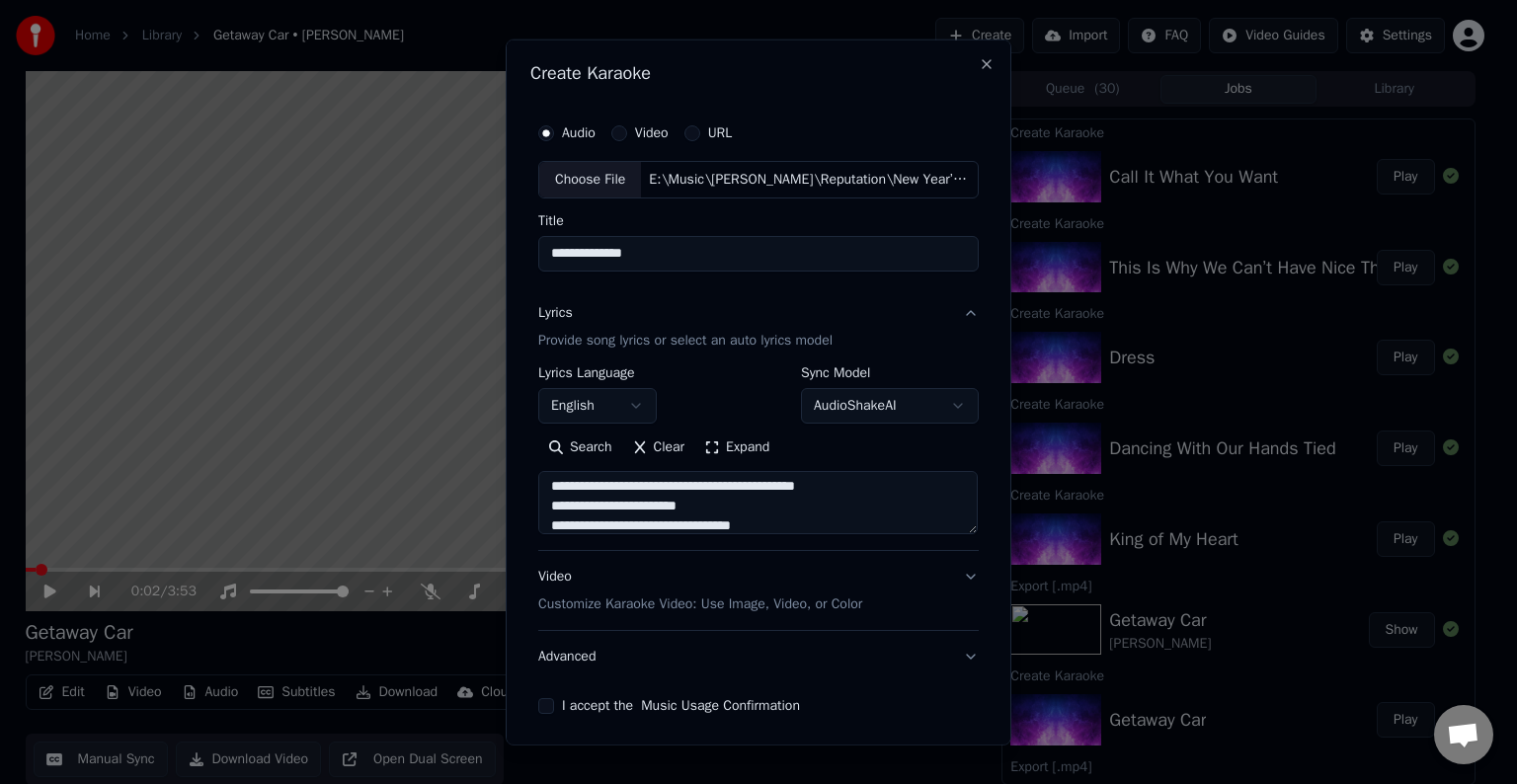 scroll, scrollTop: 669, scrollLeft: 0, axis: vertical 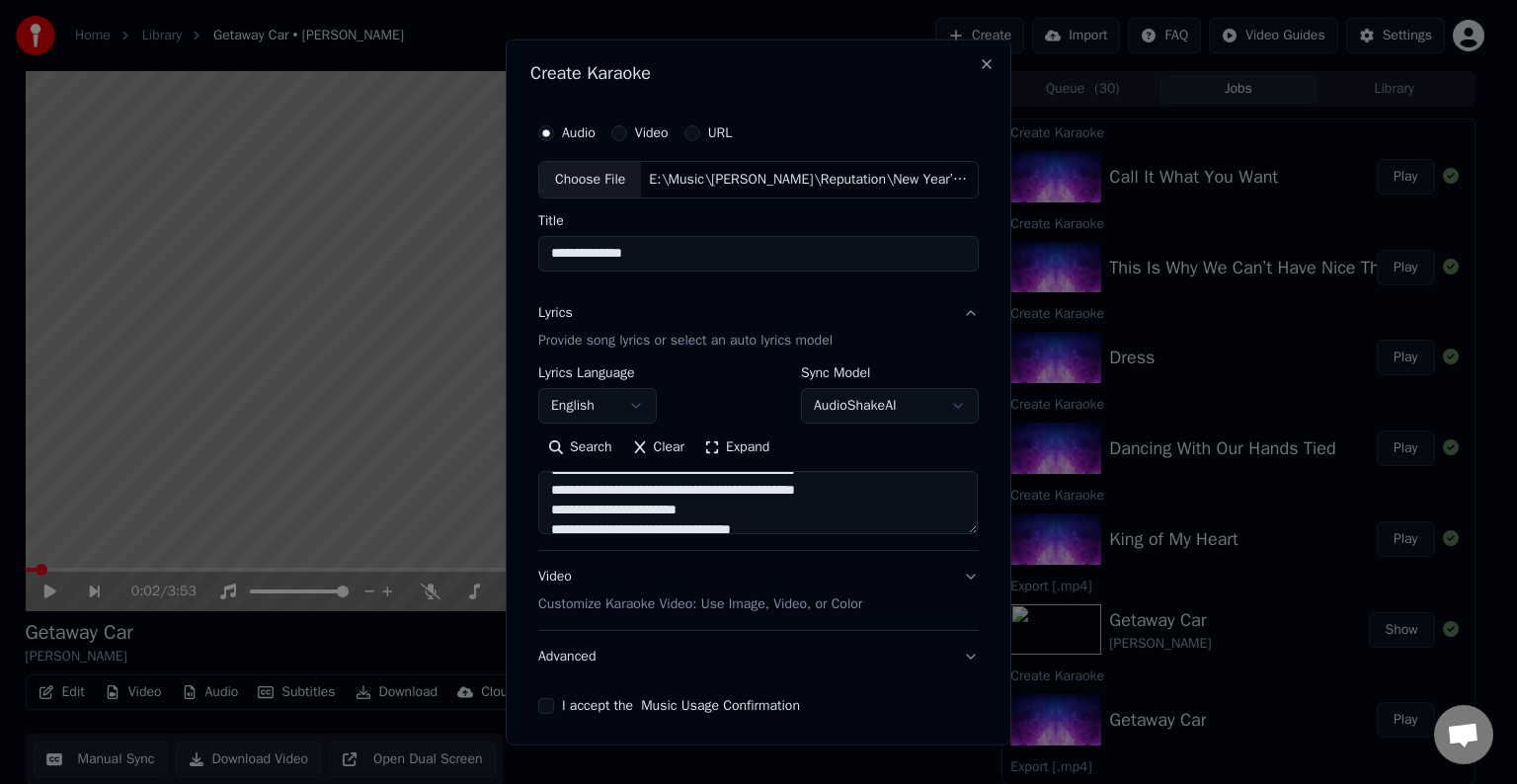 type on "**********" 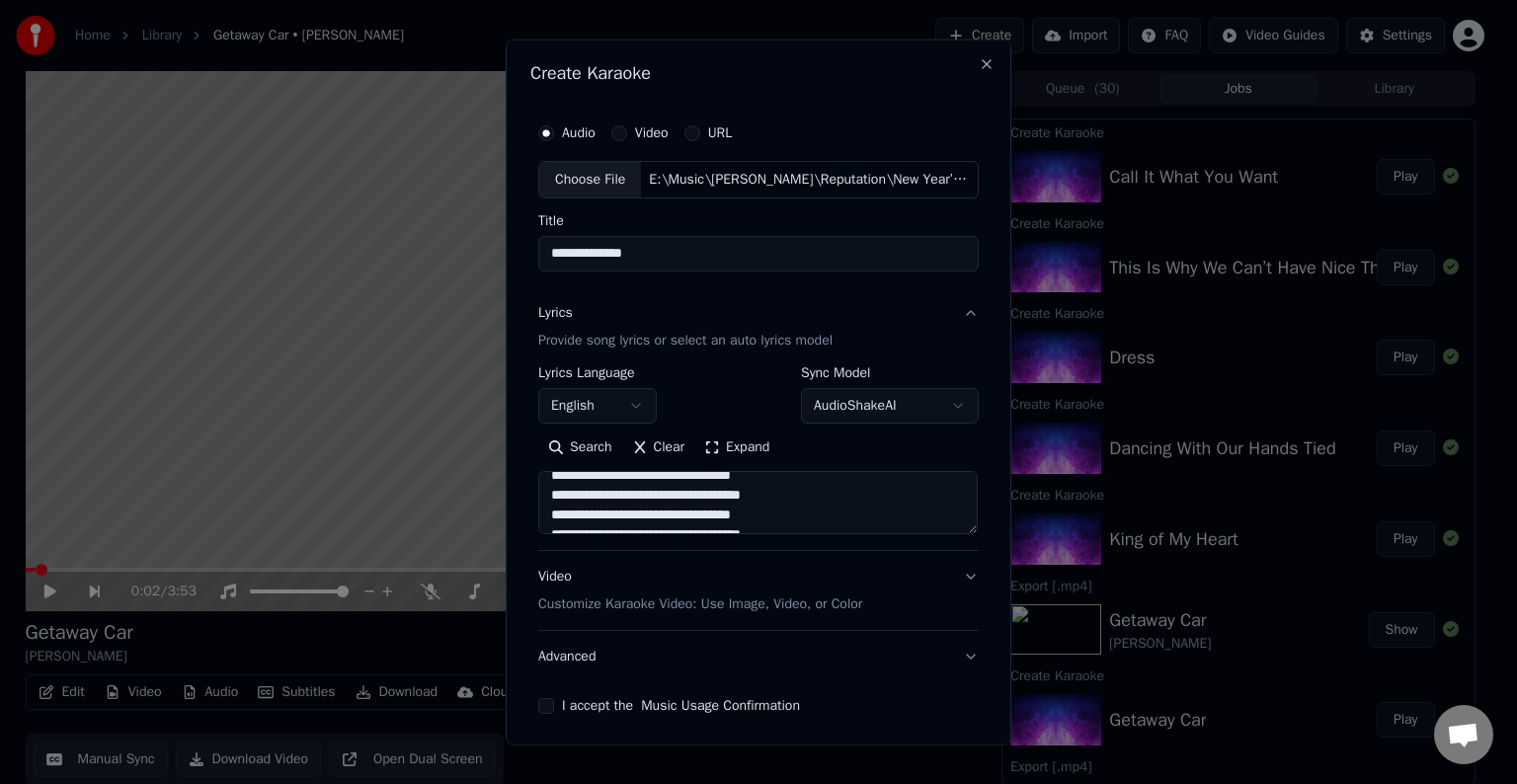 scroll, scrollTop: 762, scrollLeft: 0, axis: vertical 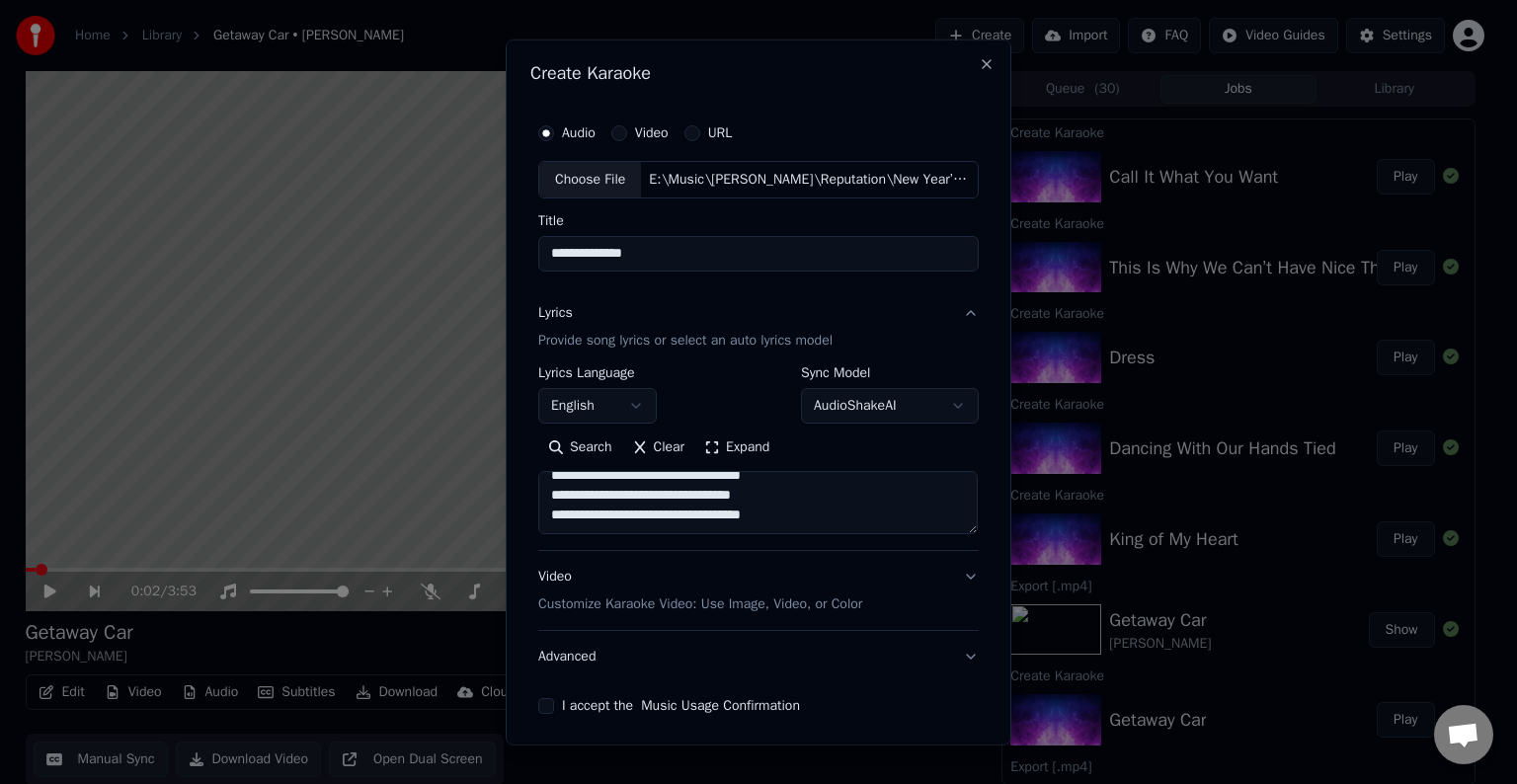 click at bounding box center [758, 503] 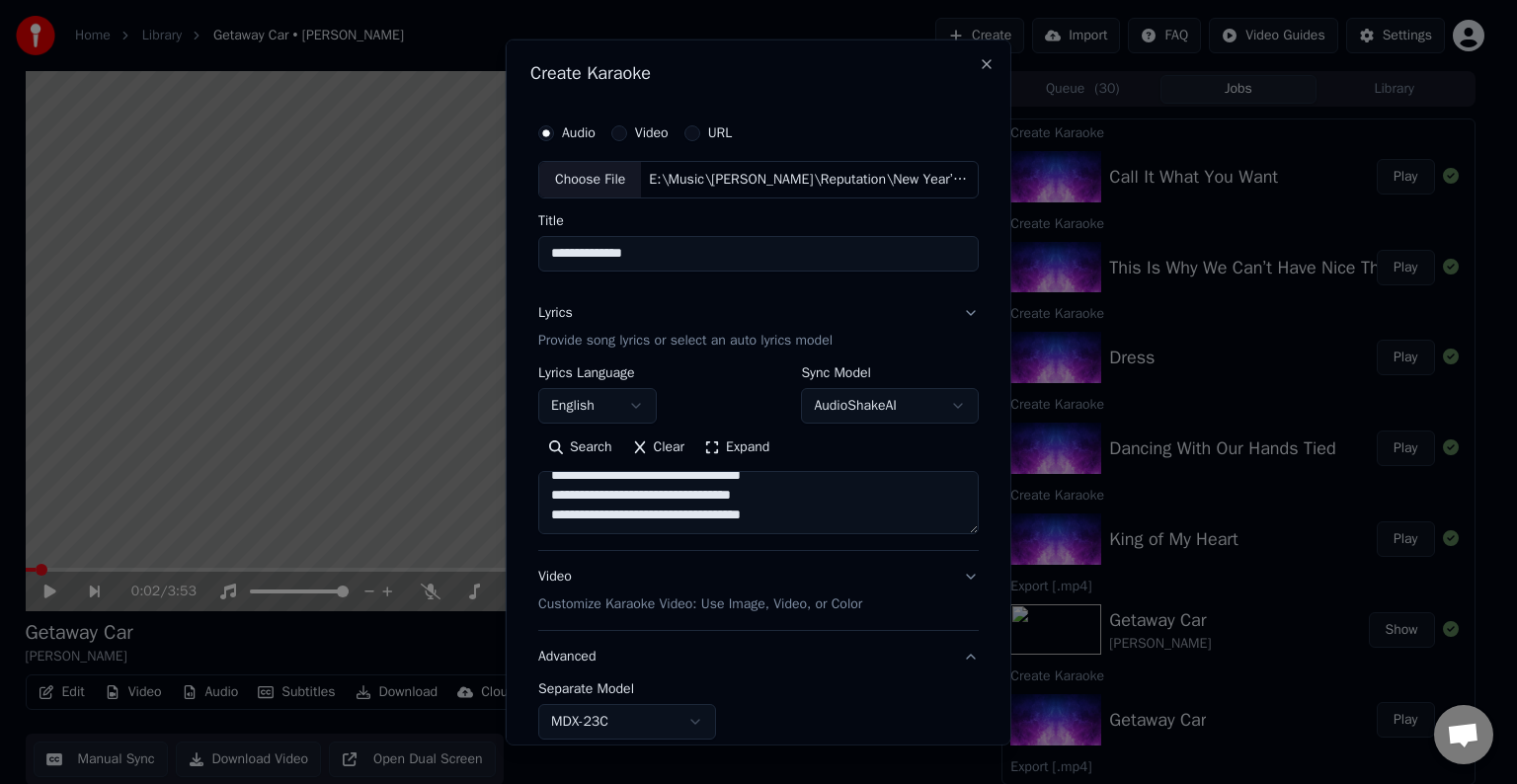 scroll, scrollTop: 743, scrollLeft: 0, axis: vertical 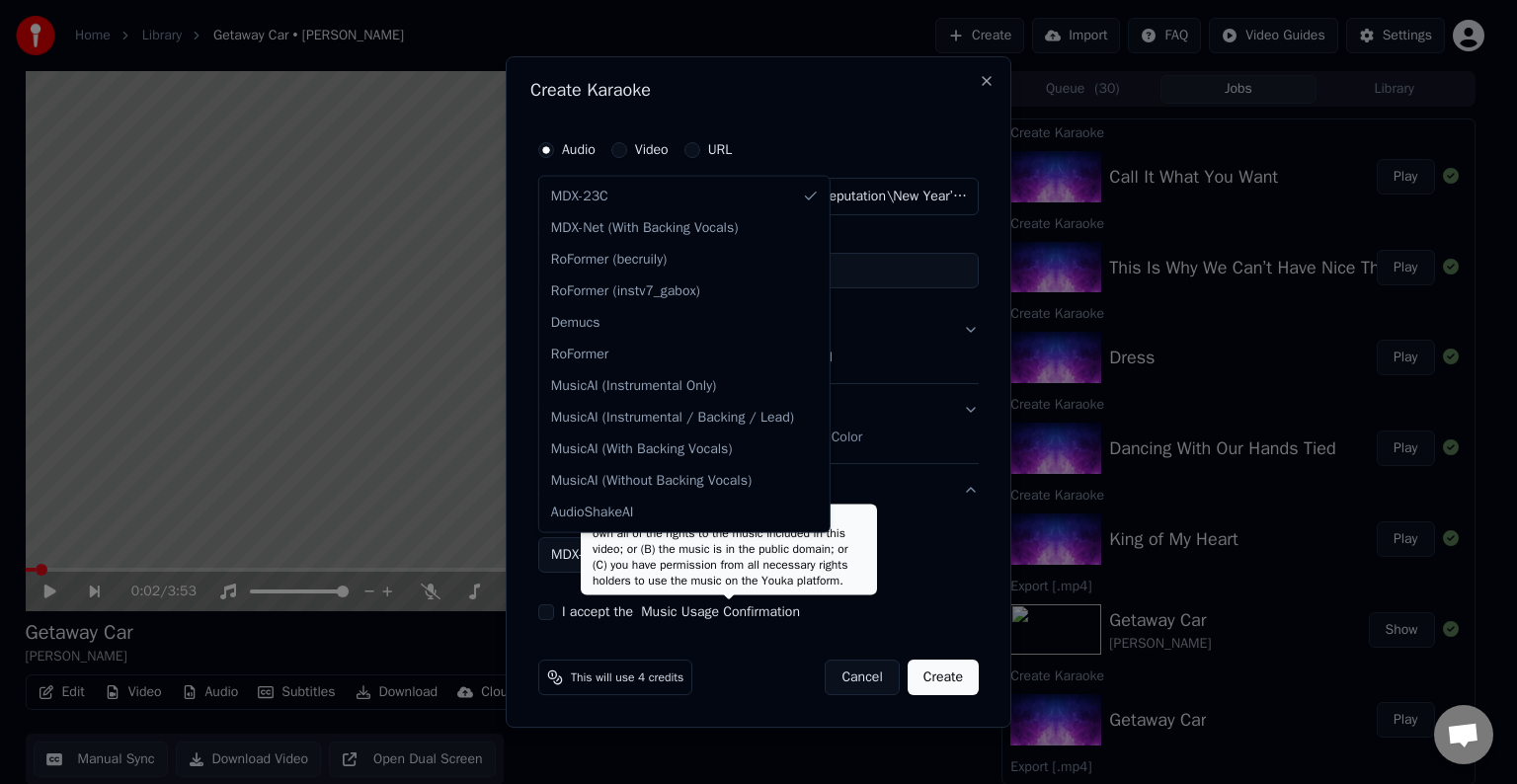 click on "Home Library Getaway Car • [PERSON_NAME] Create Import FAQ Video Guides Settings 0:02  /  3:53 Getaway Car [PERSON_NAME] BPM 172 Key D Edit Video Audio Subtitles Download Cloud Library Manual Sync Download Video Open Dual Screen Queue ( 30 ) Jobs Library Create Karaoke Call It What You Want Play Create Karaoke This Is Why We Can’t Have Nice Things Play Create Karaoke Dress Play Create Karaoke Dancing With Our Hands Tied Play Create Karaoke King of My Heart Play Export [.mp4] Getaway Car [PERSON_NAME] Show Create Karaoke Getaway Car Play Export [.mp4] Gorgeous [PERSON_NAME] Show Export [.mp4] So It Goes... [PERSON_NAME] Show Create Karaoke Gorgeous Play Create Karaoke So It Goes... Play Export [.mp4] Look What You Made Me Do [PERSON_NAME] Show Sync Lyrics Look What You Made Me Do Play Export [.mp4] Delicate [PERSON_NAME] Show Create Karaoke Look What You Made Me Do Play Create Karaoke Delicate Play Export [.mp4] Don’t Blame Me [PERSON_NAME] Show Export [.mp4] I Did Something Bad [PERSON_NAME] Show Create Karaoke" at bounding box center (750, 392) 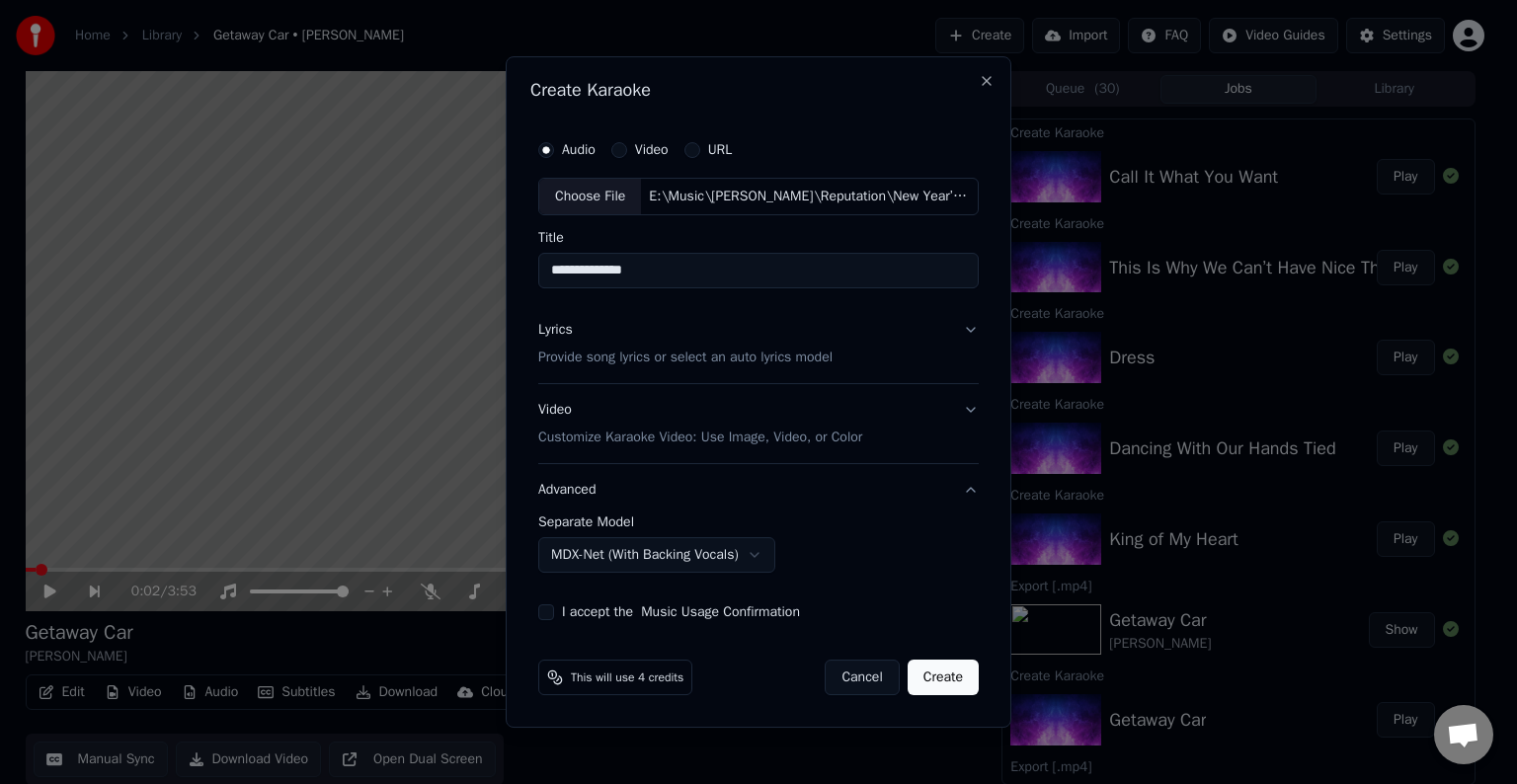 click on "I accept the   Music Usage Confirmation" at bounding box center (546, 612) 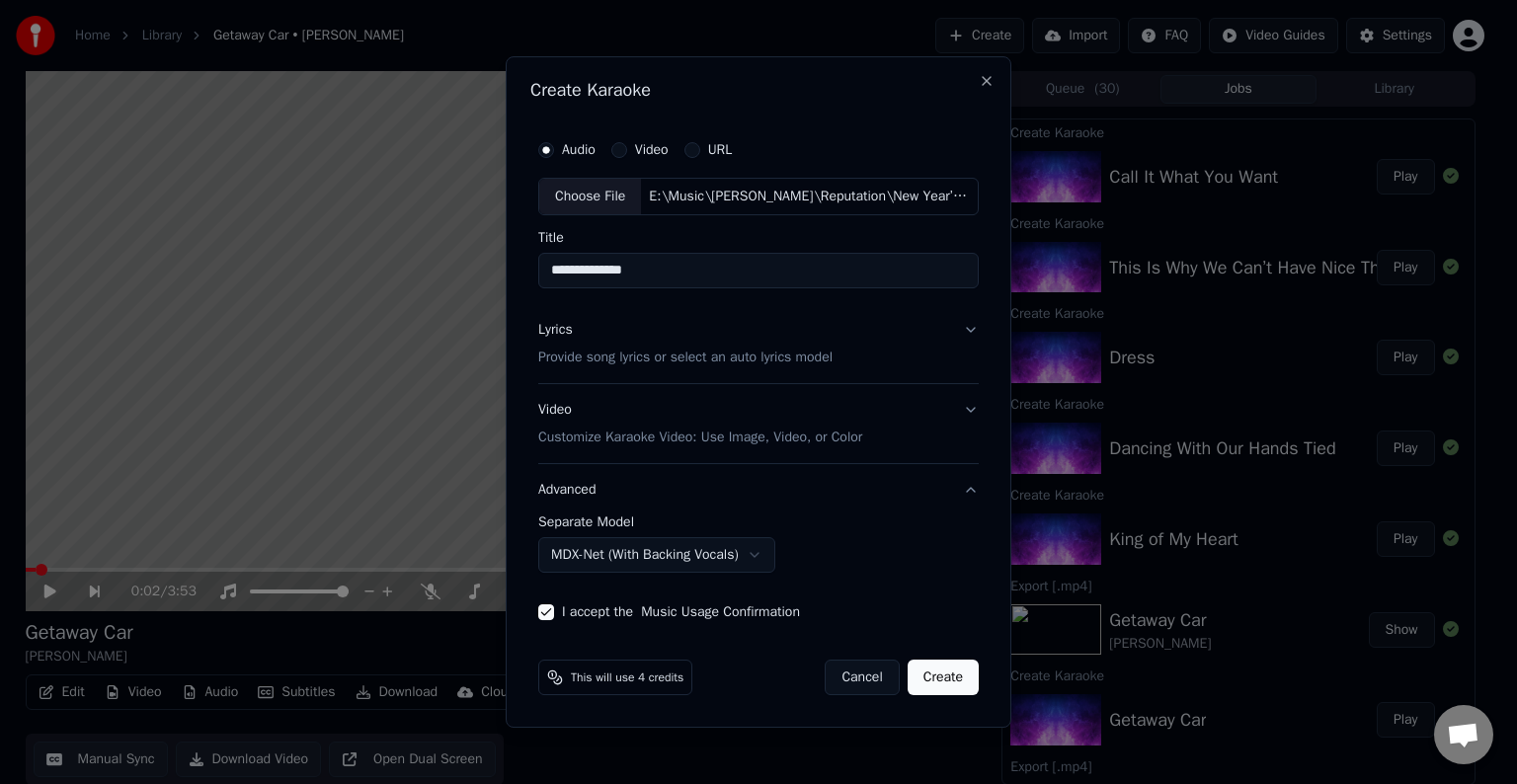 click on "Create" at bounding box center (943, 677) 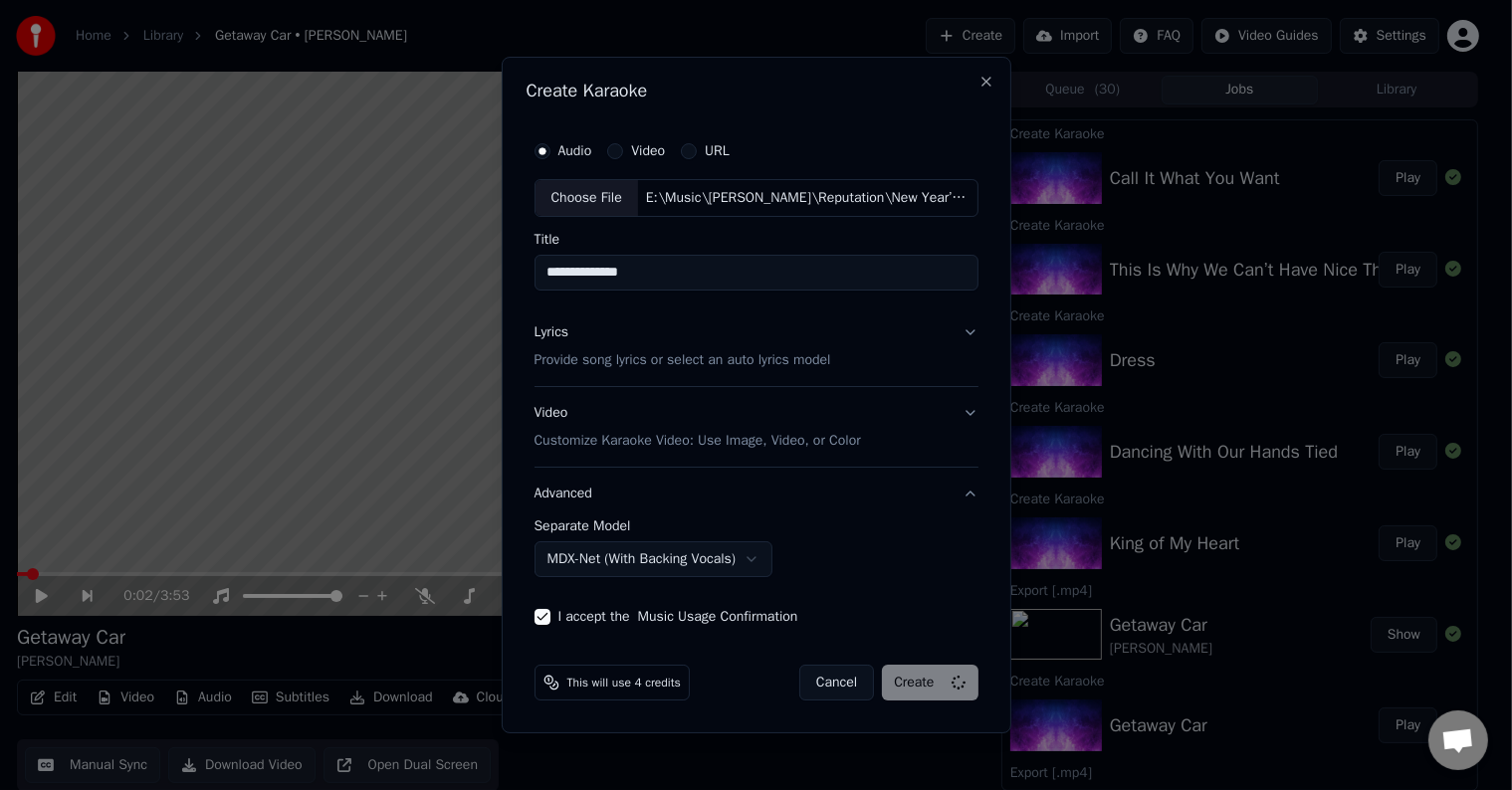select on "******" 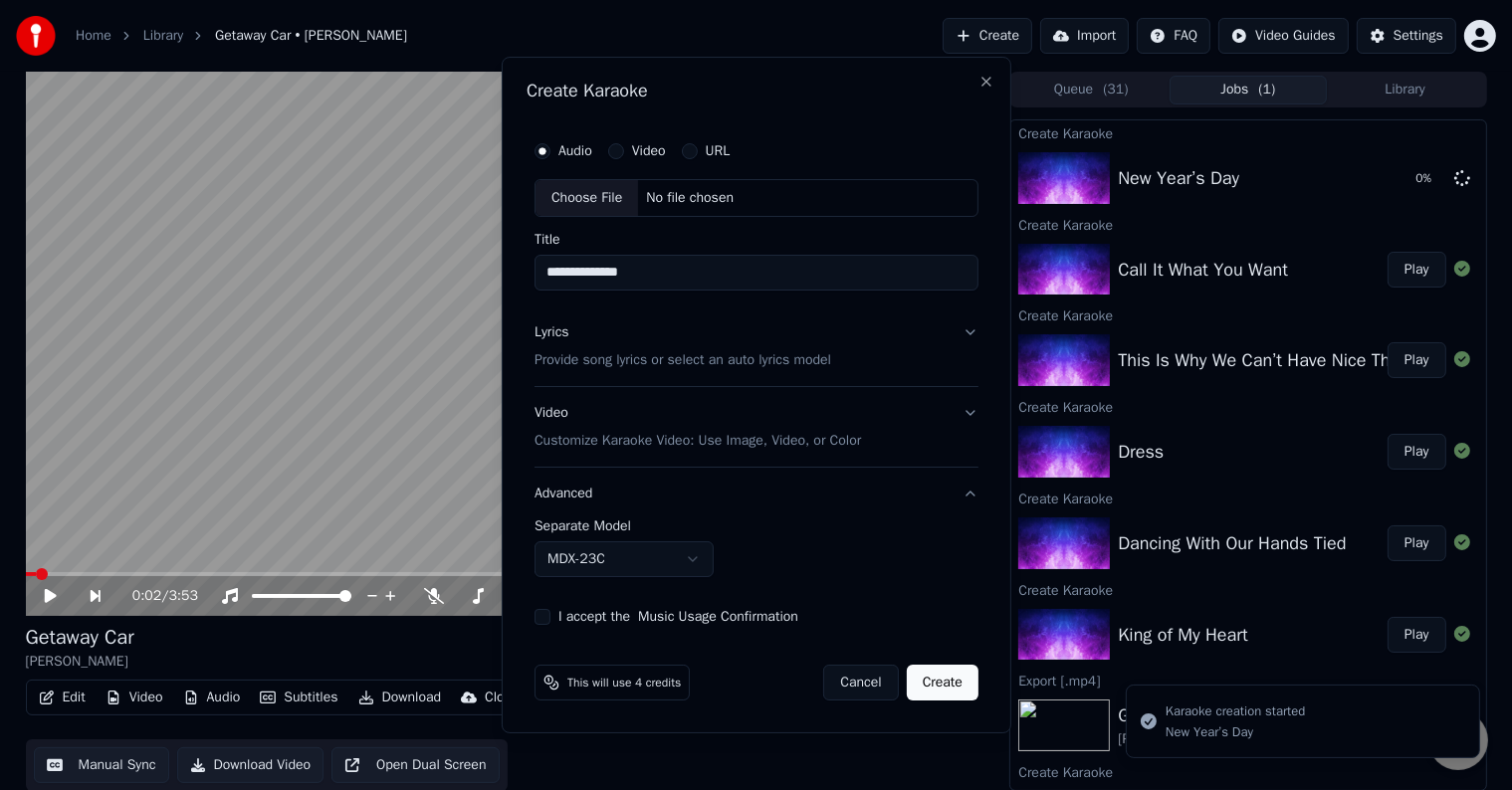 type 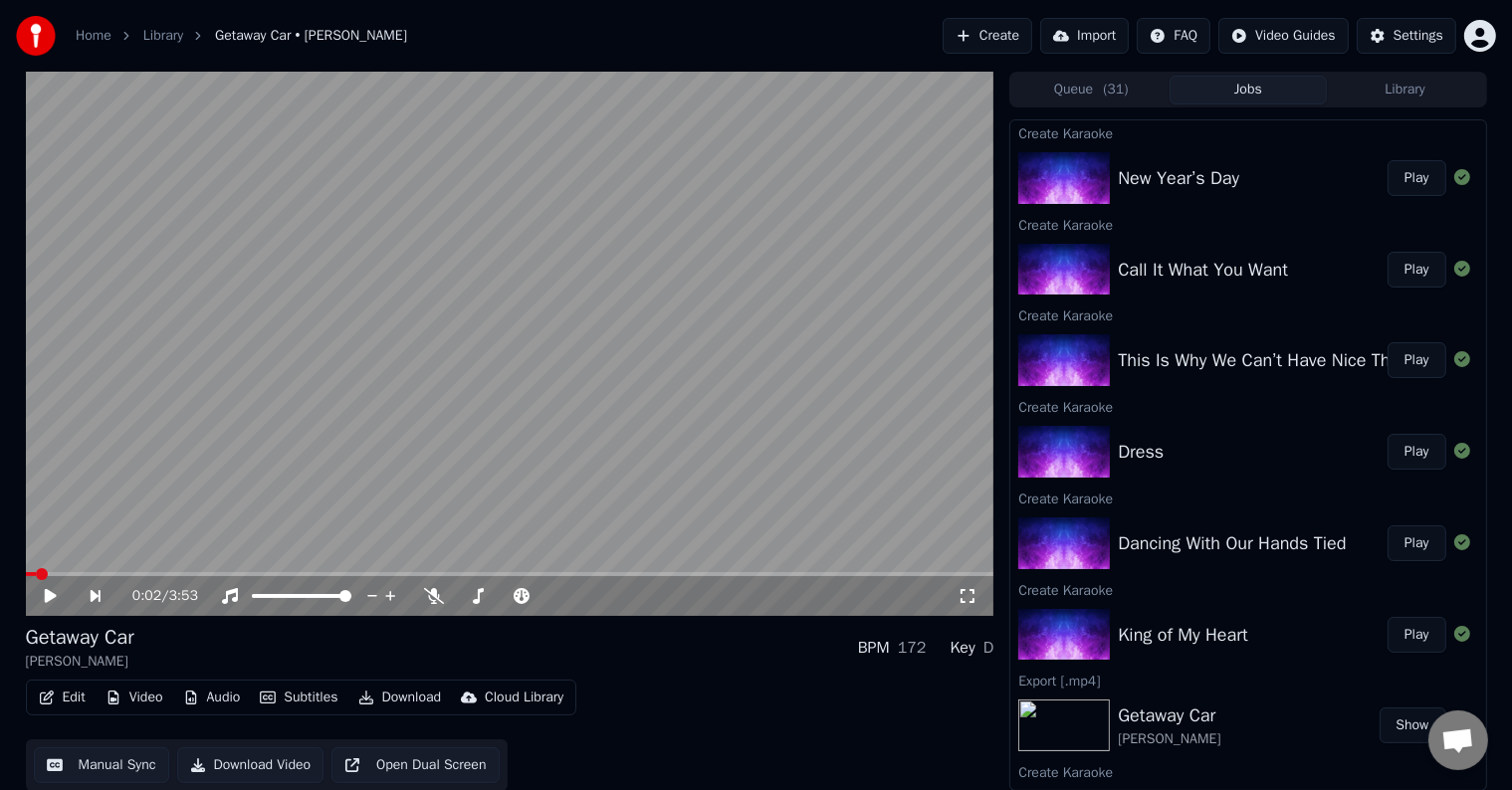 click on "Play" at bounding box center [1416, 635] 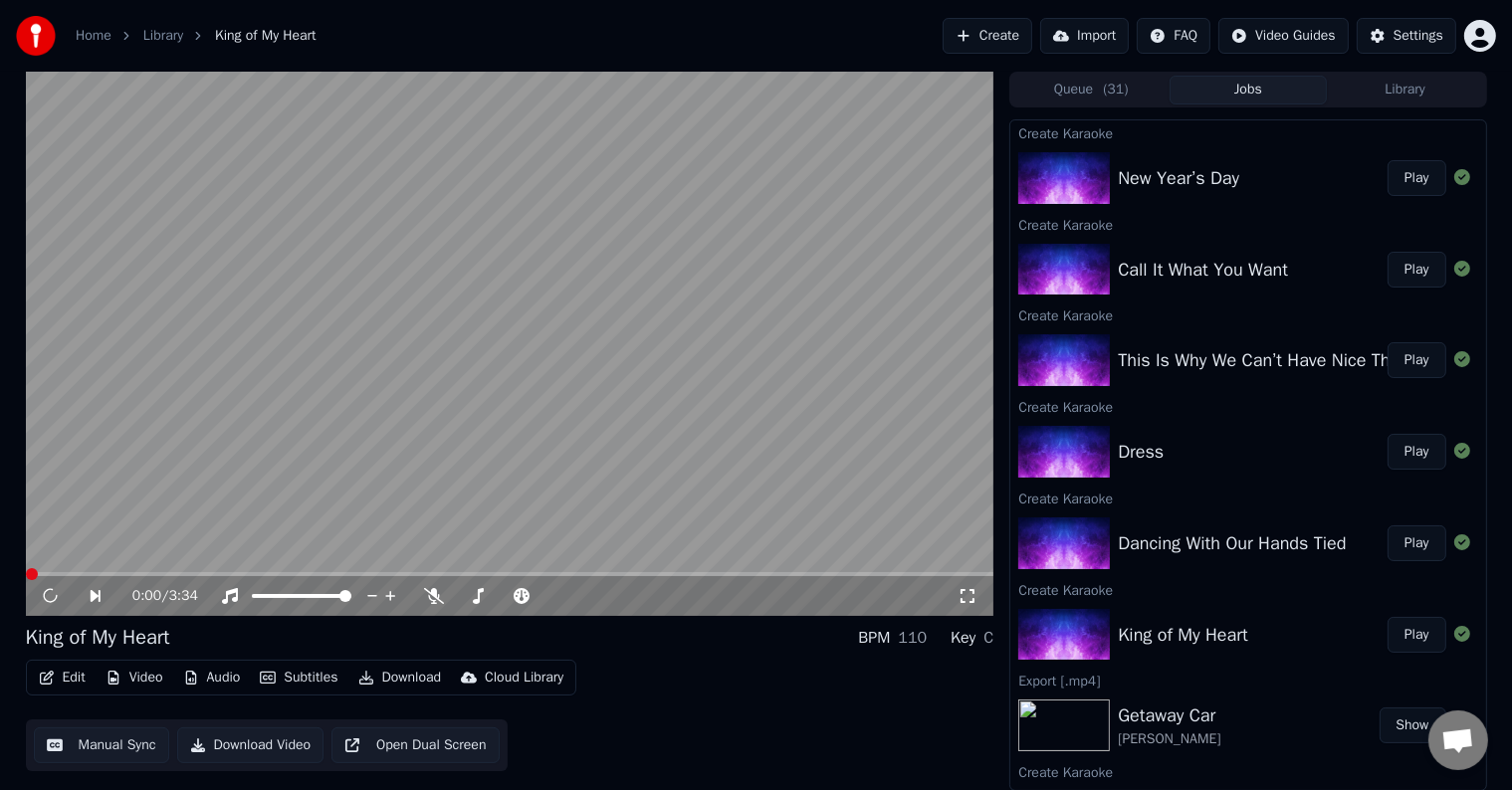 type 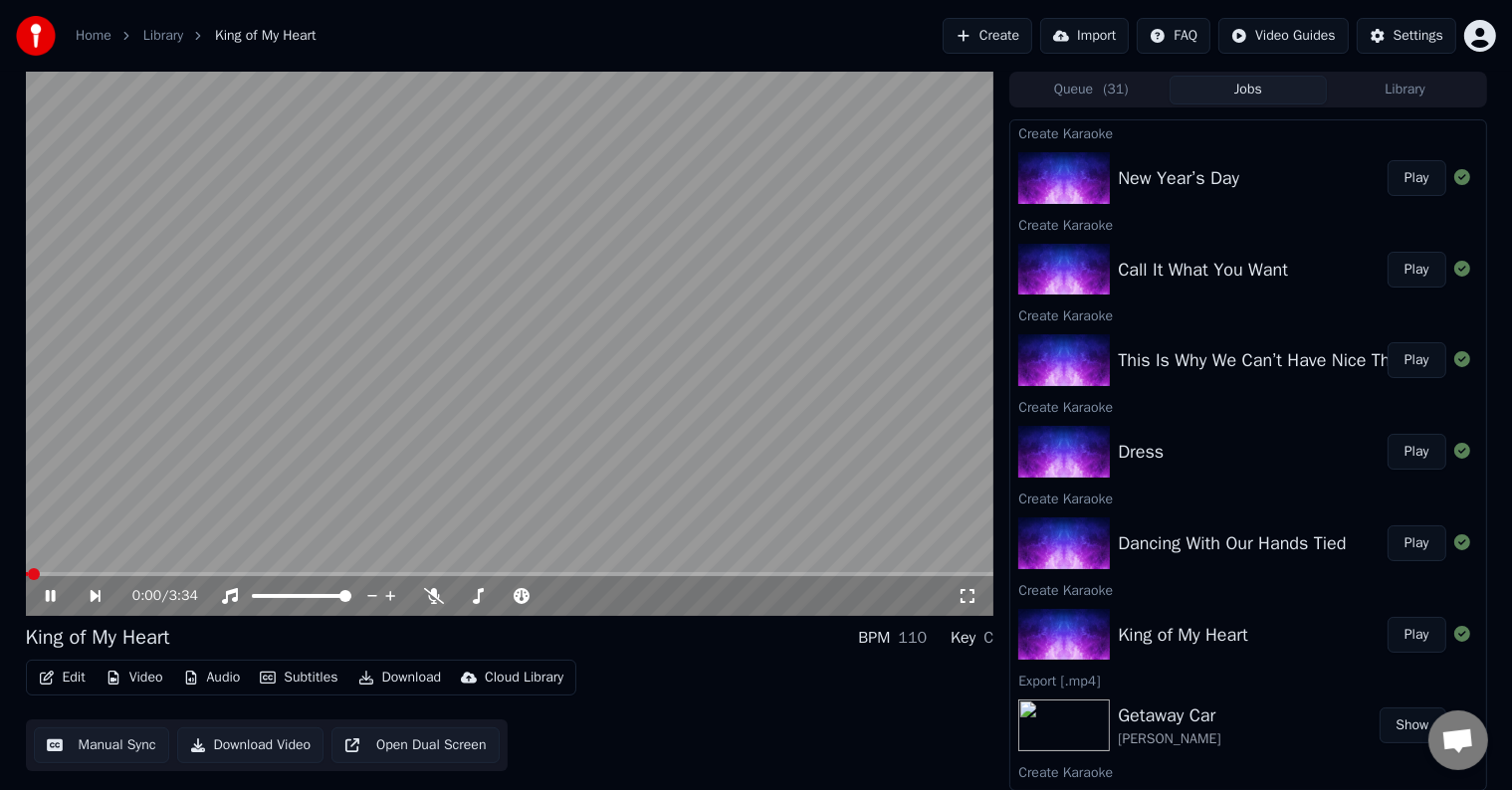 click on "Edit" at bounding box center (62, 678) 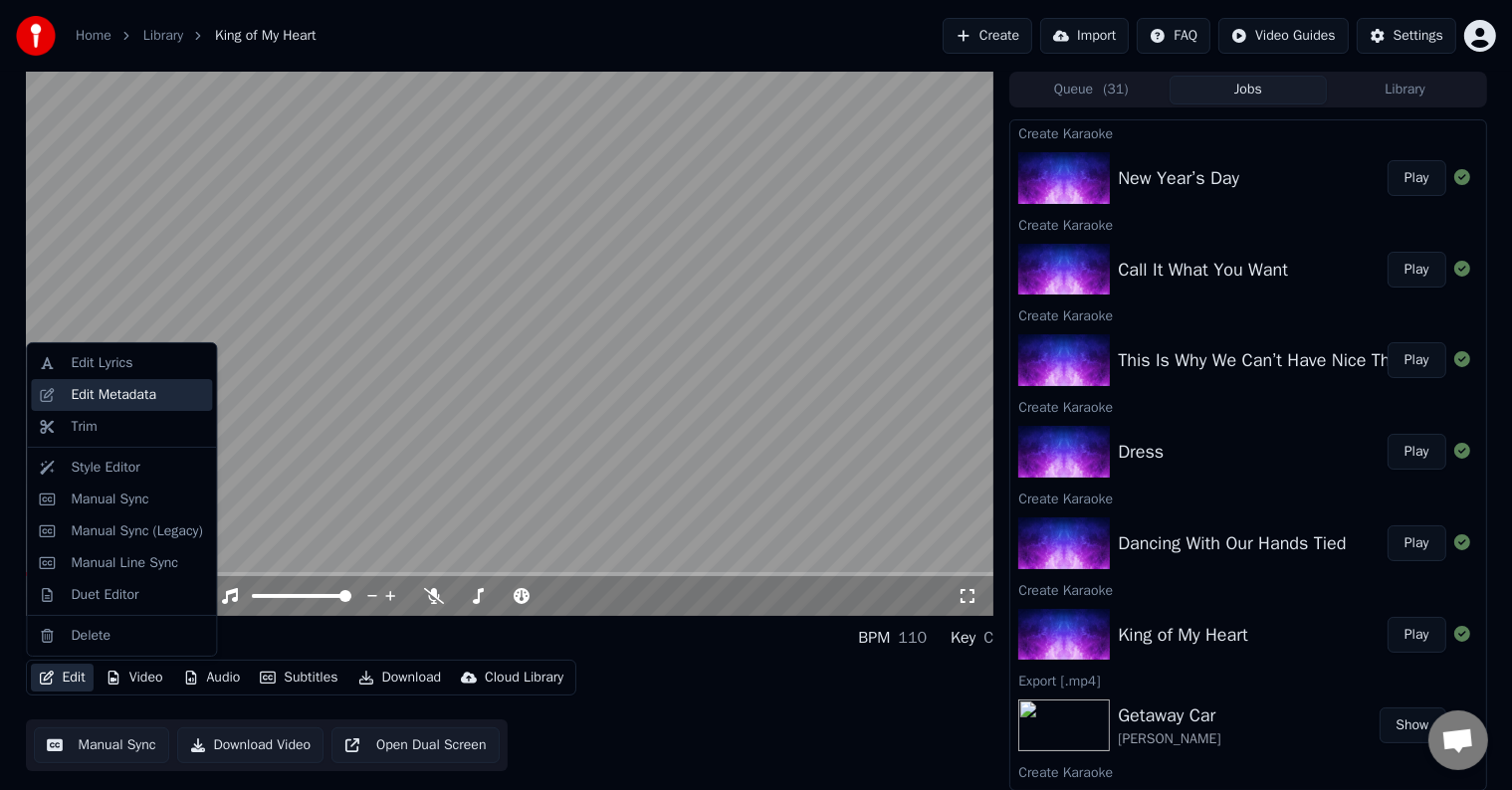 click on "Edit Metadata" at bounding box center (113, 395) 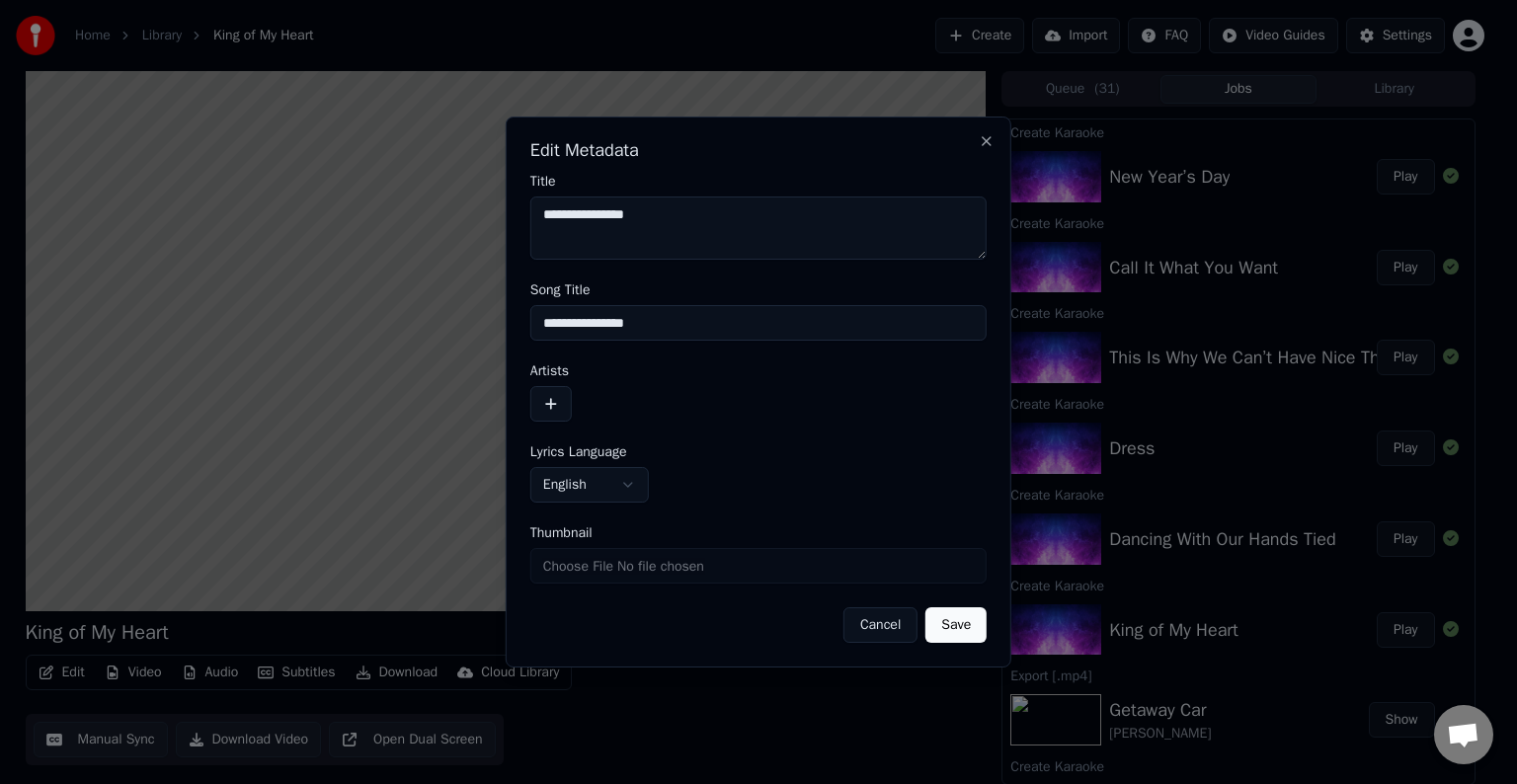 click at bounding box center [551, 404] 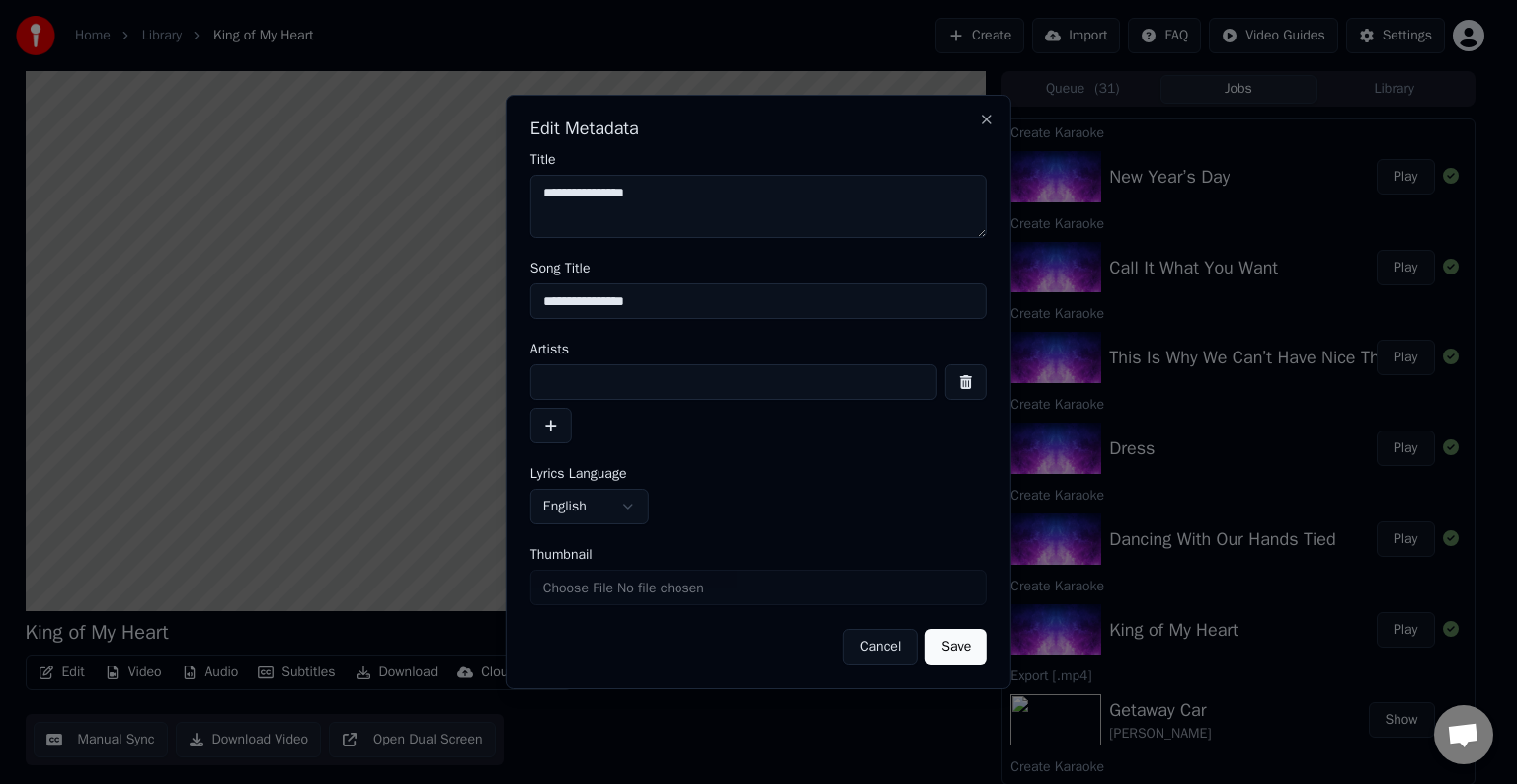 click at bounding box center [734, 382] 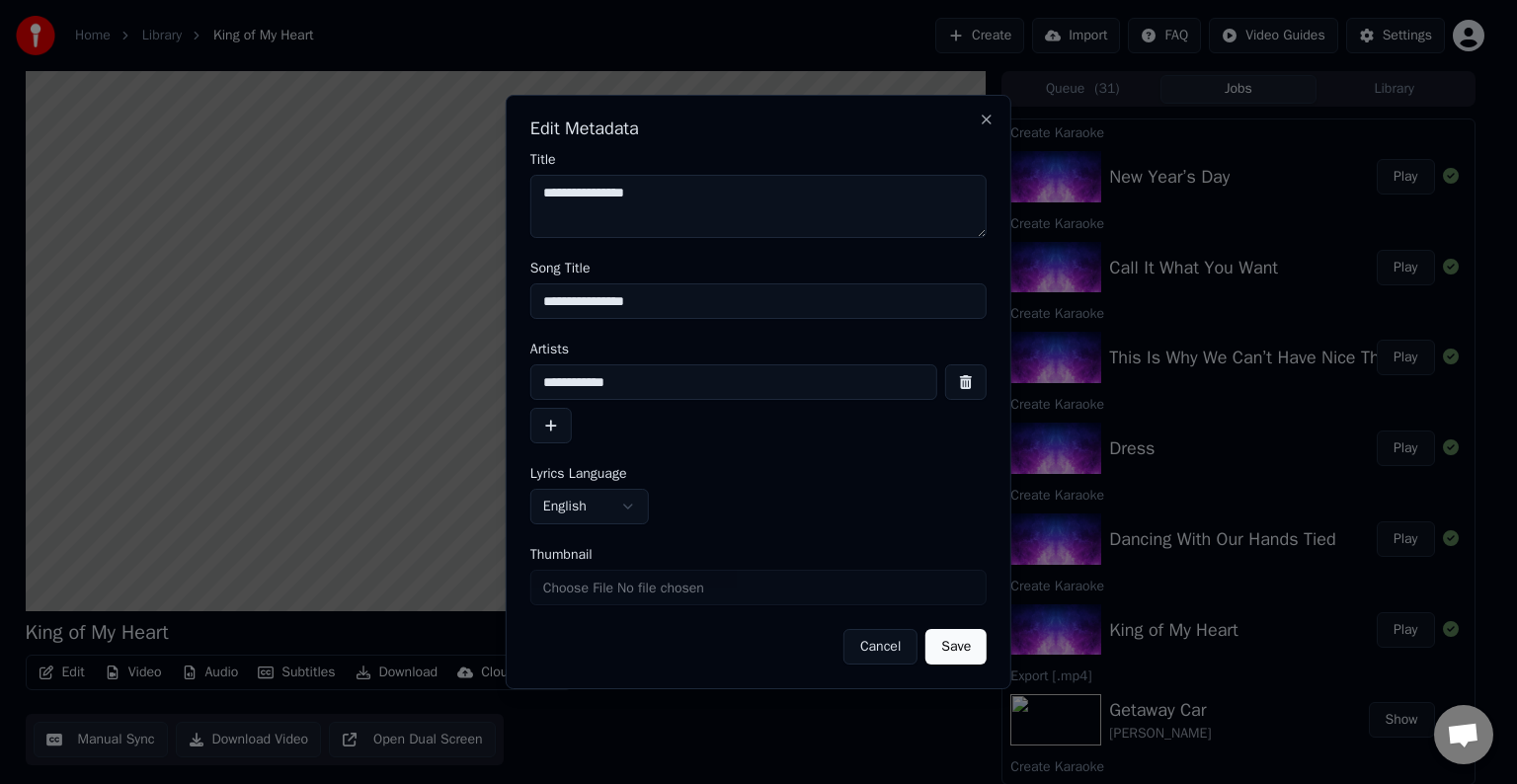 type on "**********" 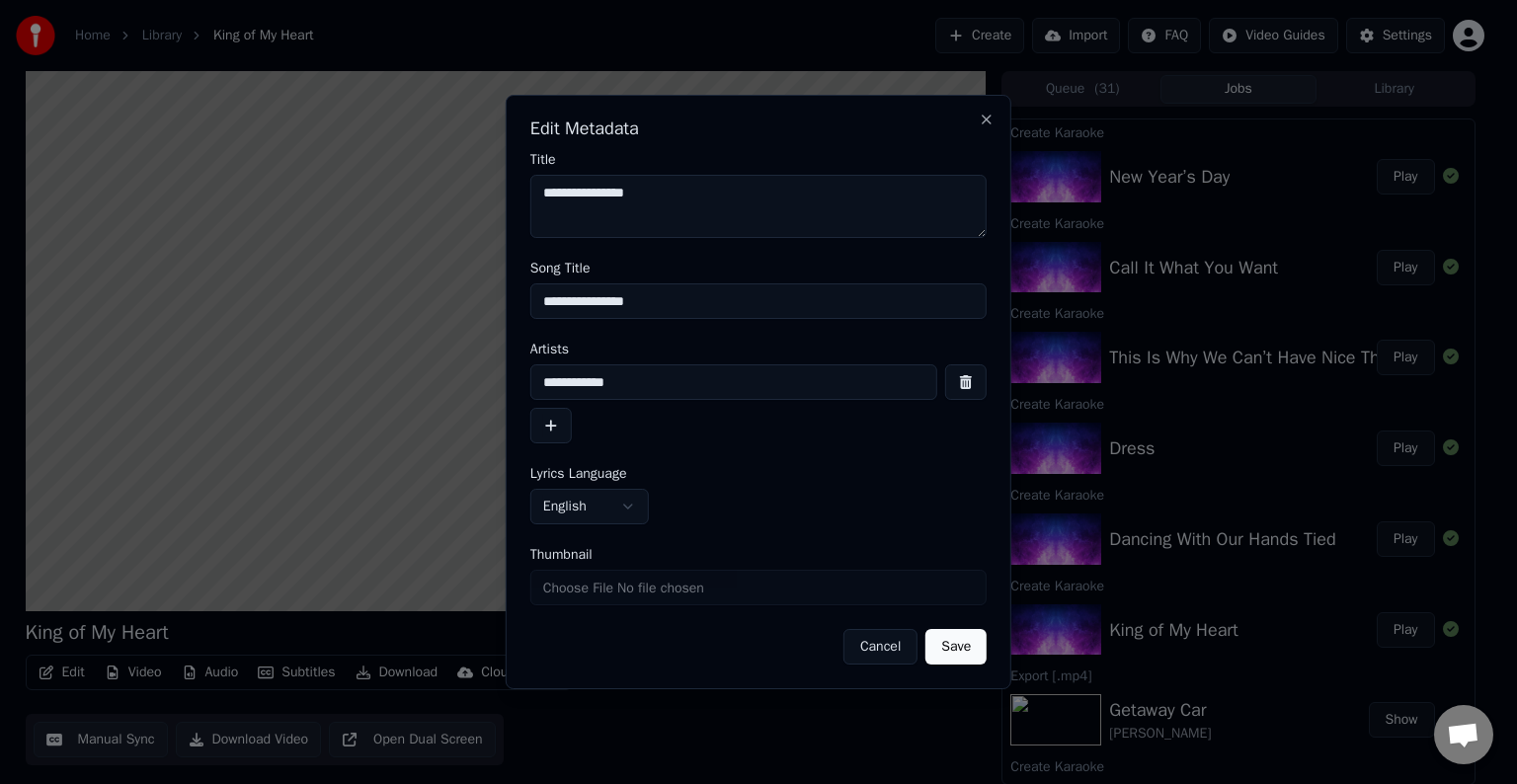 click on "Save" at bounding box center [956, 647] 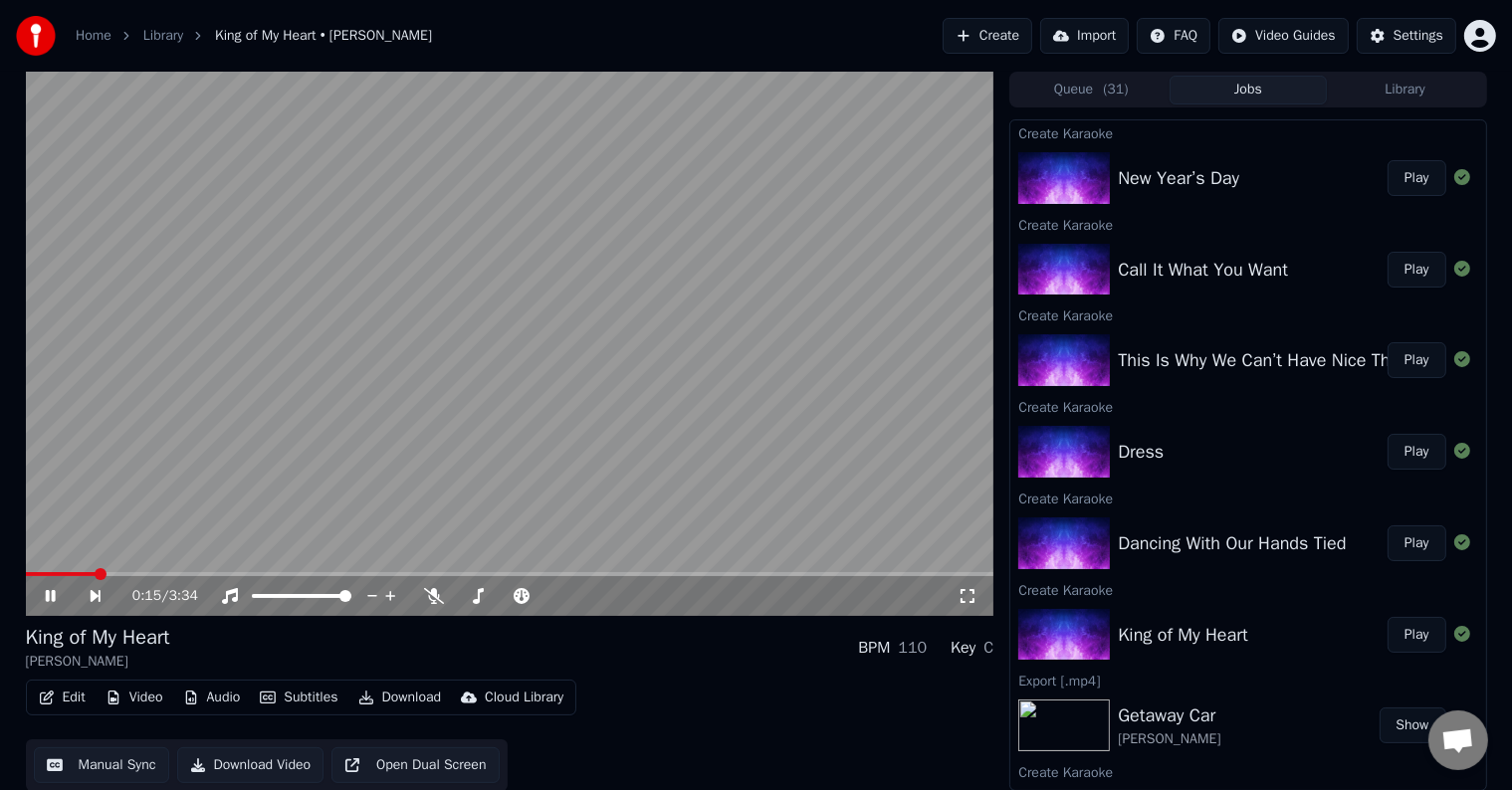 click on "Edit" at bounding box center (62, 697) 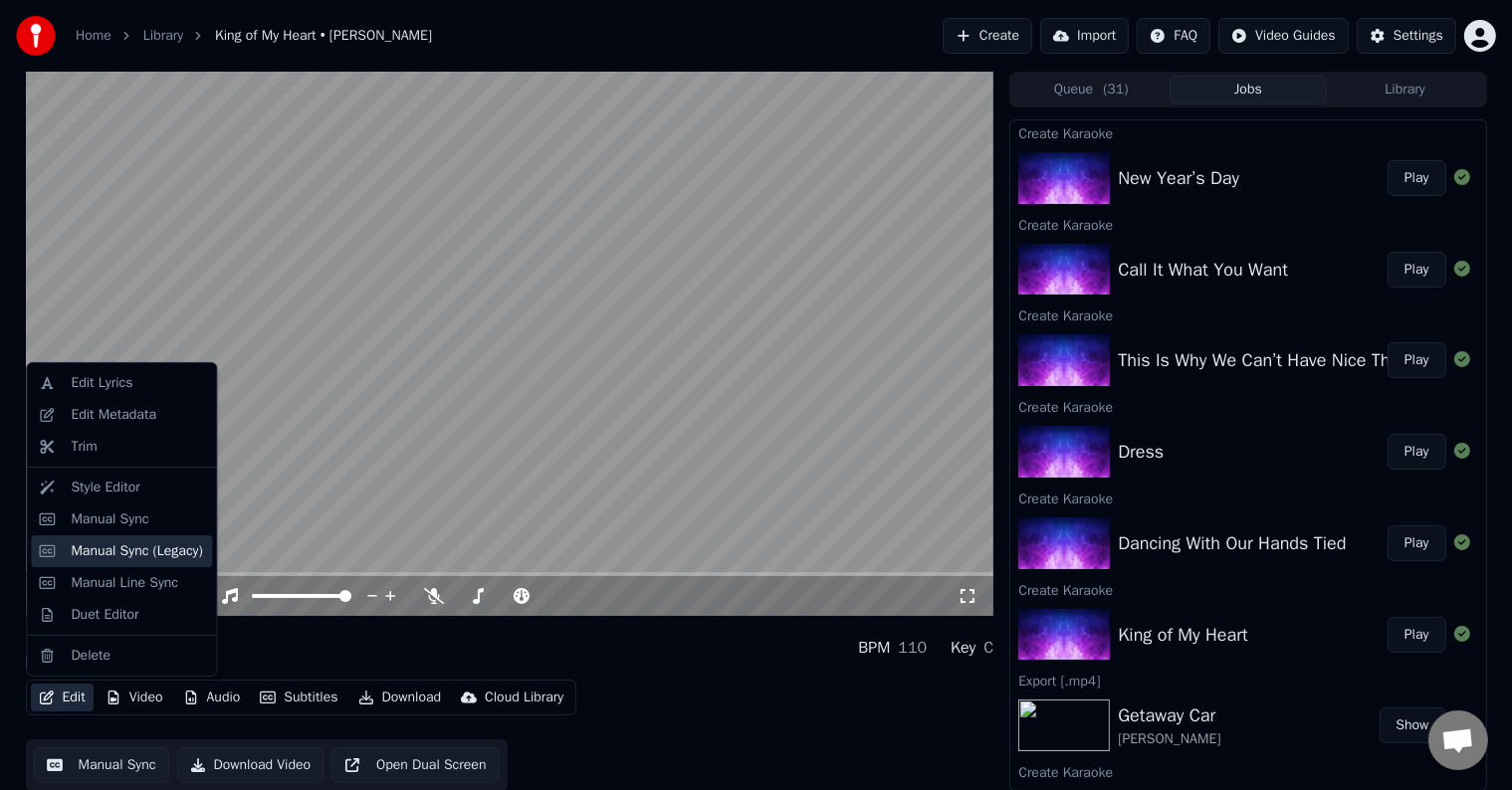 click on "Manual Sync (Legacy)" at bounding box center [136, 551] 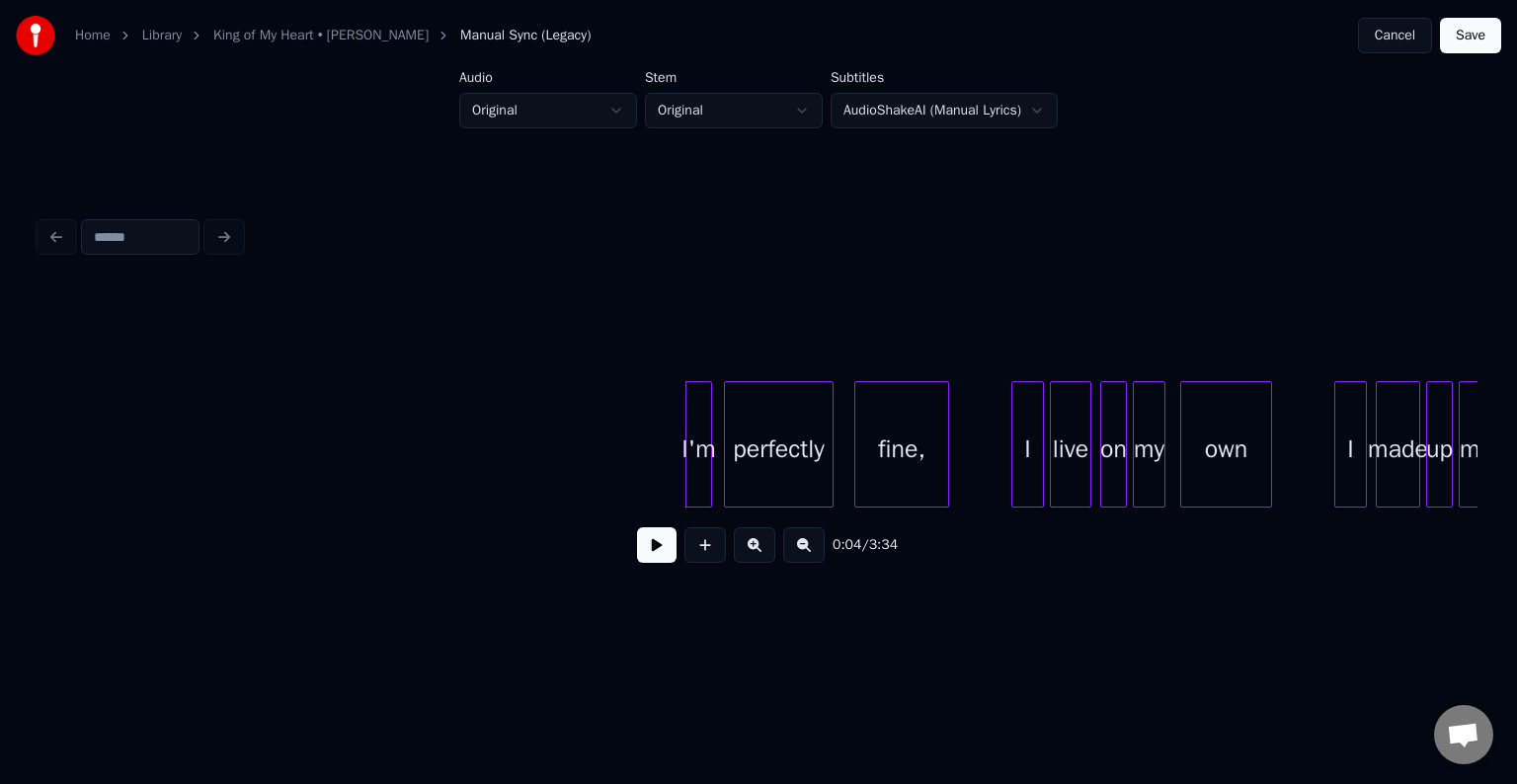 click at bounding box center [657, 545] 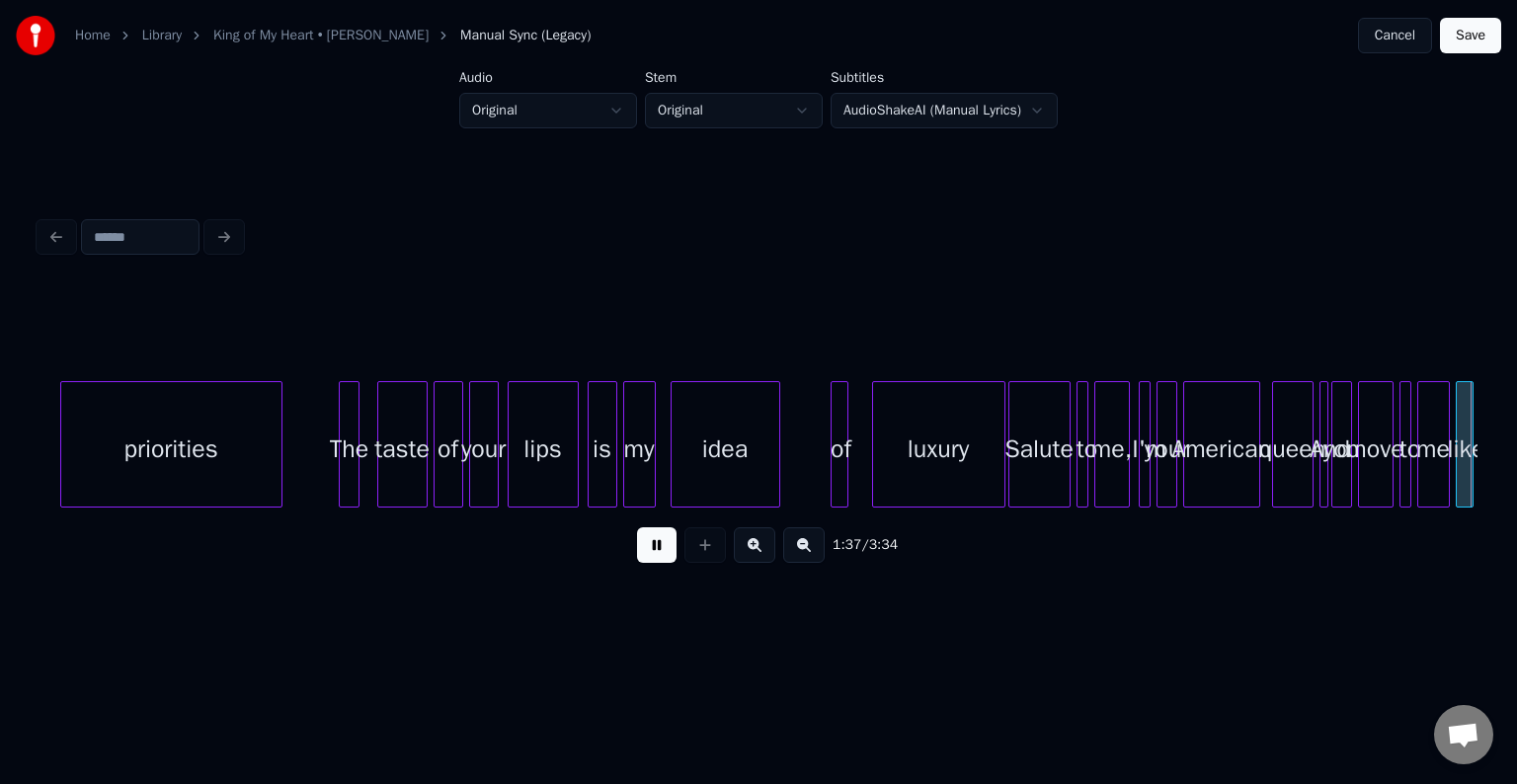 scroll, scrollTop: 0, scrollLeft: 14392, axis: horizontal 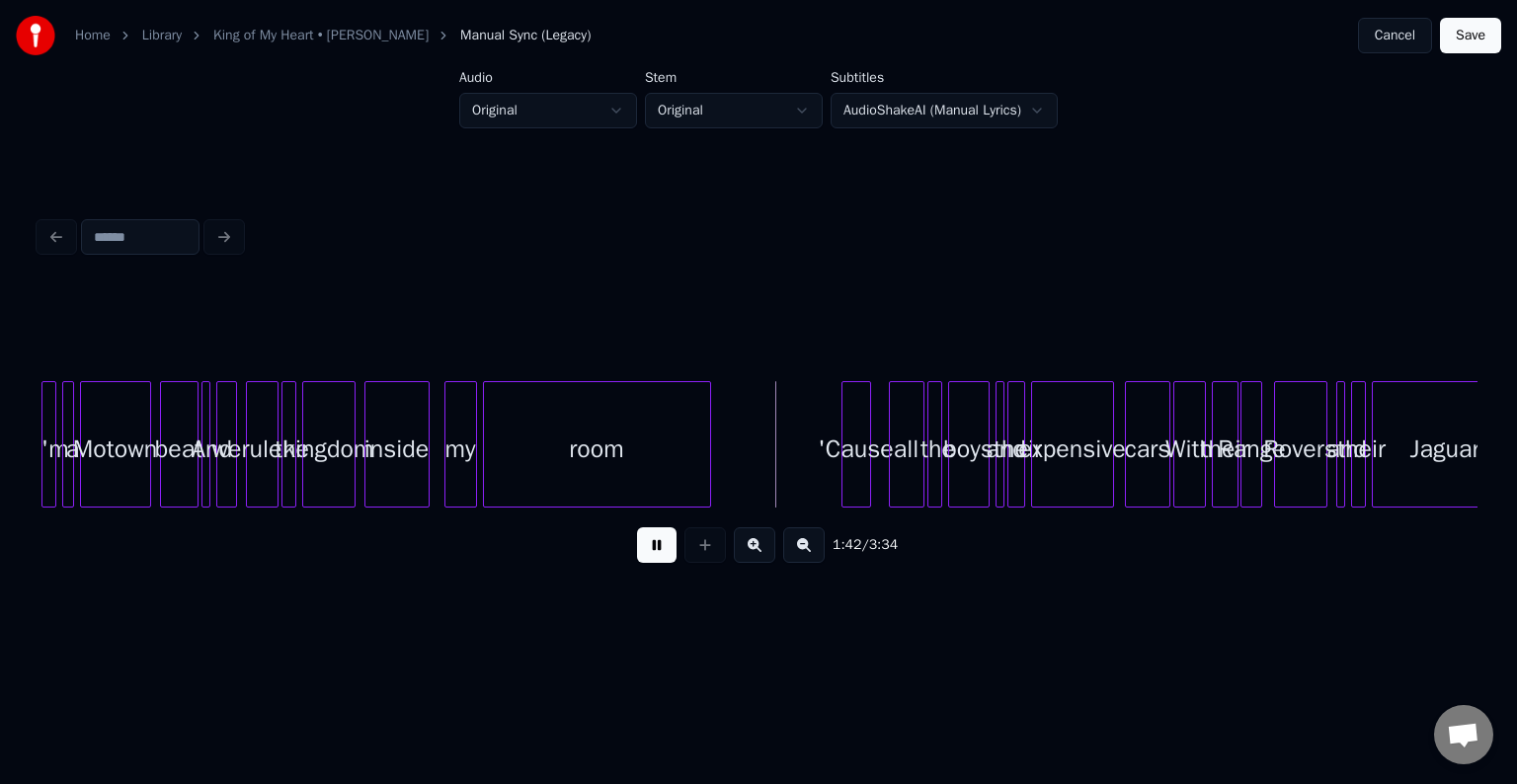 click at bounding box center (657, 545) 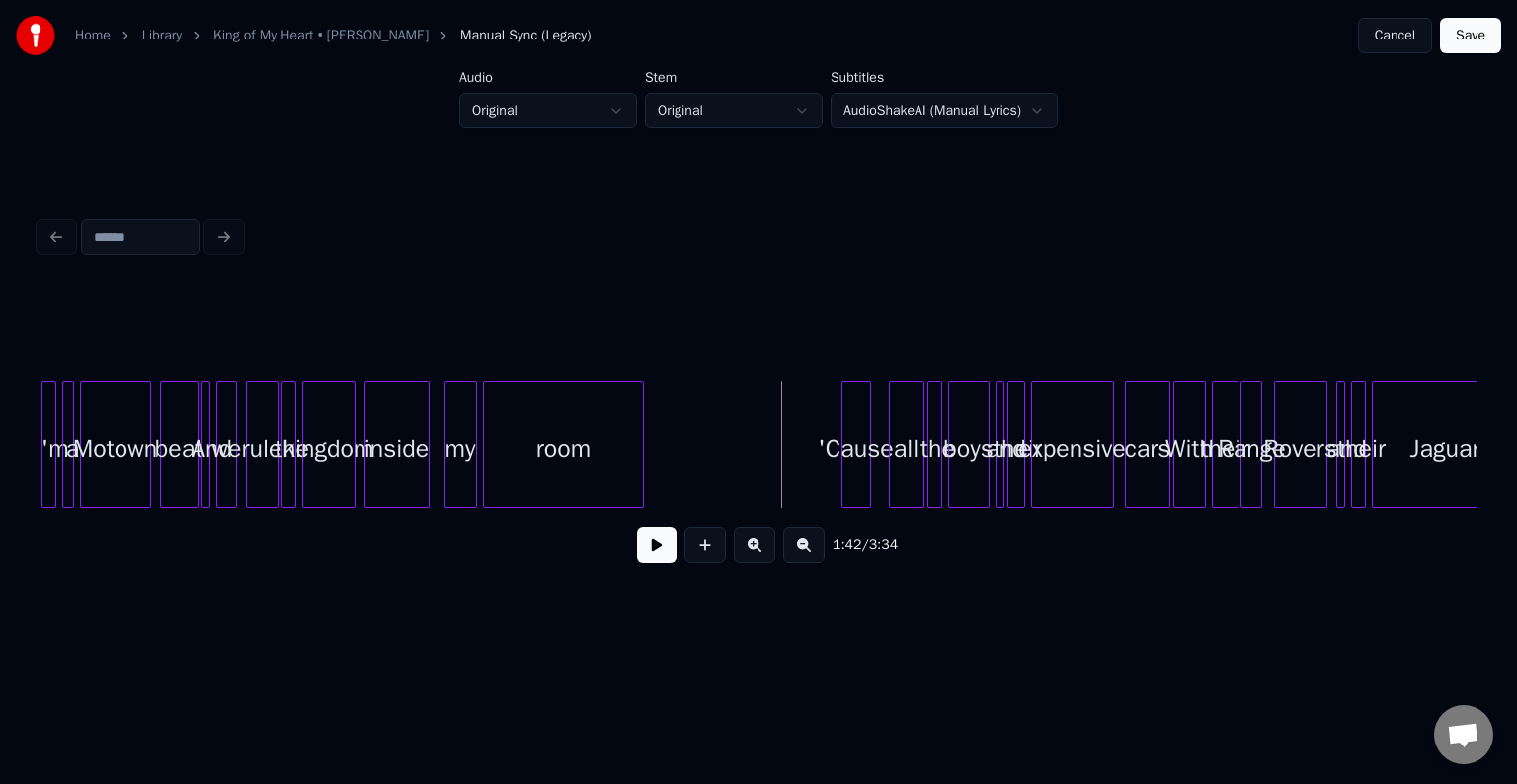 click at bounding box center (640, 444) 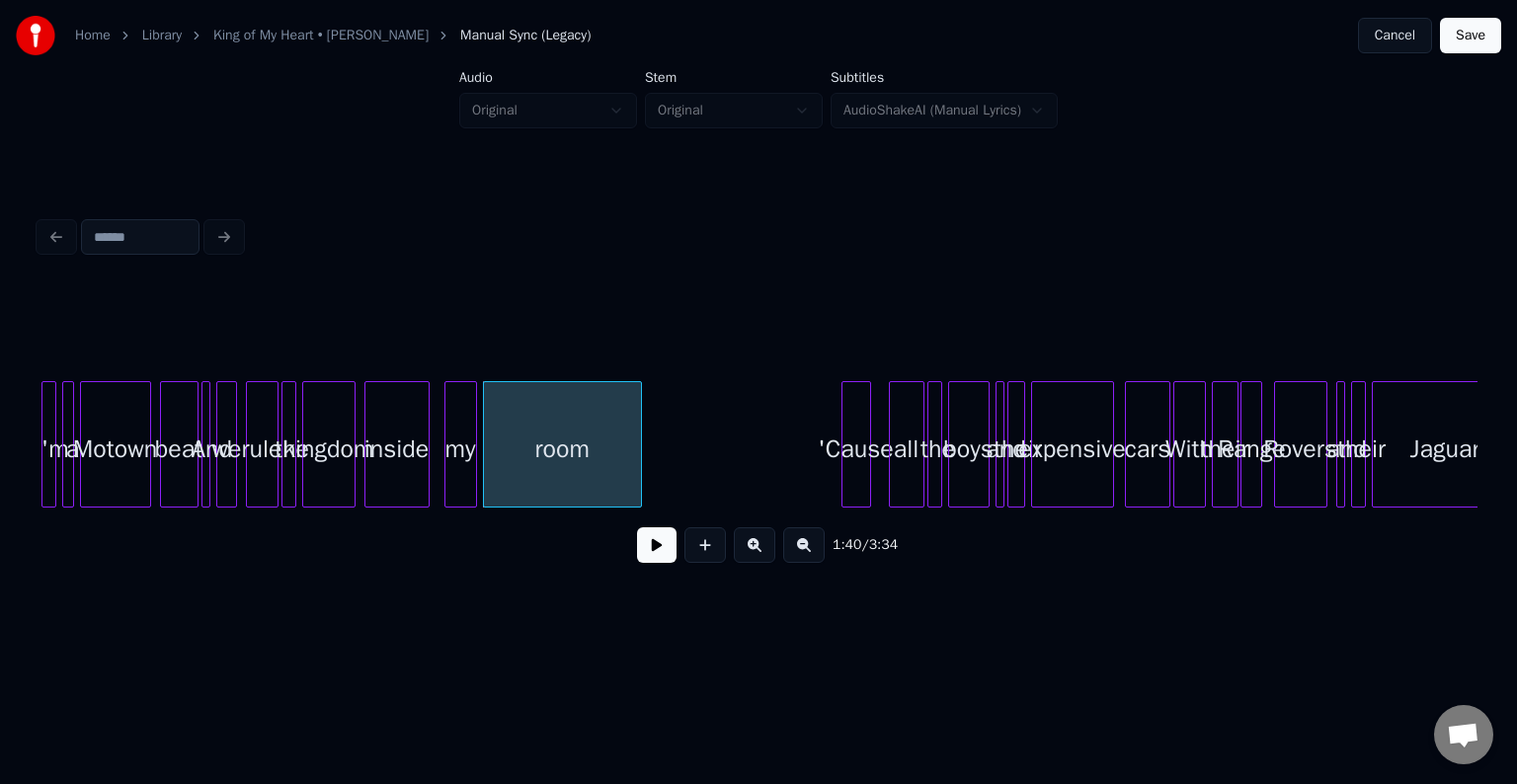 click at bounding box center [657, 545] 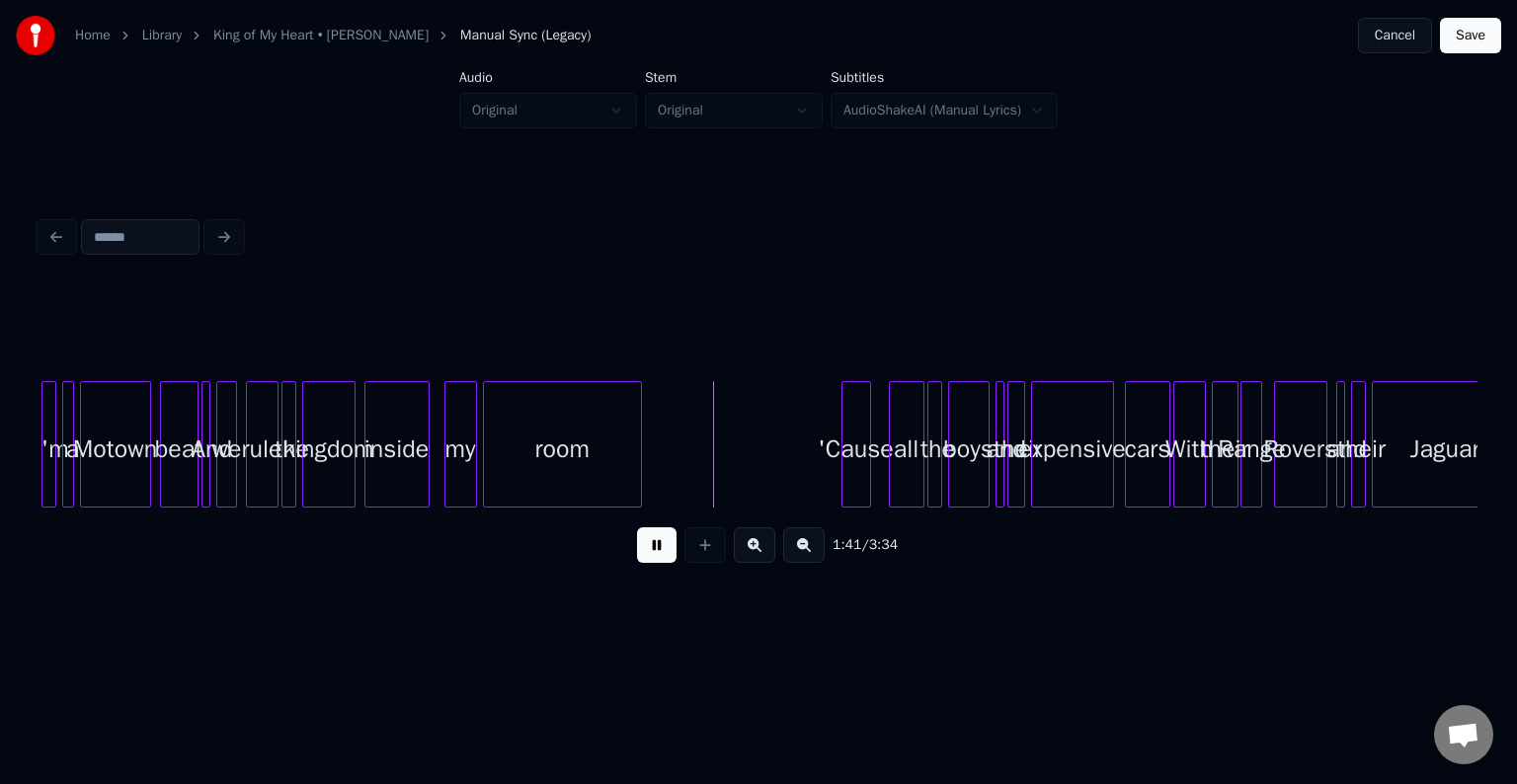 click at bounding box center (657, 545) 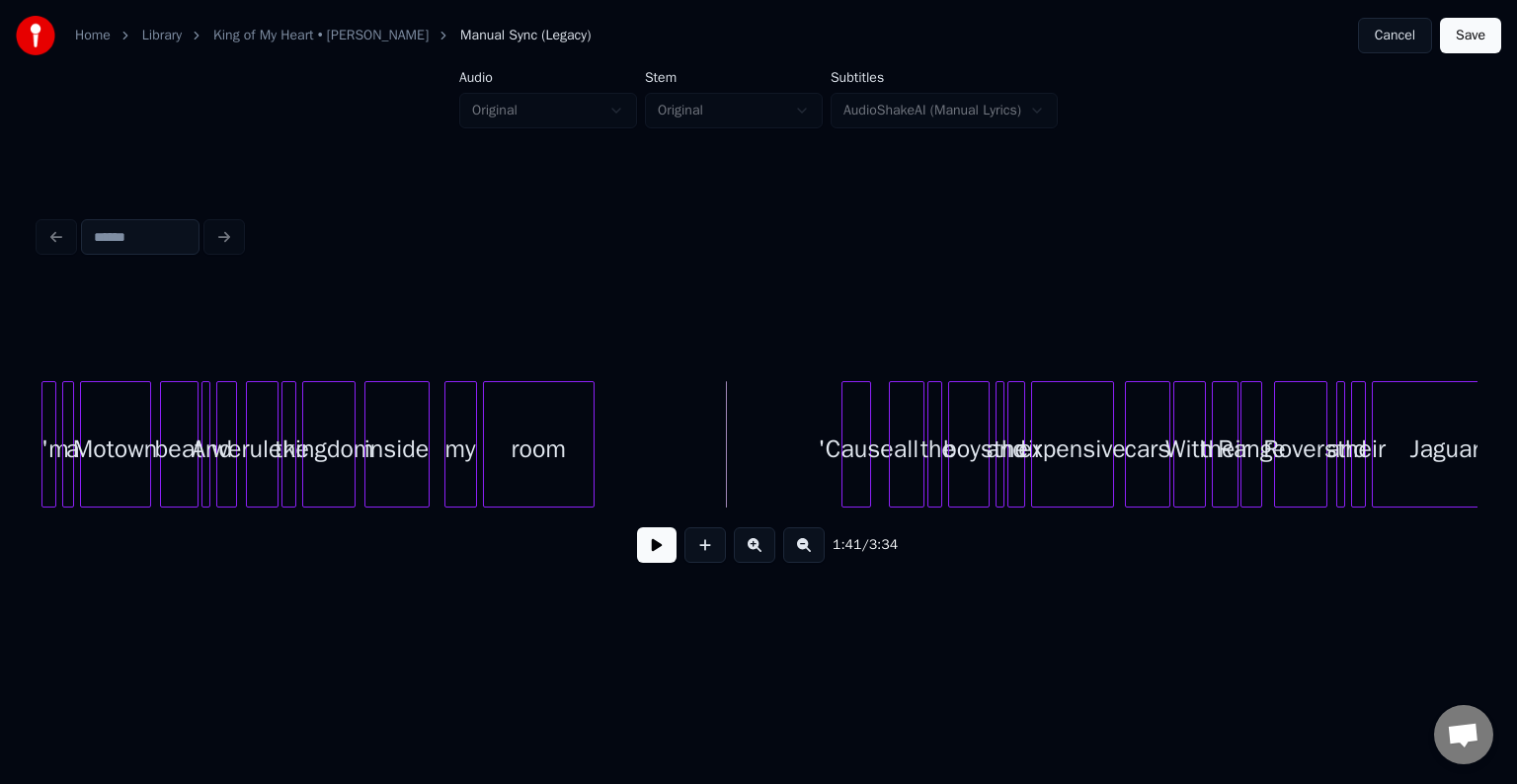 click at bounding box center [591, 444] 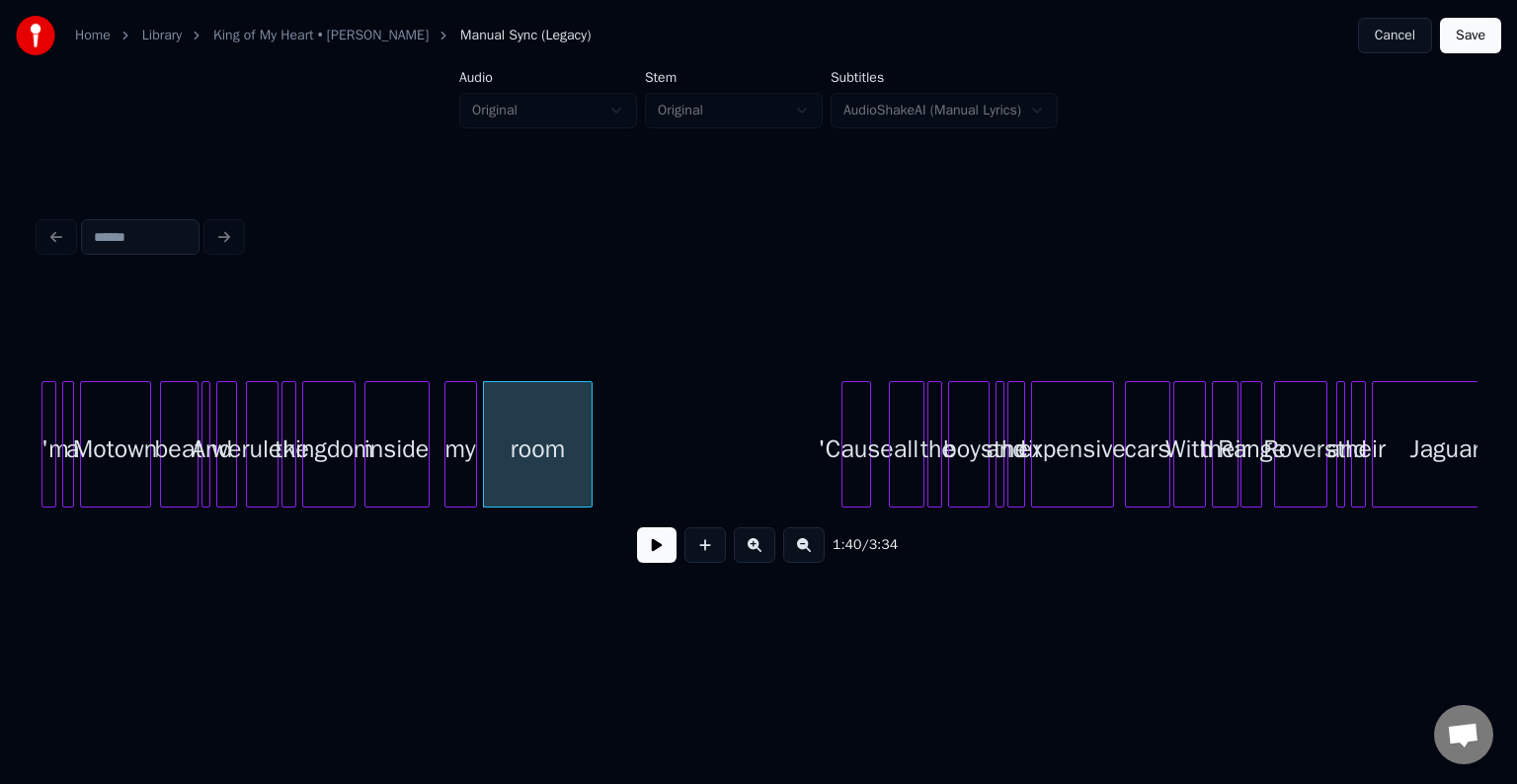 click at bounding box center (657, 545) 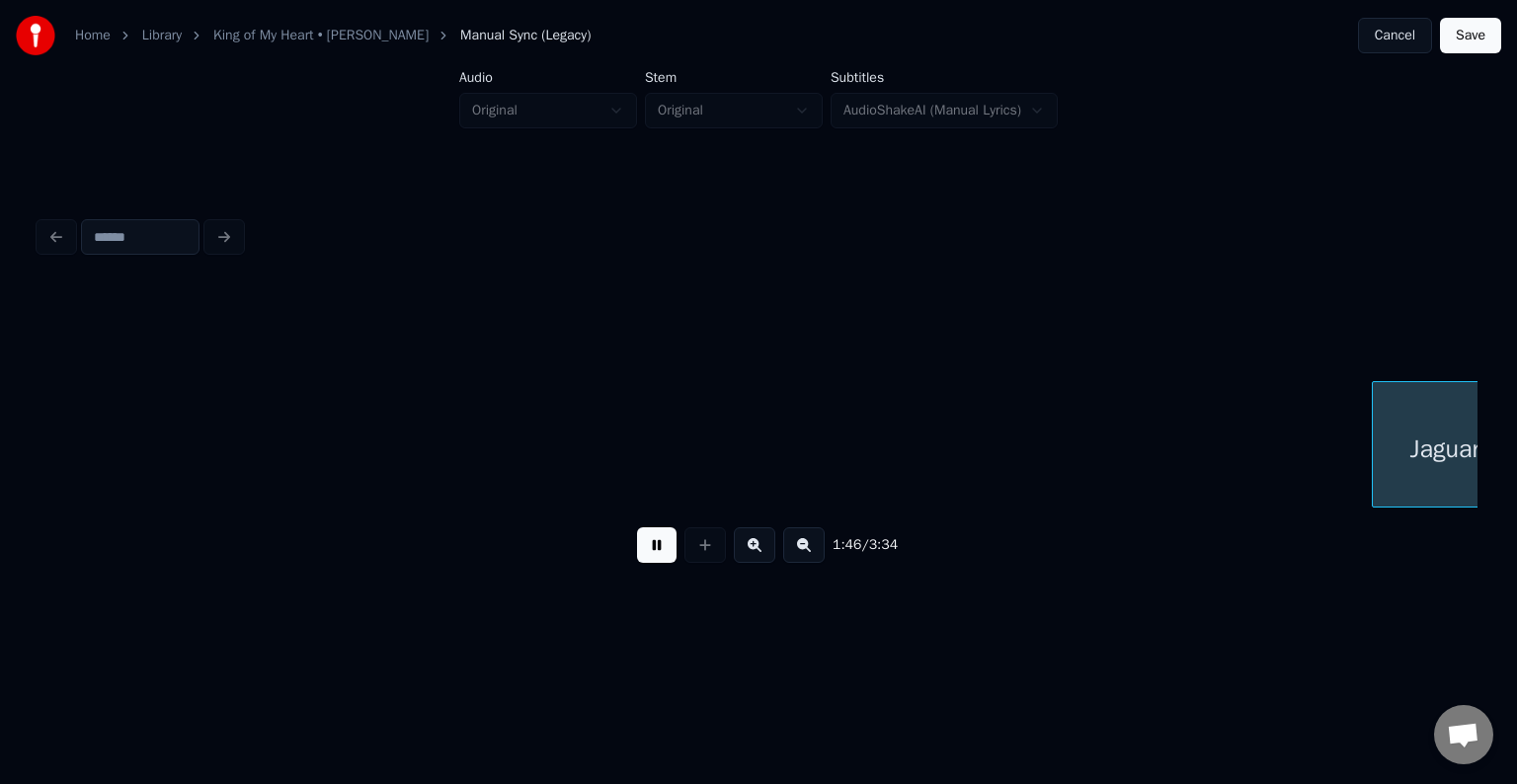 scroll, scrollTop: 0, scrollLeft: 15835, axis: horizontal 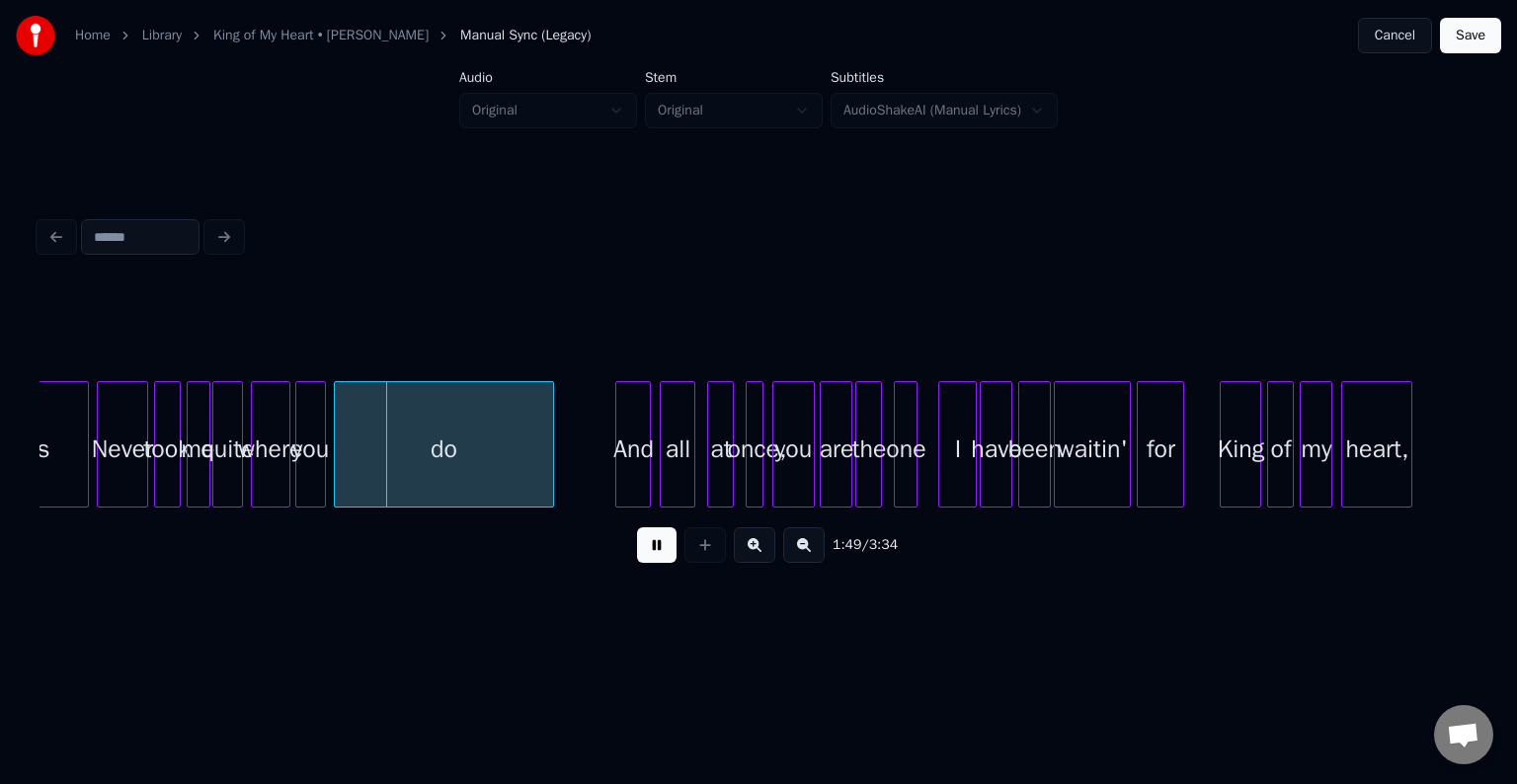 click at bounding box center (657, 545) 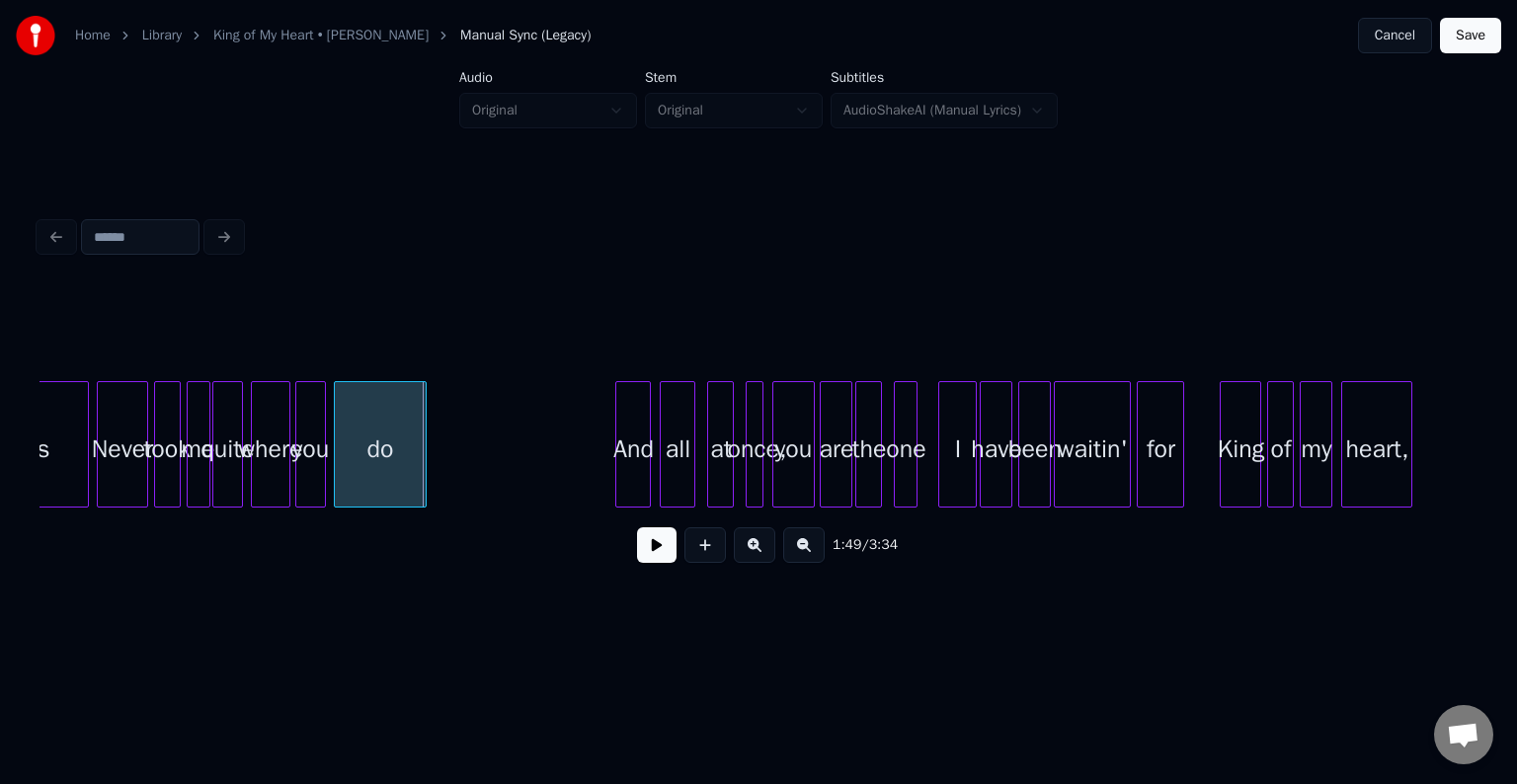 click at bounding box center (423, 444) 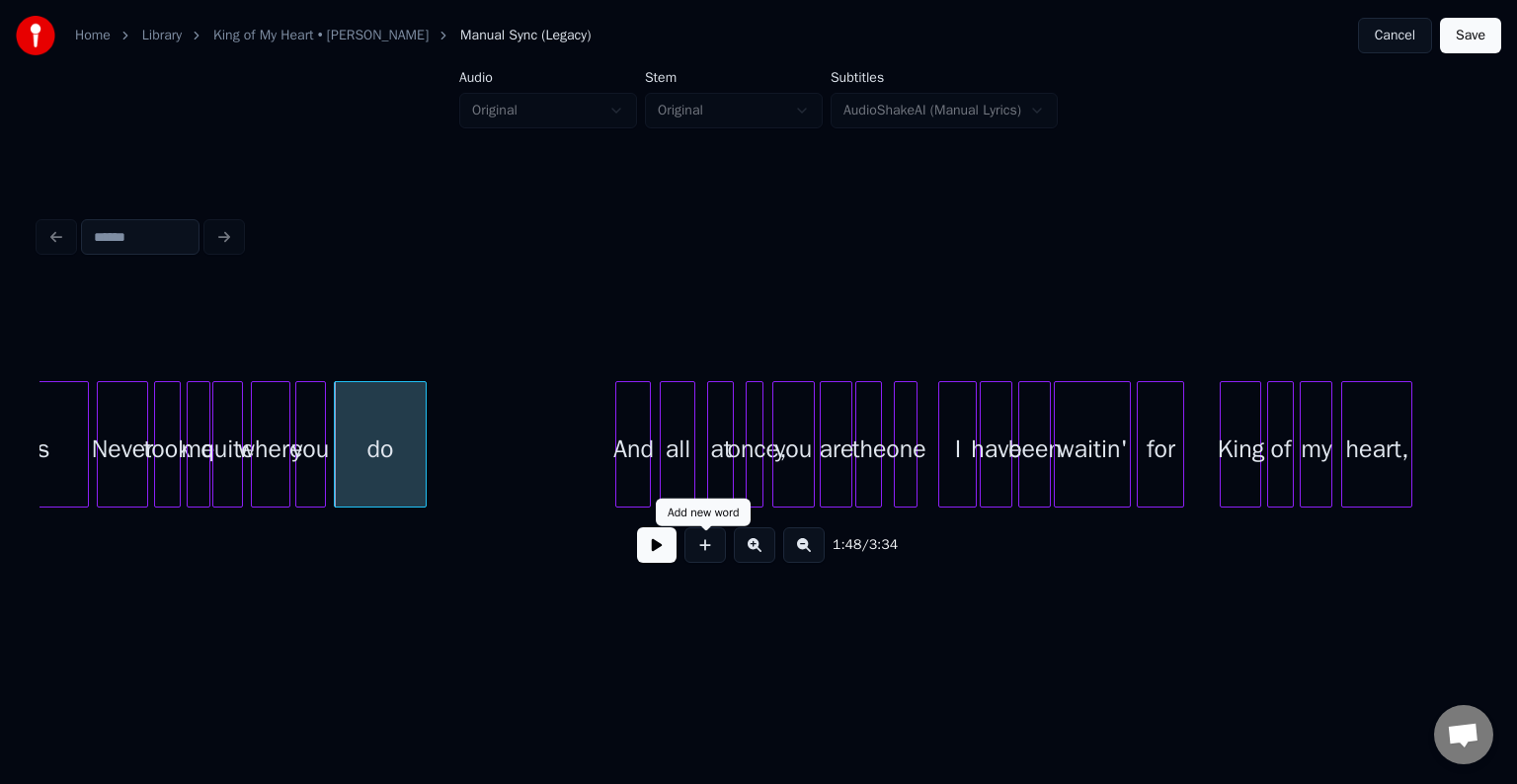 click at bounding box center [657, 545] 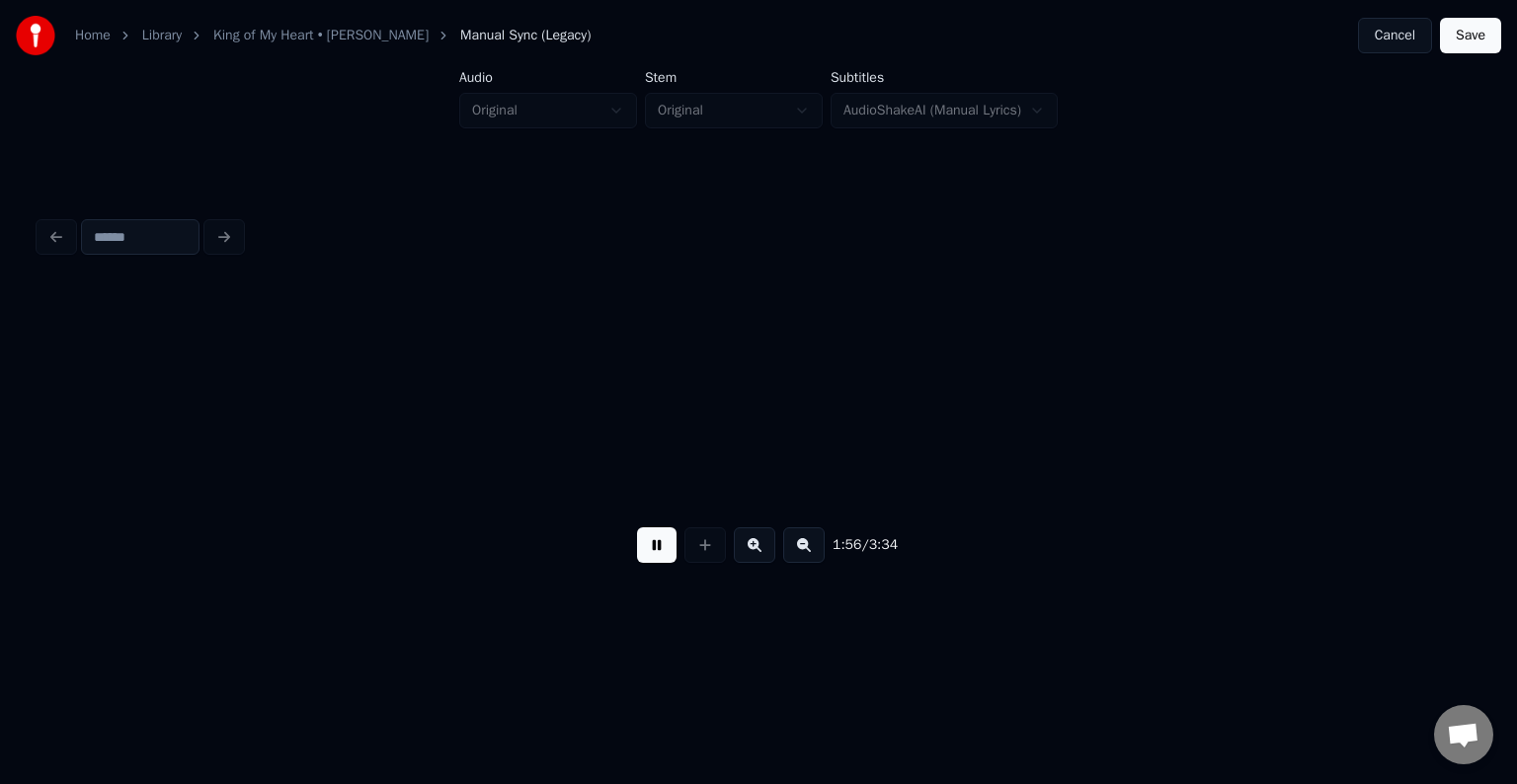 scroll, scrollTop: 0, scrollLeft: 17278, axis: horizontal 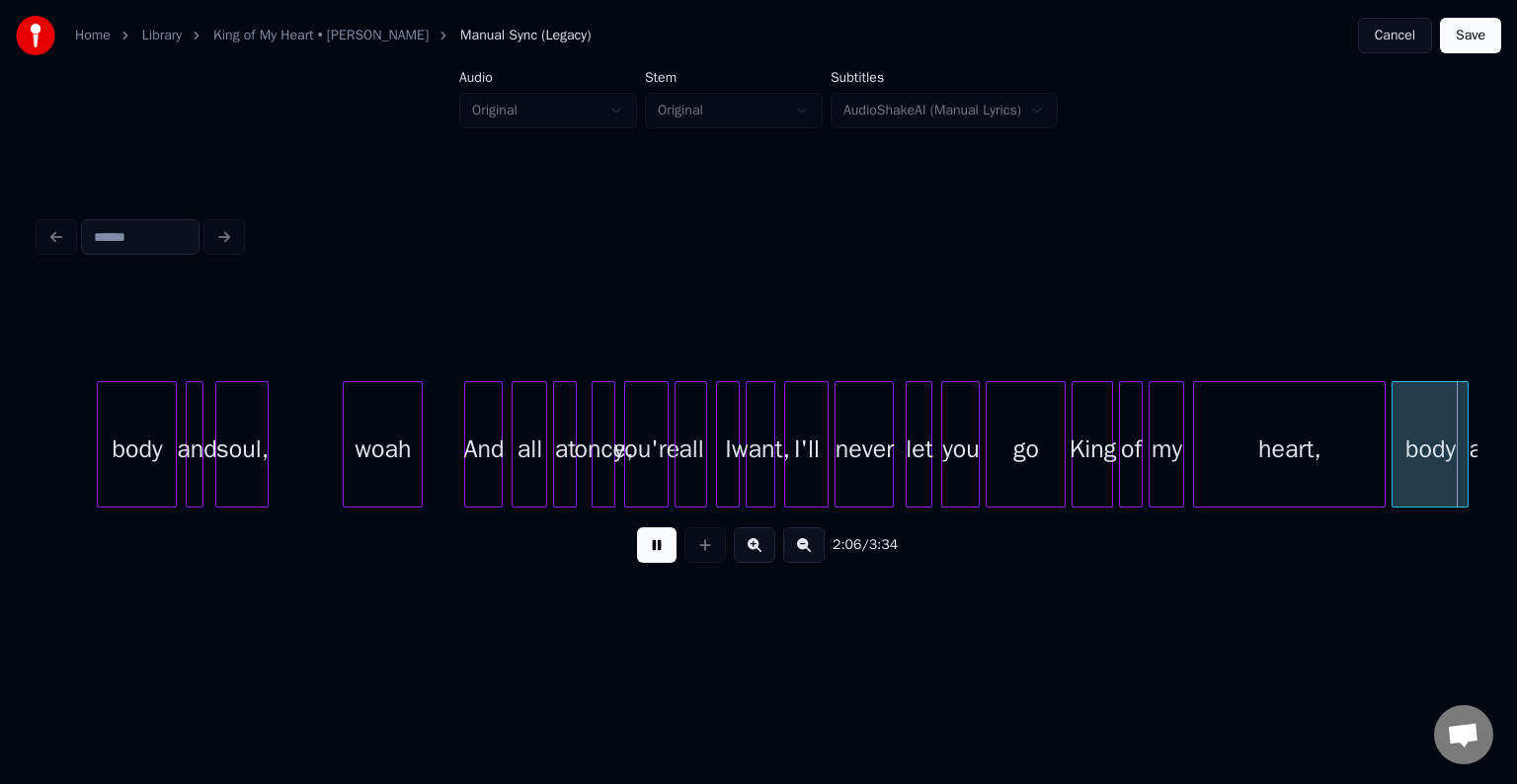 click at bounding box center (657, 545) 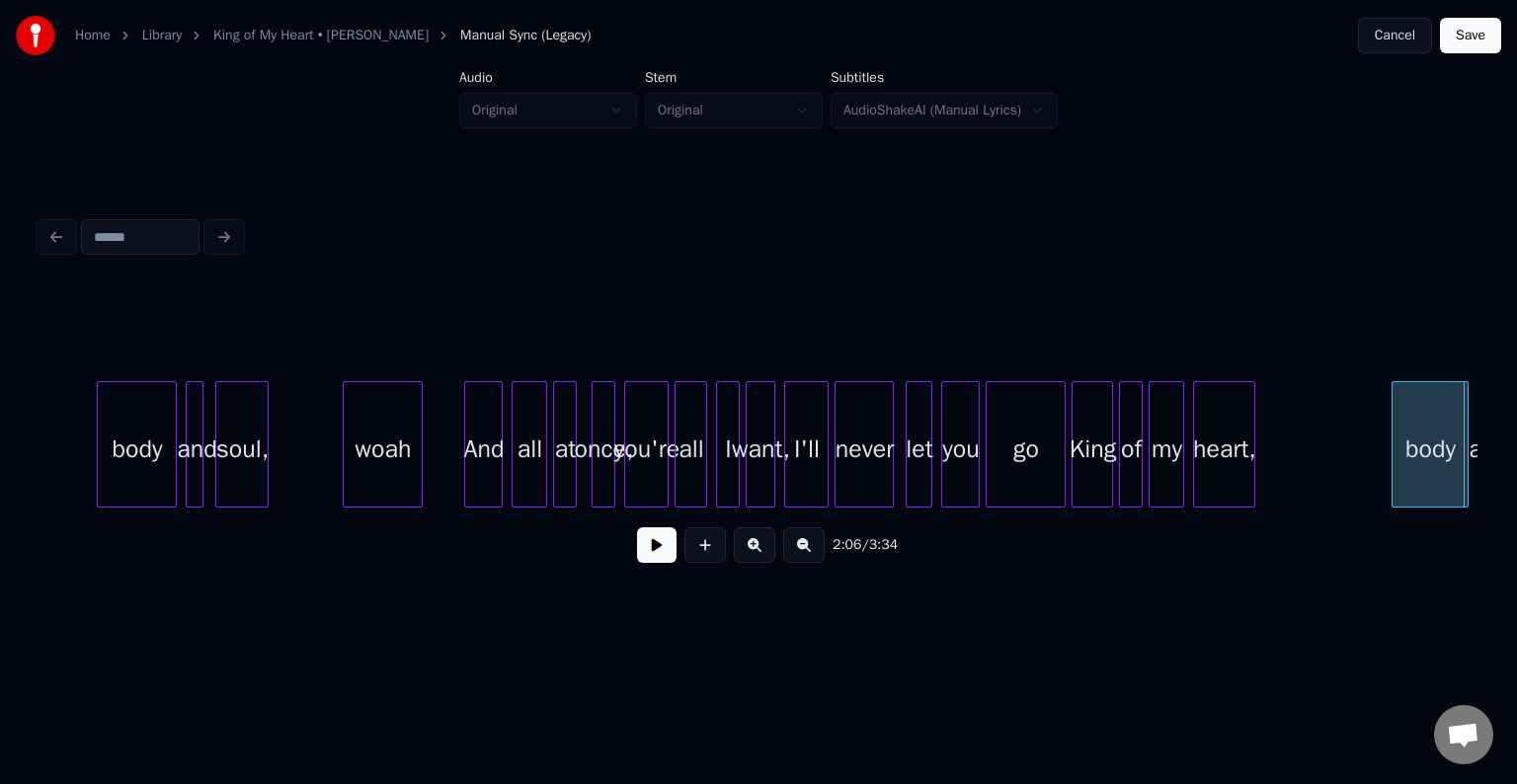 click at bounding box center [1251, 444] 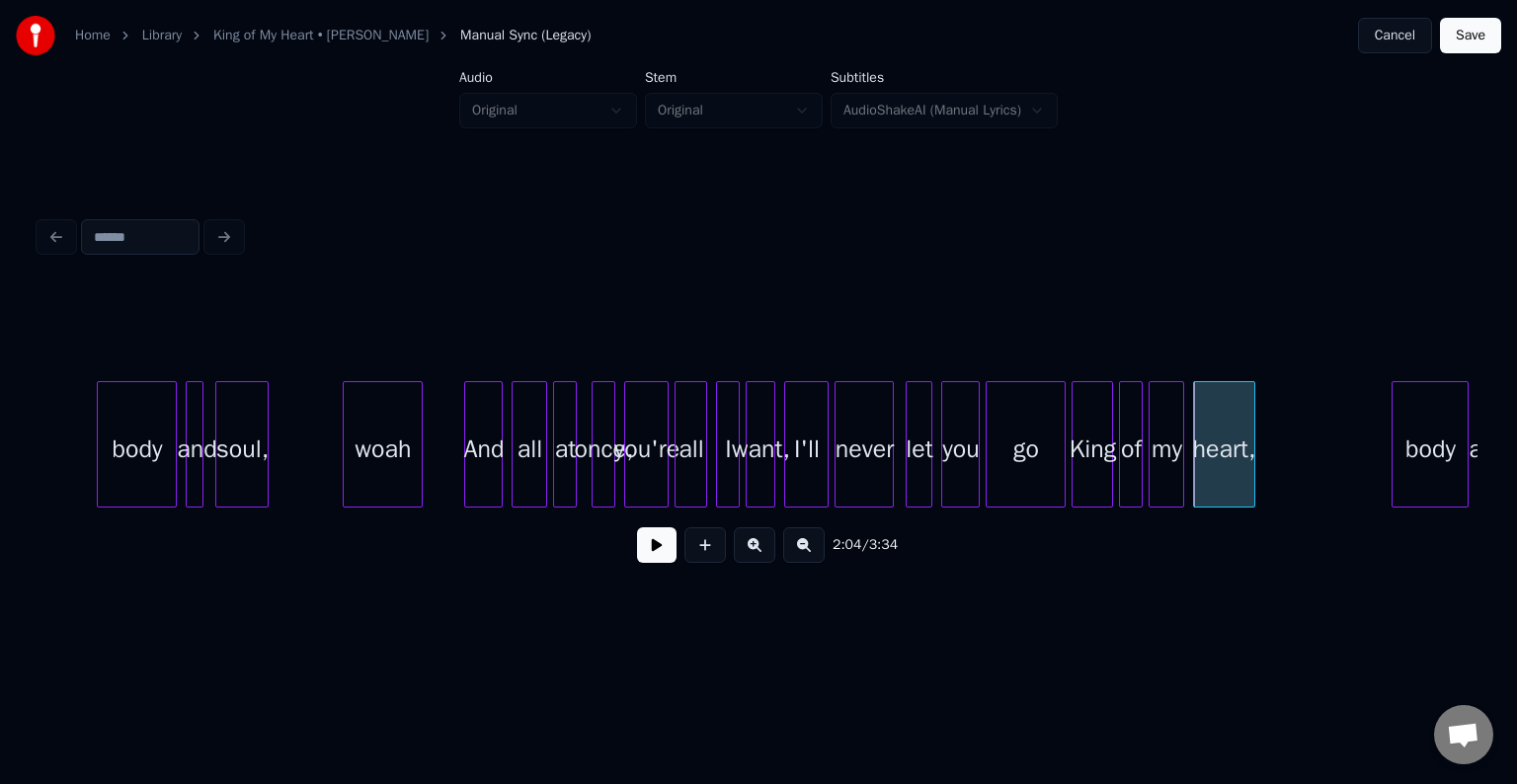 click at bounding box center [657, 545] 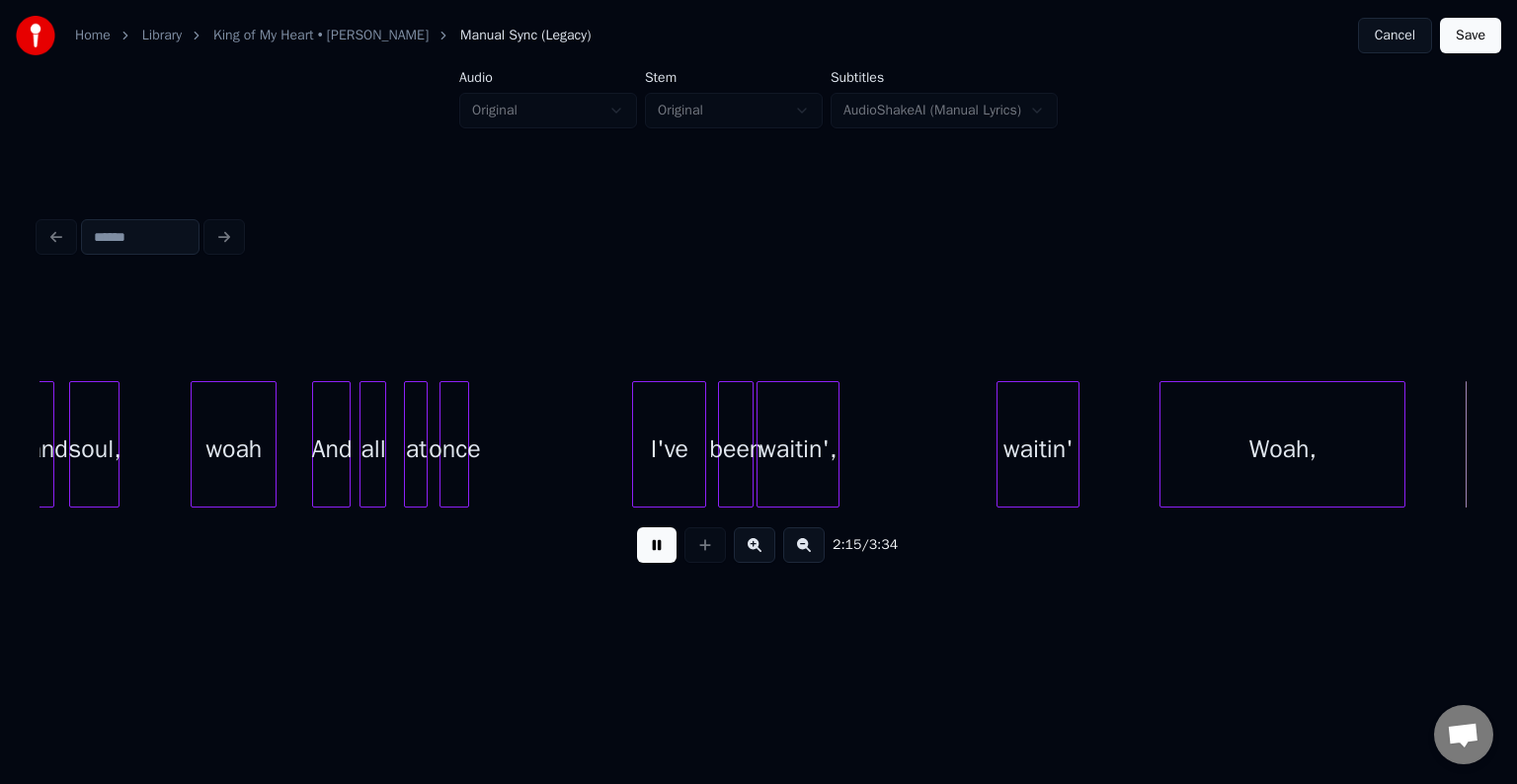scroll, scrollTop: 0, scrollLeft: 20160, axis: horizontal 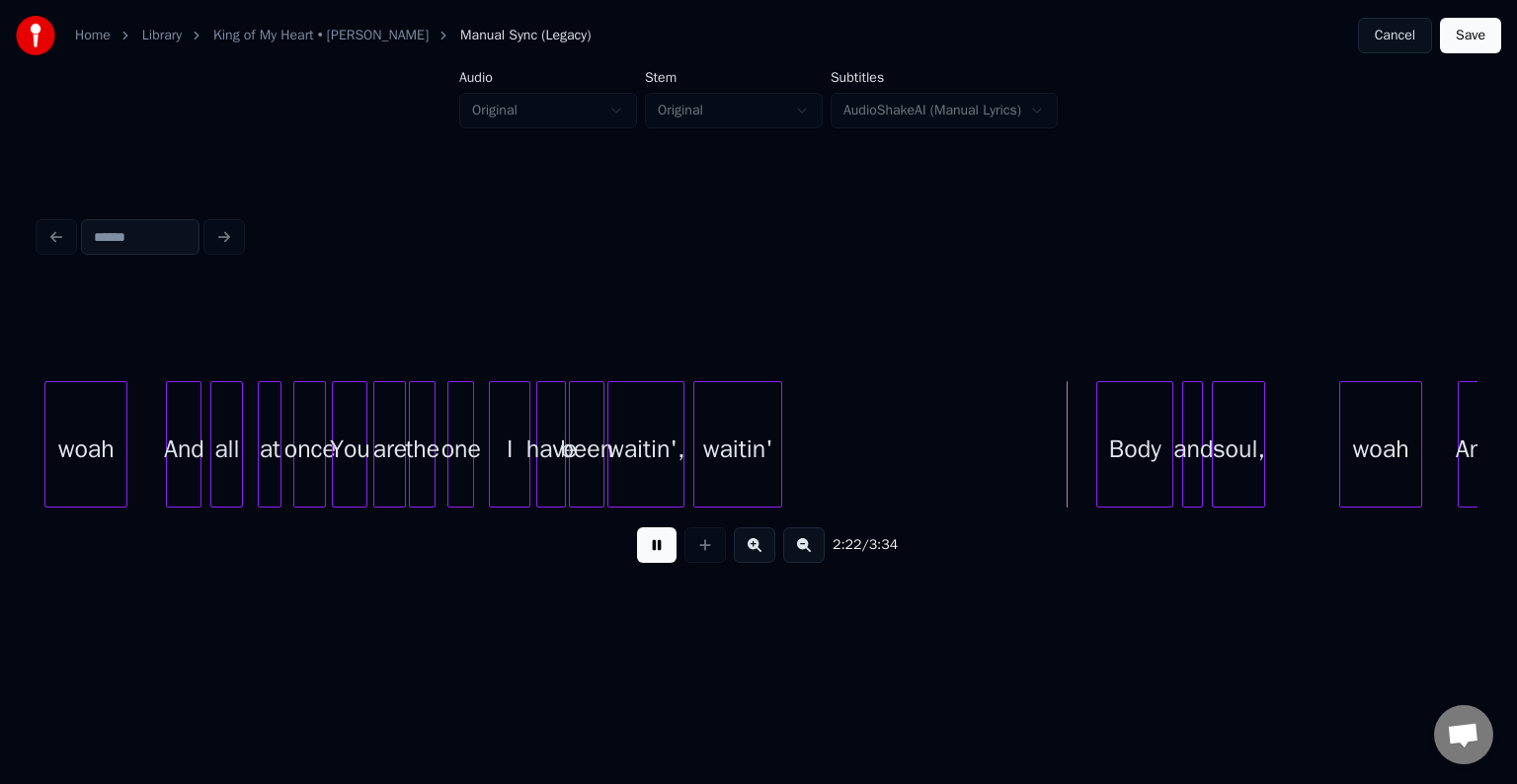 click at bounding box center (657, 545) 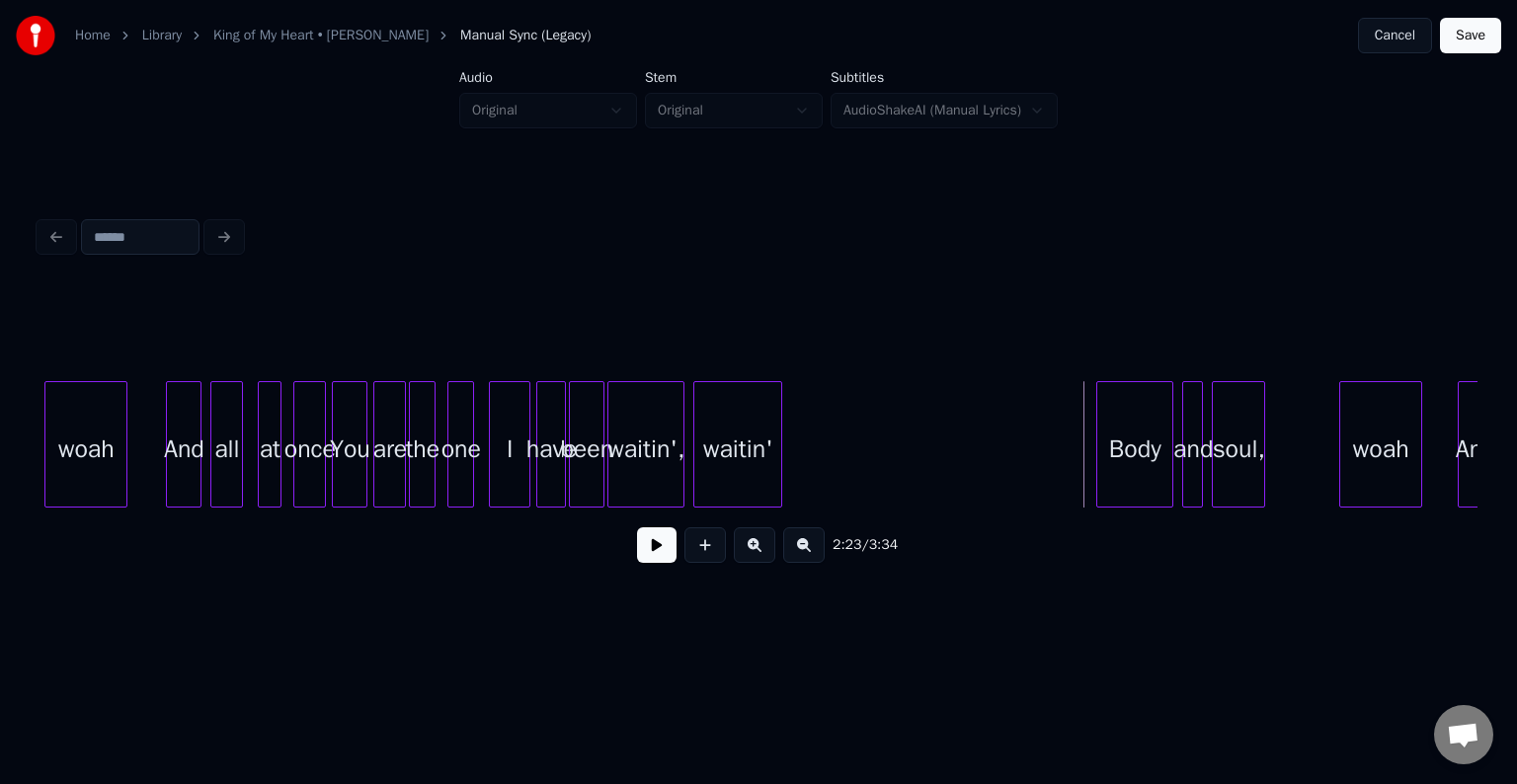 click at bounding box center [778, 444] 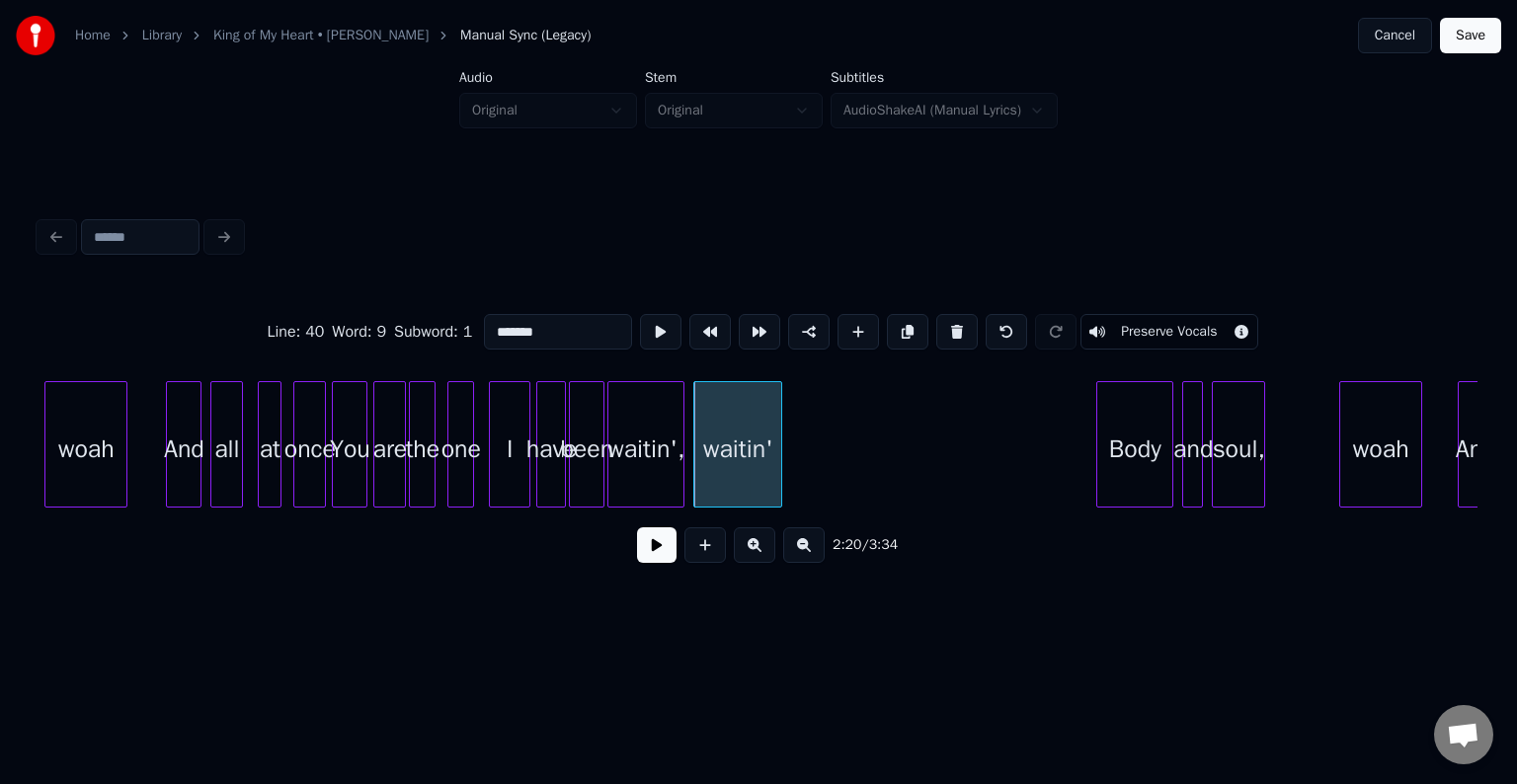 click at bounding box center [657, 545] 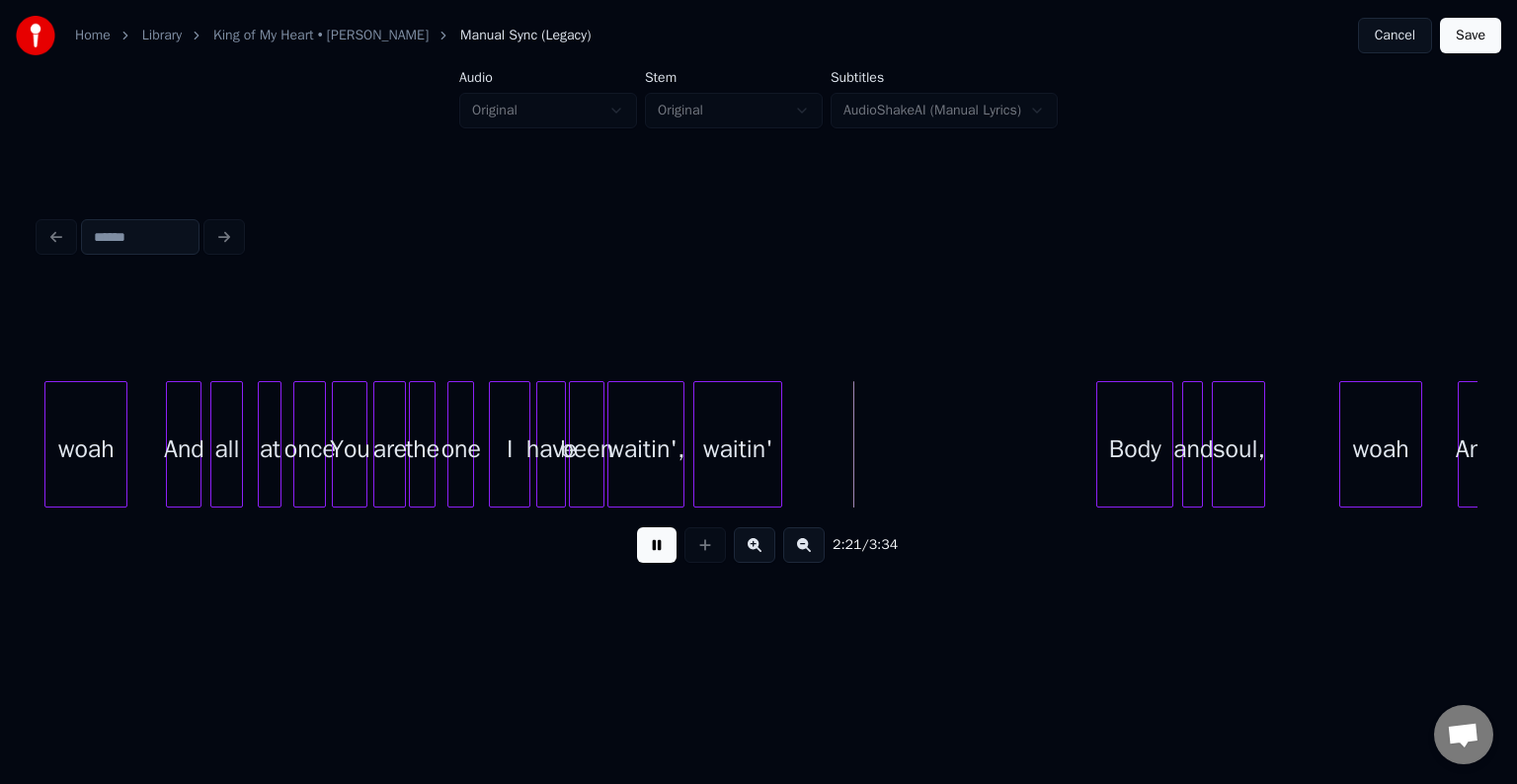click at bounding box center (657, 545) 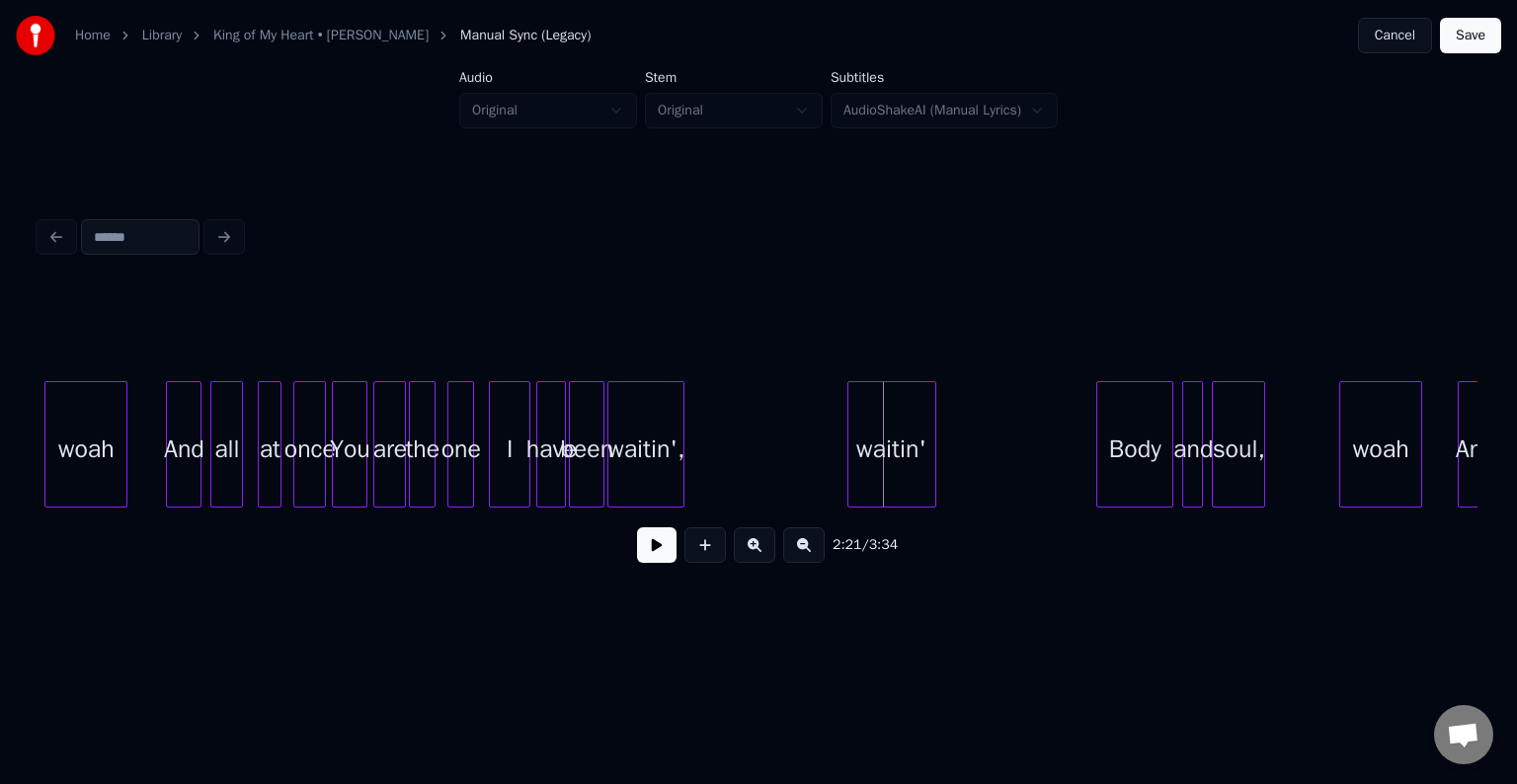 click on "waitin'" at bounding box center (892, 449) 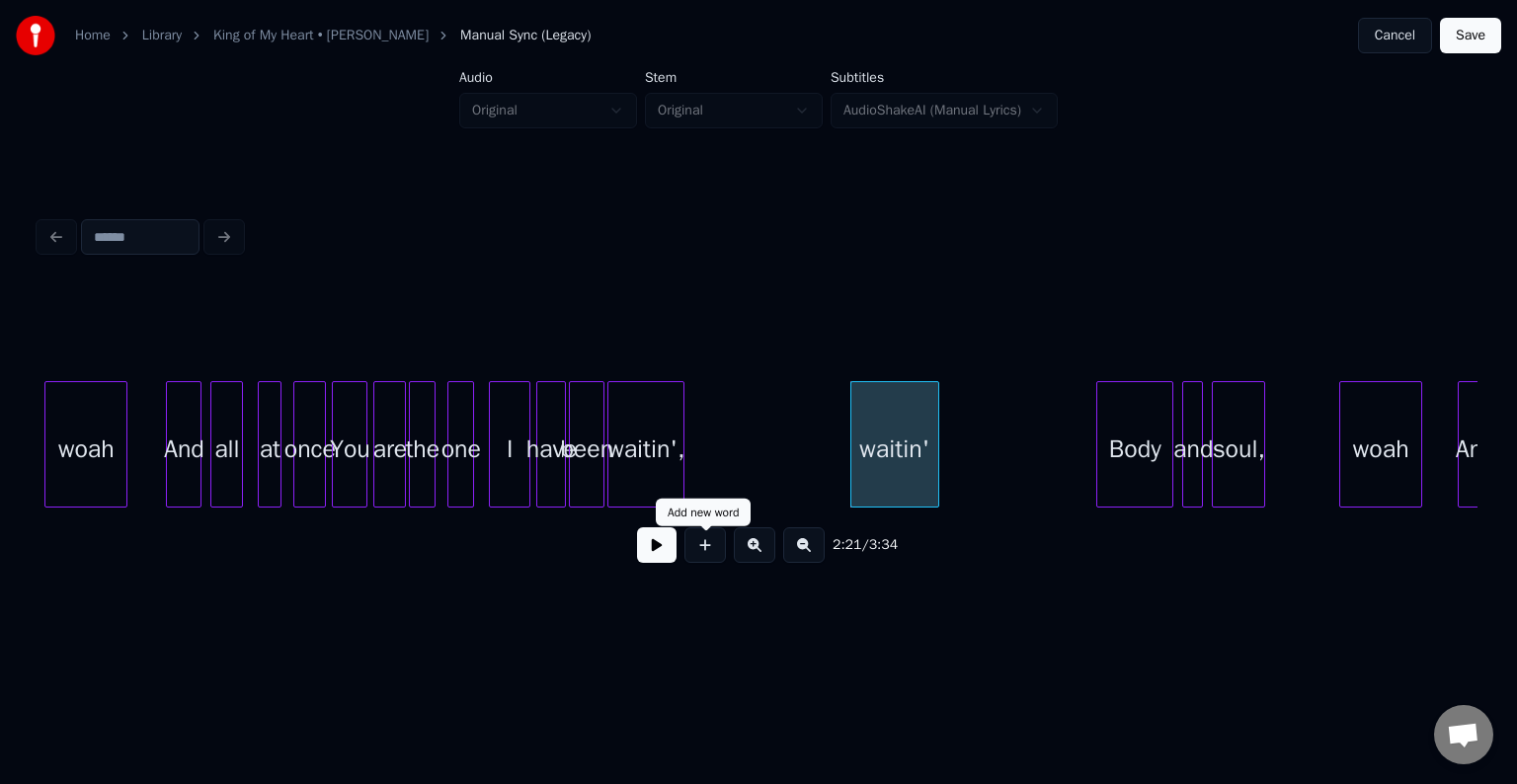 click at bounding box center [657, 545] 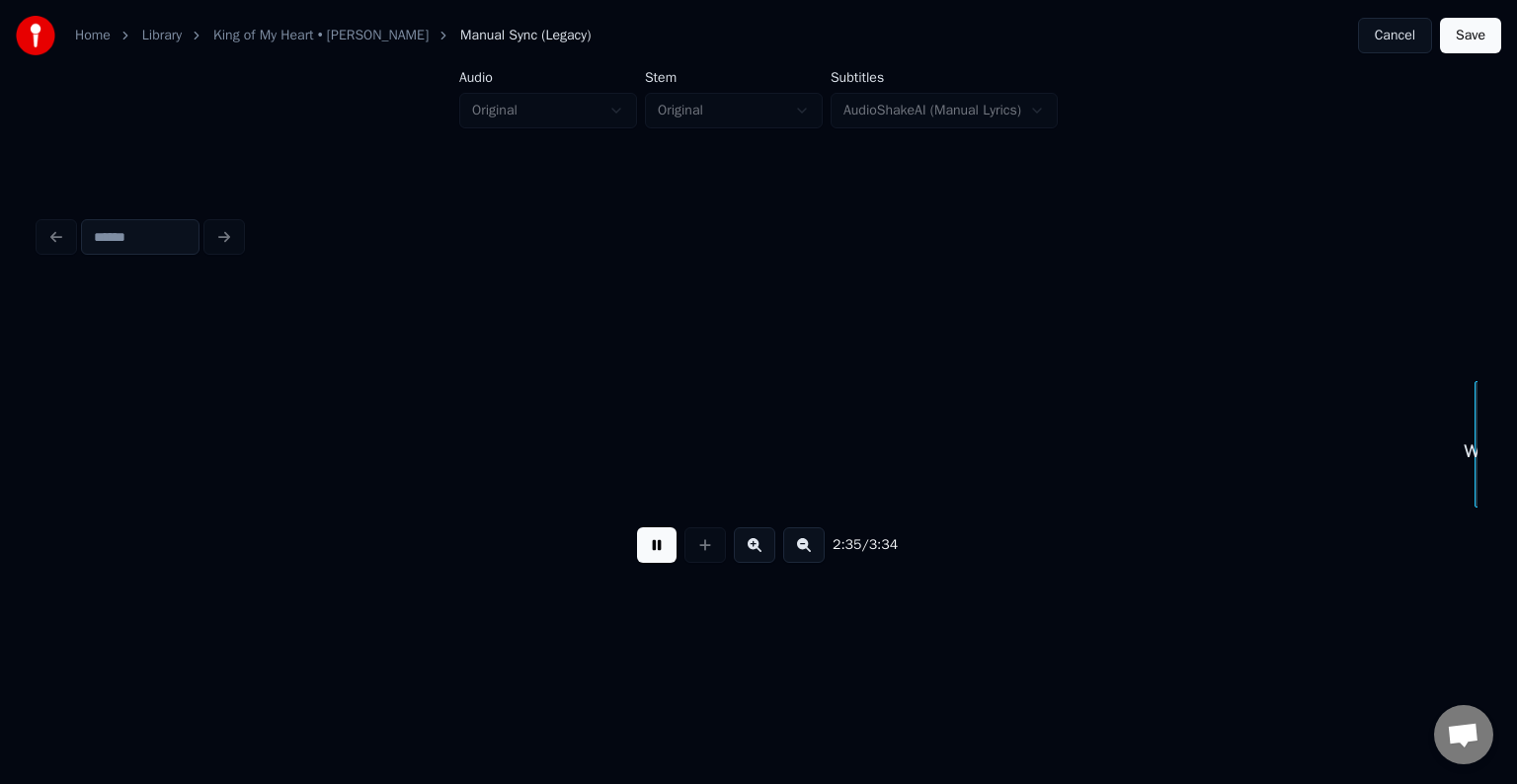 scroll, scrollTop: 0, scrollLeft: 23035, axis: horizontal 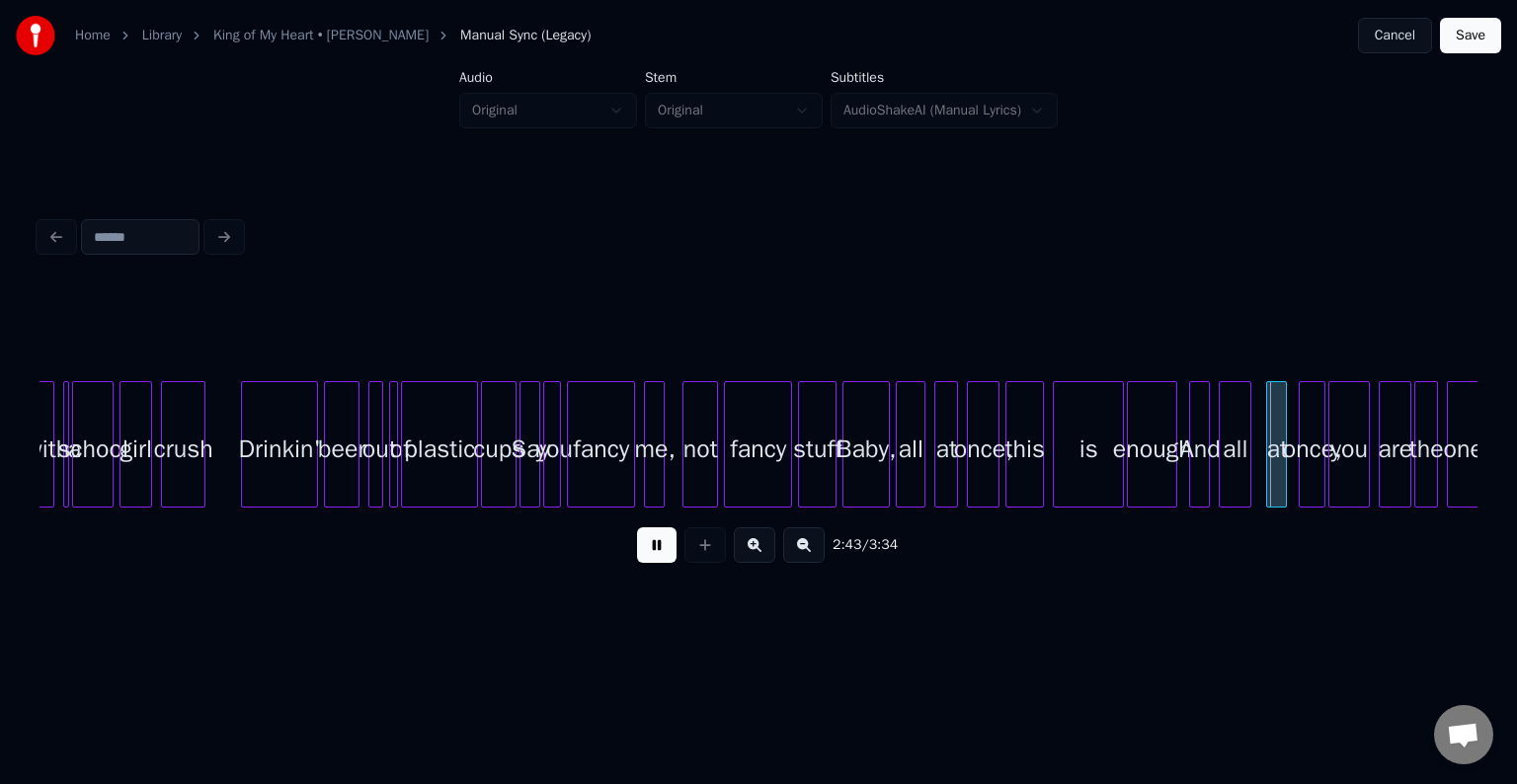 click at bounding box center [657, 545] 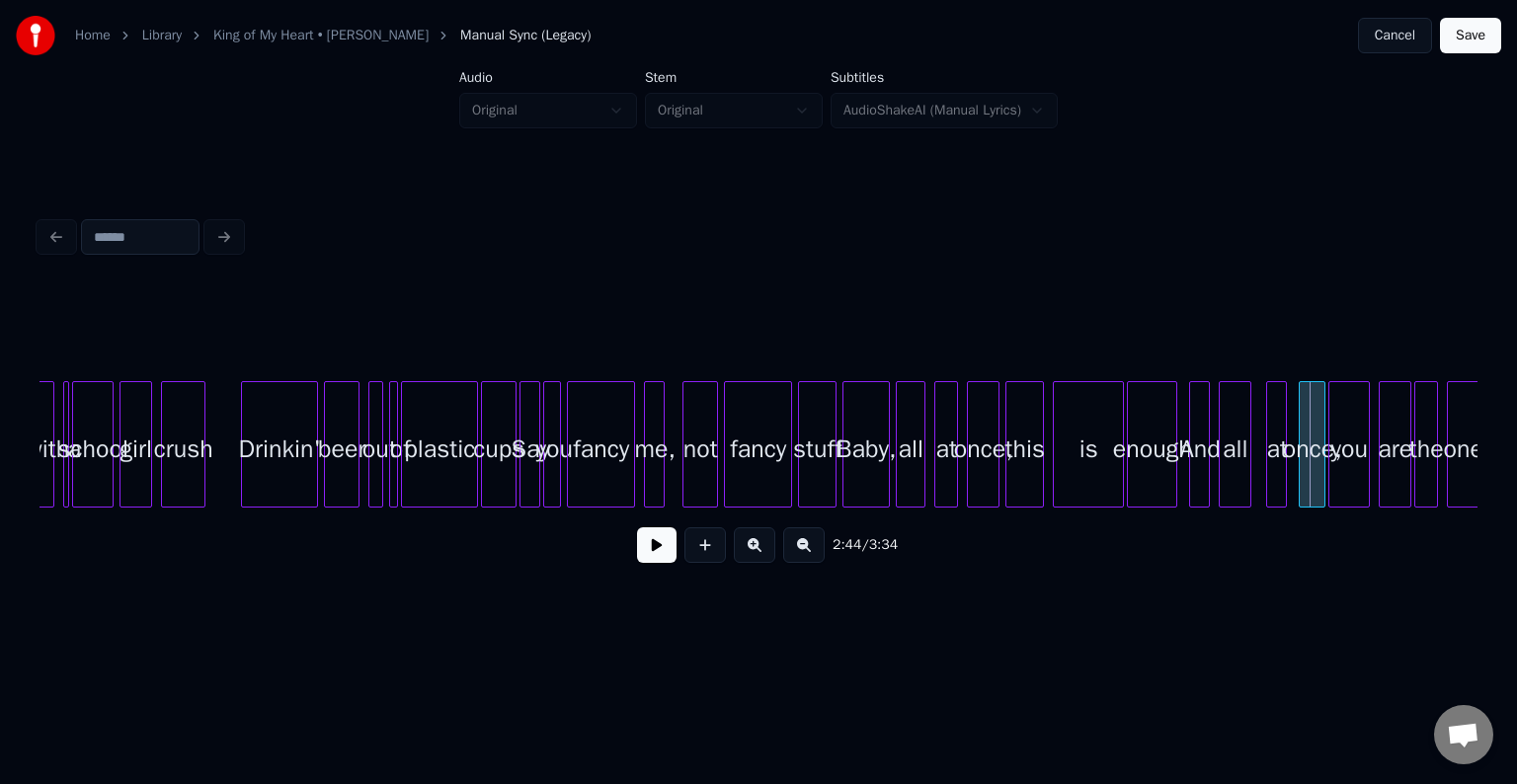 click on "is" at bounding box center [1088, 449] 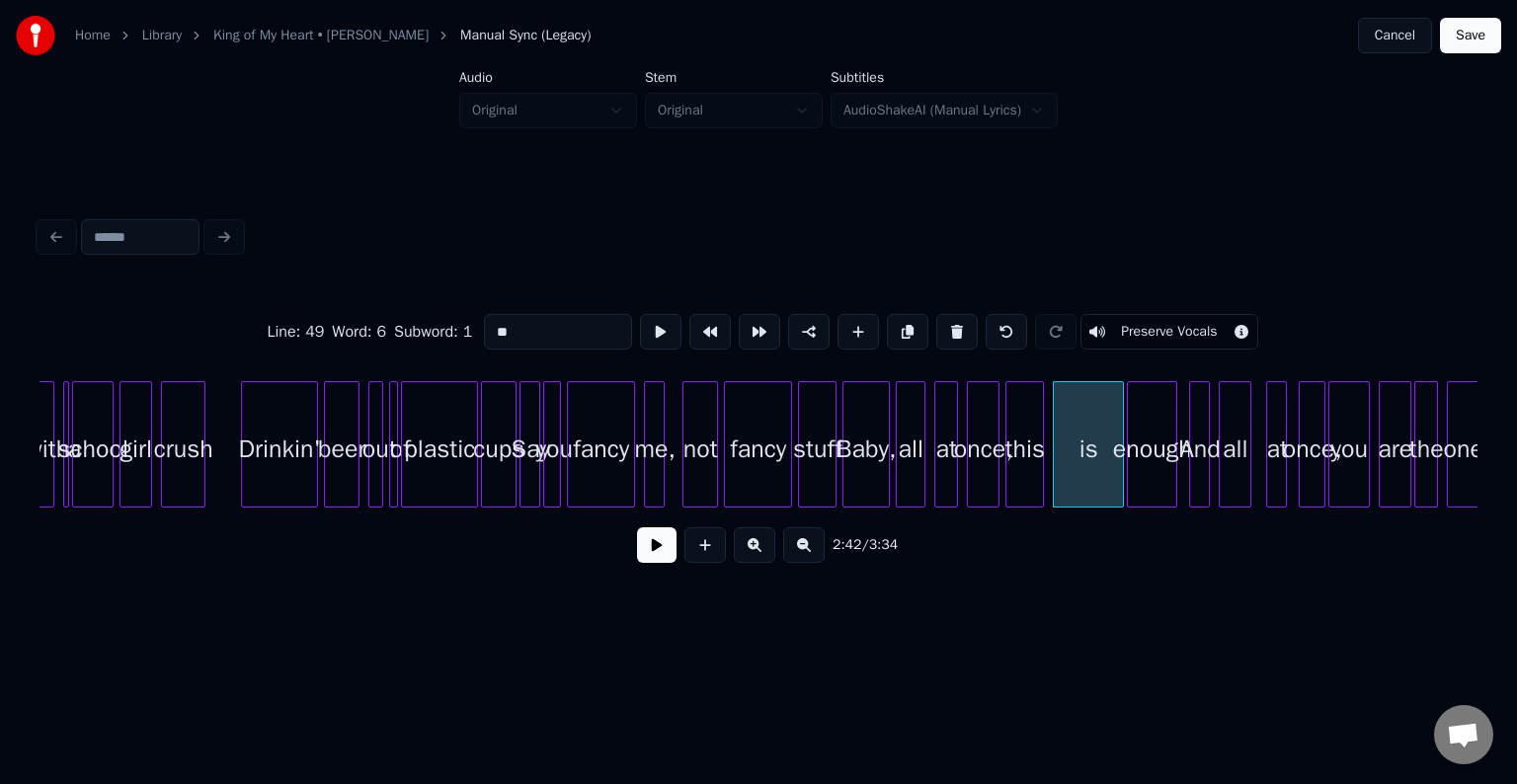 click at bounding box center (657, 545) 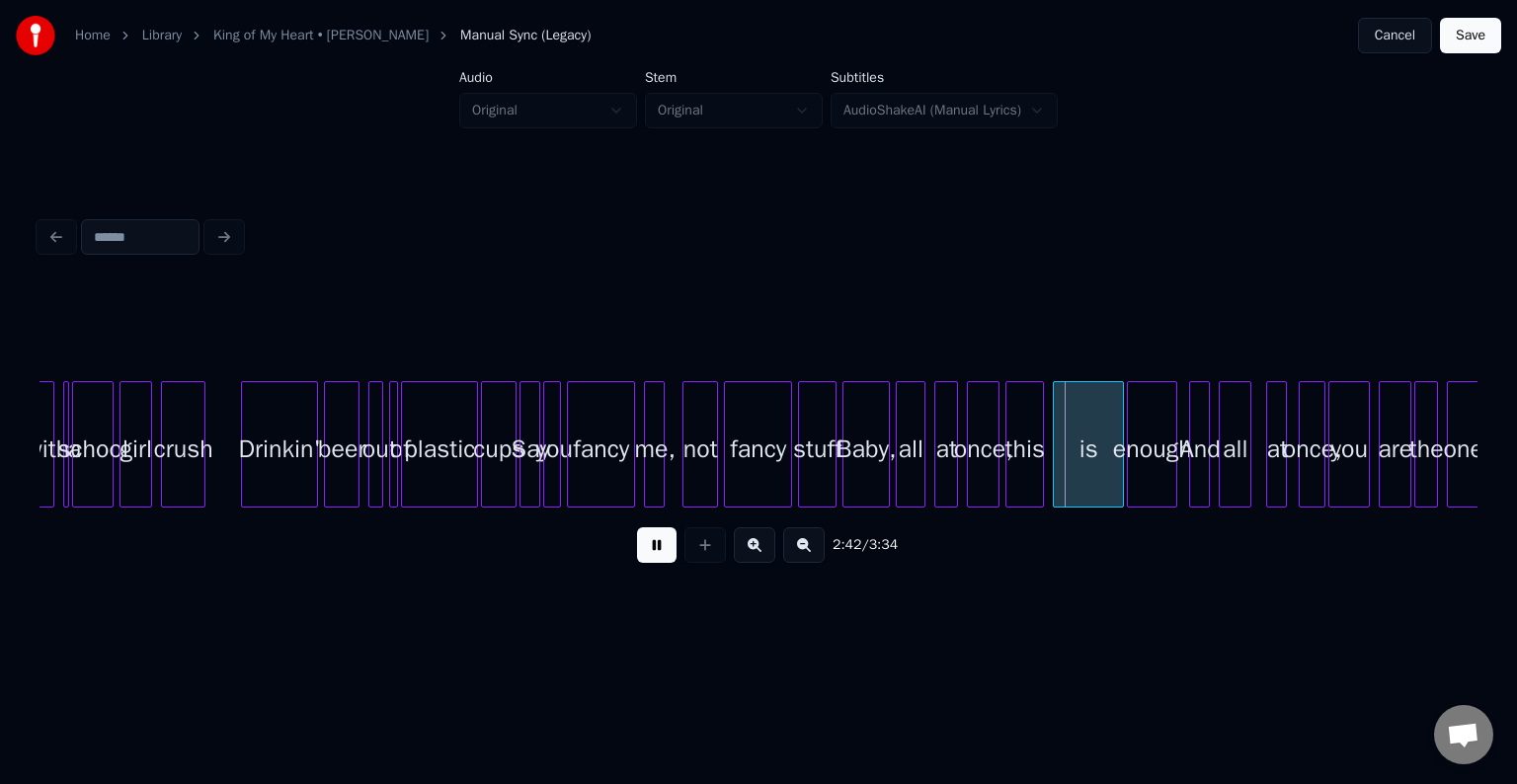 click at bounding box center (657, 545) 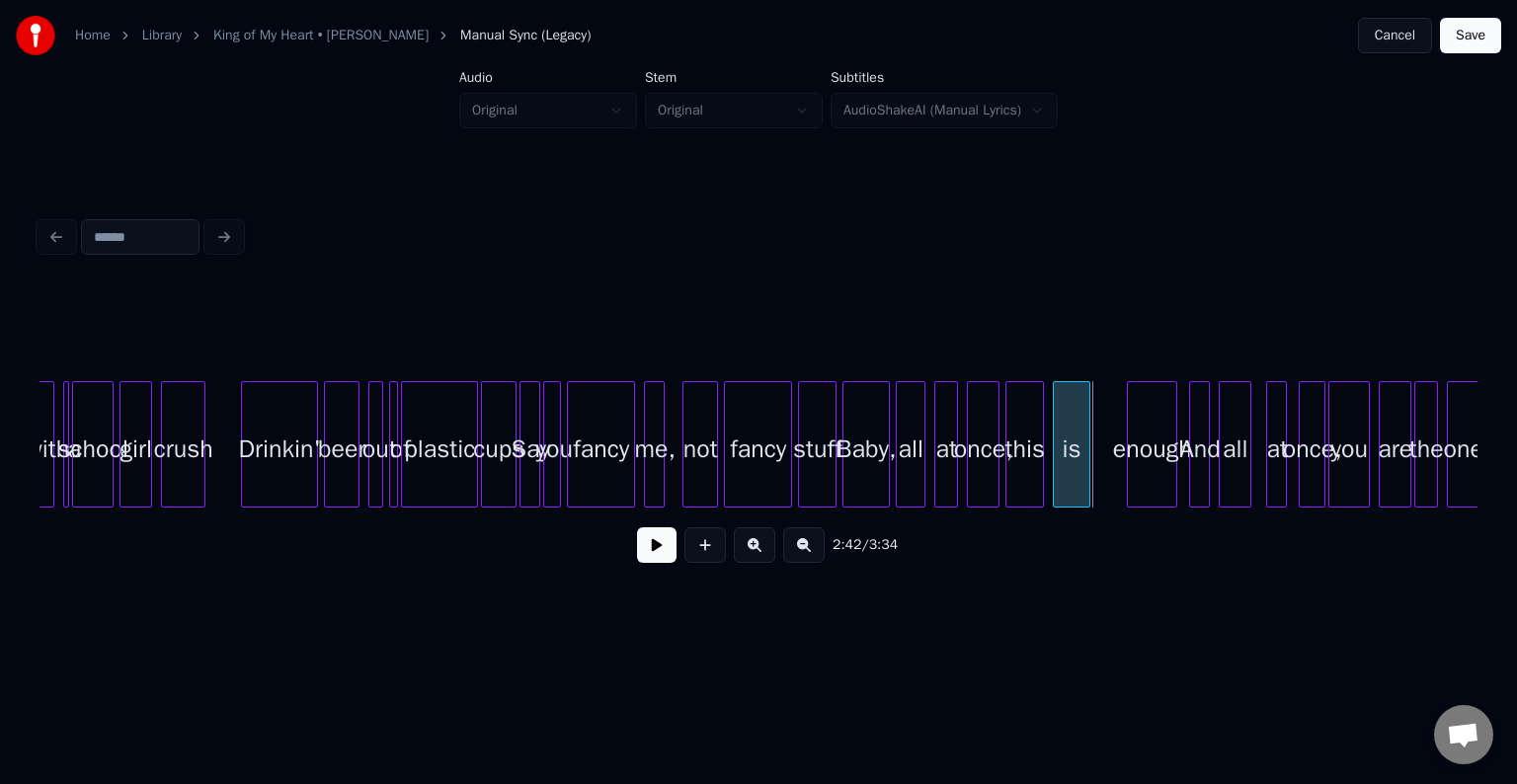 click at bounding box center (1086, 444) 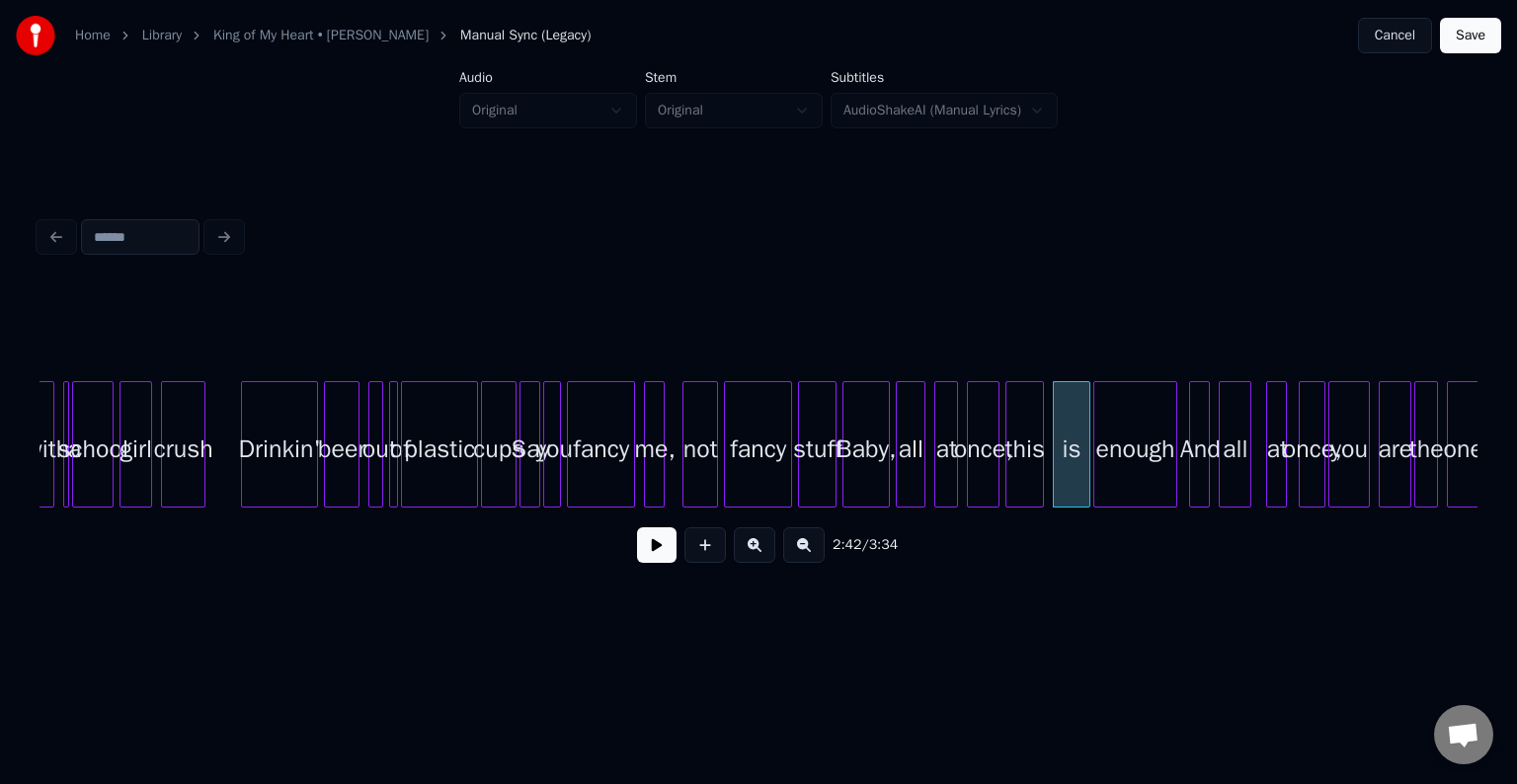 click at bounding box center [1097, 444] 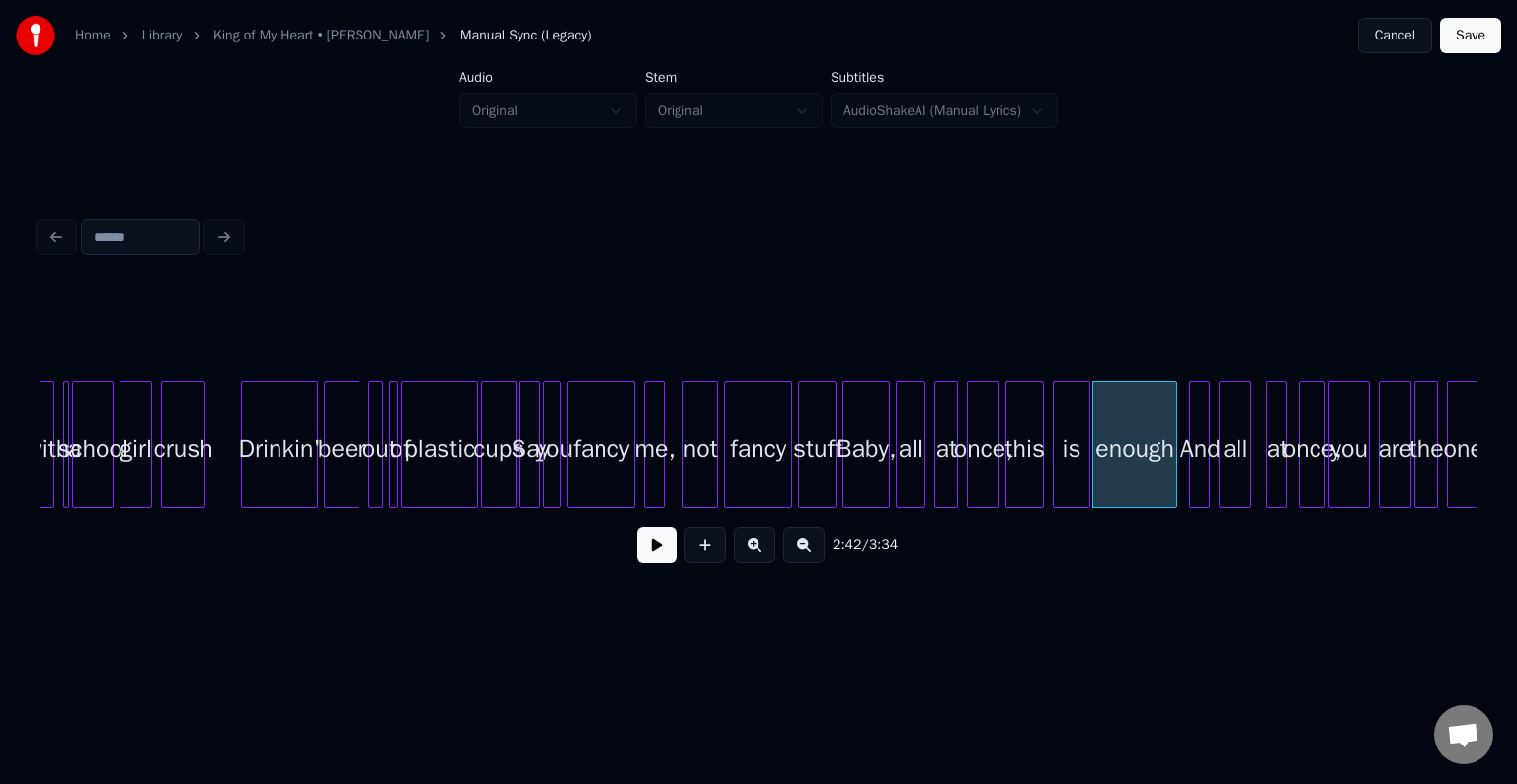 click at bounding box center (657, 545) 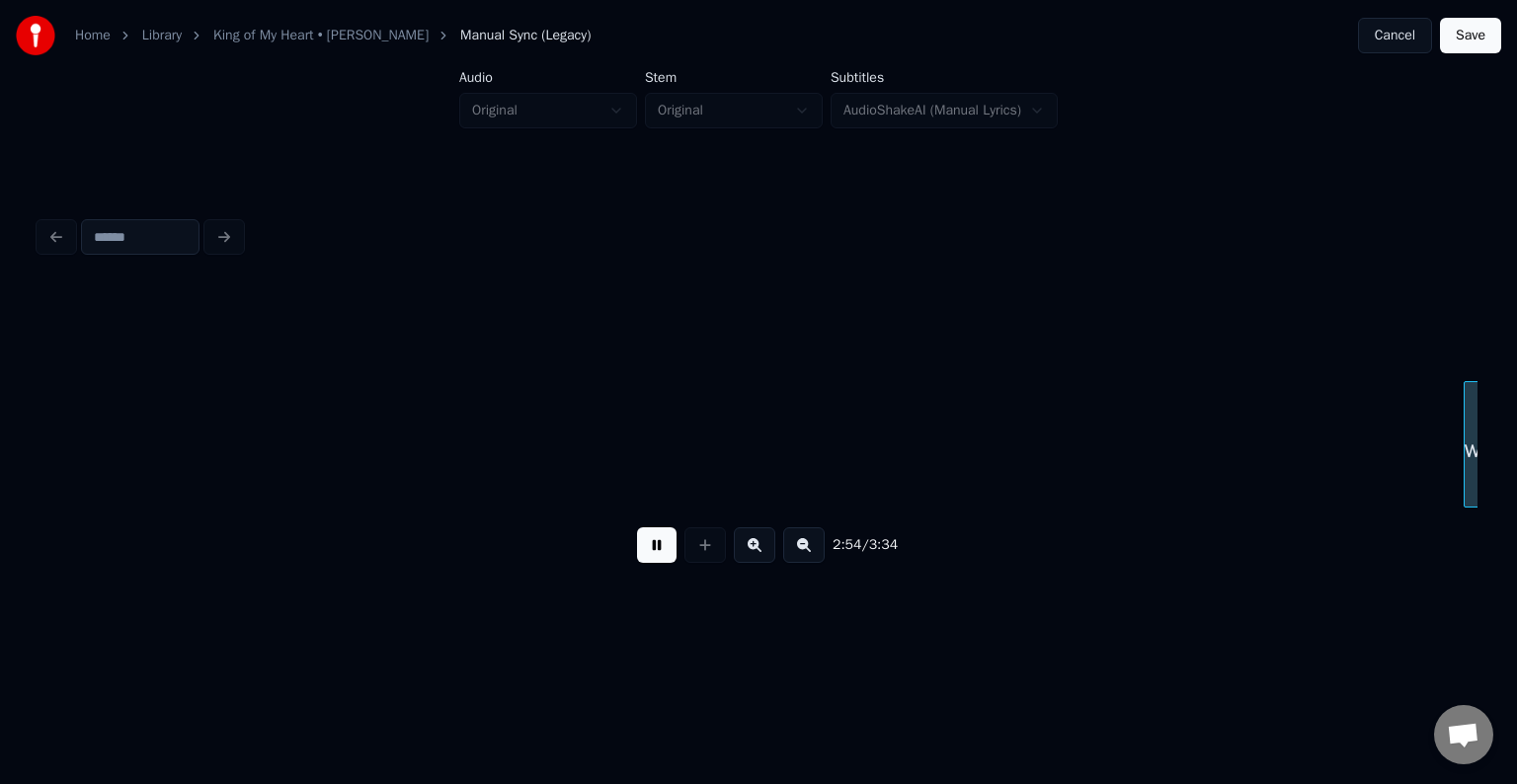 scroll, scrollTop: 0, scrollLeft: 25917, axis: horizontal 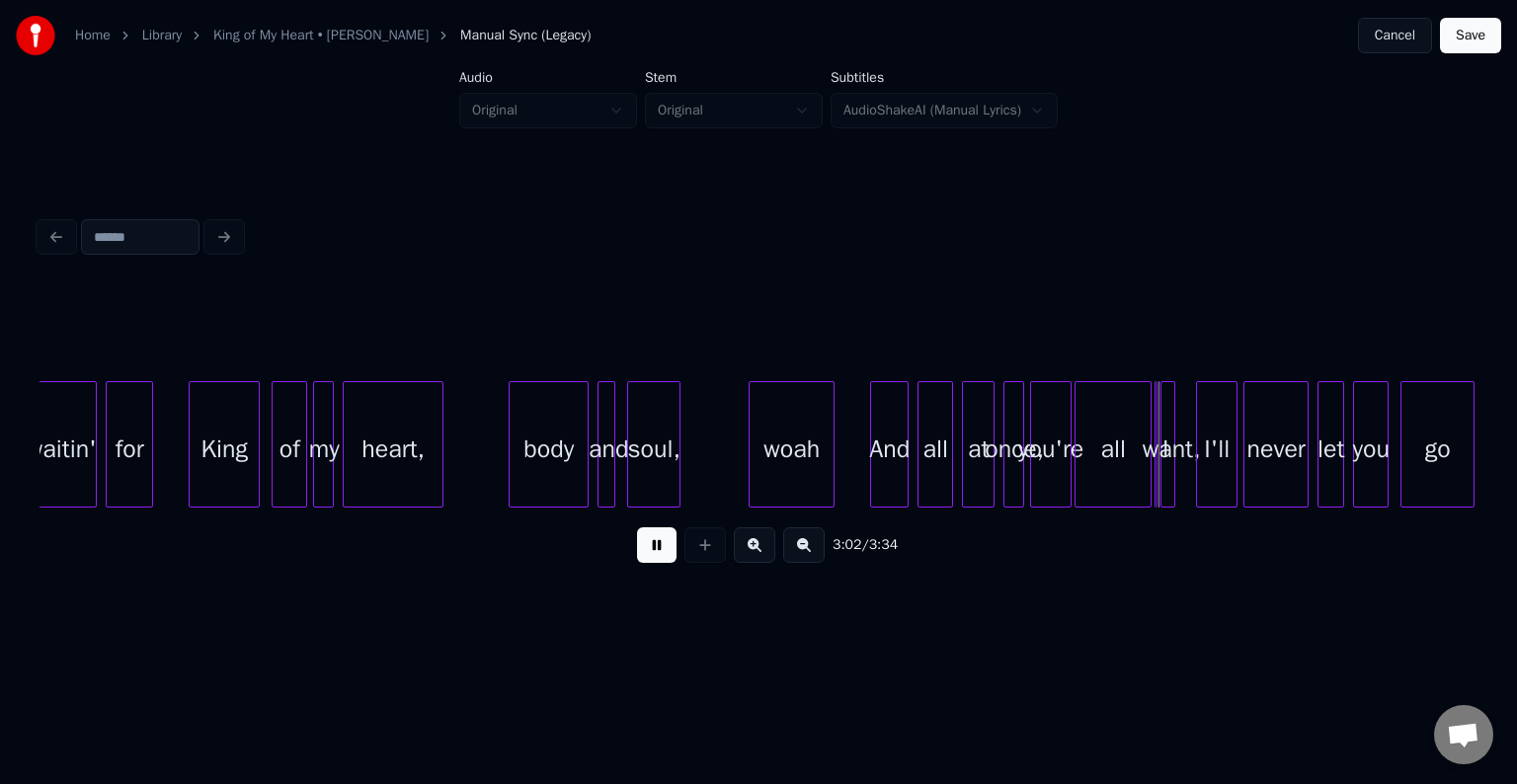 click at bounding box center [657, 545] 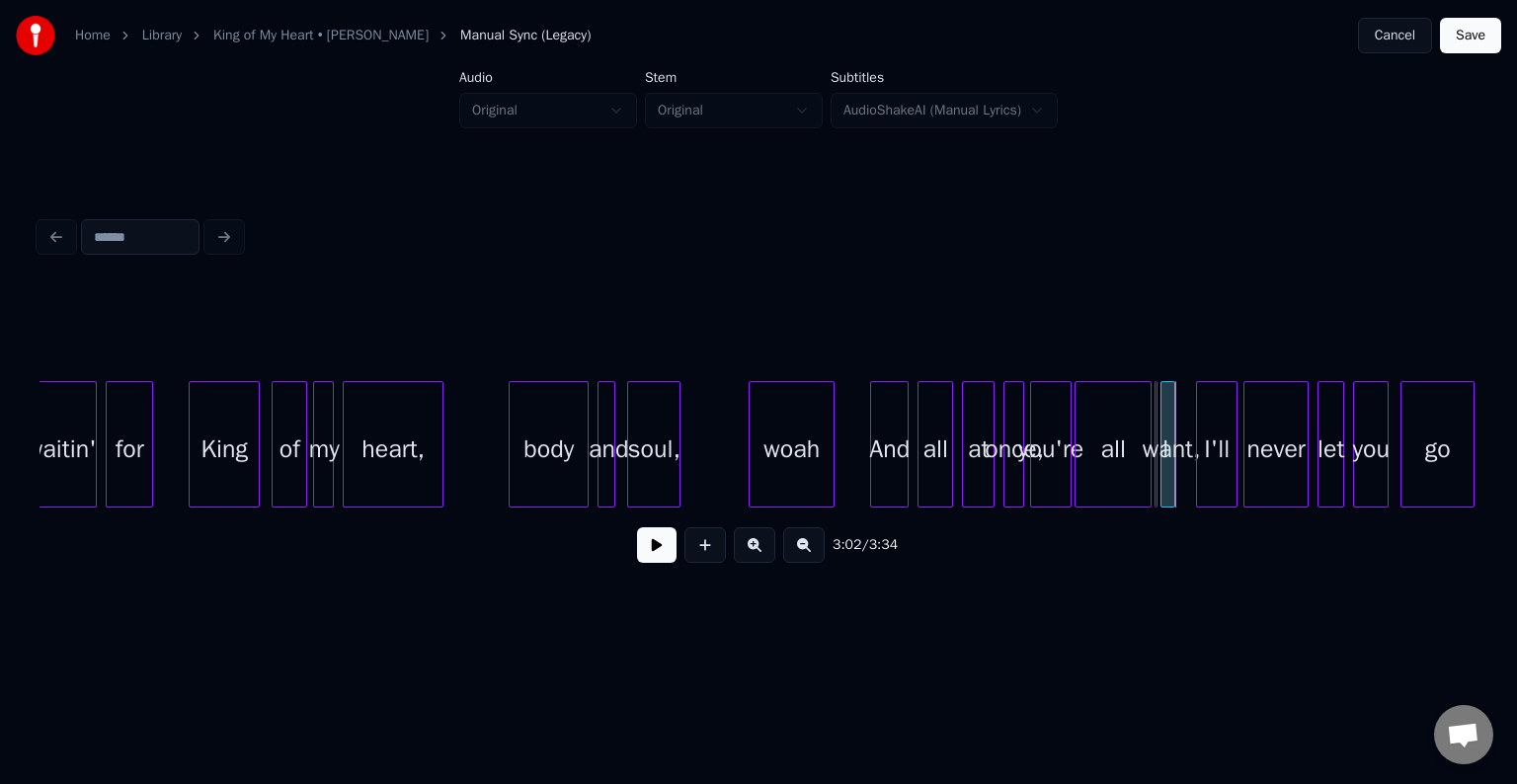 click at bounding box center (1154, 444) 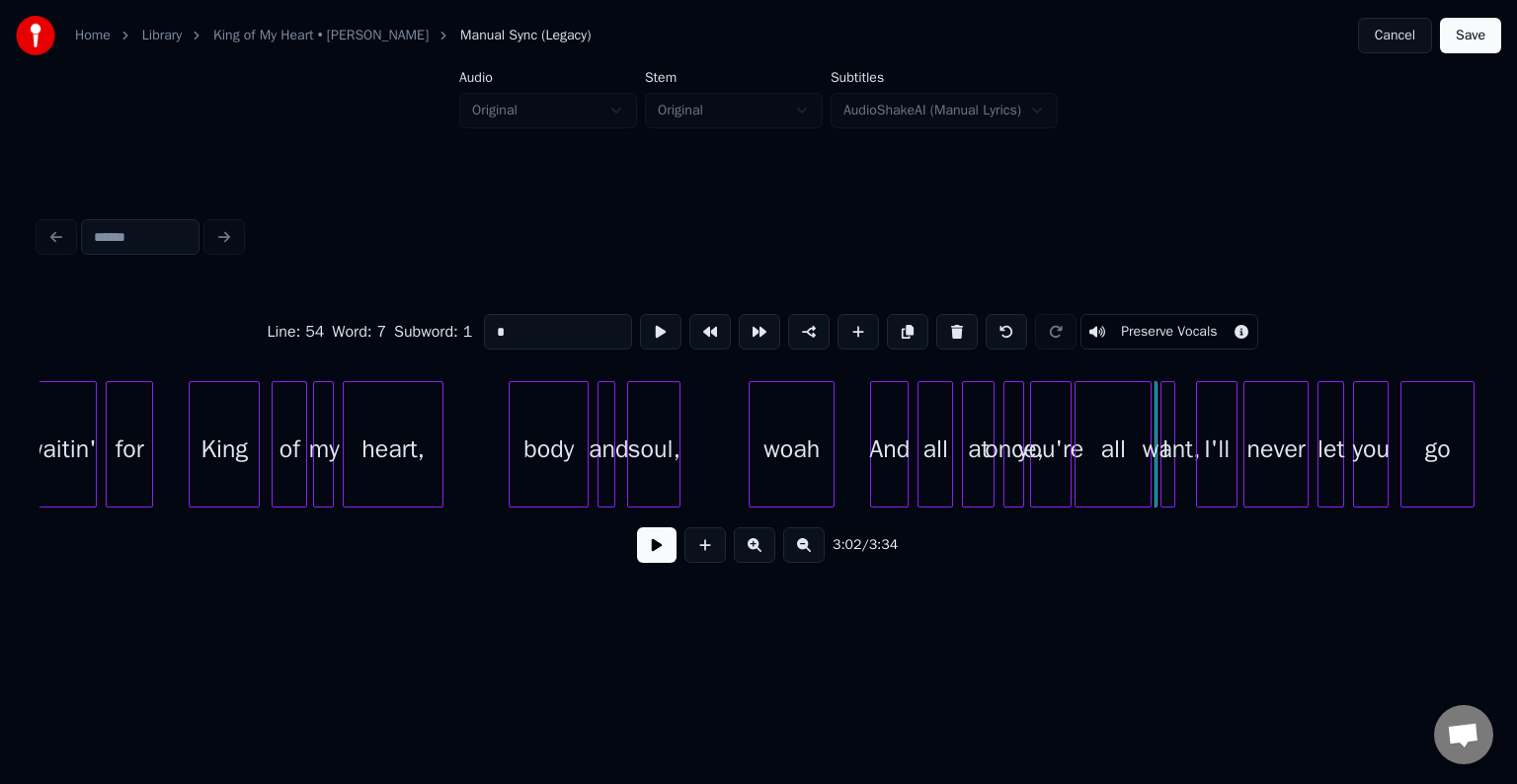 click at bounding box center [657, 545] 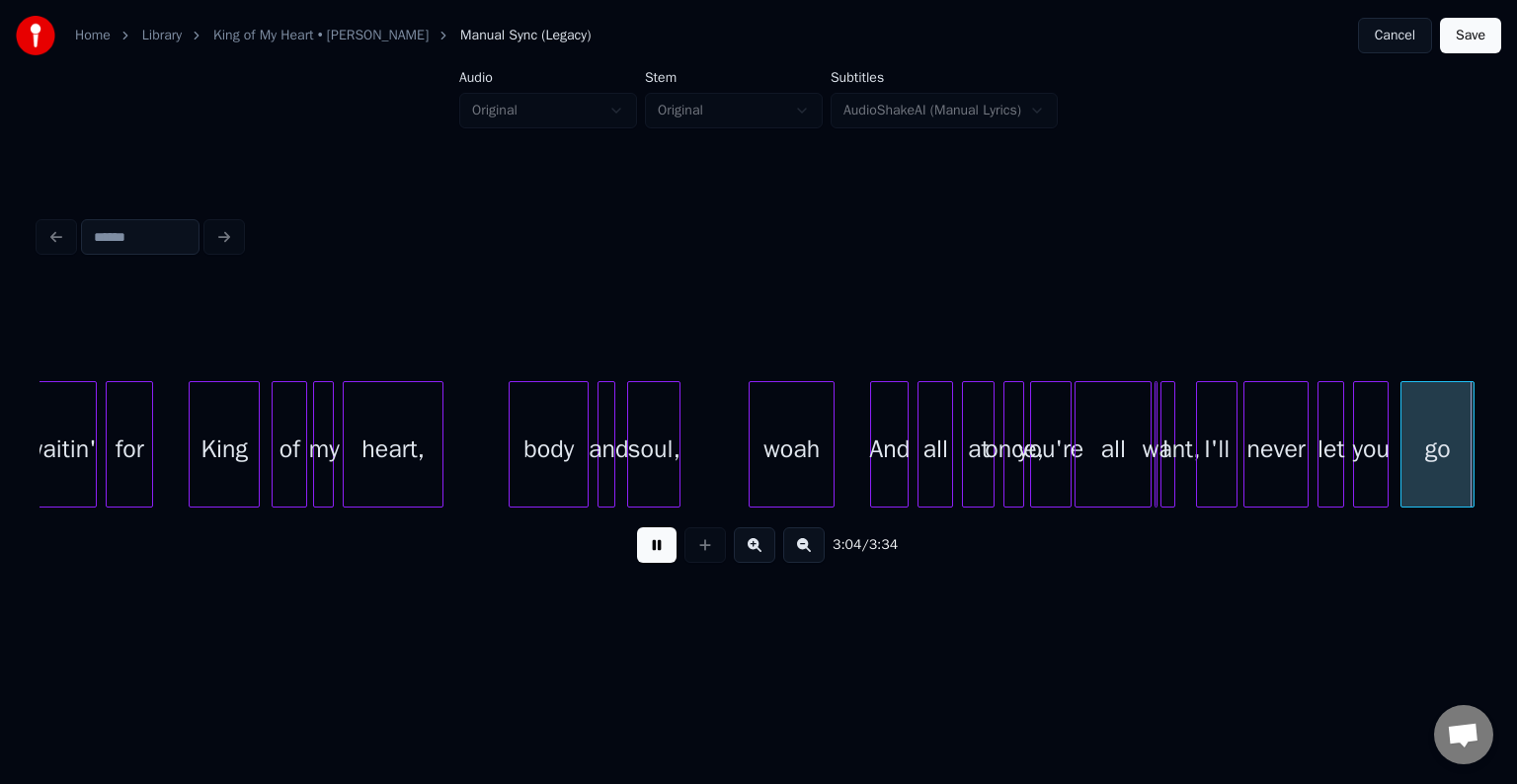 scroll, scrollTop: 0, scrollLeft: 27355, axis: horizontal 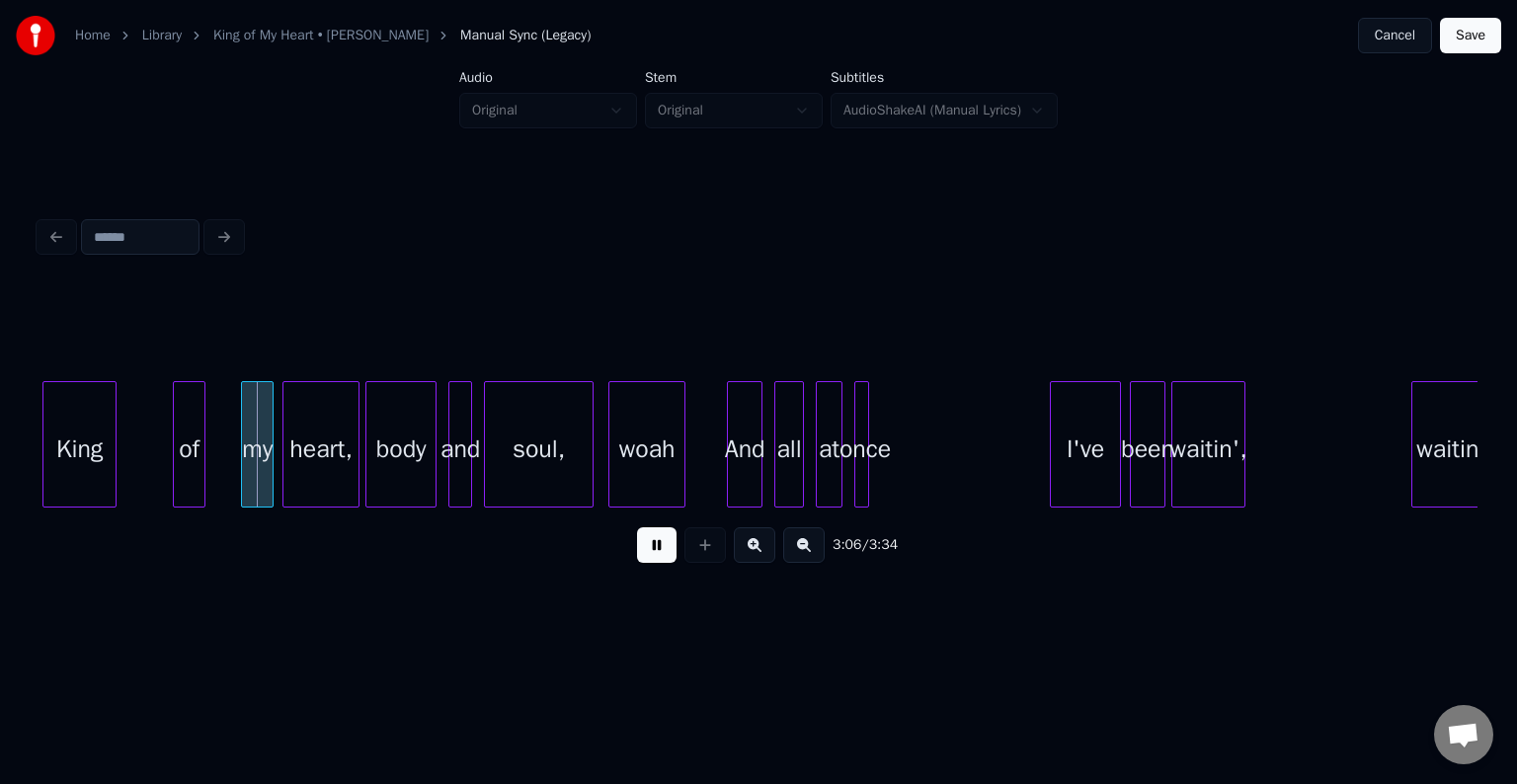 click at bounding box center [657, 545] 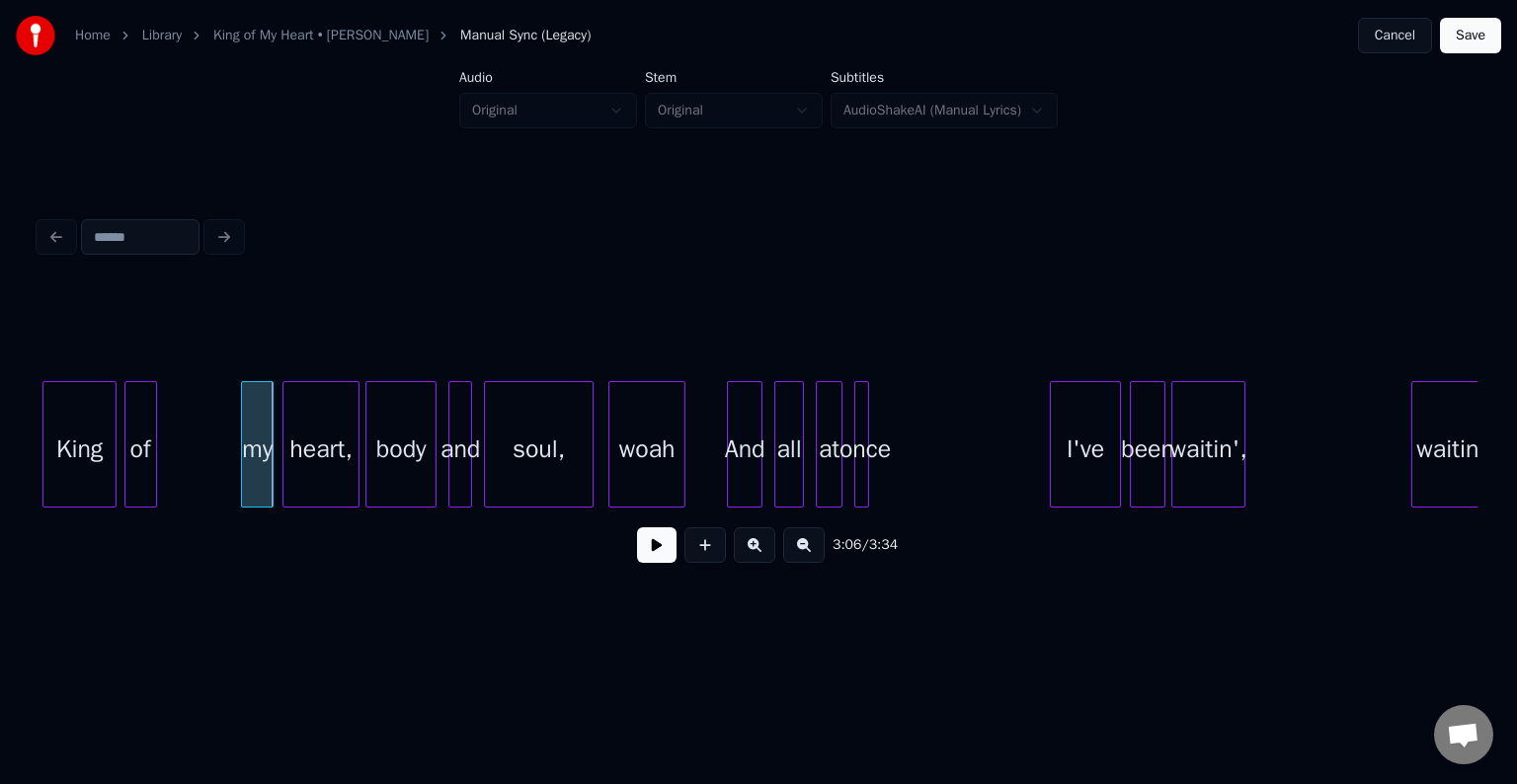 click on "of" at bounding box center [140, 449] 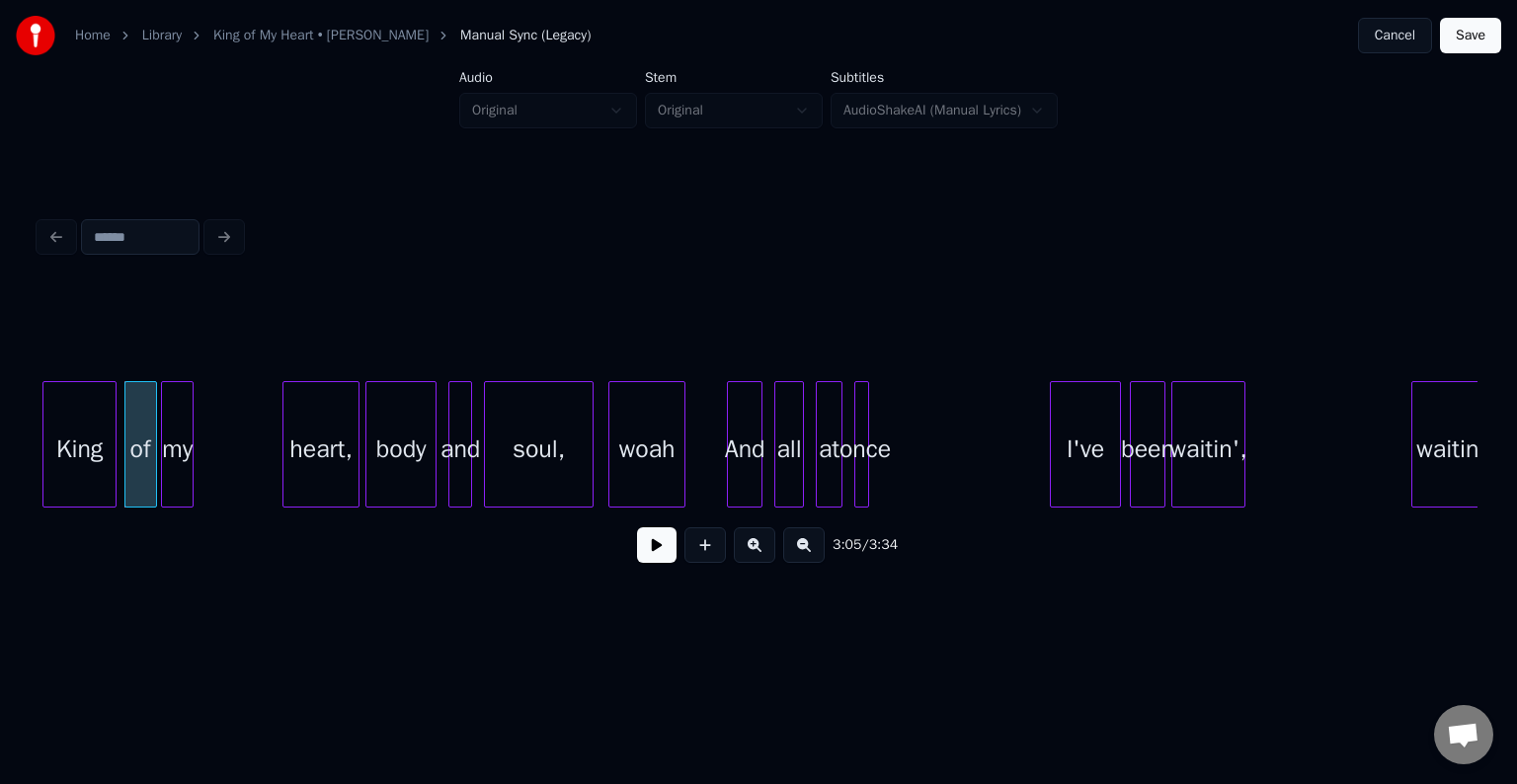 click on "my" at bounding box center [177, 449] 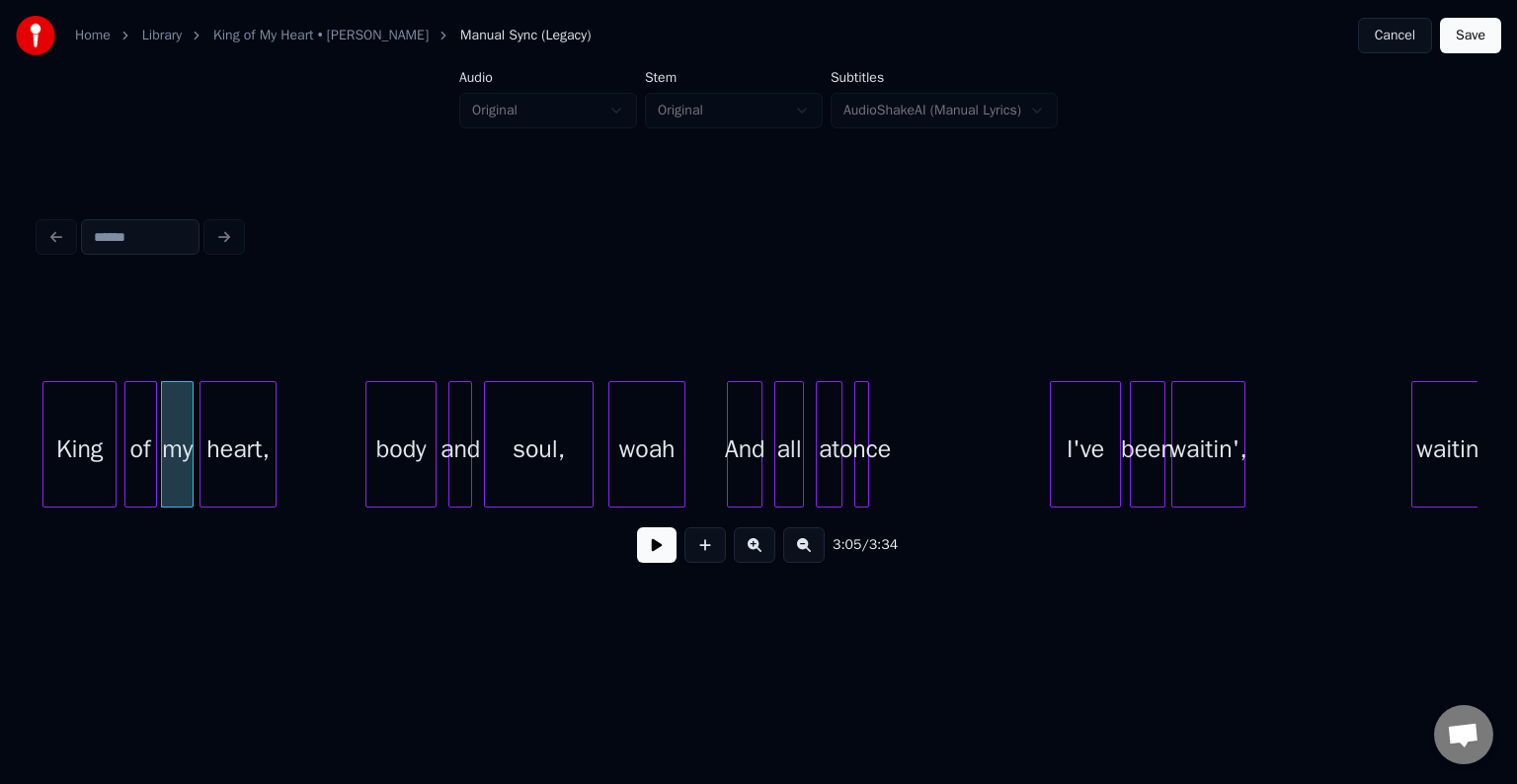 click on "heart," at bounding box center [238, 449] 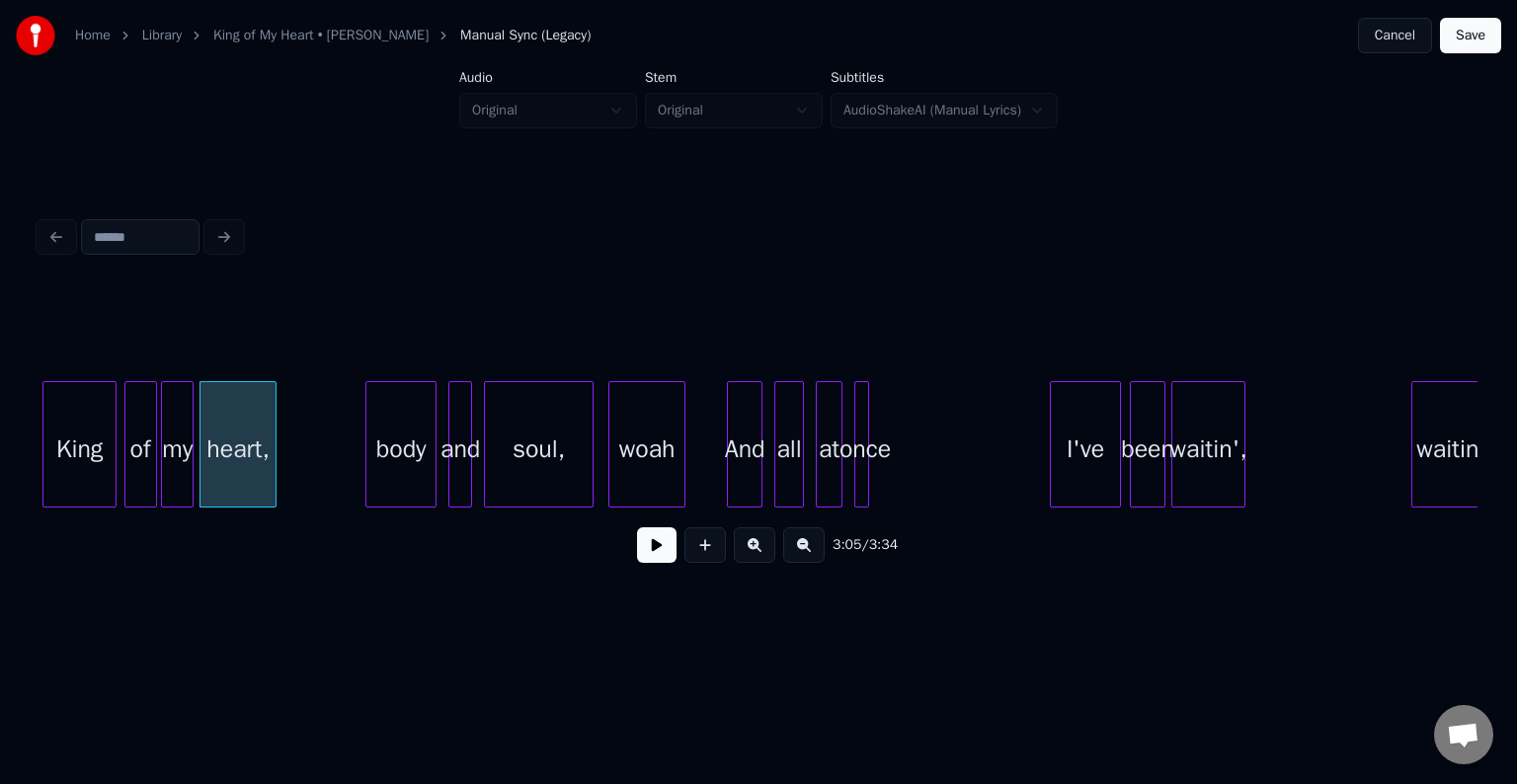 click on "King" at bounding box center (79, 449) 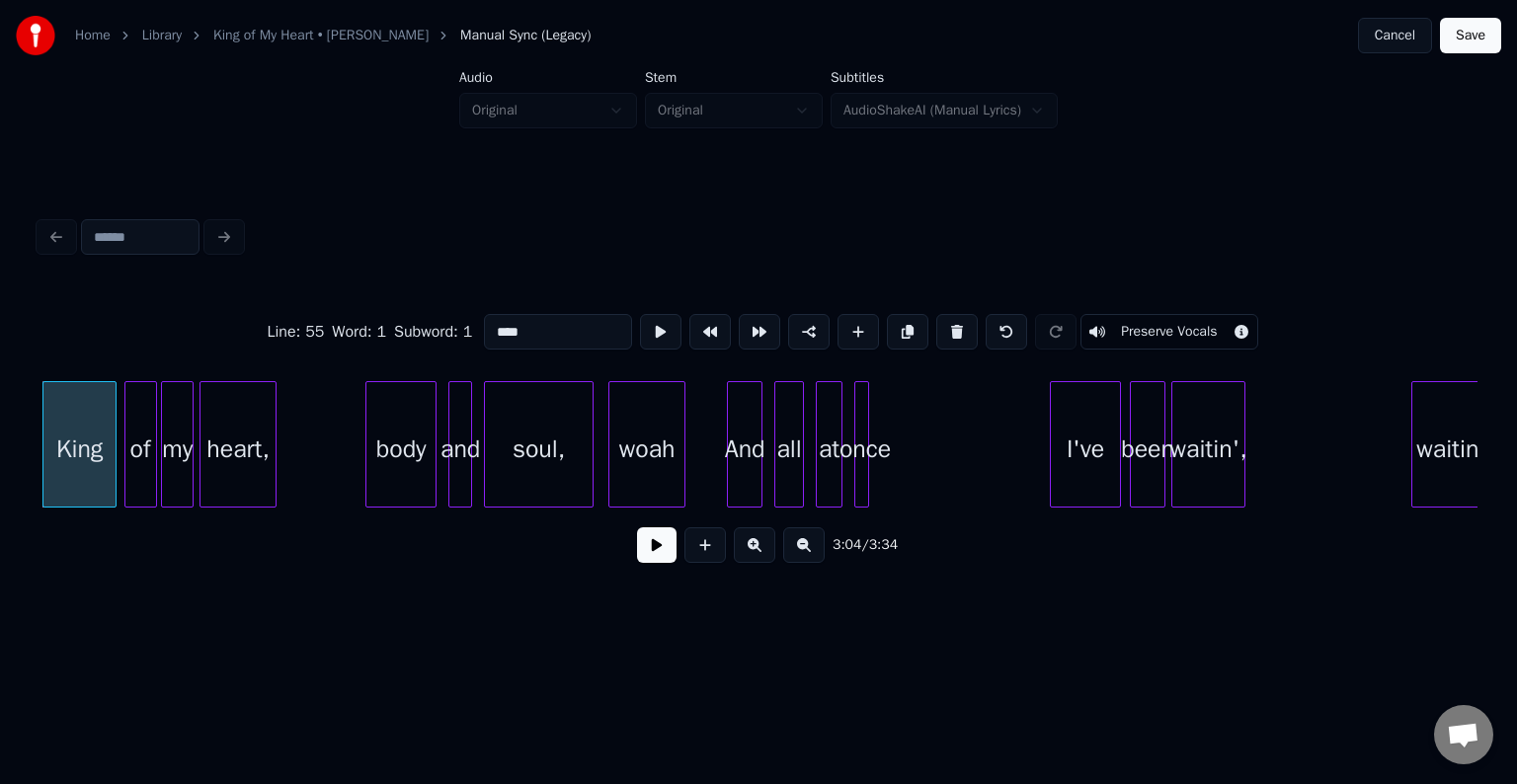 click at bounding box center [657, 545] 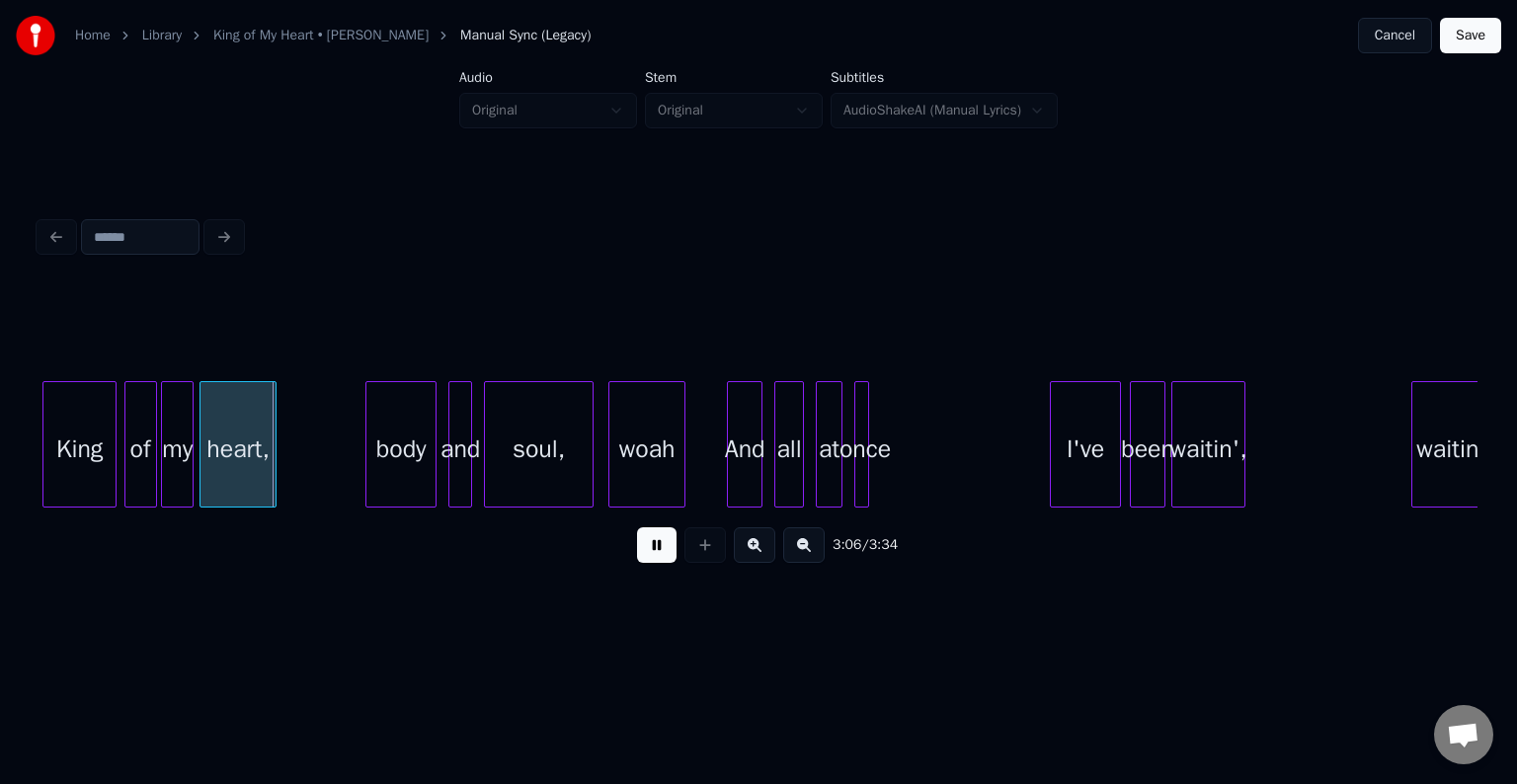 click at bounding box center (657, 545) 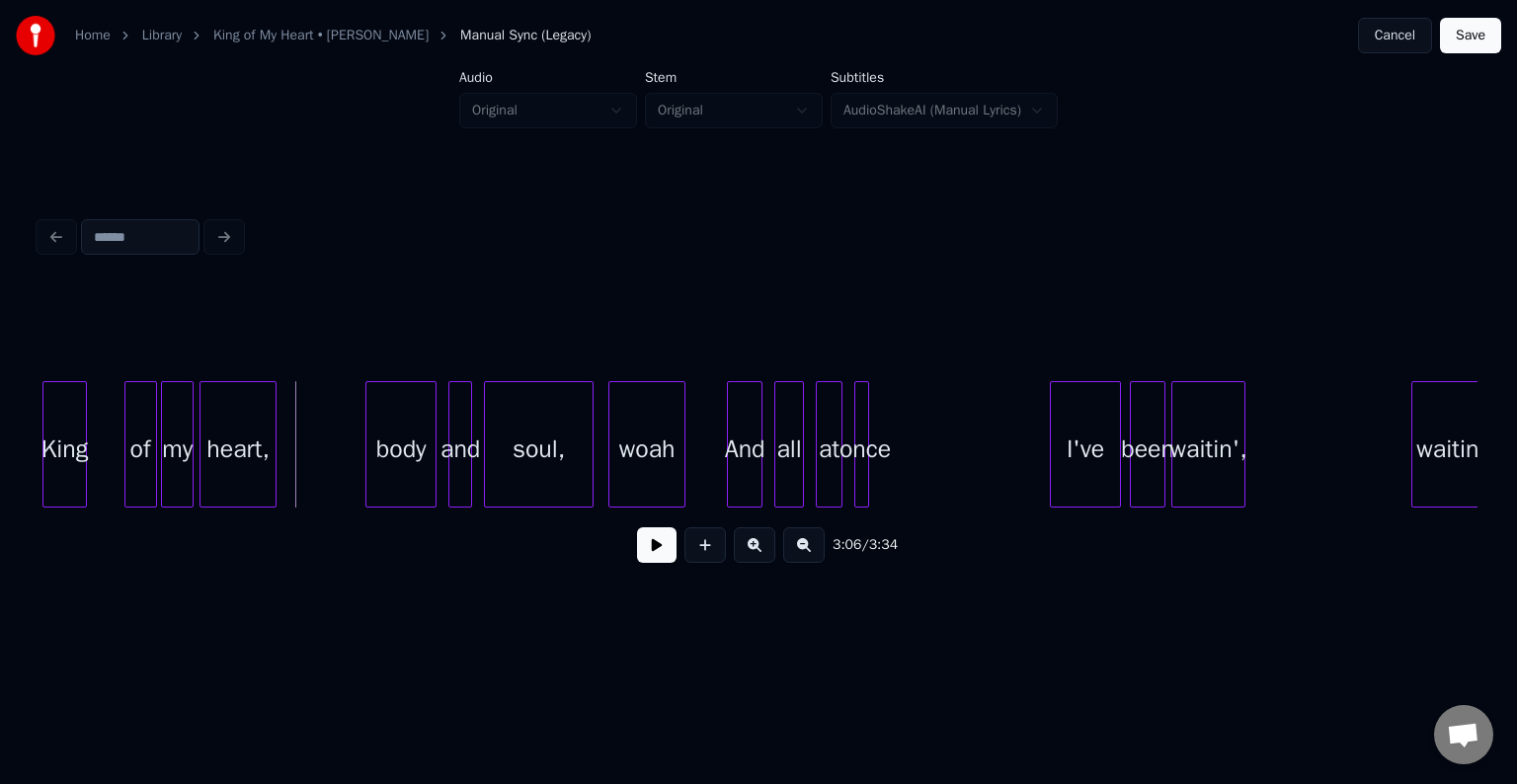 click at bounding box center (83, 444) 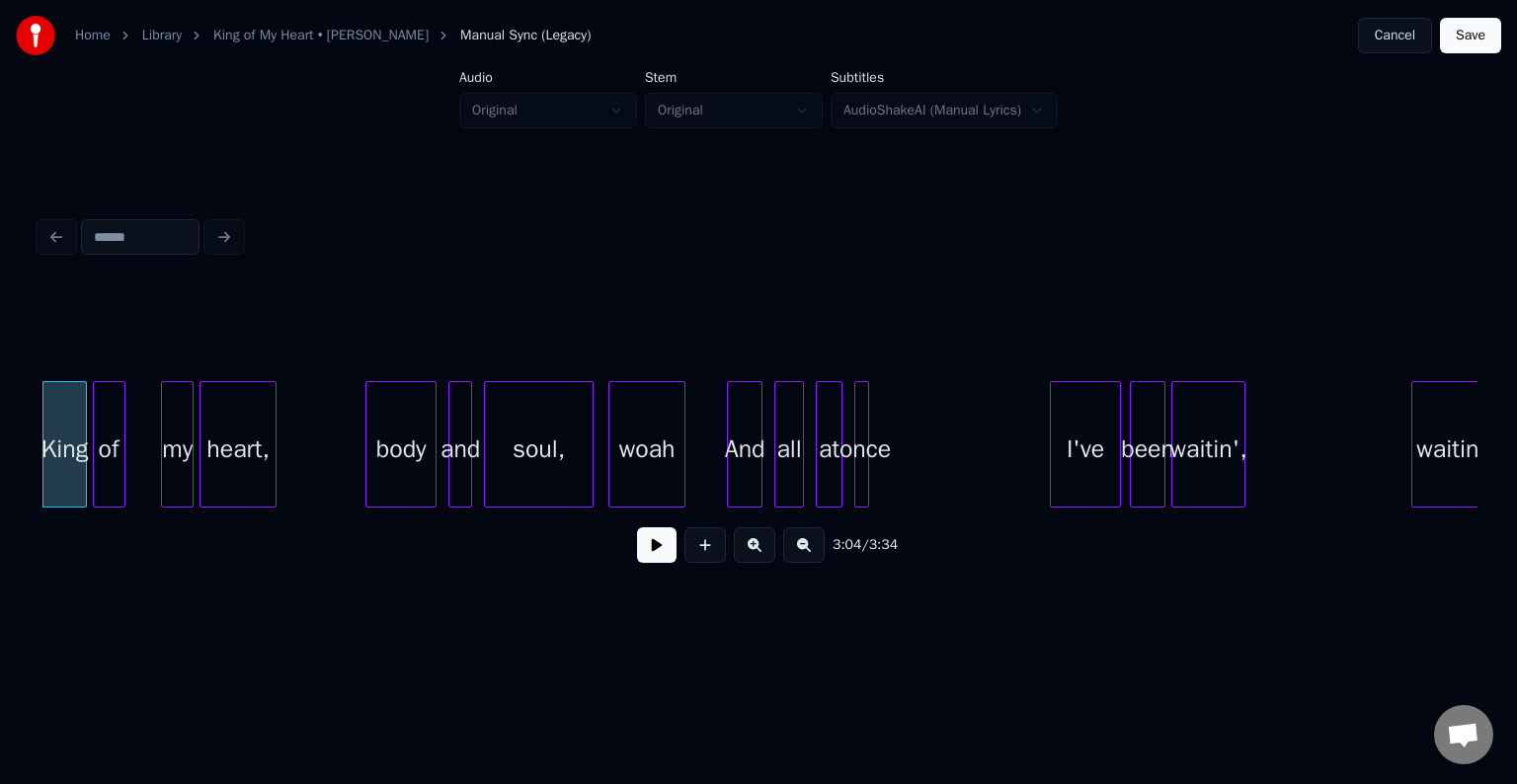 click on "of" at bounding box center [109, 449] 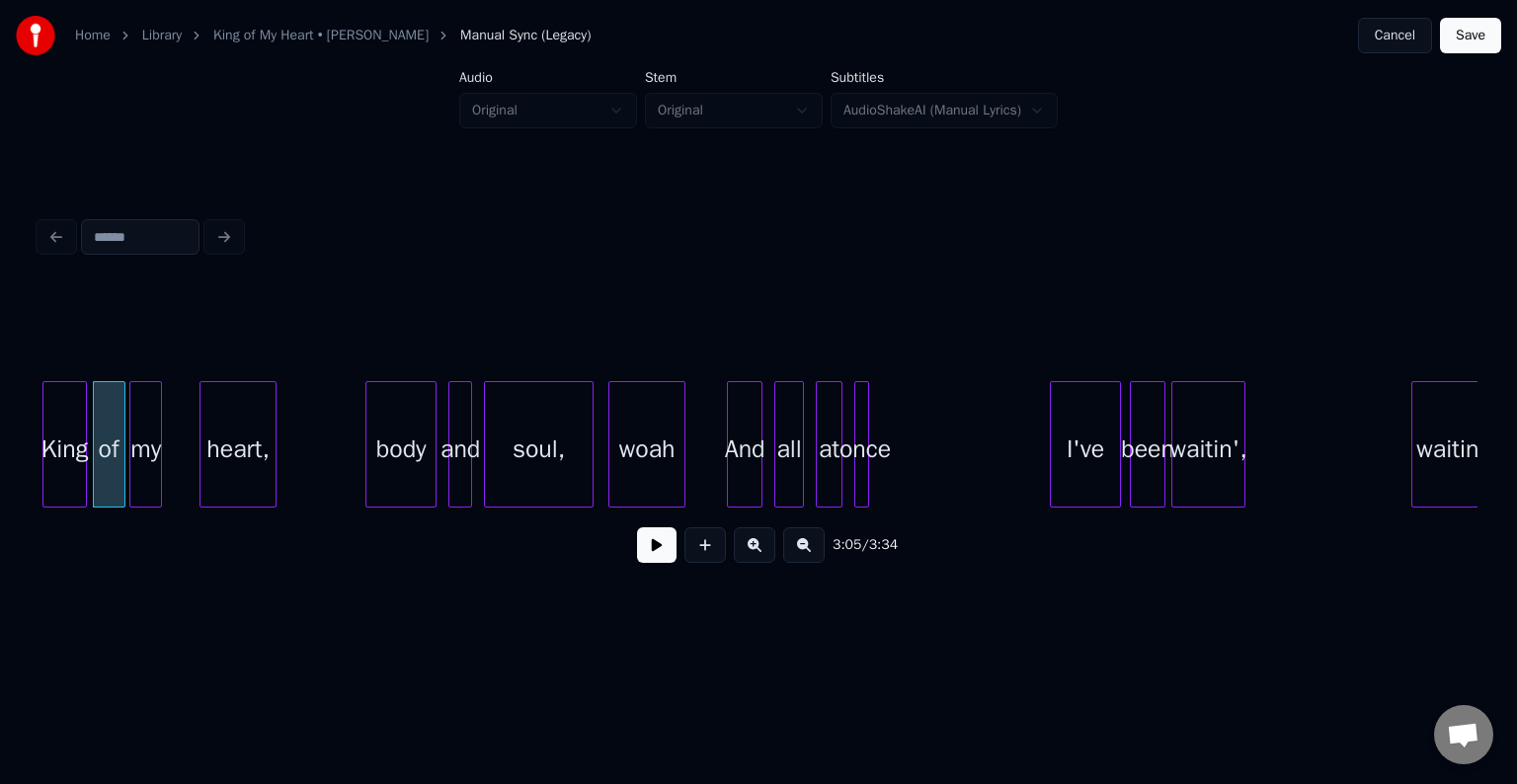 click on "my" at bounding box center (145, 449) 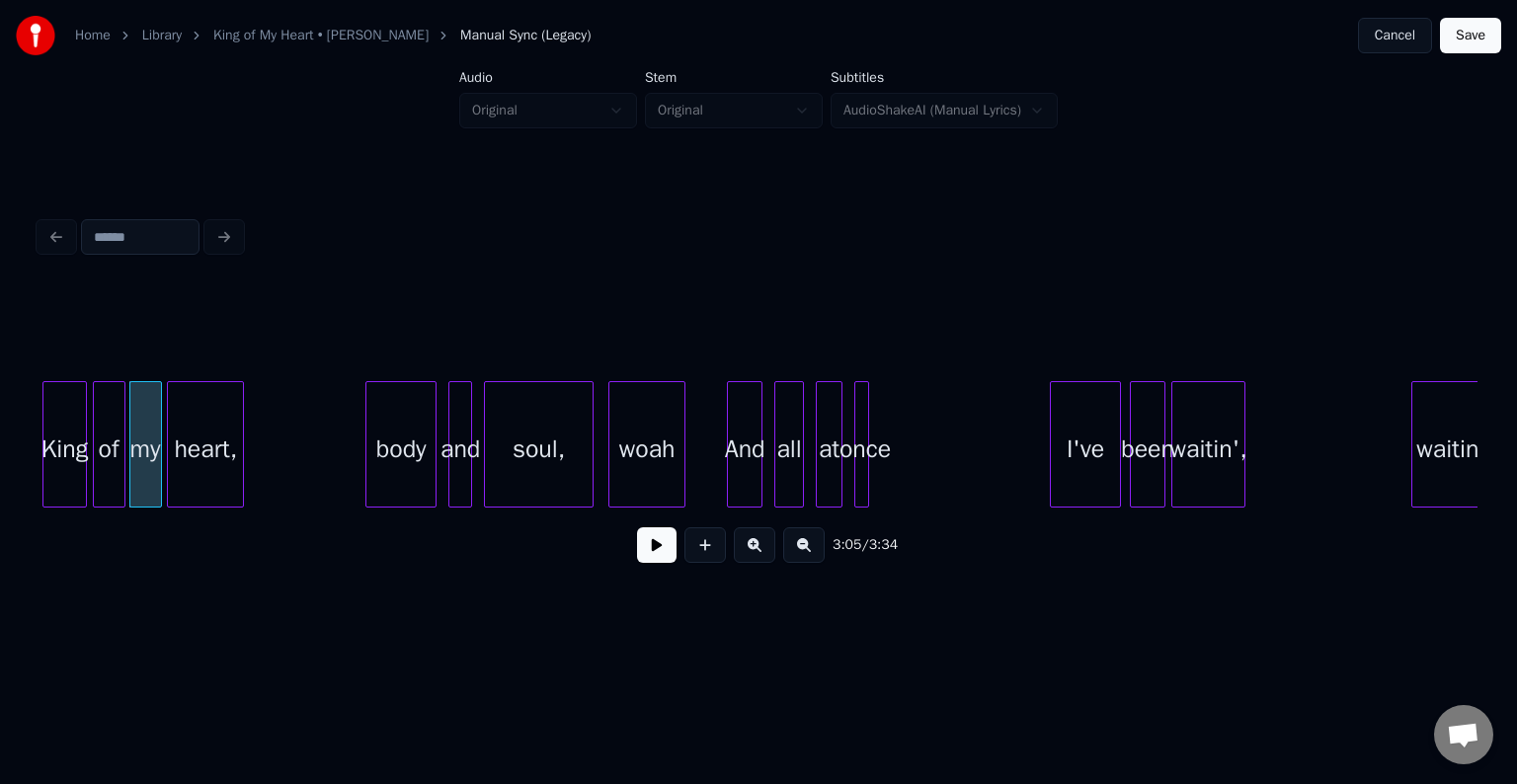 click on "heart," at bounding box center [205, 449] 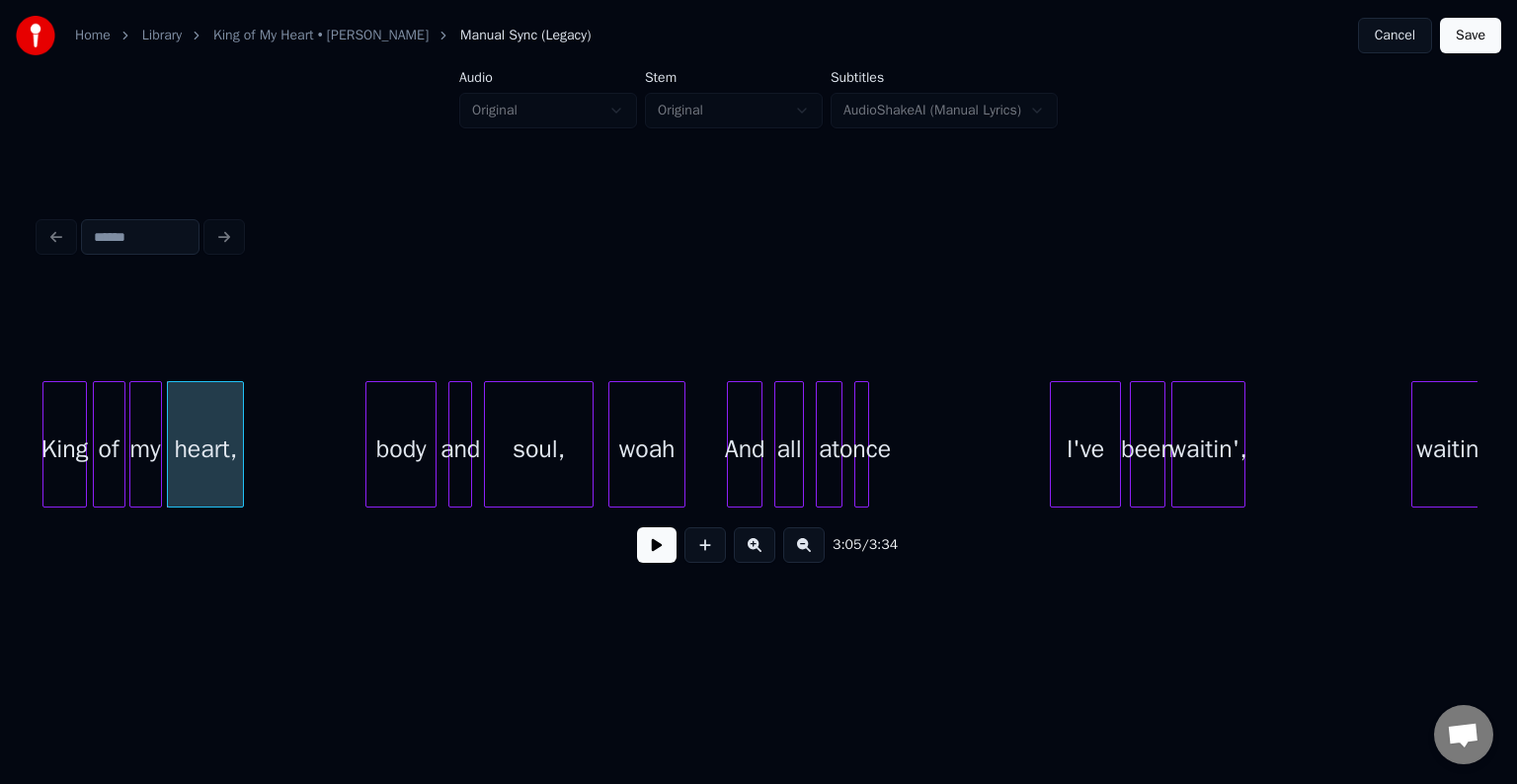 click on "King" at bounding box center (64, 449) 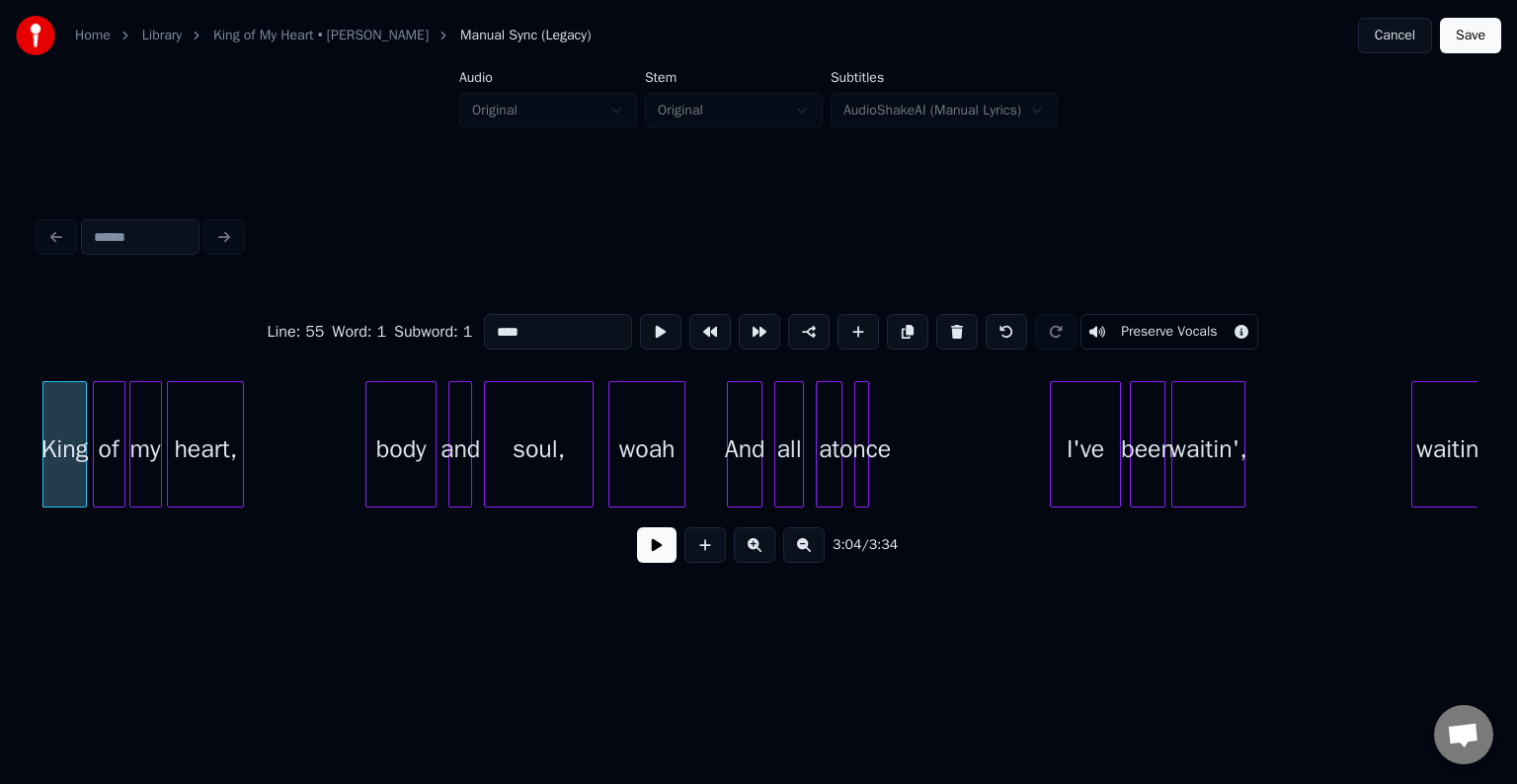 click at bounding box center (657, 545) 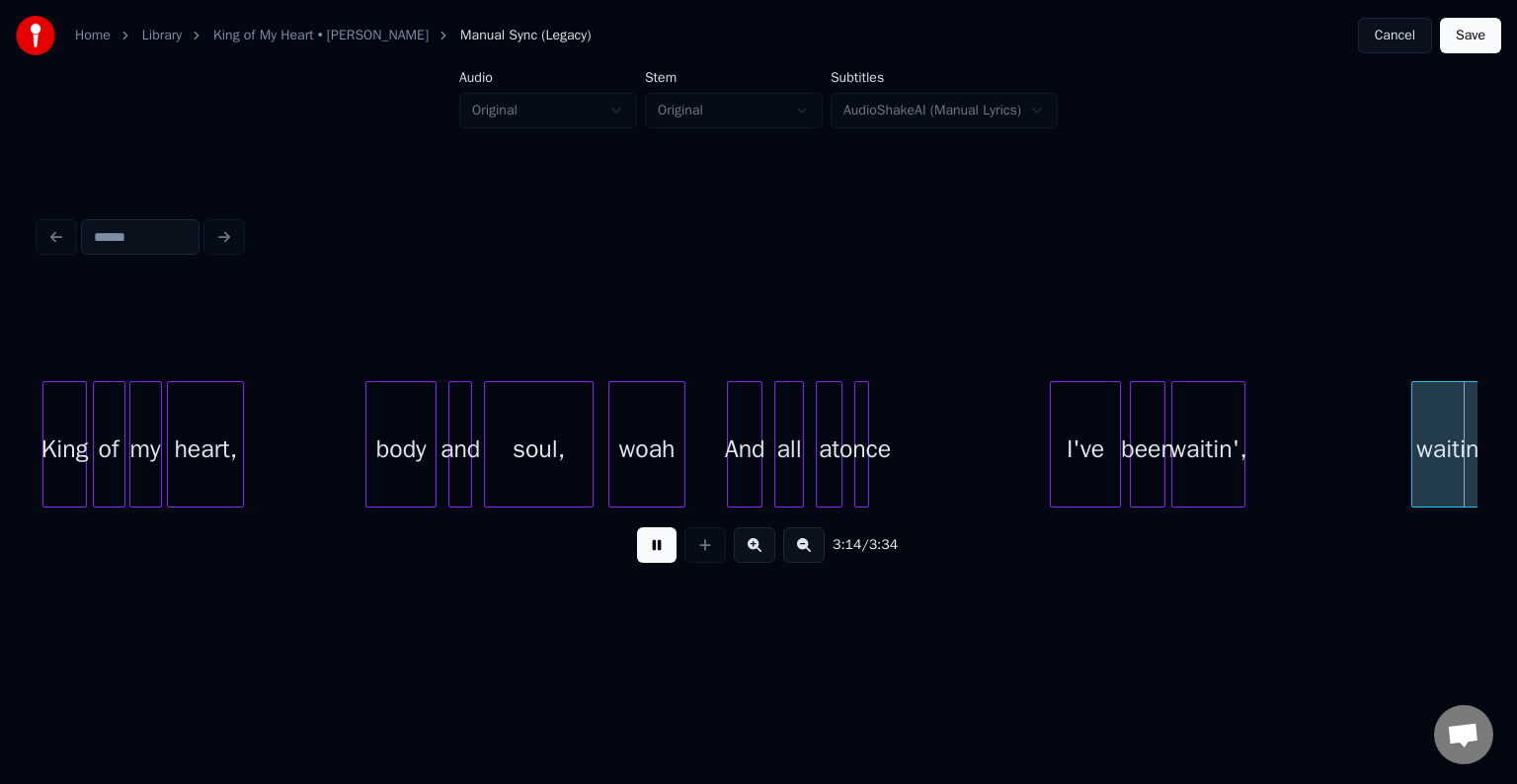 scroll, scrollTop: 0, scrollLeft: 28794, axis: horizontal 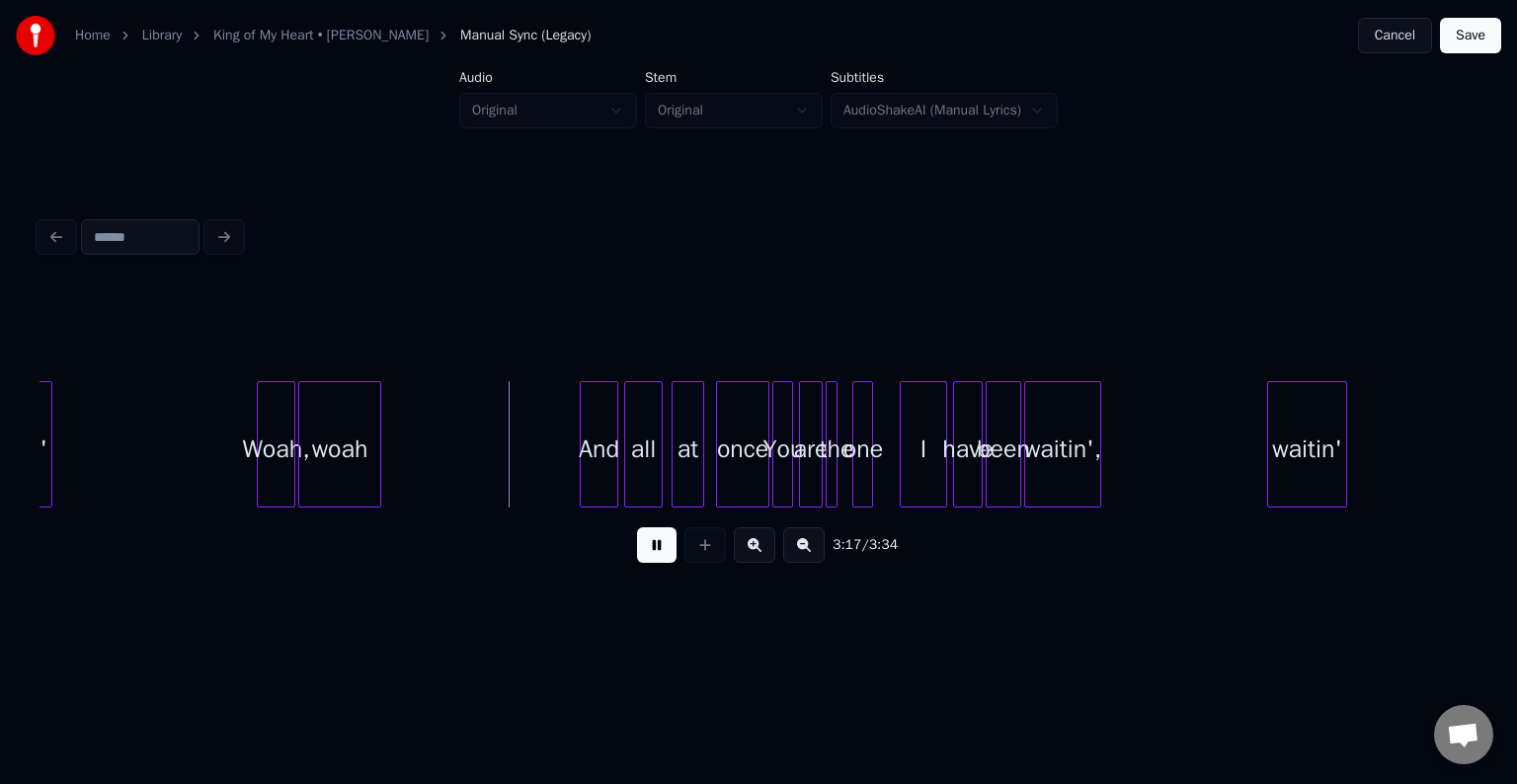 click at bounding box center [657, 545] 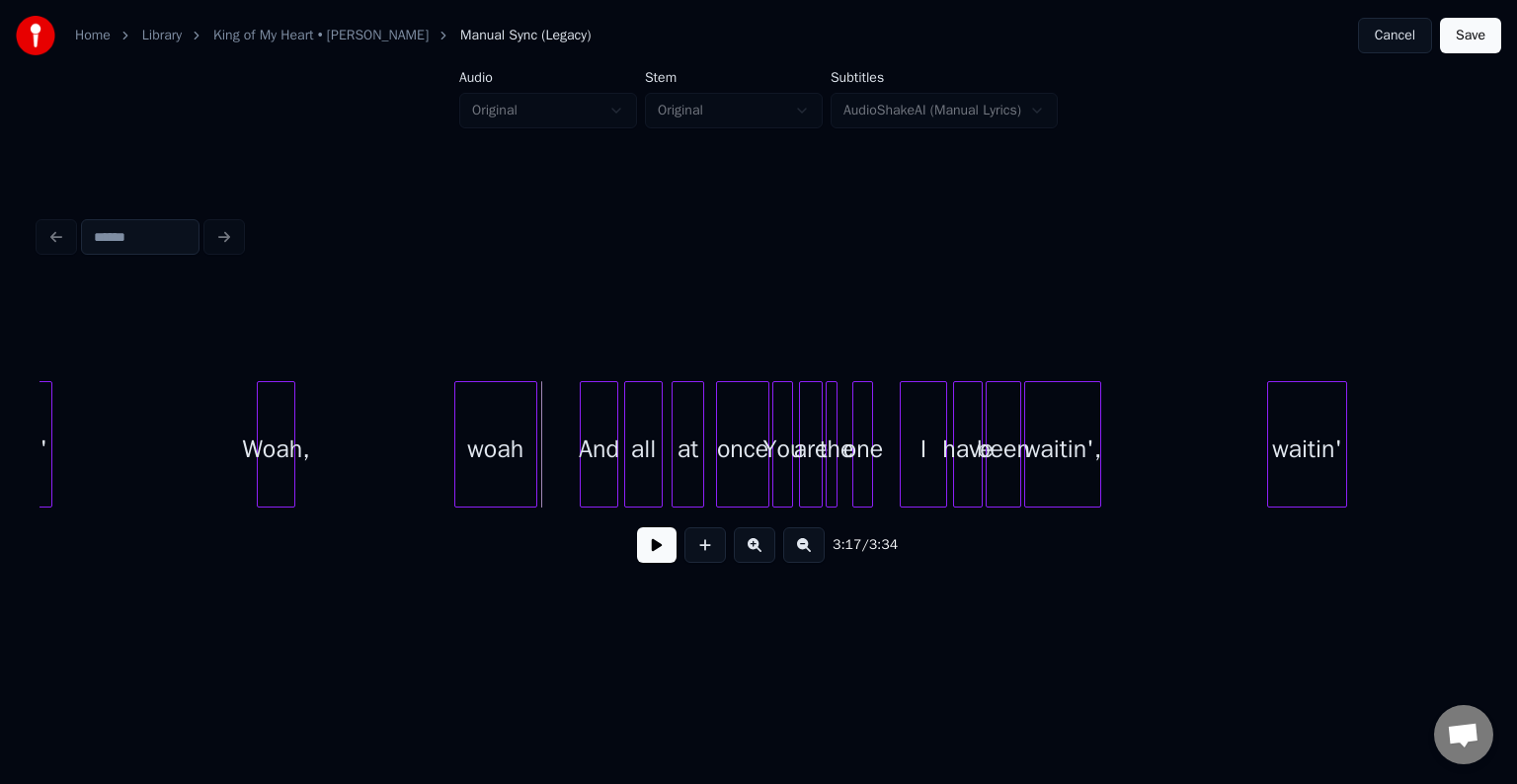 click on "woah" at bounding box center (496, 449) 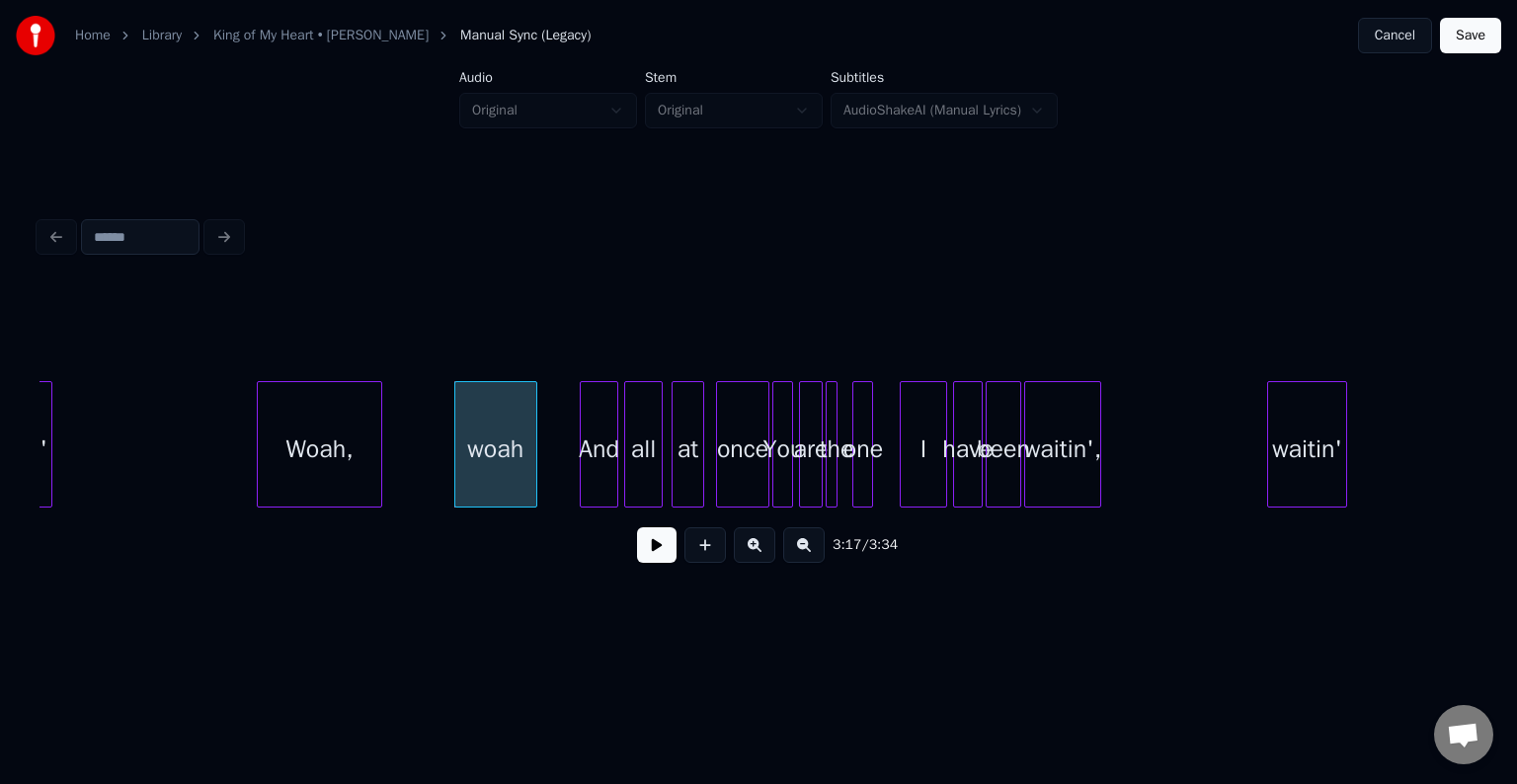 click at bounding box center [378, 444] 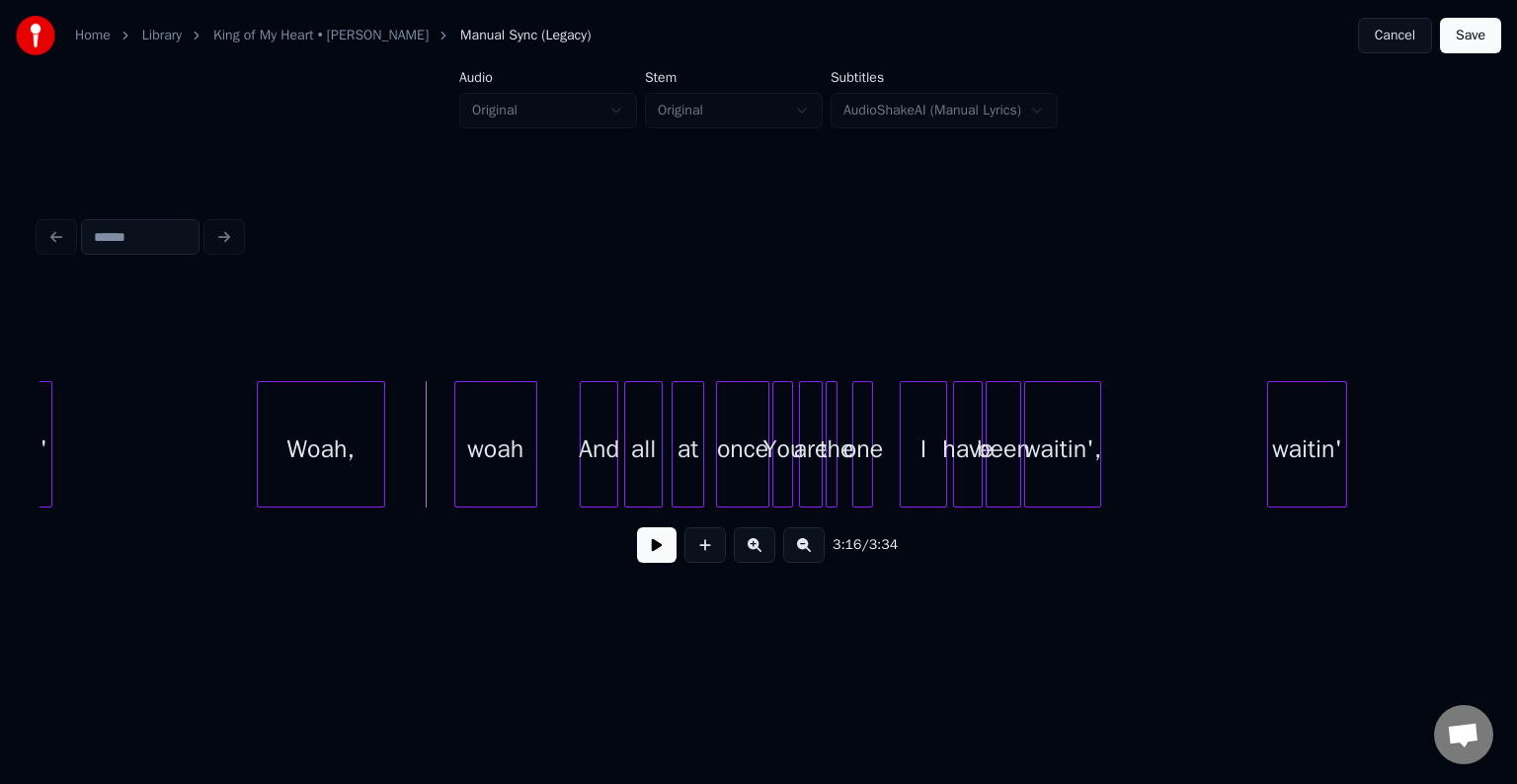 click at bounding box center (657, 545) 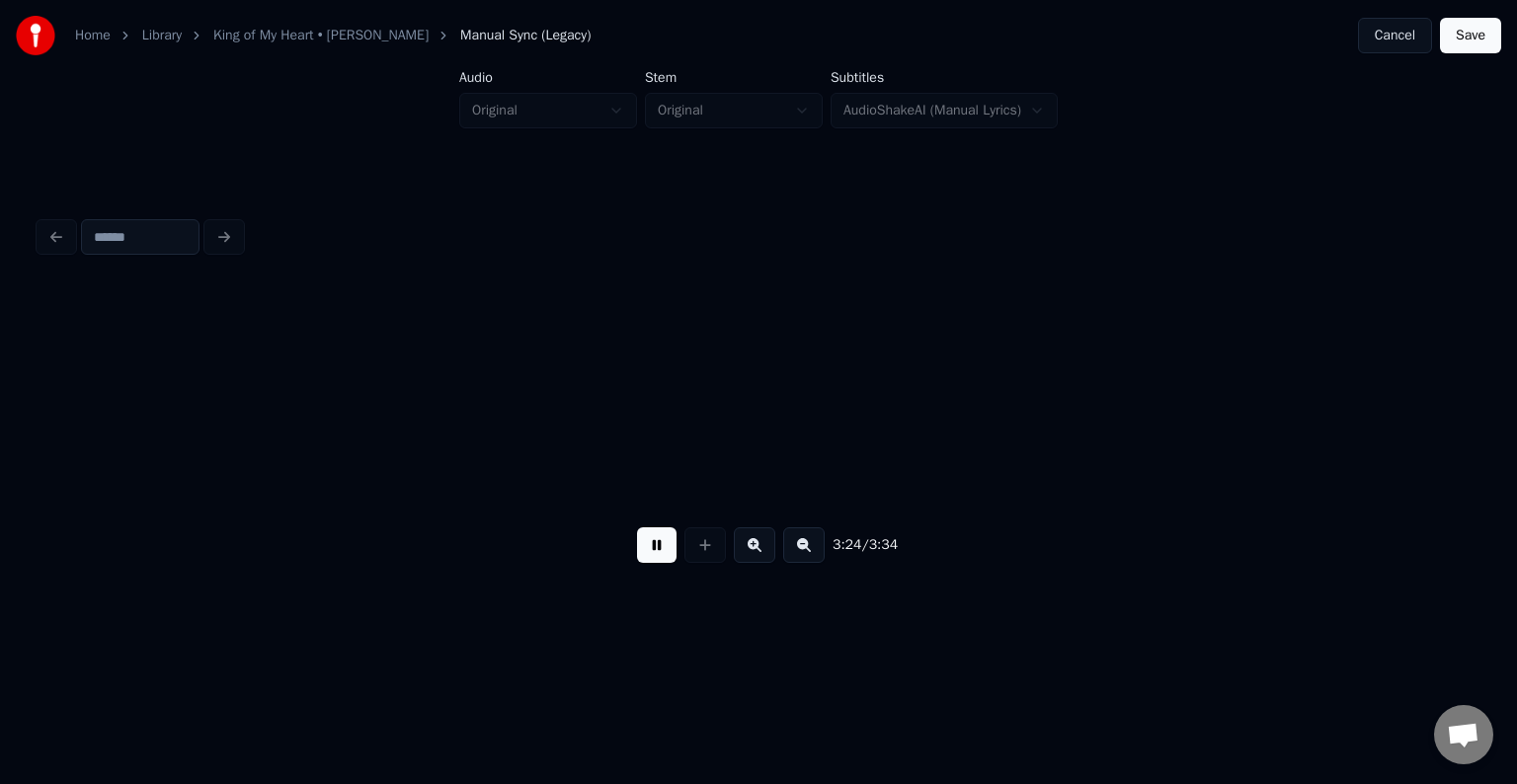scroll, scrollTop: 0, scrollLeft: 30232, axis: horizontal 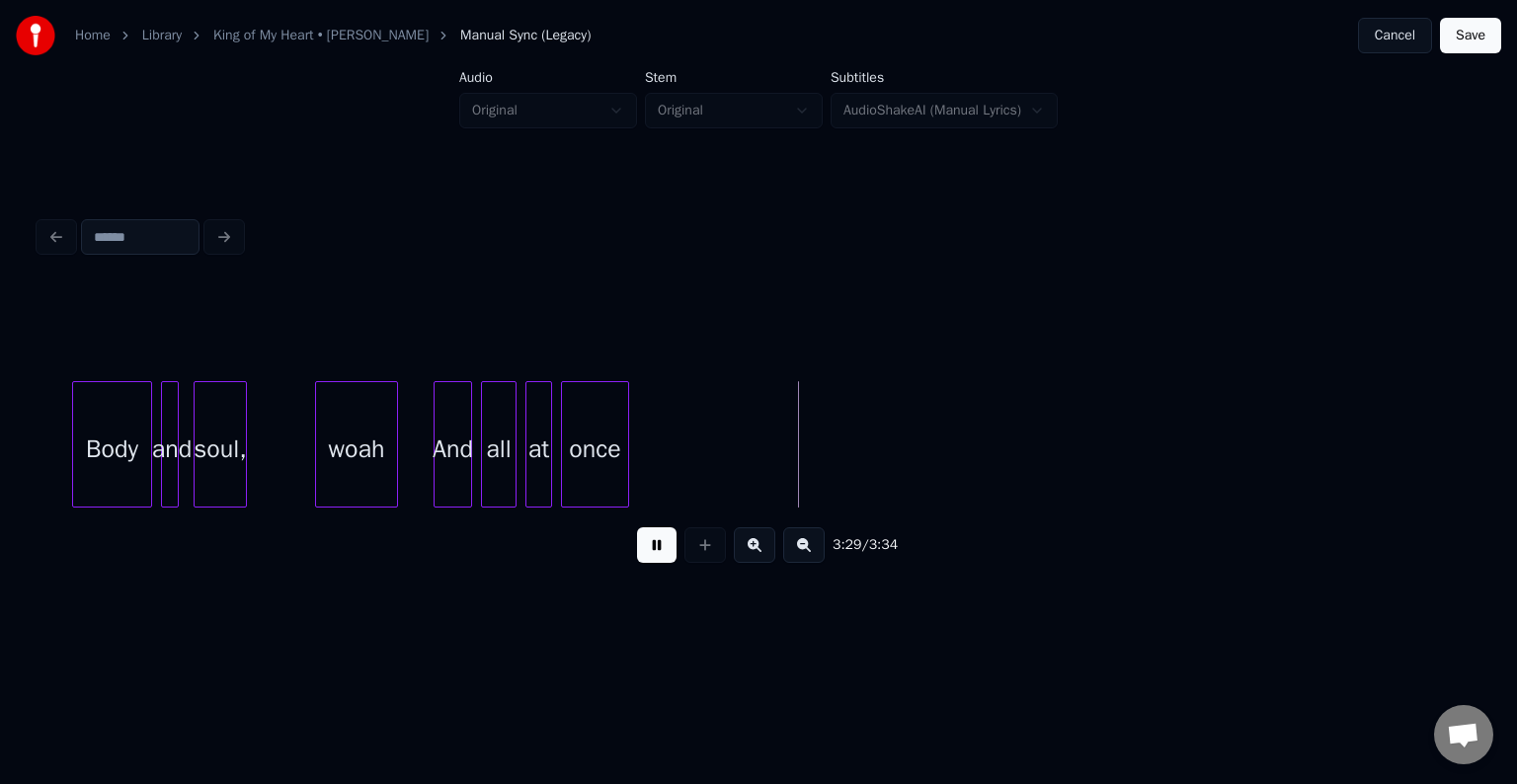 click on "Save" at bounding box center (1471, 36) 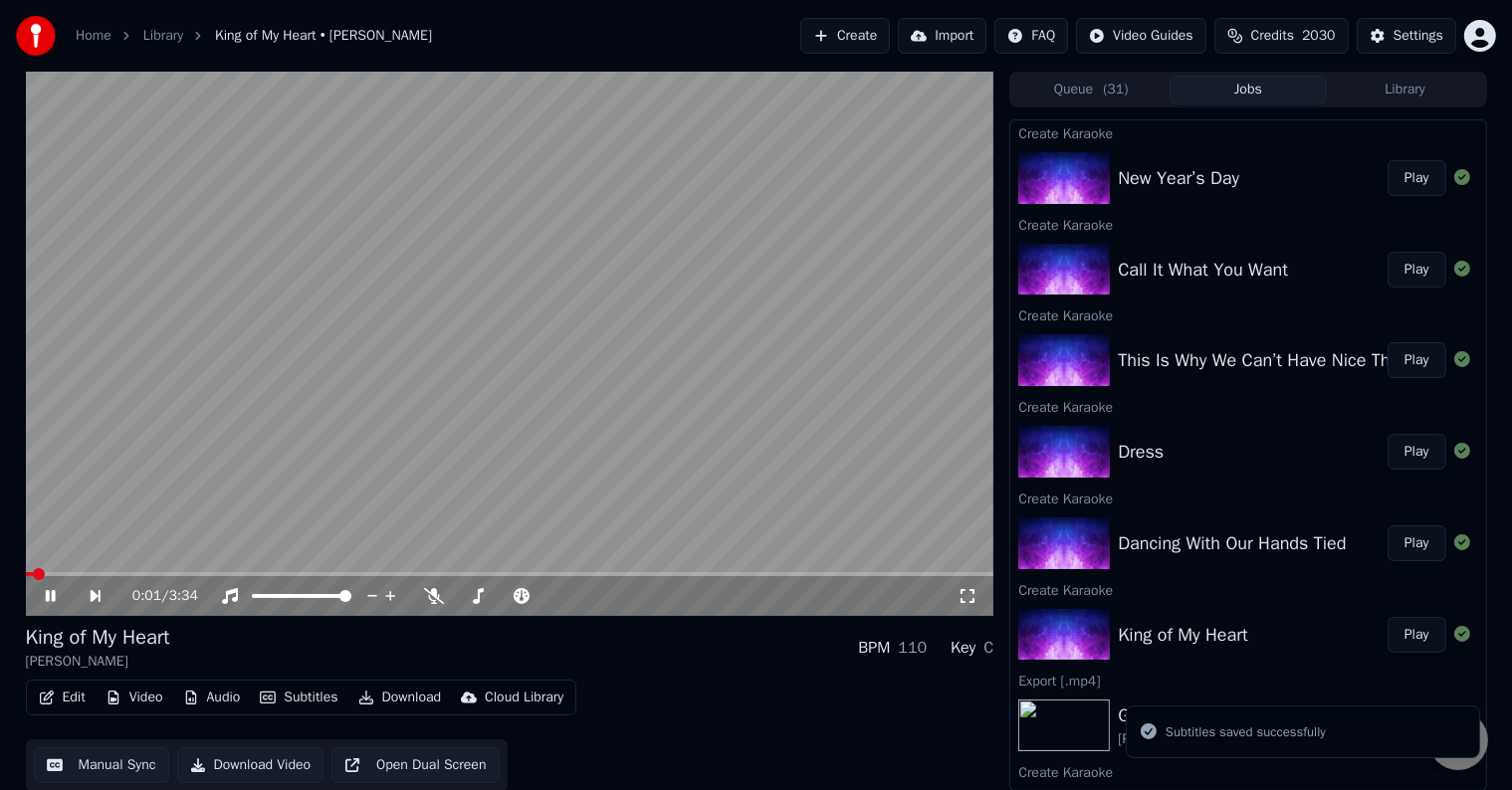 click on "Download" at bounding box center (400, 697) 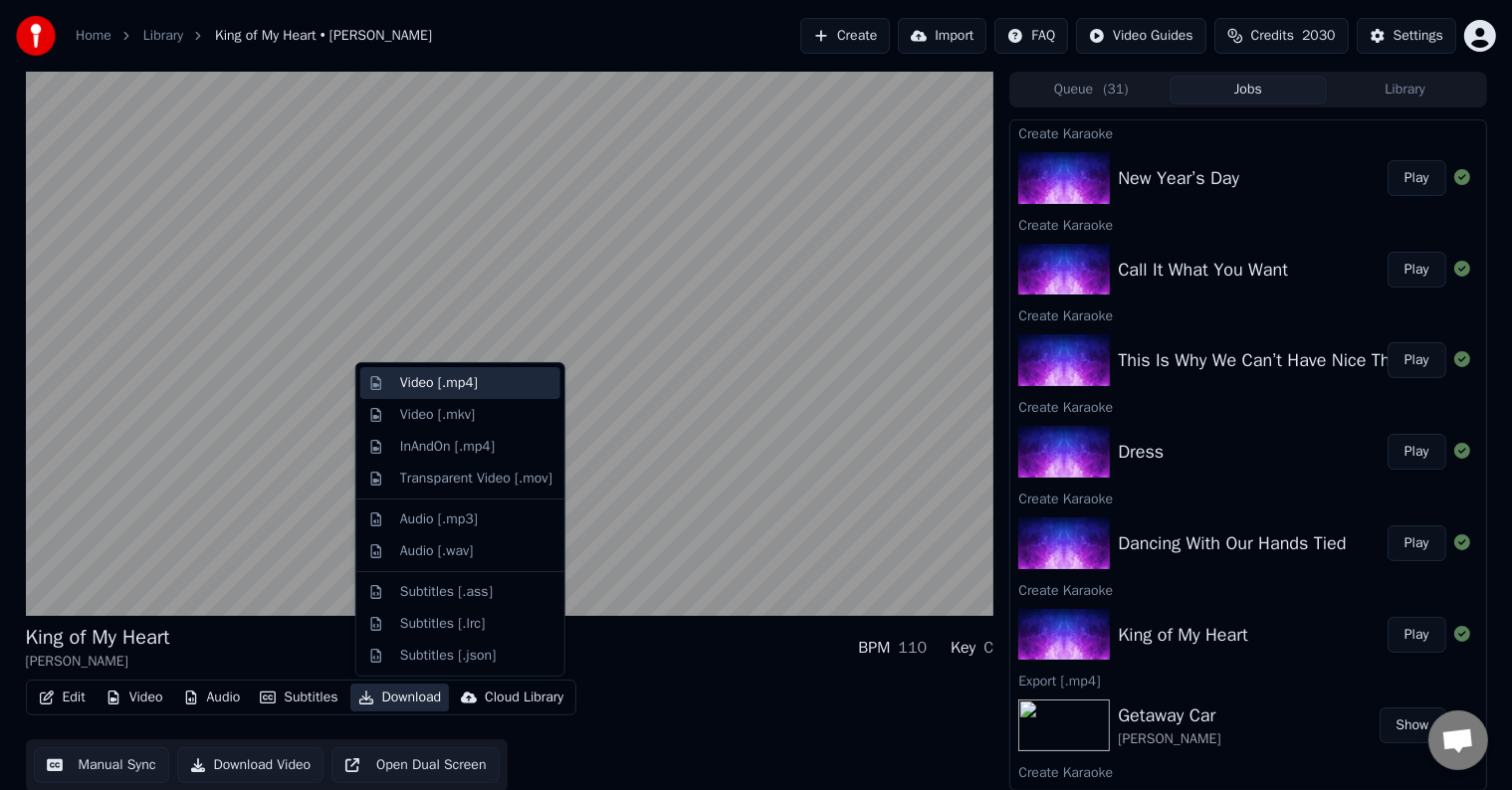 click on "Video [.mp4]" at bounding box center (439, 383) 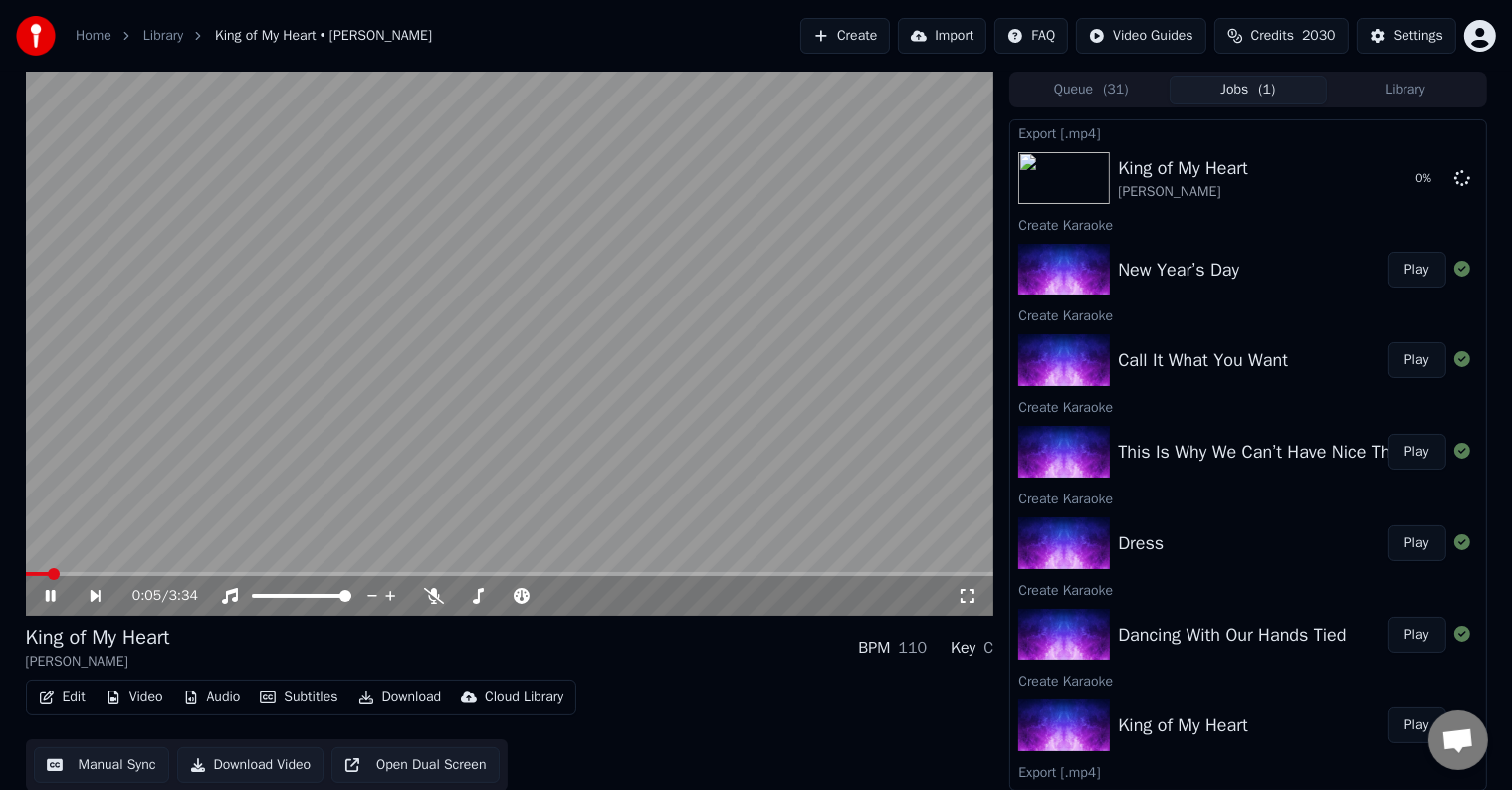 click on "Play" at bounding box center [1416, 635] 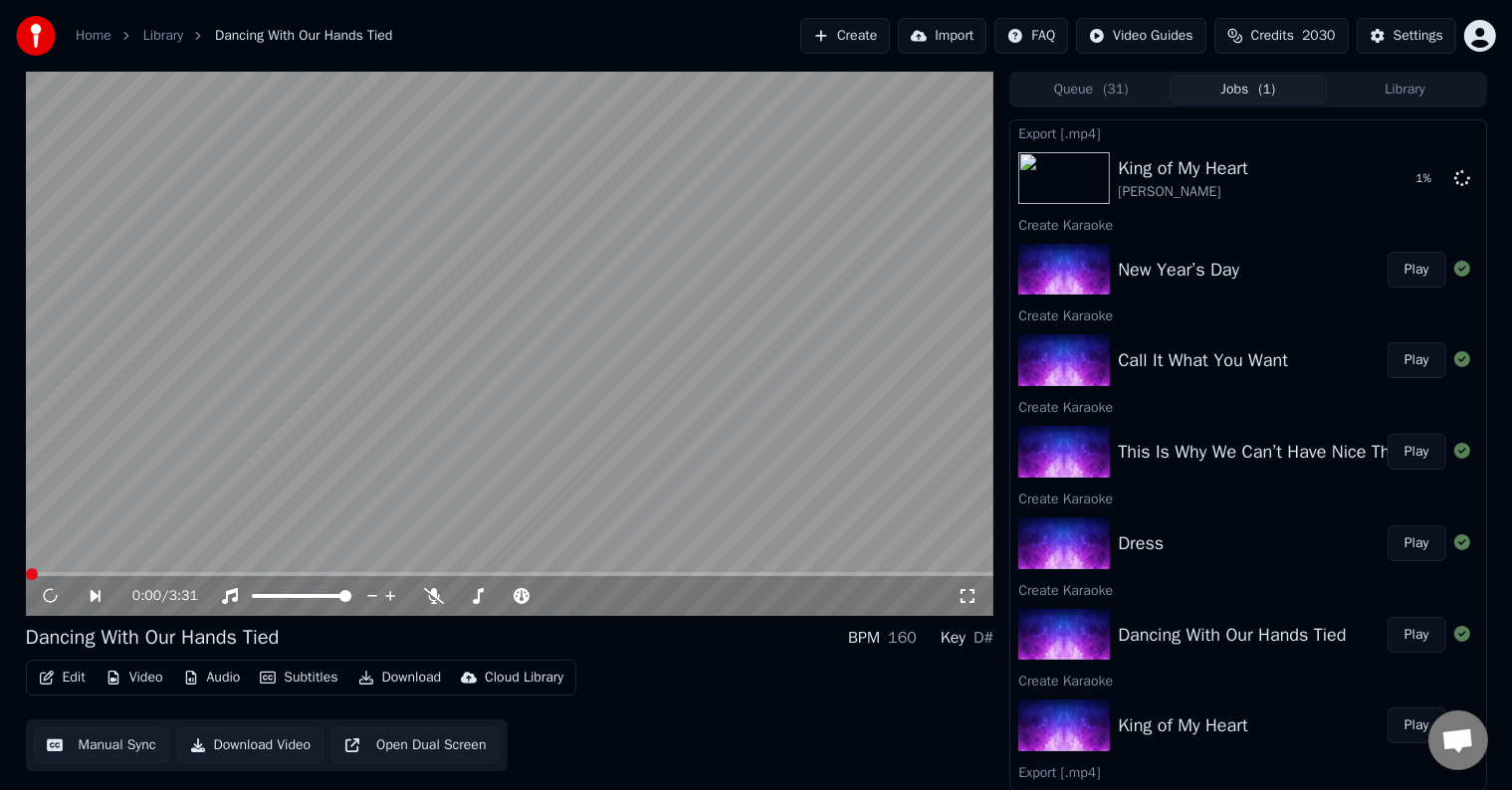 click on "Edit" at bounding box center (62, 678) 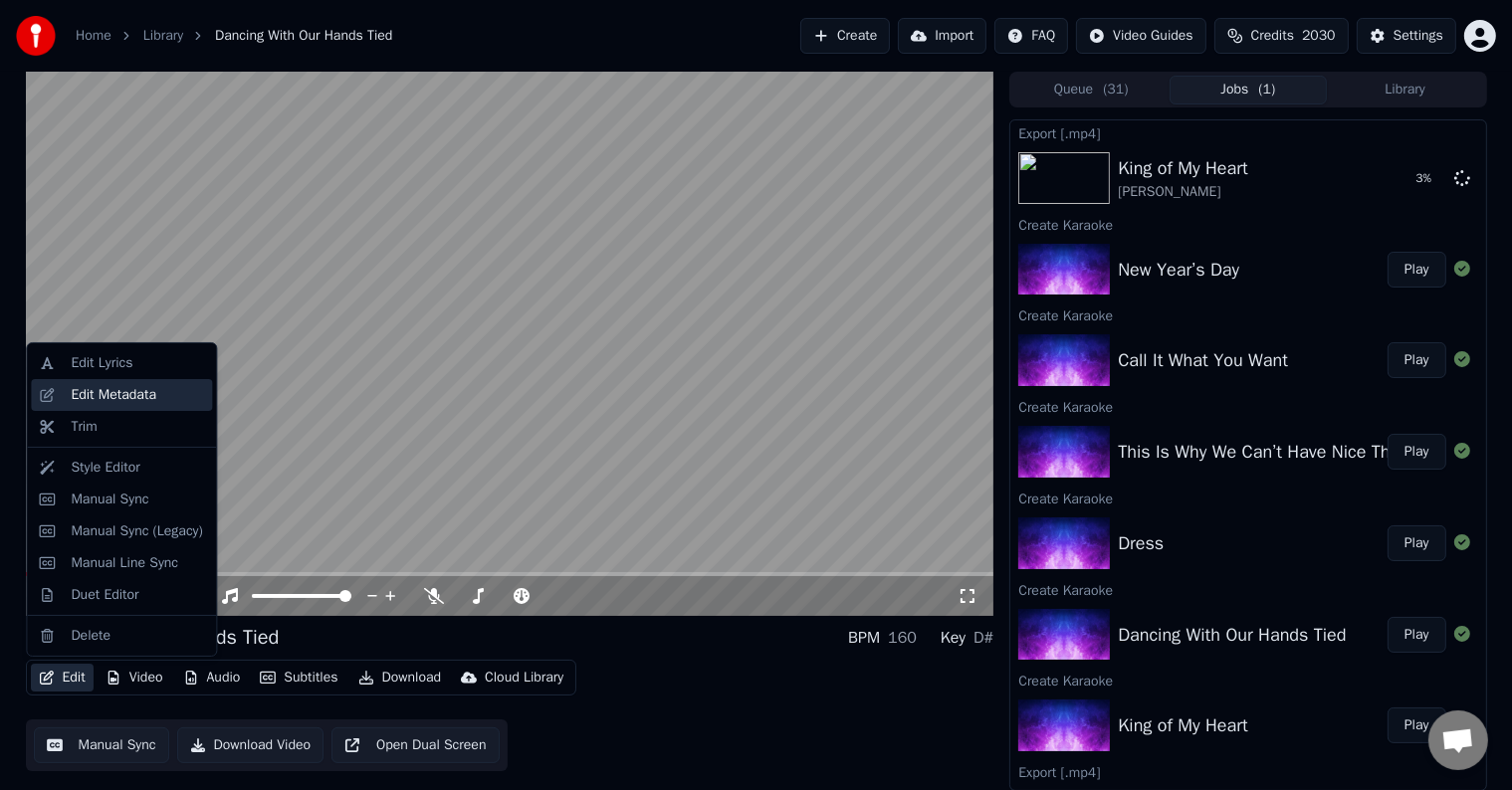 click on "Edit Metadata" at bounding box center (113, 395) 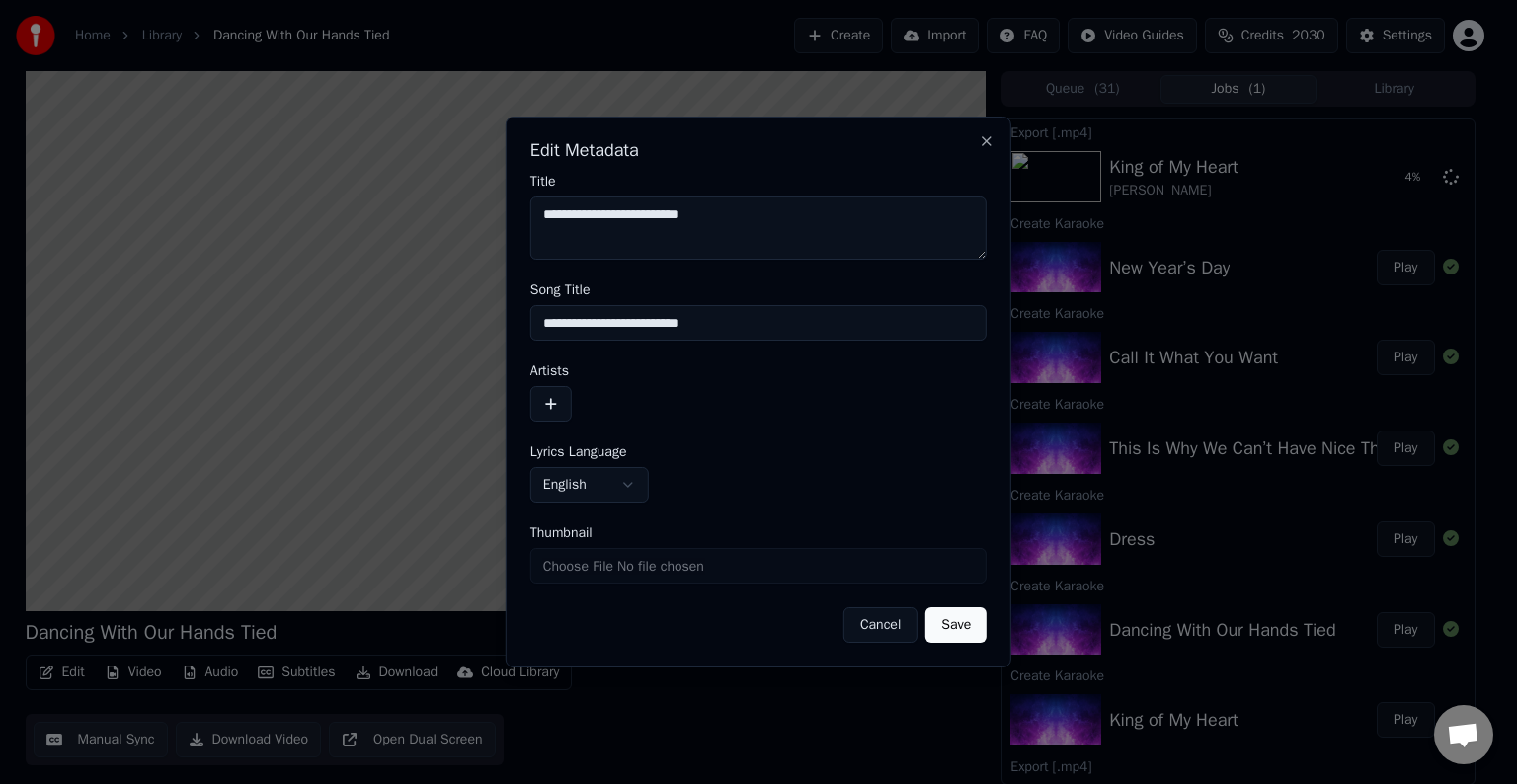 click at bounding box center (551, 404) 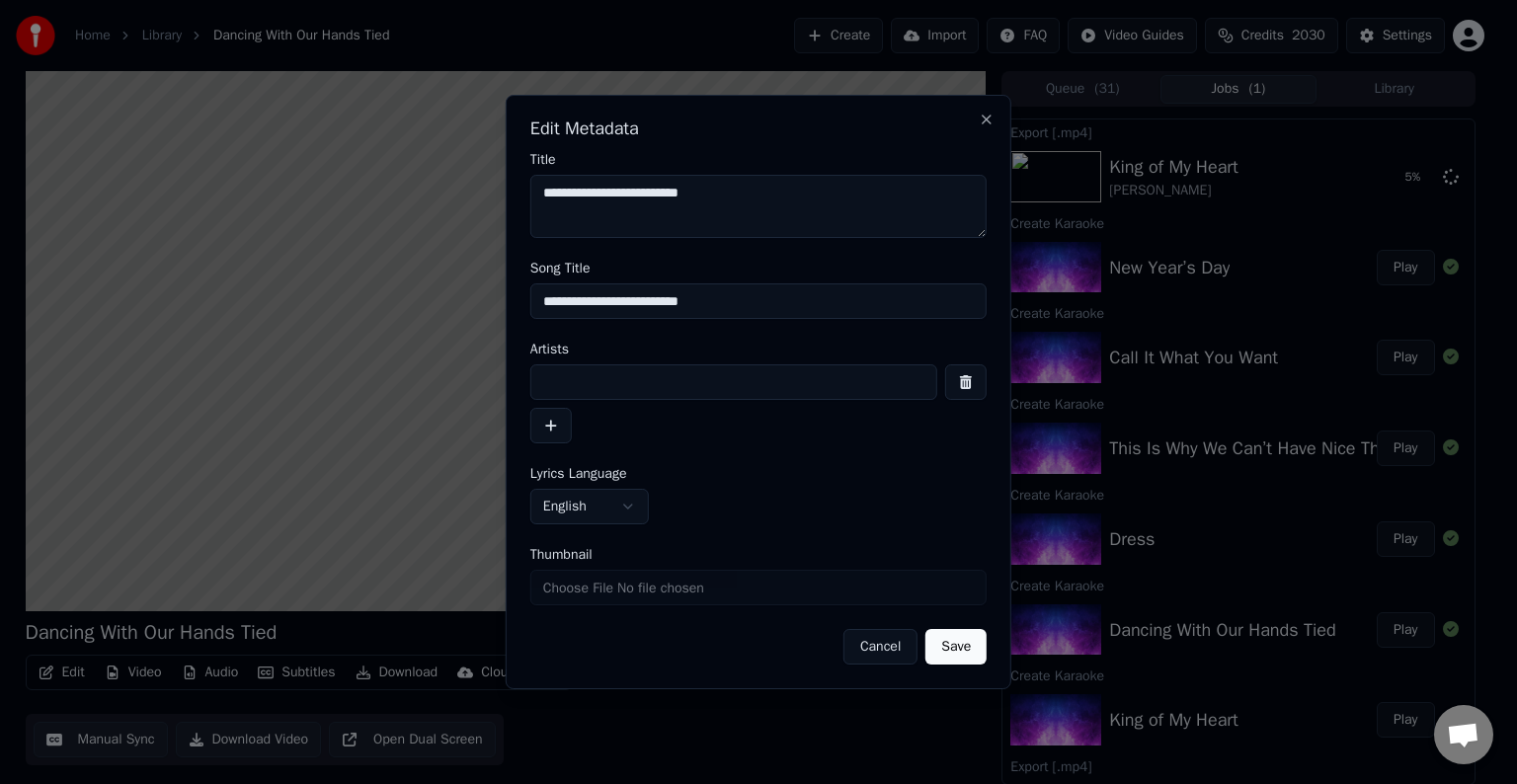 click at bounding box center [758, 404] 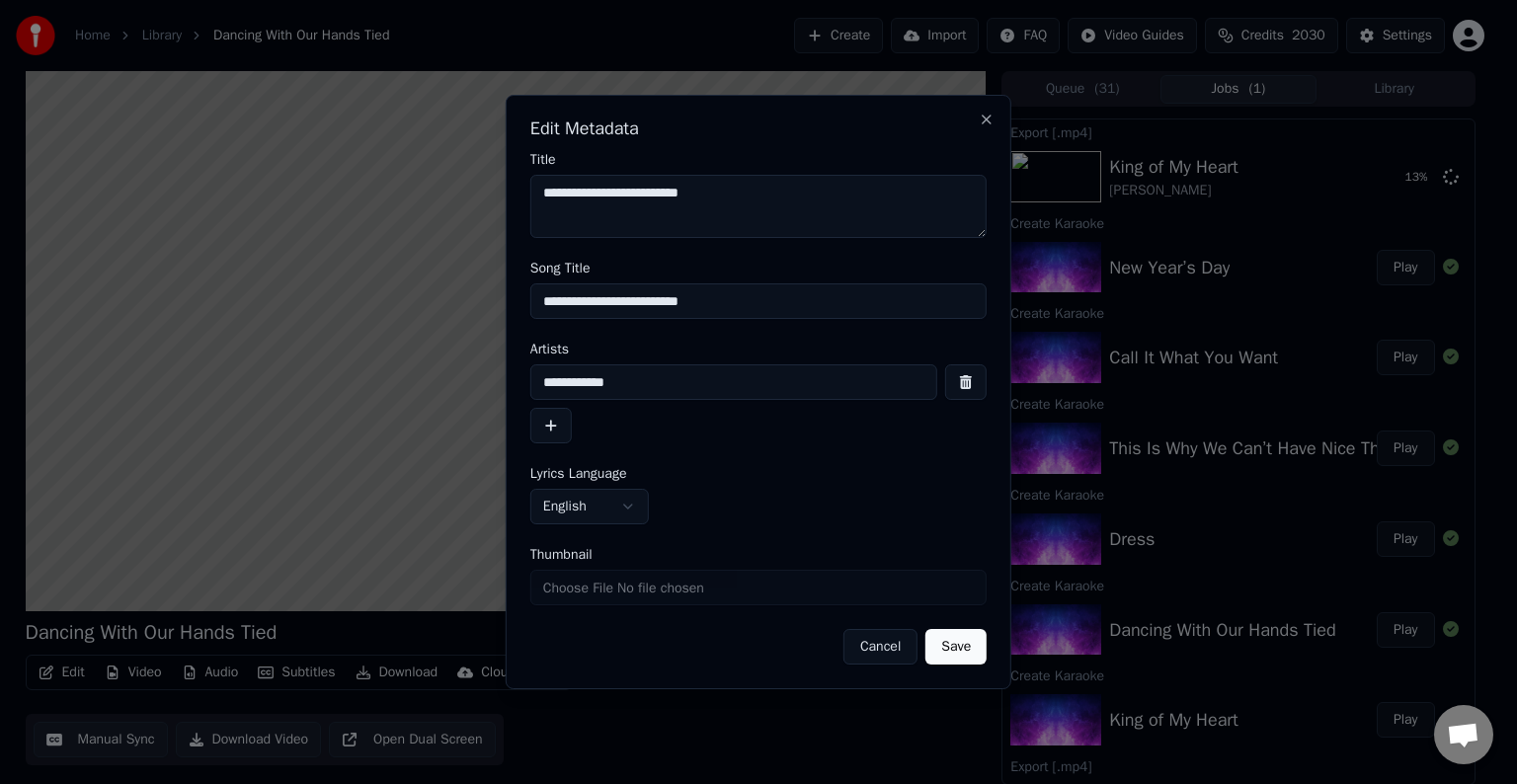 type on "**********" 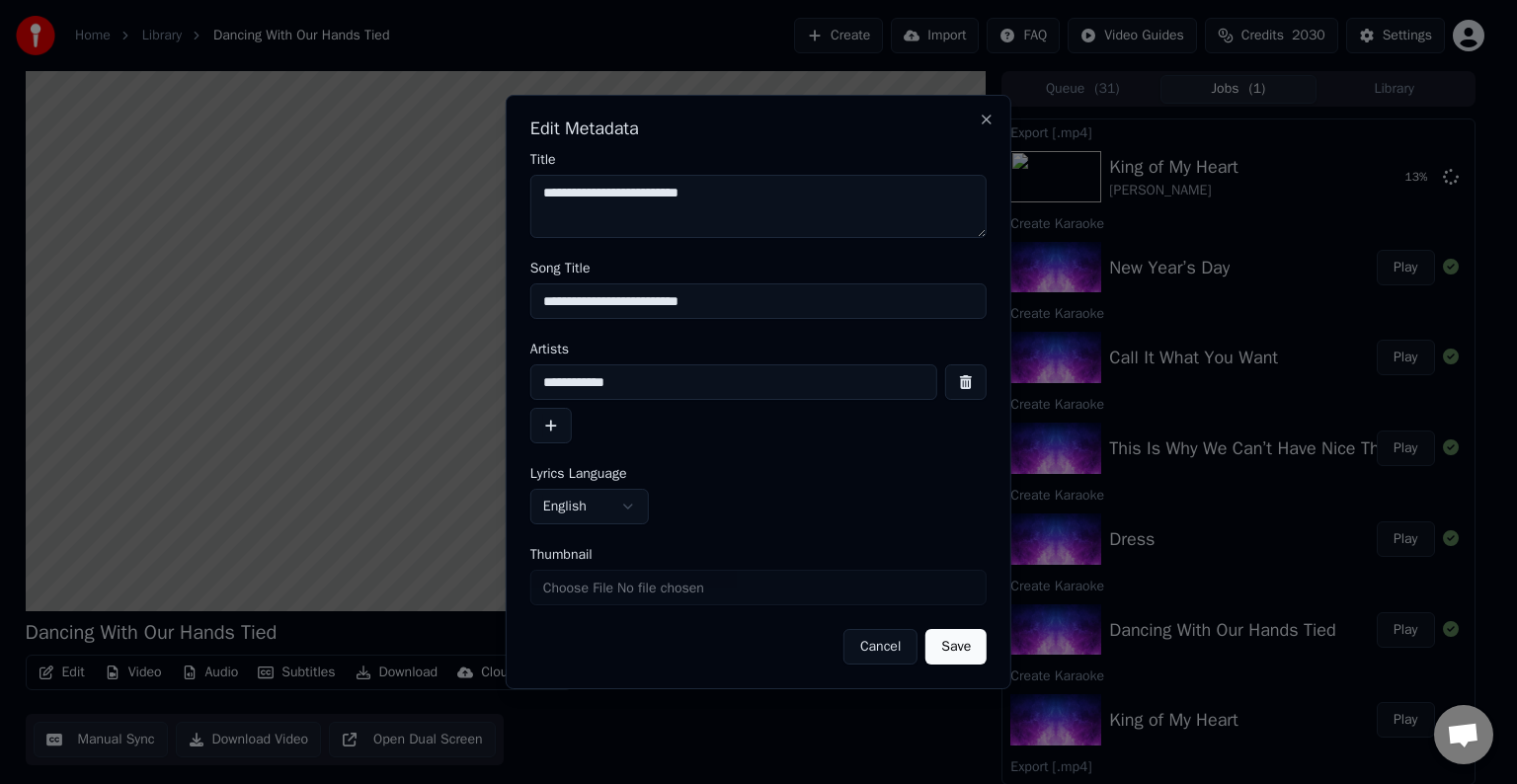 click on "Save" at bounding box center [956, 647] 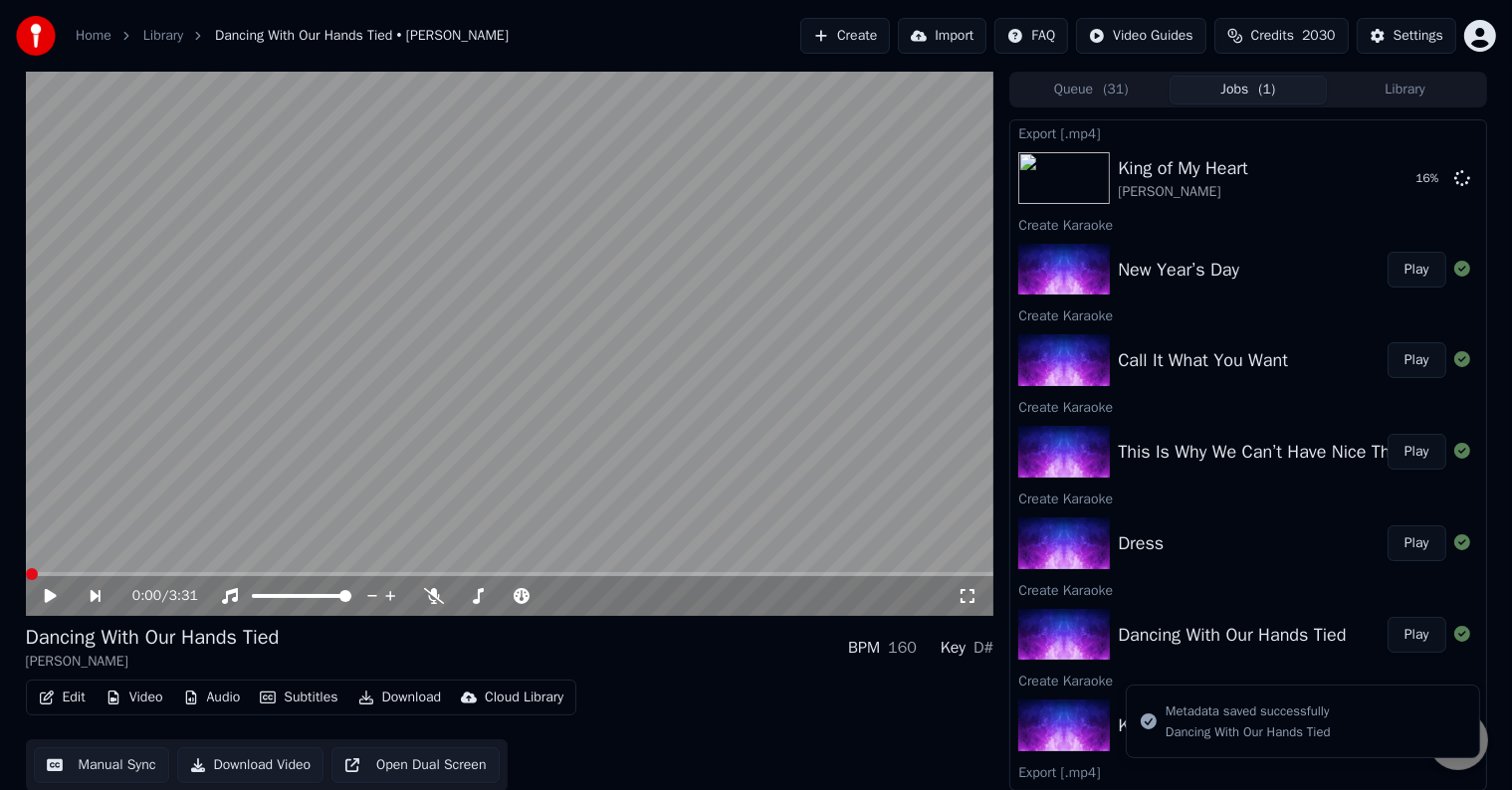 click on "Edit" at bounding box center [62, 697] 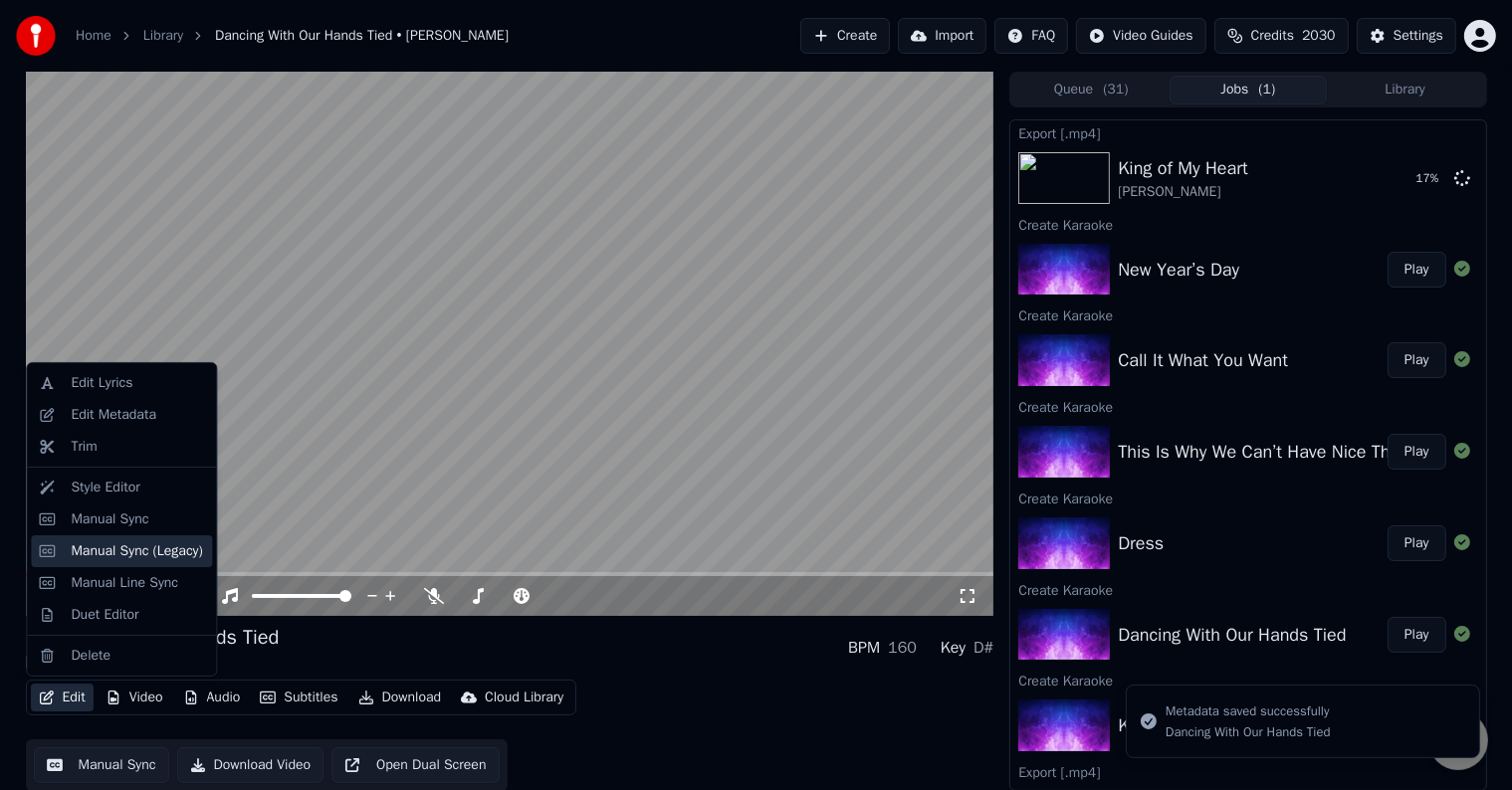 click on "Manual Sync (Legacy)" at bounding box center [136, 551] 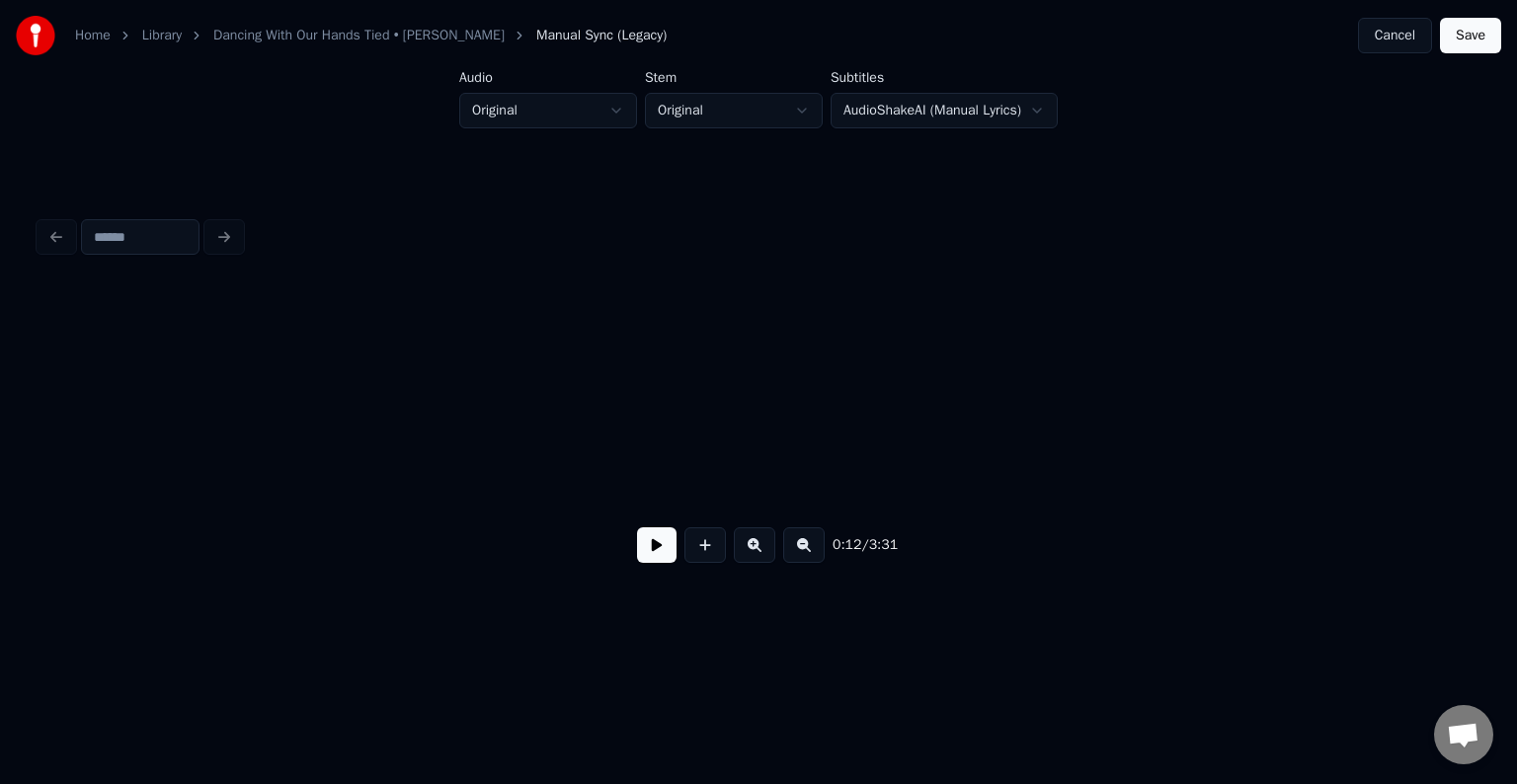 scroll, scrollTop: 0, scrollLeft: 1910, axis: horizontal 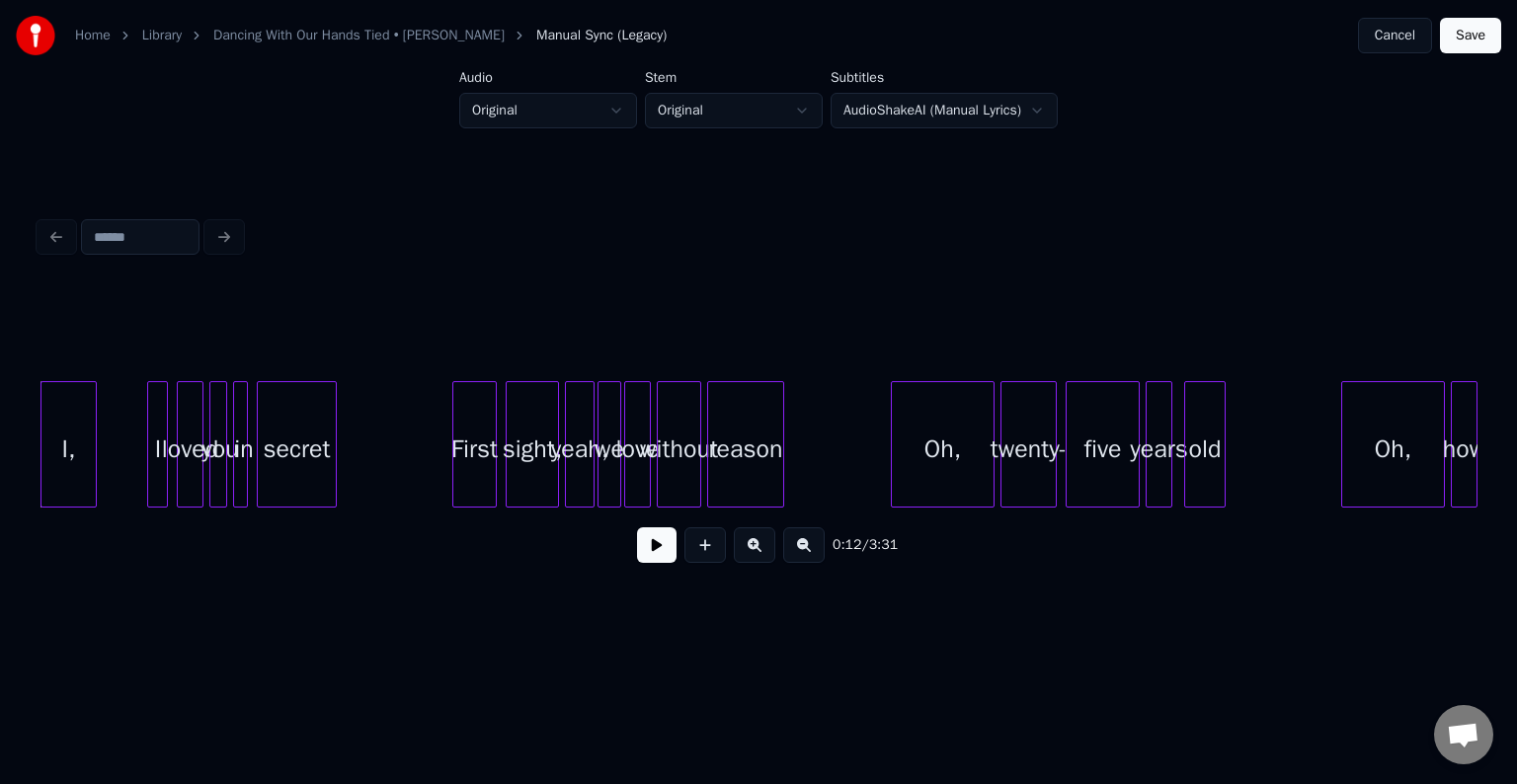 click at bounding box center [657, 545] 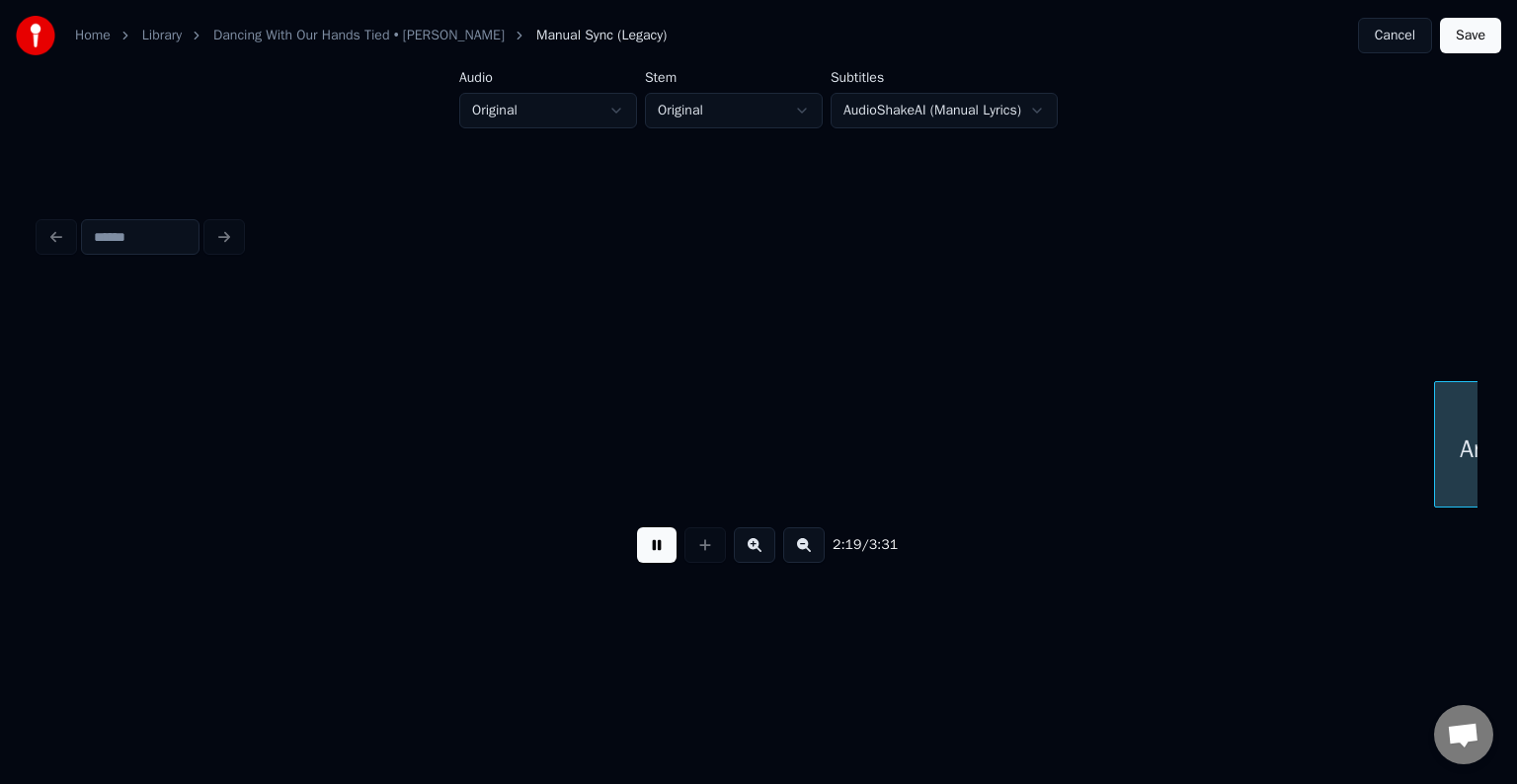 scroll, scrollTop: 0, scrollLeft: 20636, axis: horizontal 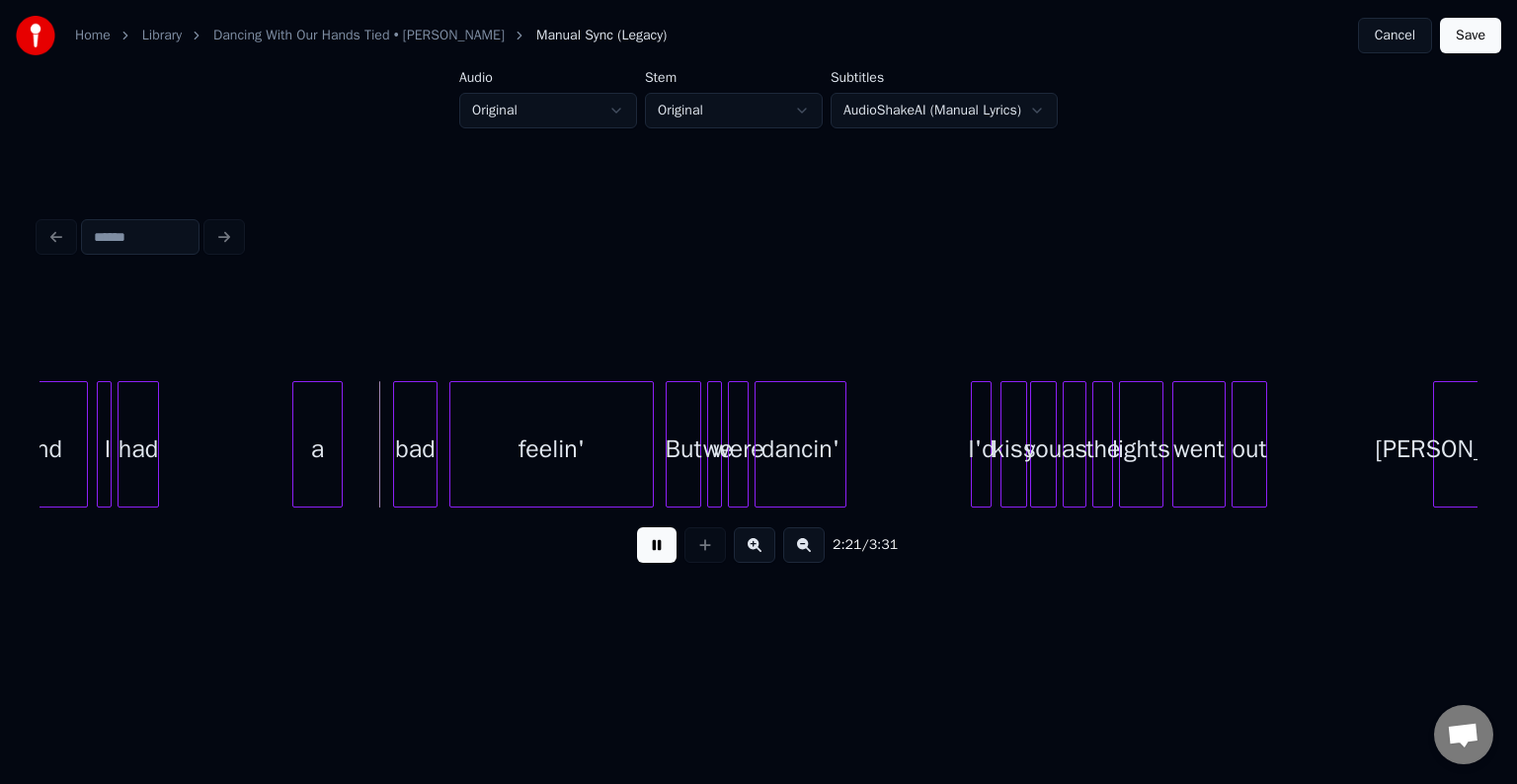 click at bounding box center (657, 545) 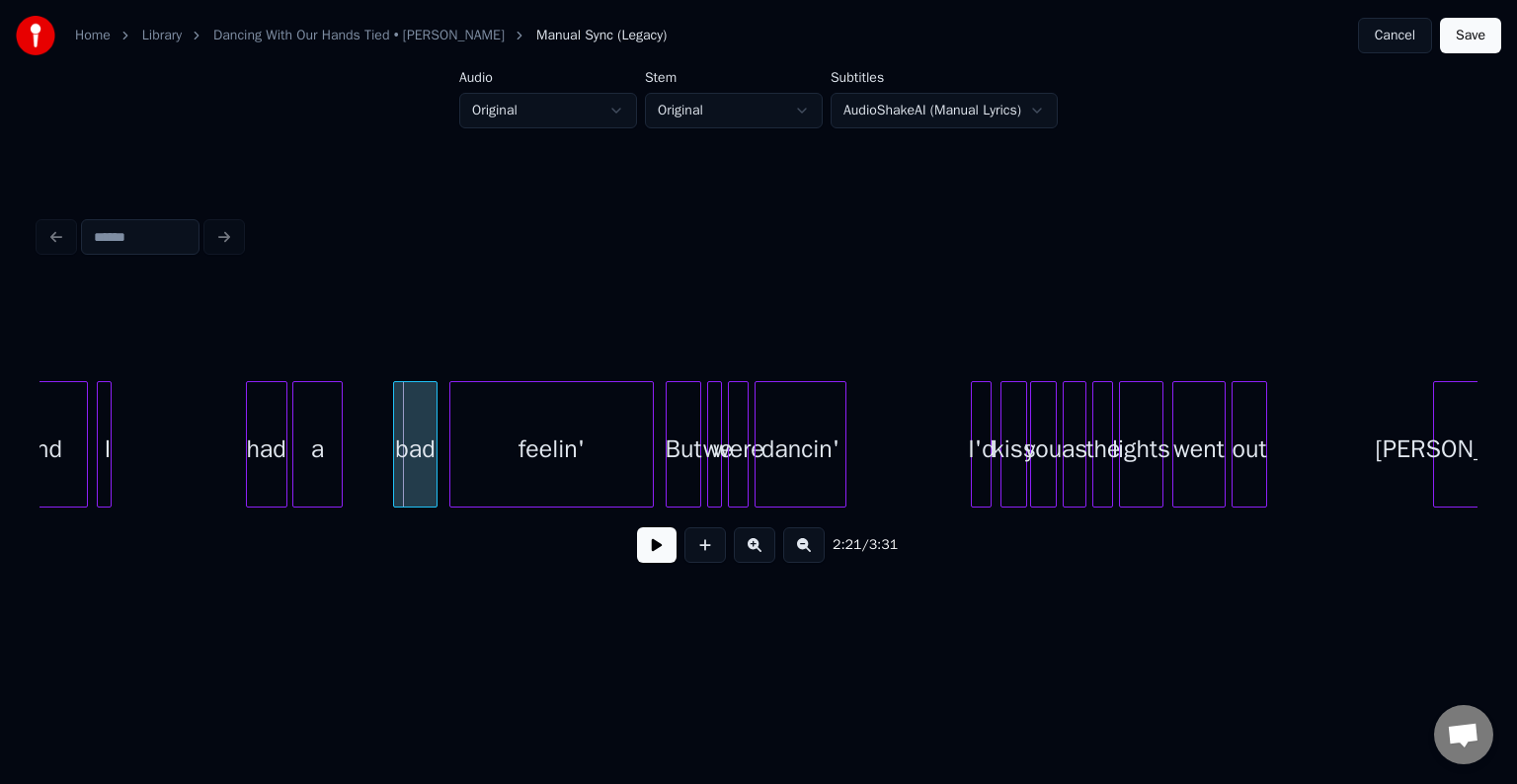 click on "had" at bounding box center (267, 449) 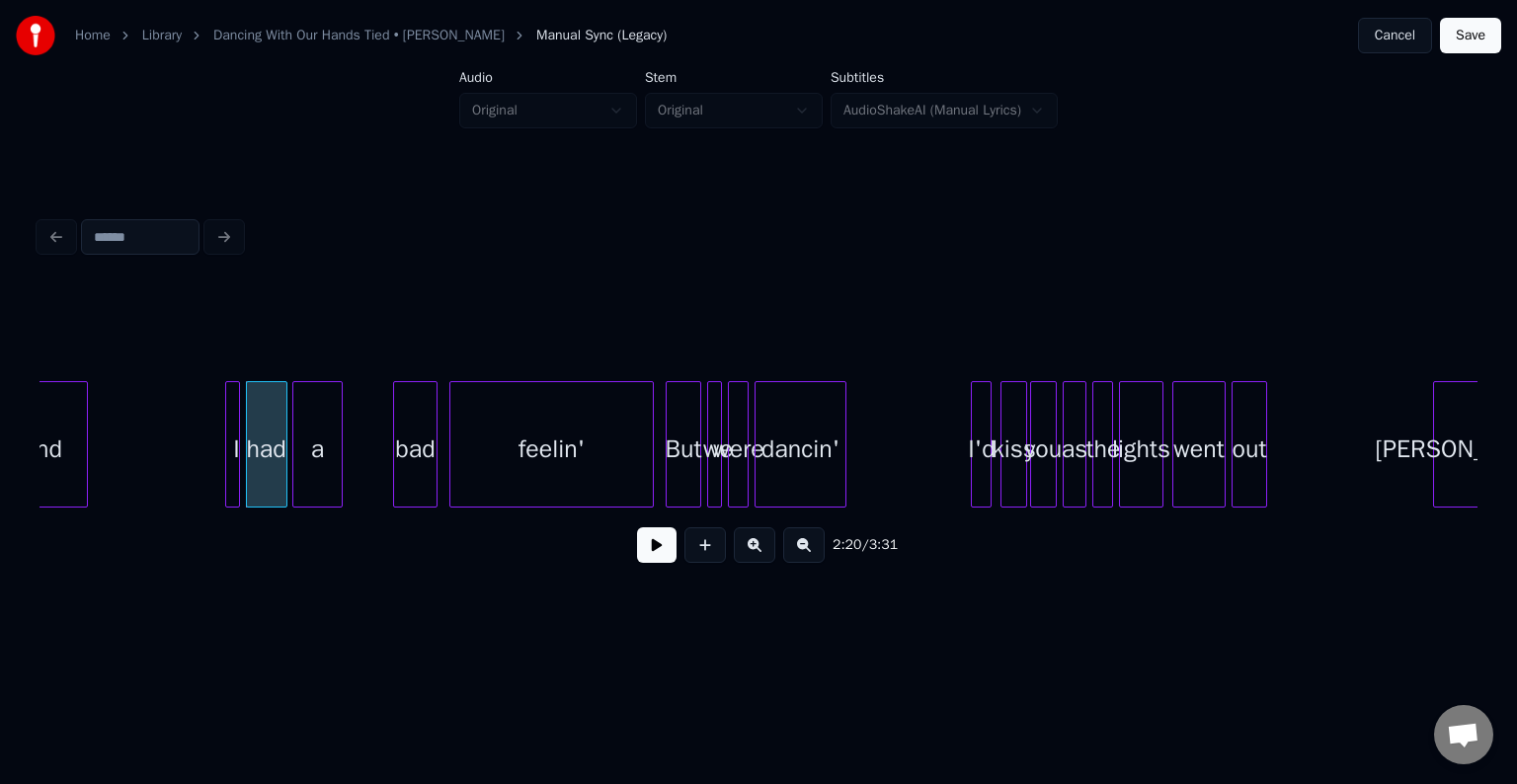 click on "I" at bounding box center [236, 449] 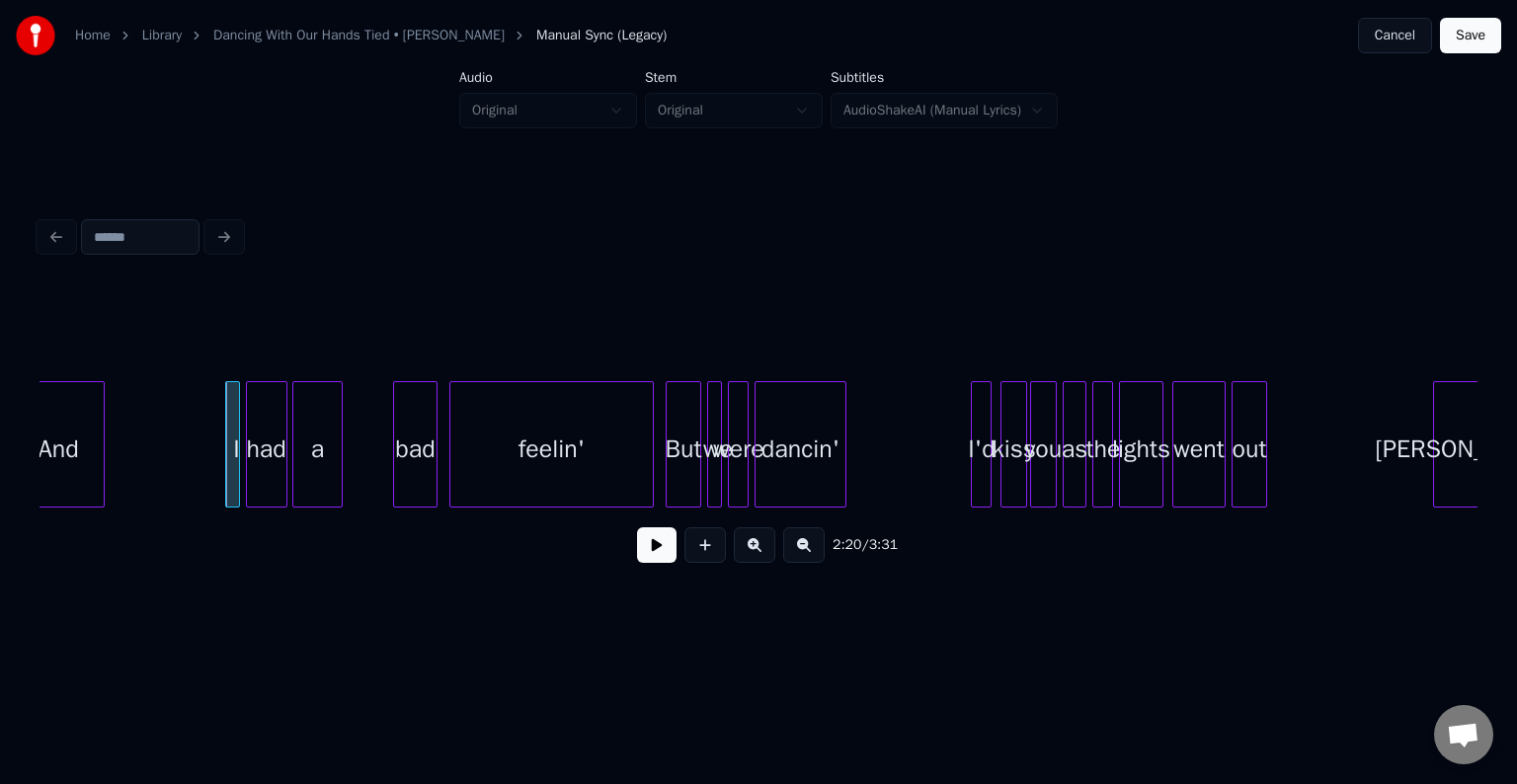 scroll, scrollTop: 0, scrollLeft: 20608, axis: horizontal 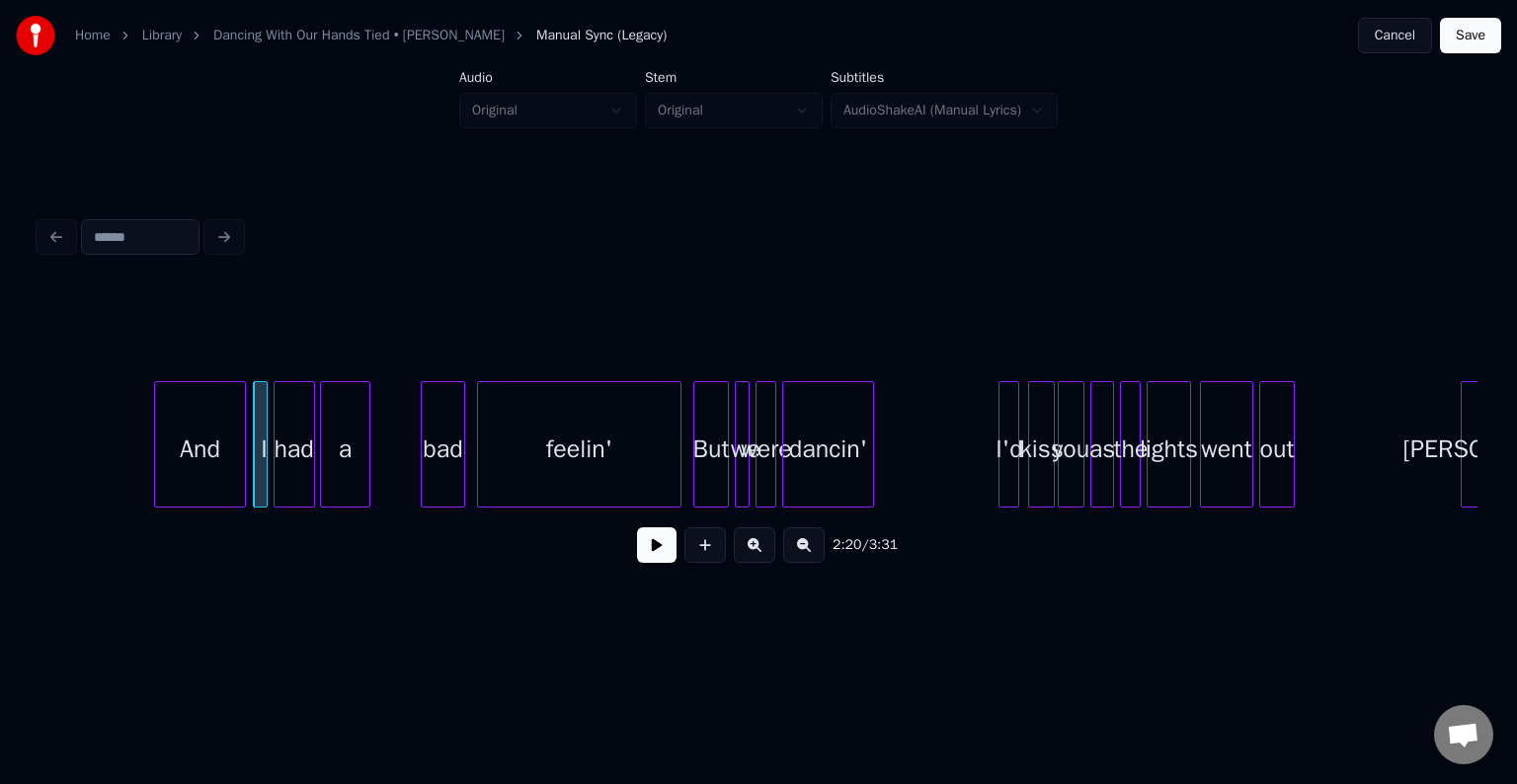 click on "And" at bounding box center [200, 449] 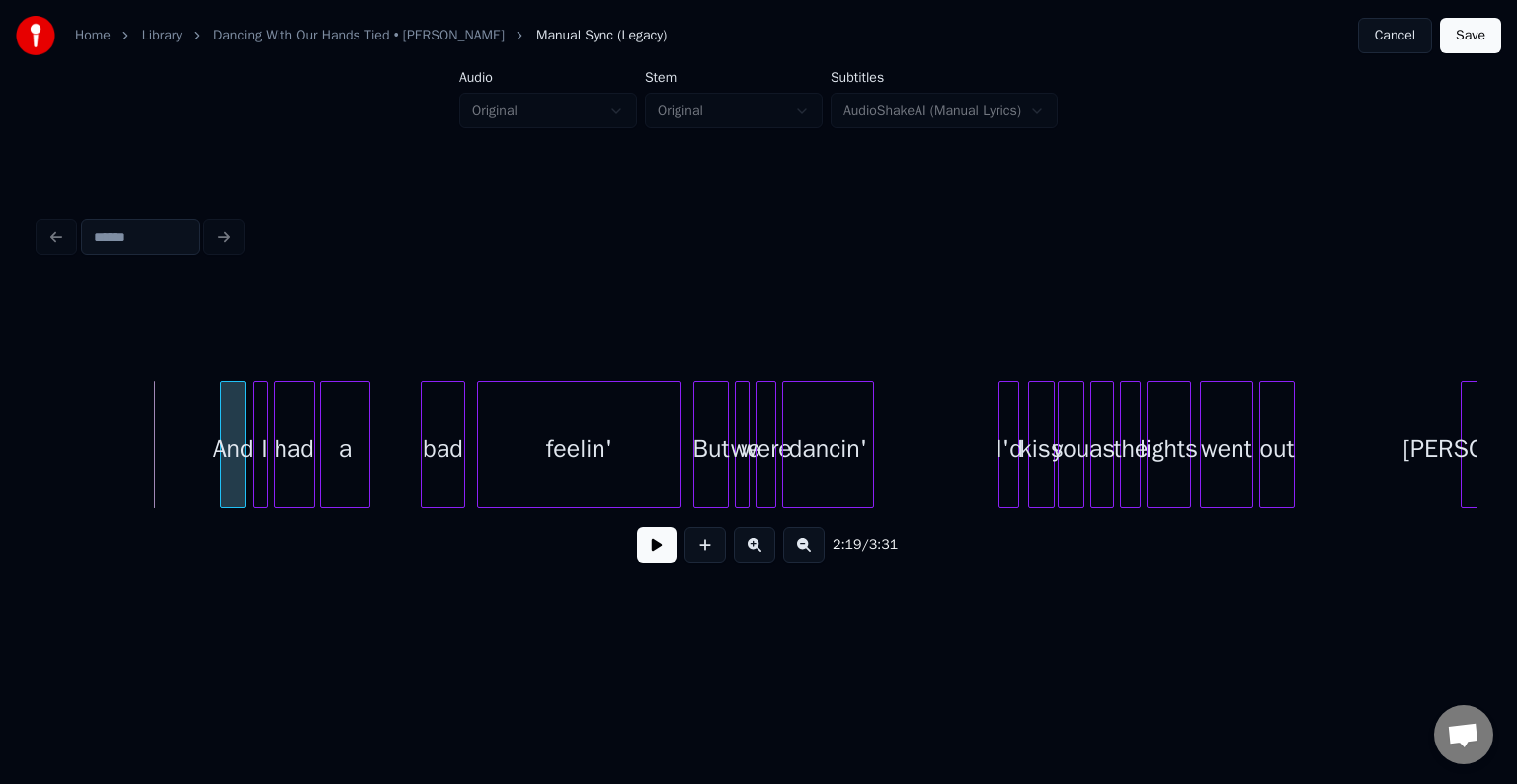 click at bounding box center (224, 444) 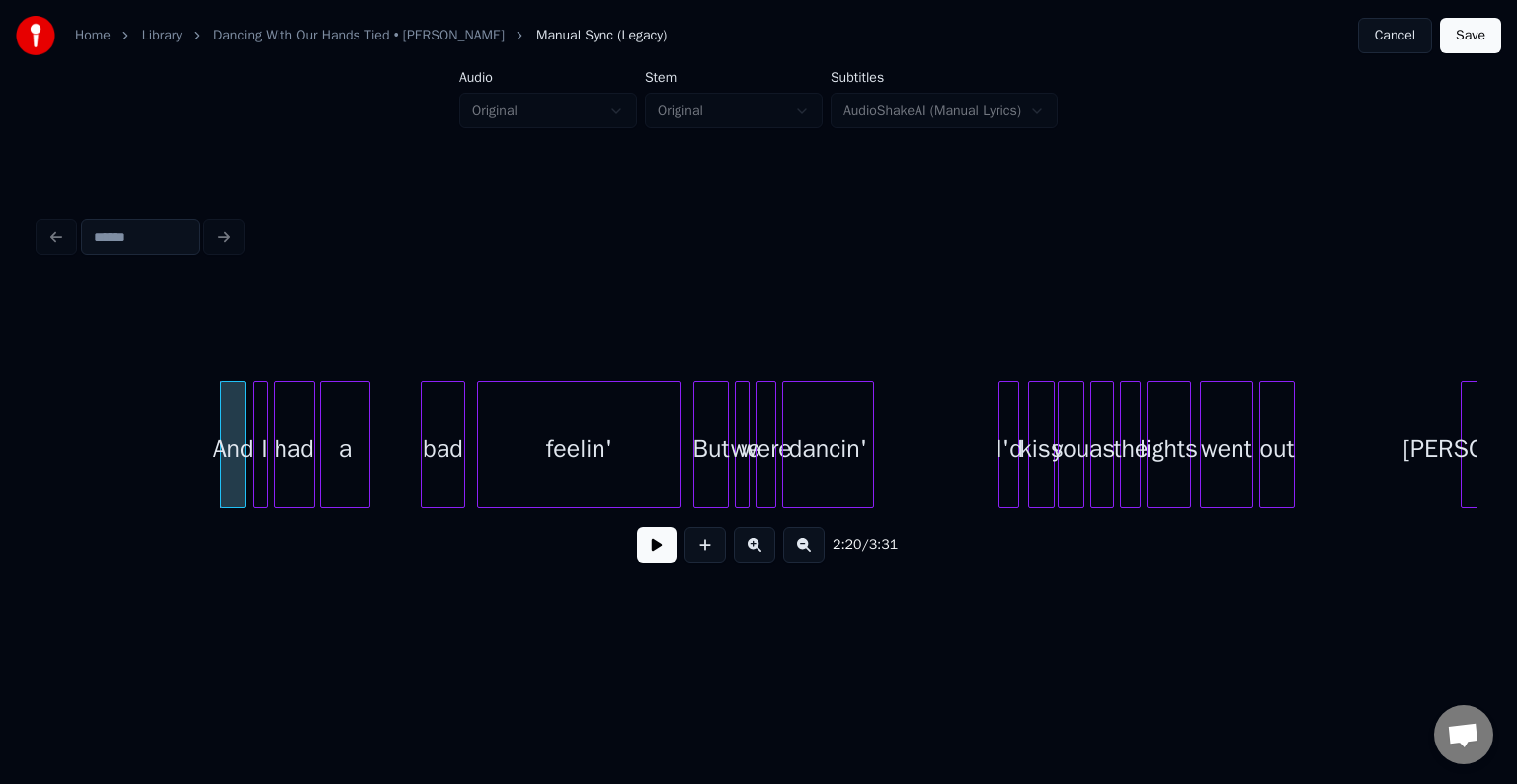 click at bounding box center (657, 545) 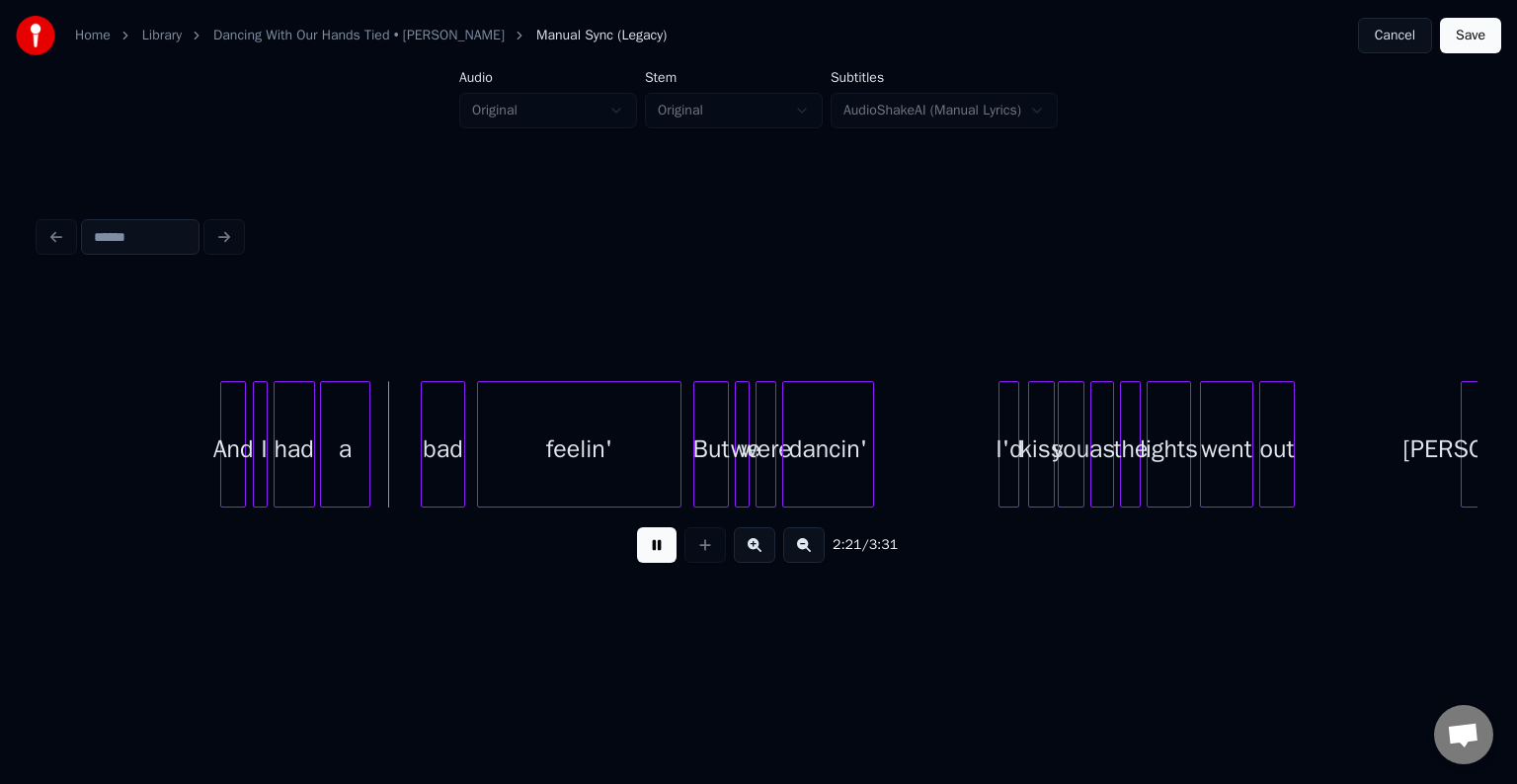click at bounding box center (657, 545) 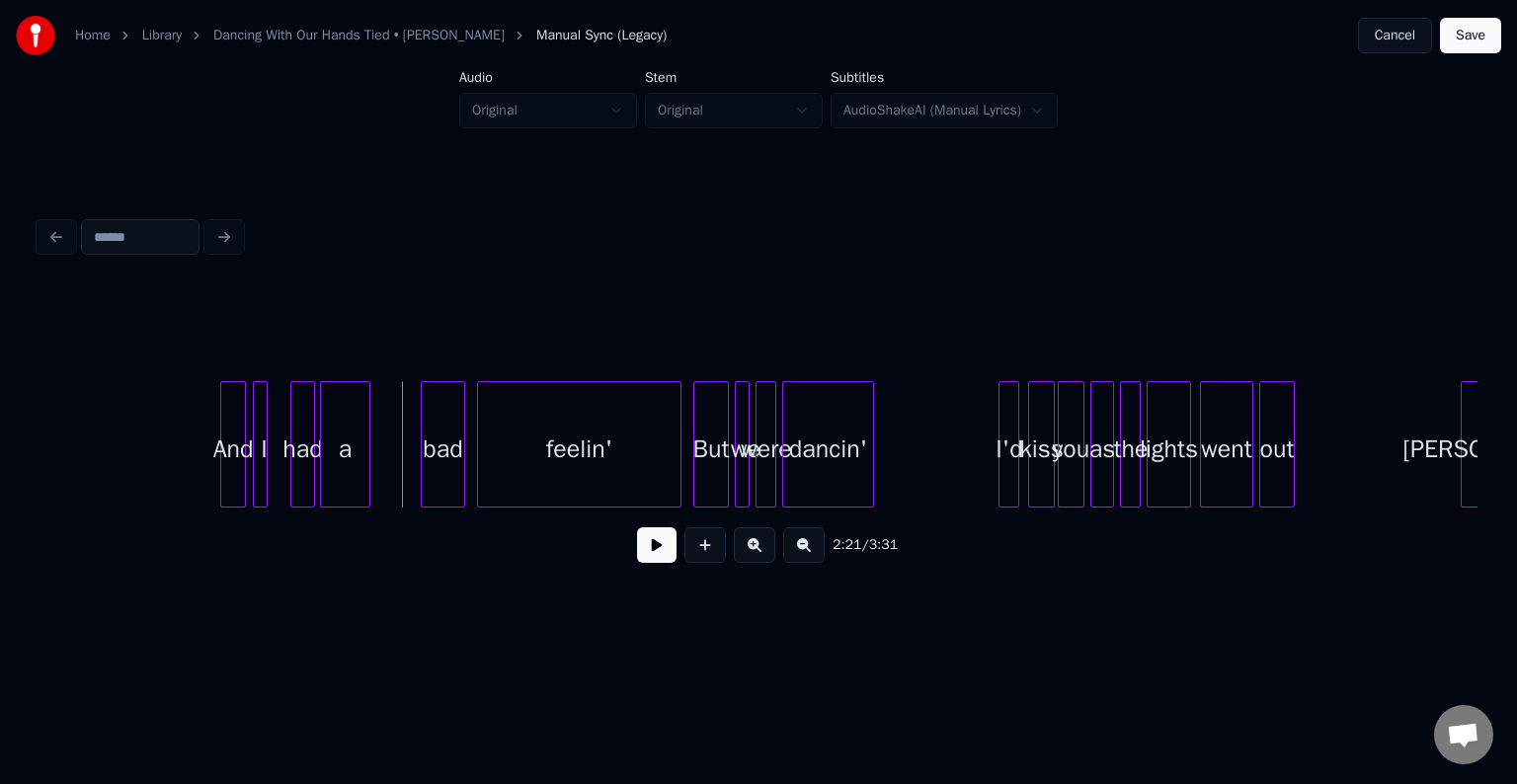 click at bounding box center [294, 444] 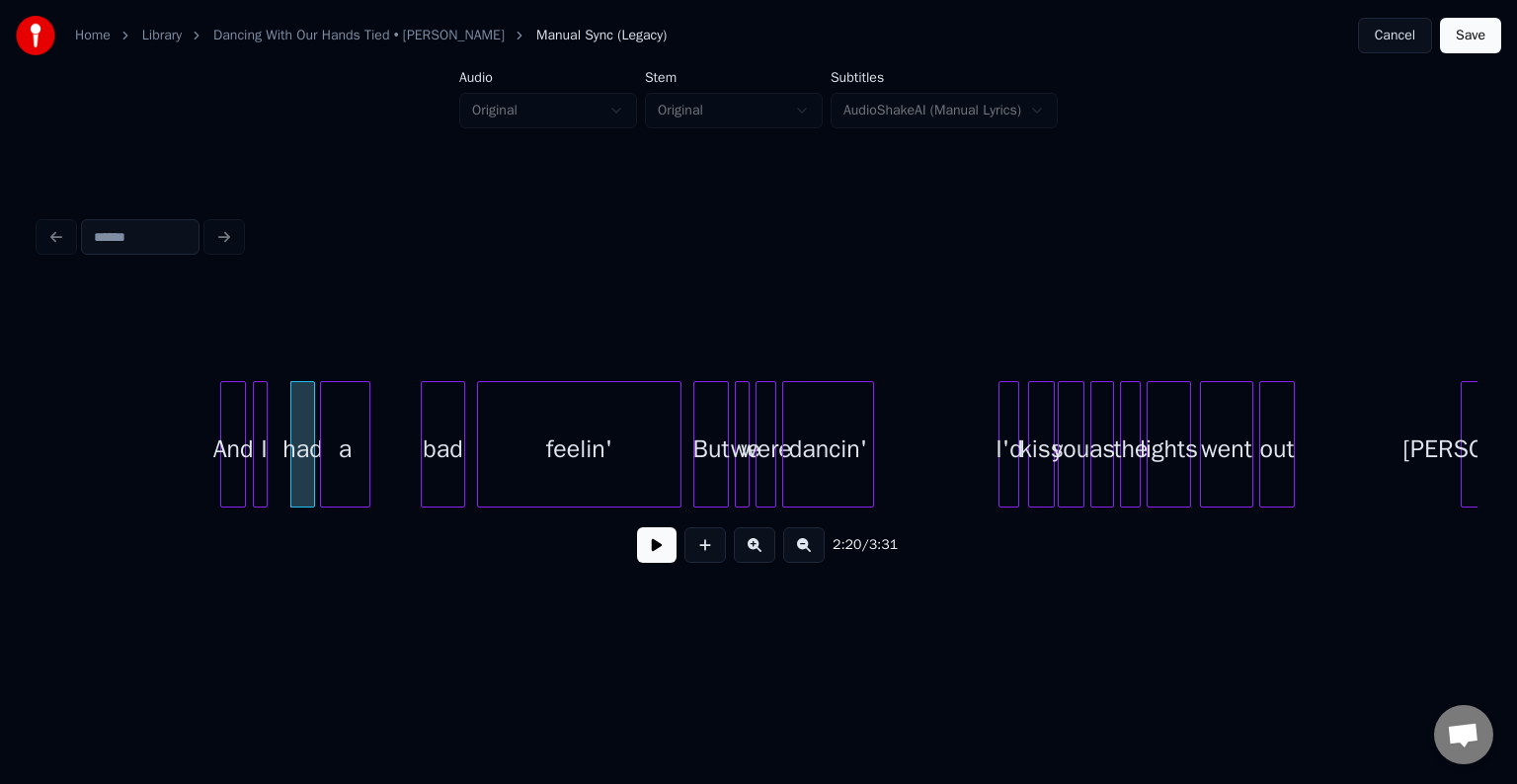 click at bounding box center [264, 444] 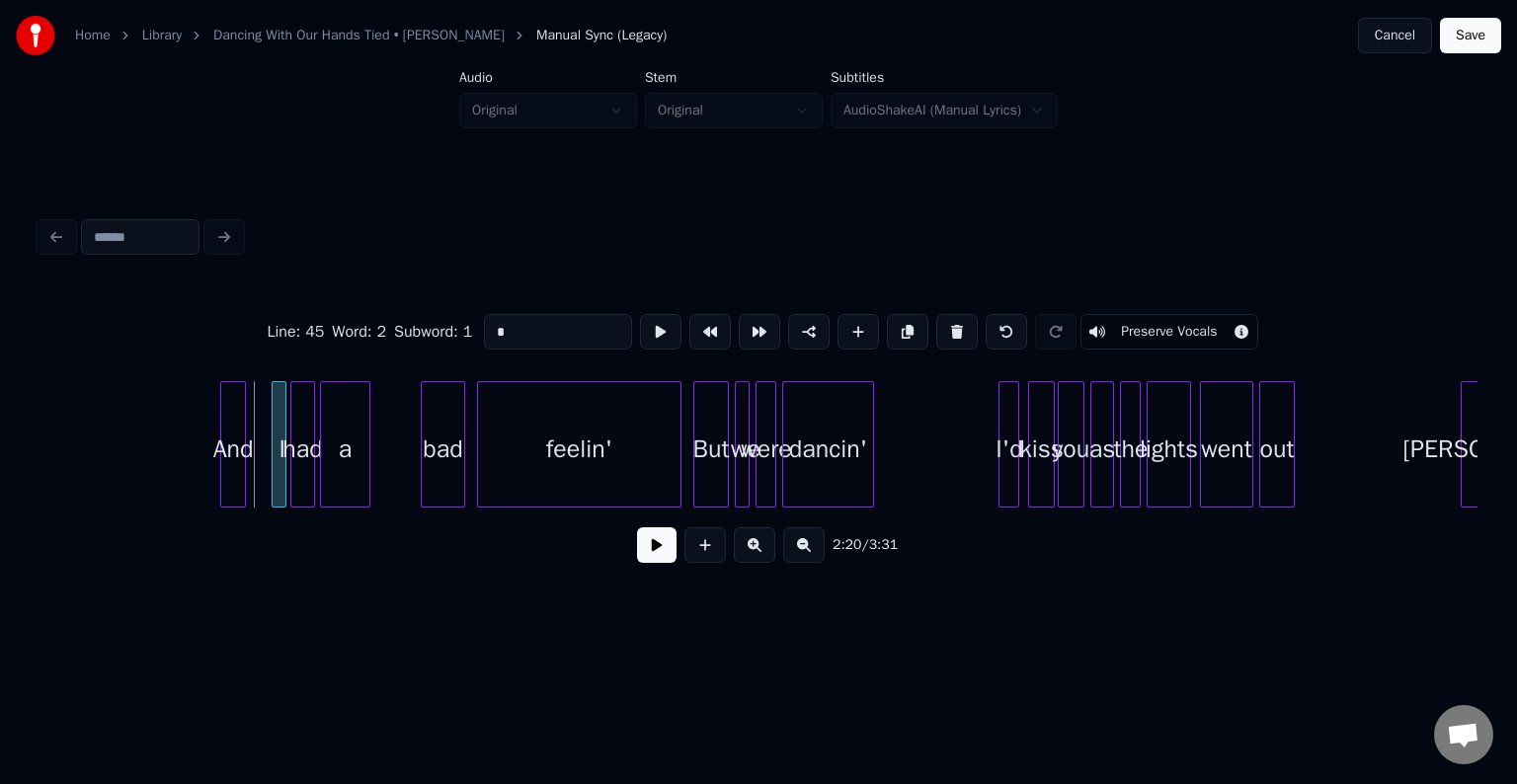 click on "I" at bounding box center (282, 449) 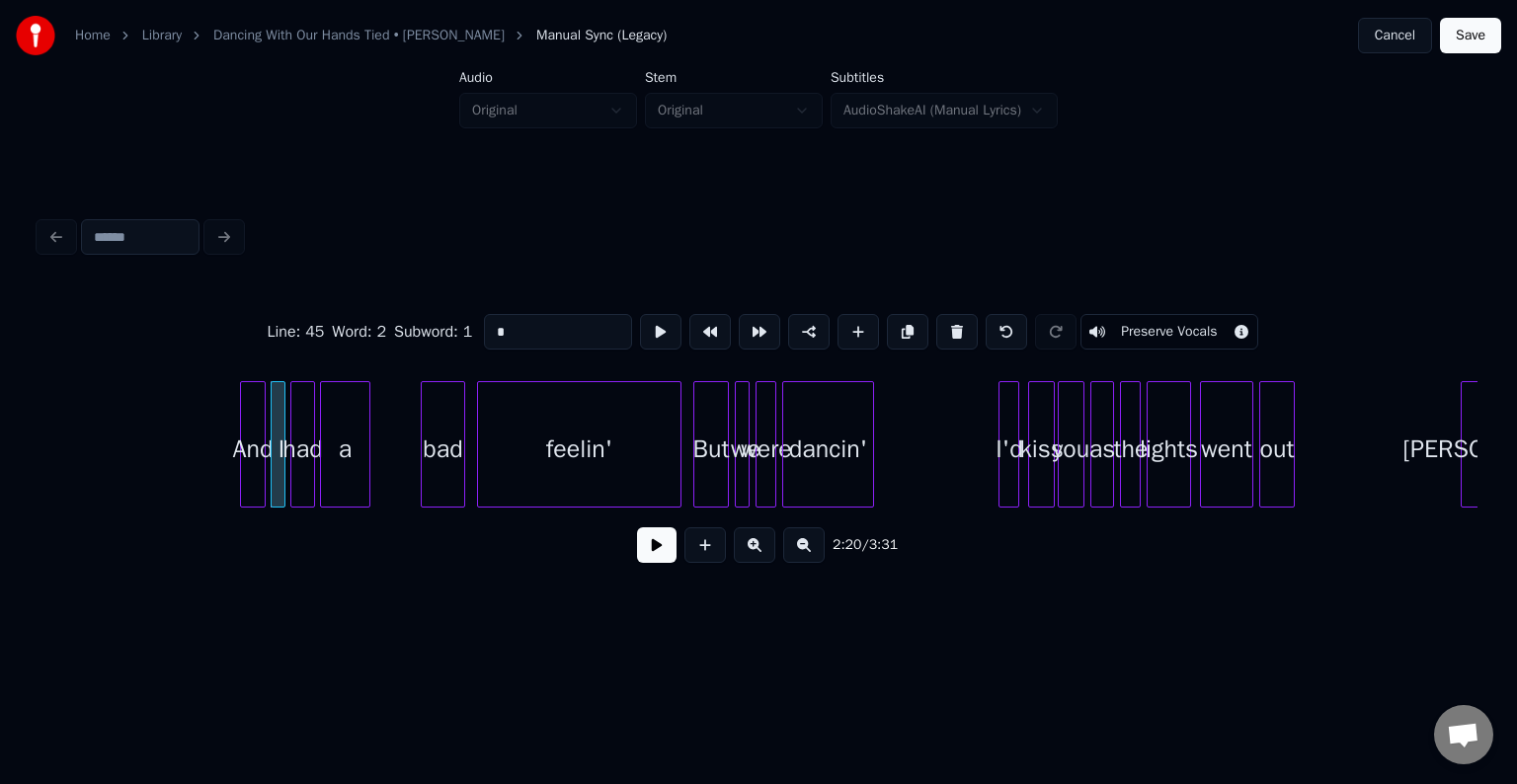click on "And" at bounding box center (253, 449) 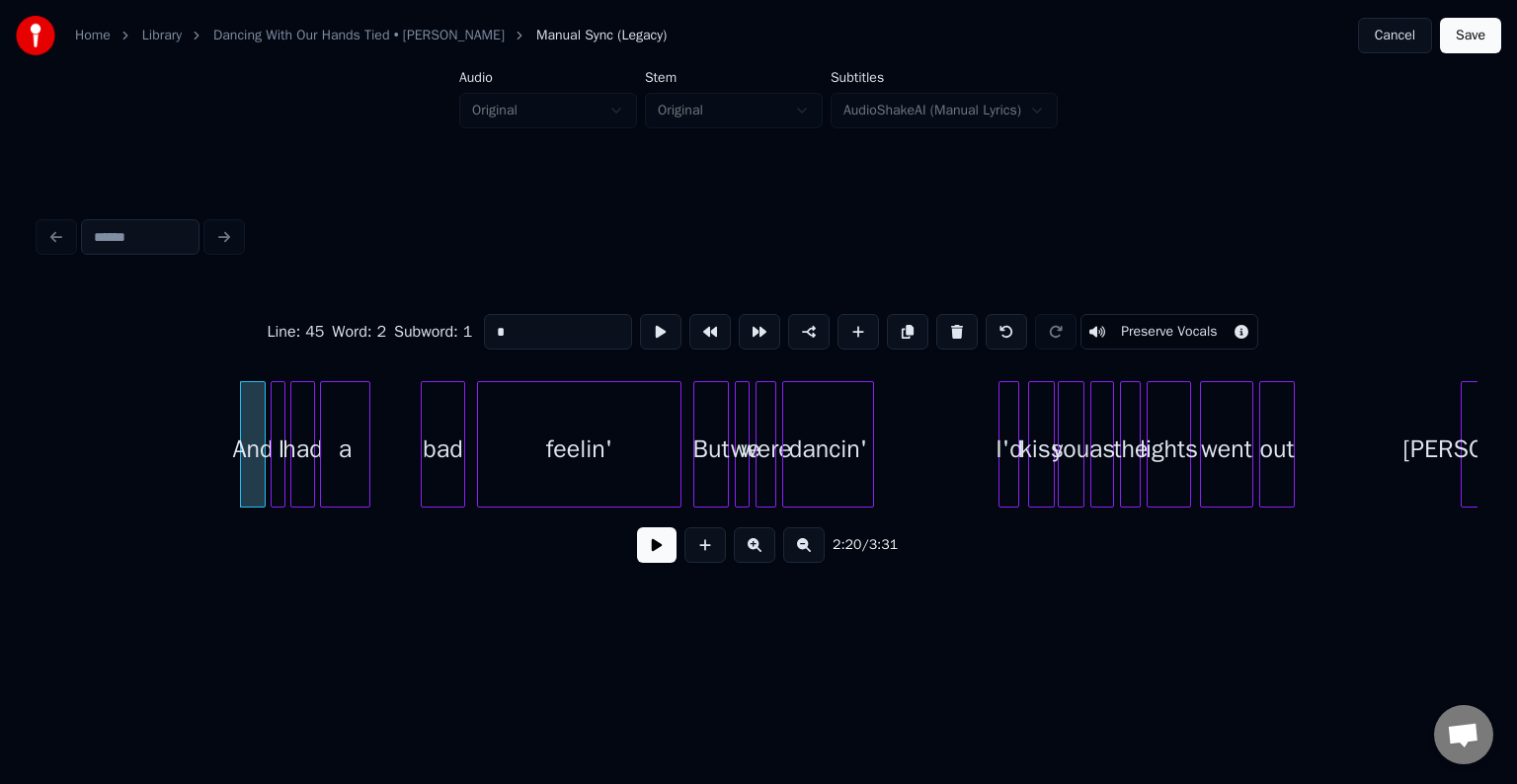 click at bounding box center [657, 545] 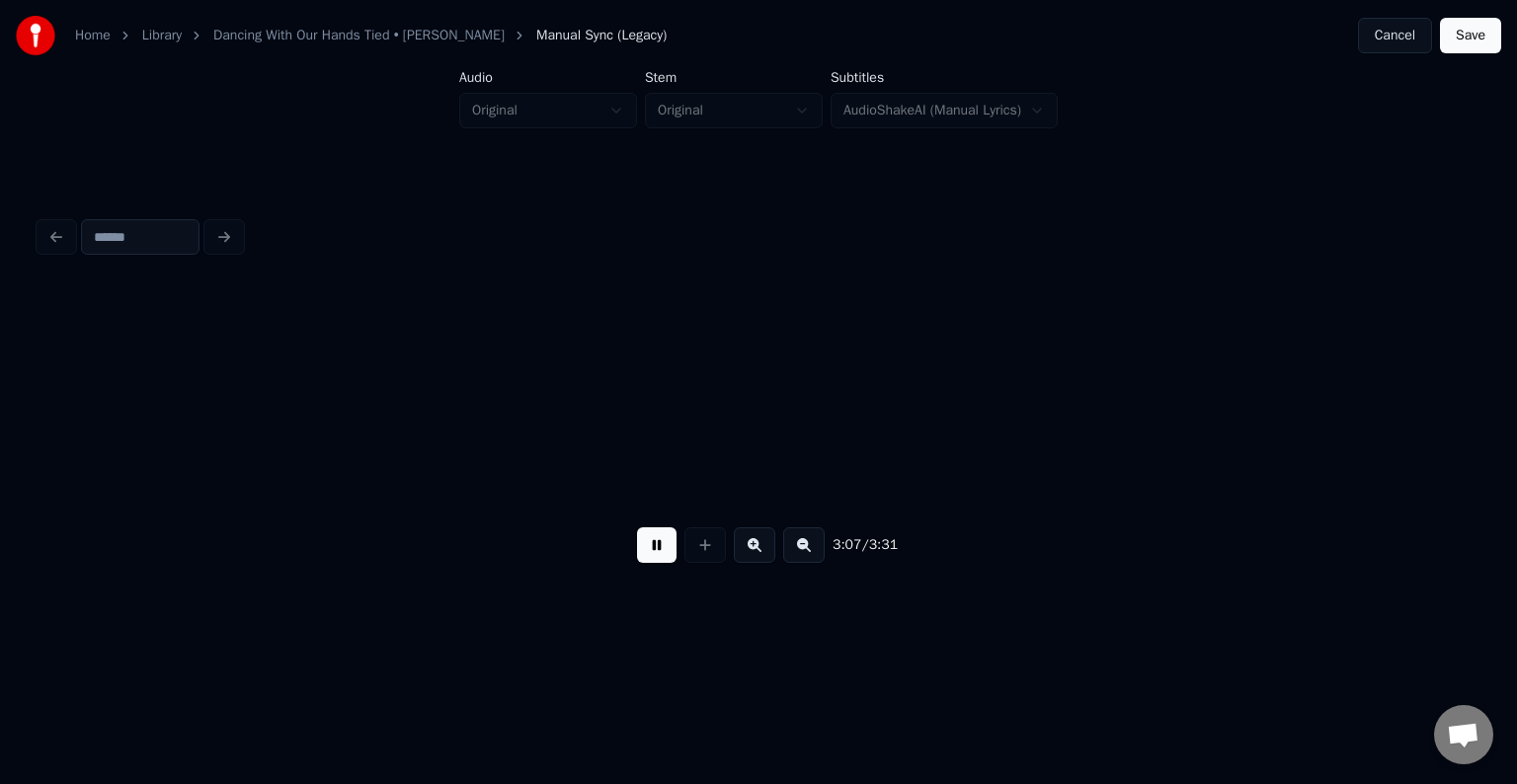 scroll, scrollTop: 0, scrollLeft: 27814, axis: horizontal 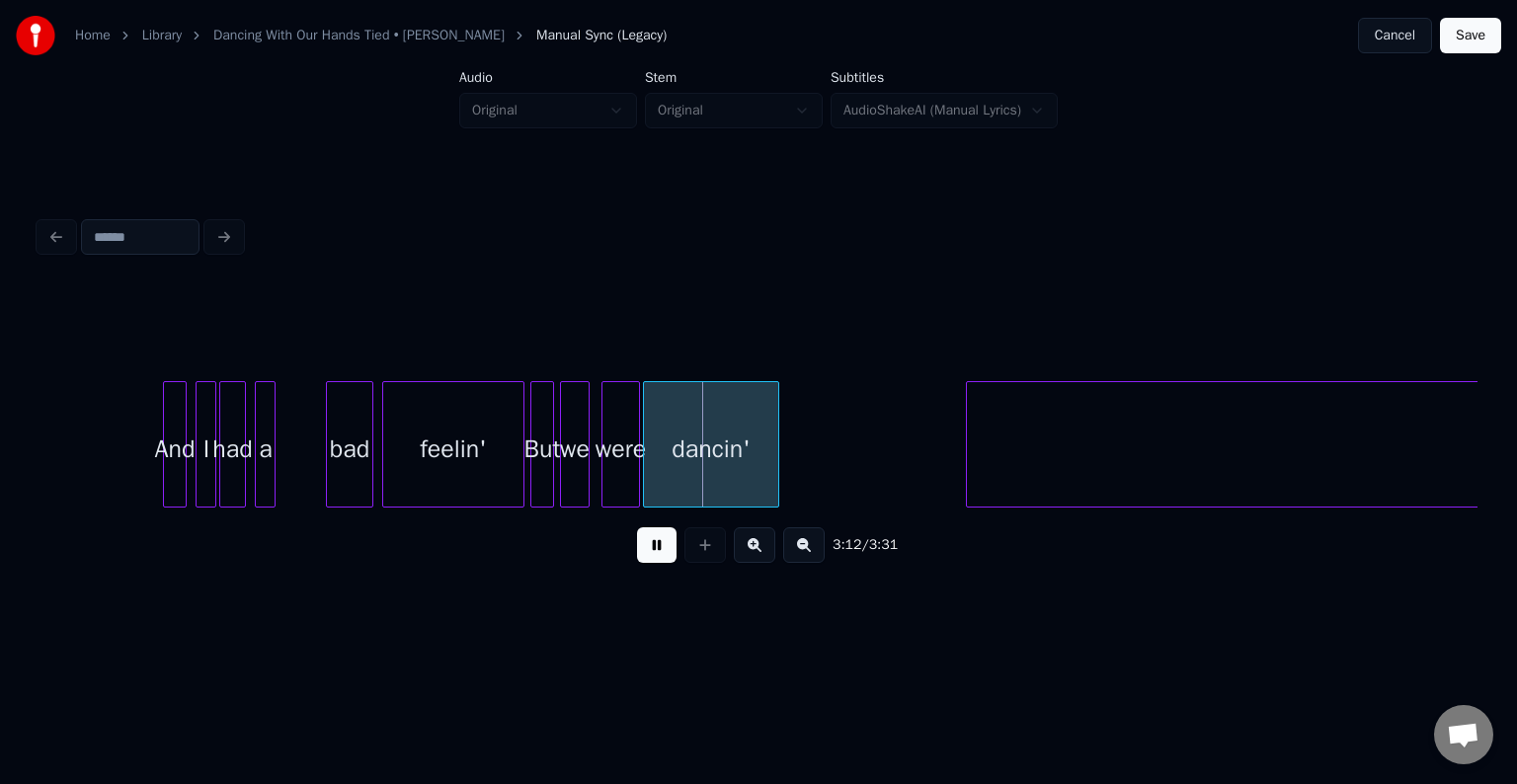 click at bounding box center (657, 545) 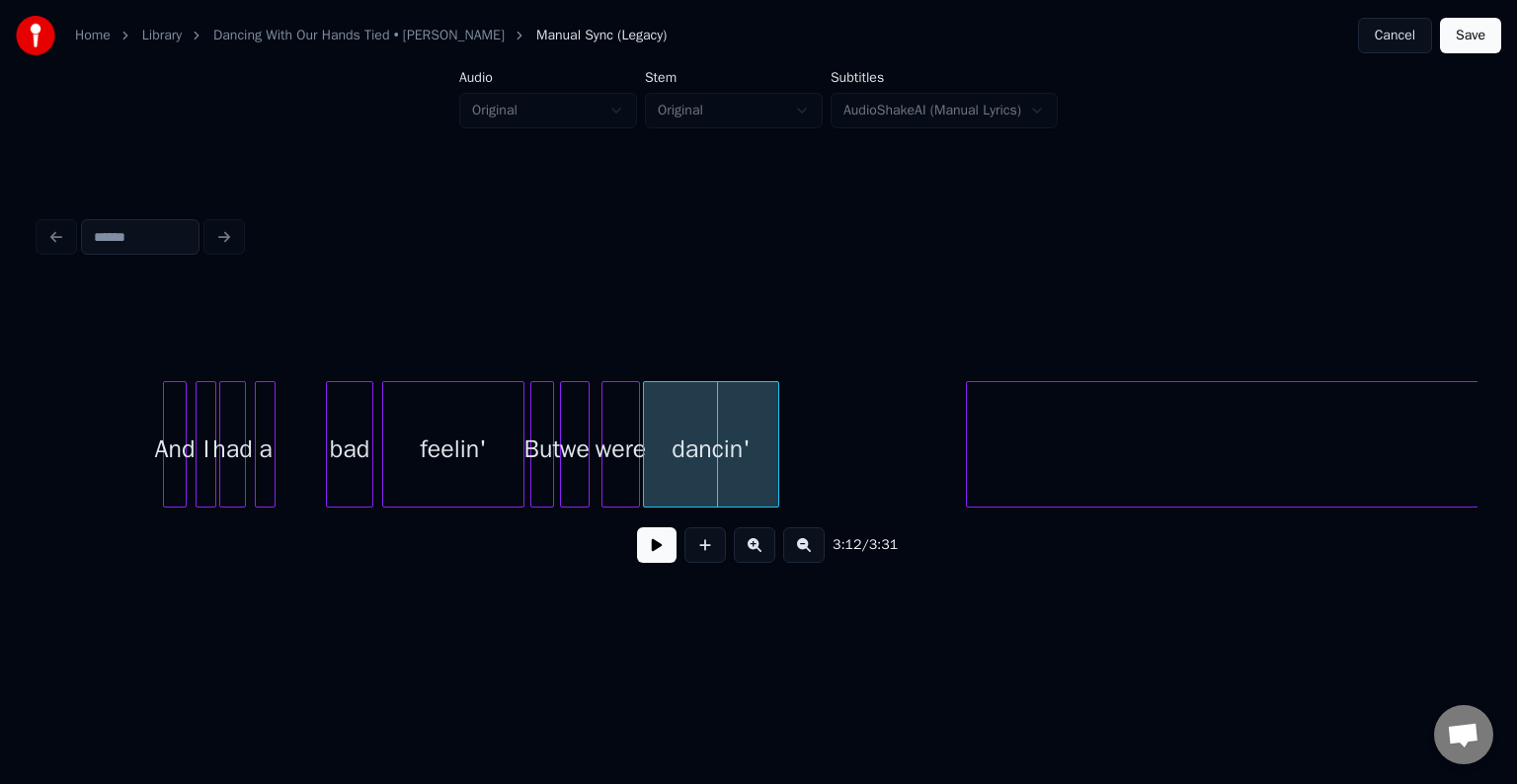 click at bounding box center (647, 444) 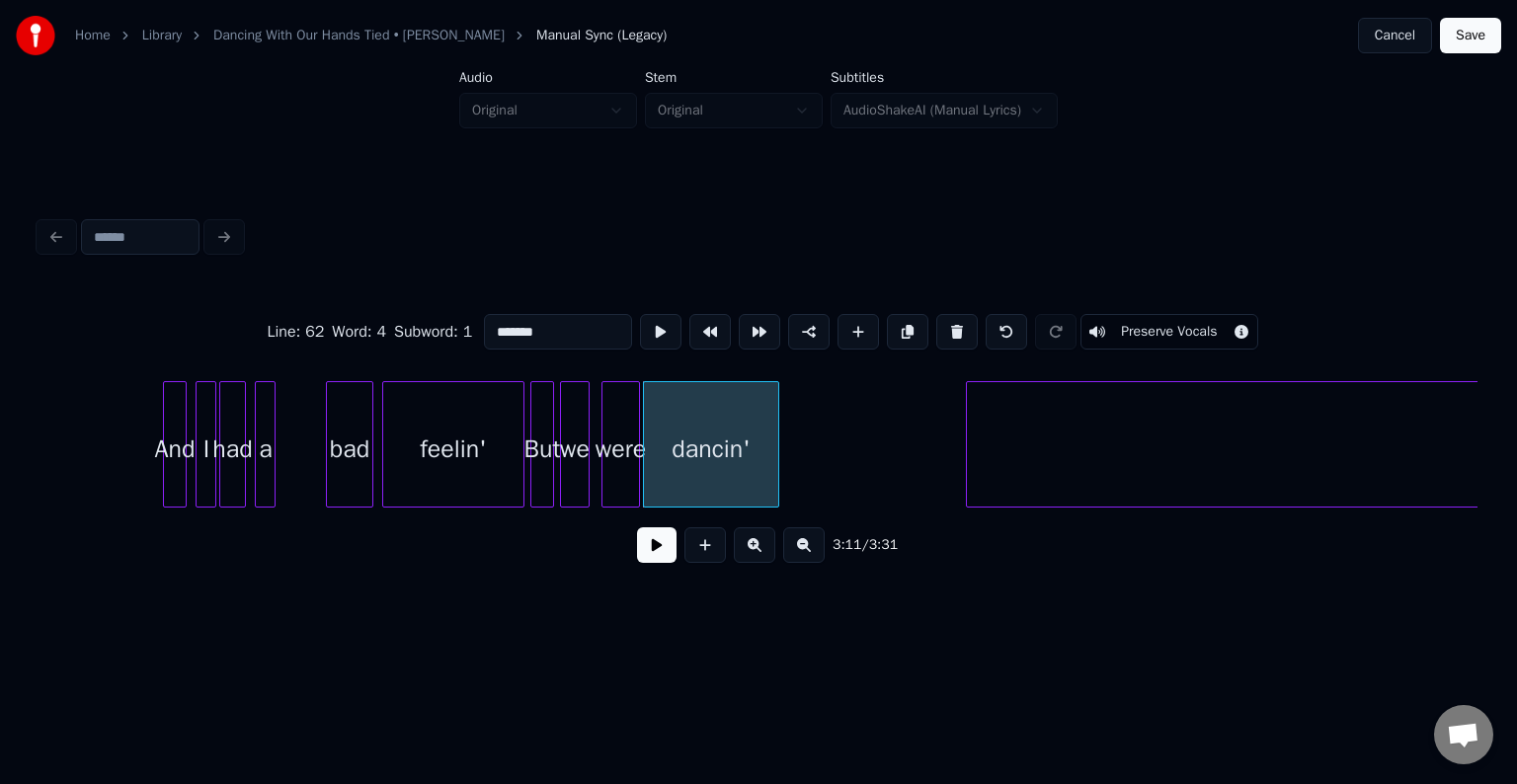 click at bounding box center [657, 545] 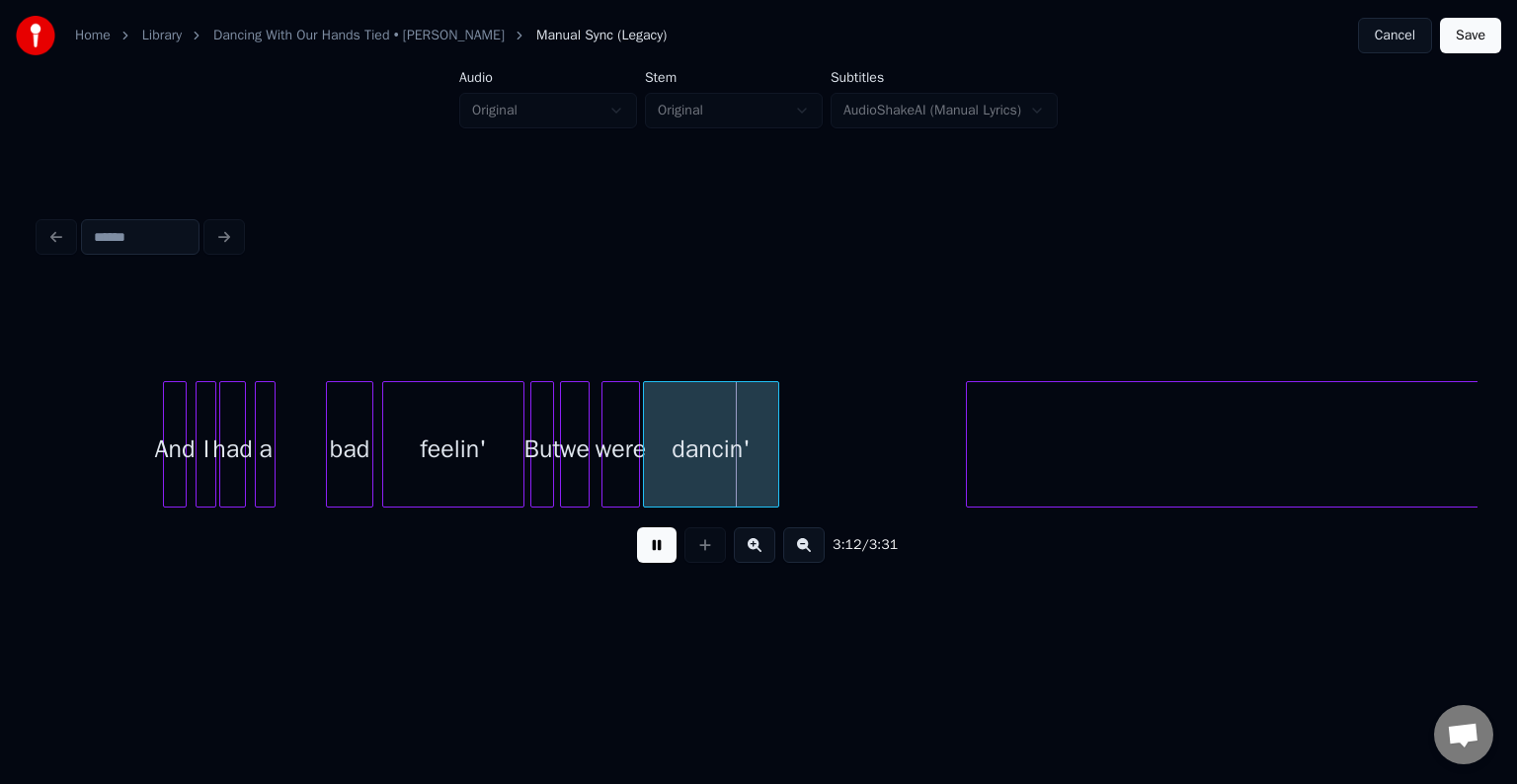 click at bounding box center (657, 545) 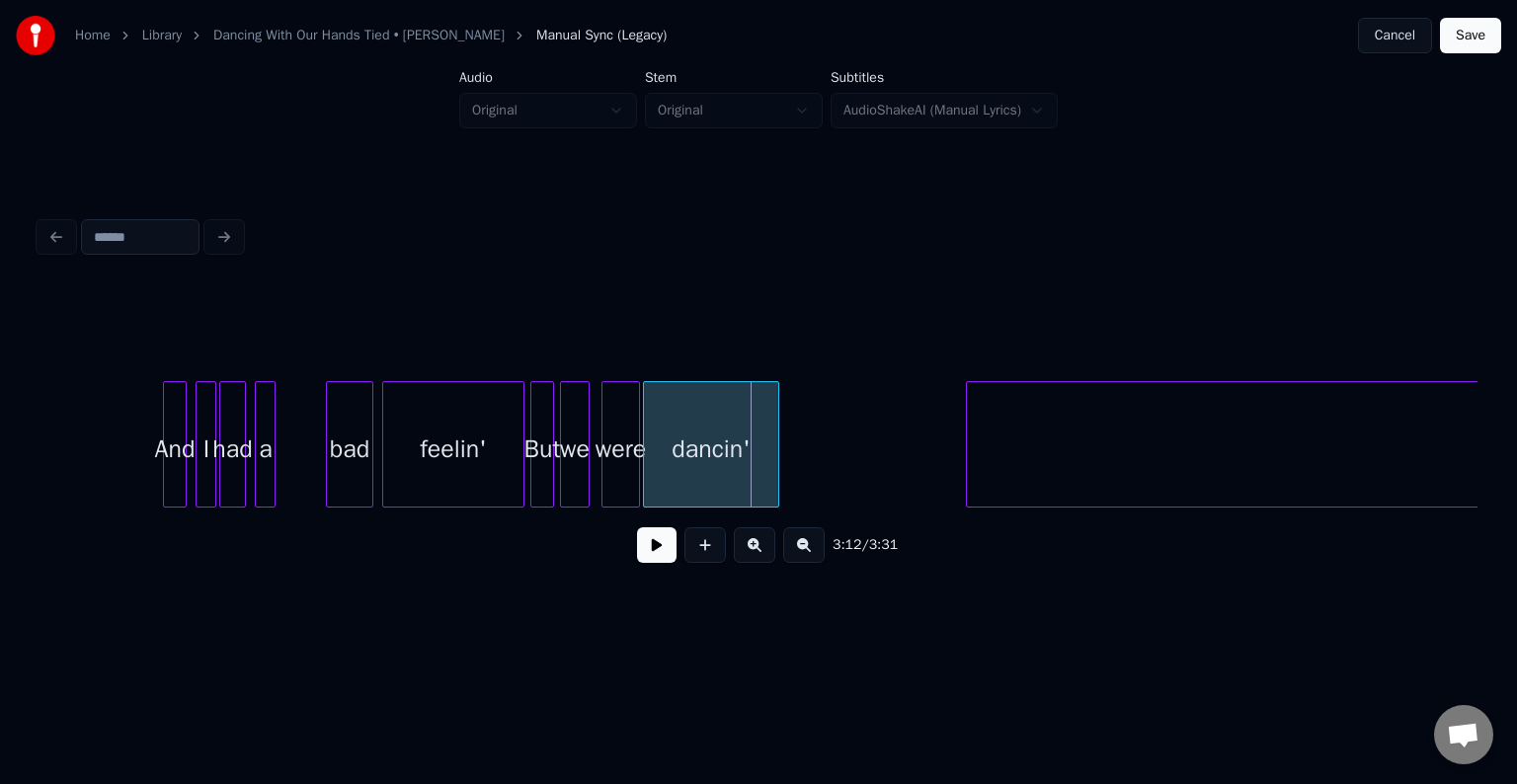 click on "were" at bounding box center [620, 449] 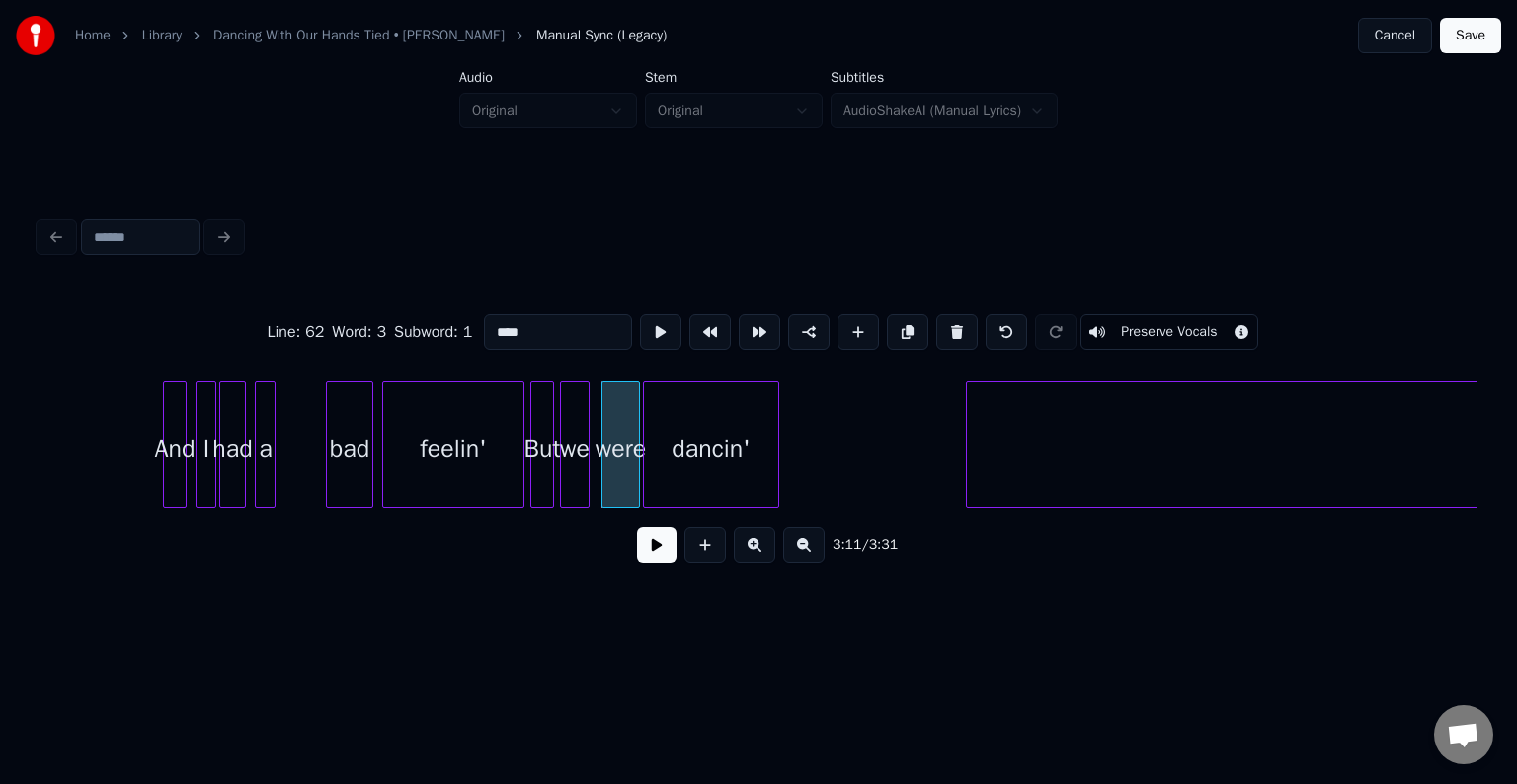 click at bounding box center (657, 545) 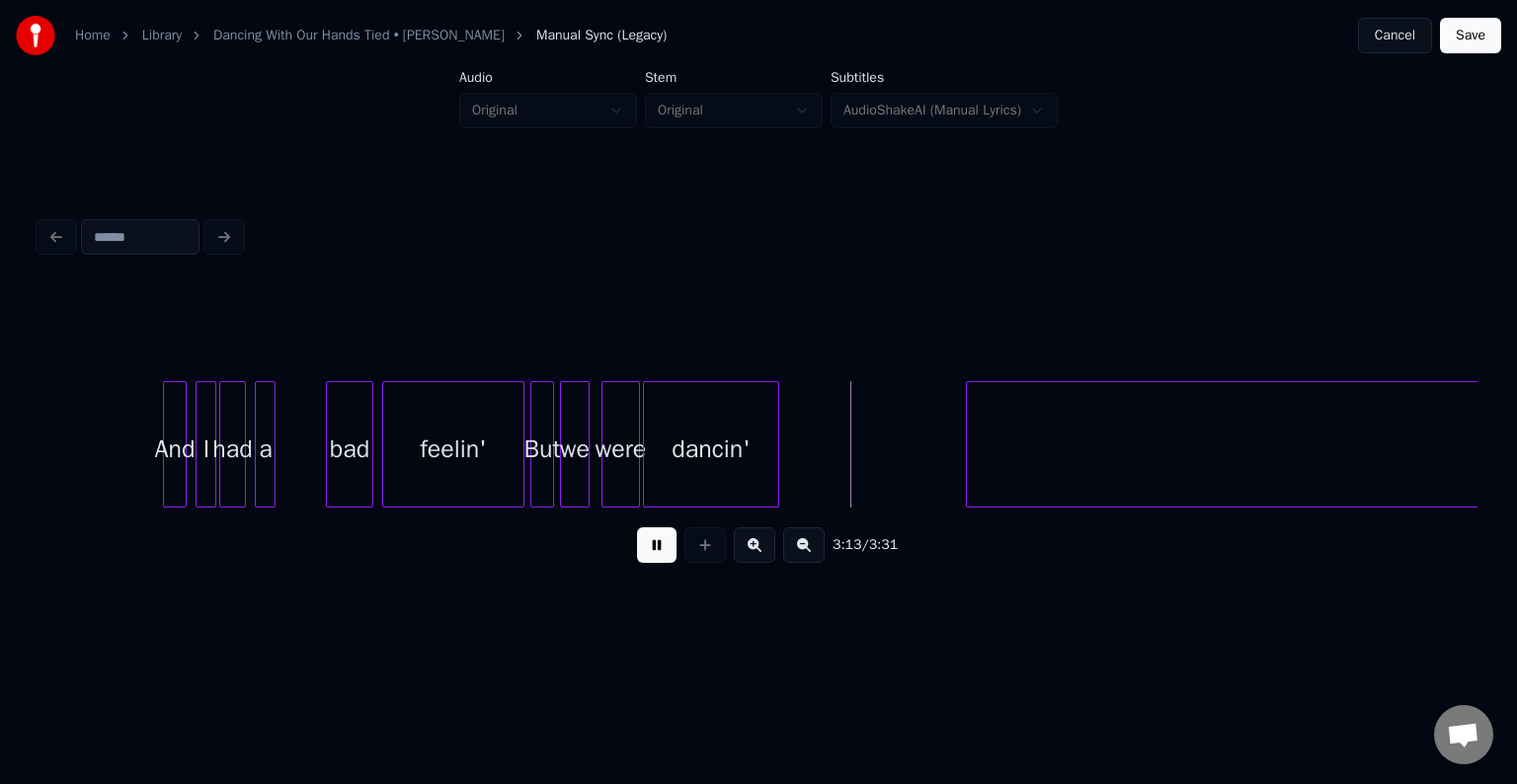 click at bounding box center [657, 545] 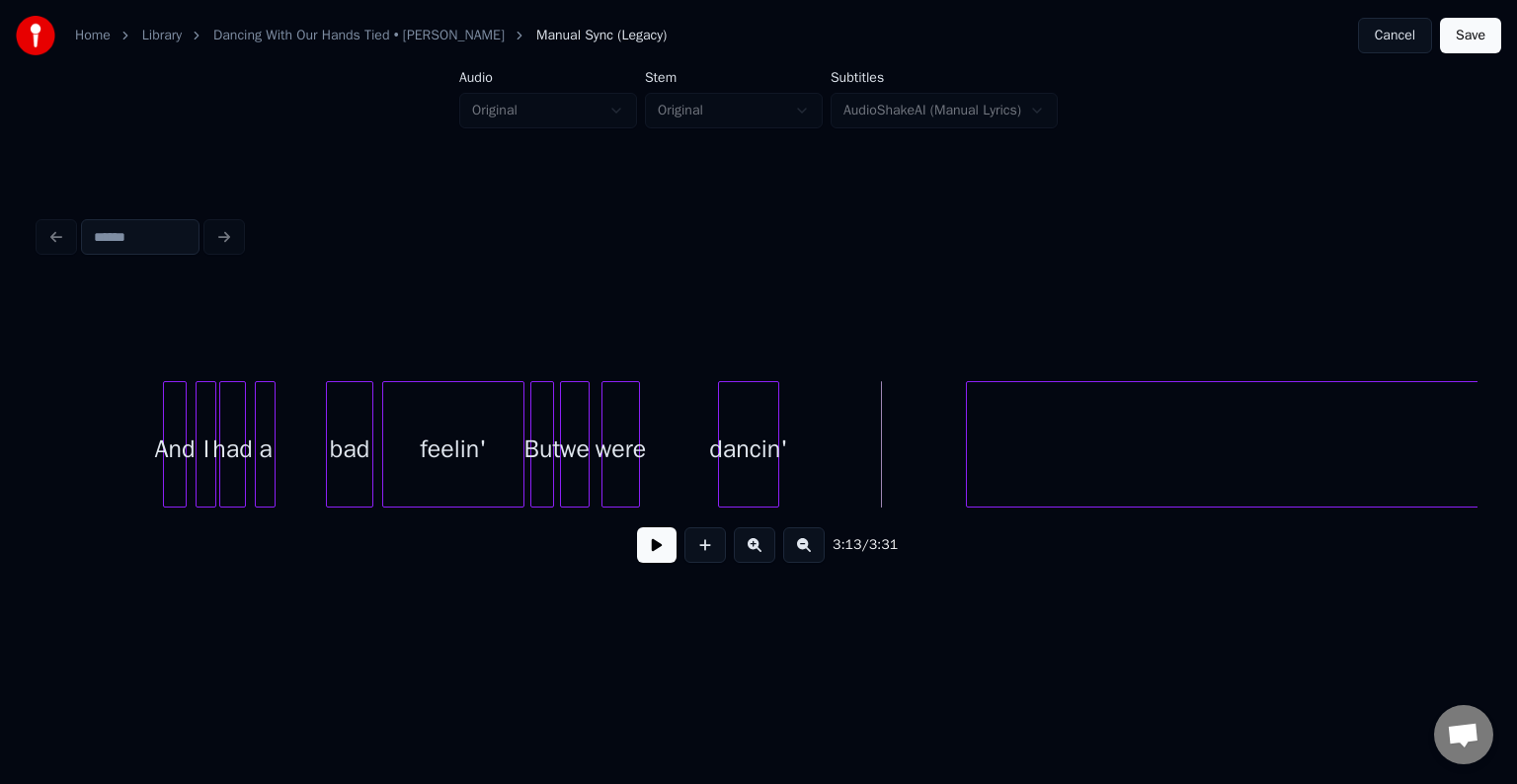 click at bounding box center [722, 444] 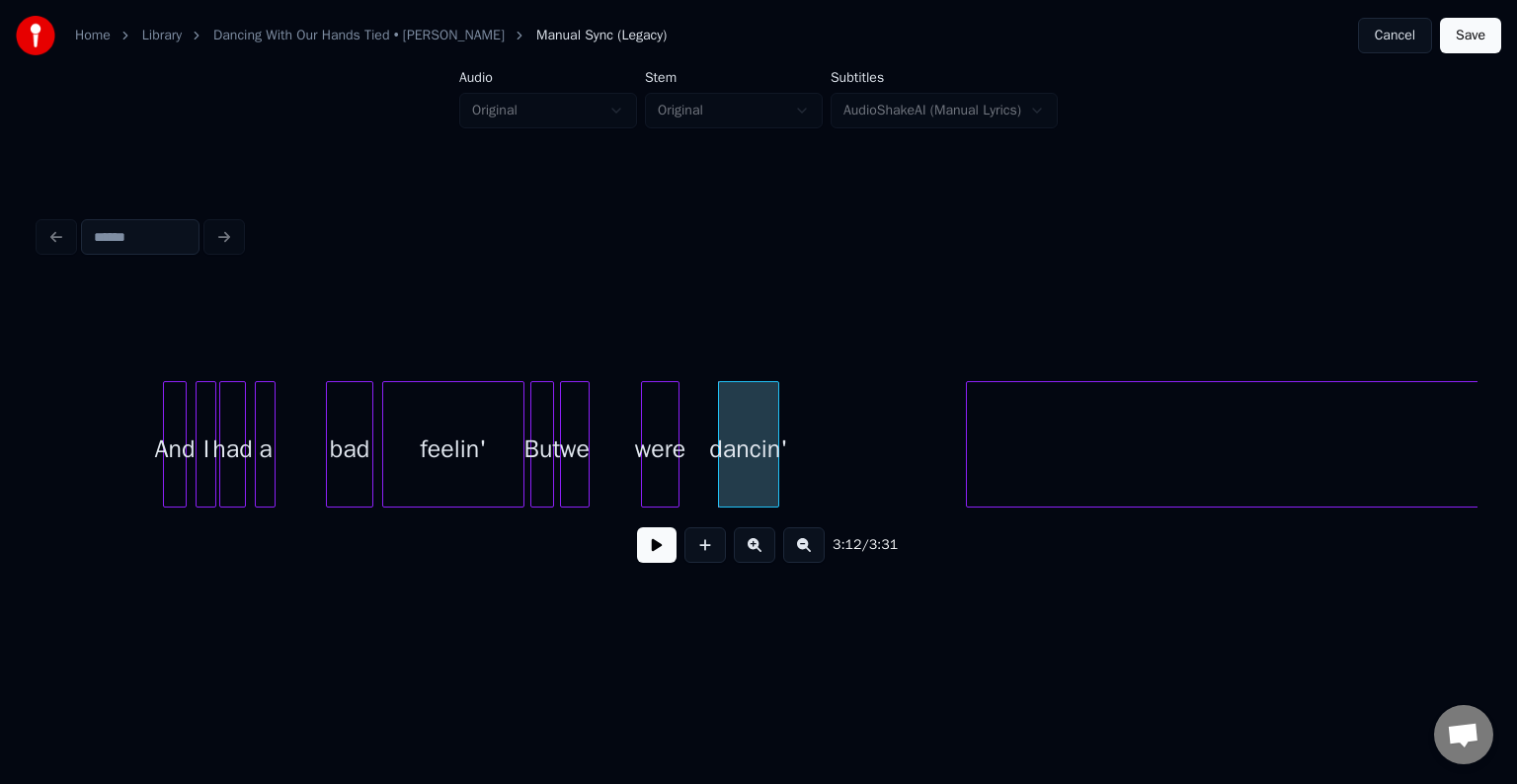 click on "were" at bounding box center (660, 449) 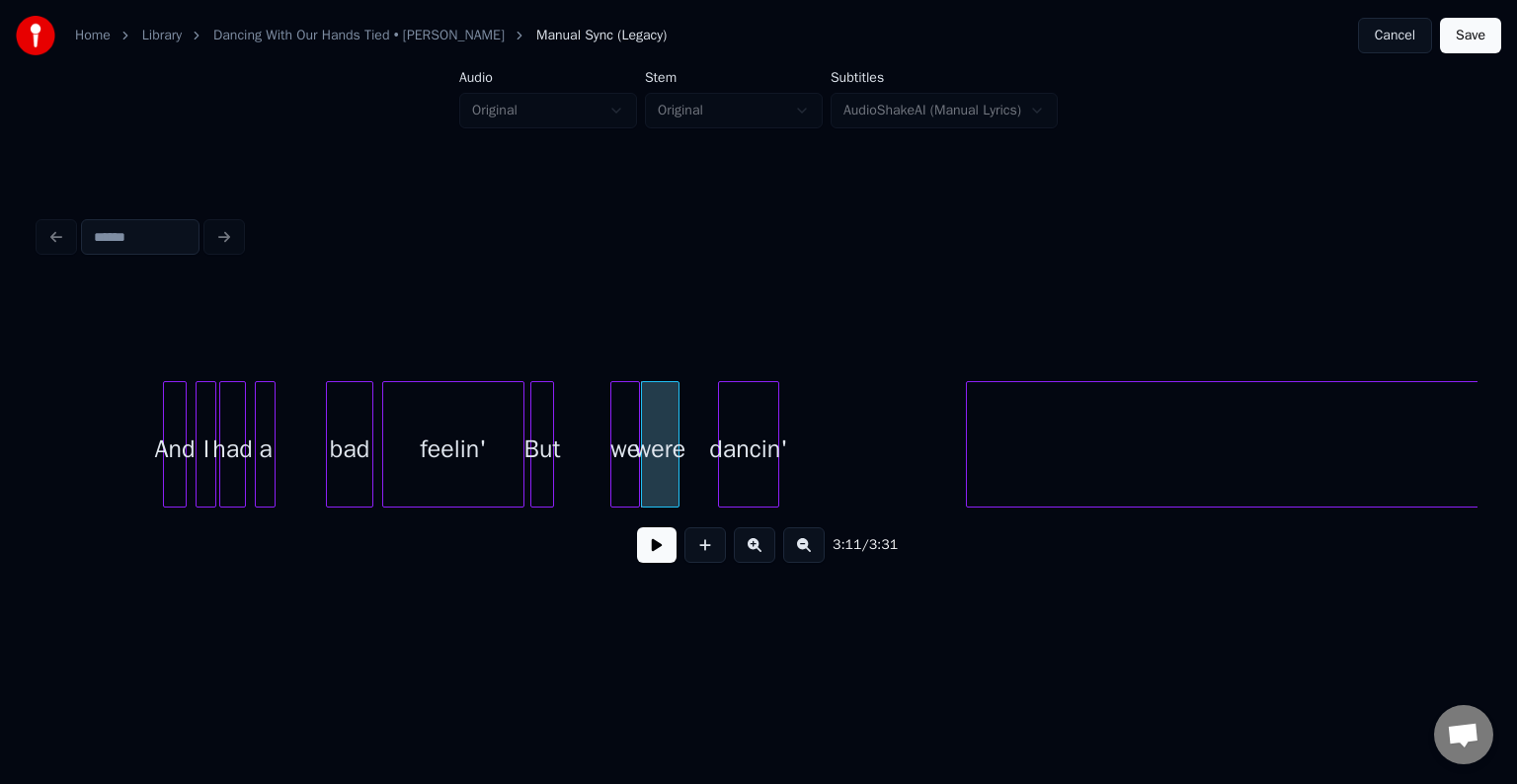 click on "we" at bounding box center (625, 449) 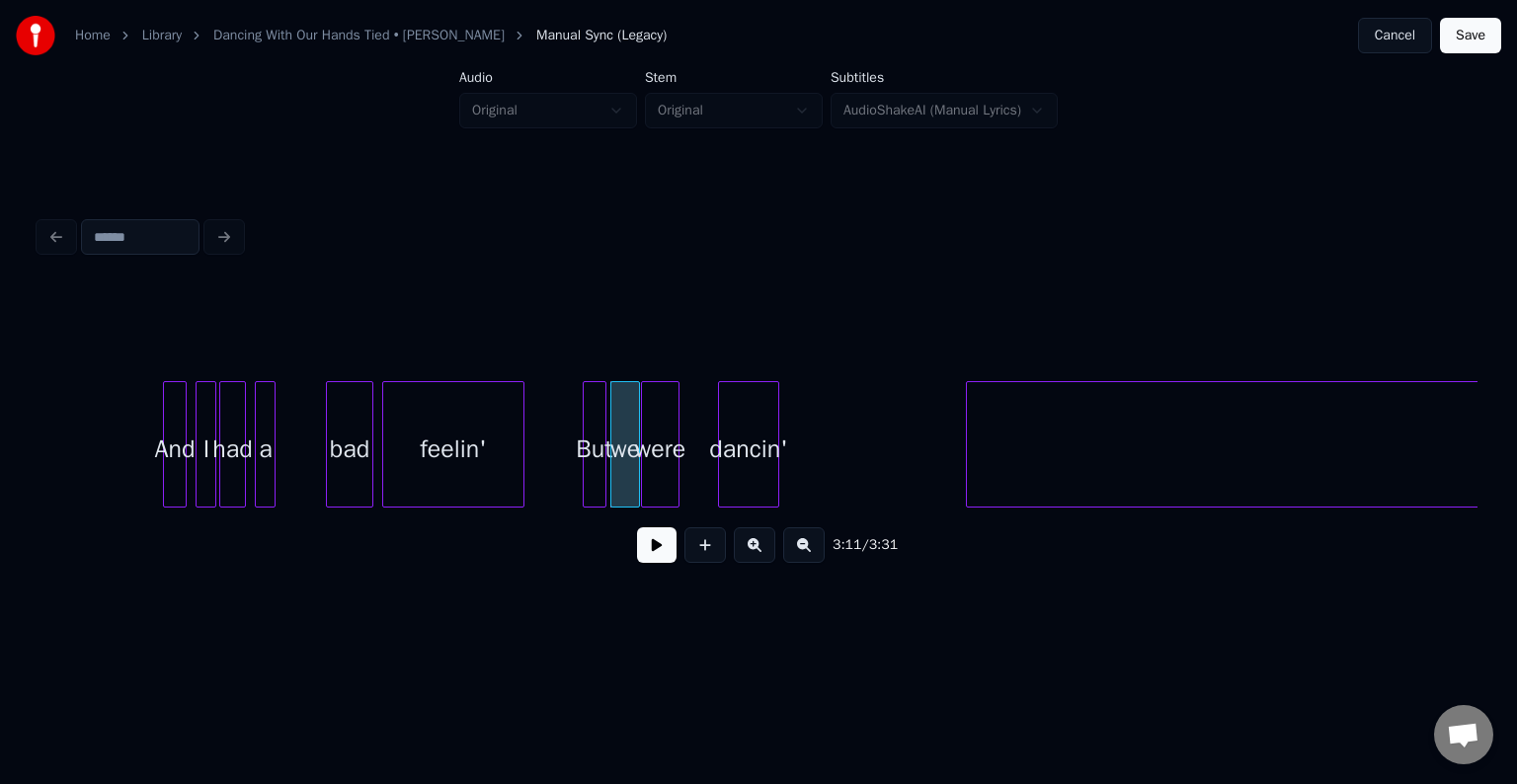 click on "But" at bounding box center [595, 449] 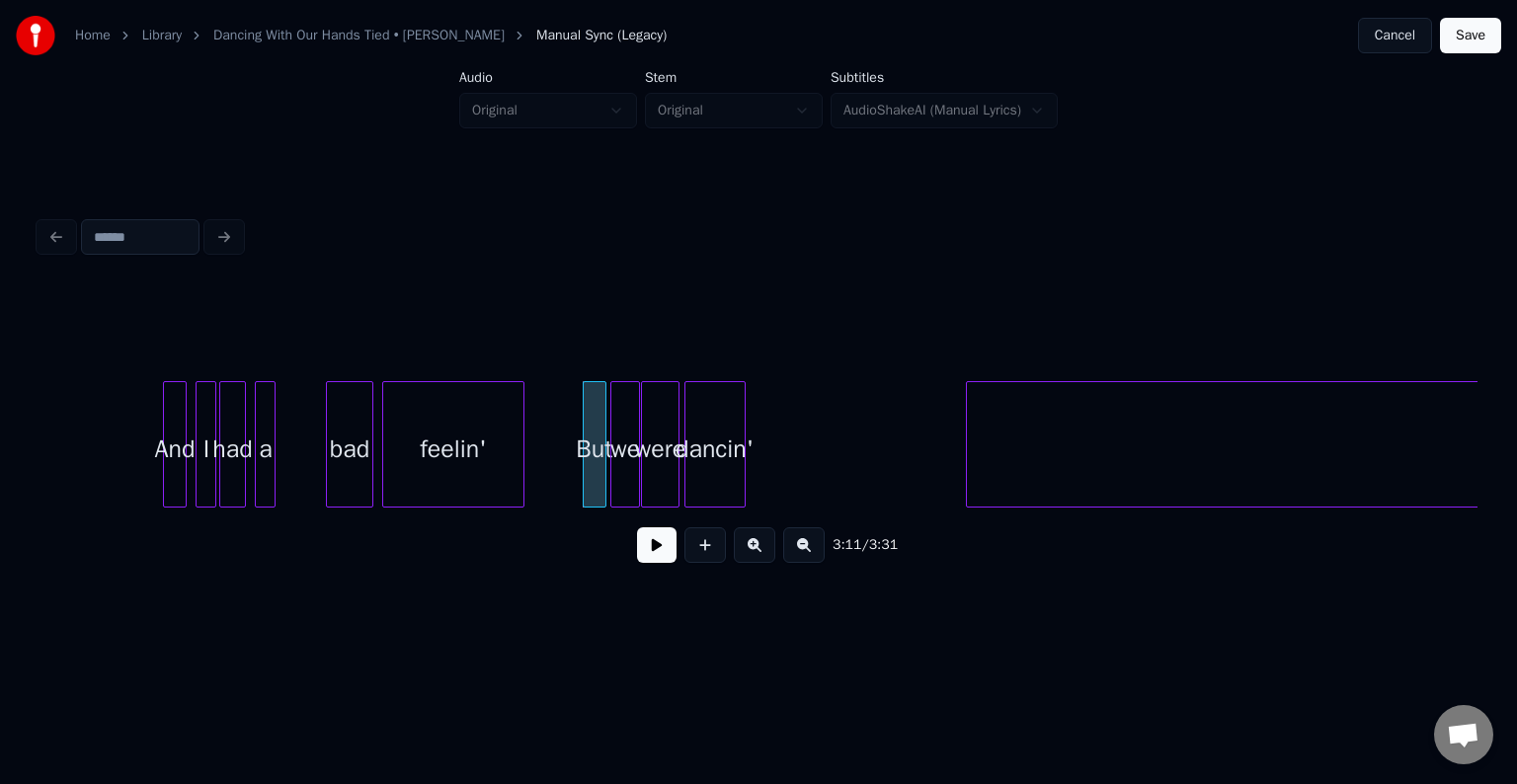 click on "dancin'" at bounding box center [715, 449] 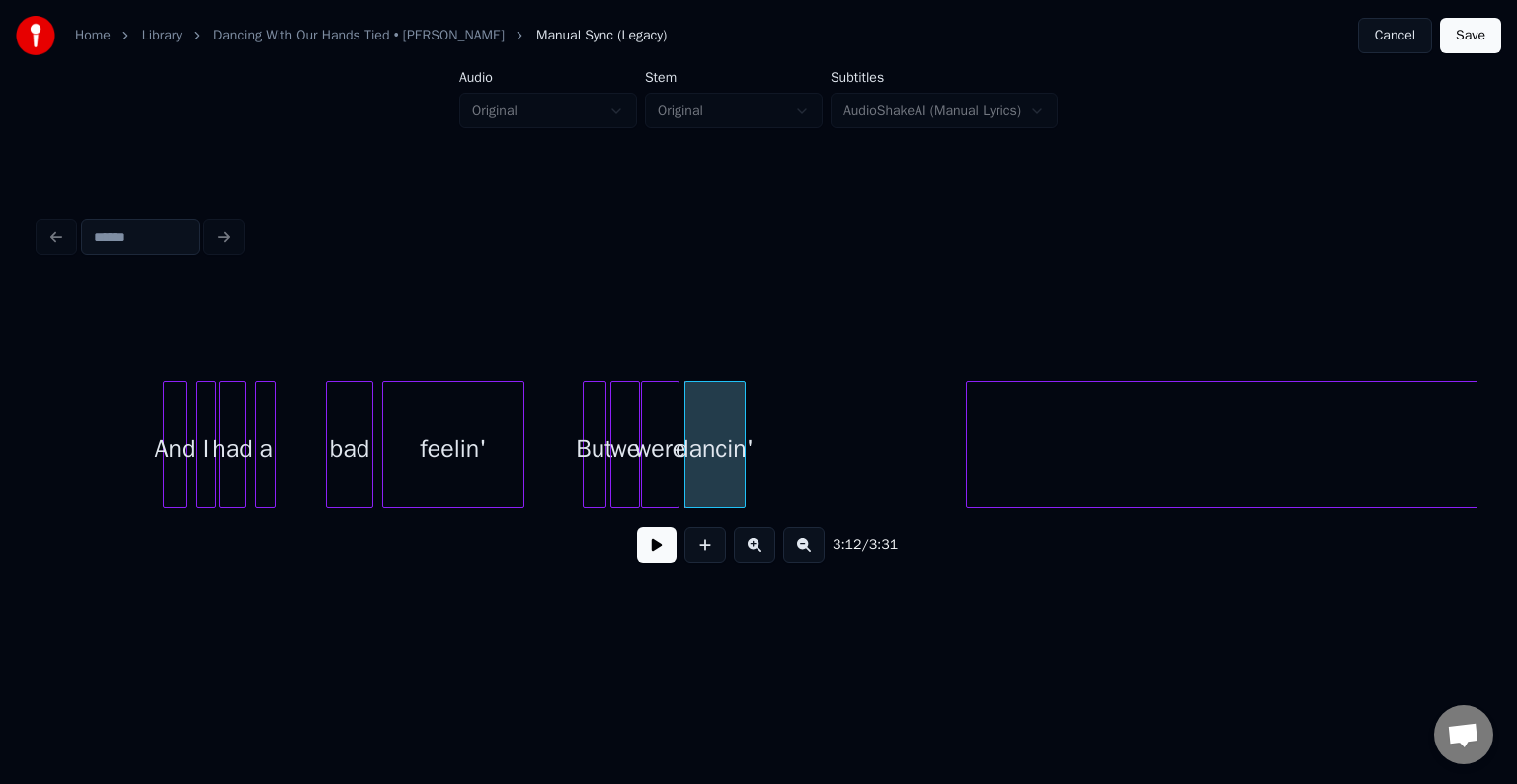 click on "And I had a bad feelin' But we were dancin' Hands" at bounding box center (-12103, 444) 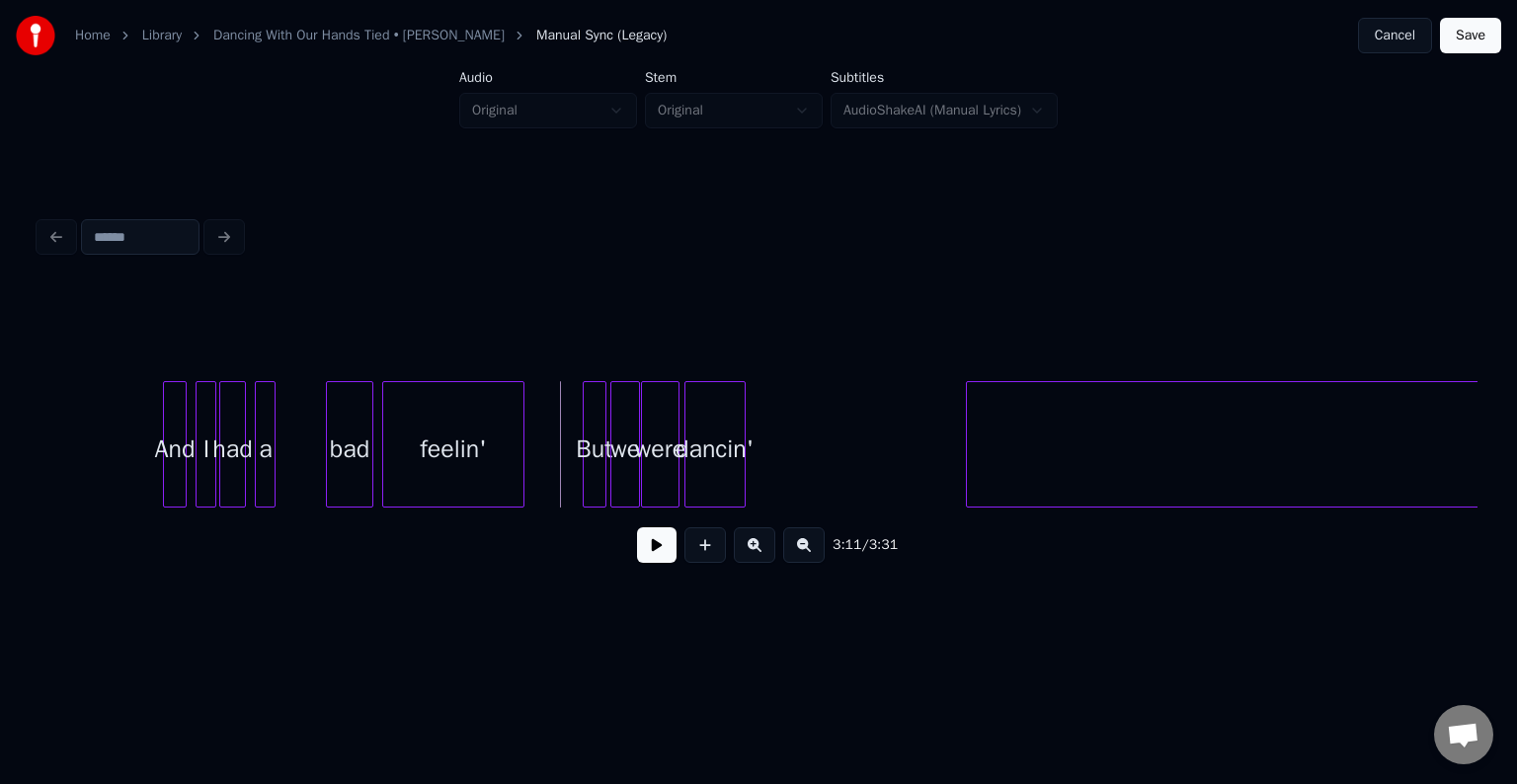 click at bounding box center [657, 545] 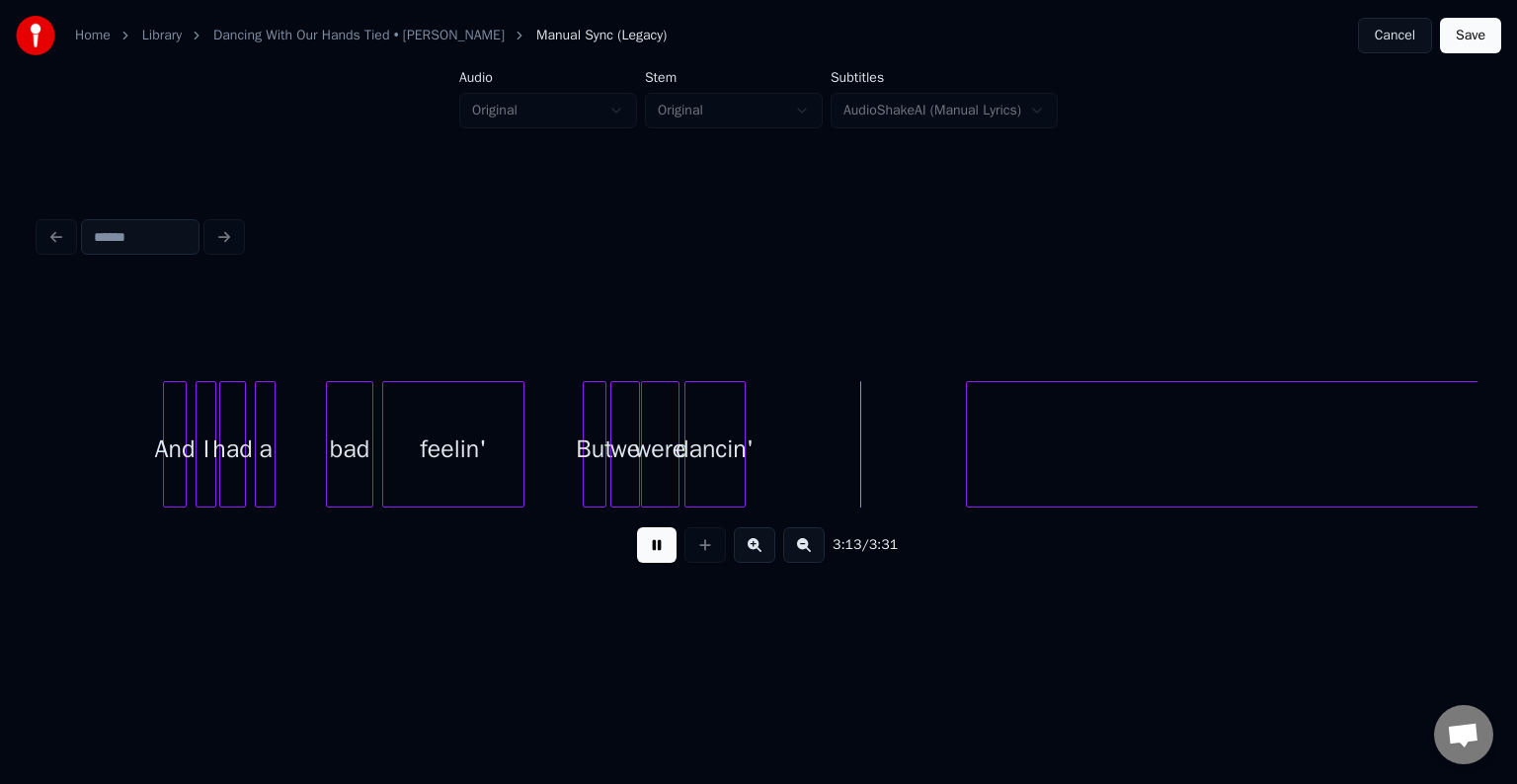 click at bounding box center (657, 545) 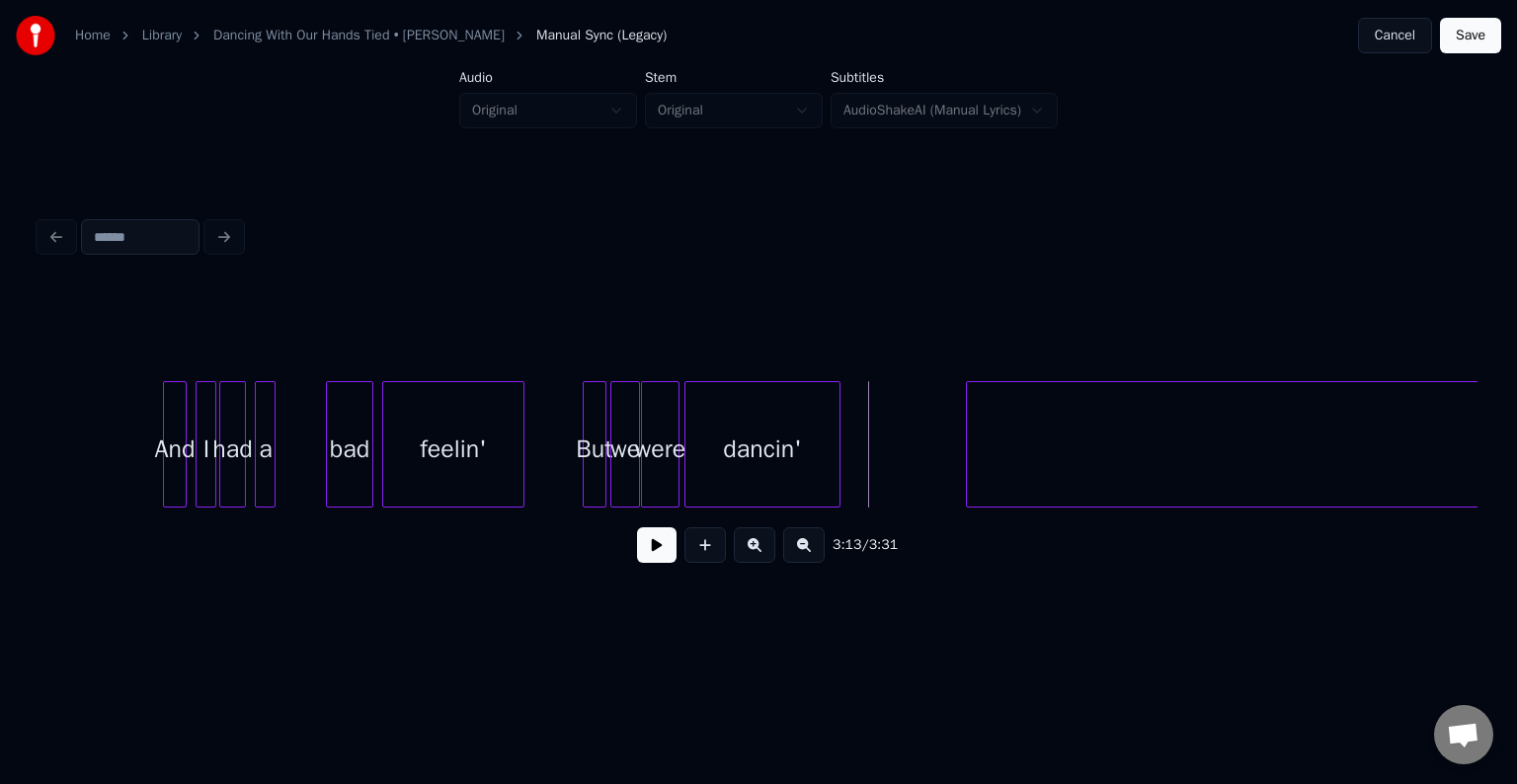 click at bounding box center (837, 444) 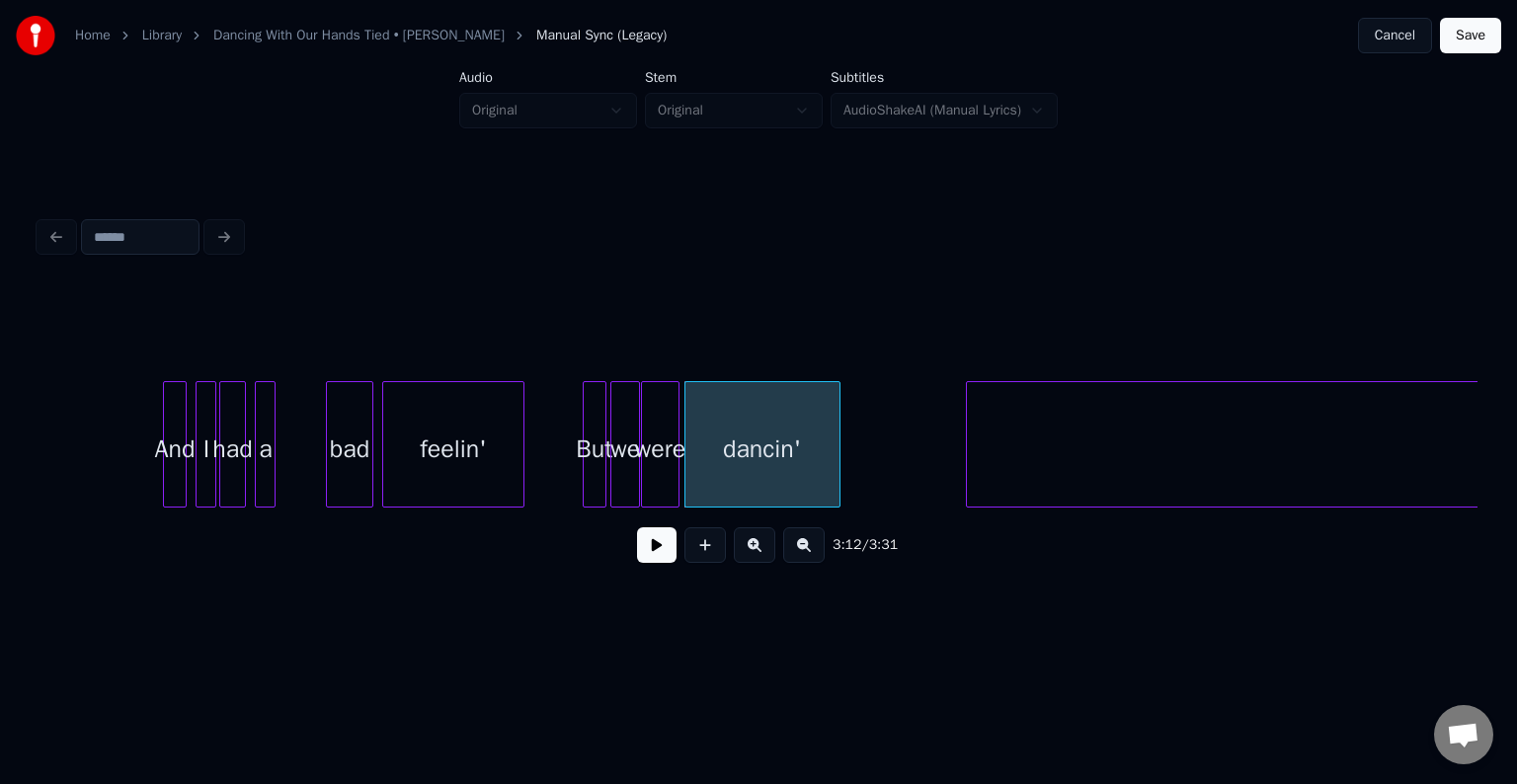 click at bounding box center [587, 444] 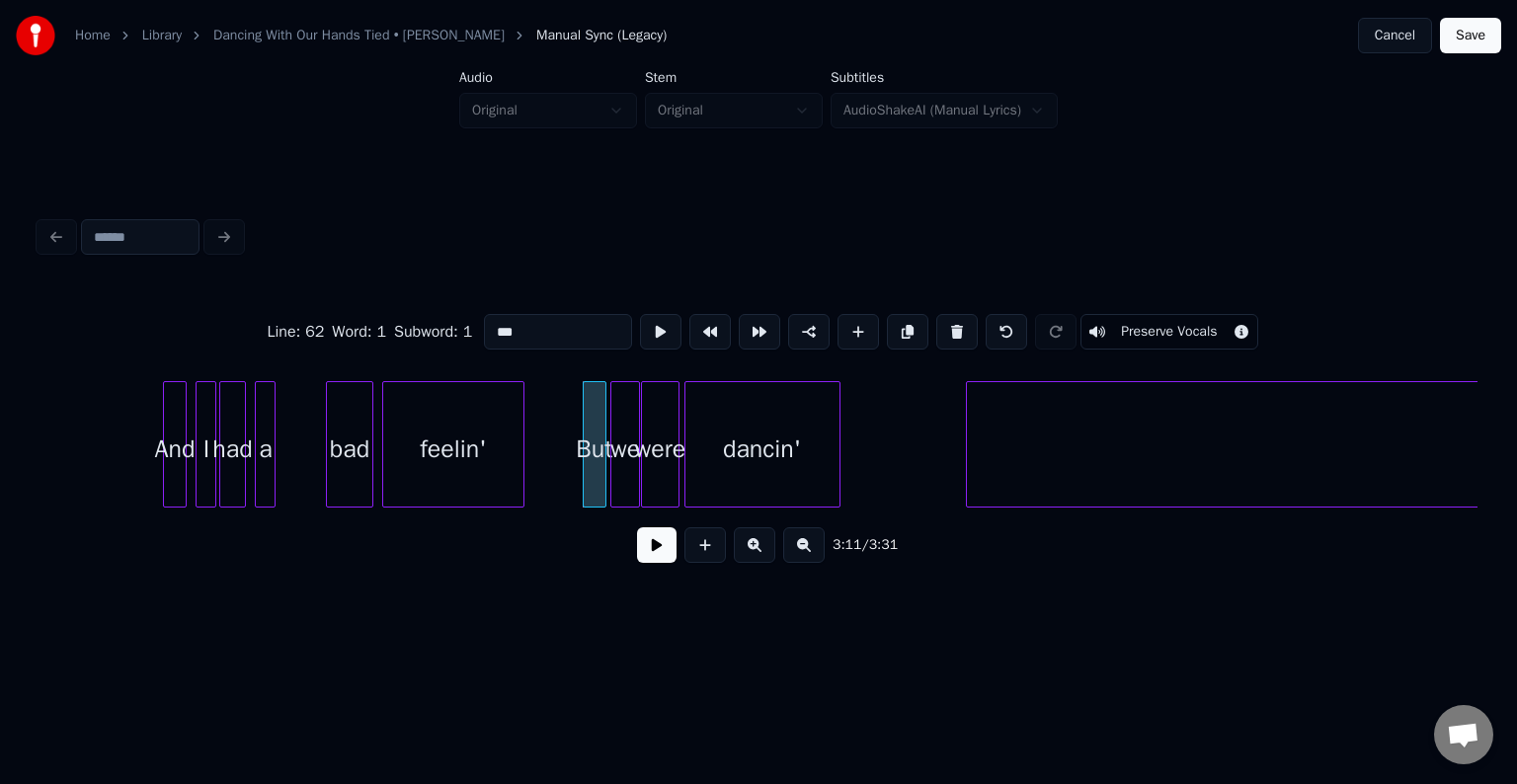 click at bounding box center (657, 545) 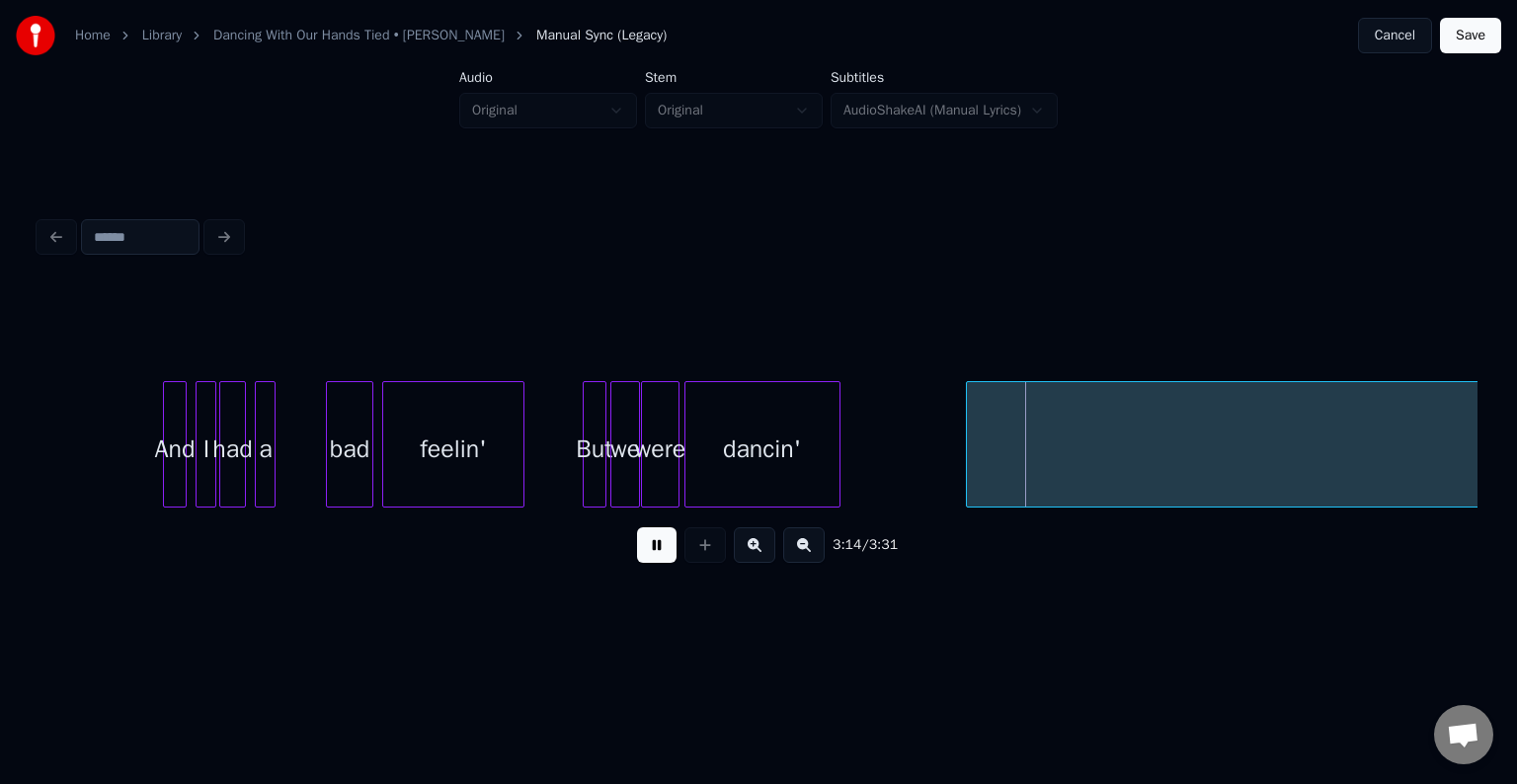 click at bounding box center [657, 545] 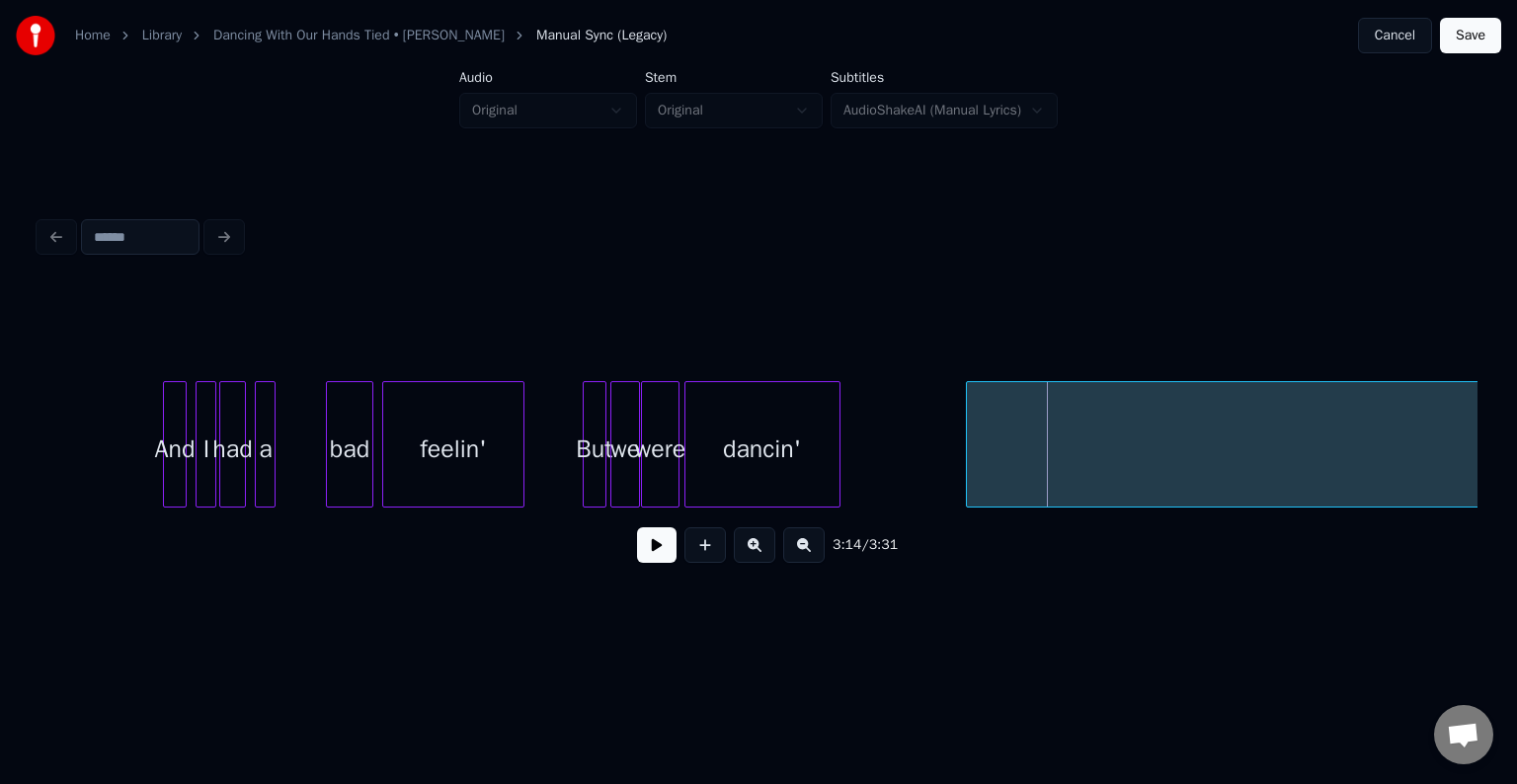 click on "we" at bounding box center [625, 449] 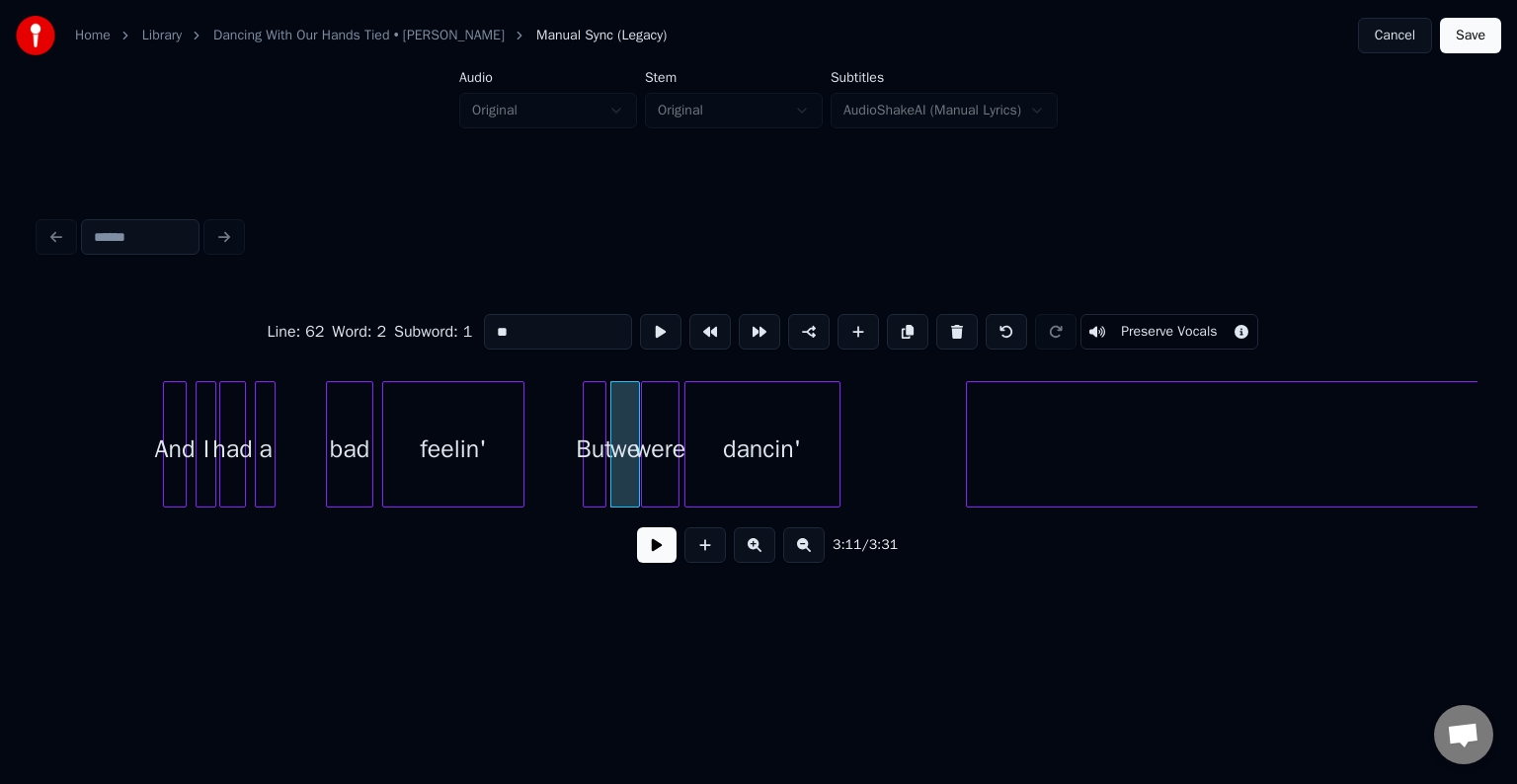 click at bounding box center [657, 545] 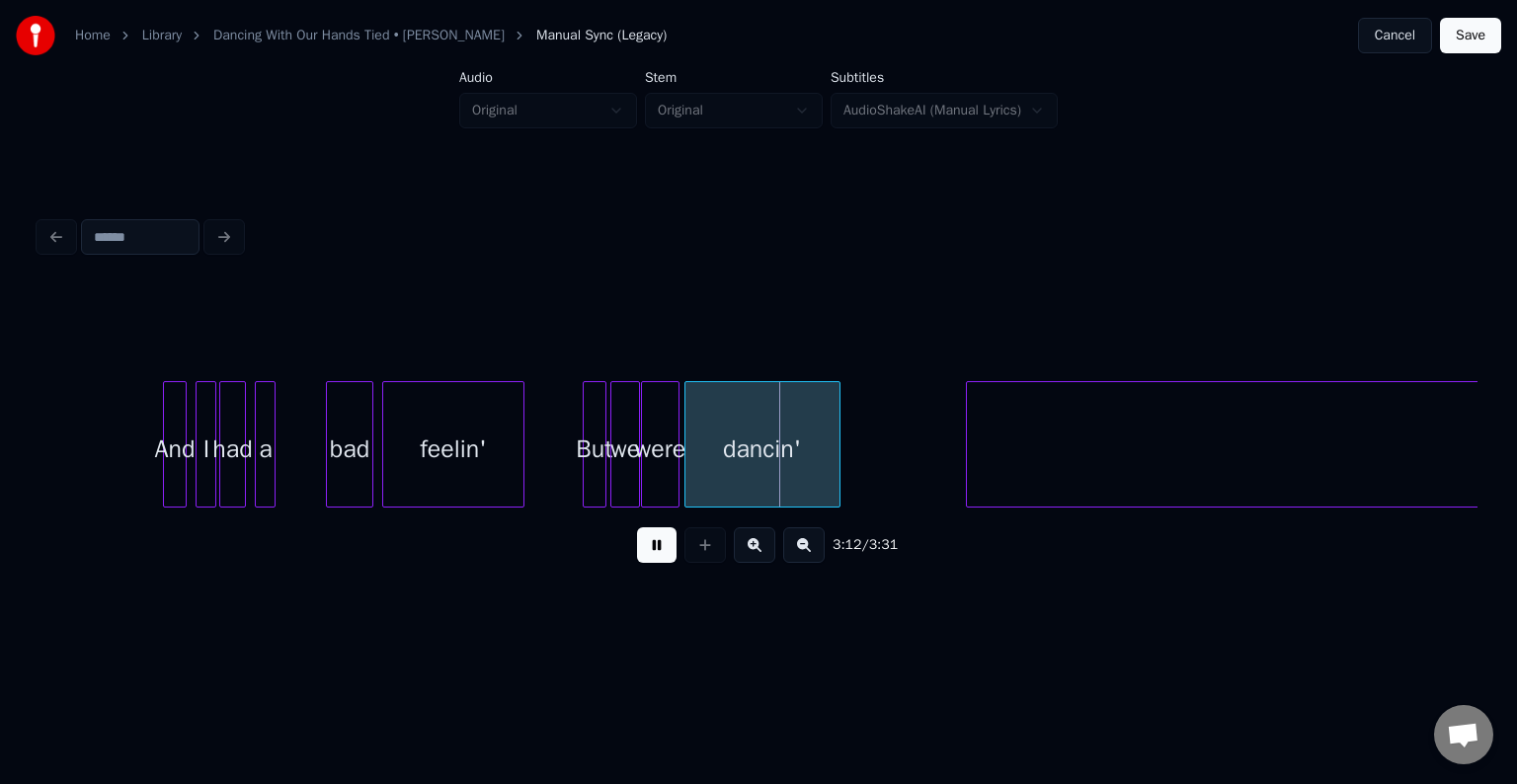 click at bounding box center (657, 545) 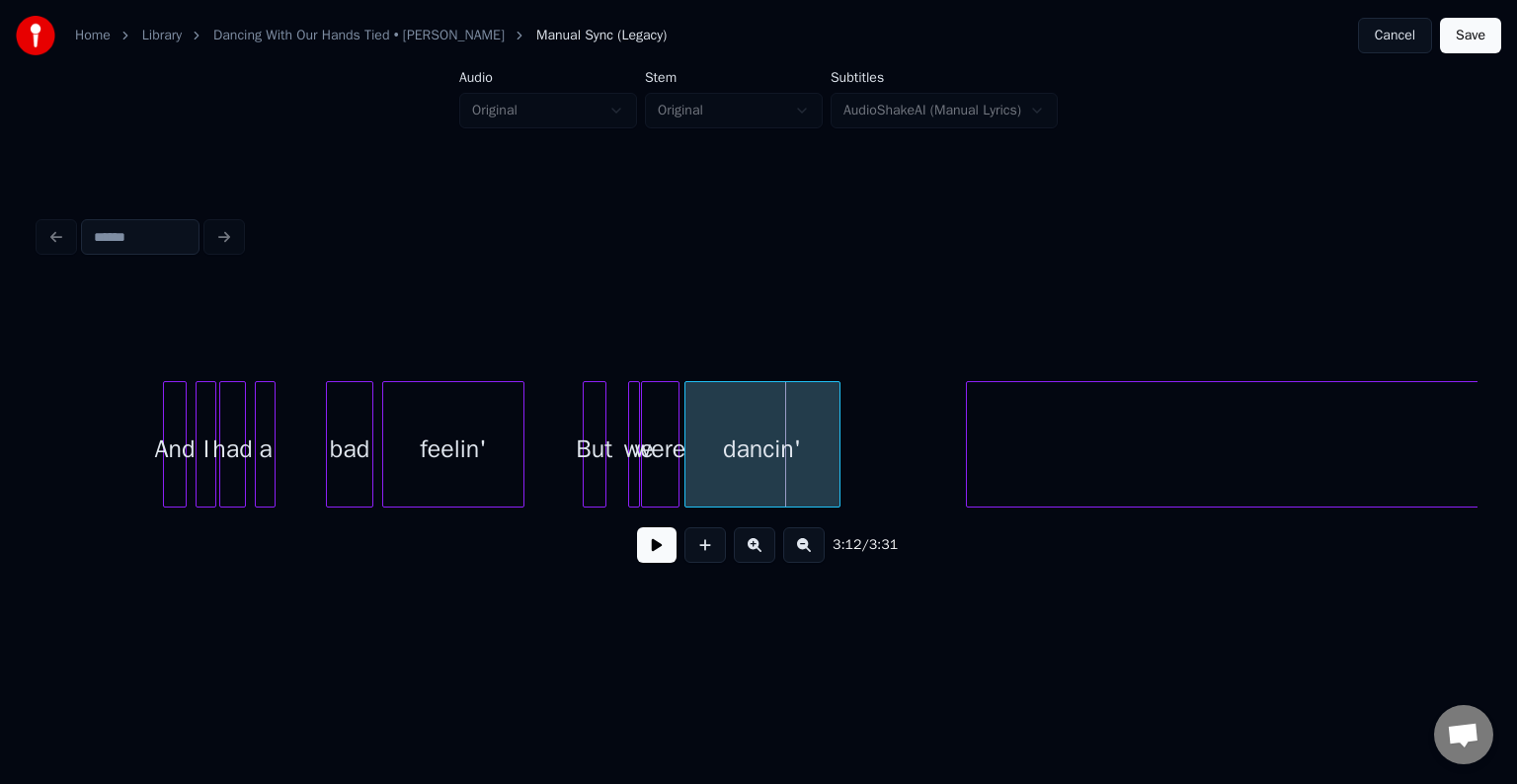 click at bounding box center [632, 444] 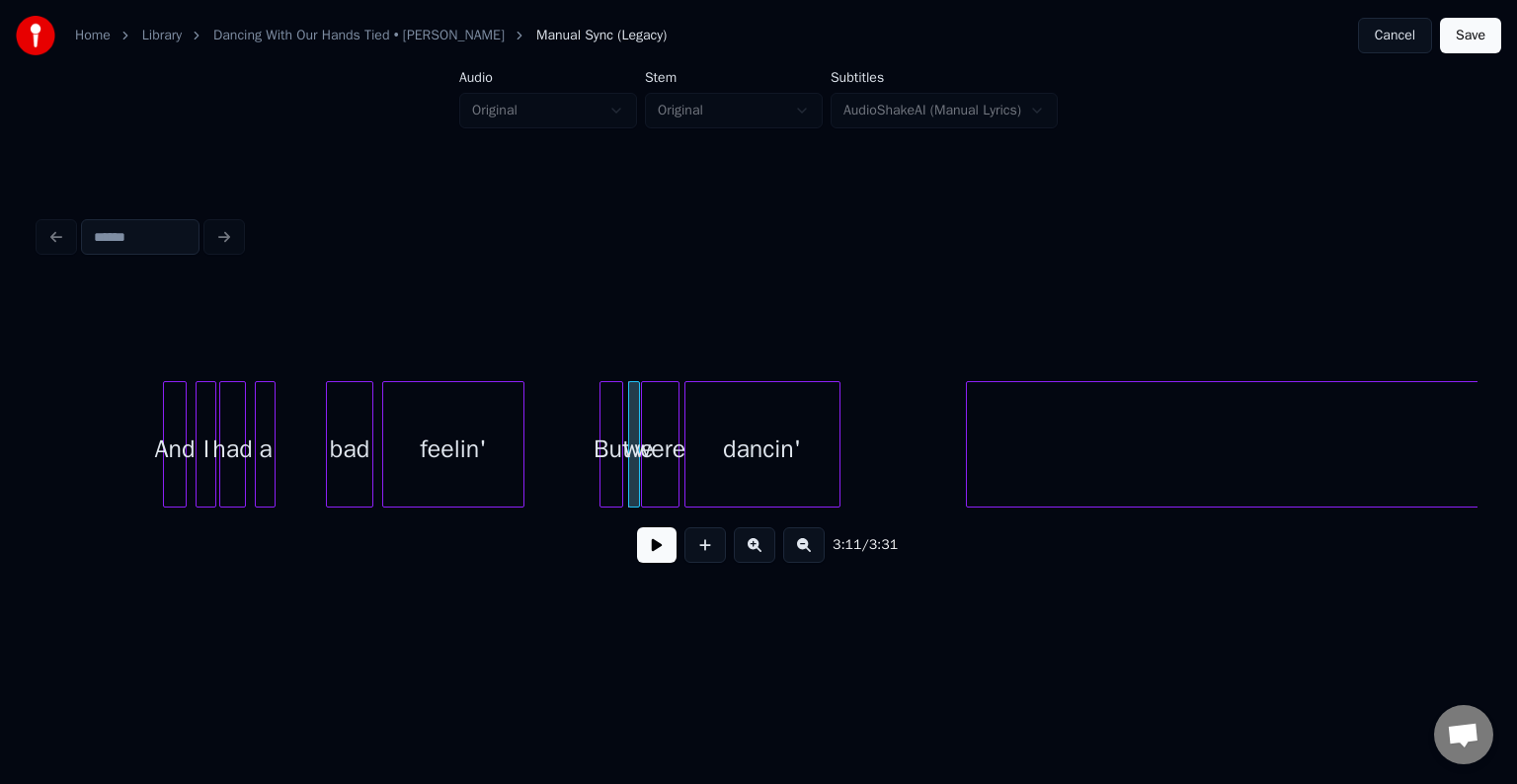 click on "But" at bounding box center (611, 449) 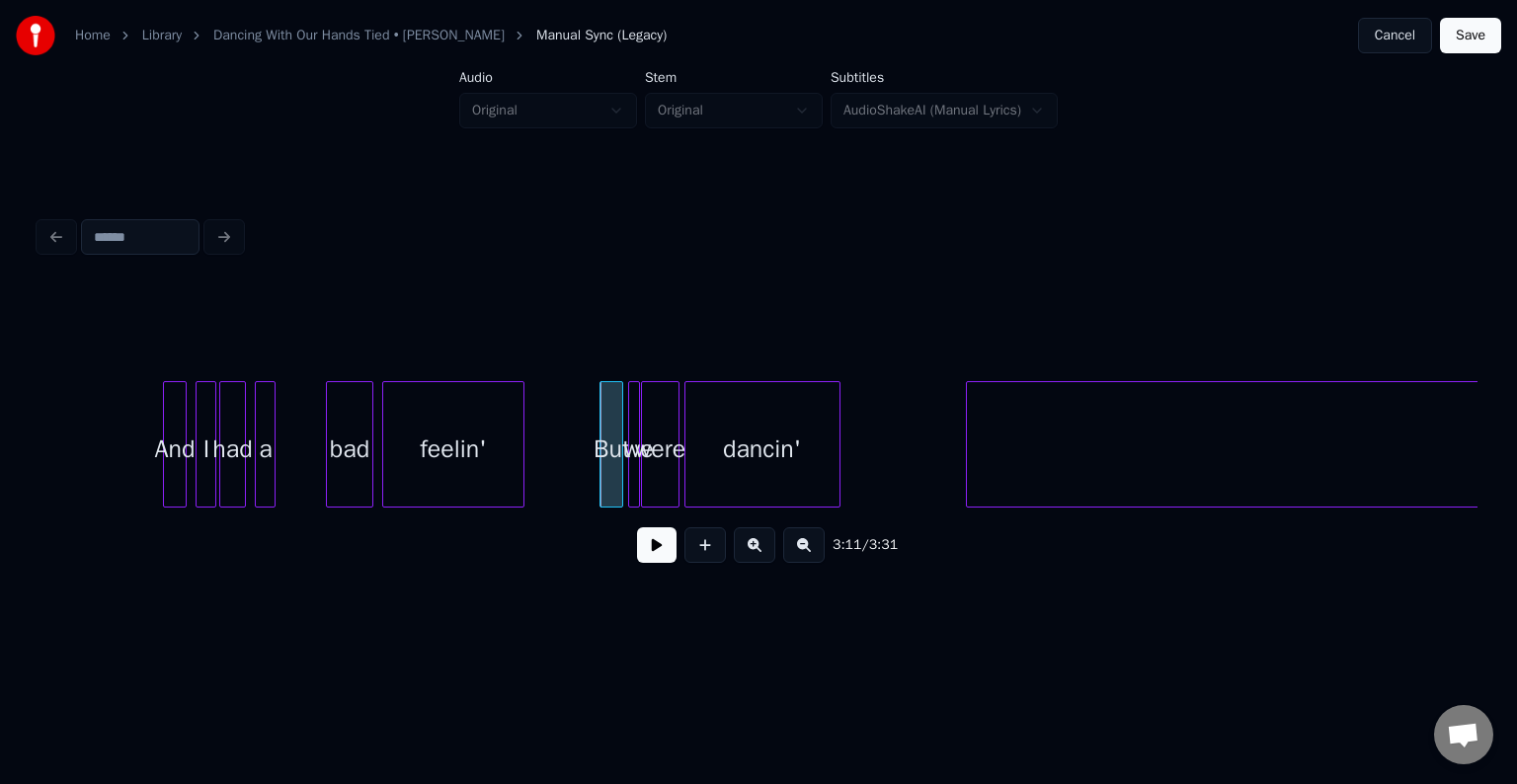 click at bounding box center [657, 545] 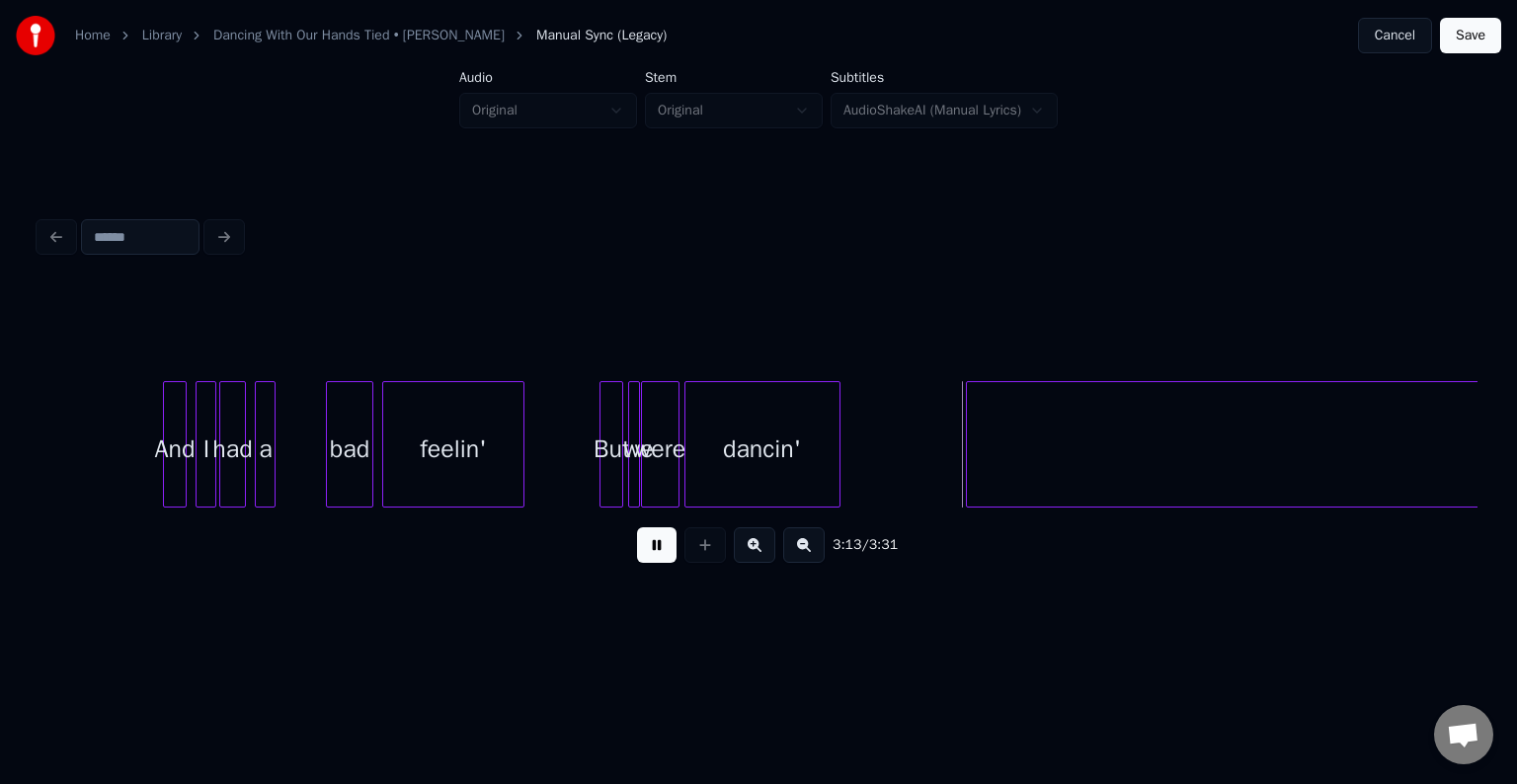 click at bounding box center (657, 545) 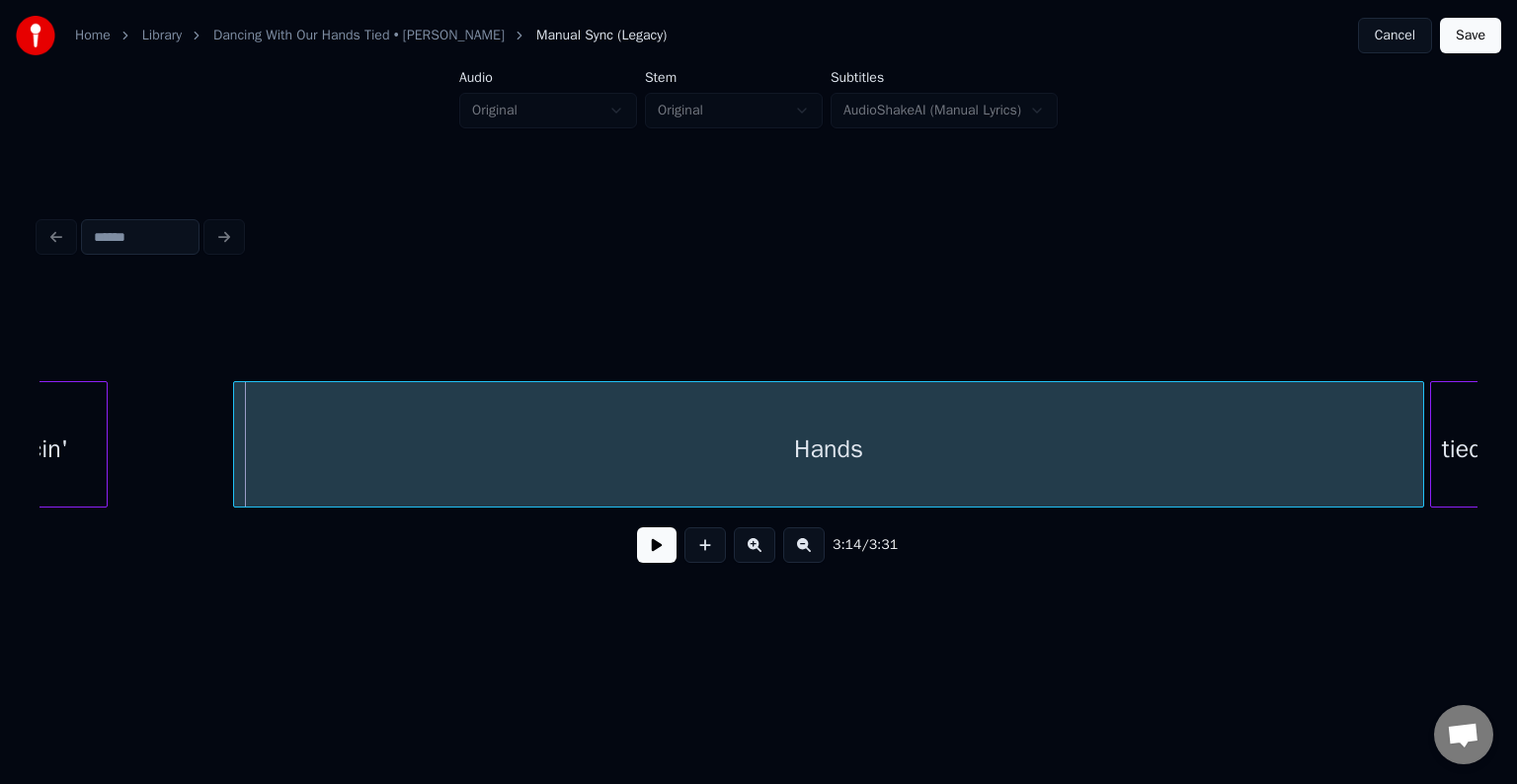 scroll, scrollTop: 0, scrollLeft: 28563, axis: horizontal 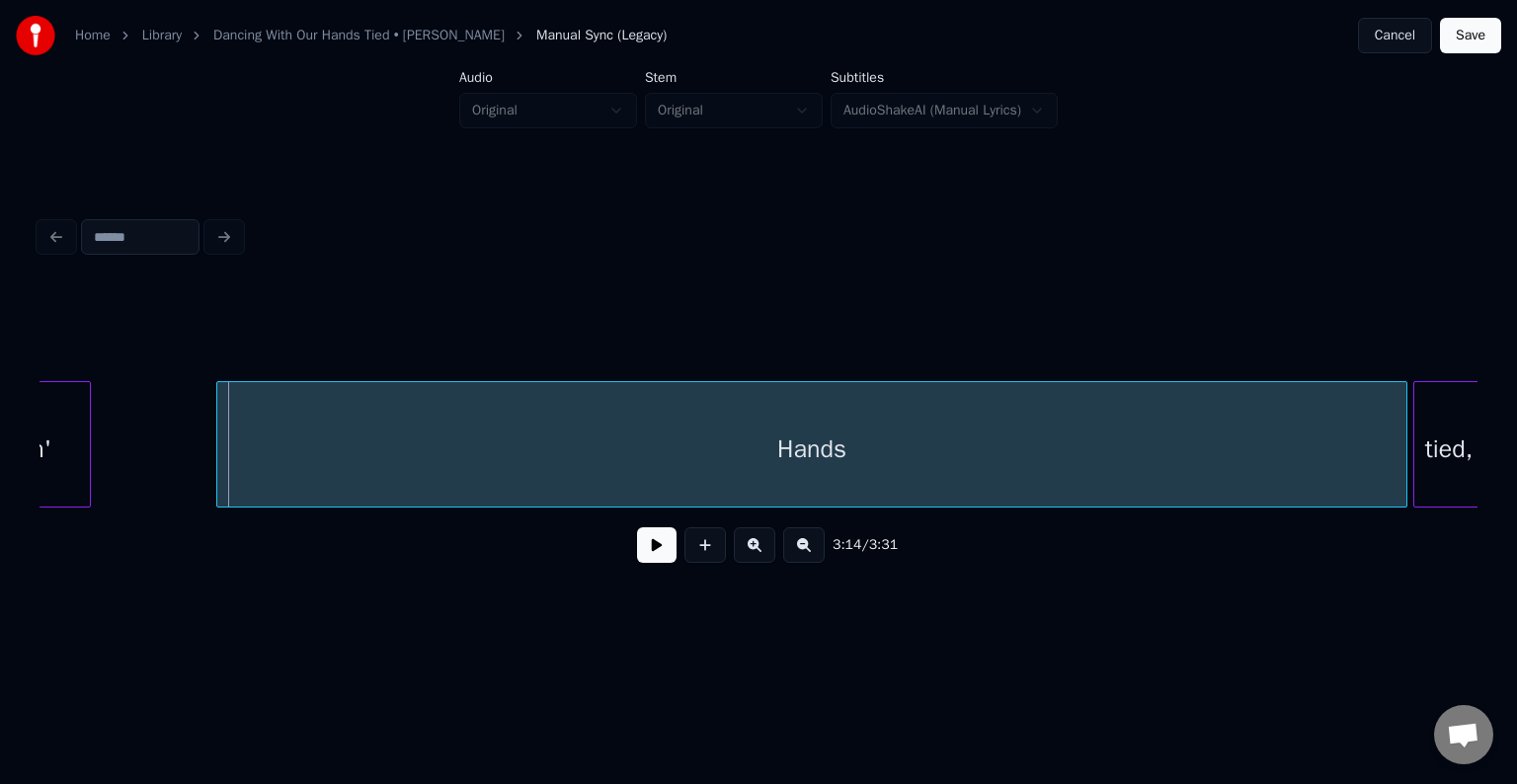 drag, startPoint x: 214, startPoint y: 486, endPoint x: 1161, endPoint y: 533, distance: 948.1656 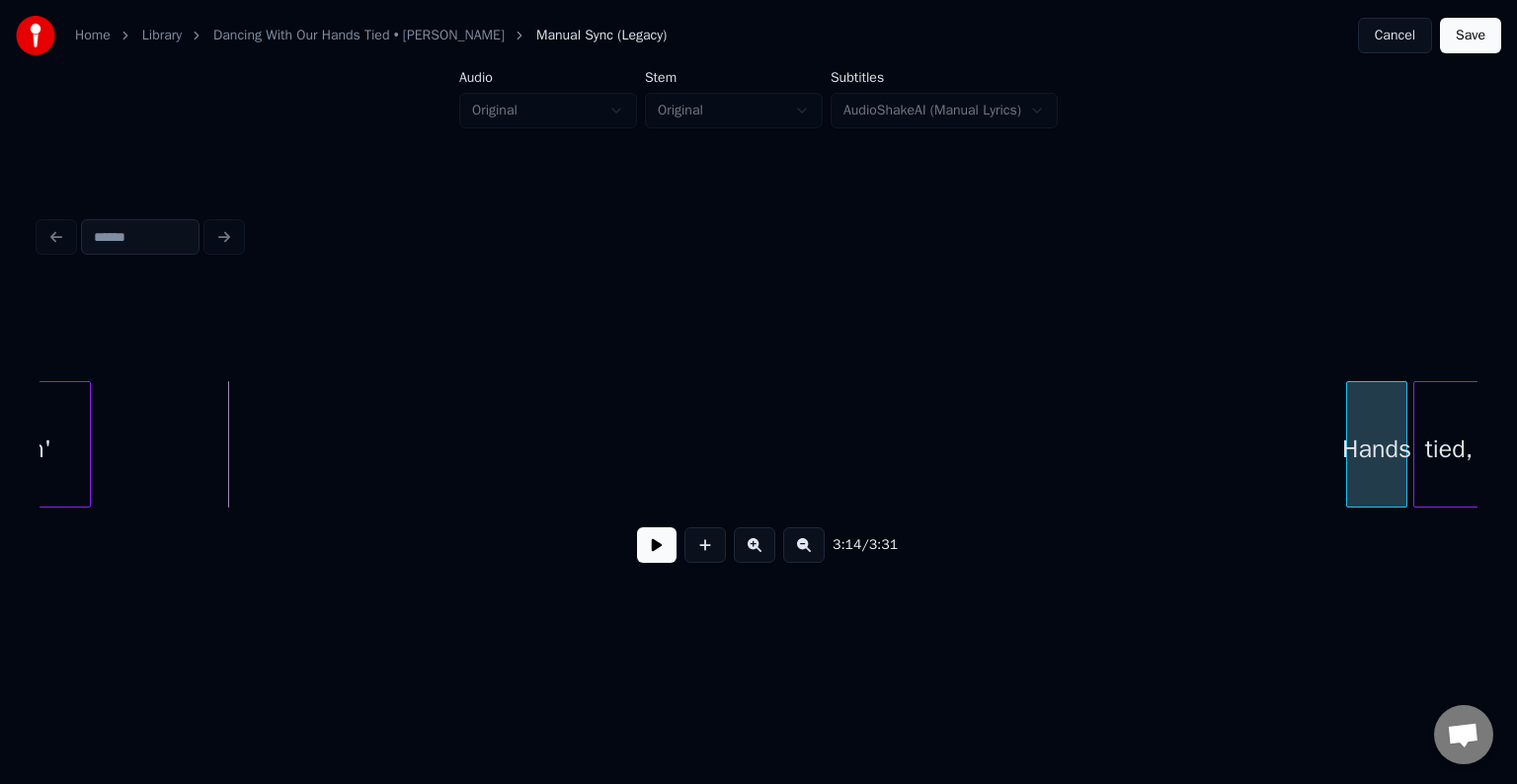 click at bounding box center [1350, 444] 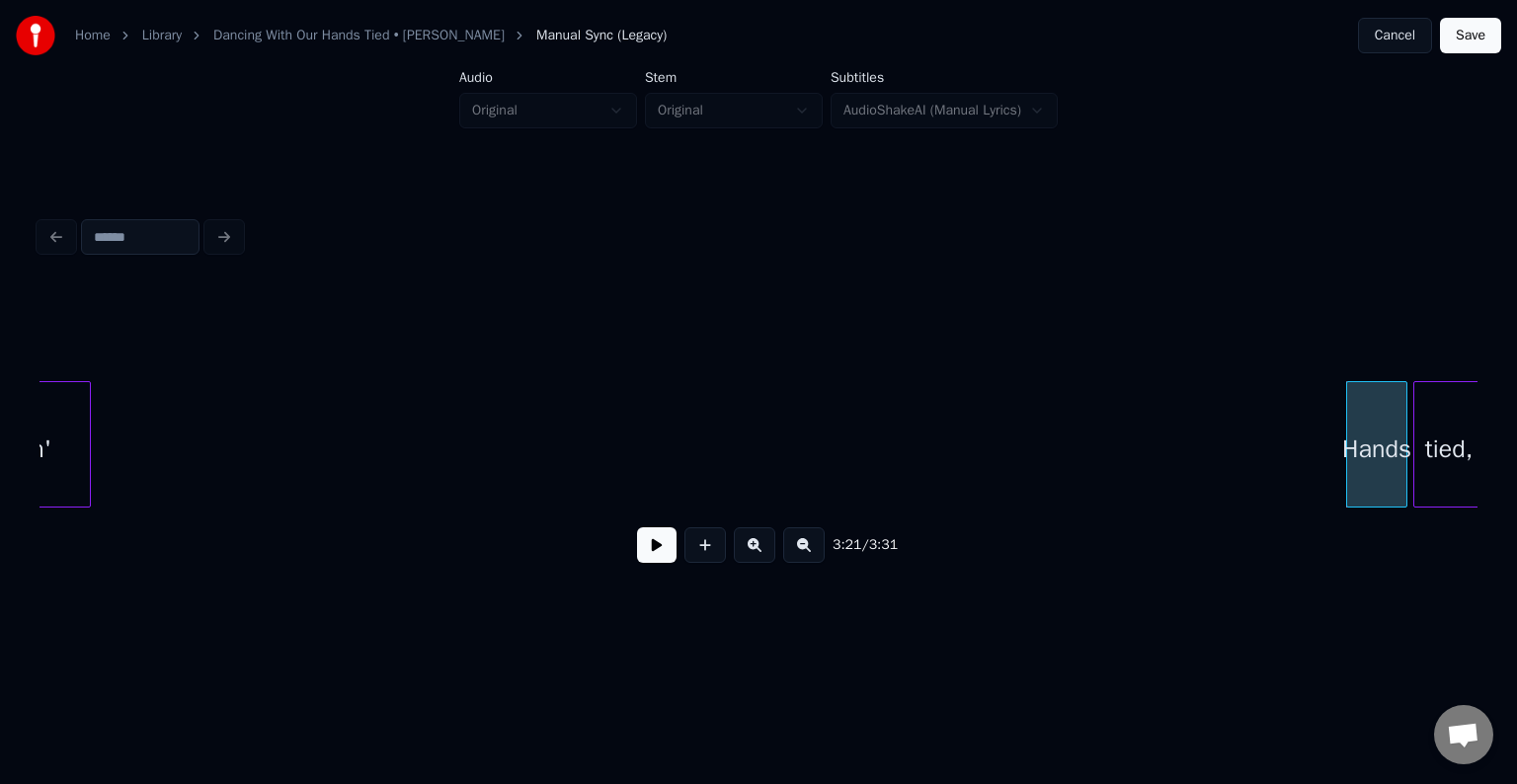 click at bounding box center [657, 545] 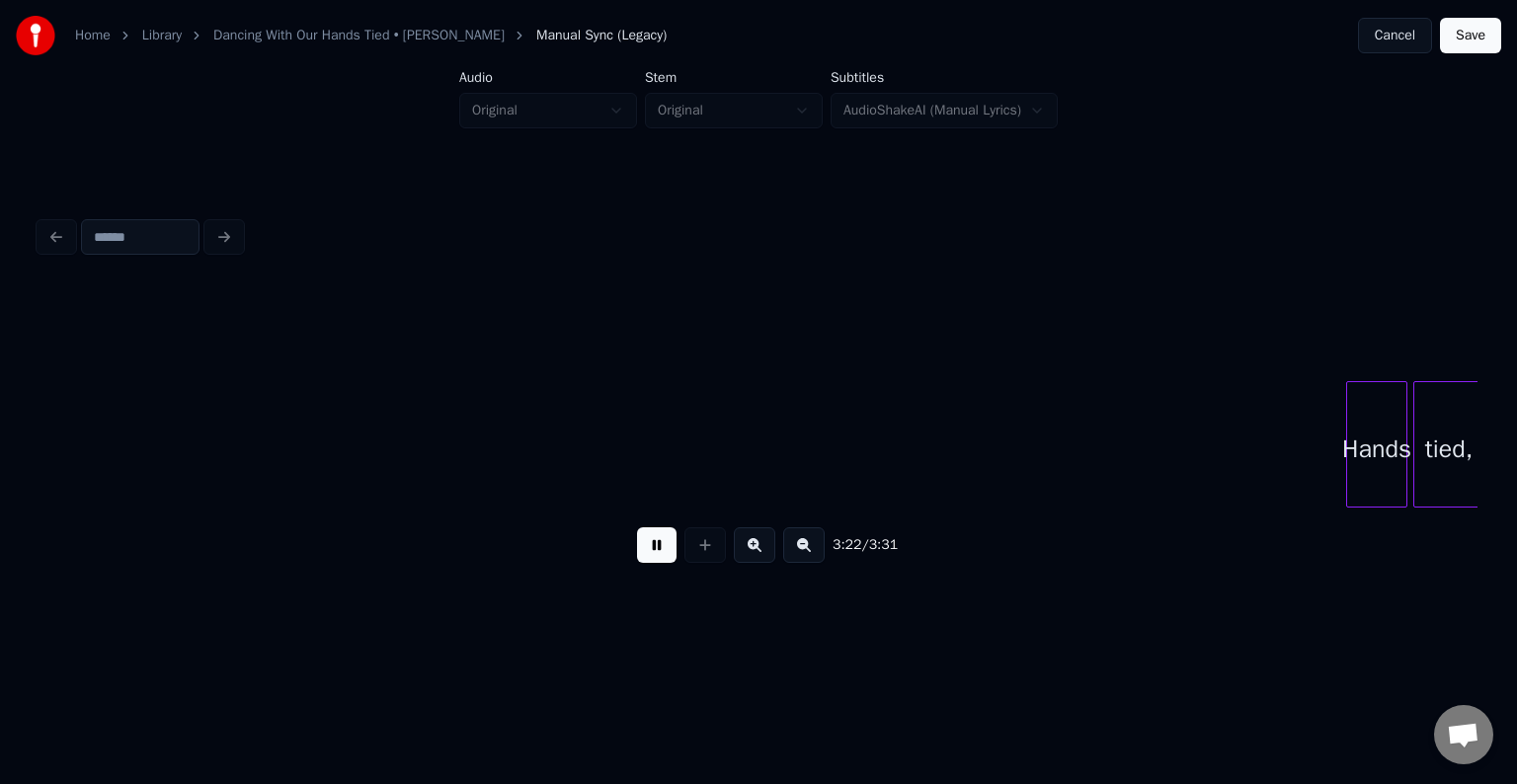 scroll, scrollTop: 0, scrollLeft: 29903, axis: horizontal 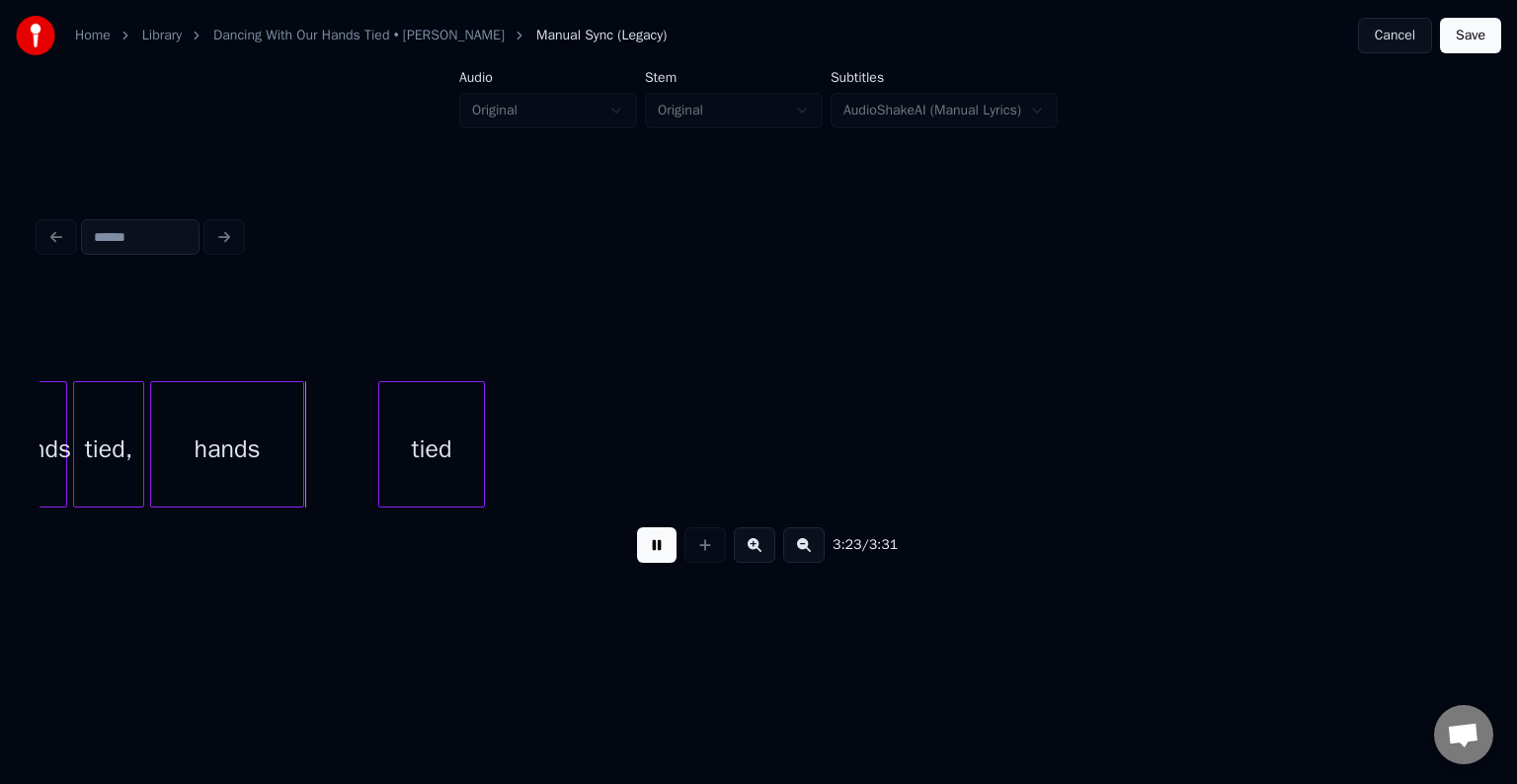 click at bounding box center (657, 545) 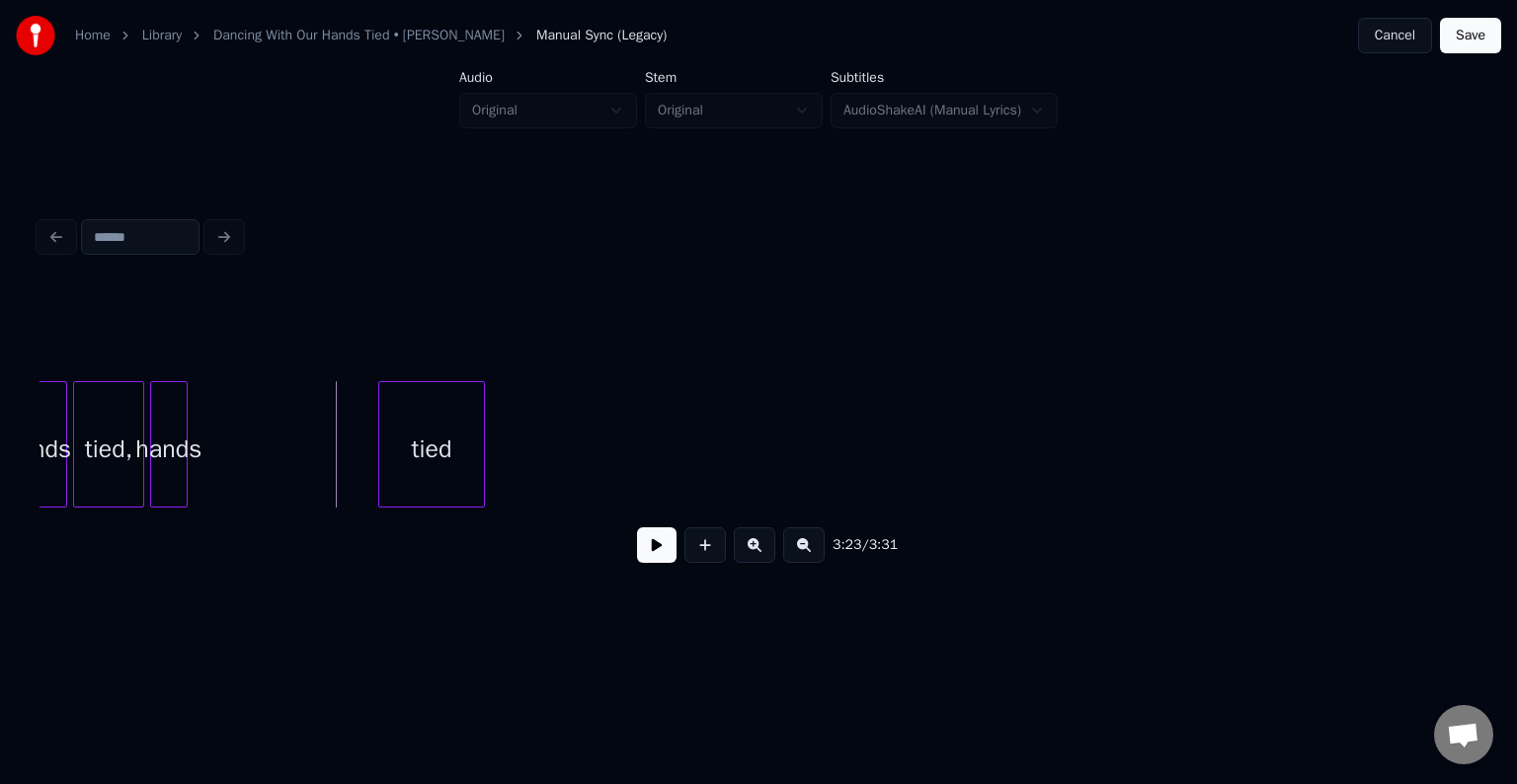 click at bounding box center [184, 444] 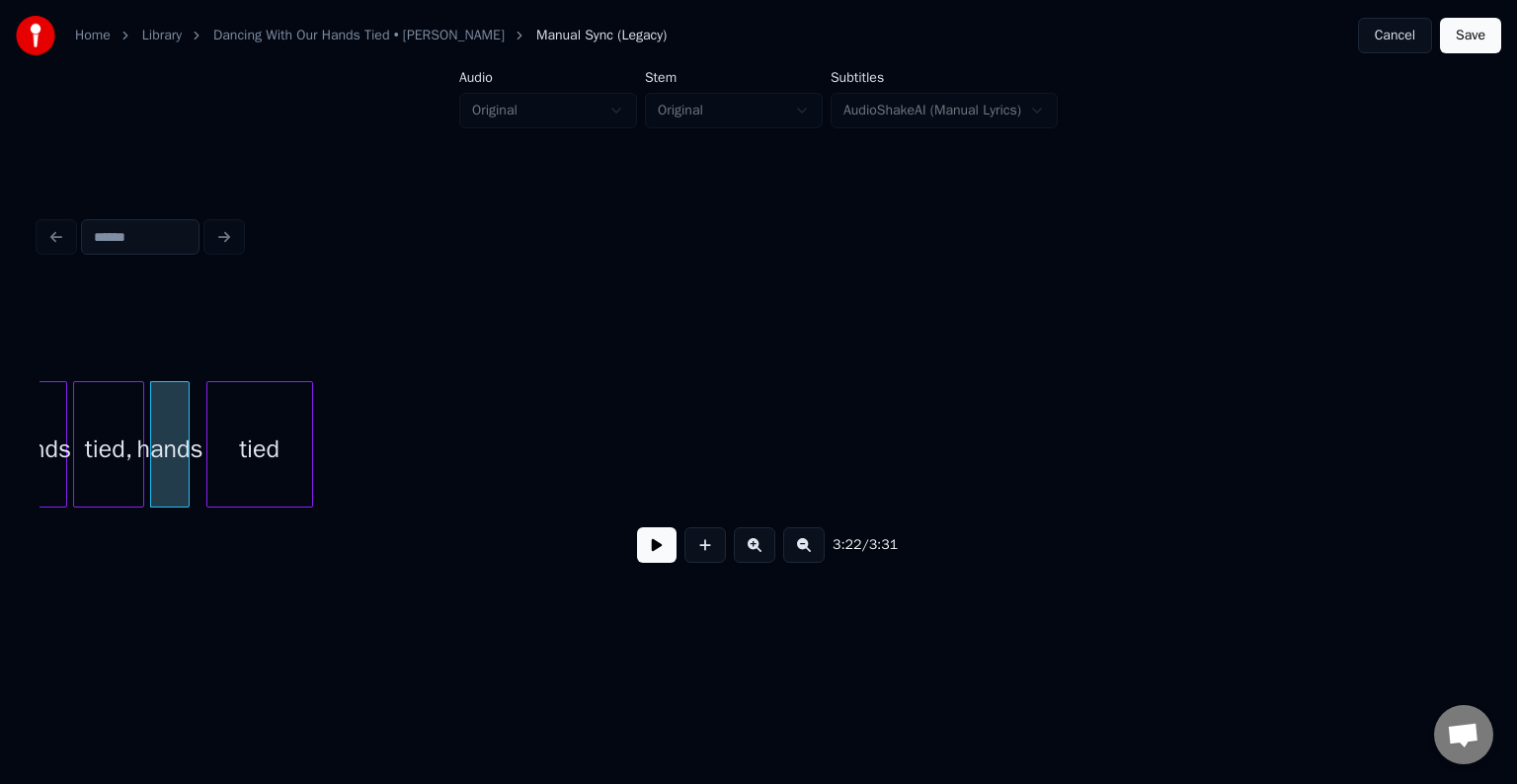 click on "tied" at bounding box center [260, 449] 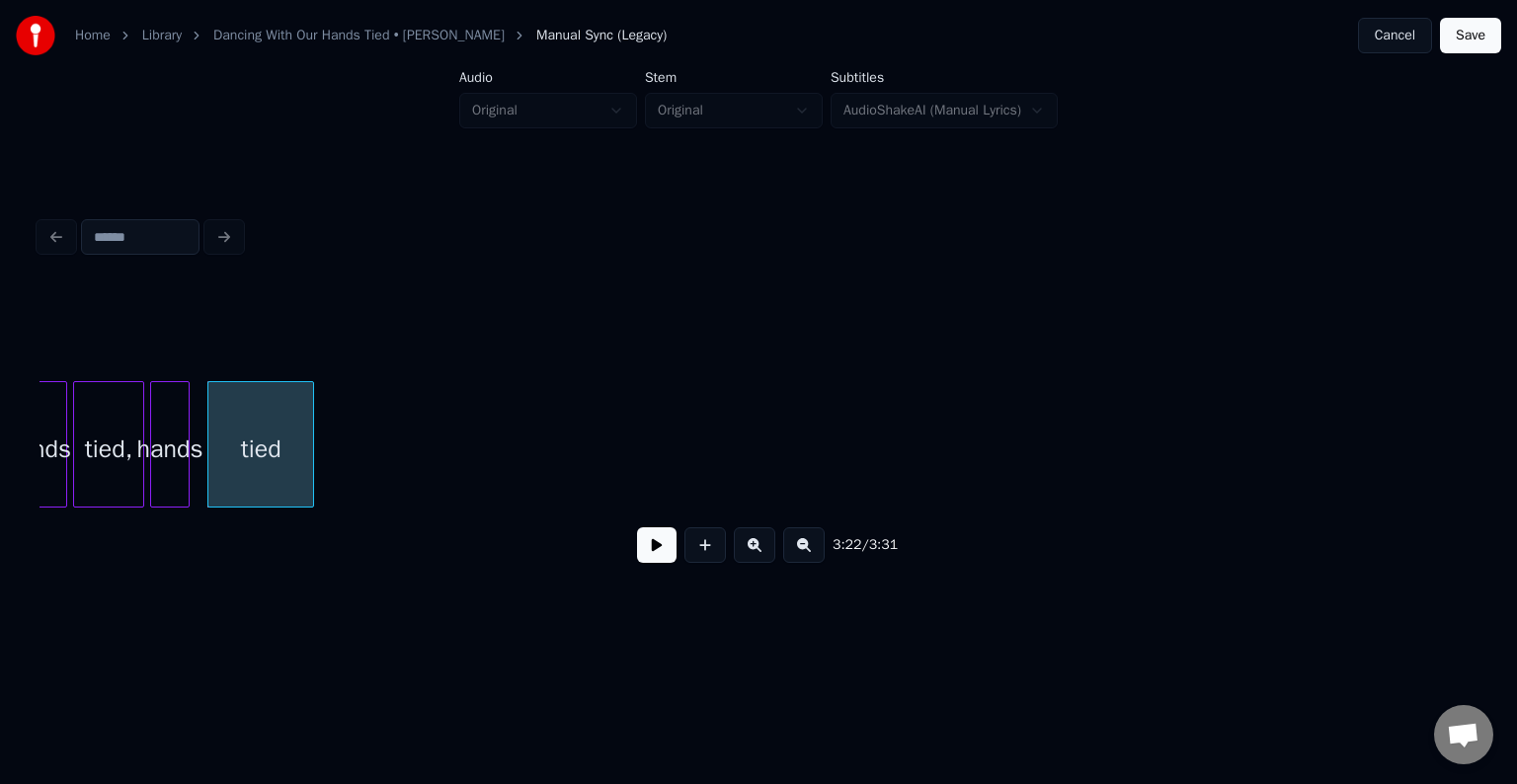 click on "hands" at bounding box center [170, 449] 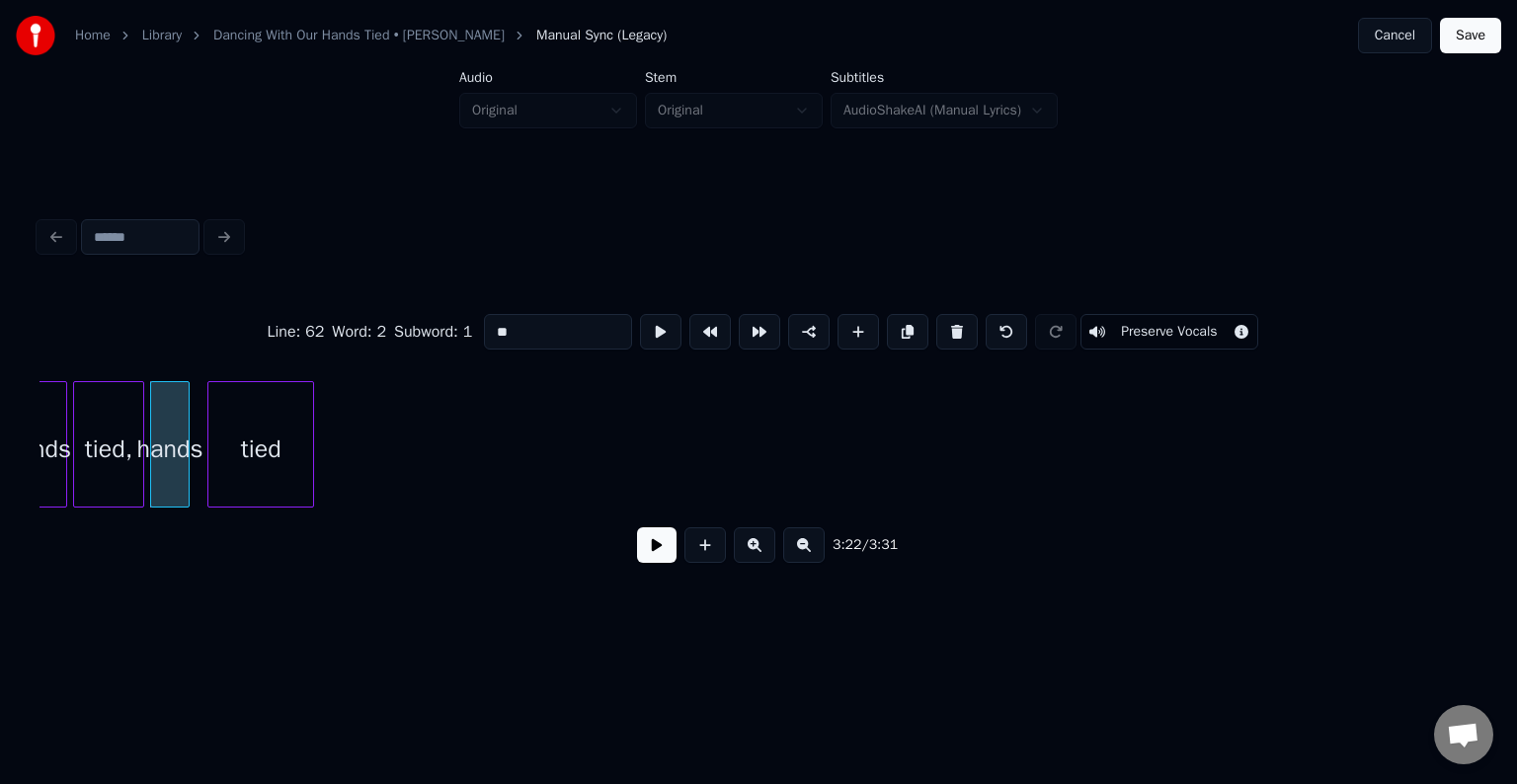 type on "*****" 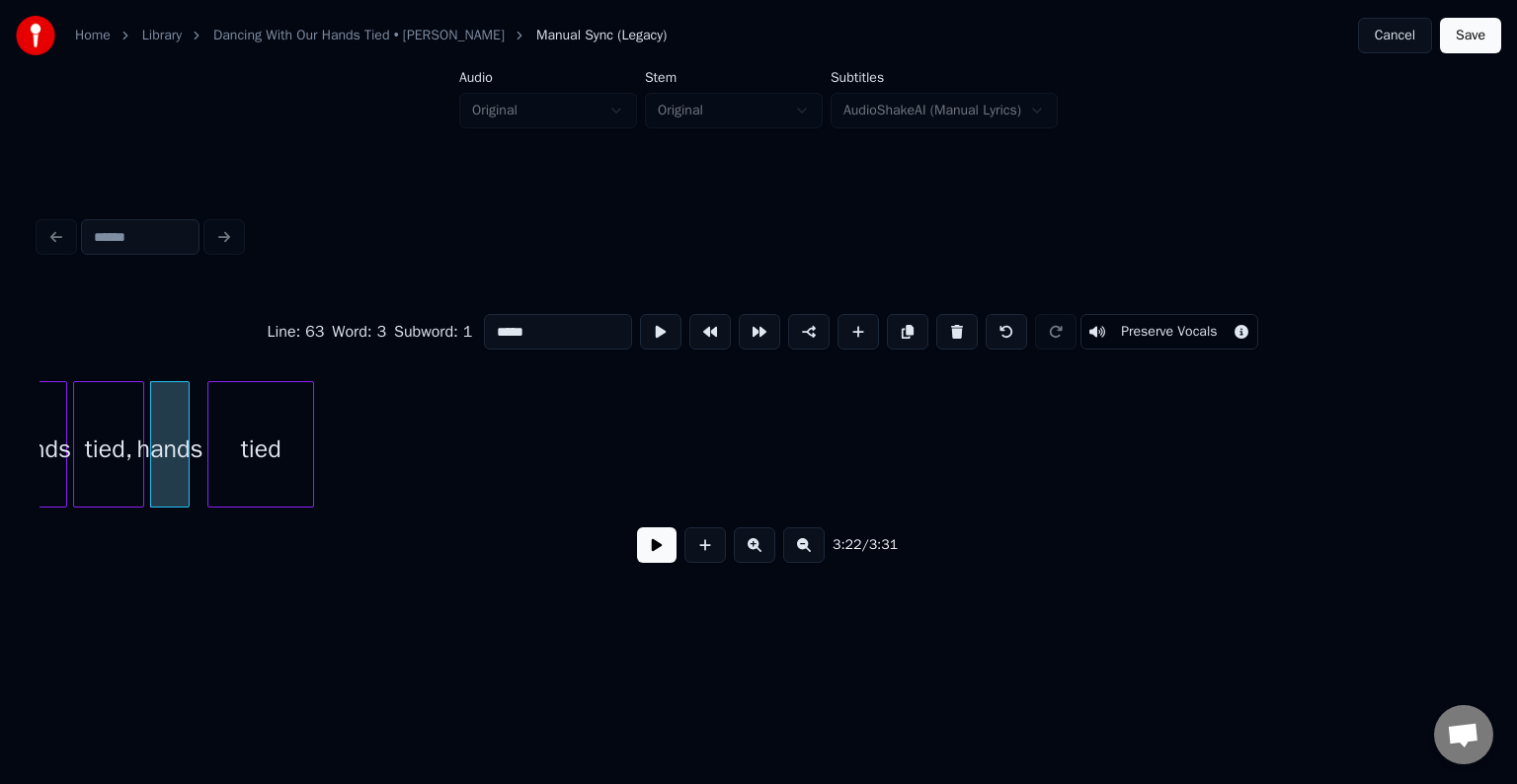 click at bounding box center [657, 545] 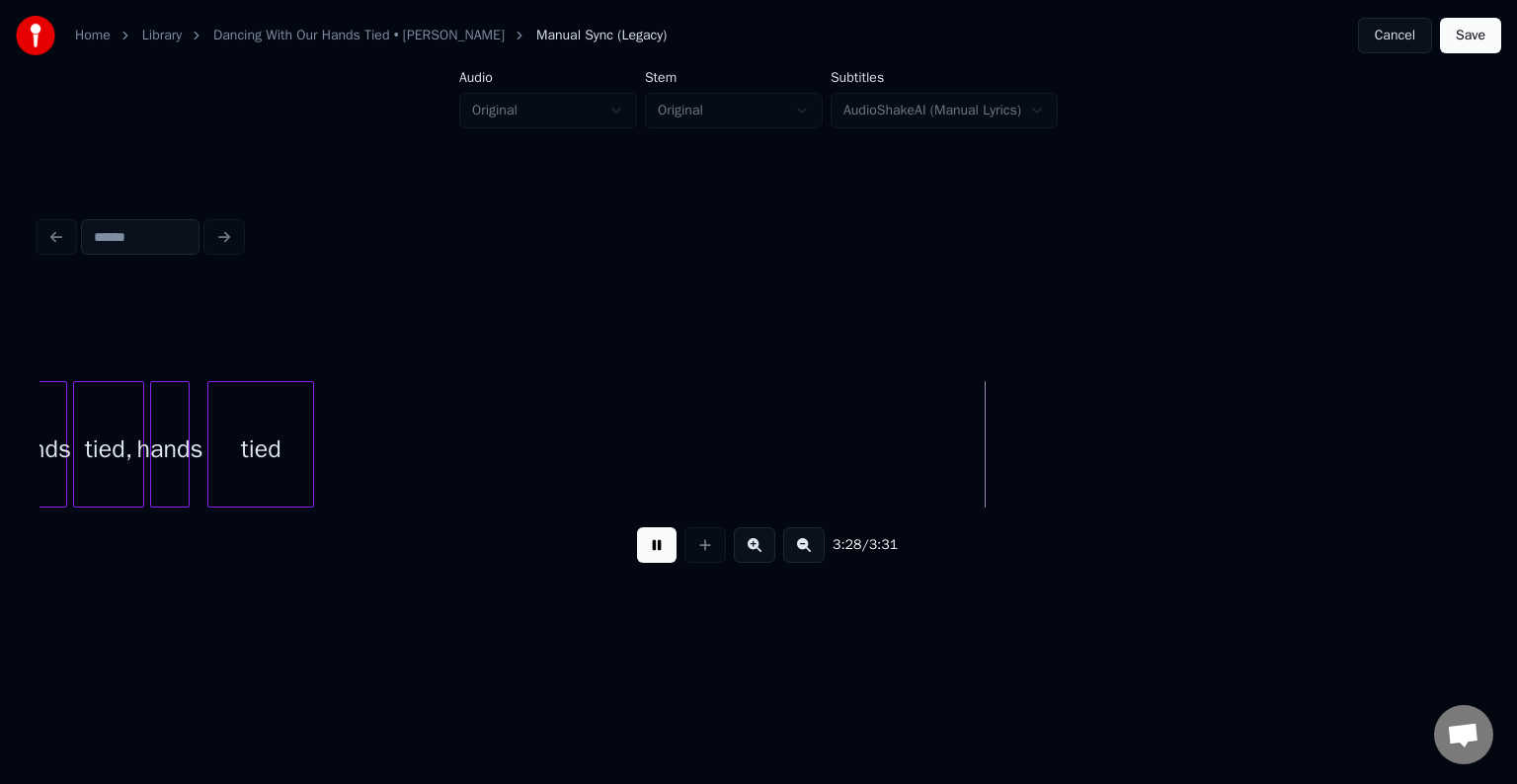 click on "Save" at bounding box center (1471, 36) 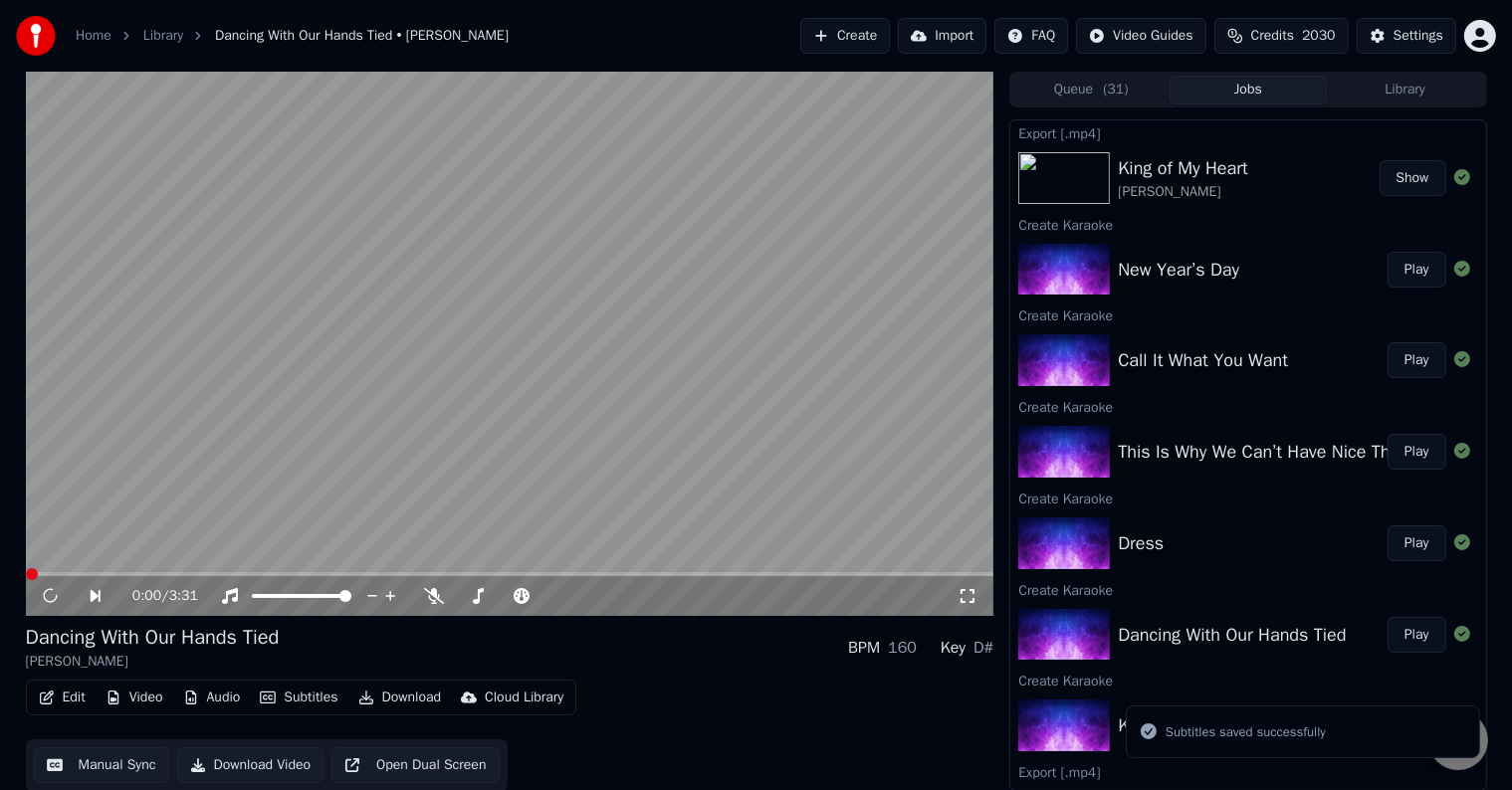 click on "Download" at bounding box center [400, 697] 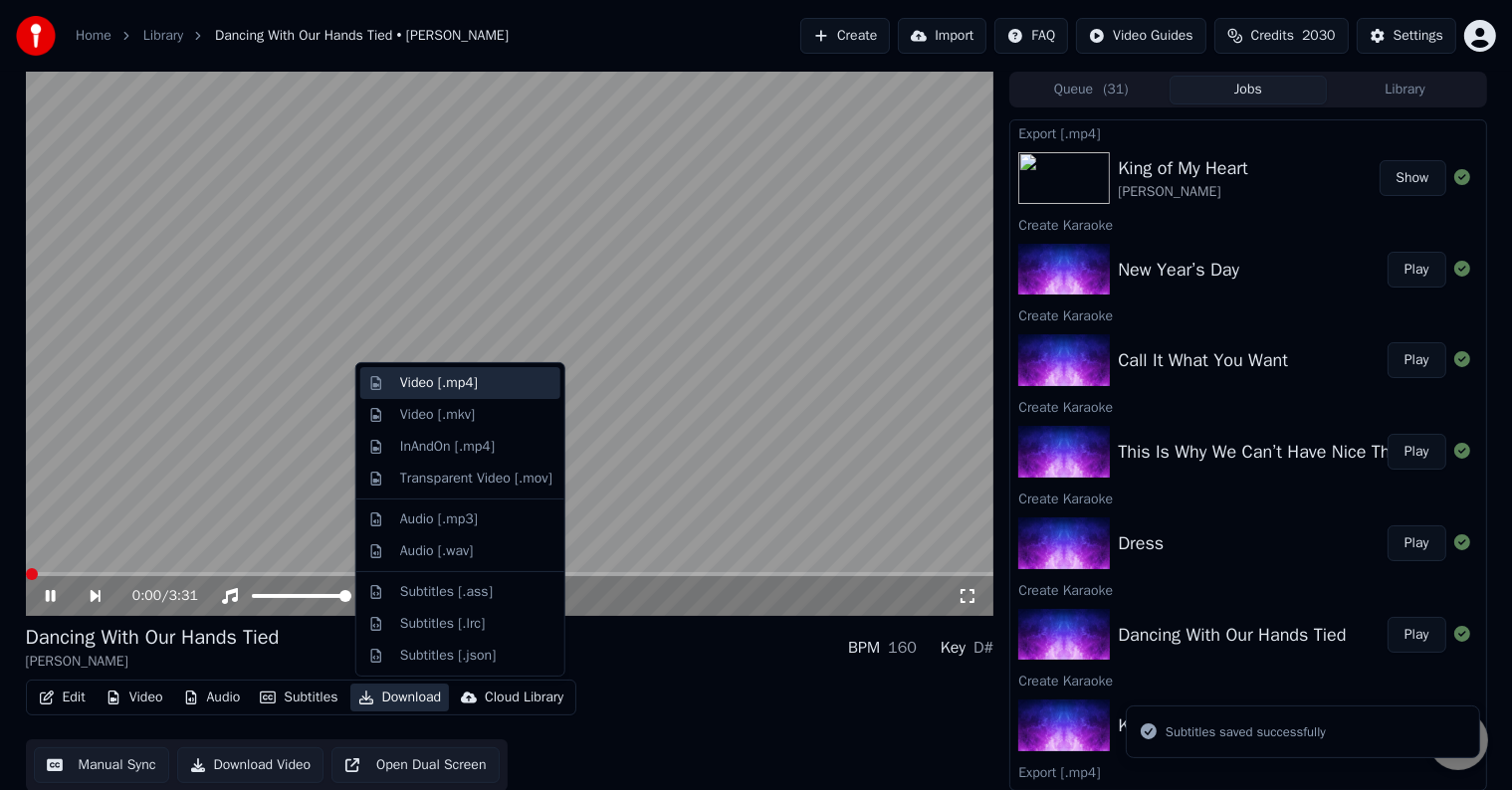 click on "Video [.mp4]" at bounding box center [439, 383] 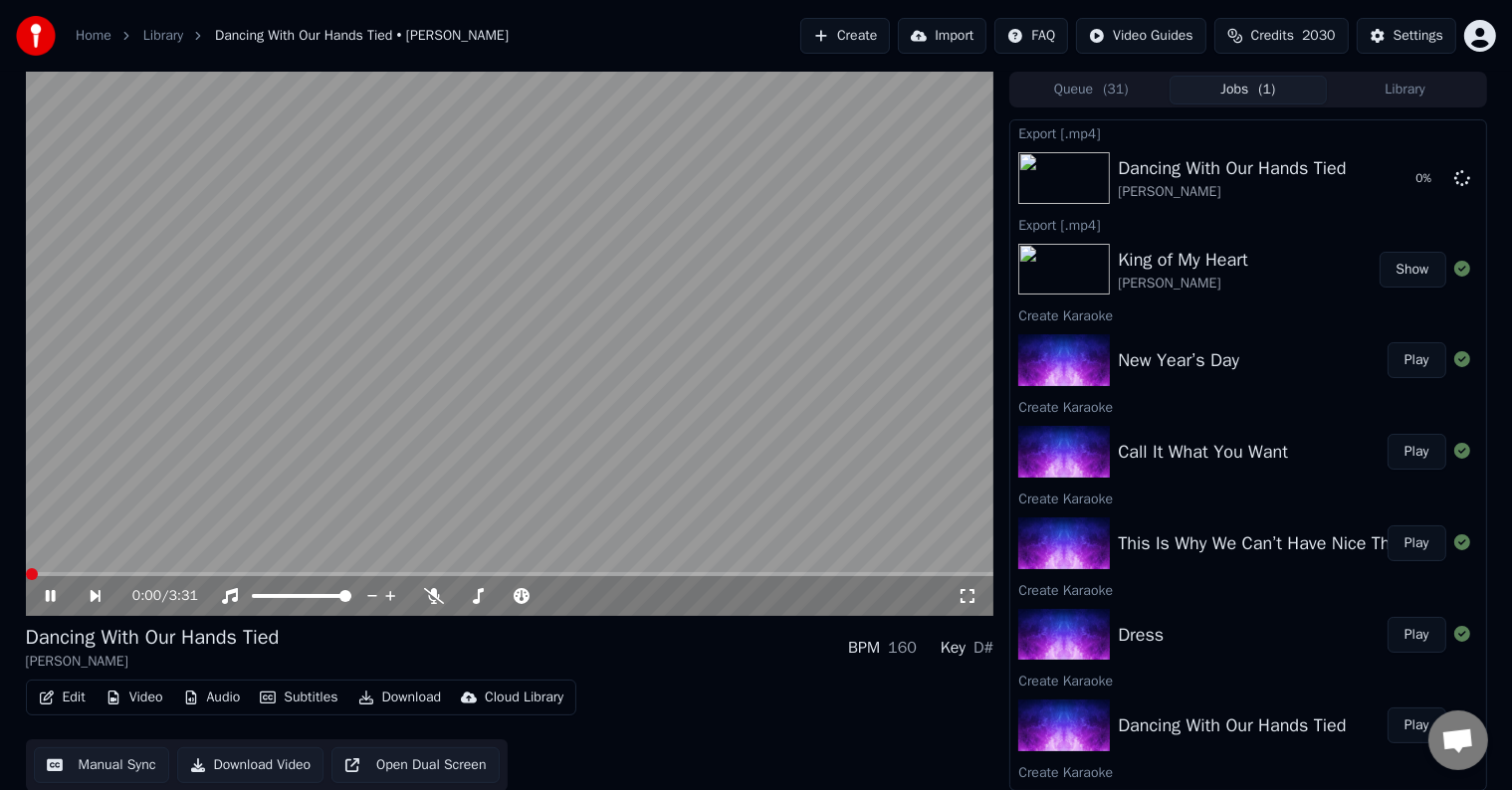 click on "Play" at bounding box center [1416, 635] 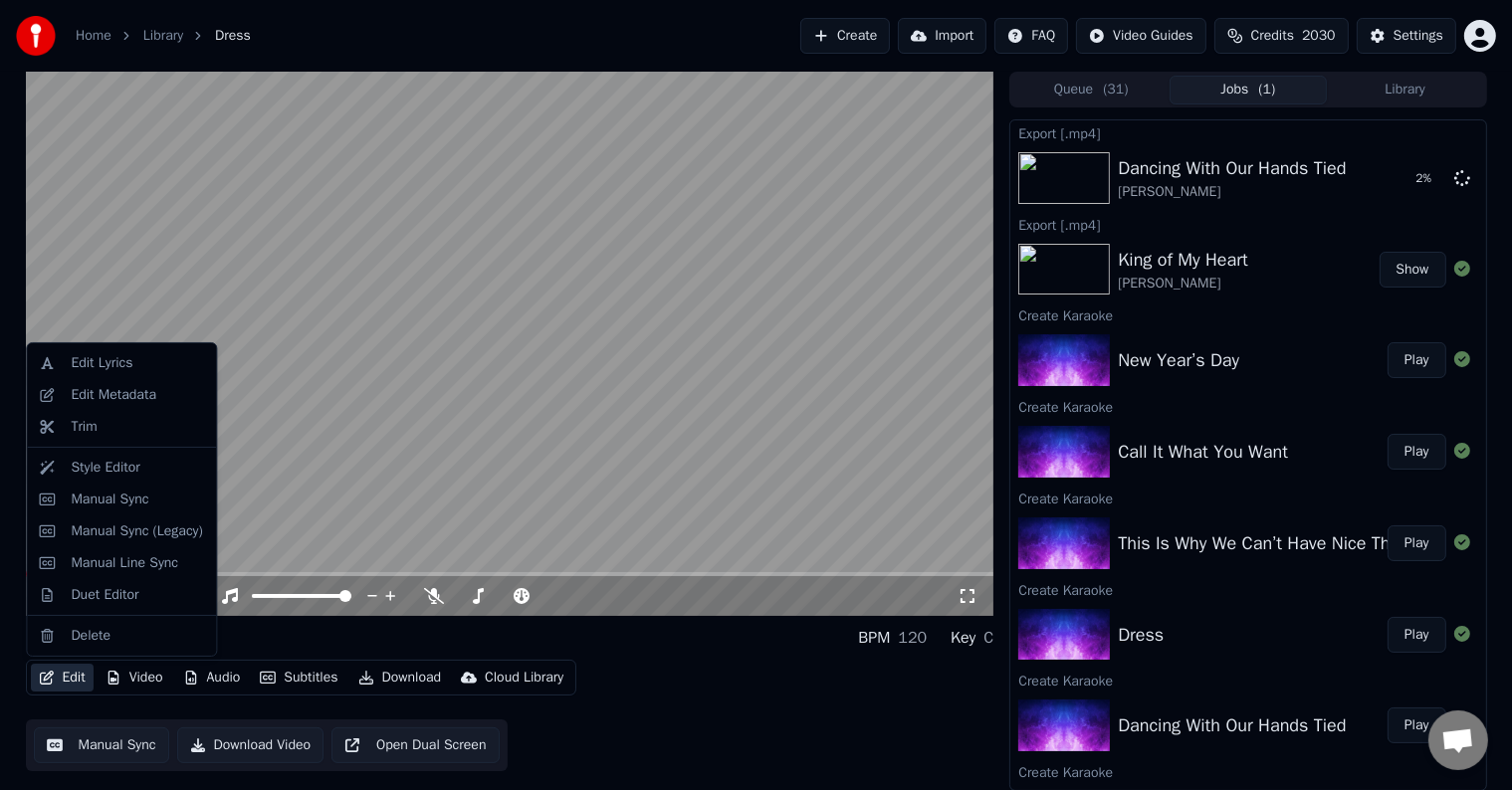 click on "Edit" at bounding box center (62, 678) 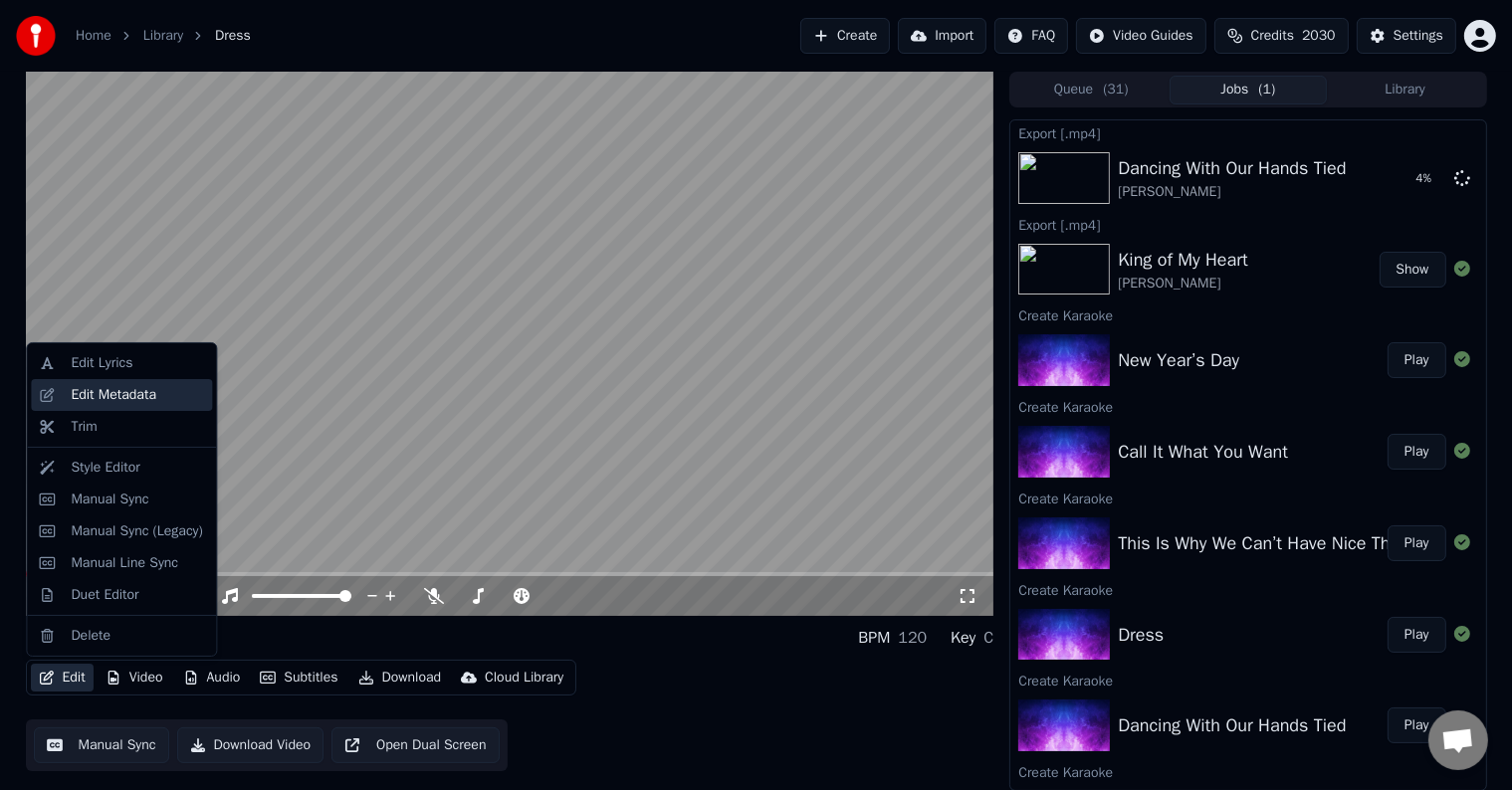 click on "Edit Metadata" at bounding box center (113, 395) 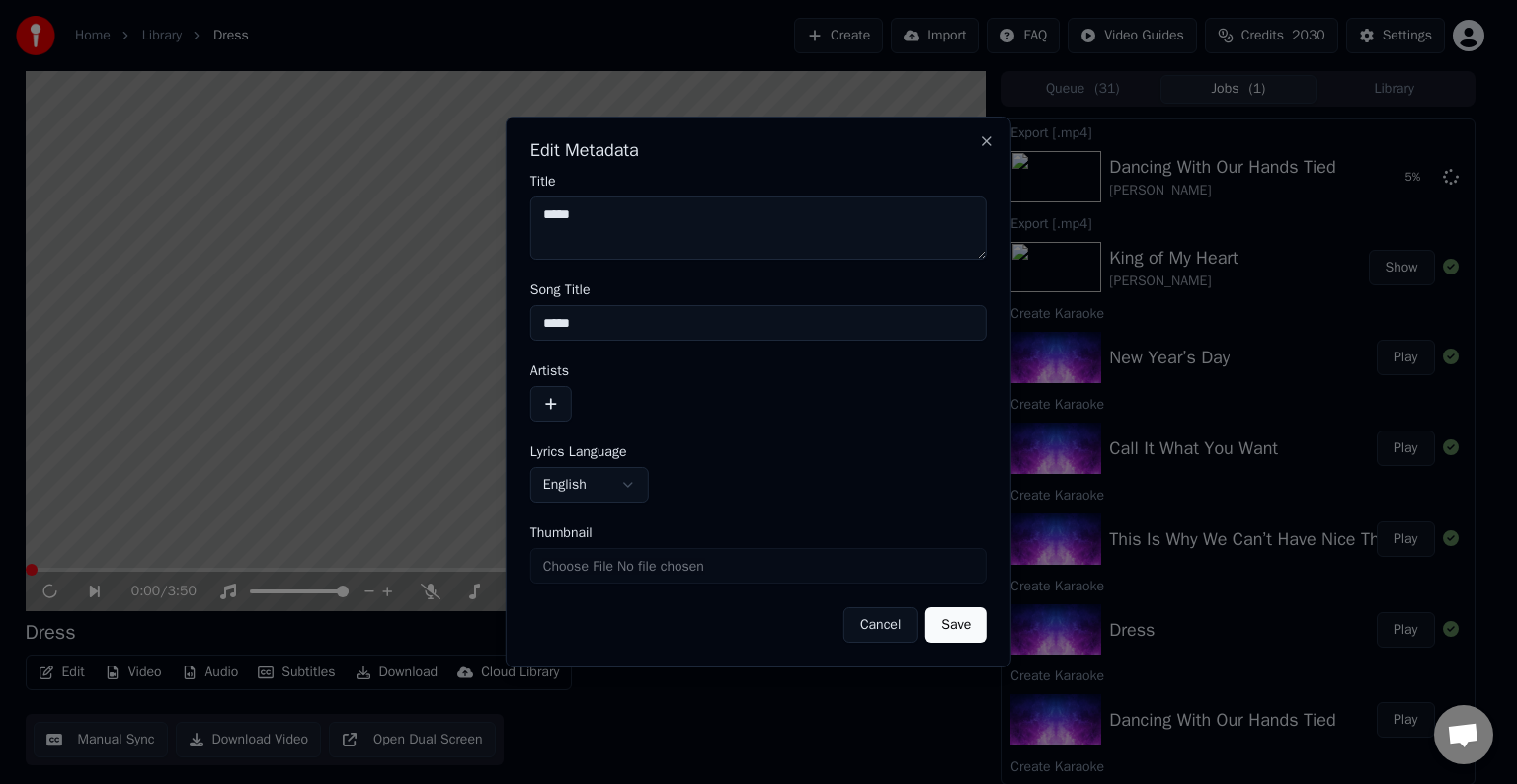 click at bounding box center (551, 404) 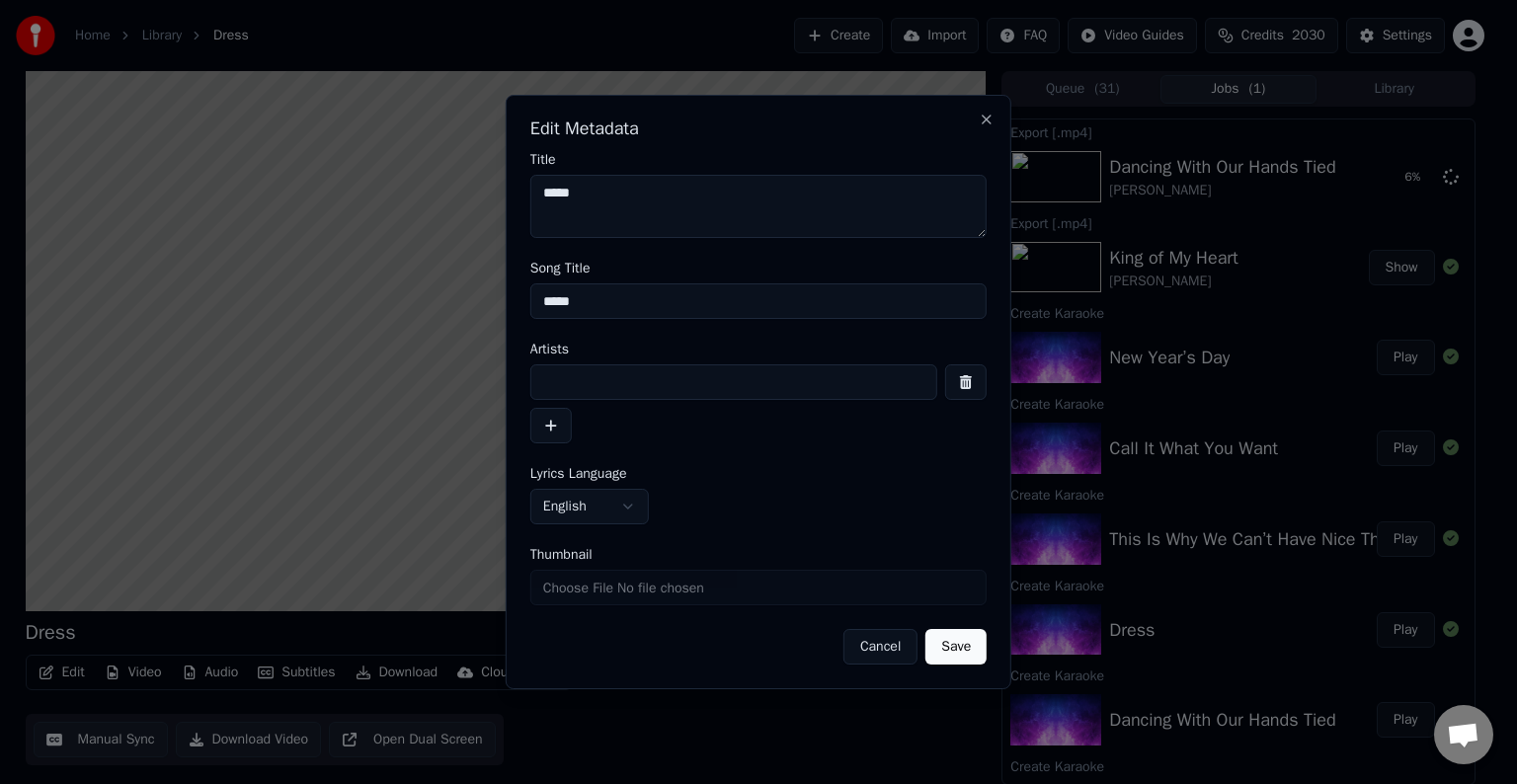 click at bounding box center (734, 382) 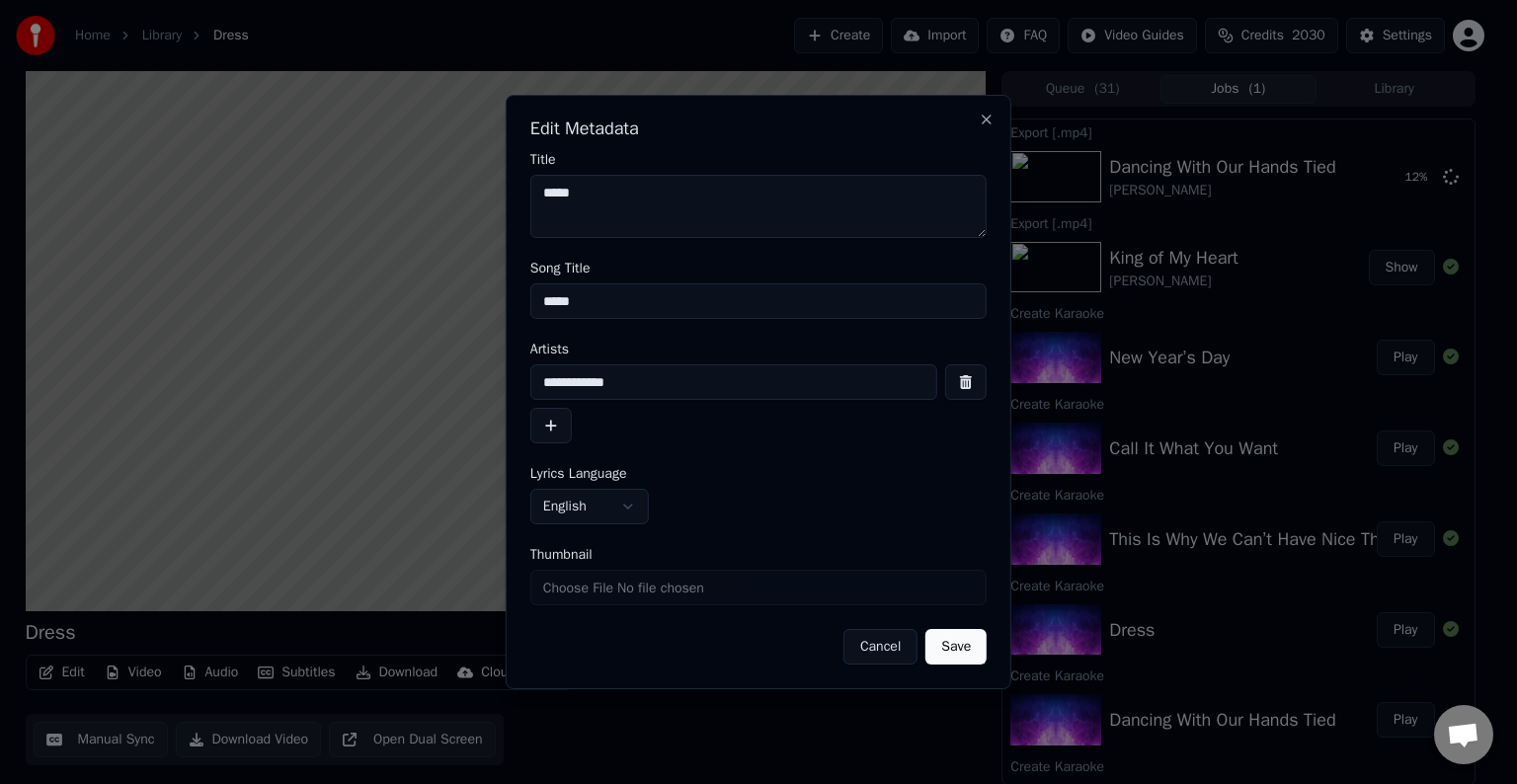 type on "**********" 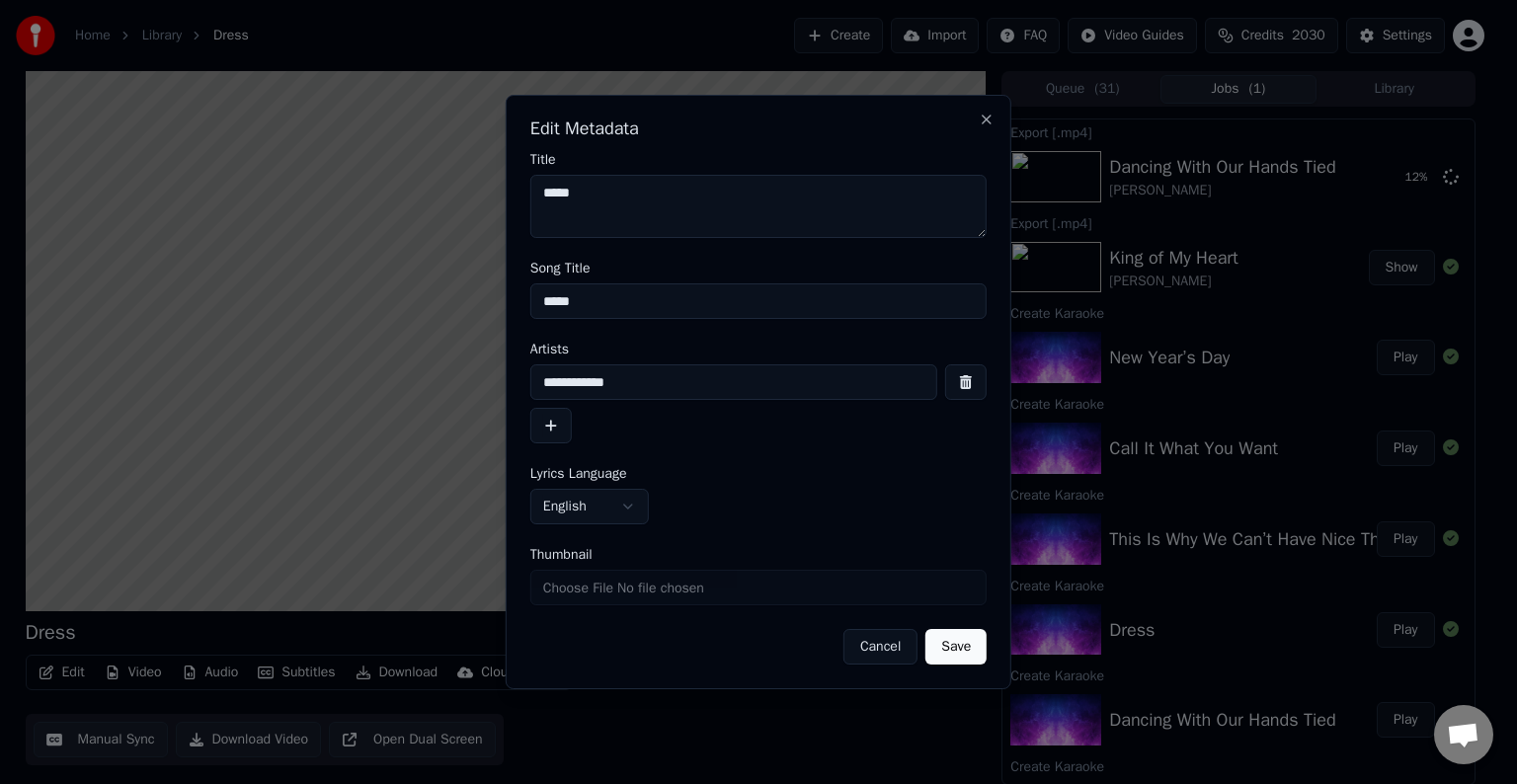 click on "Save" at bounding box center [956, 647] 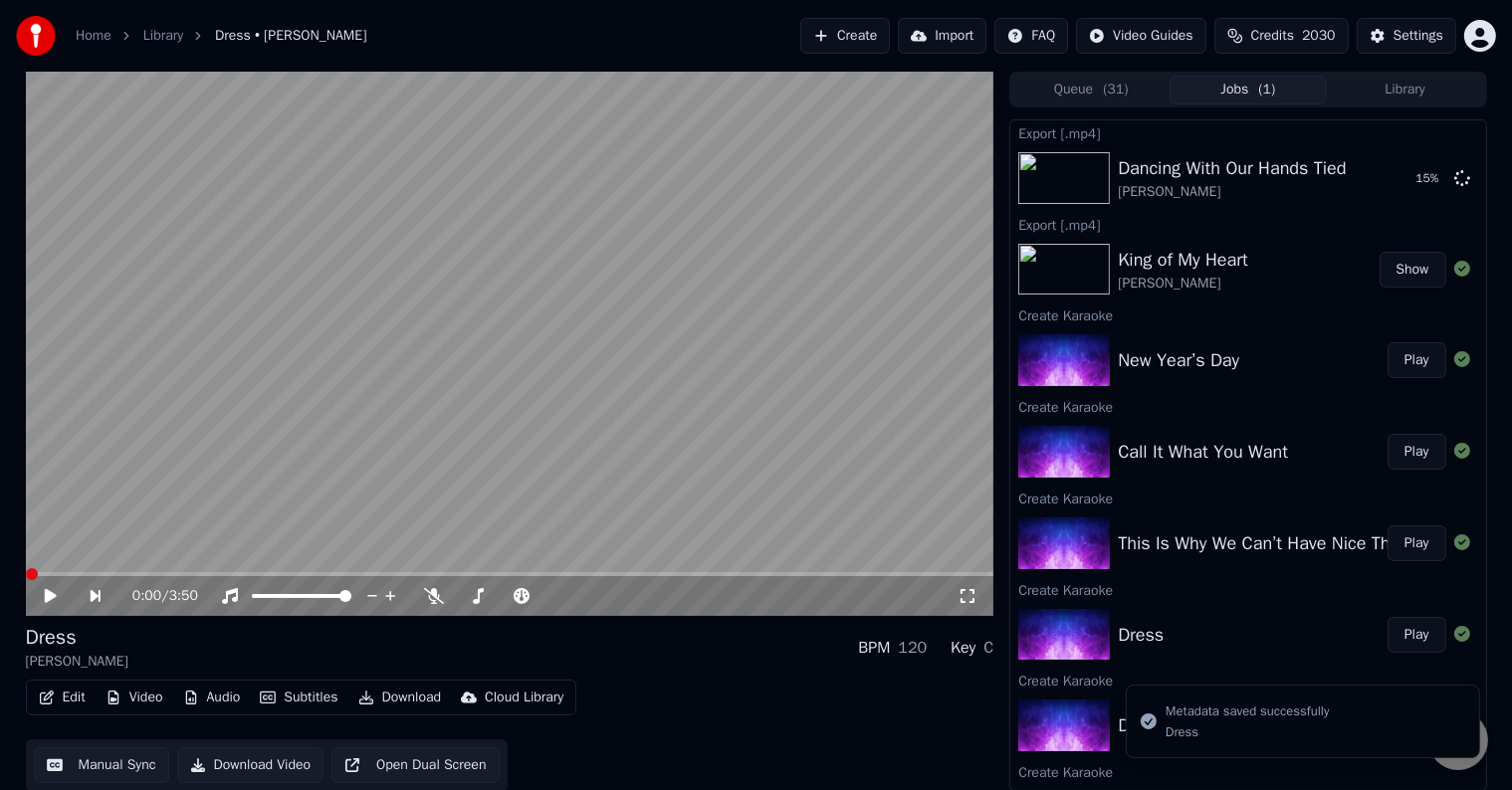 click on "Edit" at bounding box center [62, 697] 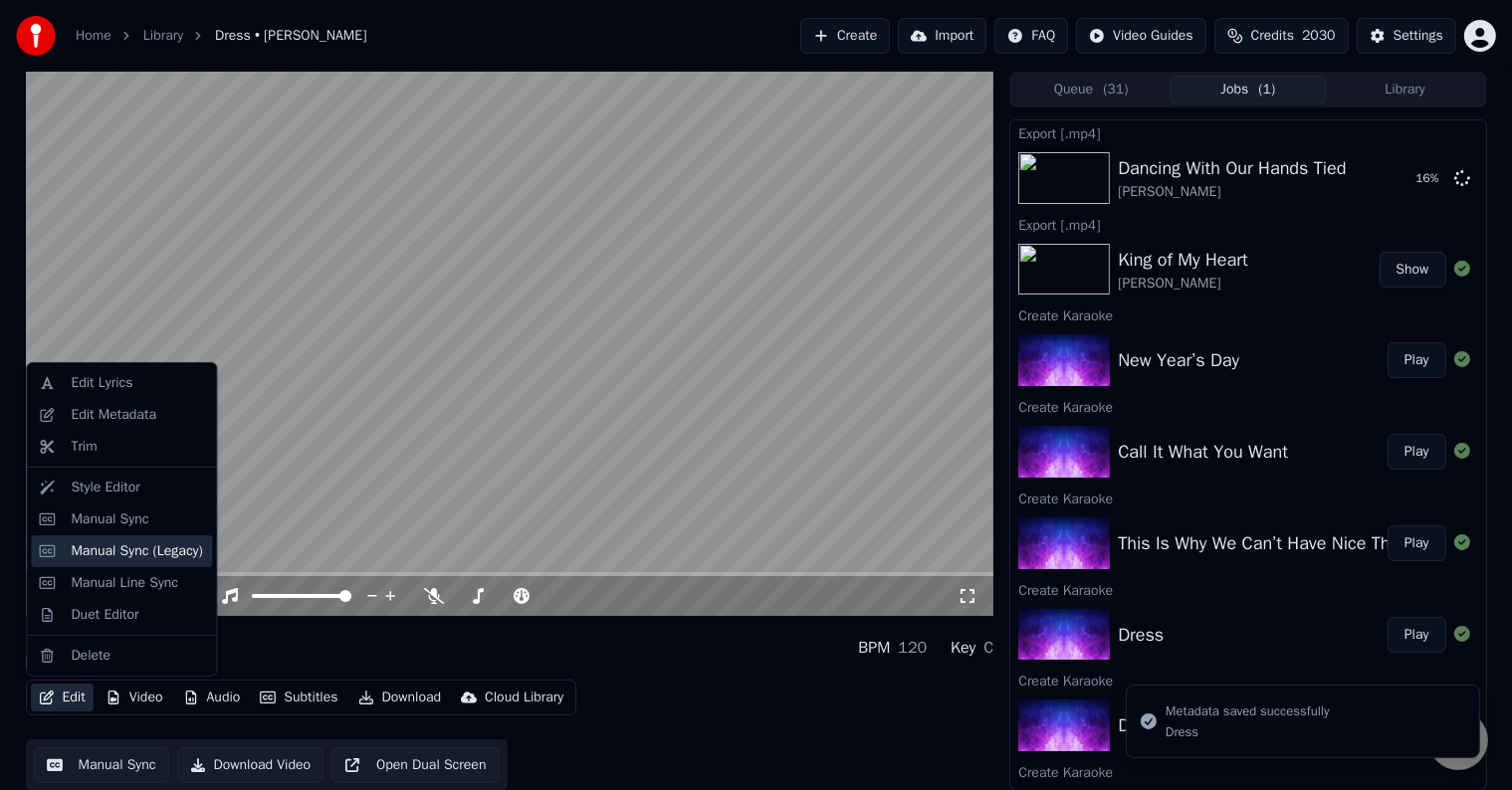 click on "Manual Sync (Legacy)" at bounding box center (136, 551) 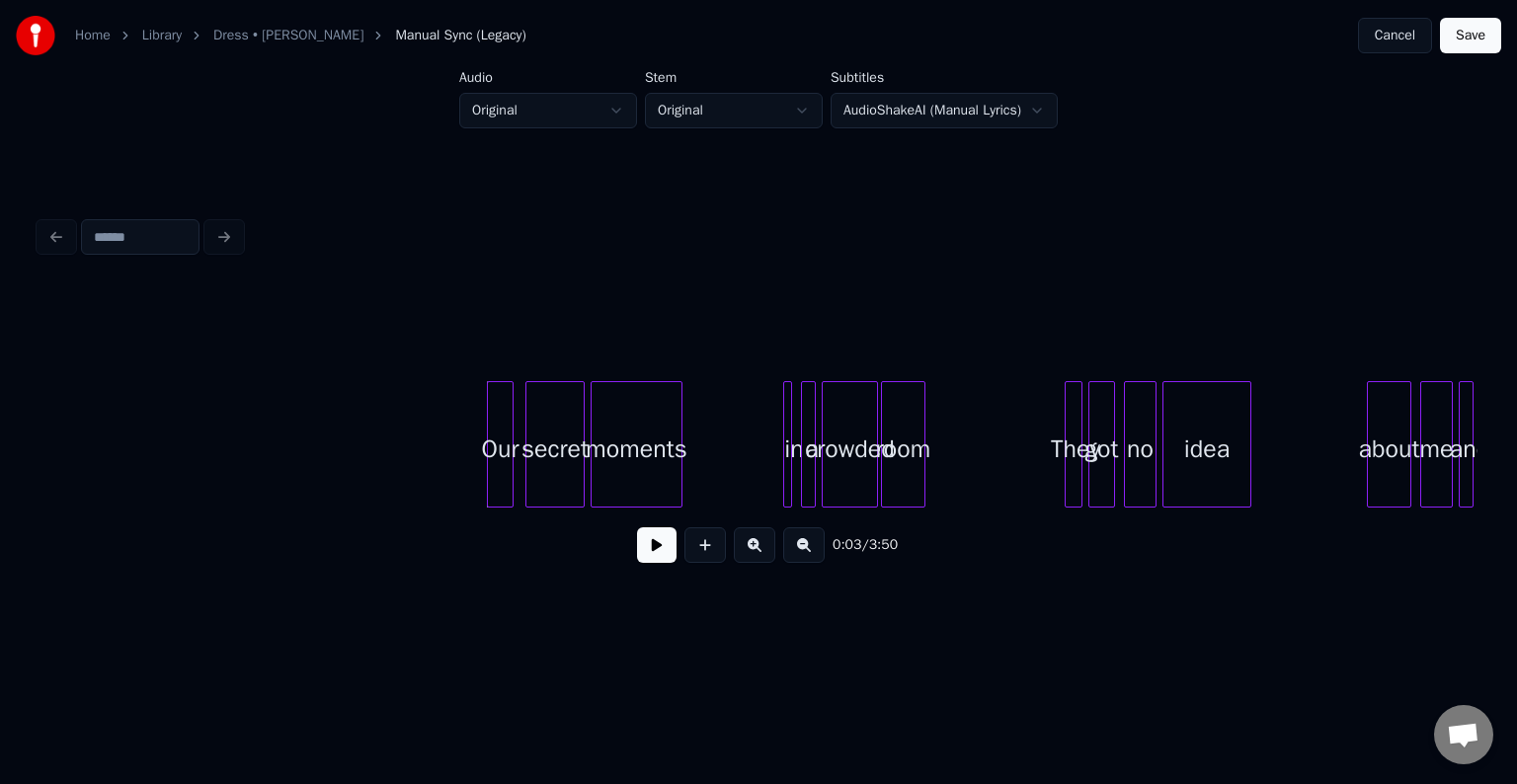 click at bounding box center [657, 545] 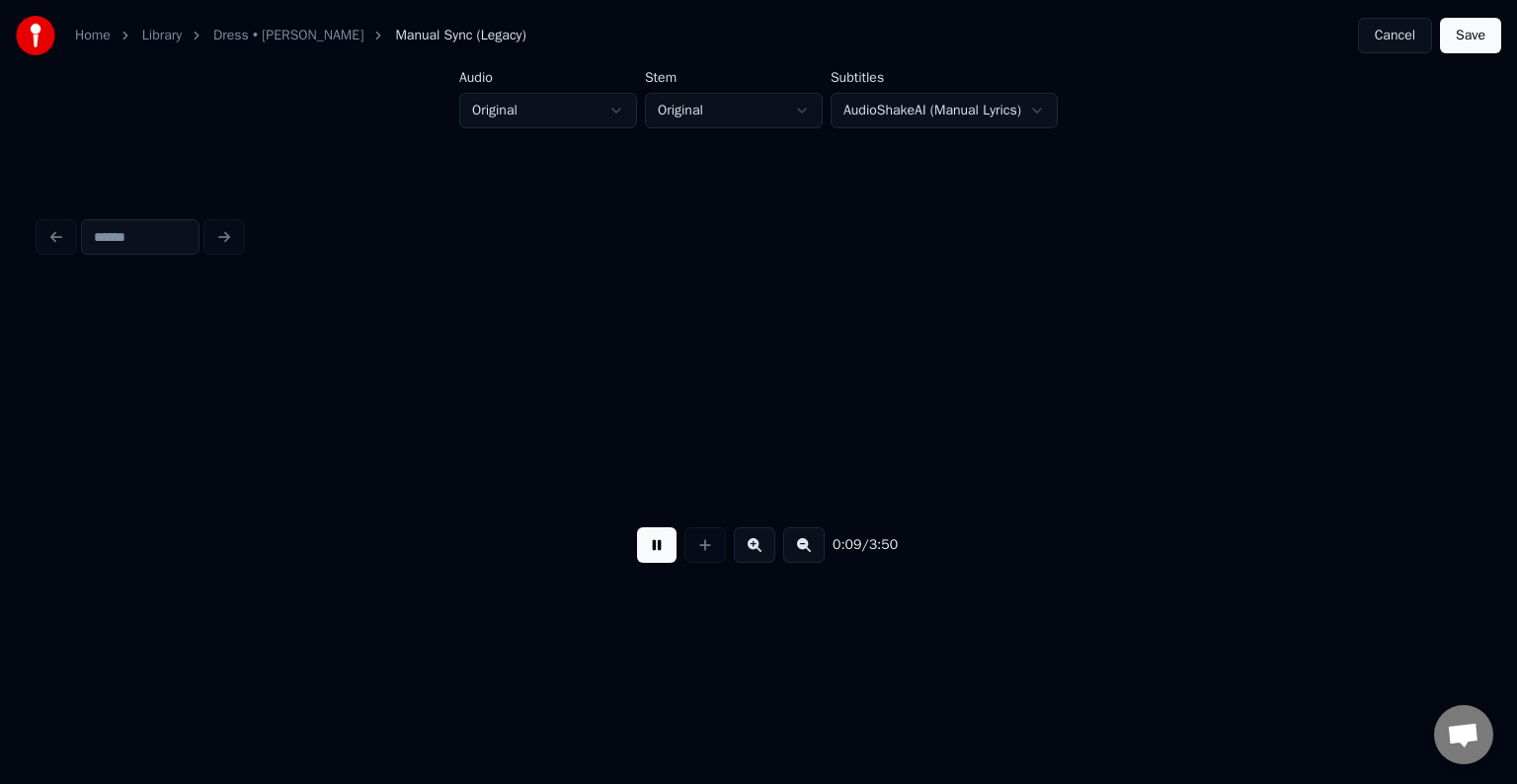 scroll, scrollTop: 0, scrollLeft: 1440, axis: horizontal 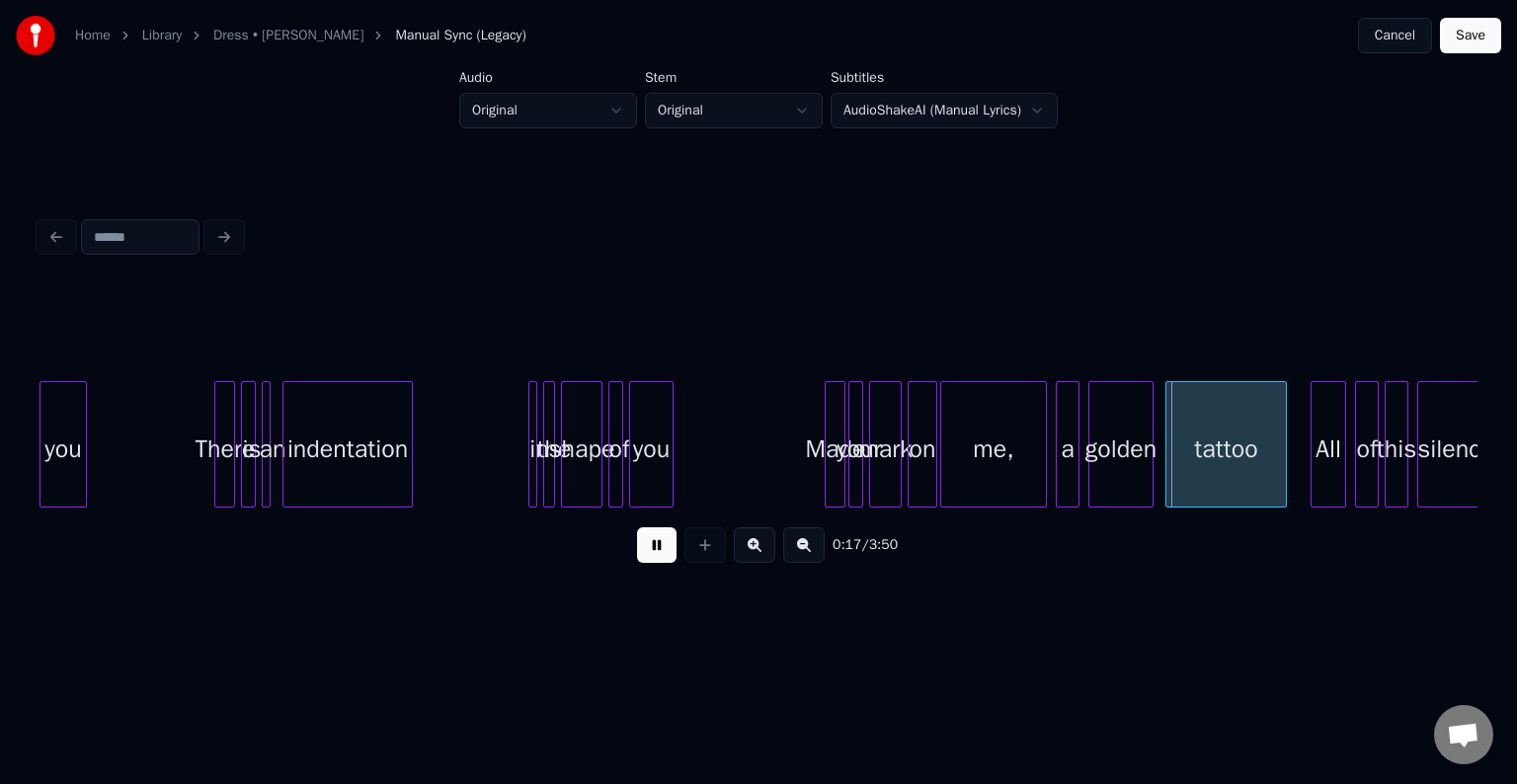 click at bounding box center (657, 545) 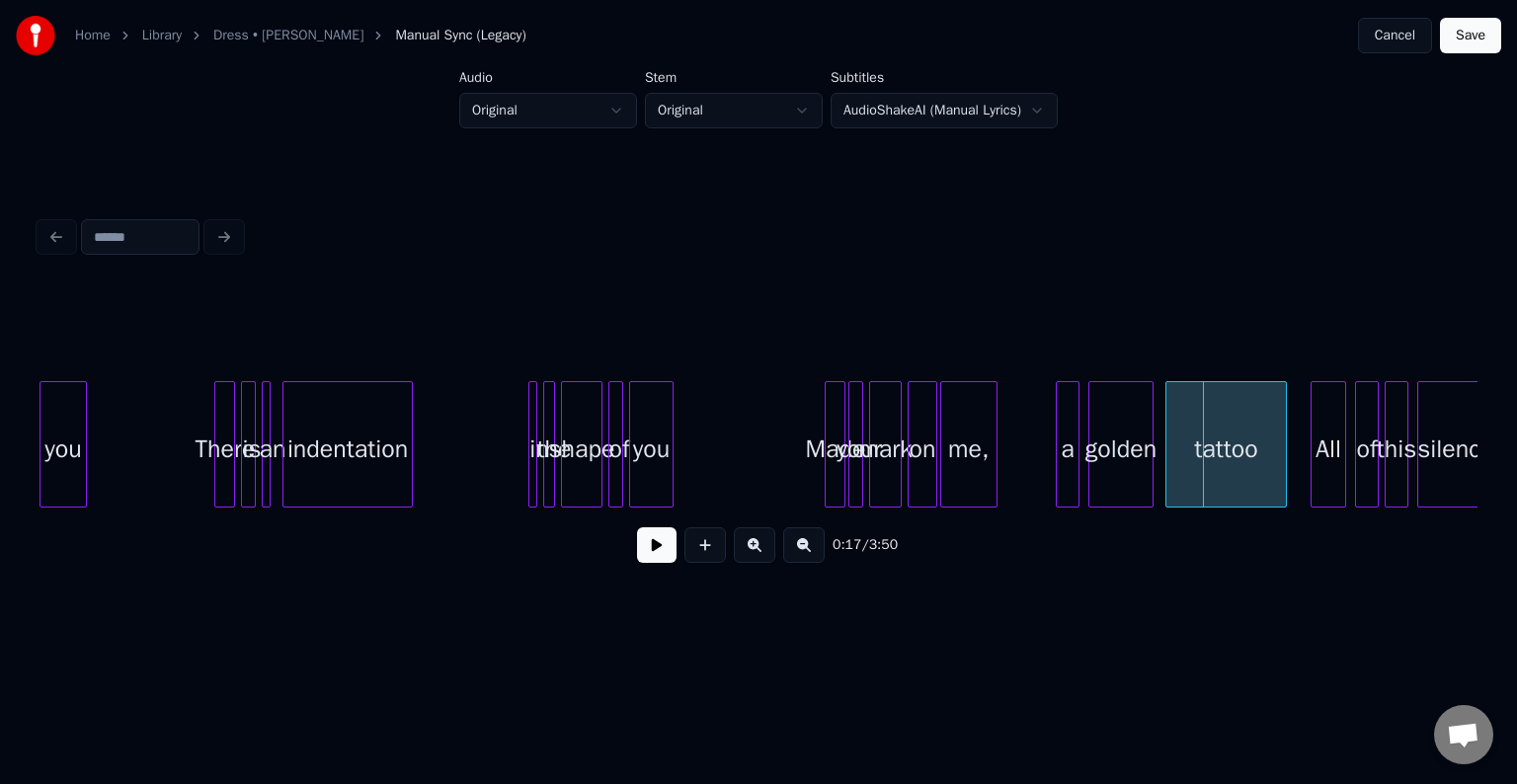 click at bounding box center [994, 444] 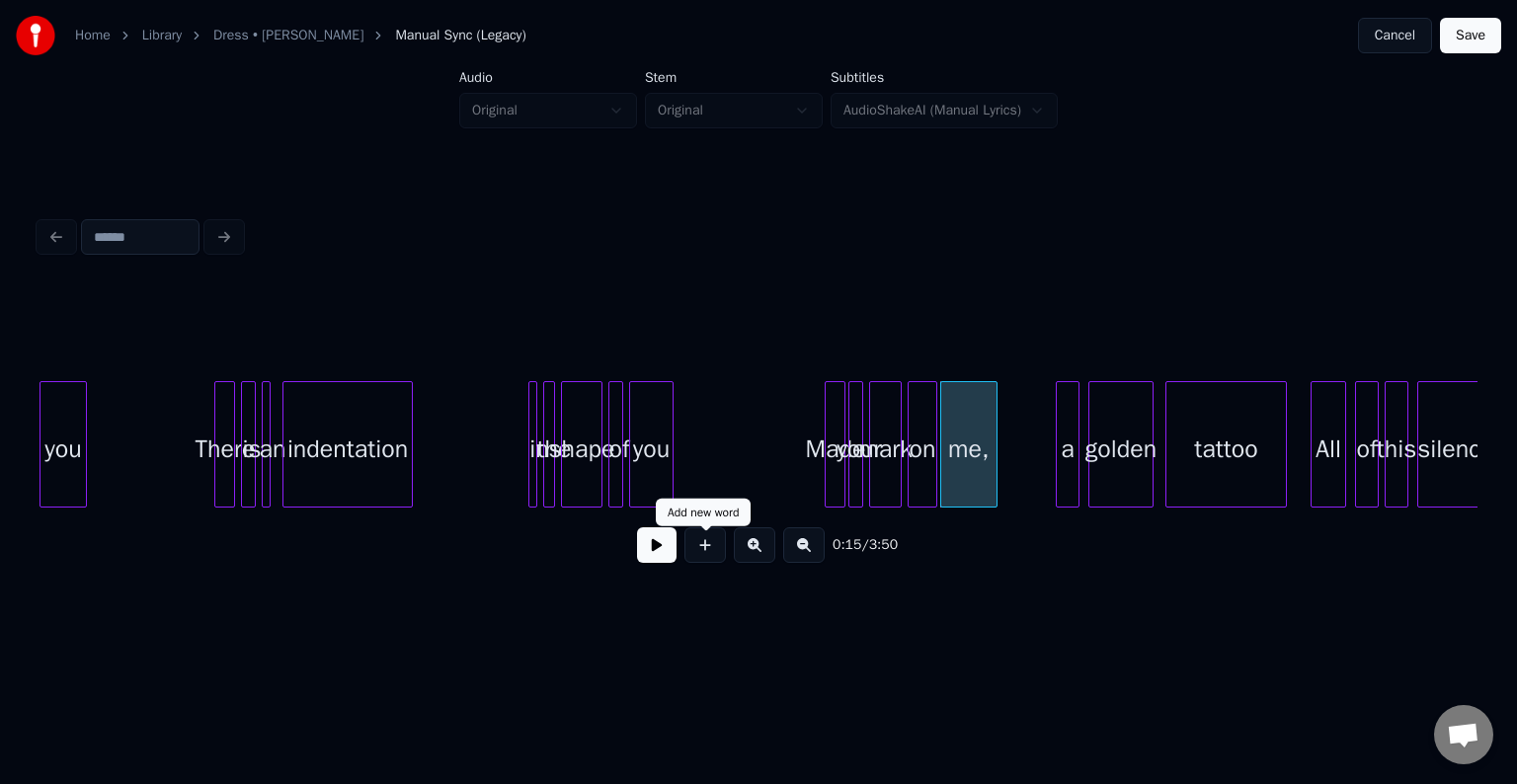 click at bounding box center (657, 545) 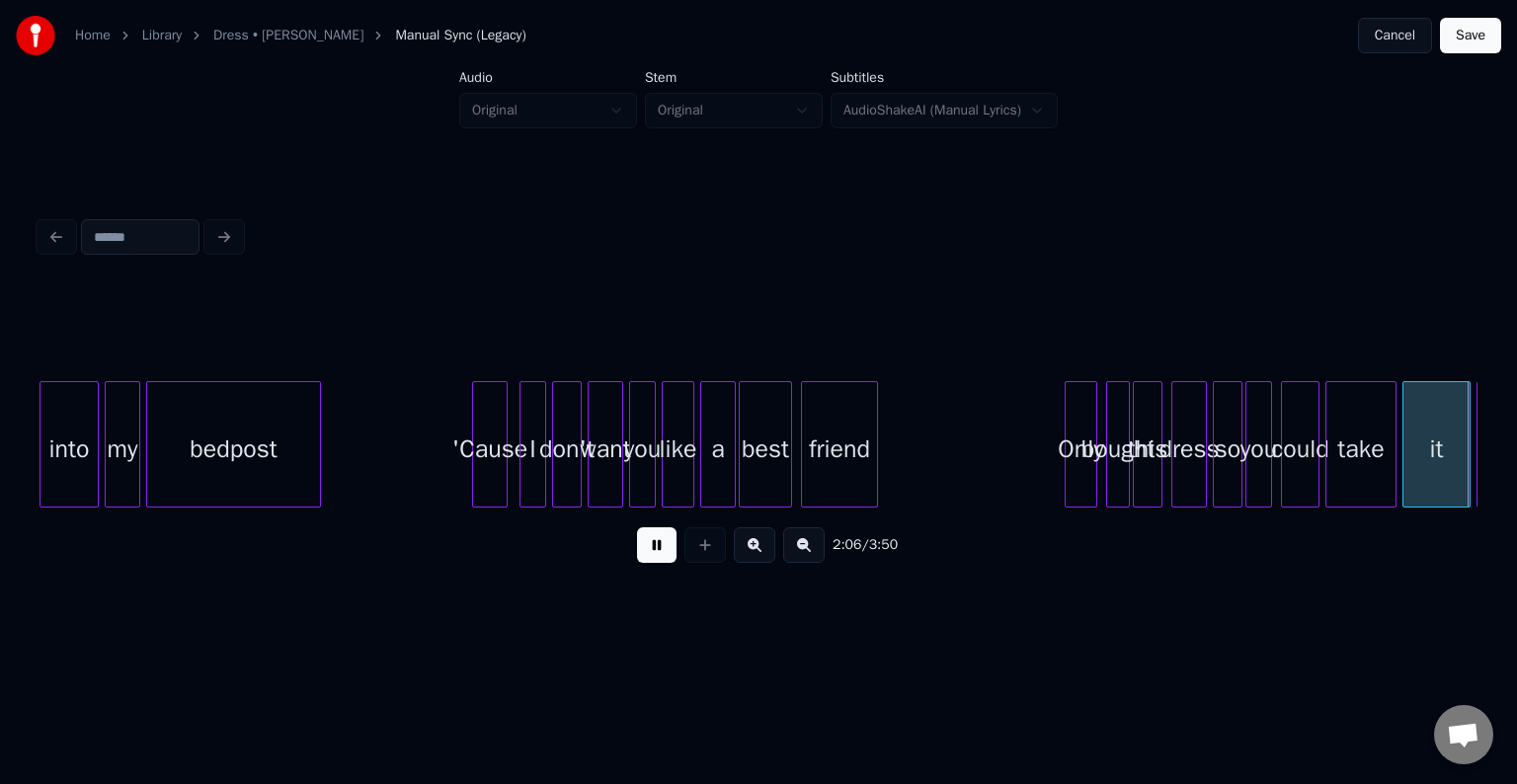 scroll, scrollTop: 0, scrollLeft: 18719, axis: horizontal 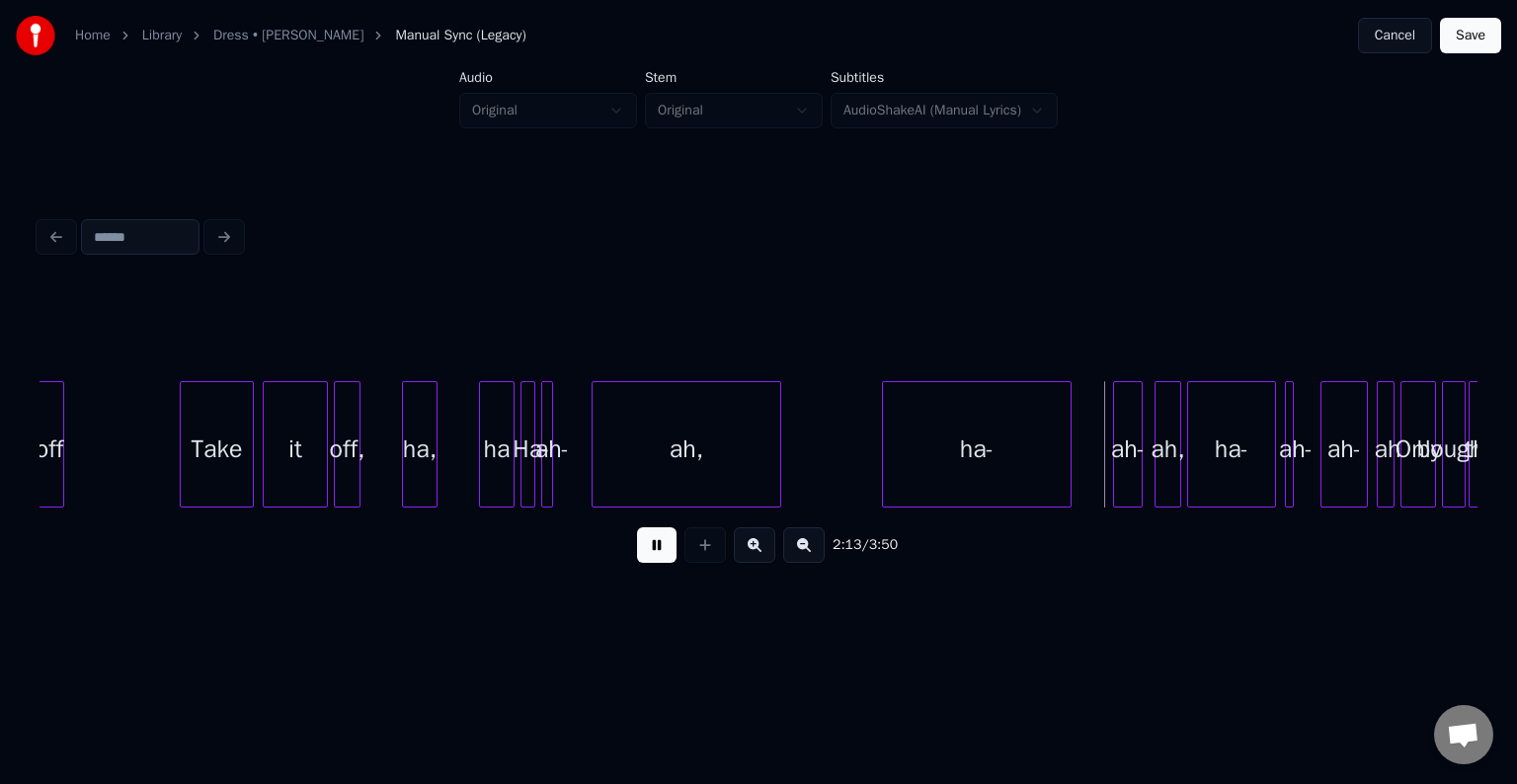 click at bounding box center [657, 545] 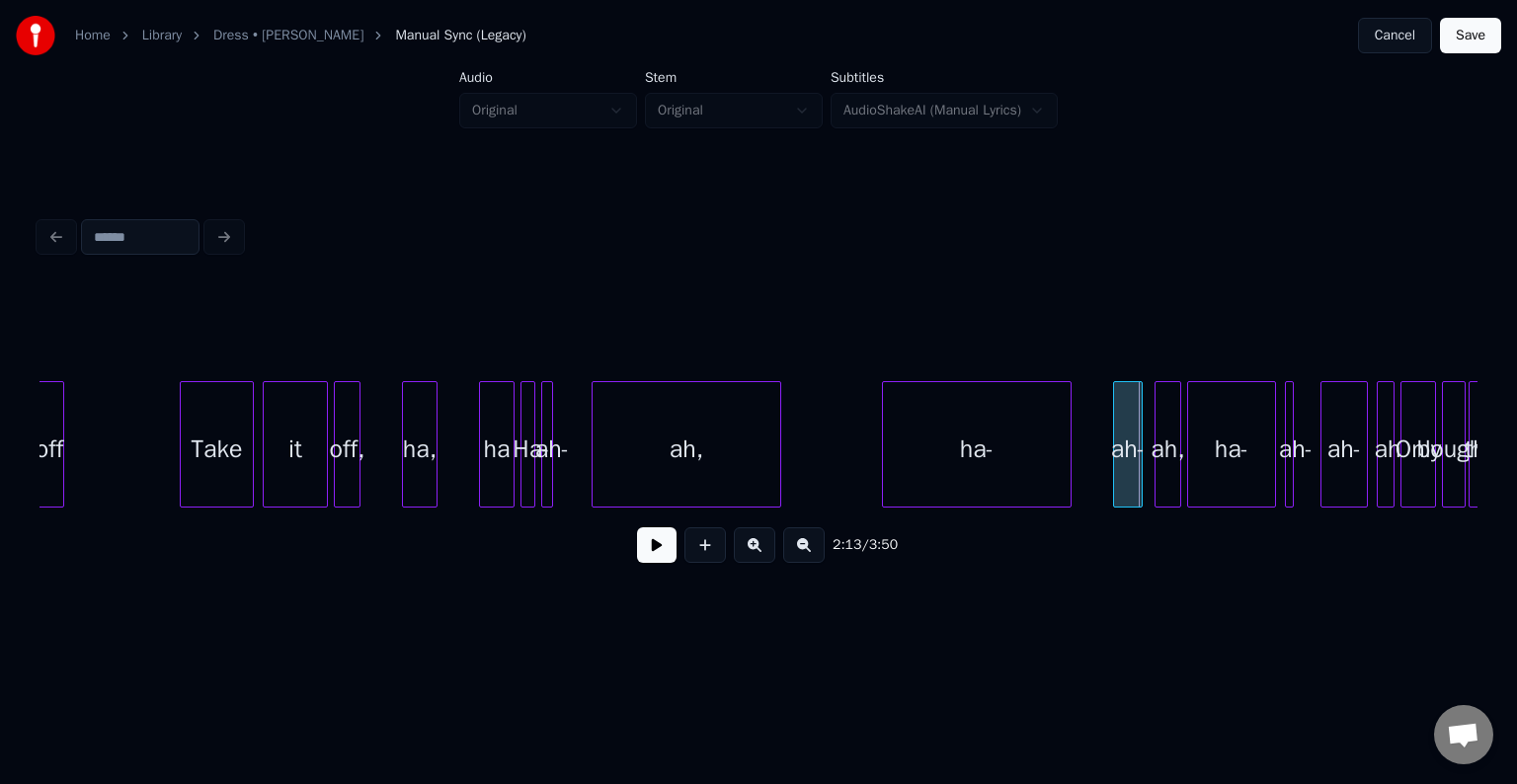 click on "ah," at bounding box center [686, 449] 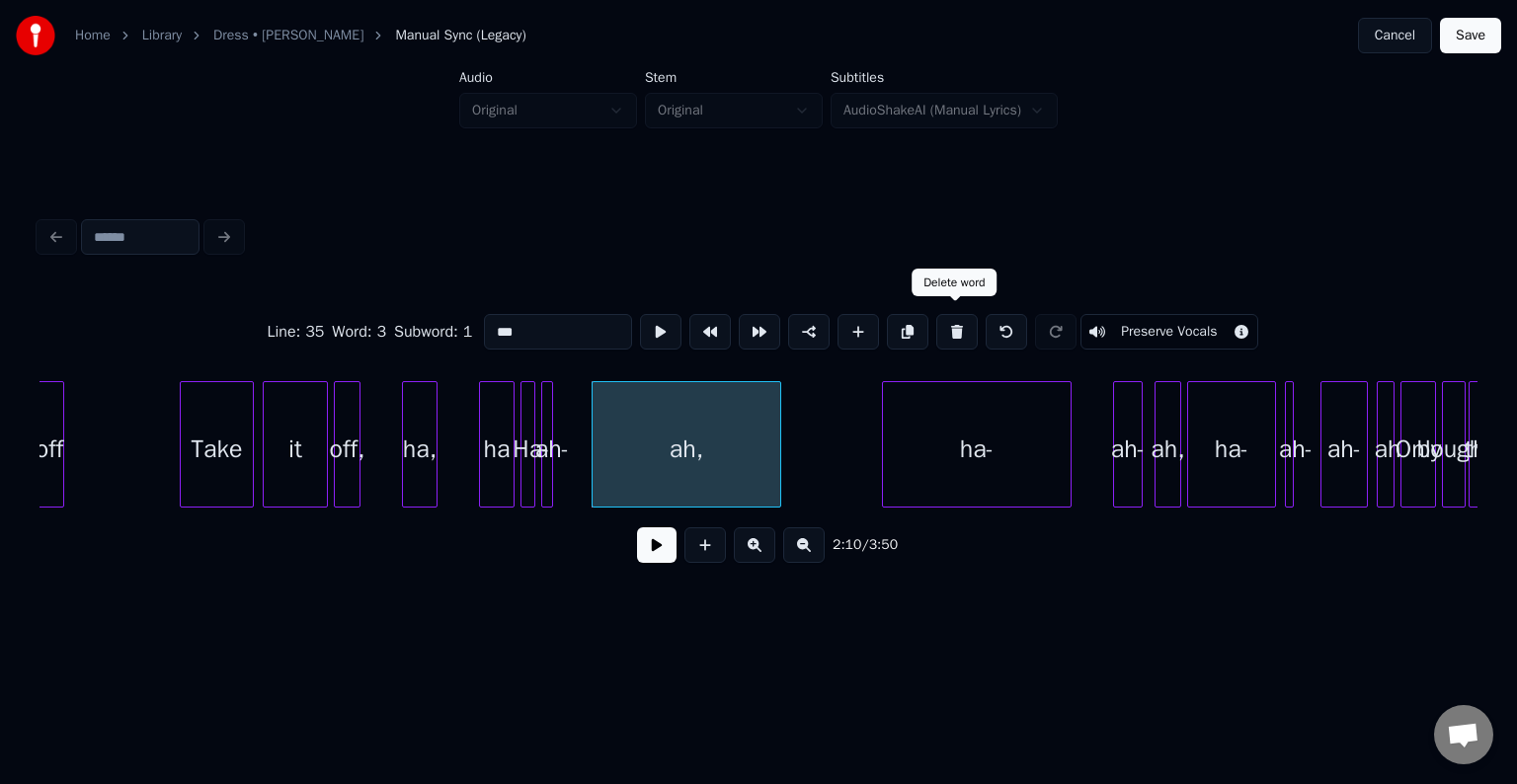 click at bounding box center [957, 332] 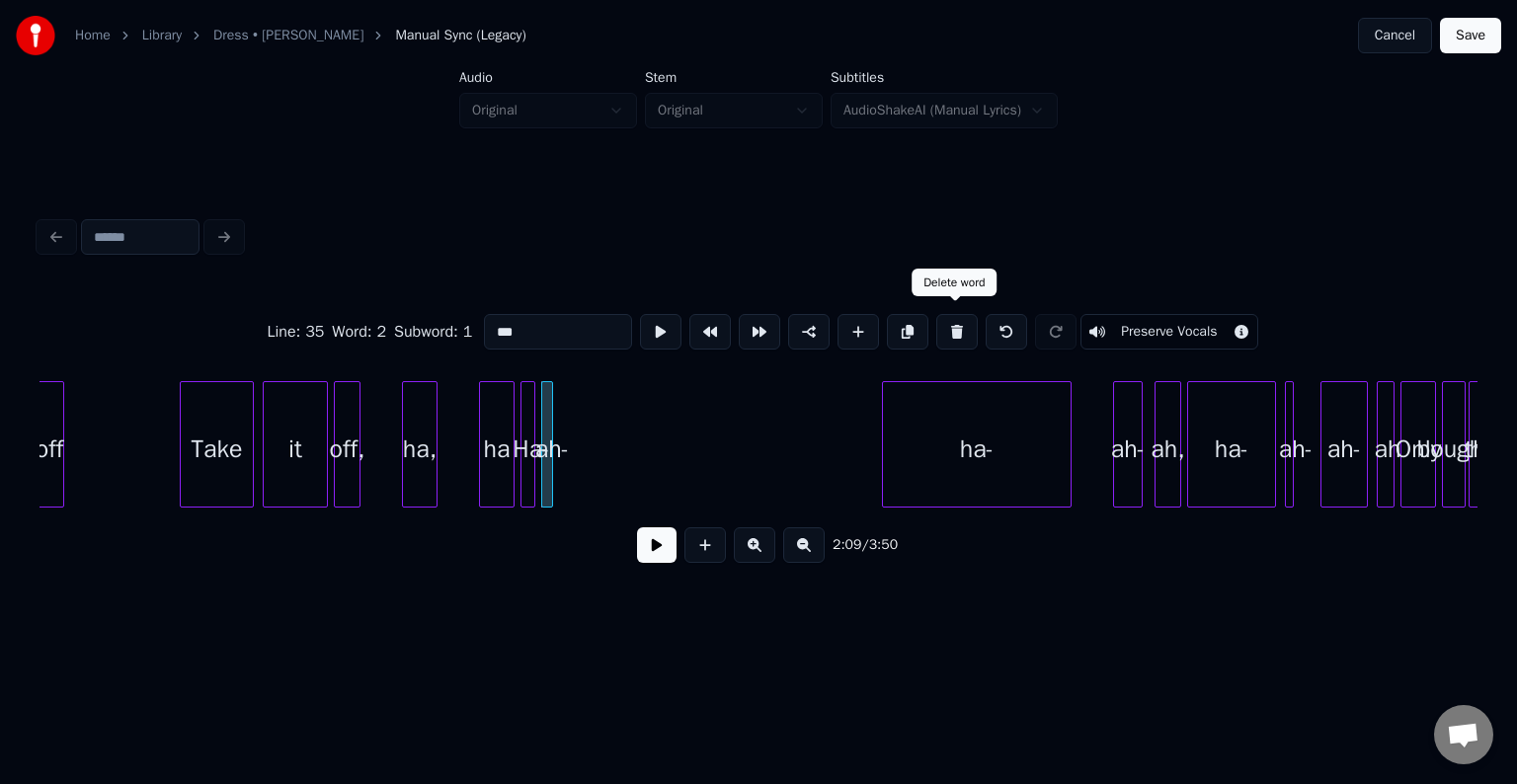 click at bounding box center (957, 332) 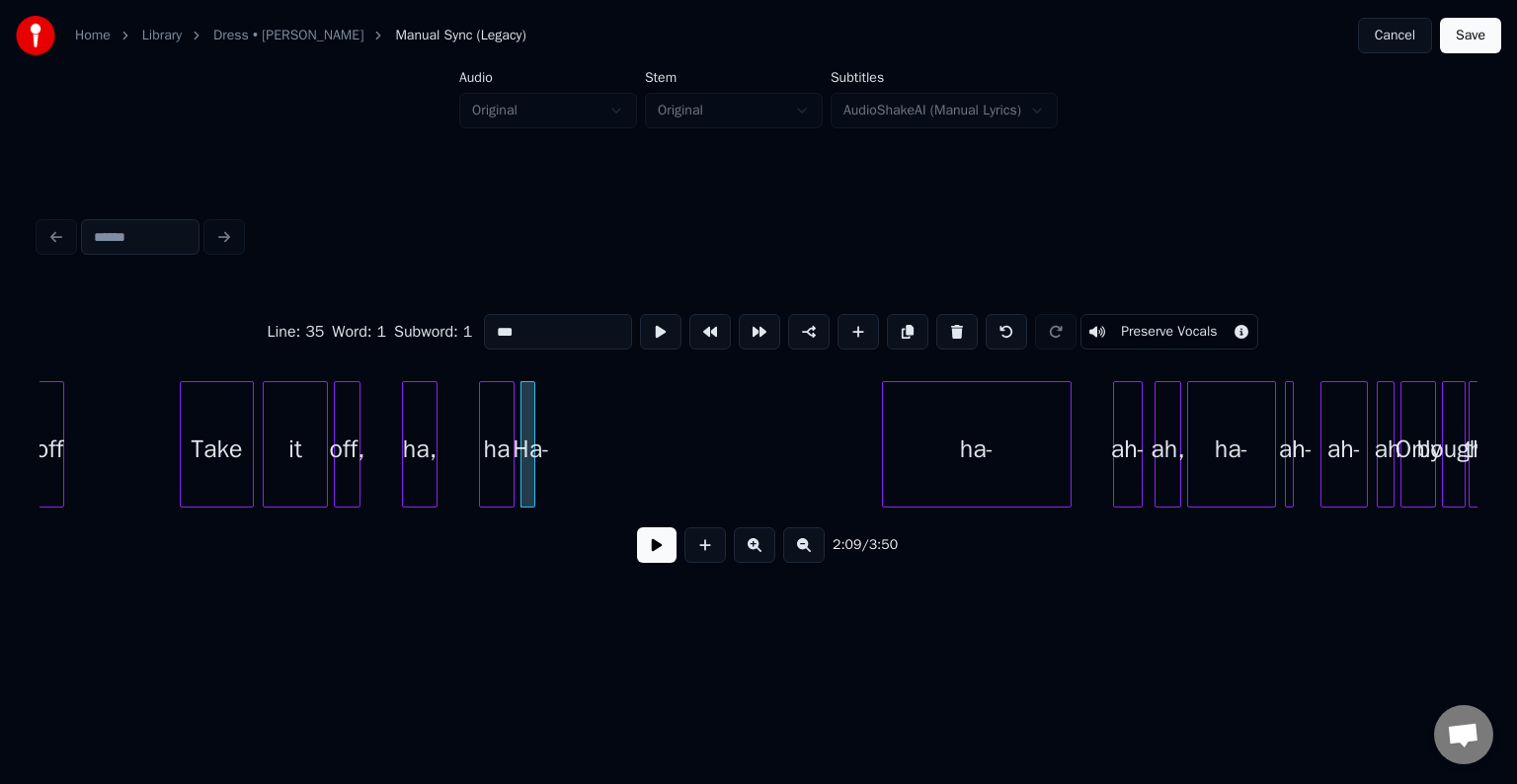 click on "off Take it off, ha, ha Ha- ha- ah- ah, ha- ah- ah- ah Only bought this" at bounding box center [-1610, 444] 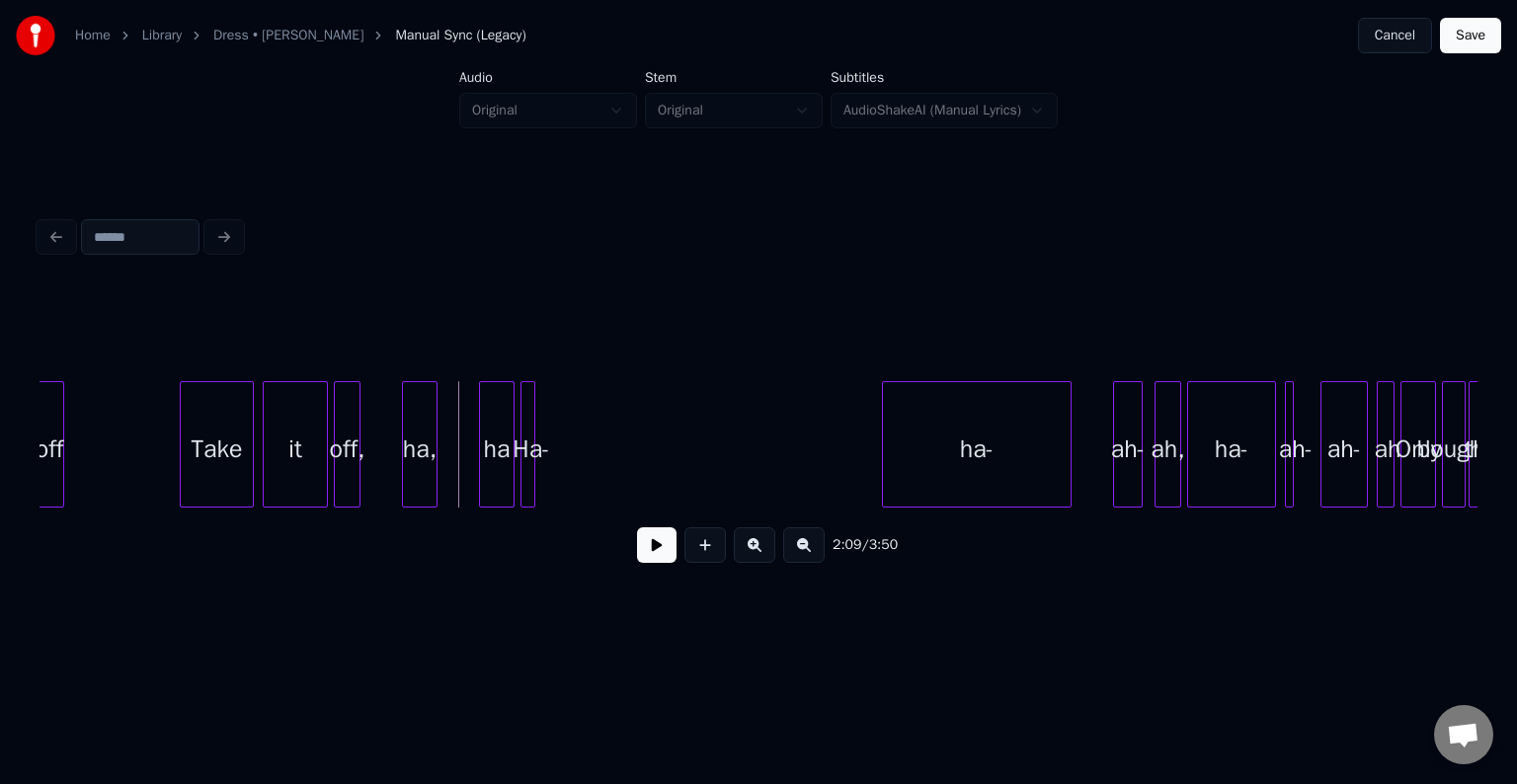 click at bounding box center [657, 545] 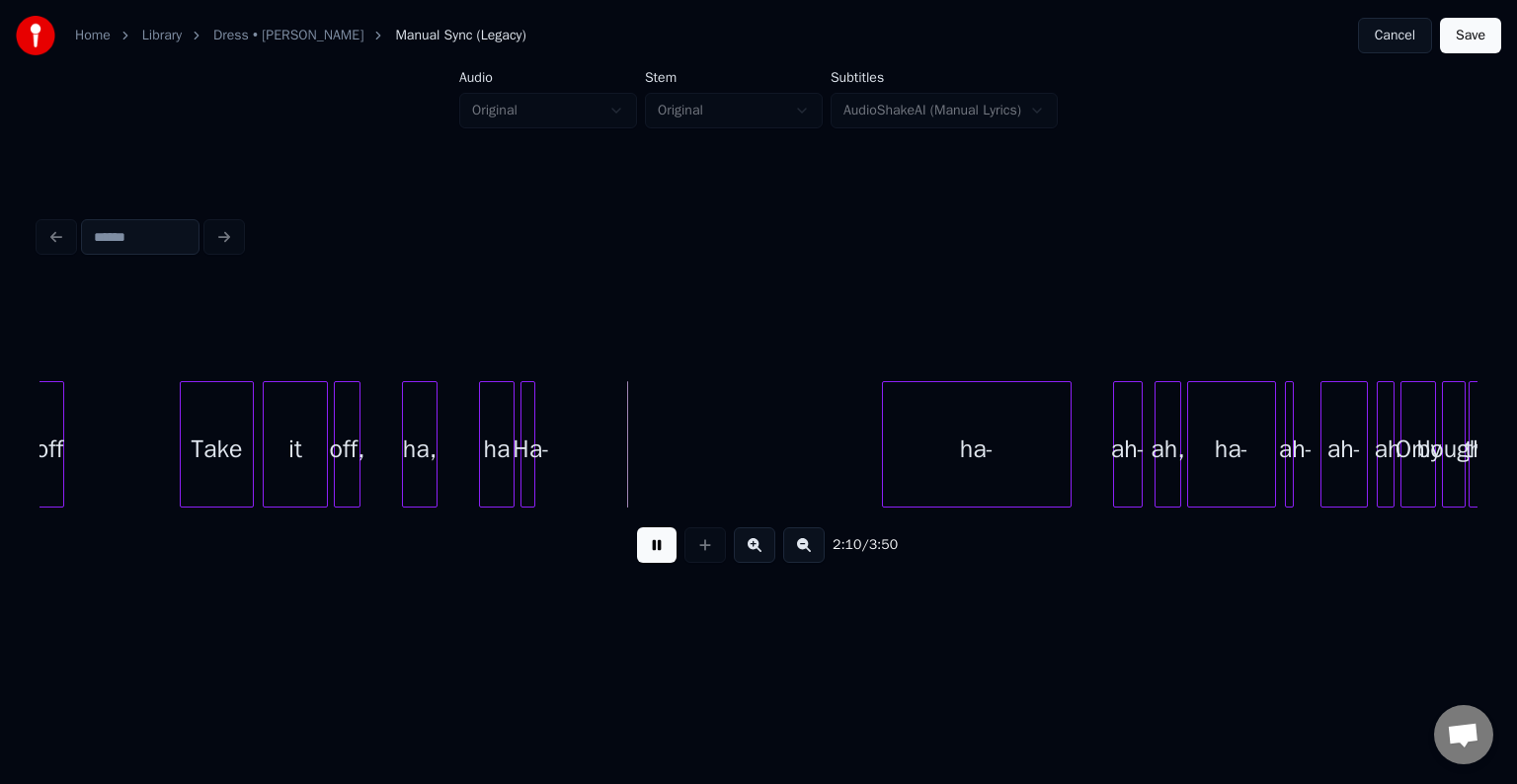 click at bounding box center [657, 545] 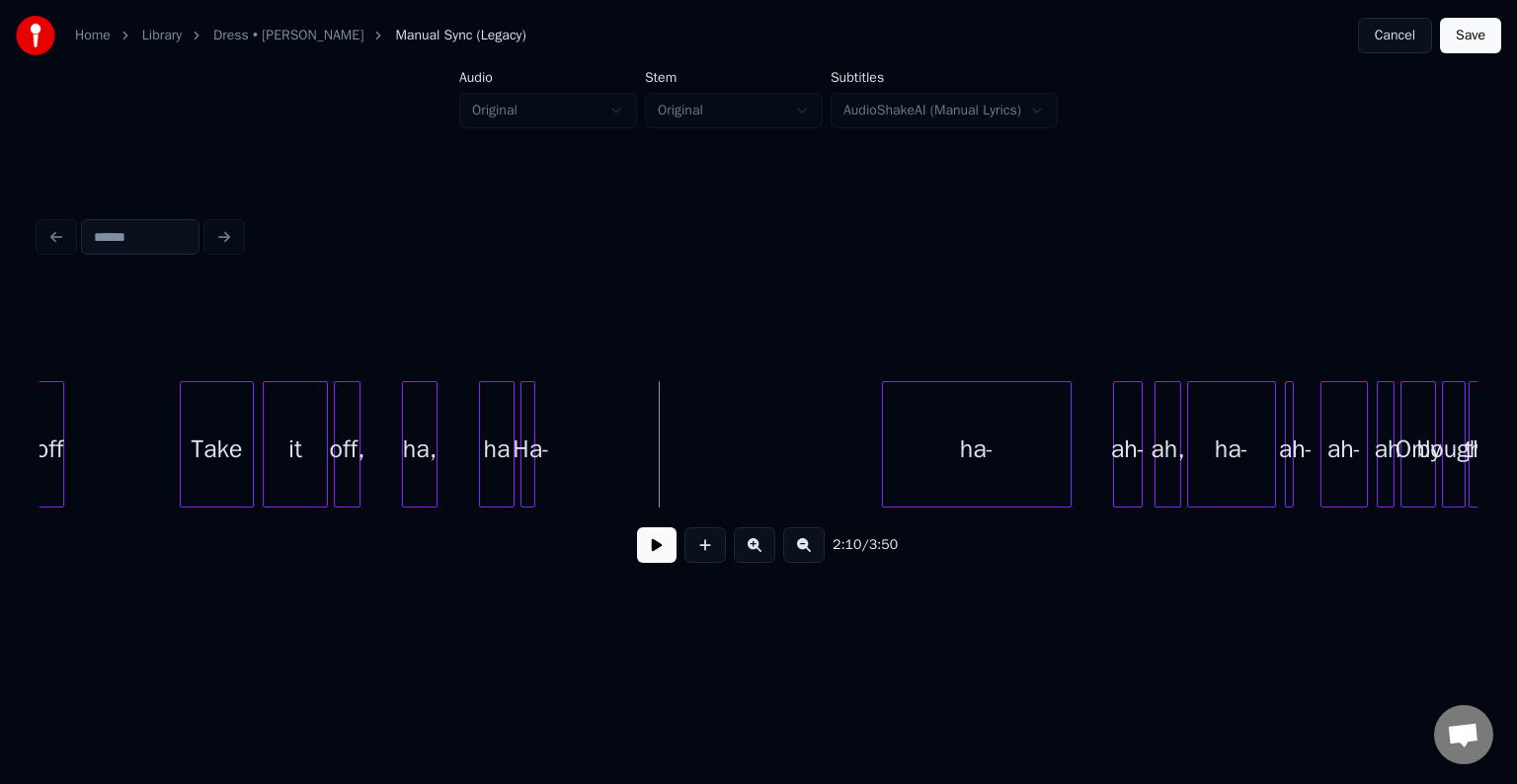 click on "off Take it off, ha, ha Ha- ha- ah- ah, ha- ah- ah- ah Only bought this" at bounding box center [-1610, 444] 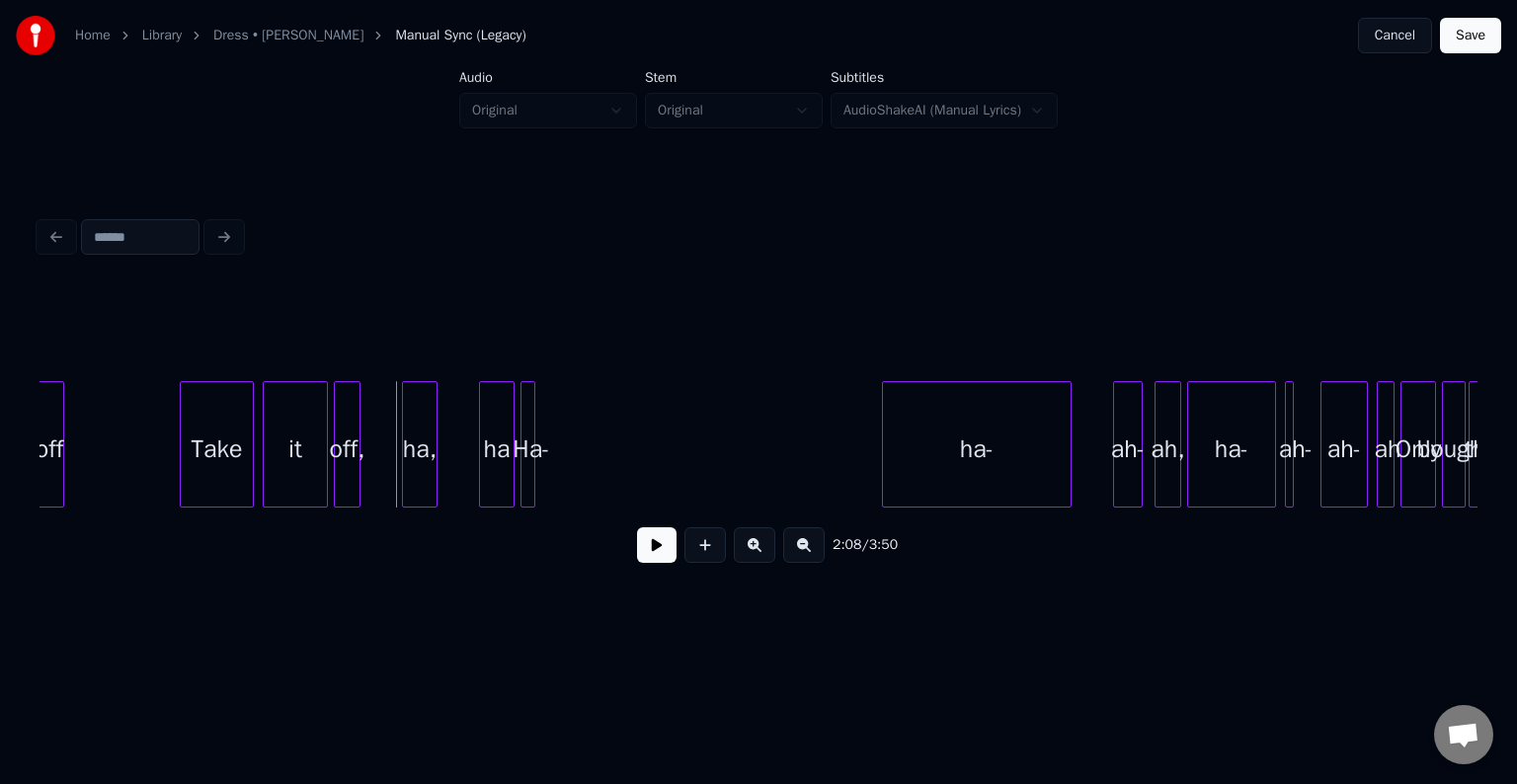 click at bounding box center (657, 545) 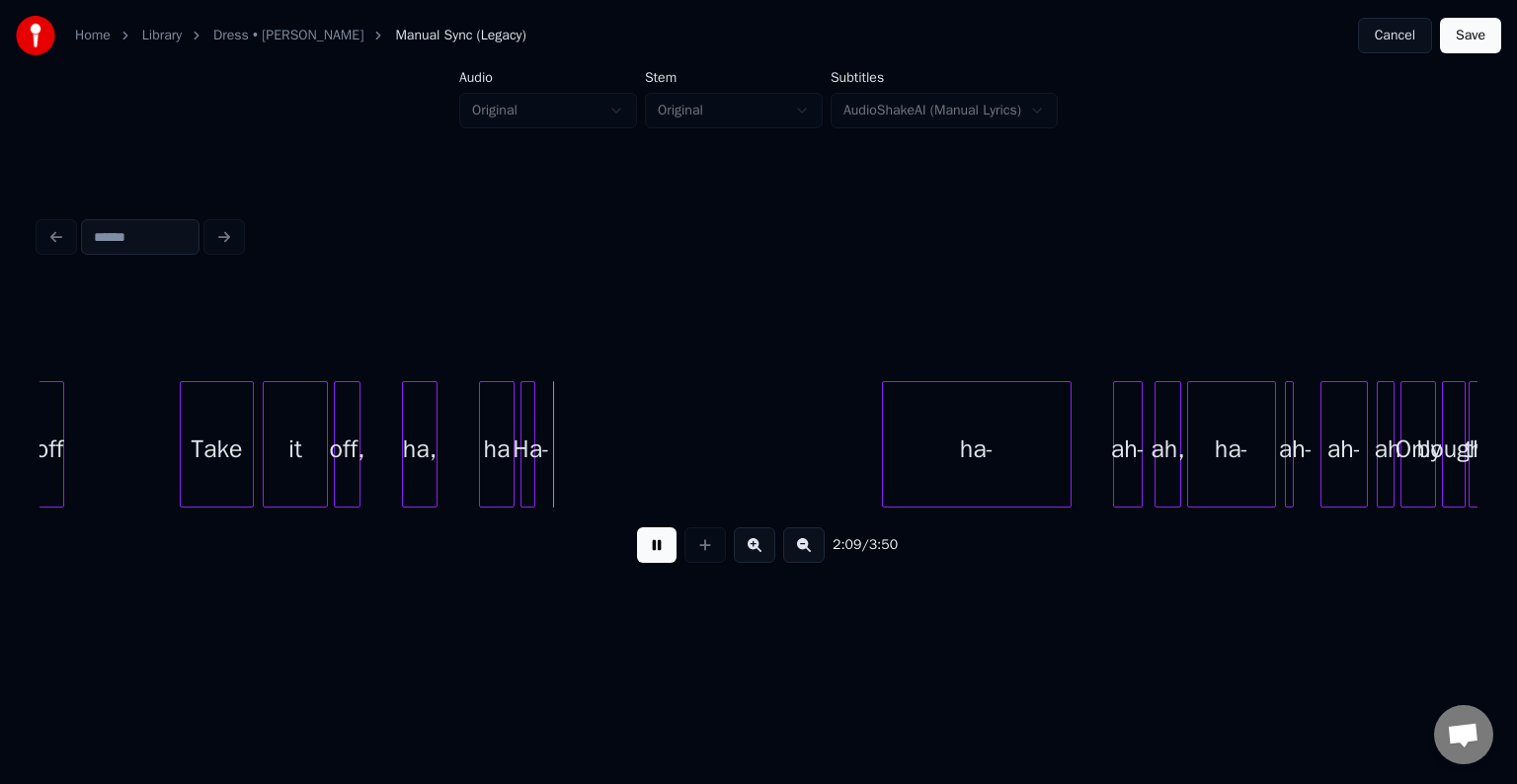 click at bounding box center (657, 545) 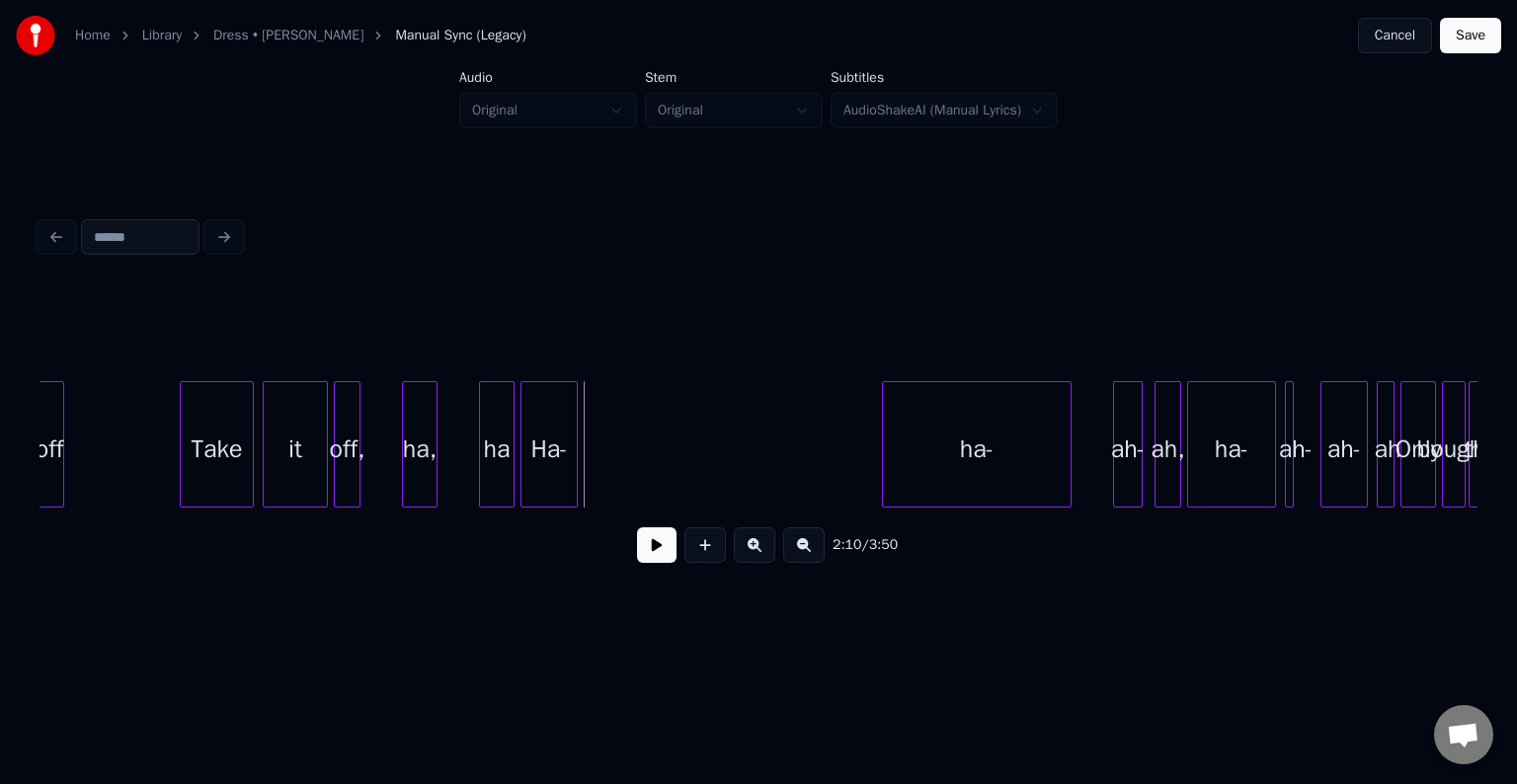 click at bounding box center [574, 444] 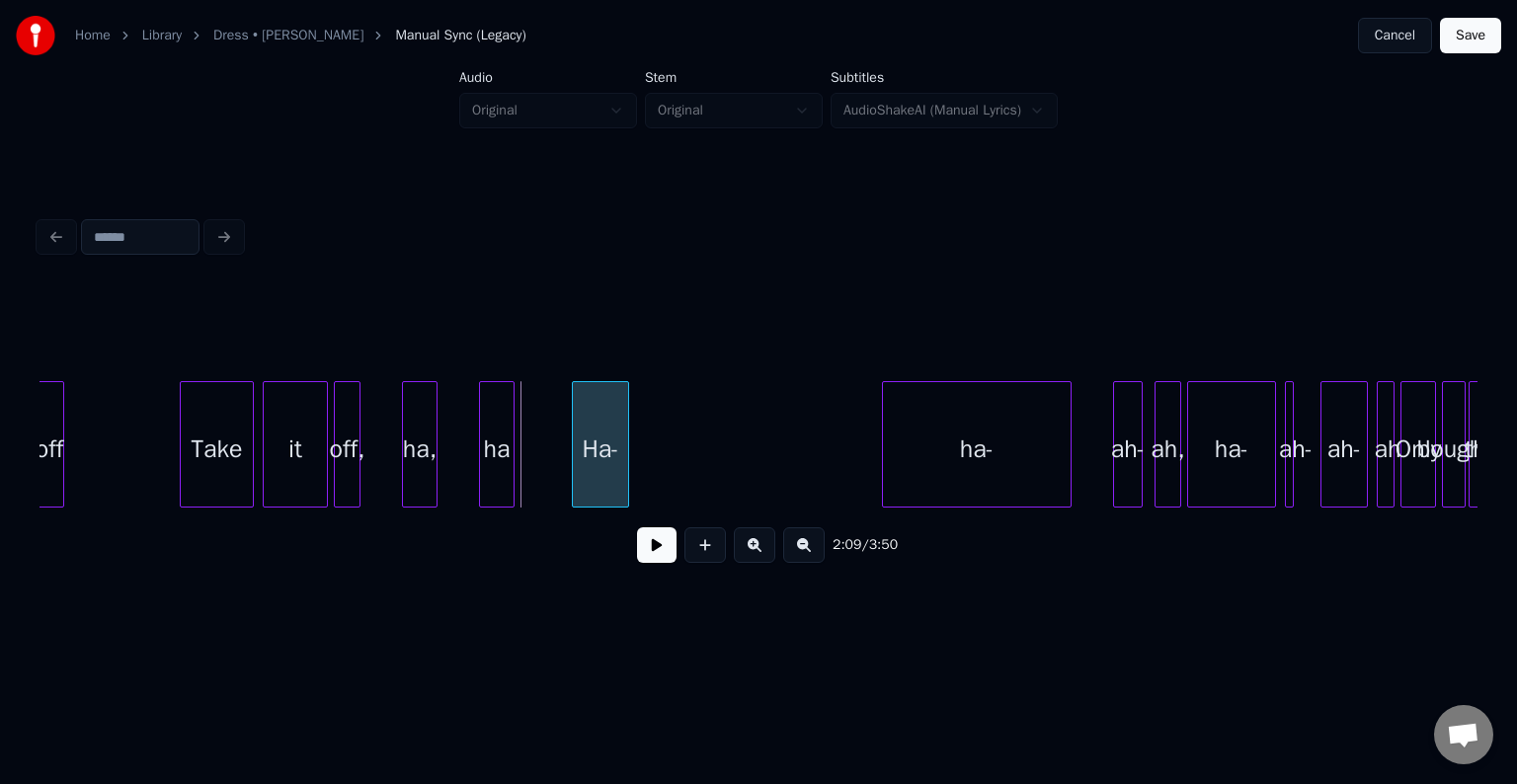 click on "Ha-" at bounding box center [600, 449] 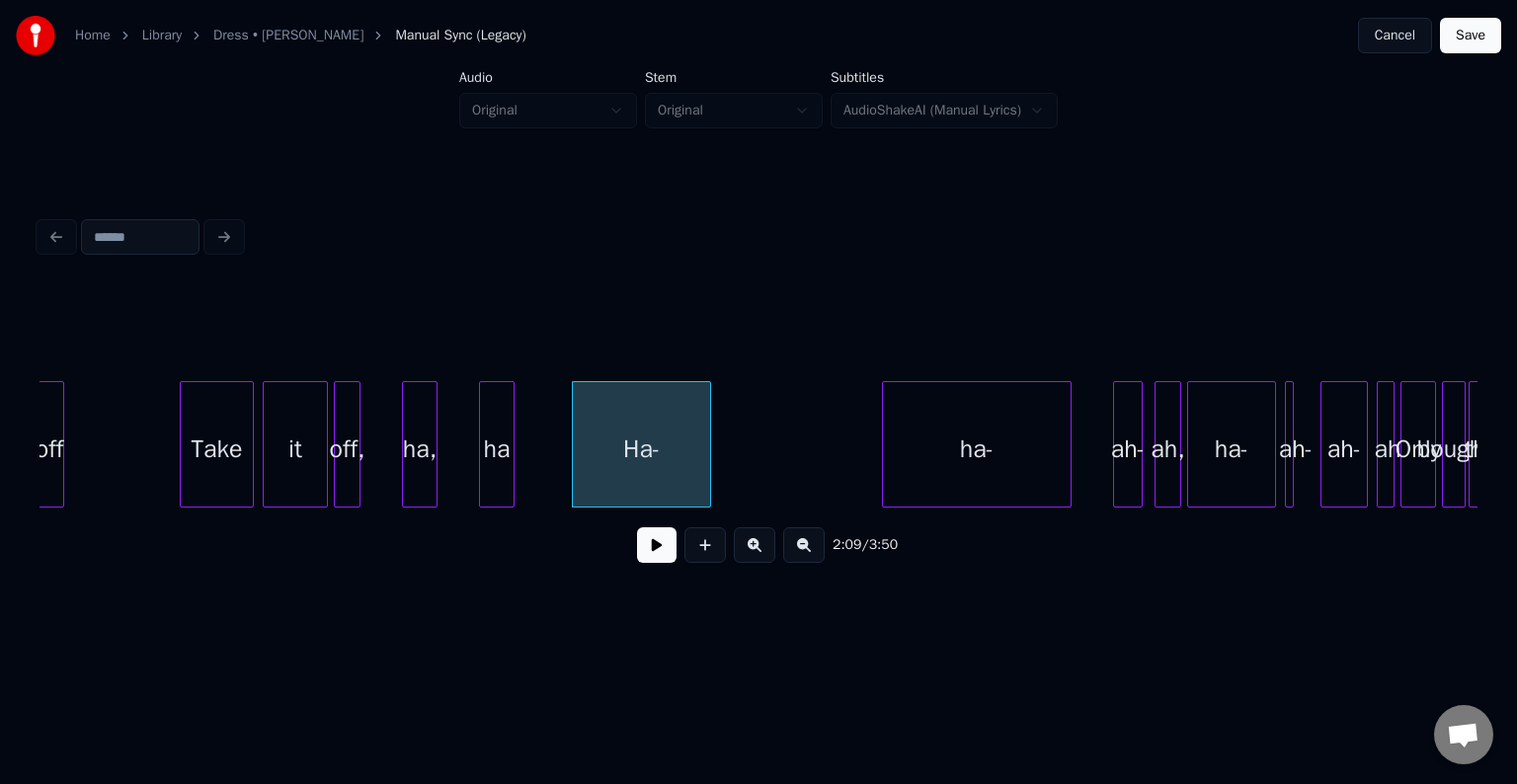 click at bounding box center (707, 444) 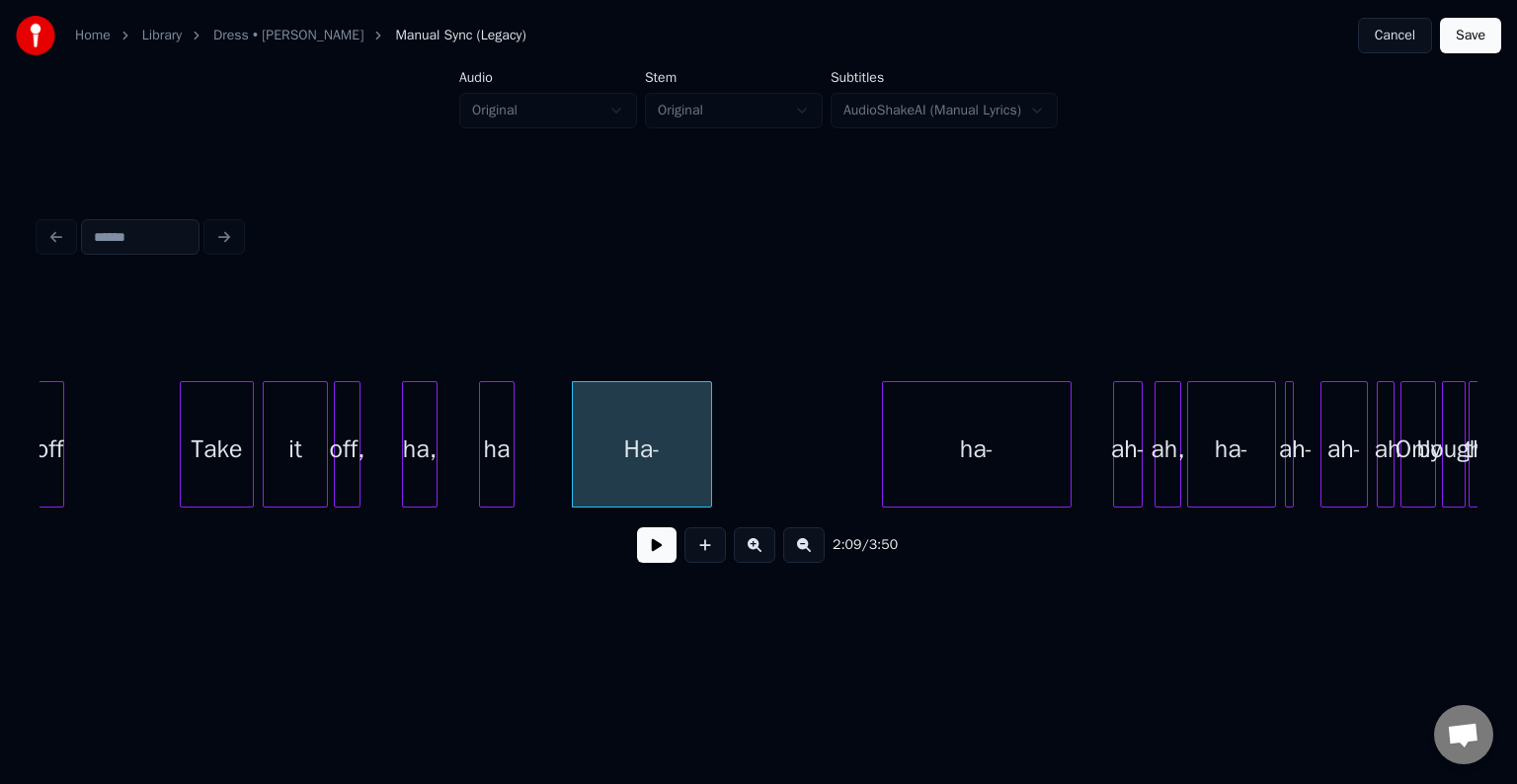 click at bounding box center (657, 545) 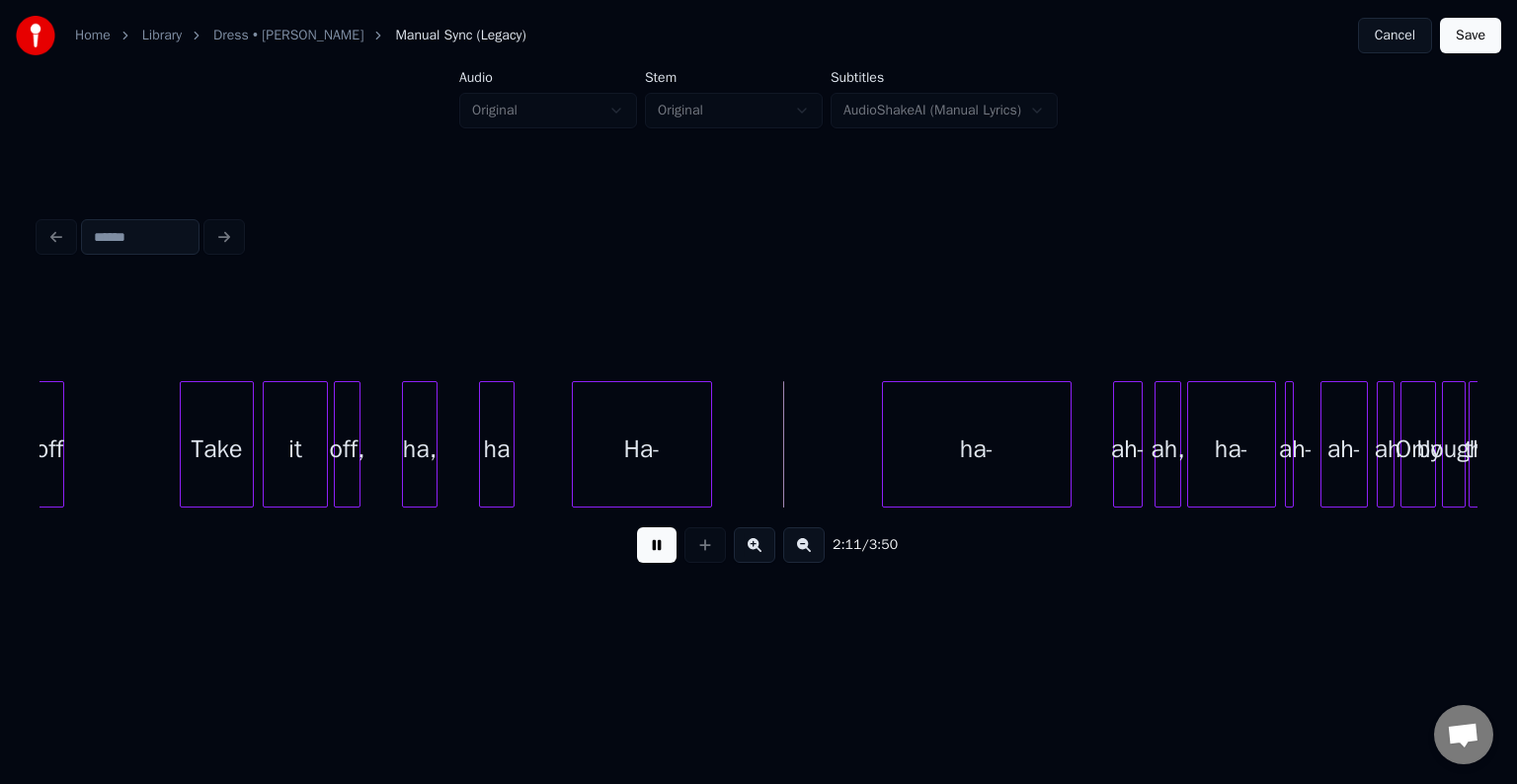 click at bounding box center [657, 545] 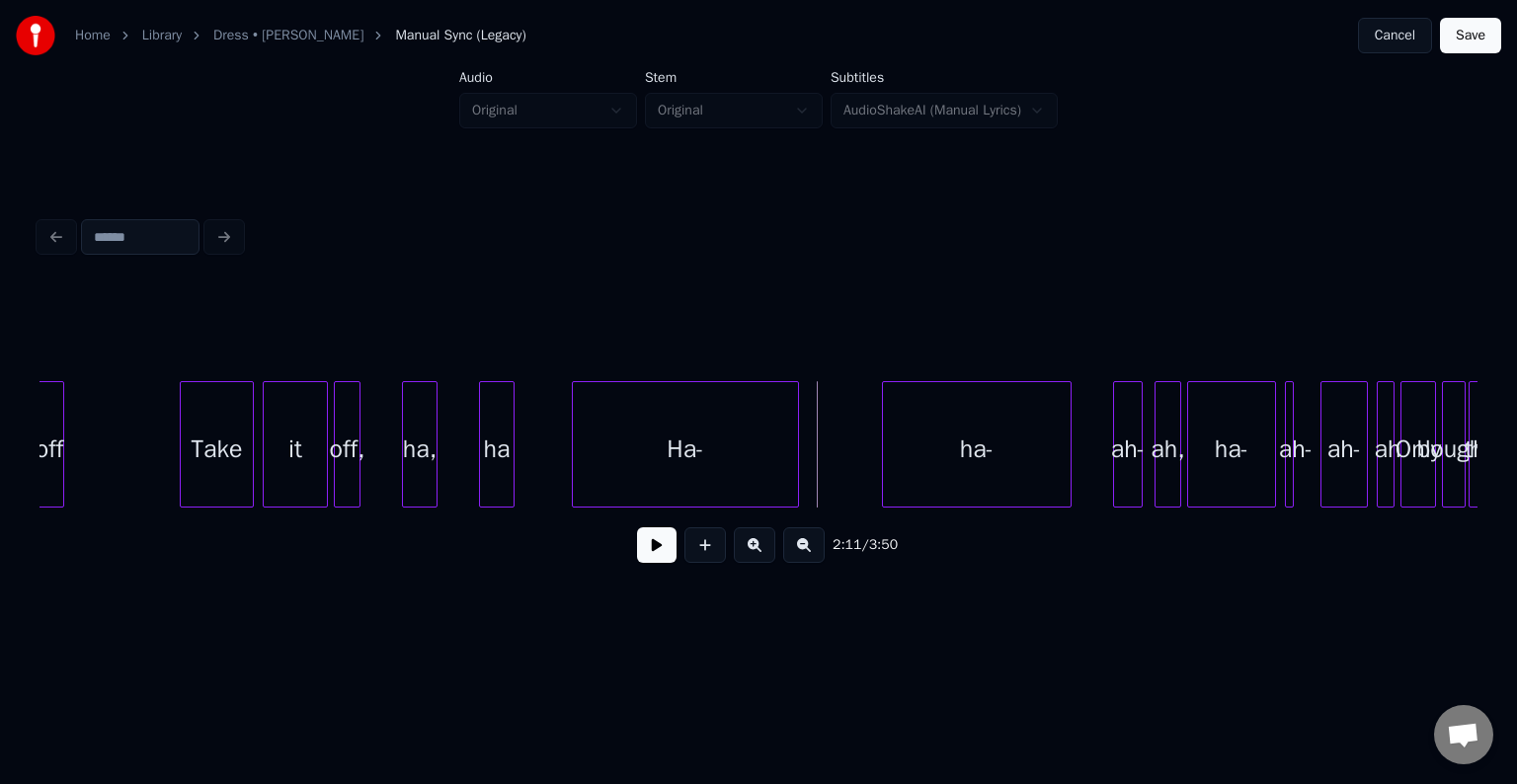 click at bounding box center (795, 444) 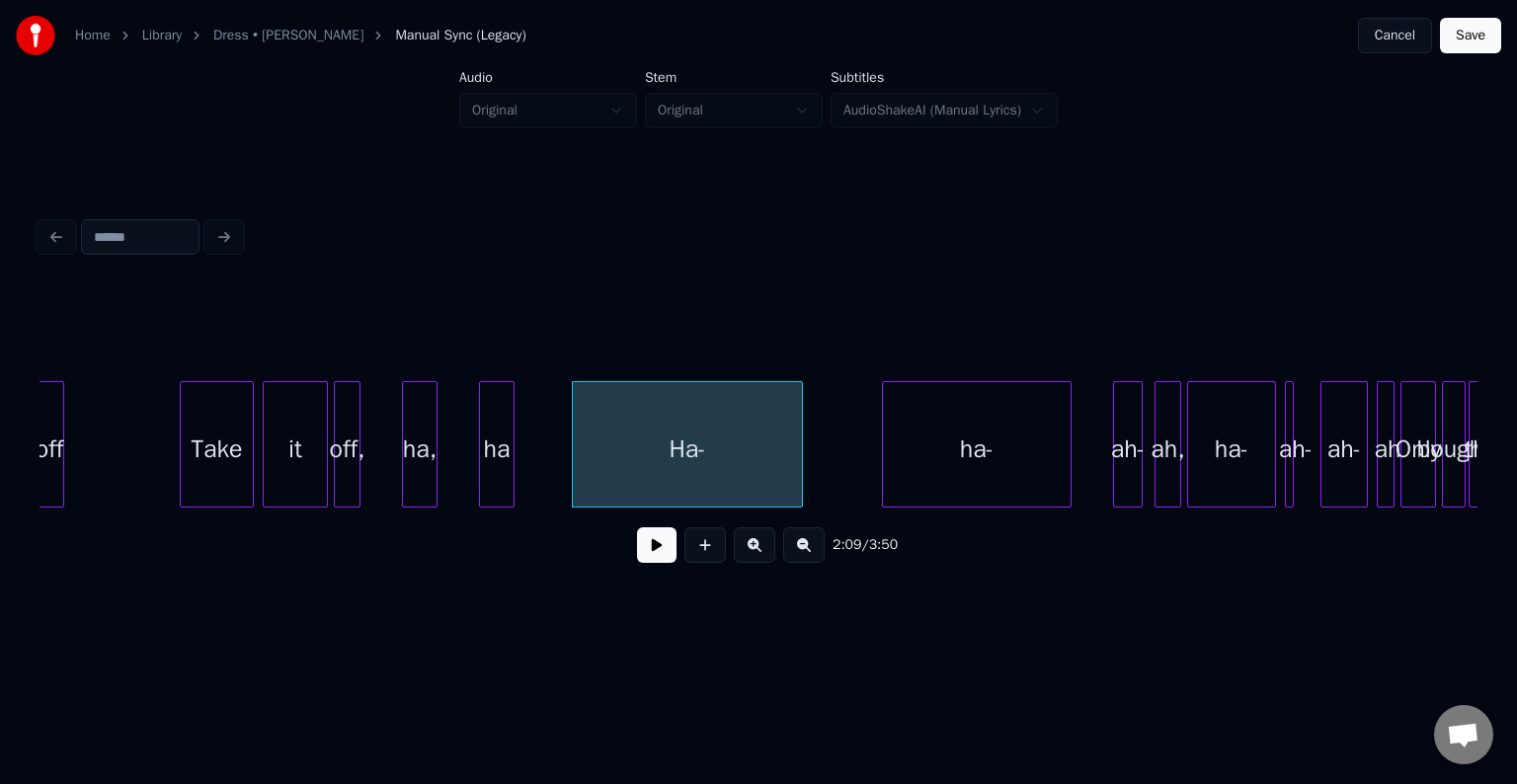 click at bounding box center [657, 545] 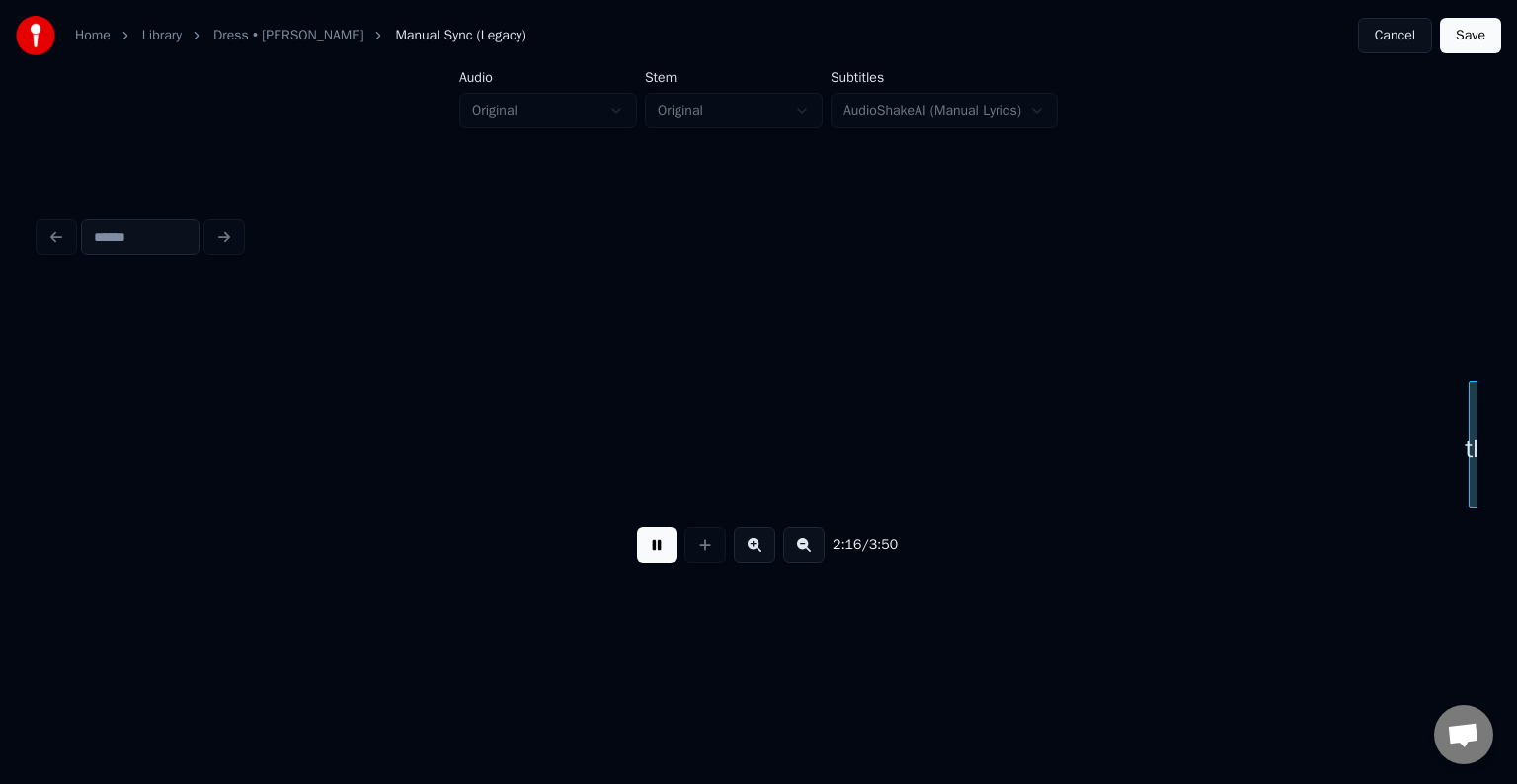 scroll, scrollTop: 0, scrollLeft: 20160, axis: horizontal 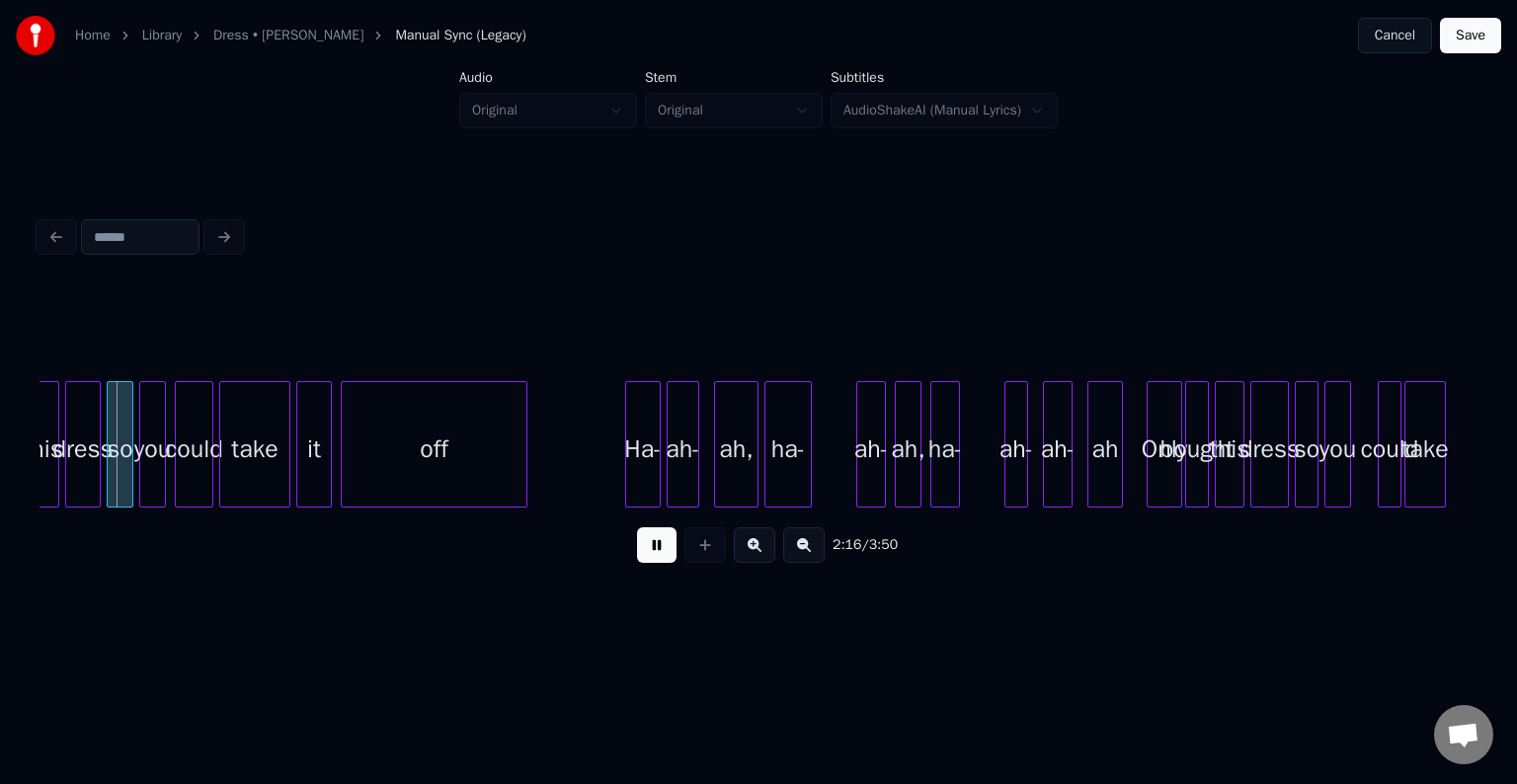 click at bounding box center (657, 545) 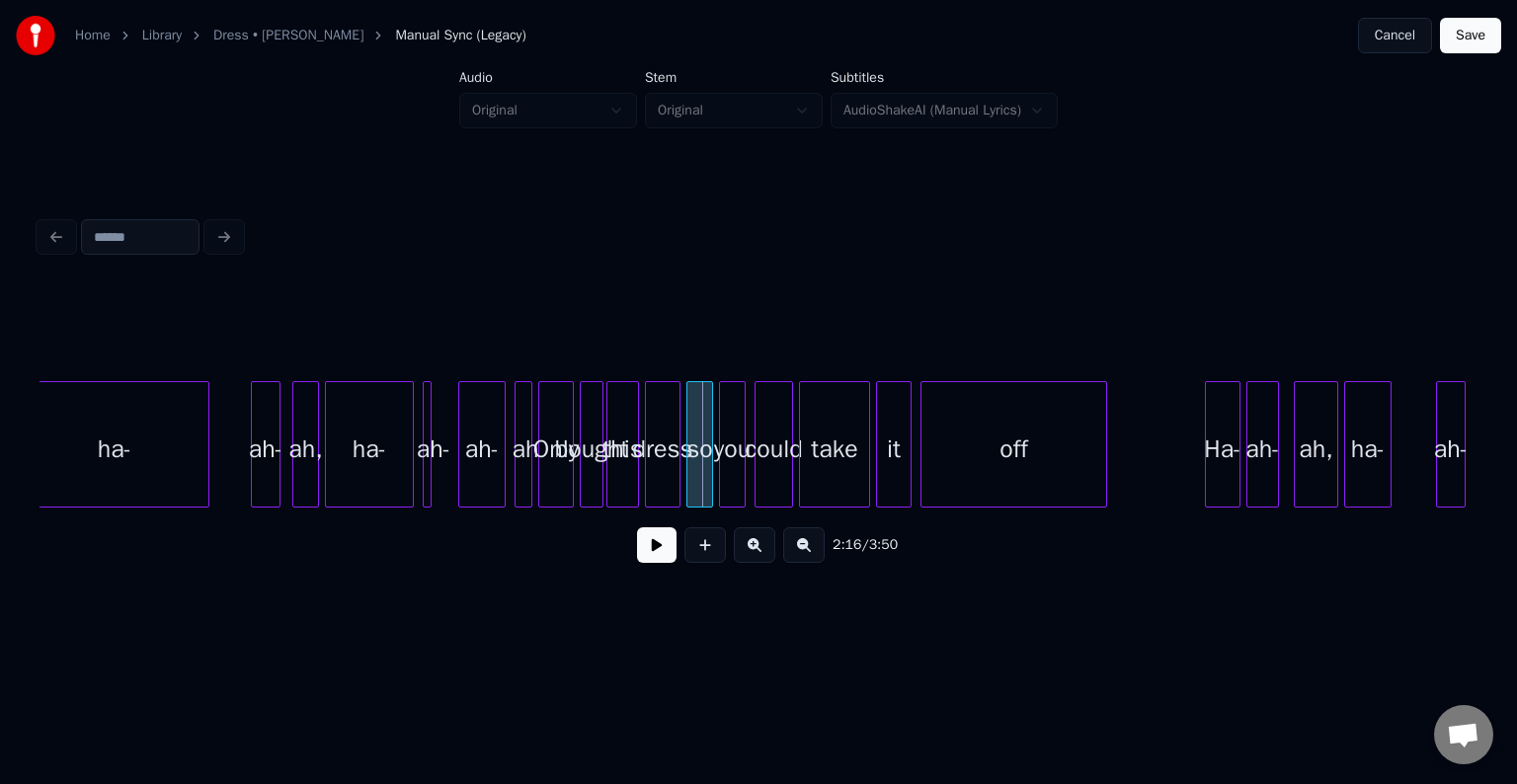 scroll, scrollTop: 0, scrollLeft: 19568, axis: horizontal 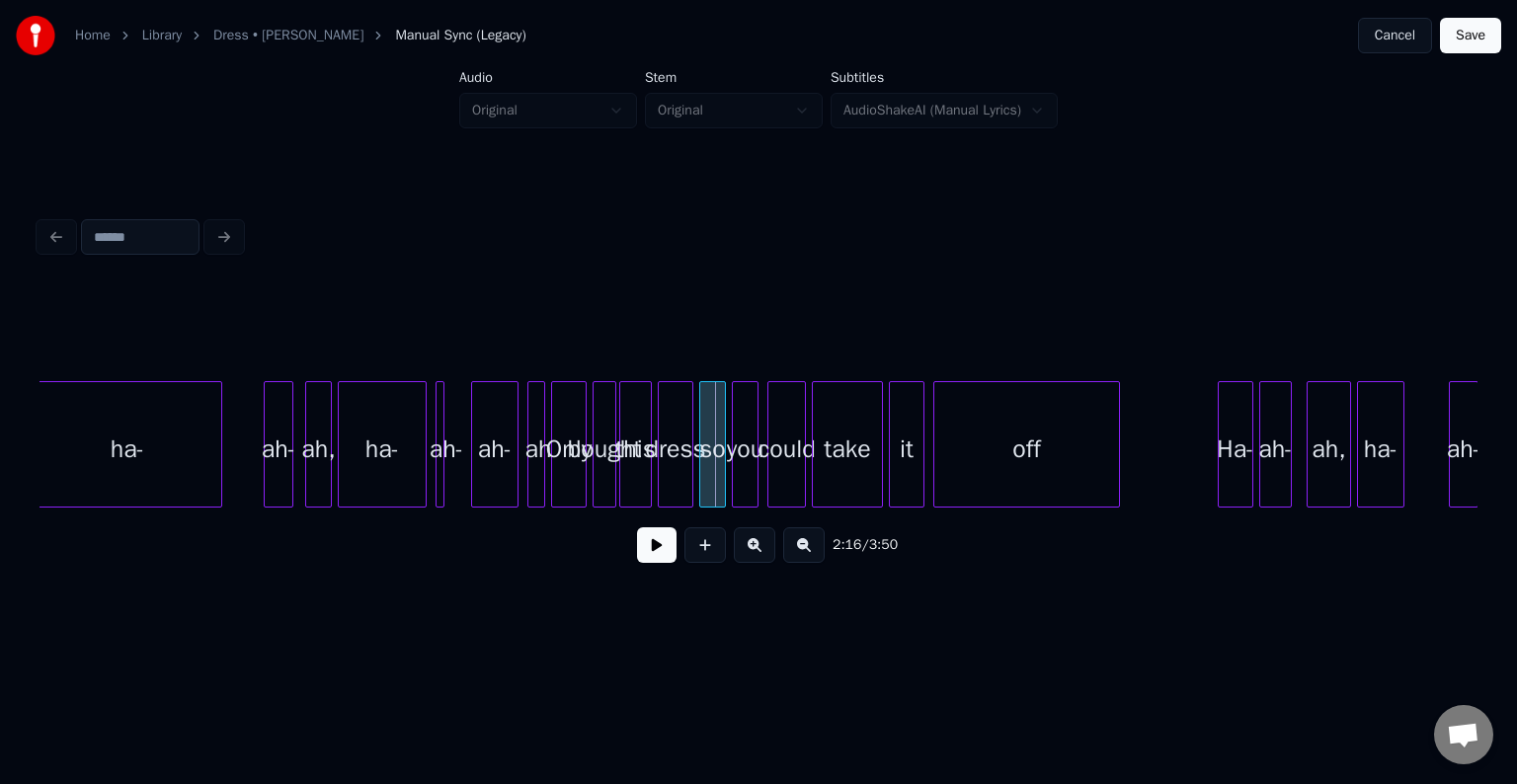 click on "ha-" at bounding box center [127, 449] 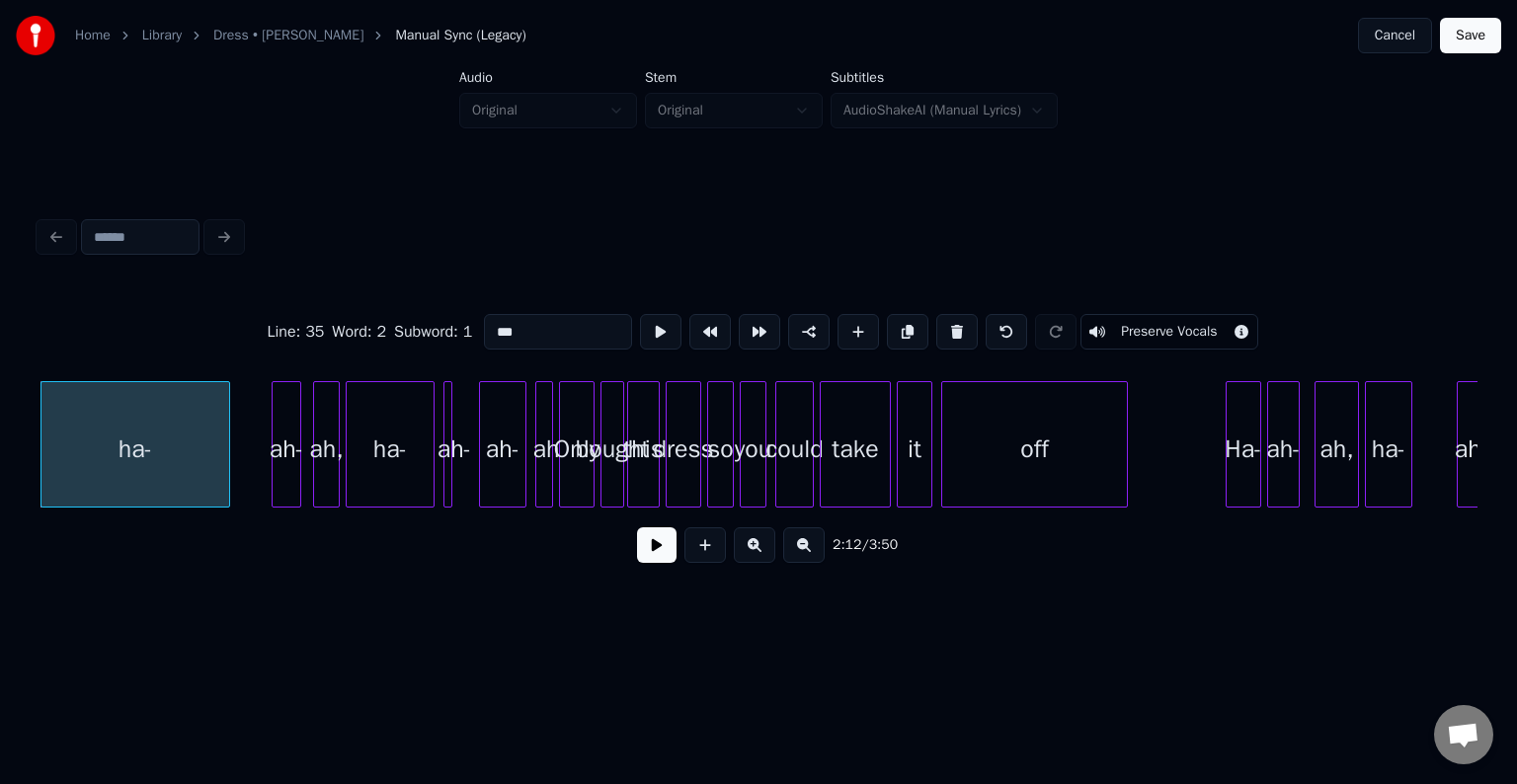 click at bounding box center (657, 545) 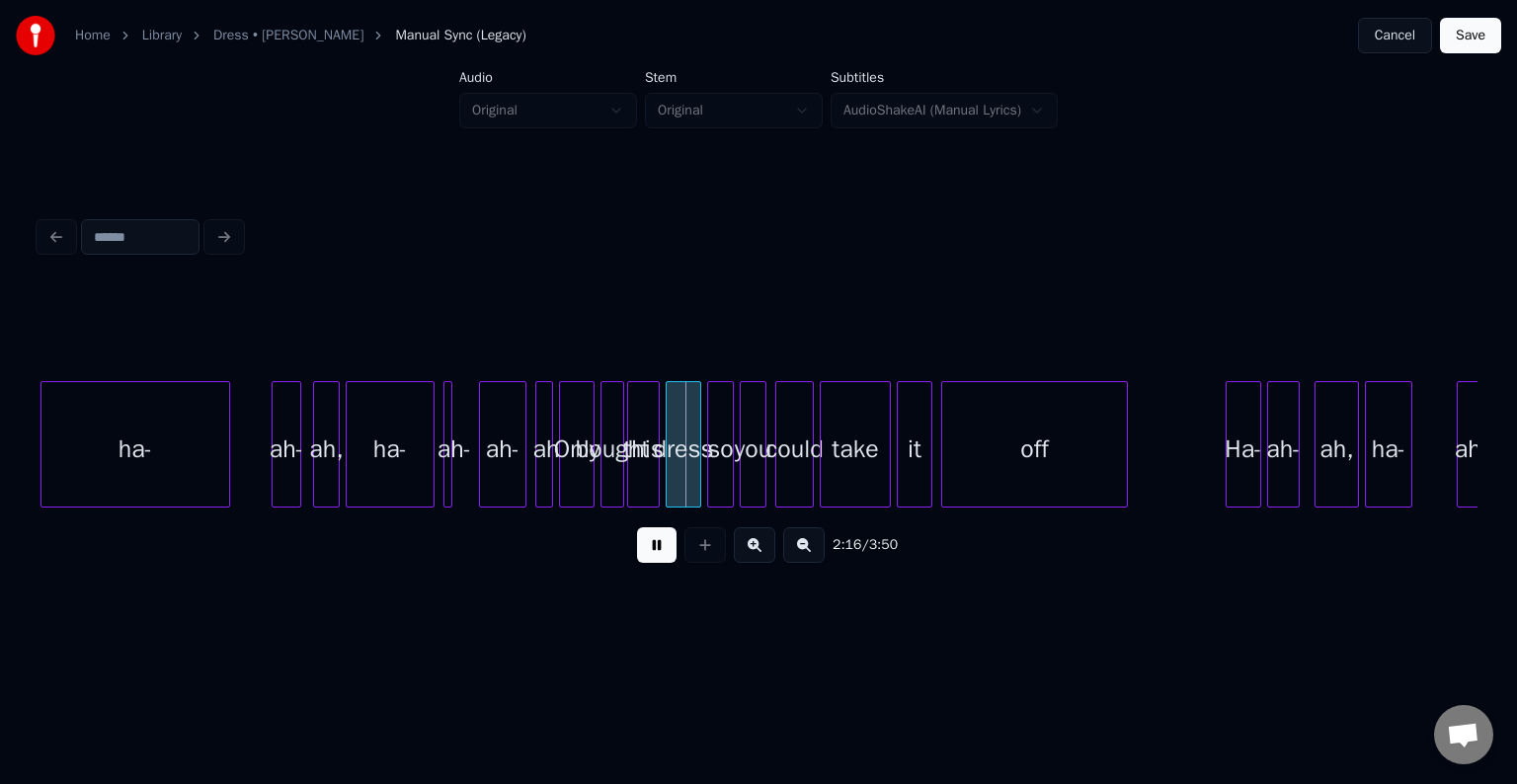 click at bounding box center [657, 545] 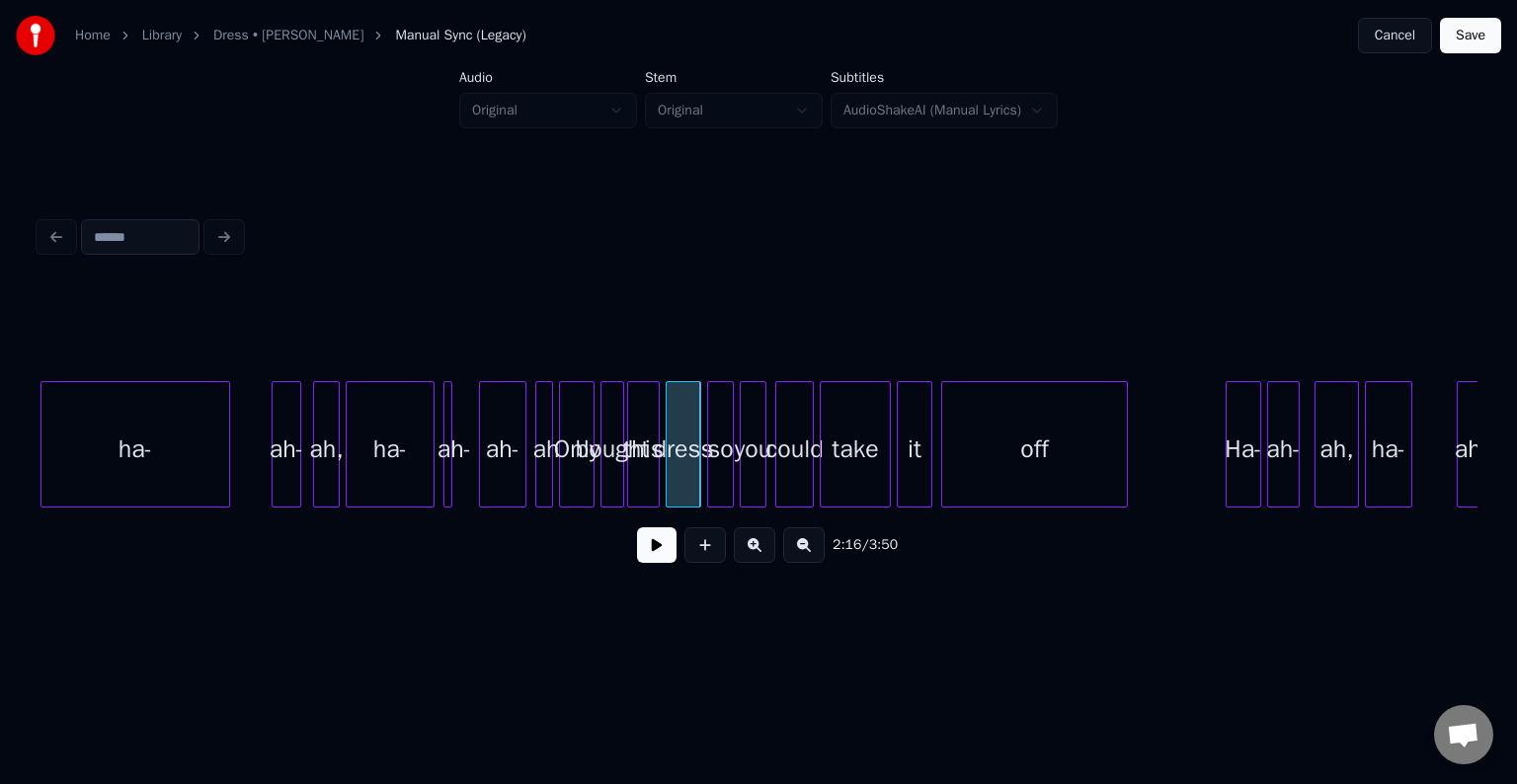 click on "ha-" at bounding box center (390, 449) 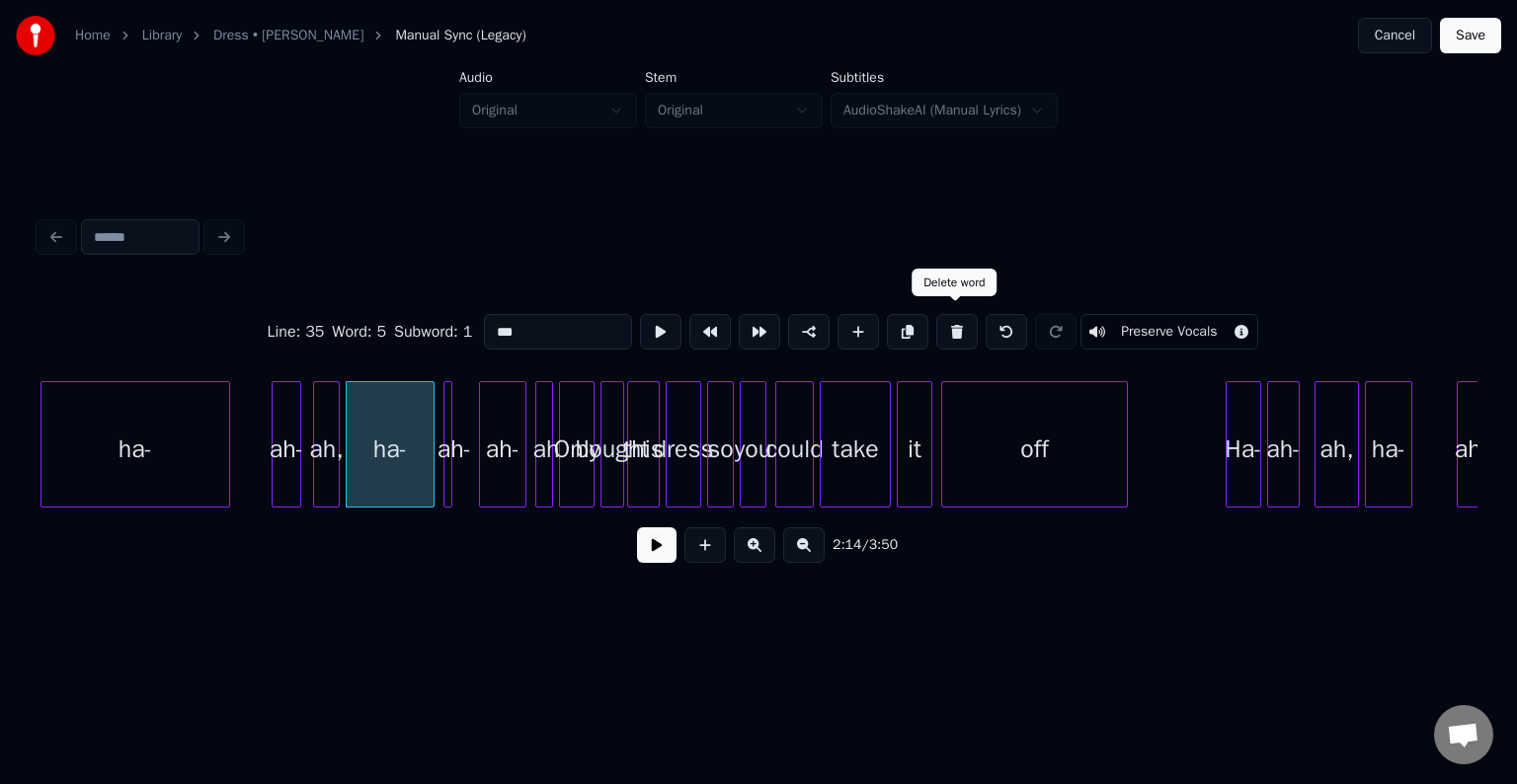 click at bounding box center (957, 332) 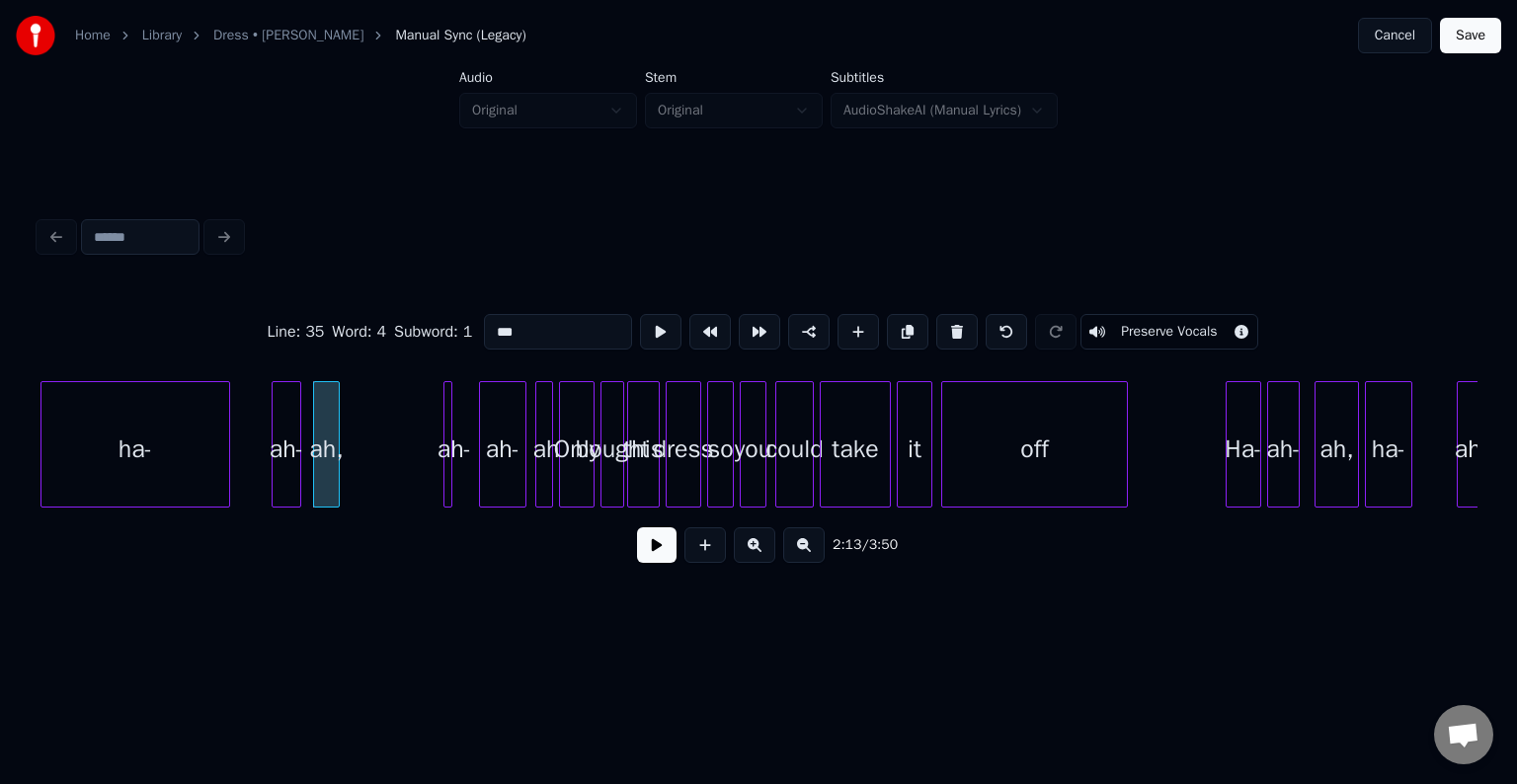 click at bounding box center (448, 444) 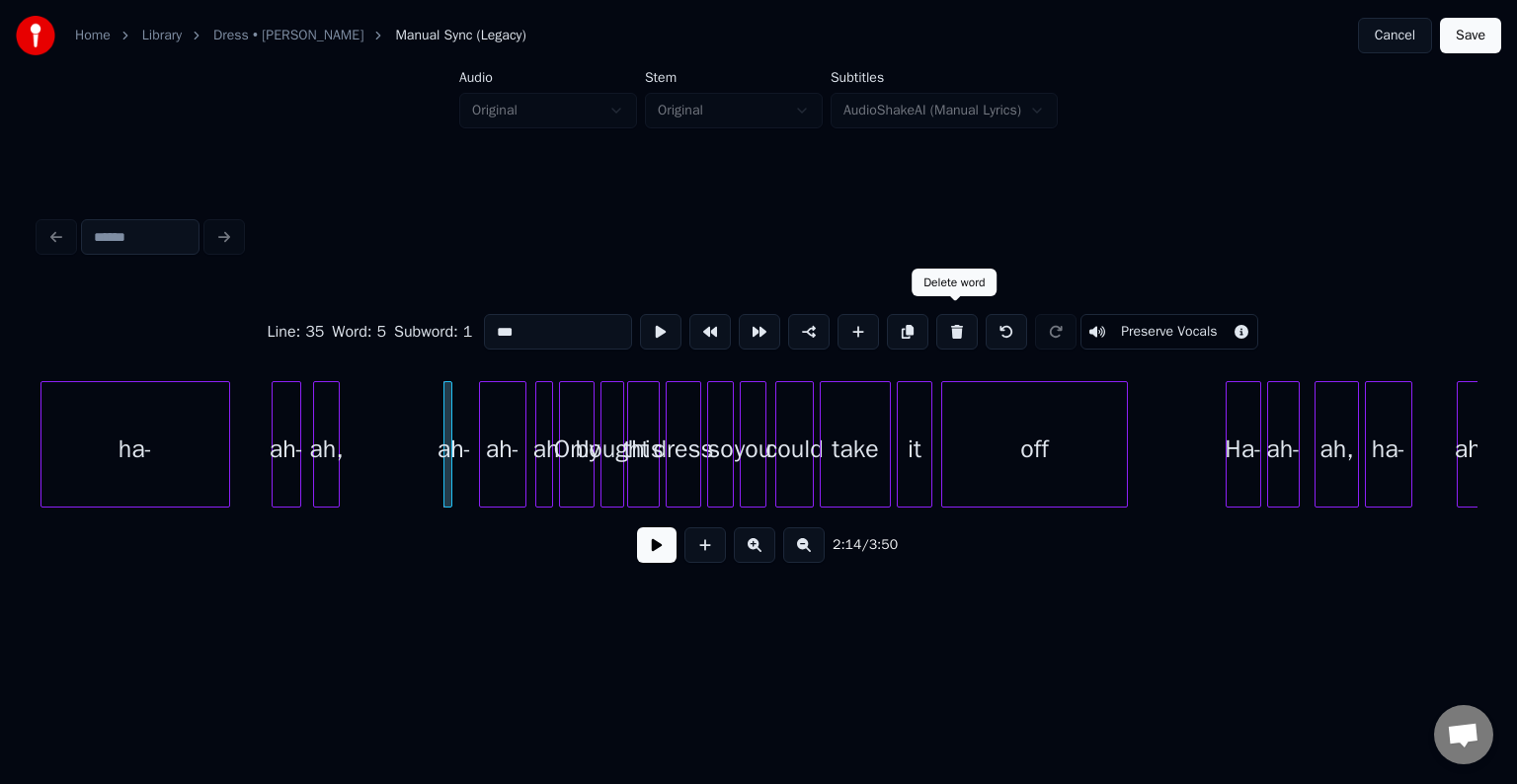 click at bounding box center [957, 332] 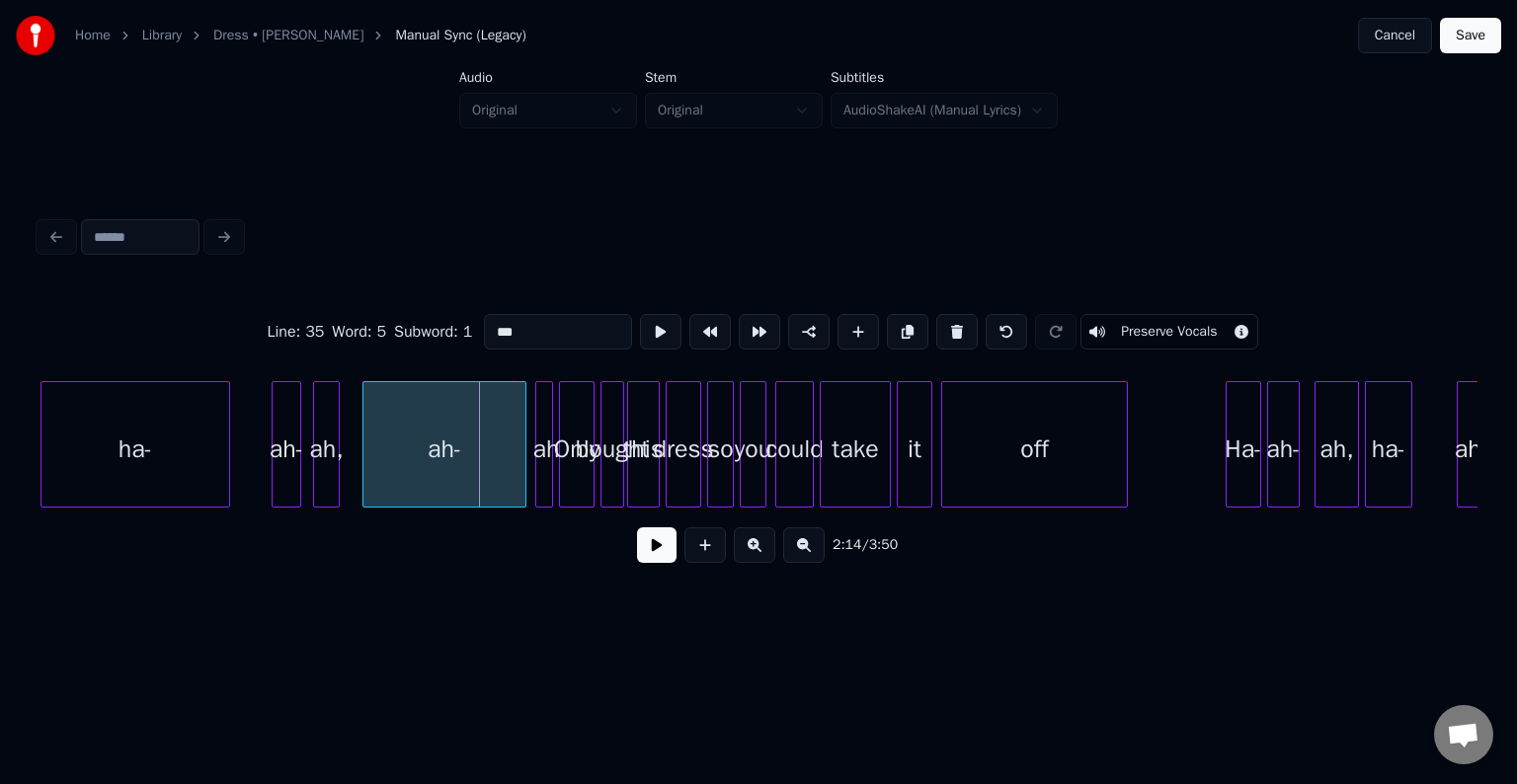 click at bounding box center [366, 444] 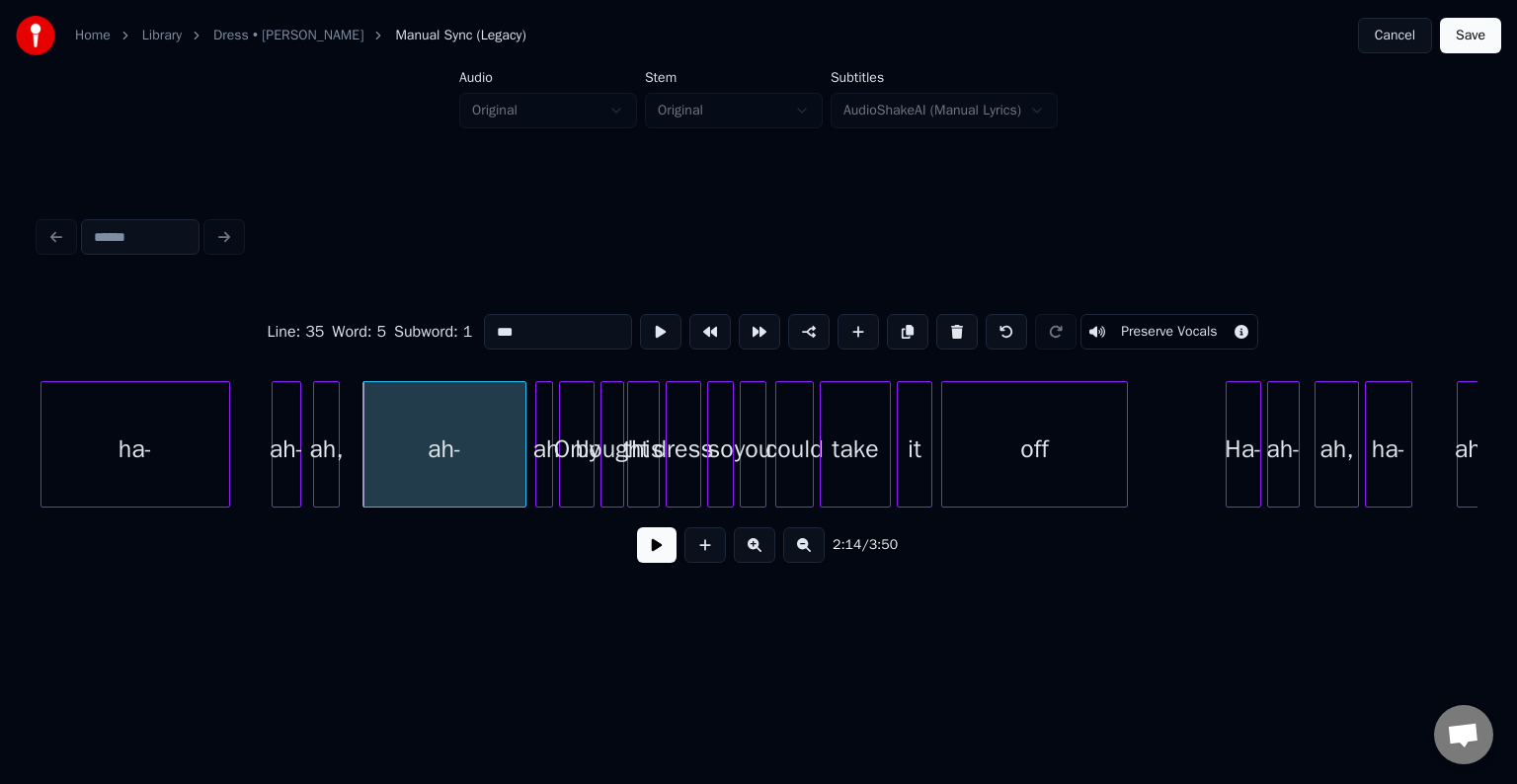 click on "this dress so you could take it off Ha- ah- ah, ha- ah- bought Only ah ah- ah, ah- ha-" at bounding box center (-2451, 444) 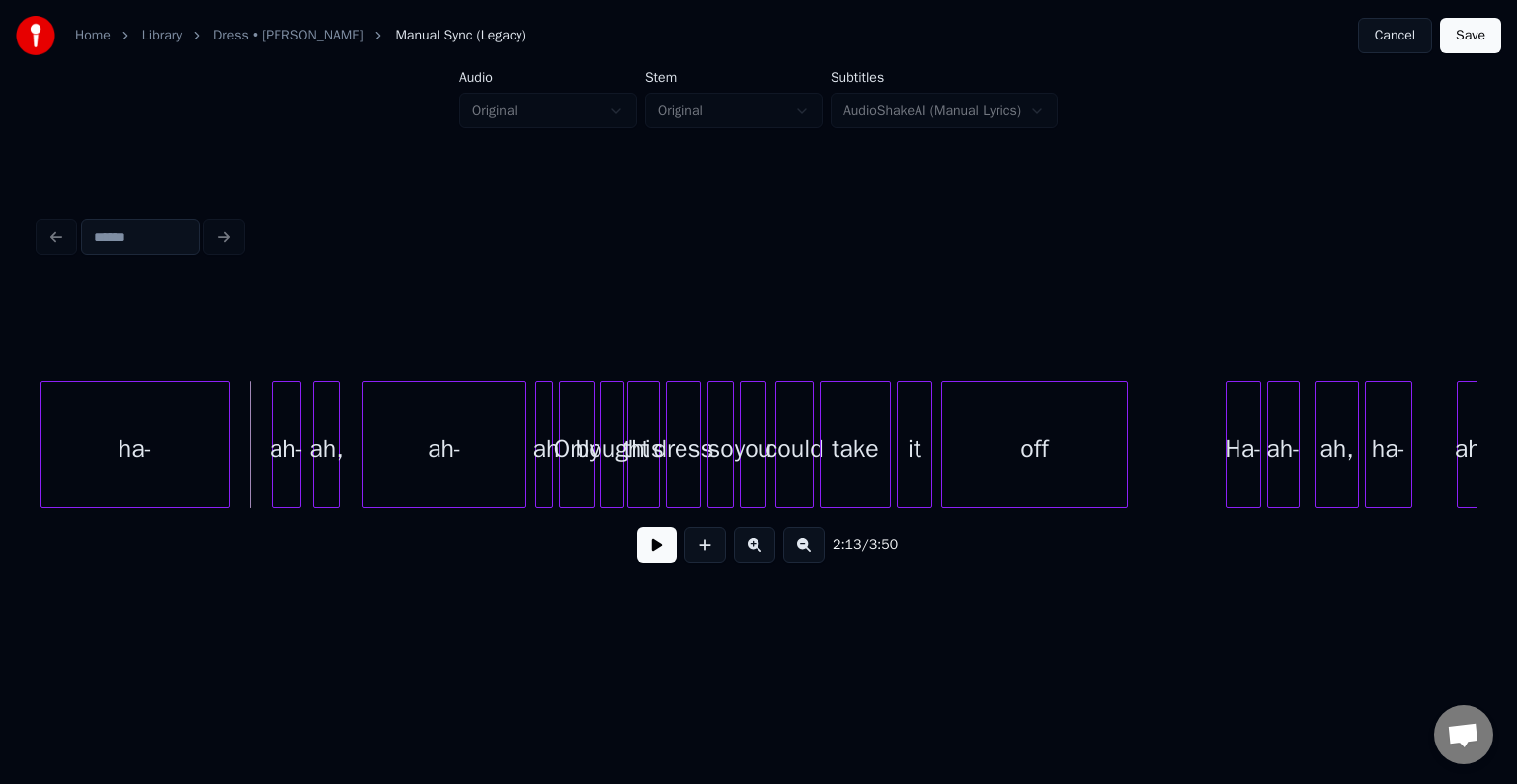 click at bounding box center (657, 545) 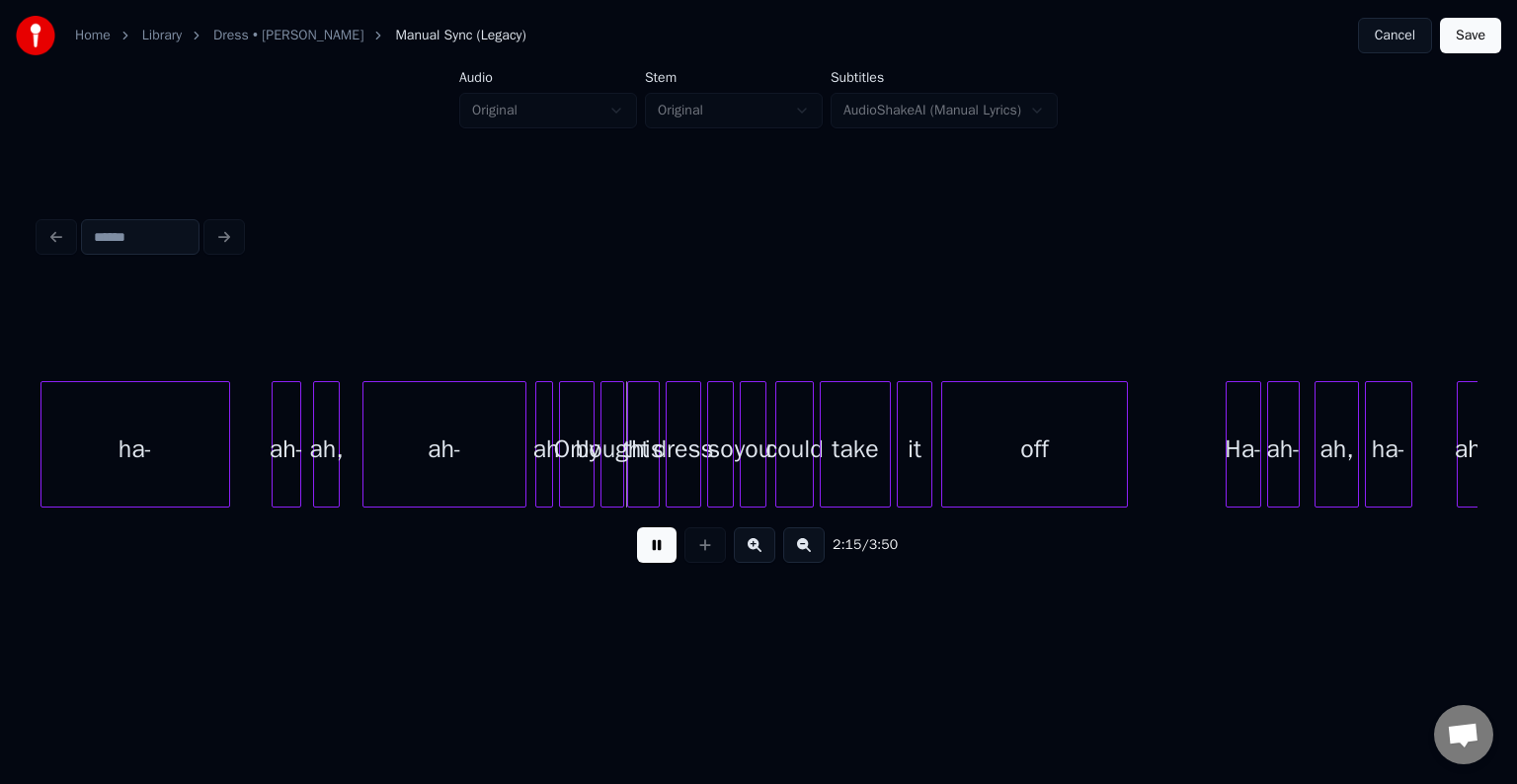 click at bounding box center (657, 545) 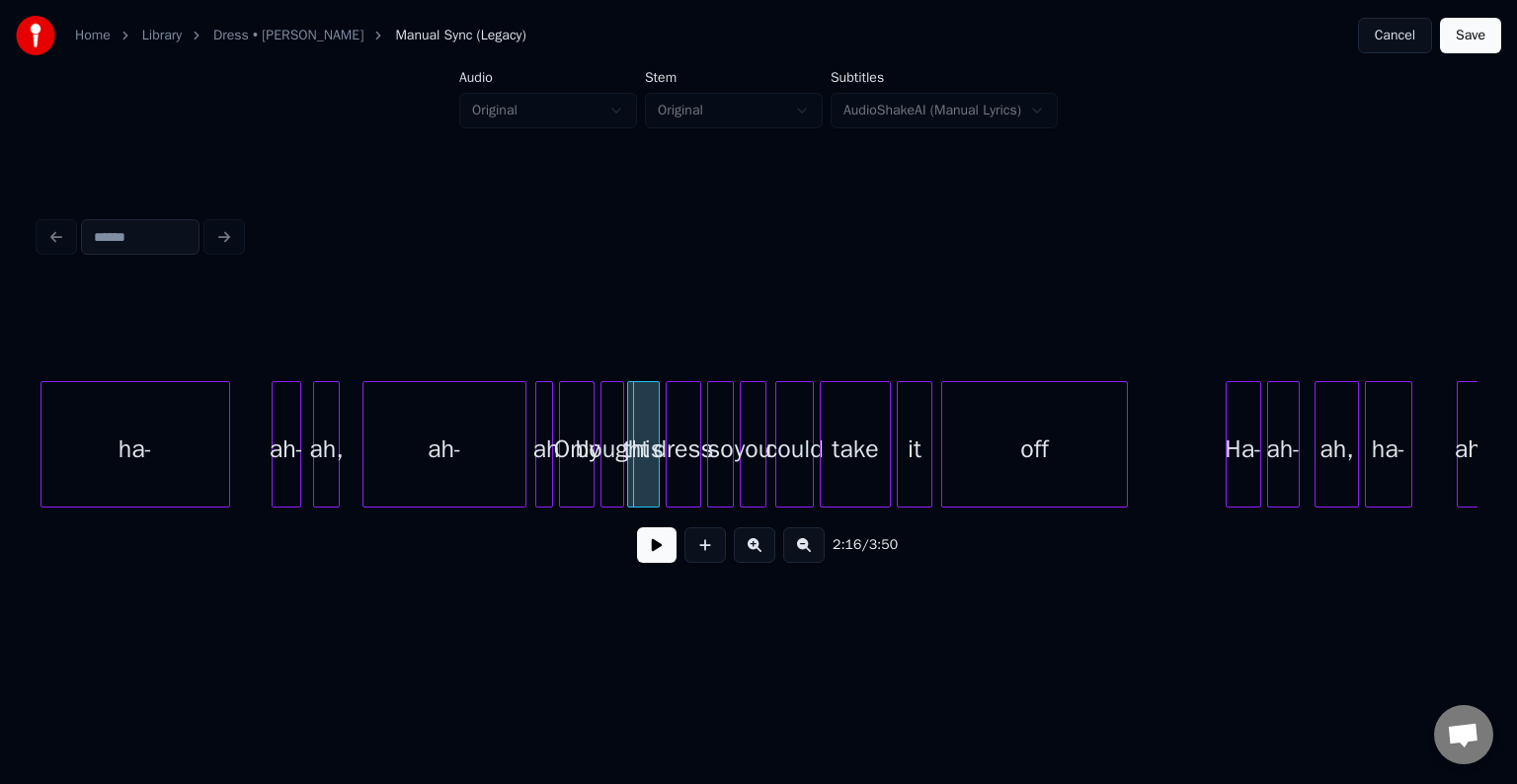 click at bounding box center (549, 444) 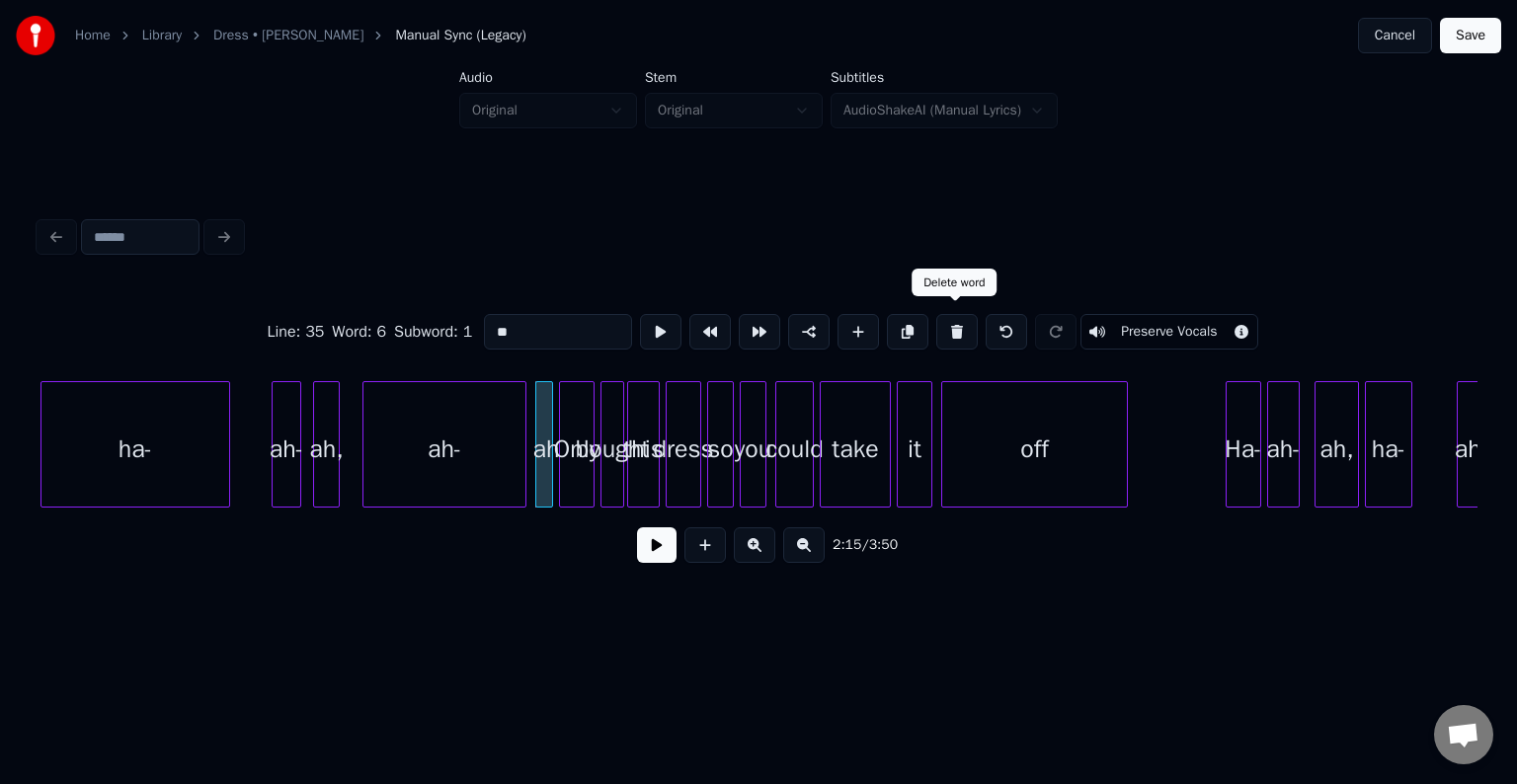click at bounding box center [957, 332] 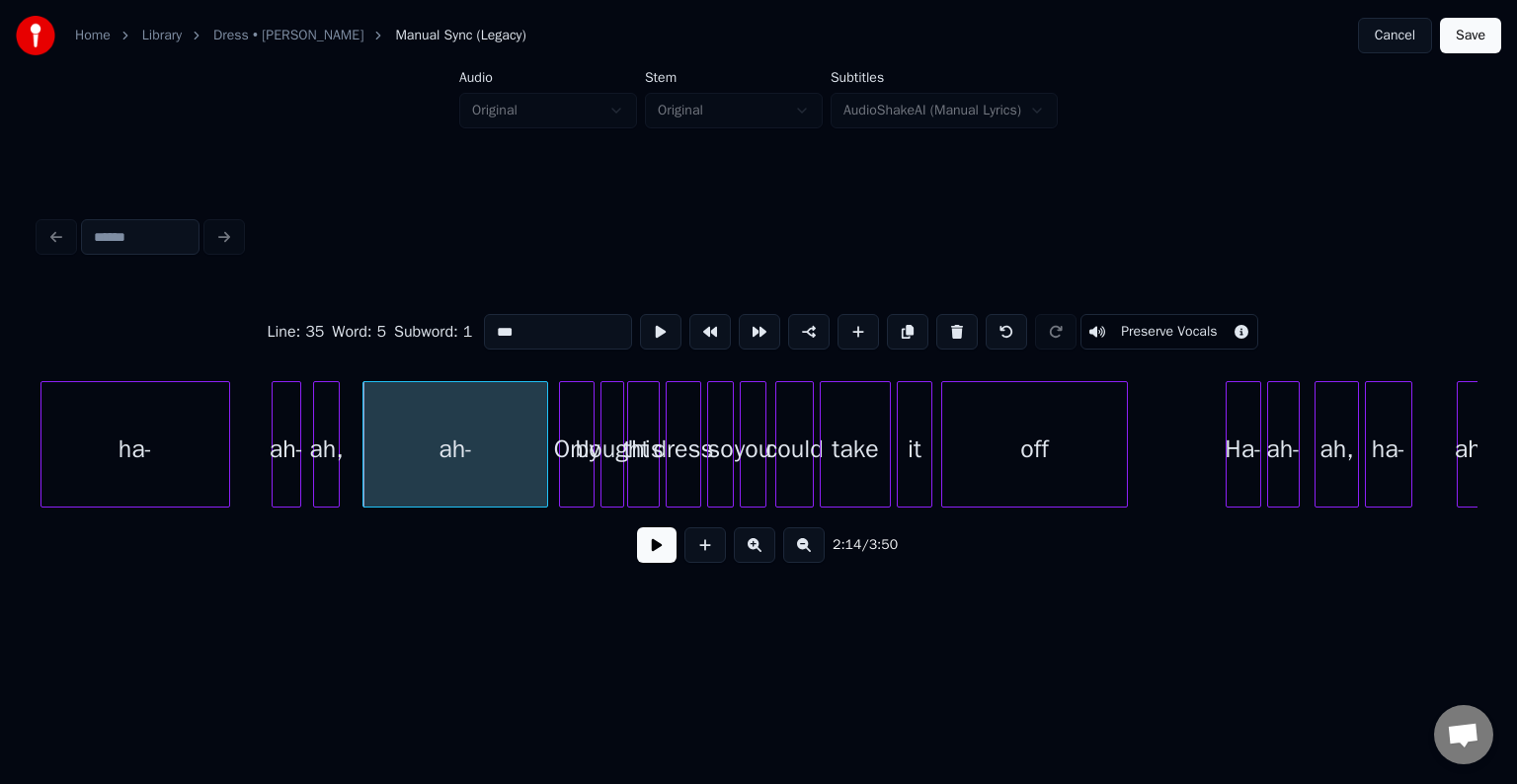 click at bounding box center [544, 444] 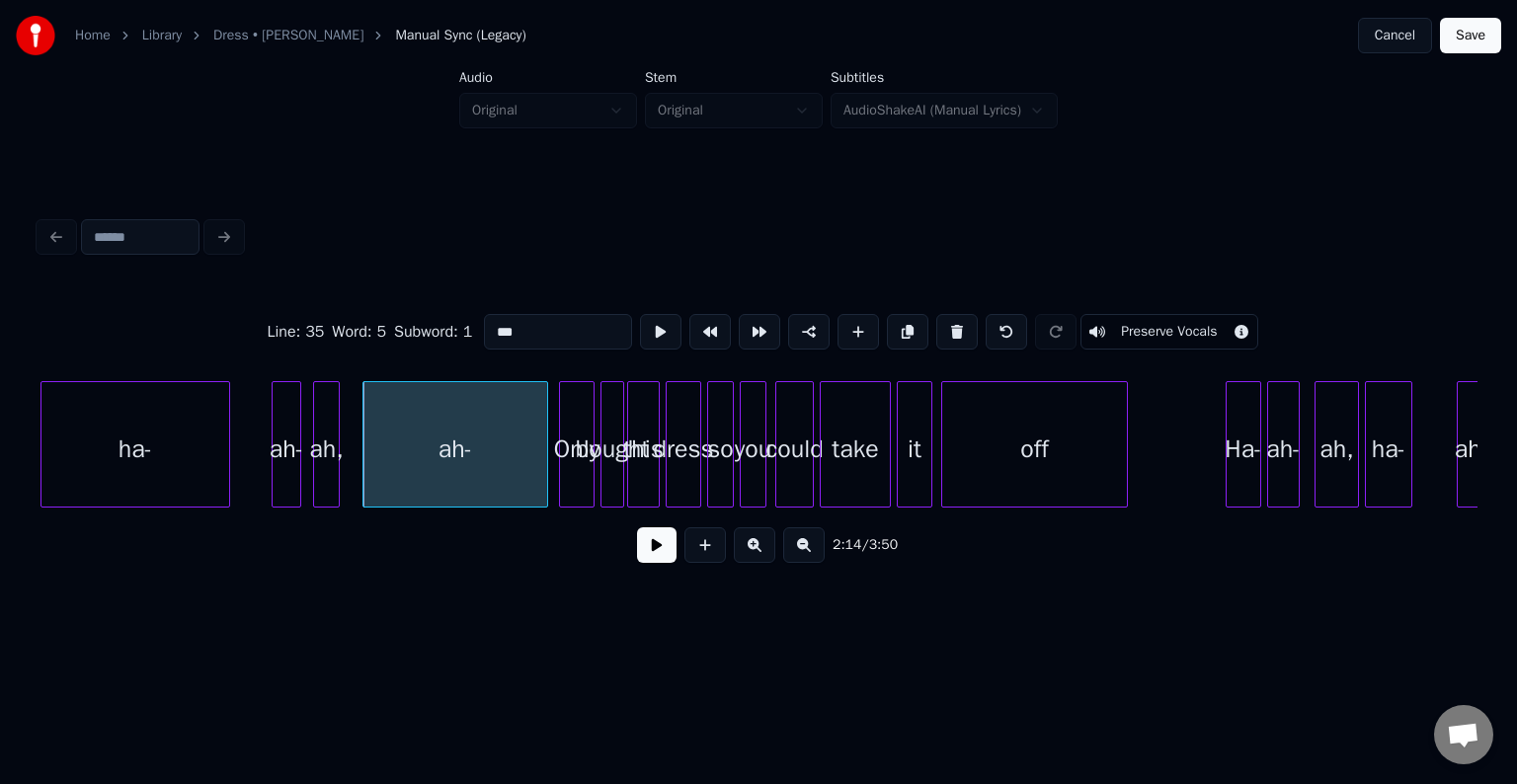 click at bounding box center [657, 545] 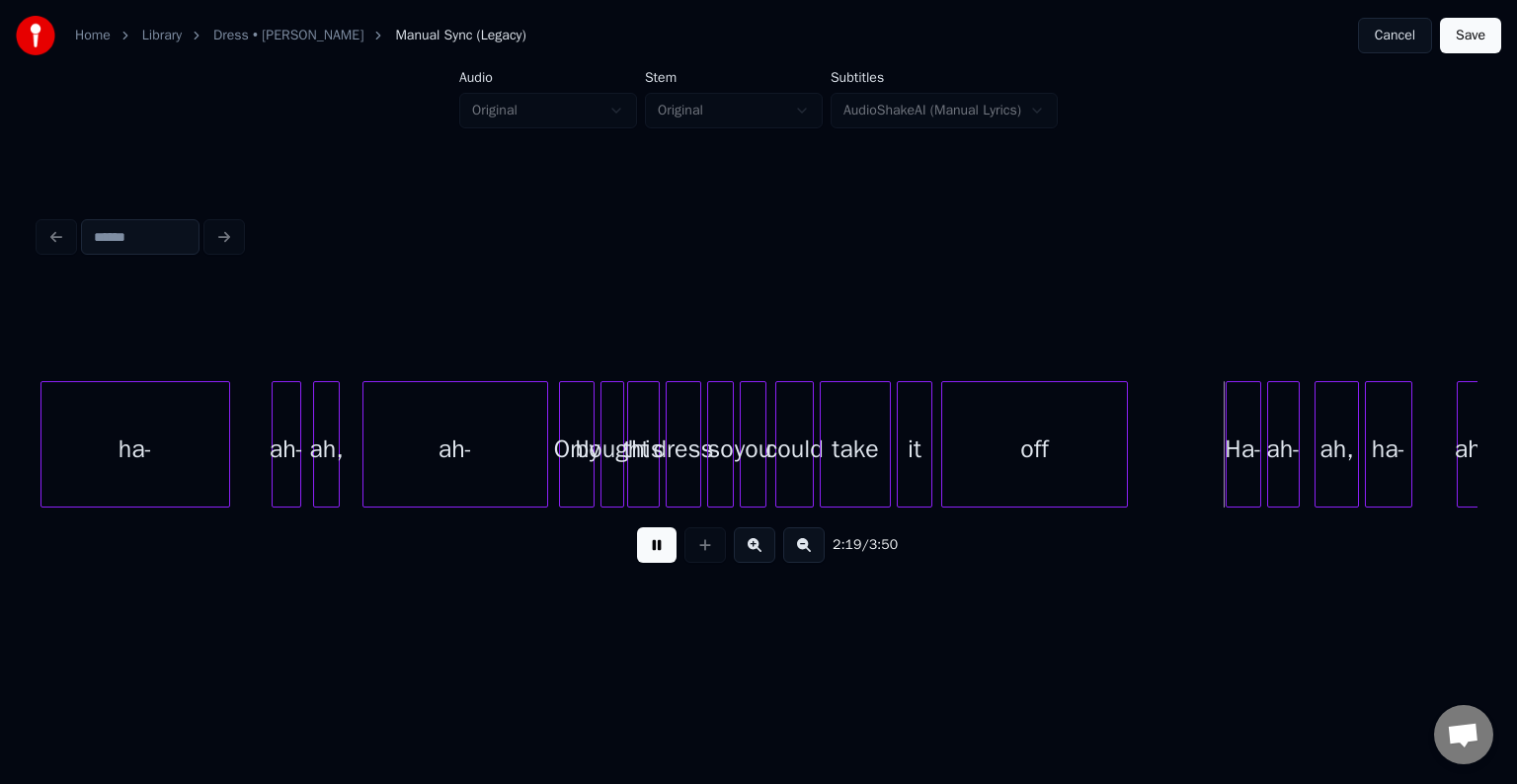 click at bounding box center [657, 545] 